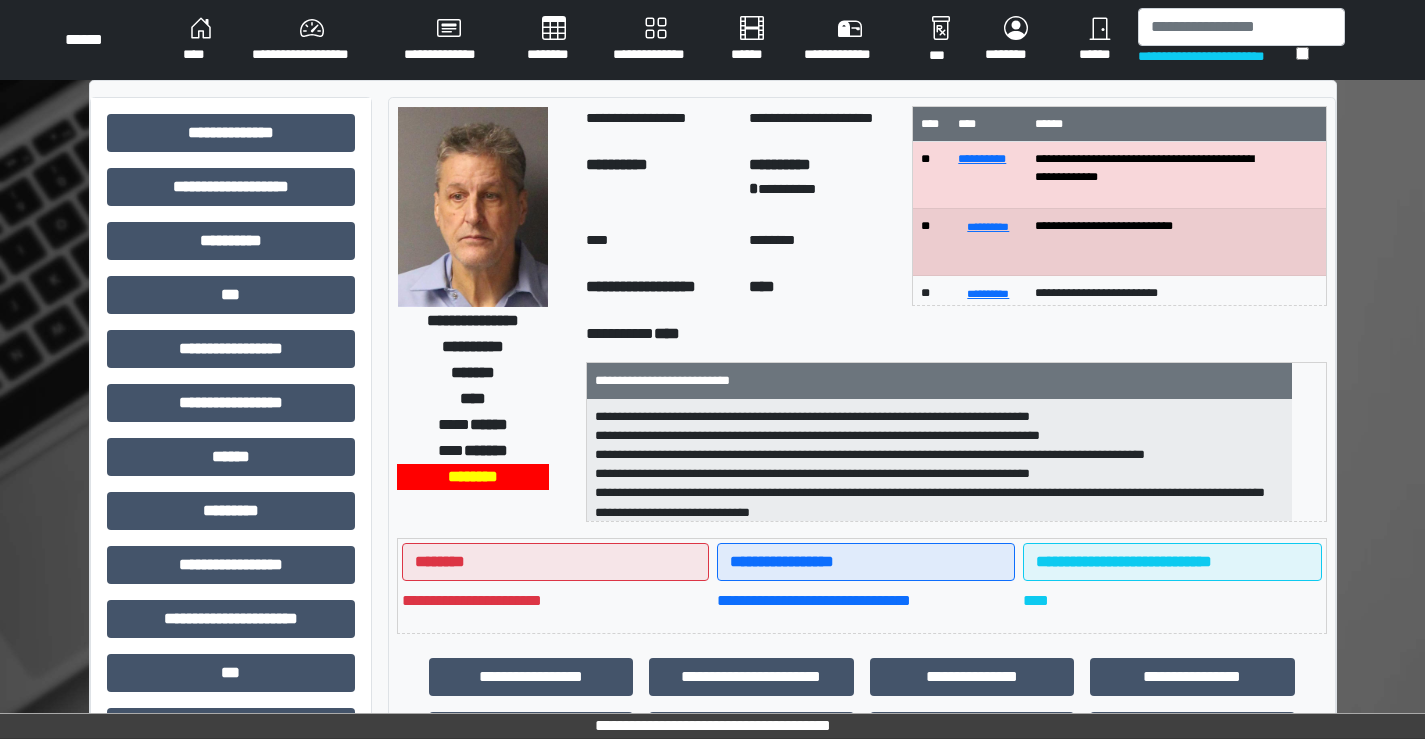 scroll, scrollTop: 667, scrollLeft: 0, axis: vertical 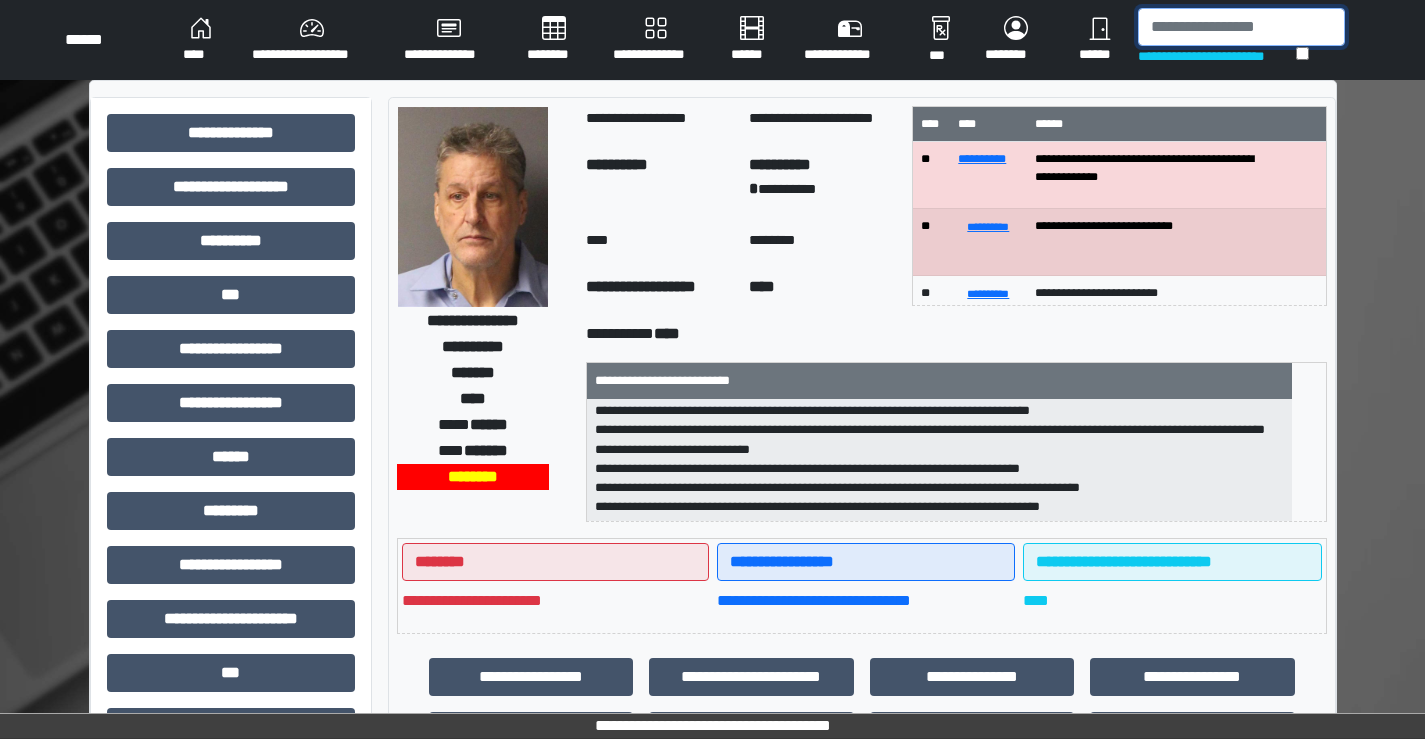 click at bounding box center [1241, 27] 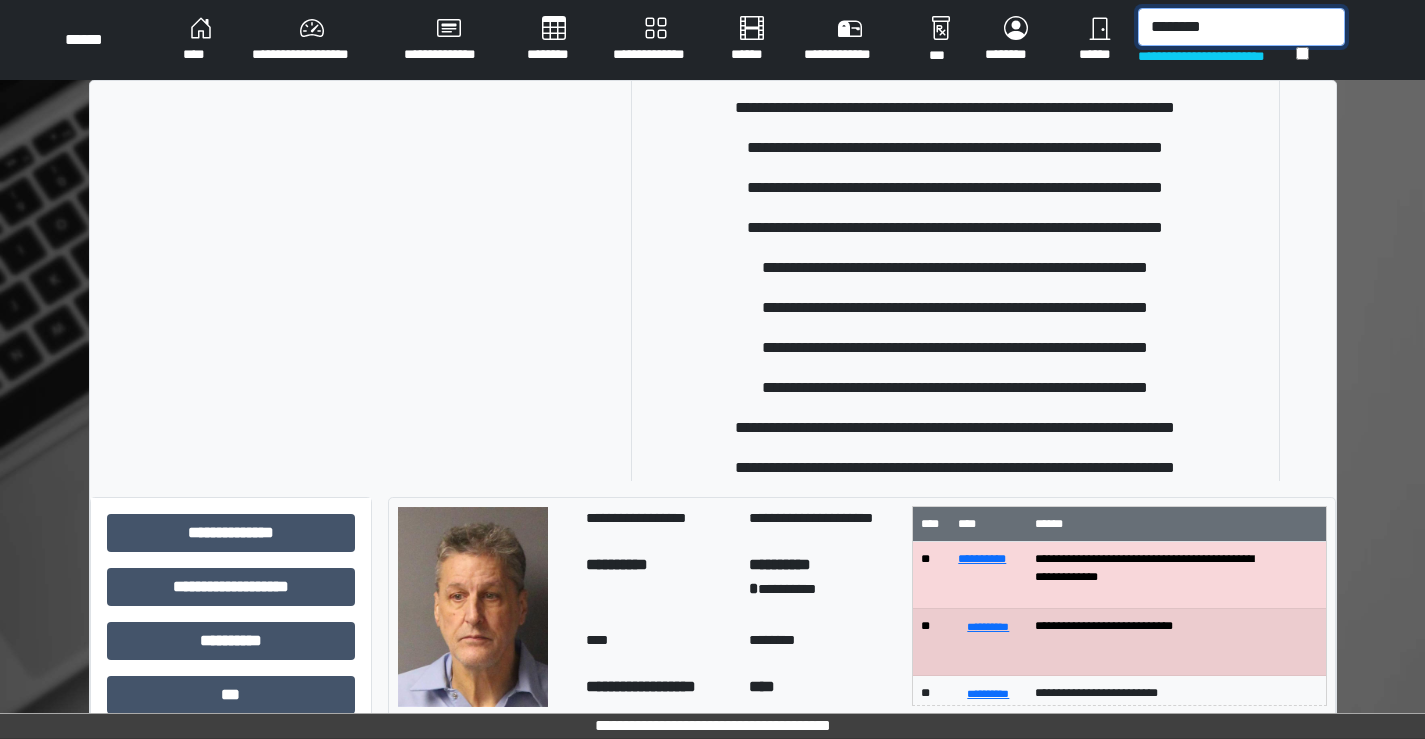 scroll, scrollTop: 156, scrollLeft: 0, axis: vertical 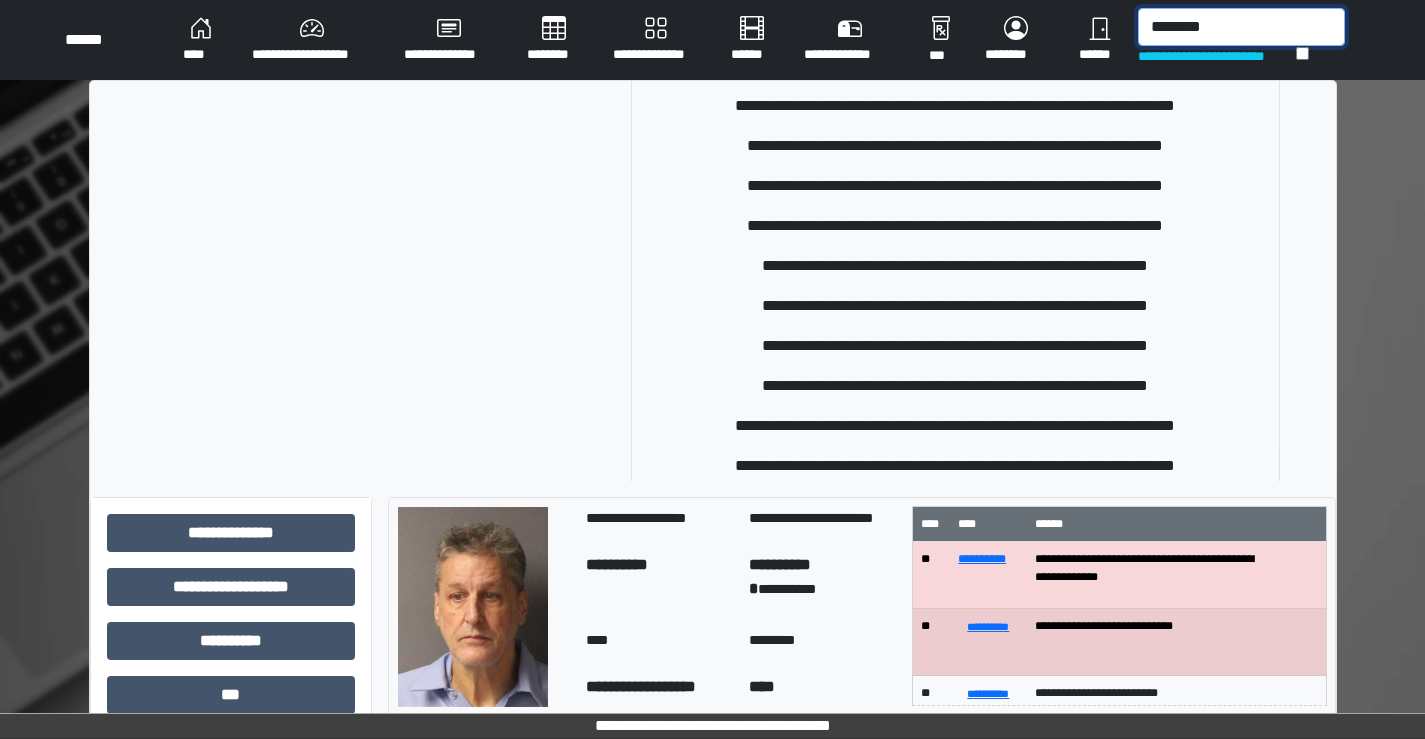 type on "********" 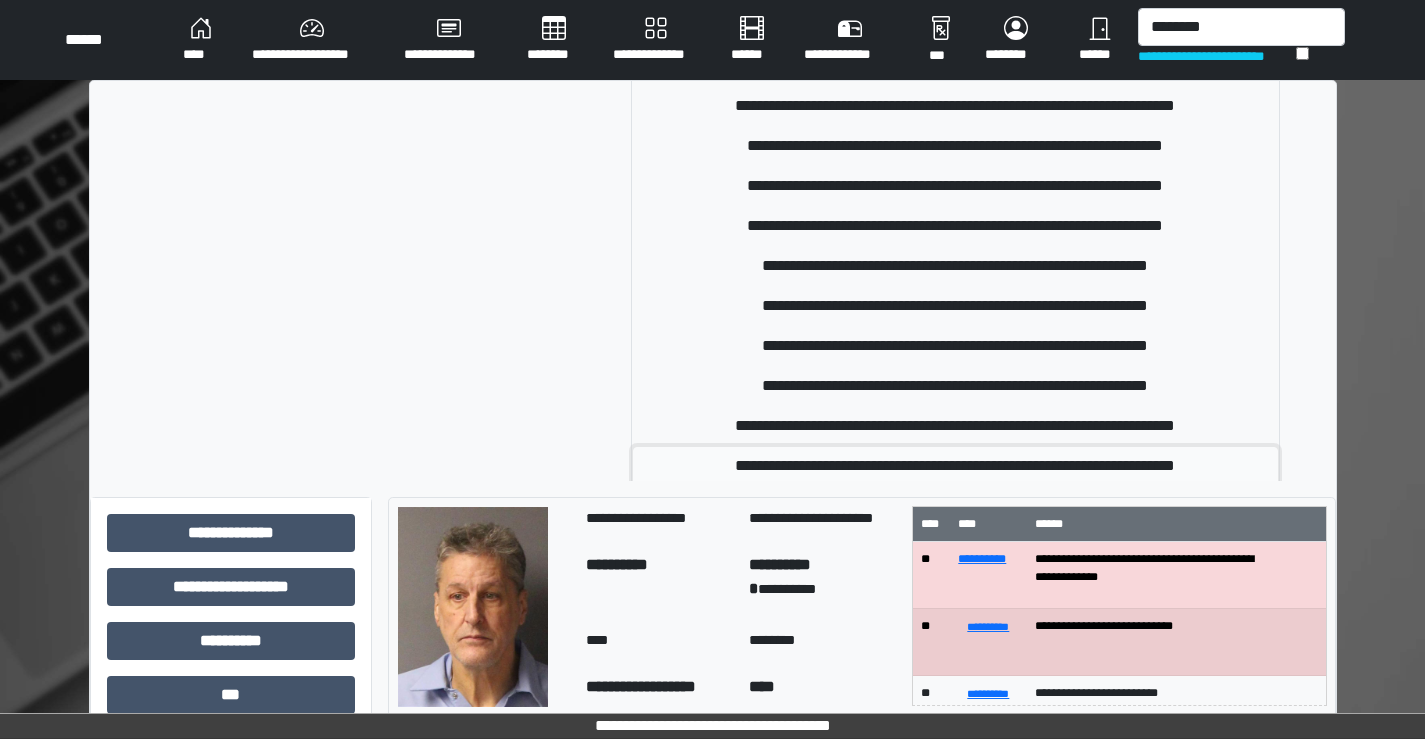 click on "**********" at bounding box center (955, 466) 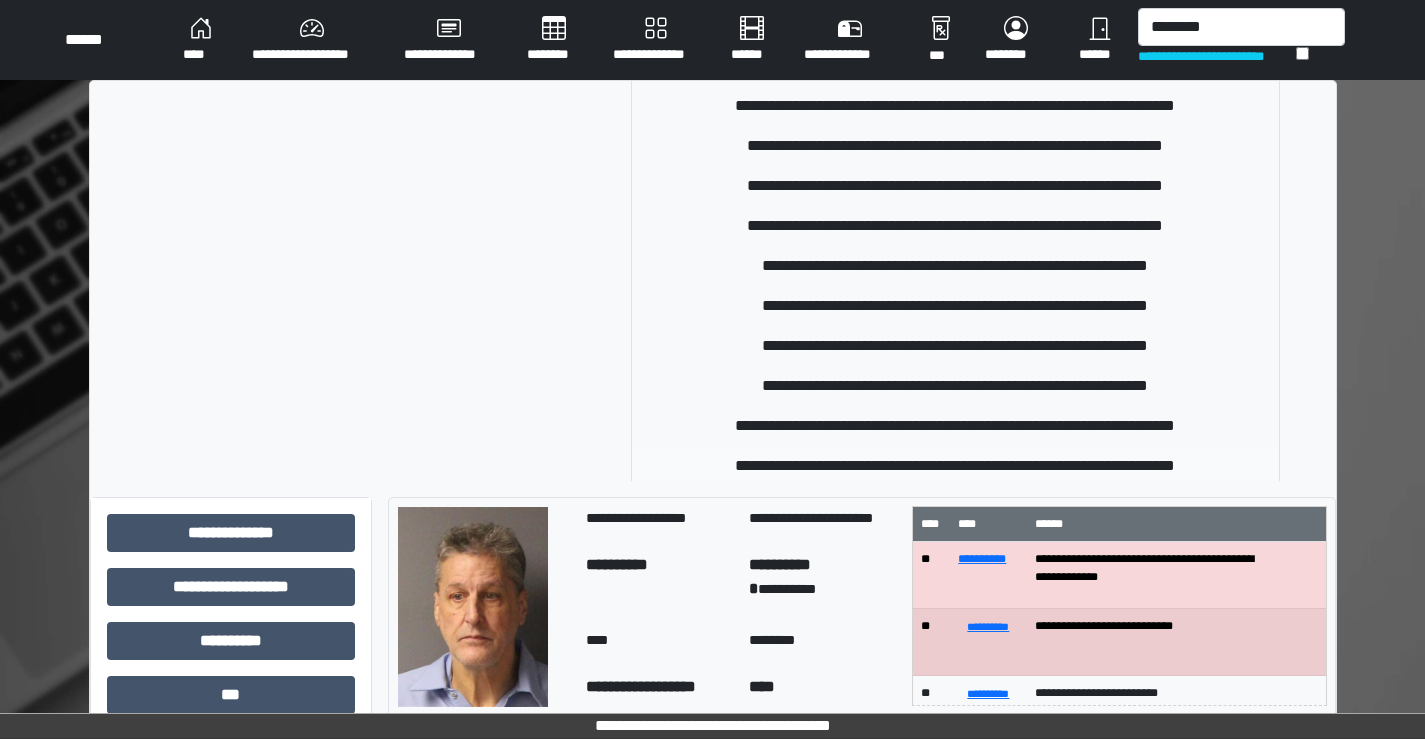 type 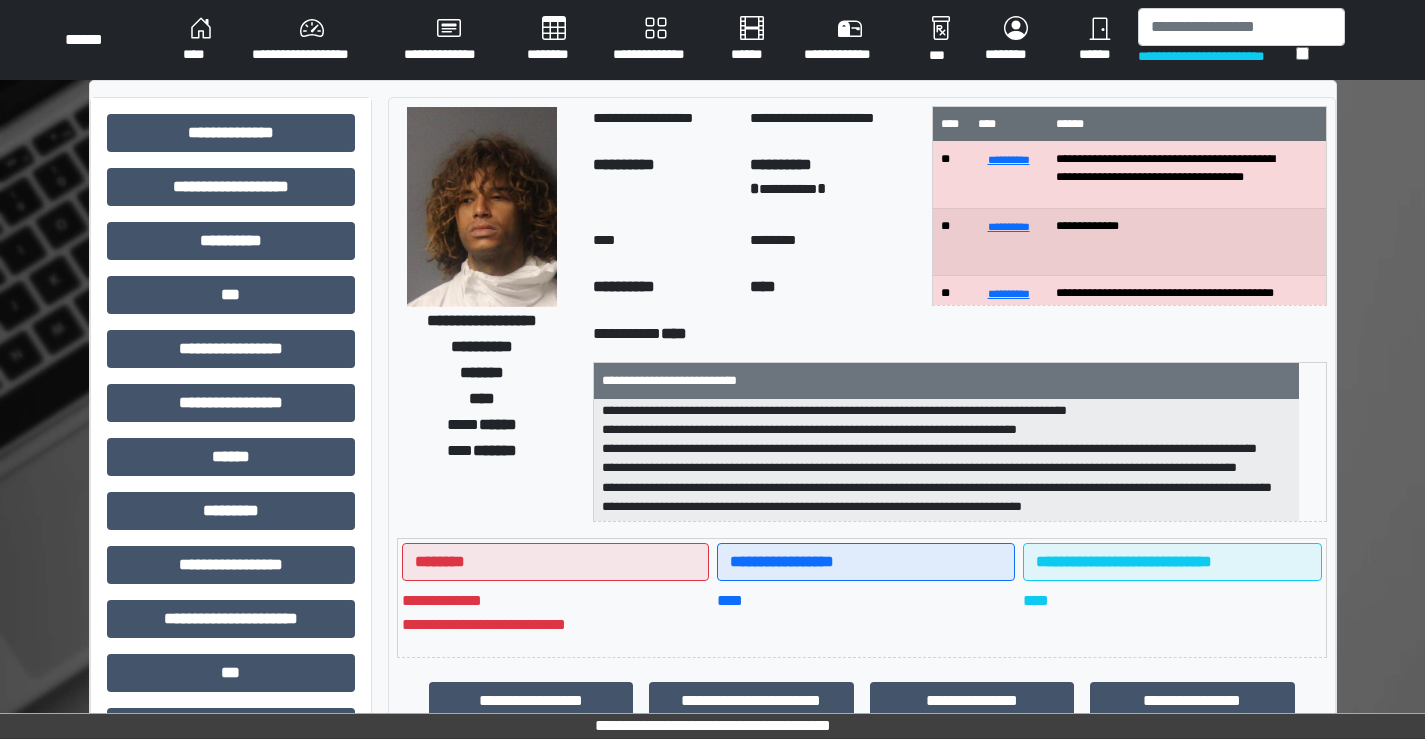 scroll, scrollTop: 82, scrollLeft: 0, axis: vertical 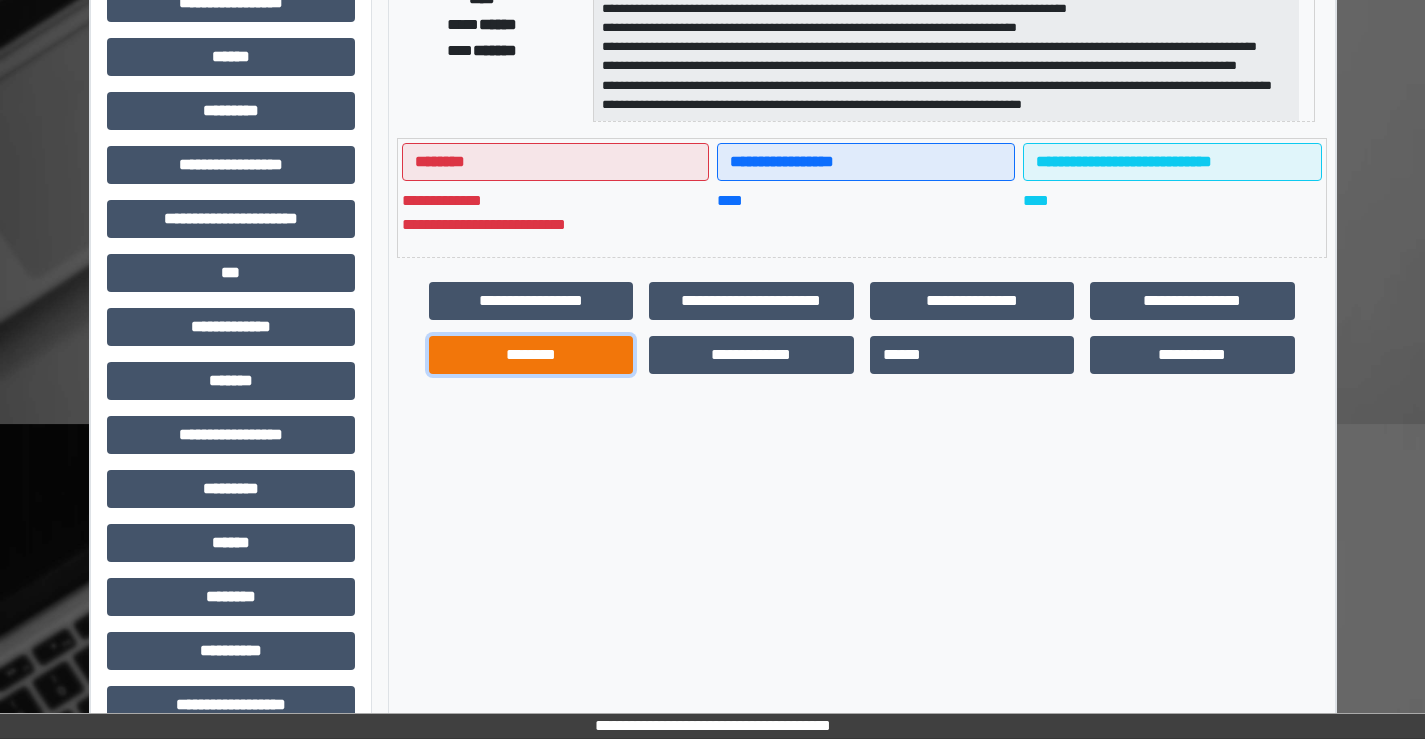 click on "********" at bounding box center [531, 355] 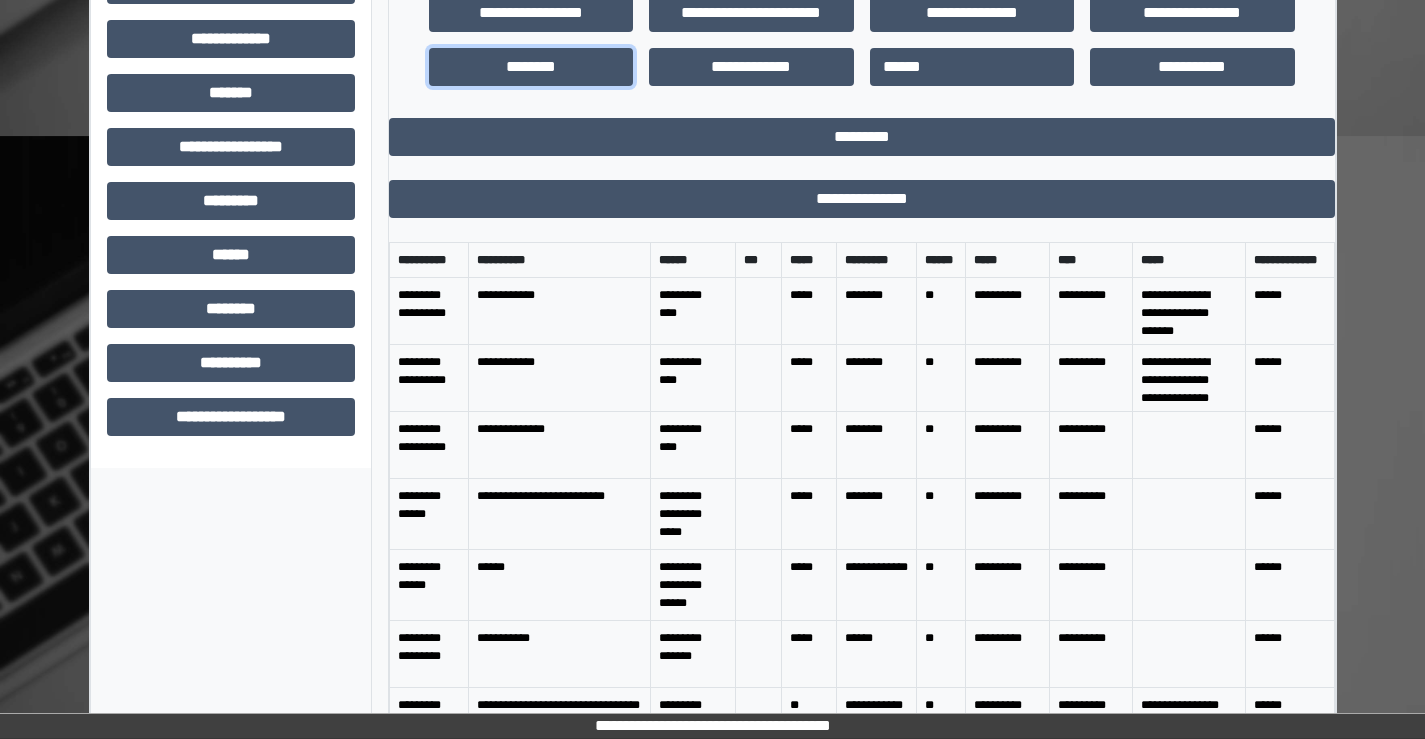 scroll, scrollTop: 689, scrollLeft: 0, axis: vertical 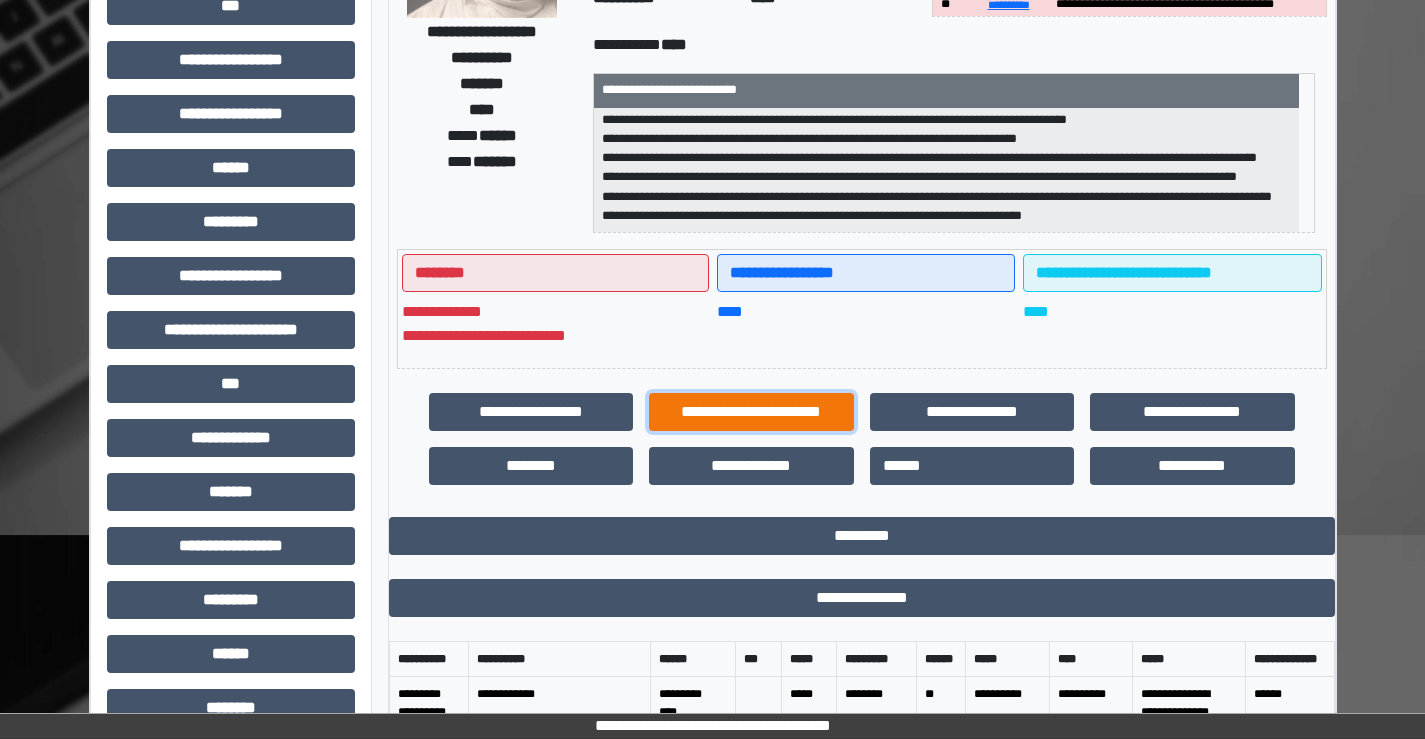 click on "**********" at bounding box center [751, 412] 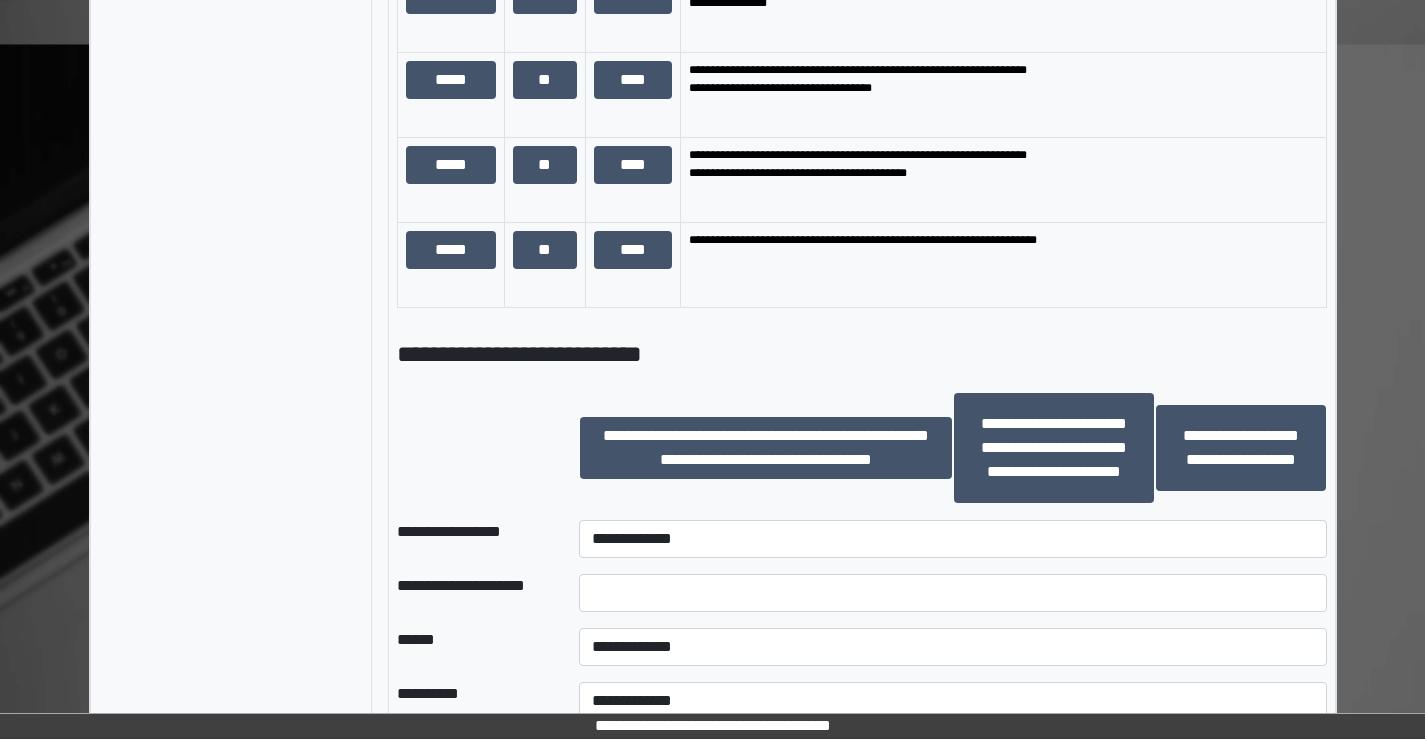 scroll, scrollTop: 2089, scrollLeft: 0, axis: vertical 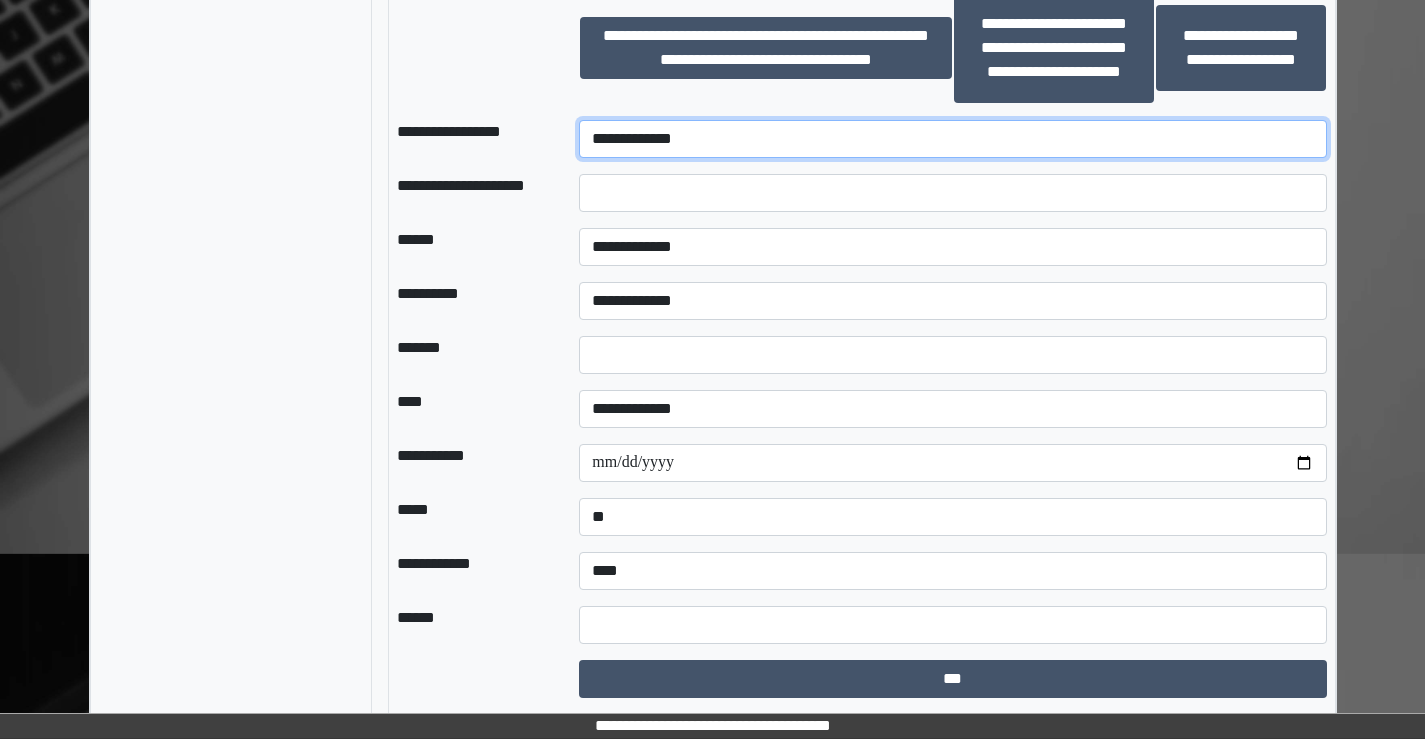 click on "**********" at bounding box center [952, 139] 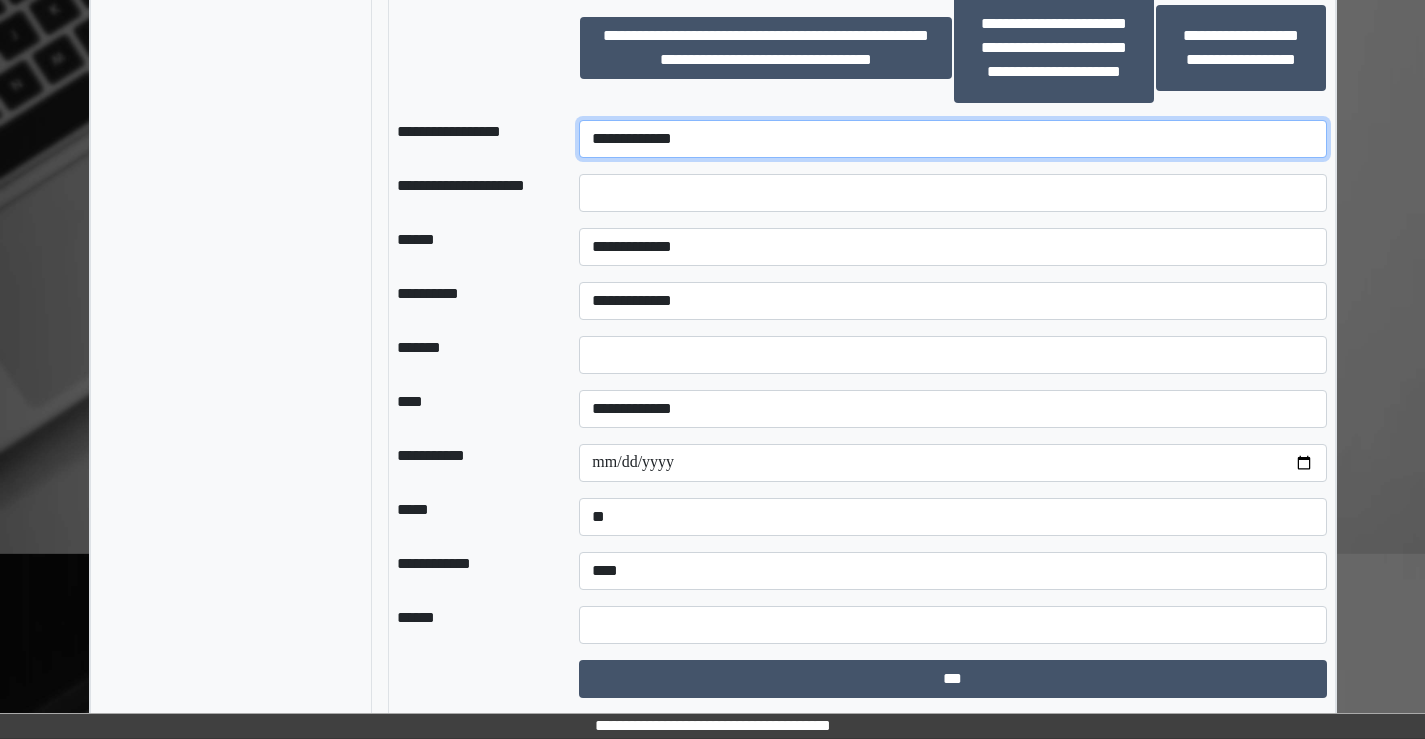 select on "*********" 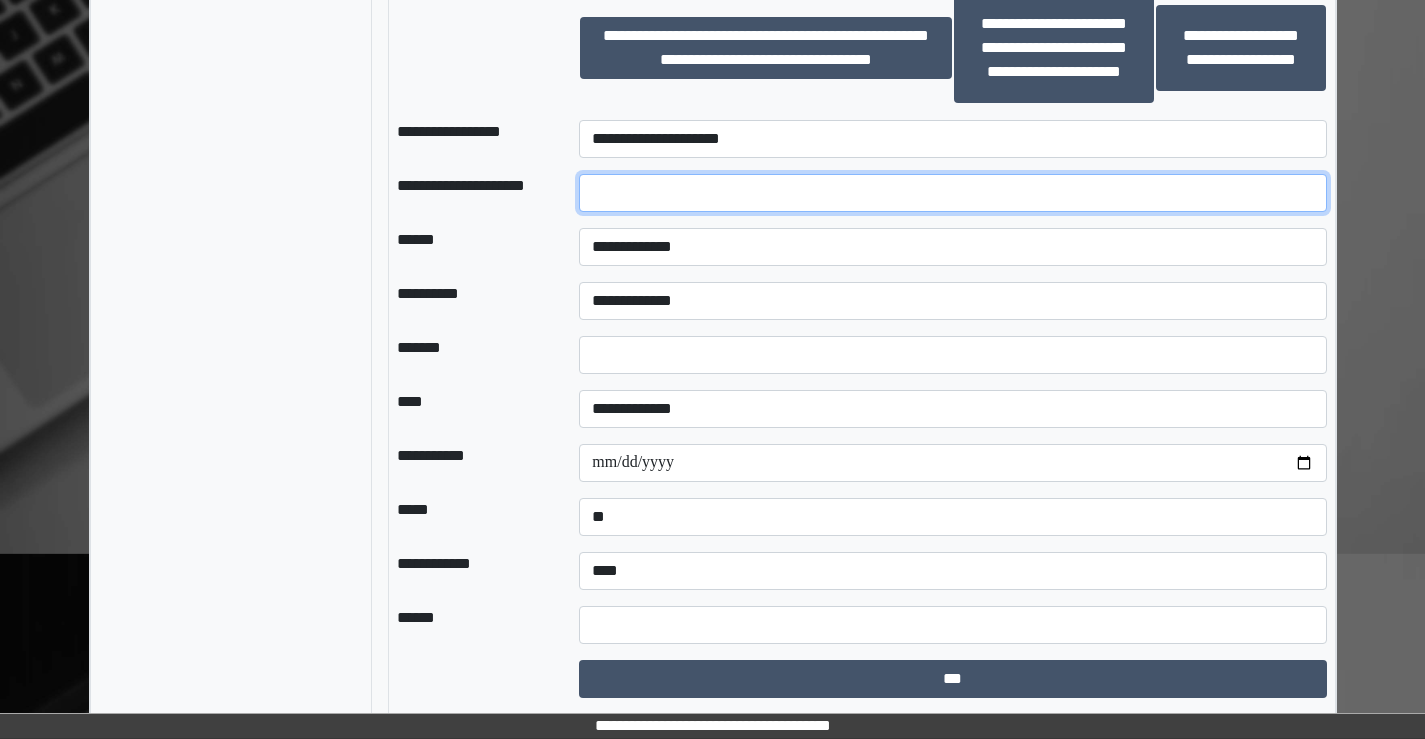 click at bounding box center [952, 193] 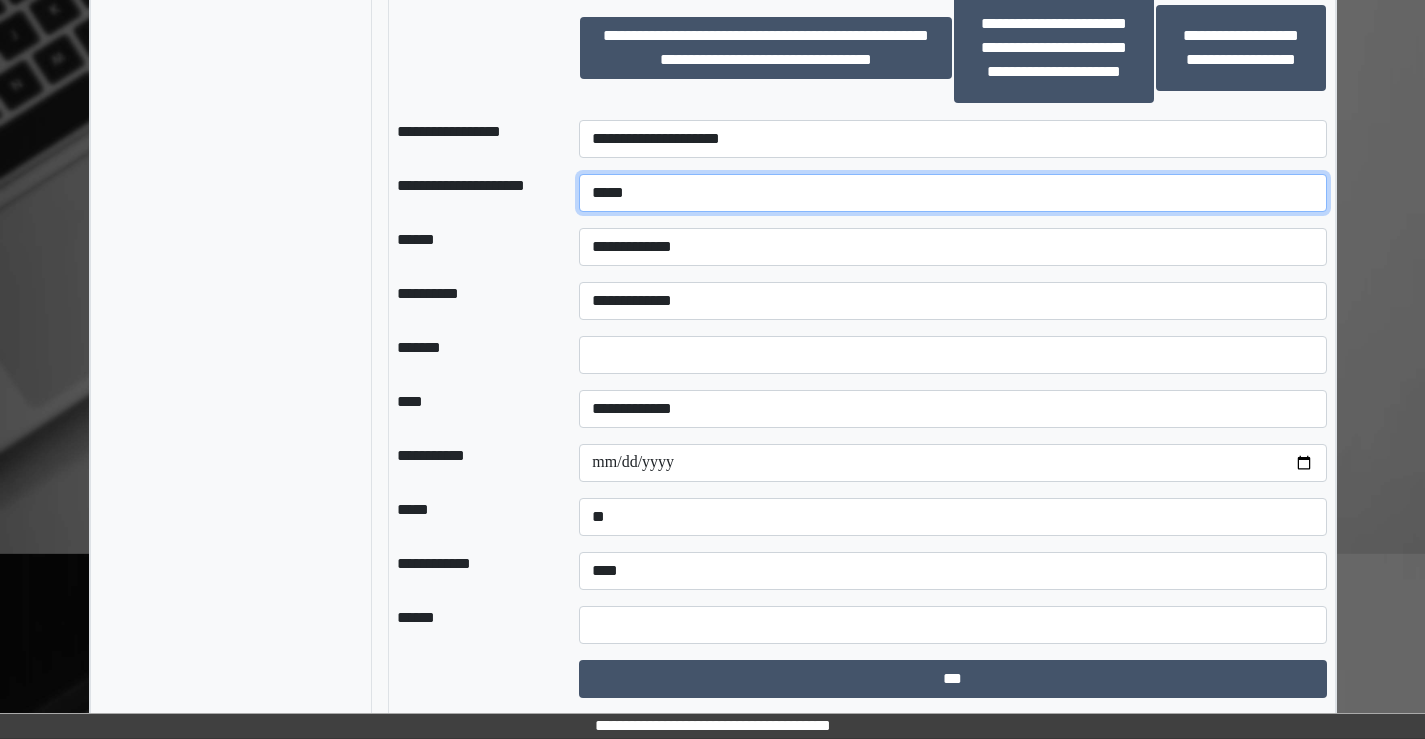 type on "*****" 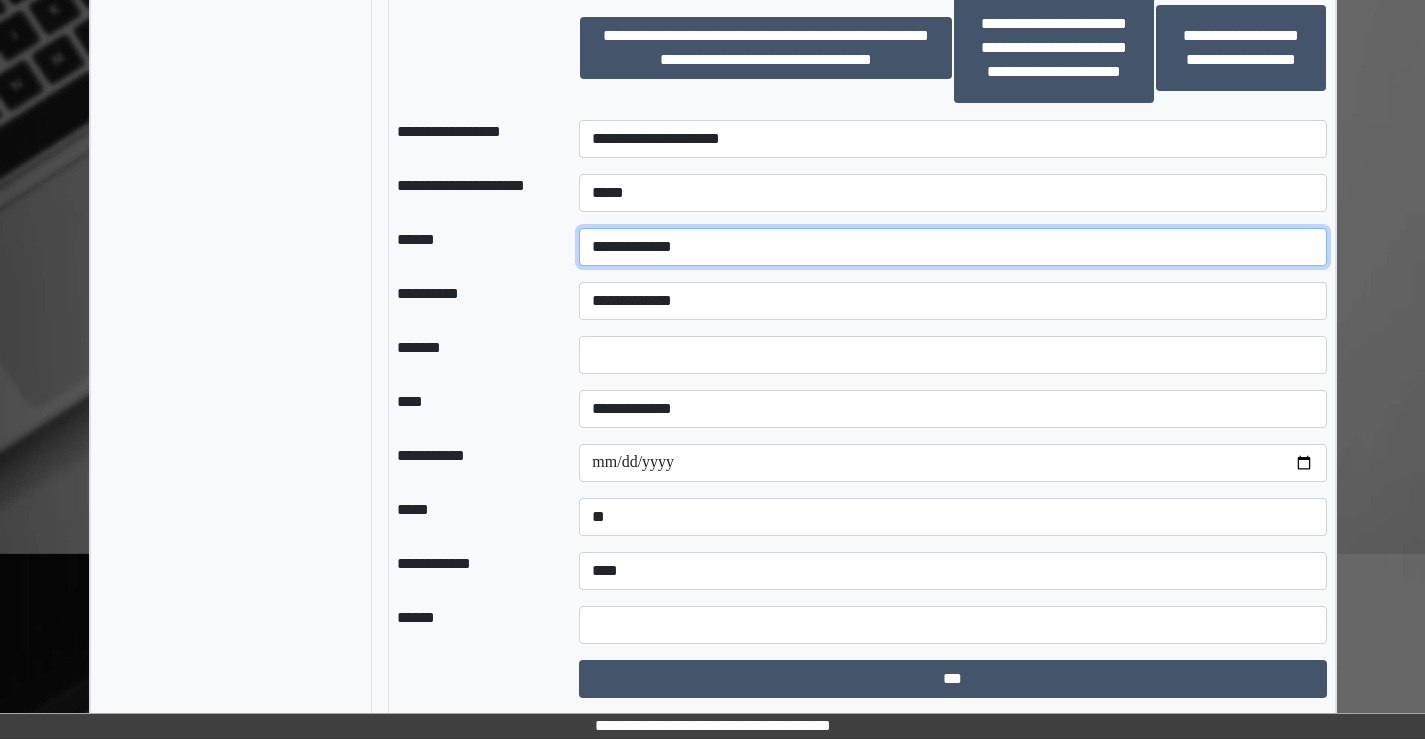 click on "**********" at bounding box center [952, 247] 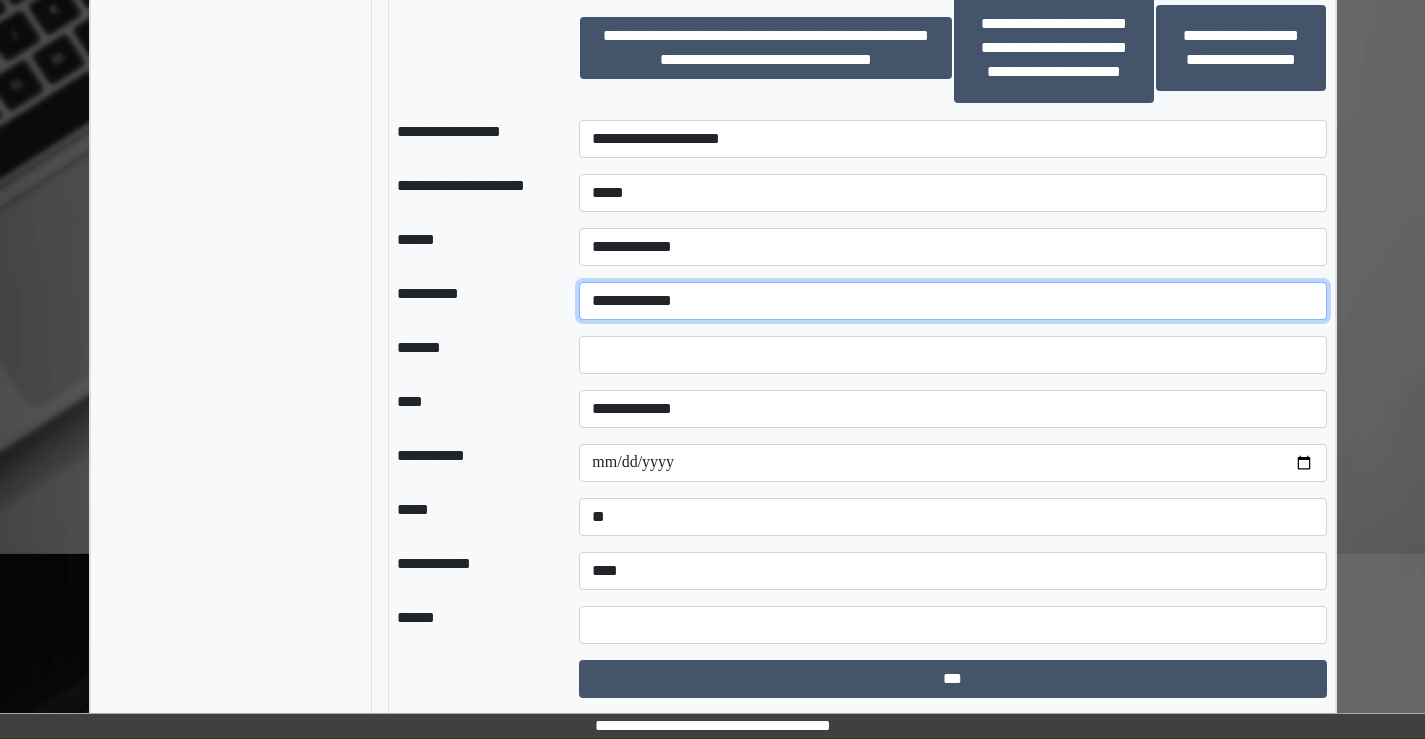 click on "**********" at bounding box center [952, 301] 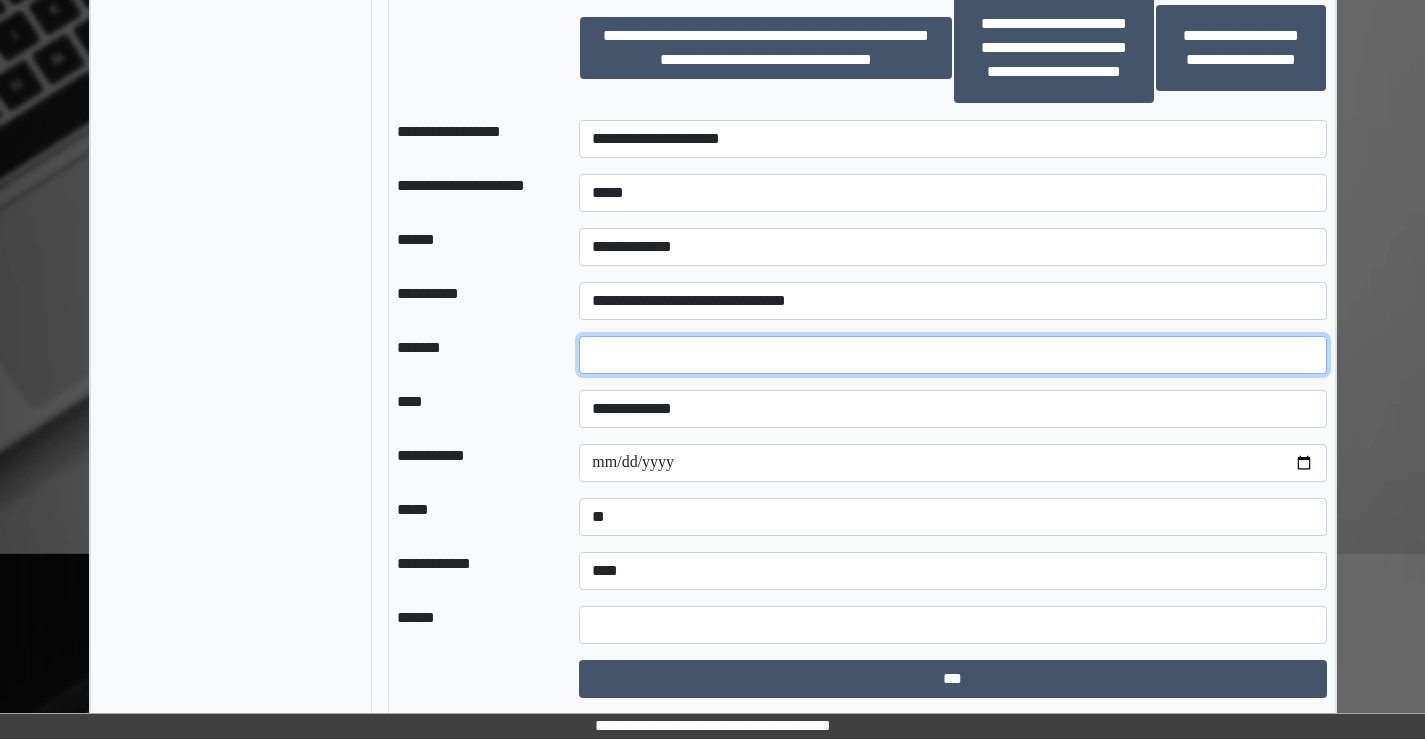 click at bounding box center [952, 355] 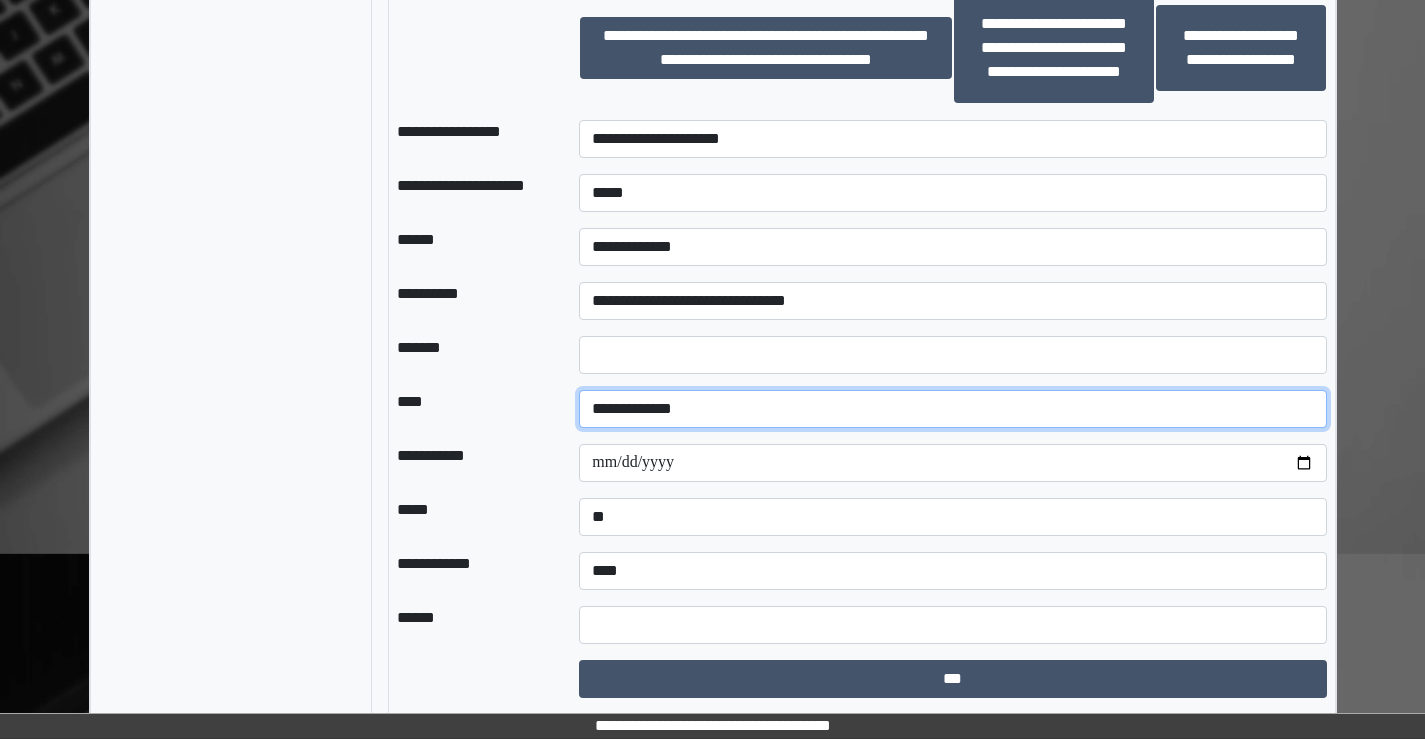 click on "**********" at bounding box center (952, 409) 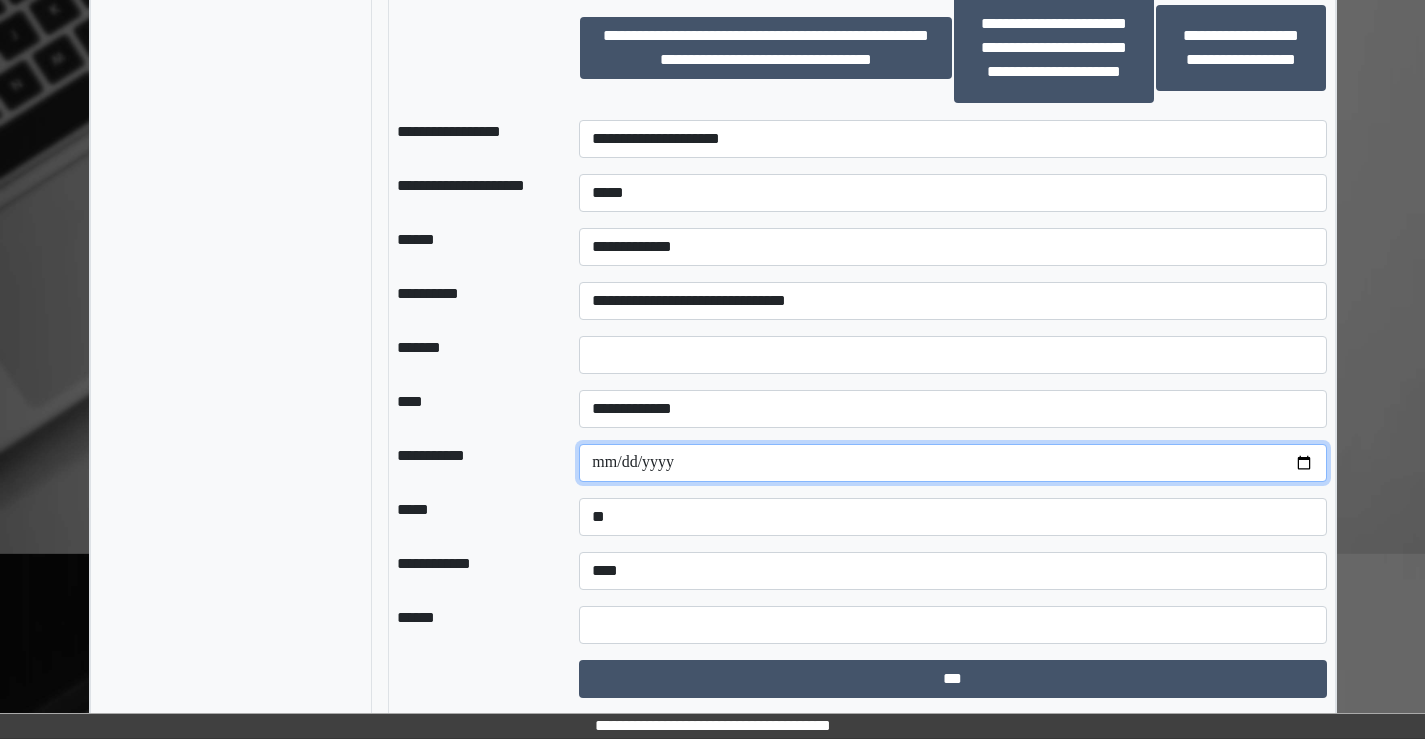 click at bounding box center (952, 463) 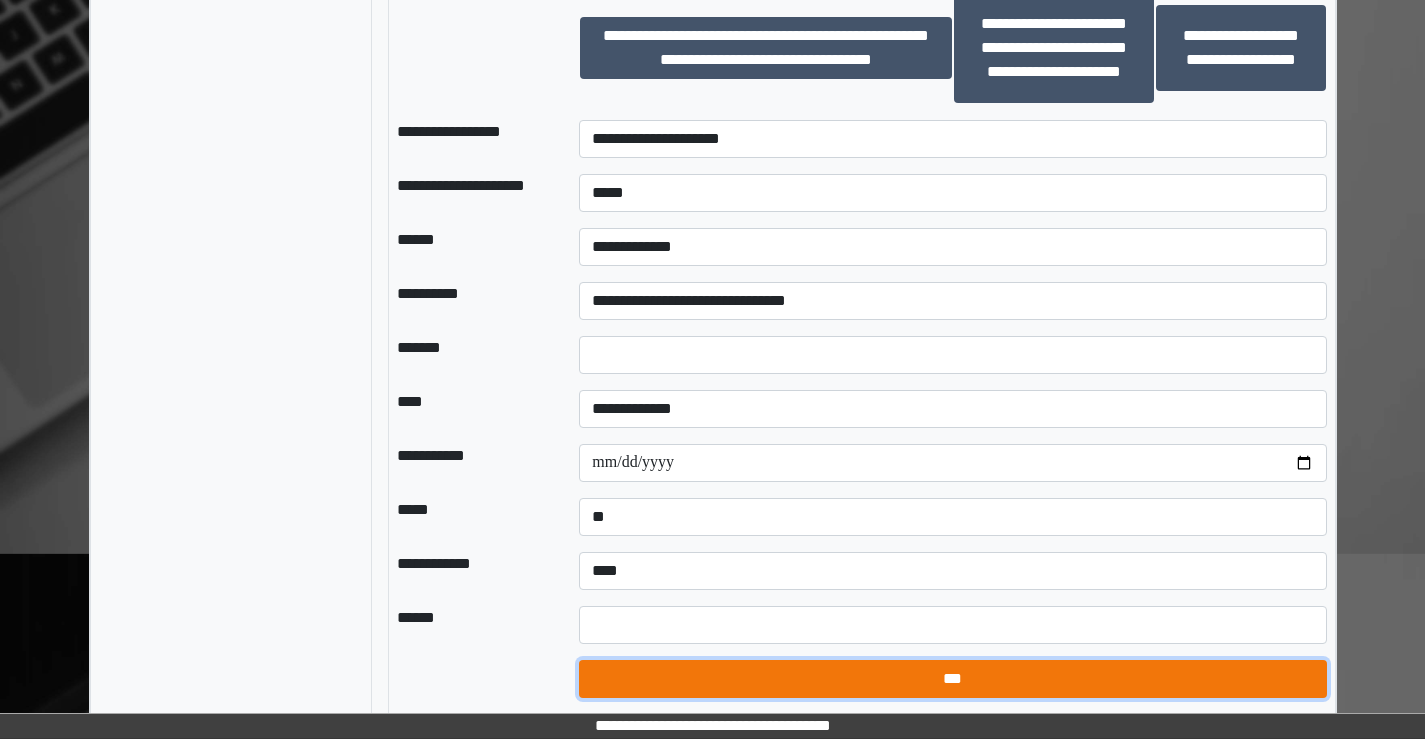 click on "***" at bounding box center (952, 679) 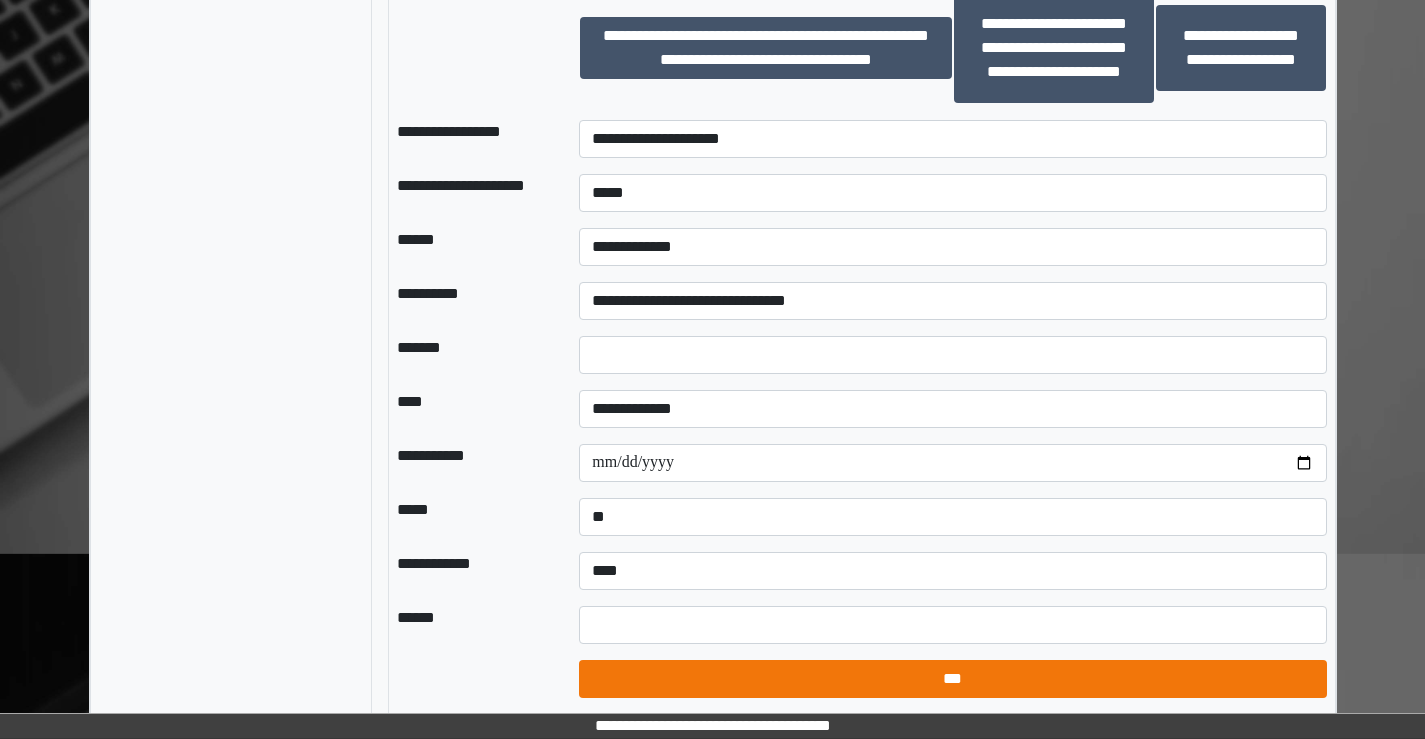 select on "*" 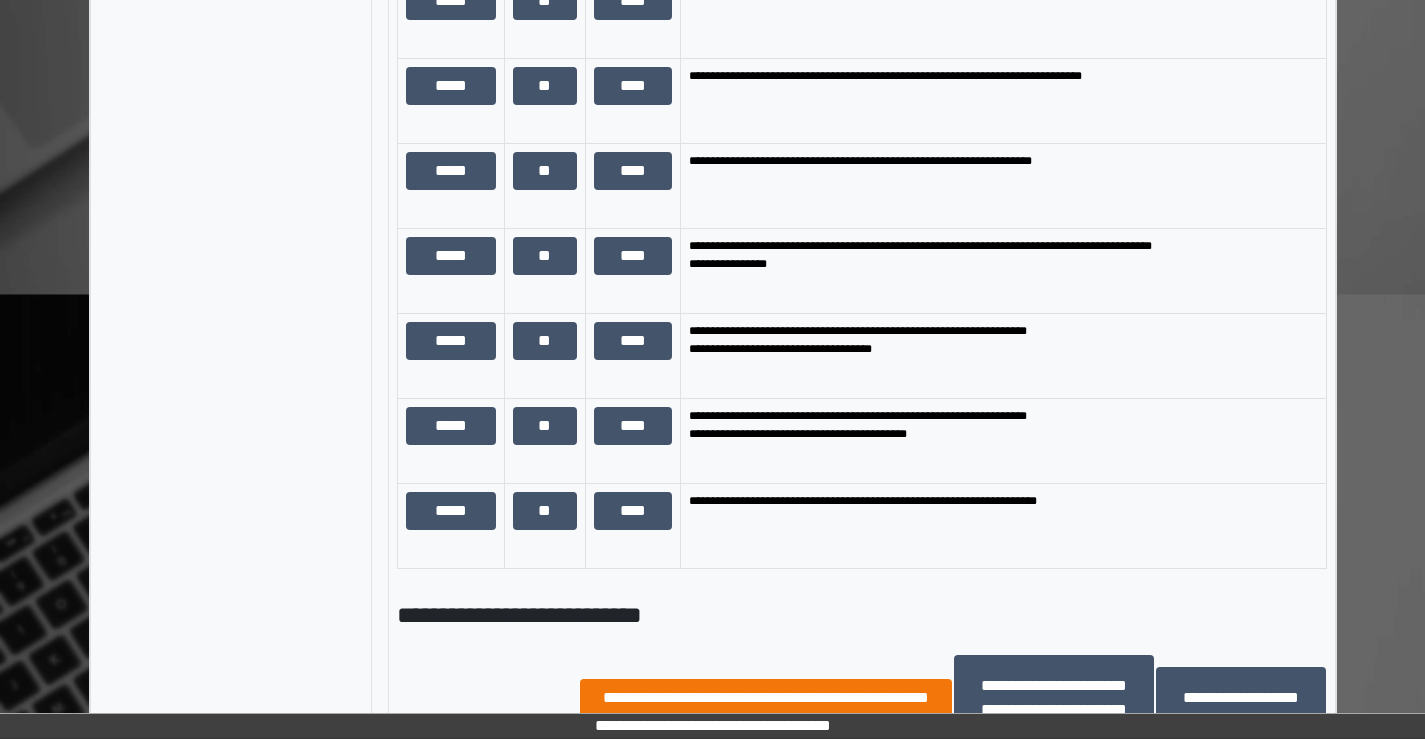 scroll, scrollTop: 1289, scrollLeft: 0, axis: vertical 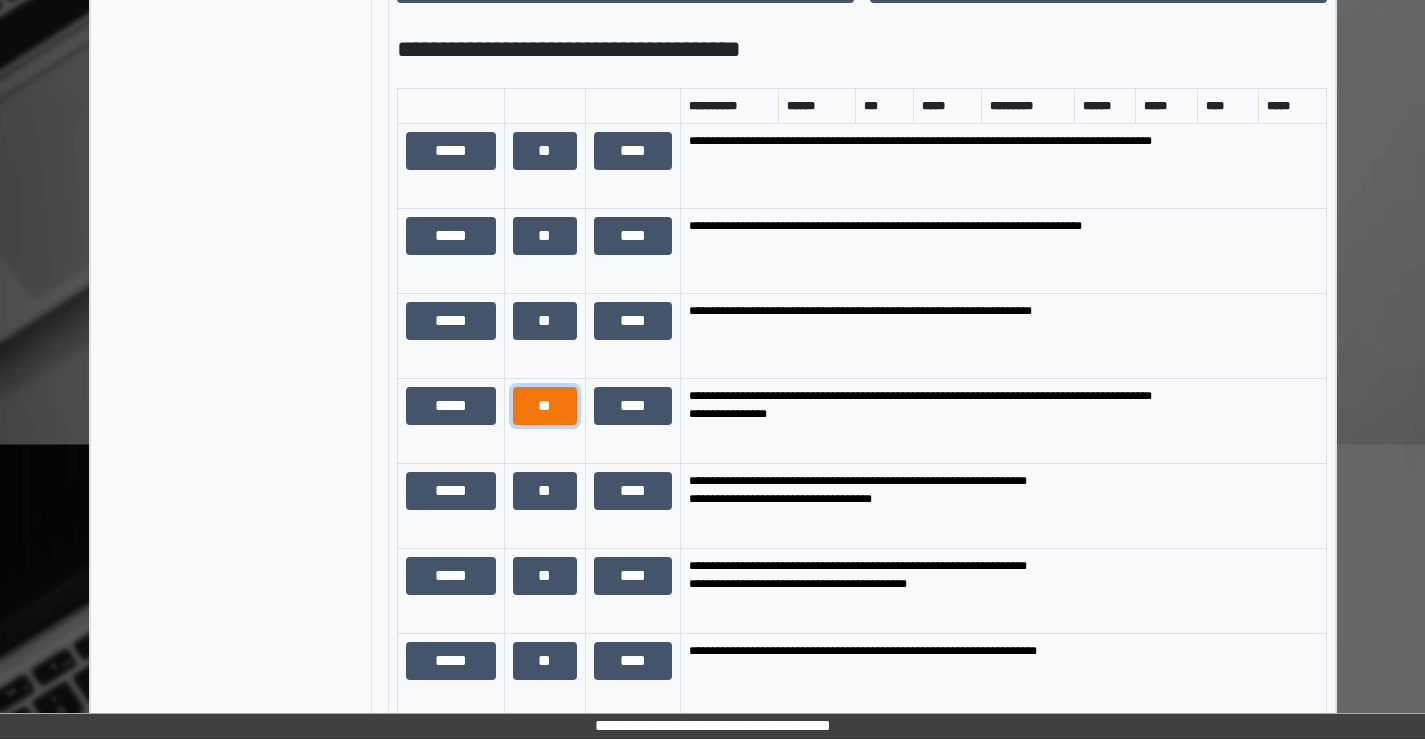 click on "**" at bounding box center (545, 406) 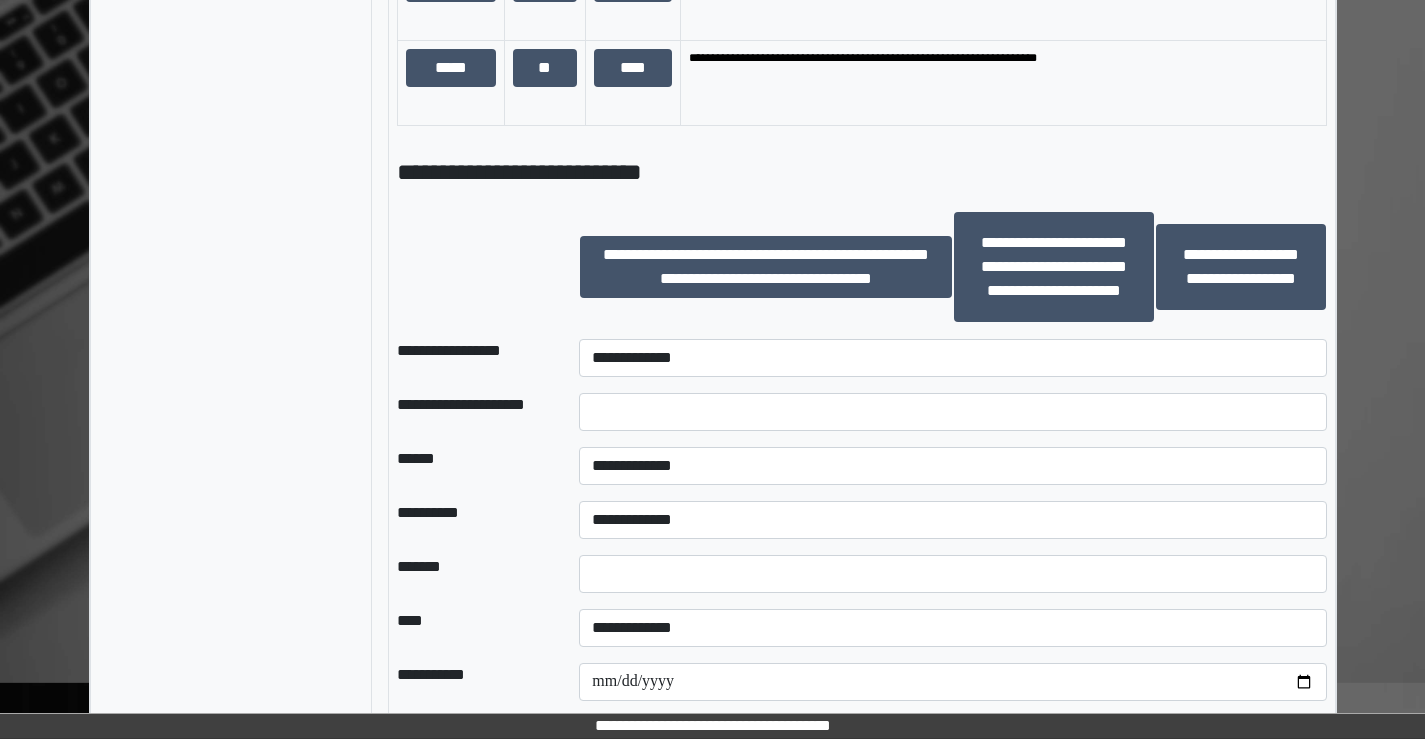 scroll, scrollTop: 1989, scrollLeft: 0, axis: vertical 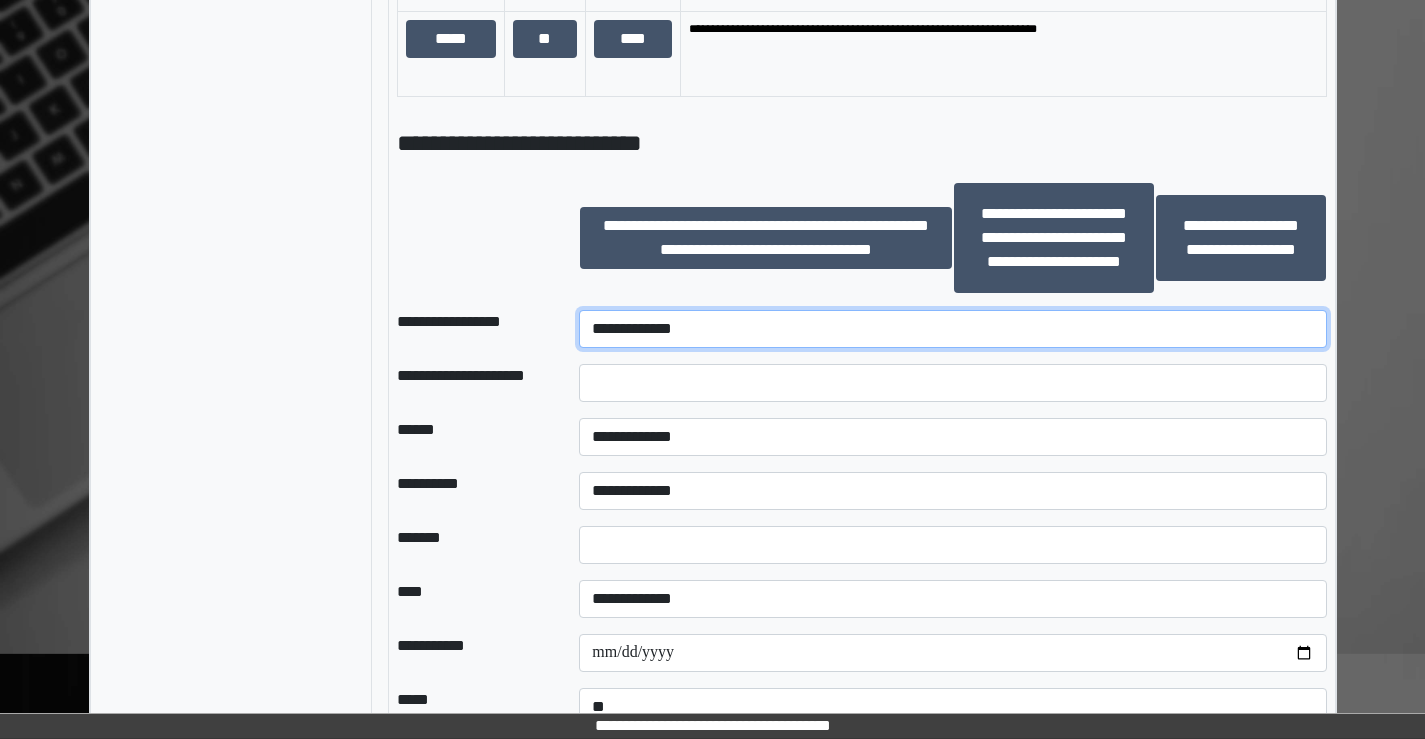 click on "**********" at bounding box center [952, 329] 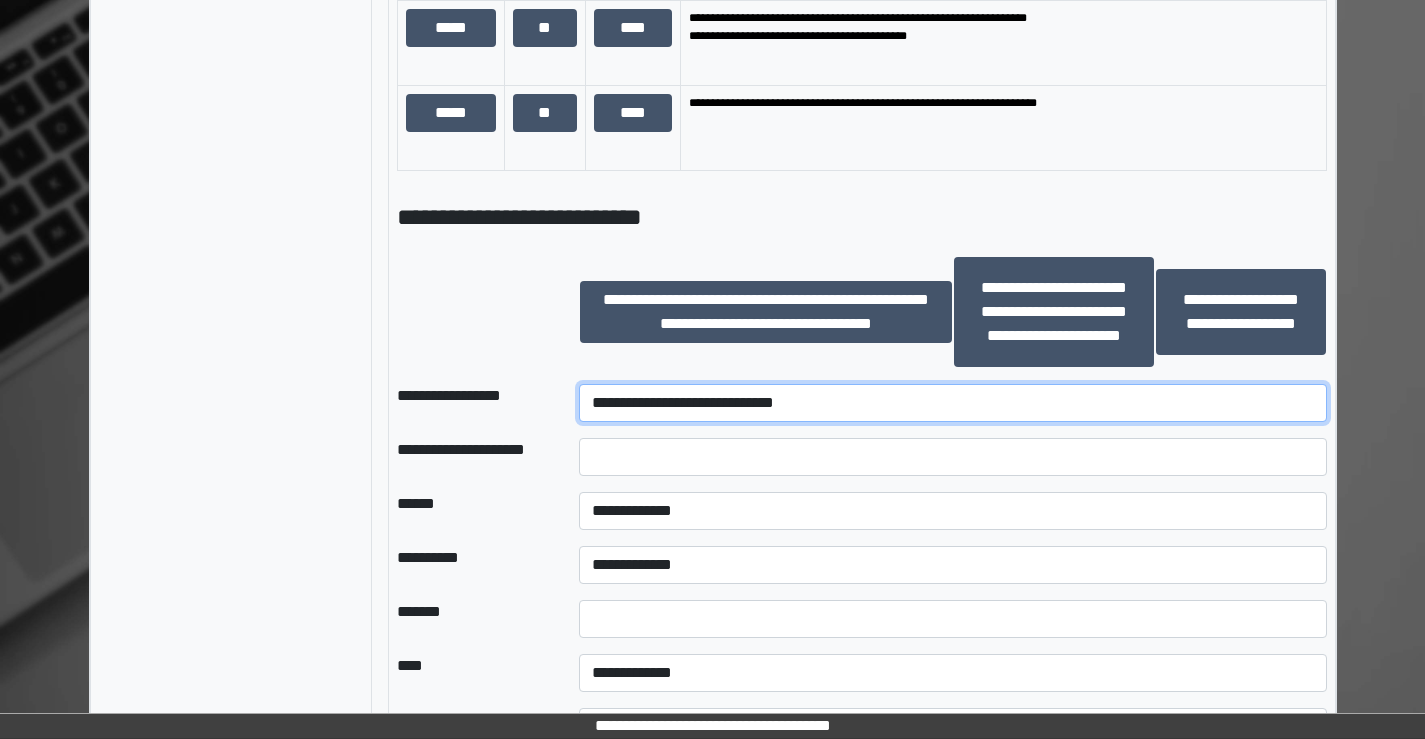 scroll, scrollTop: 1989, scrollLeft: 0, axis: vertical 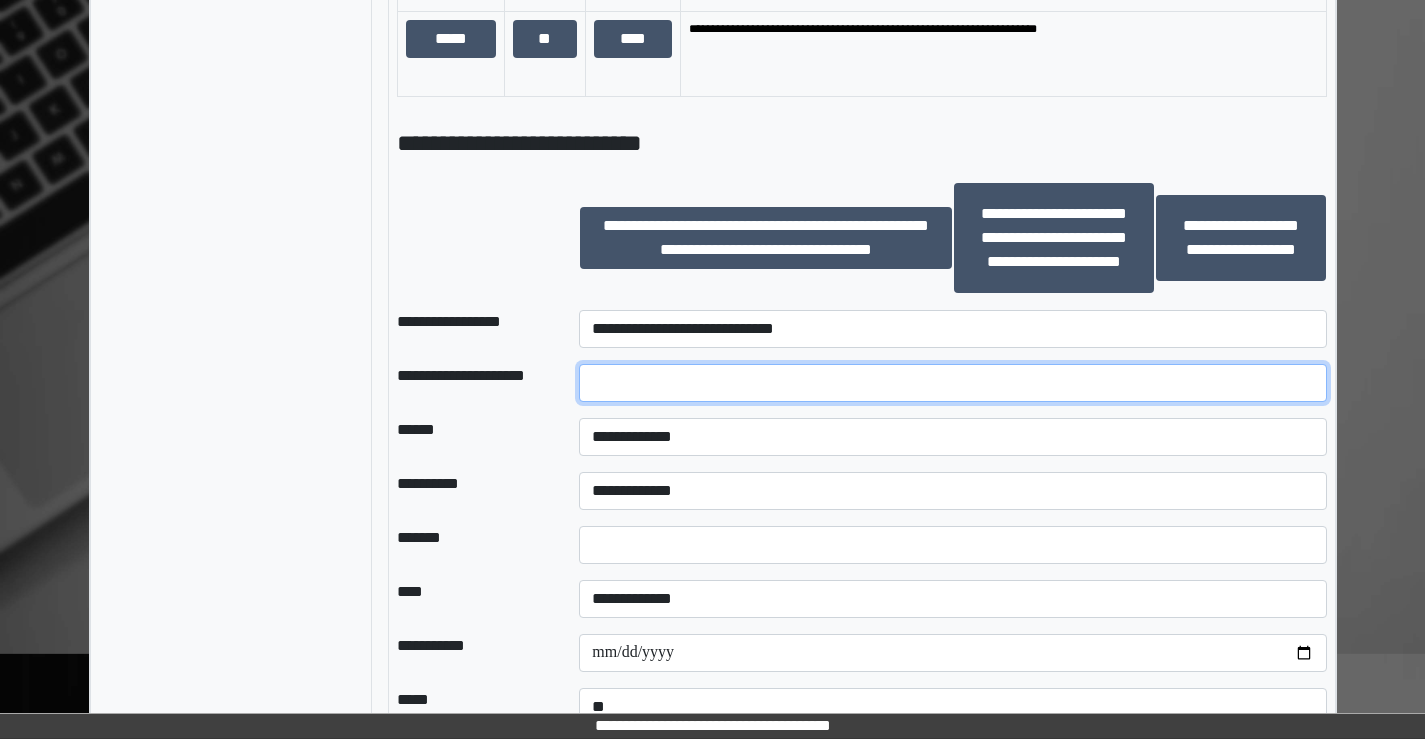 click at bounding box center [952, 383] 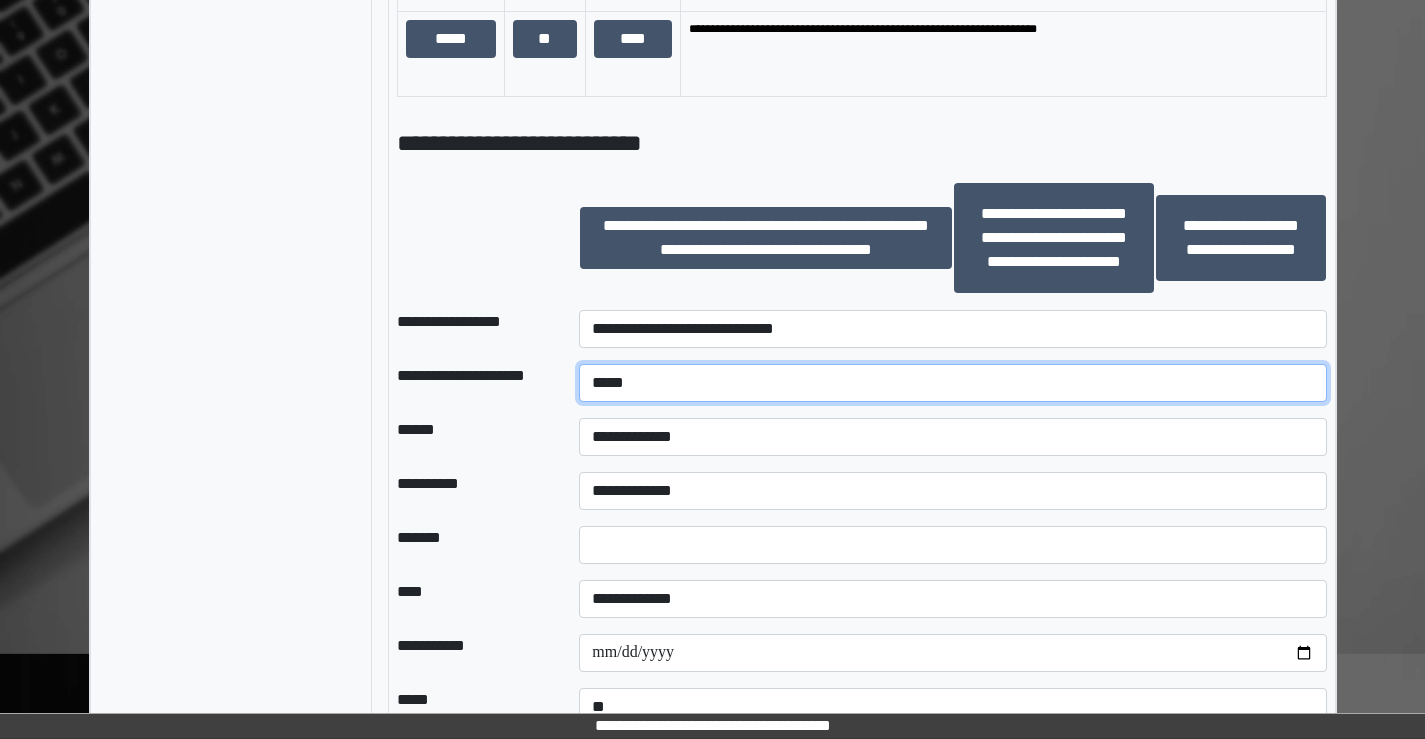 type on "*****" 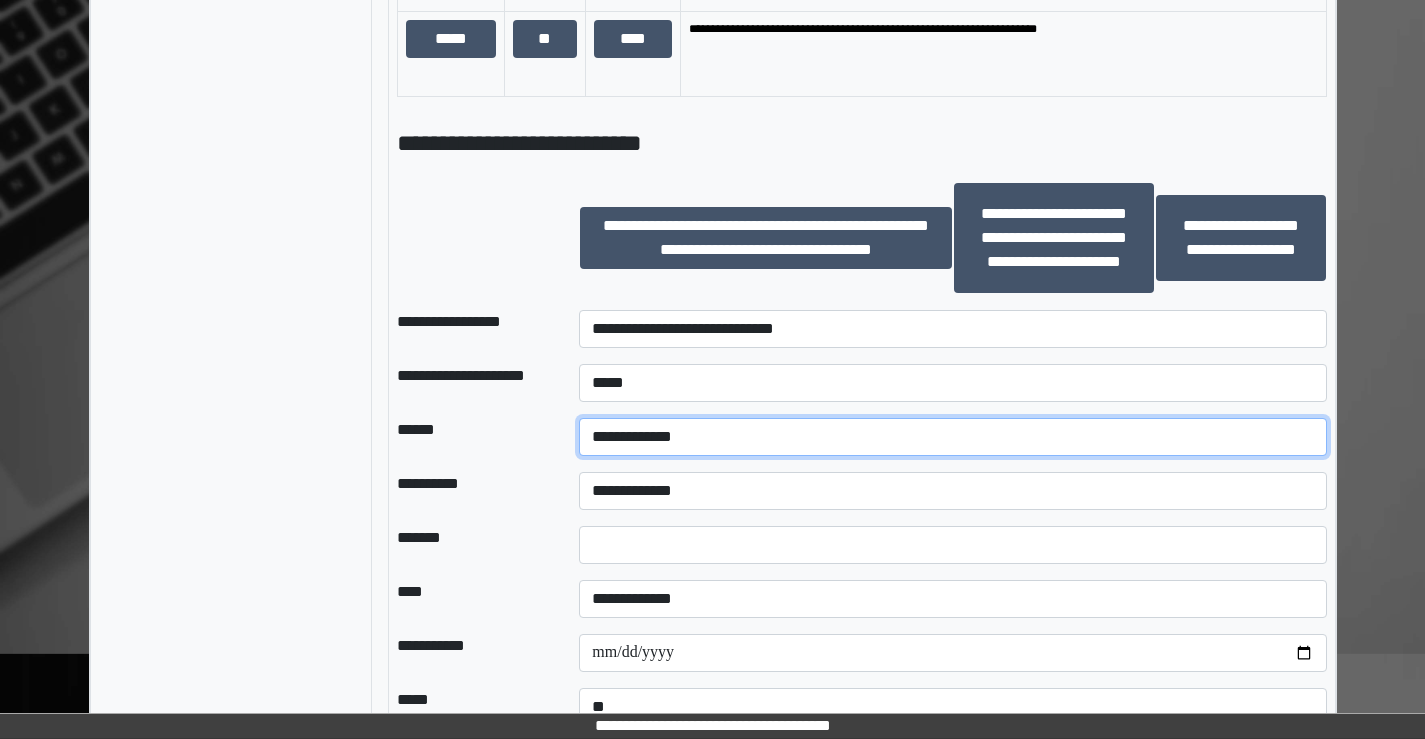 click on "**********" at bounding box center (952, 437) 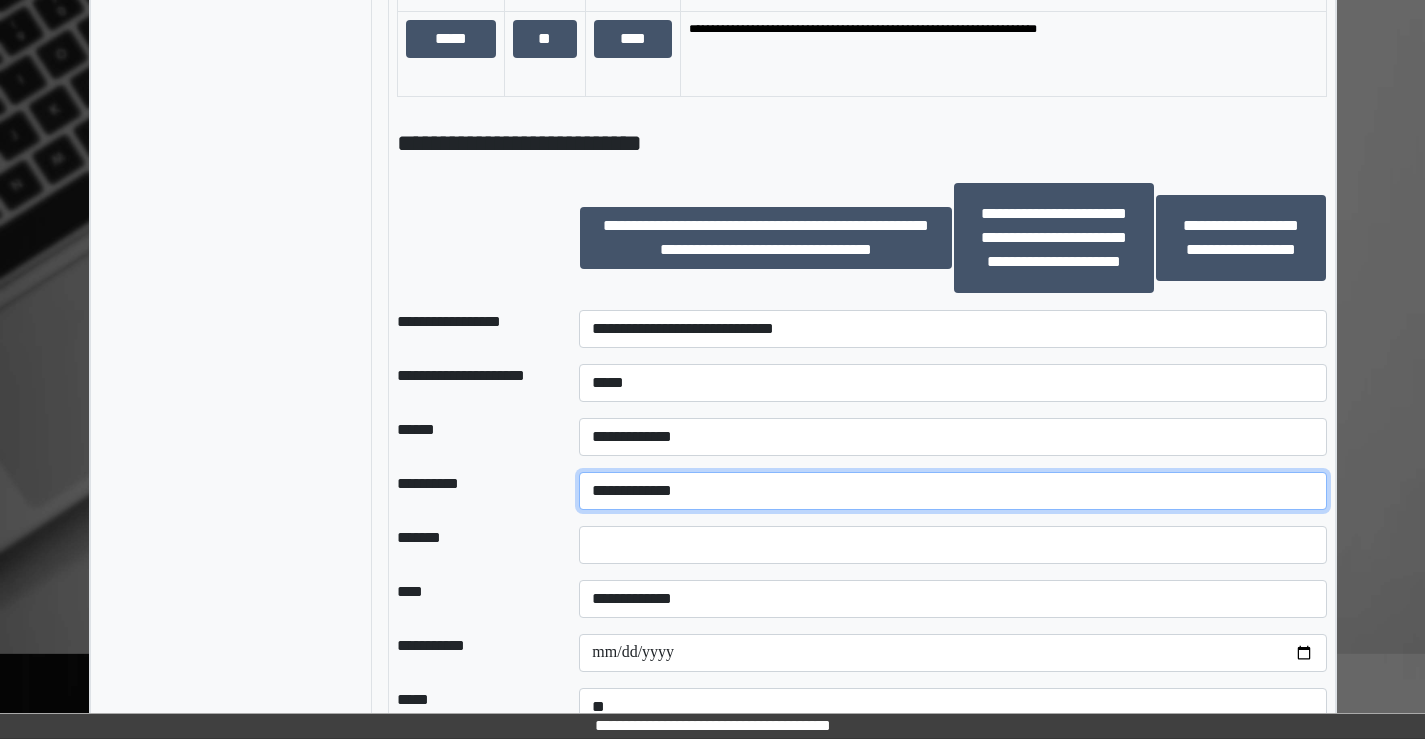 click on "**********" at bounding box center [952, 491] 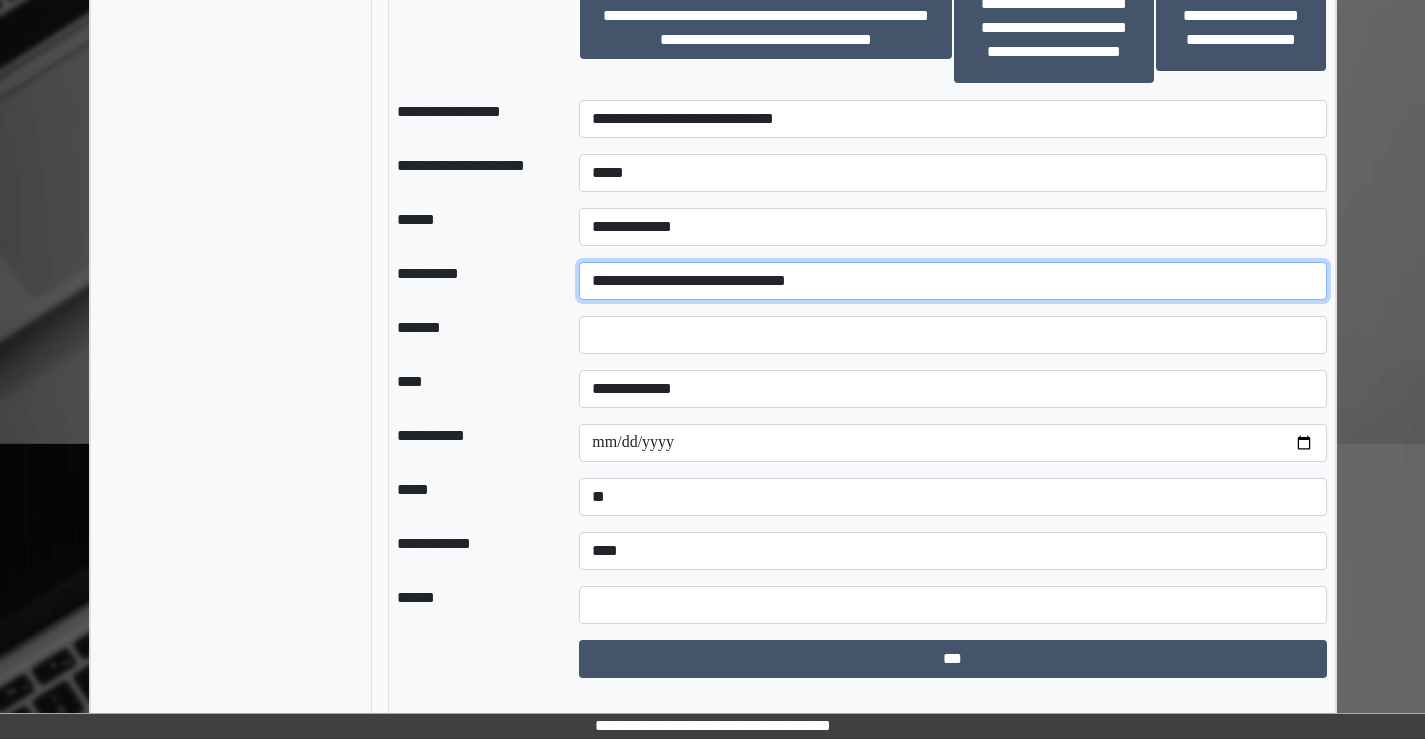 scroll, scrollTop: 2203, scrollLeft: 0, axis: vertical 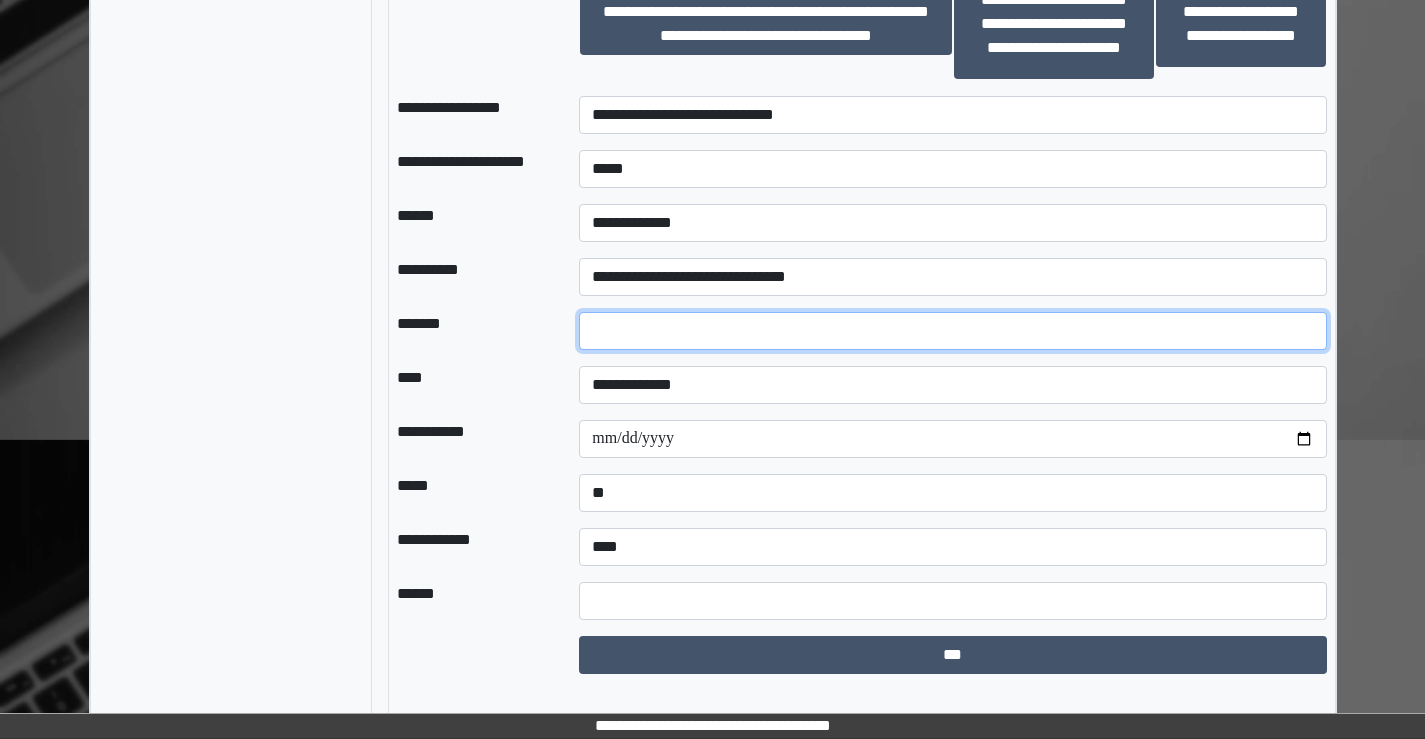 click on "*" at bounding box center (952, 331) 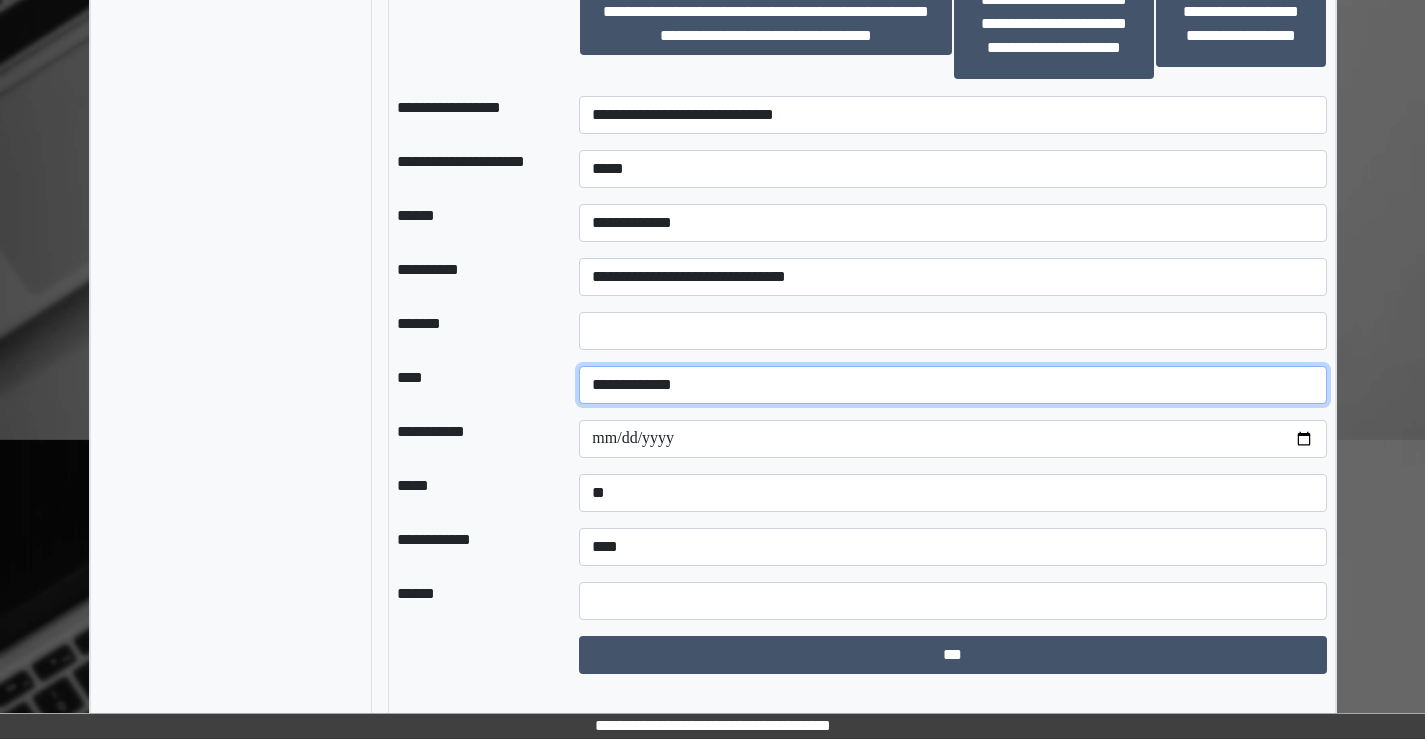 click on "**********" at bounding box center (952, 385) 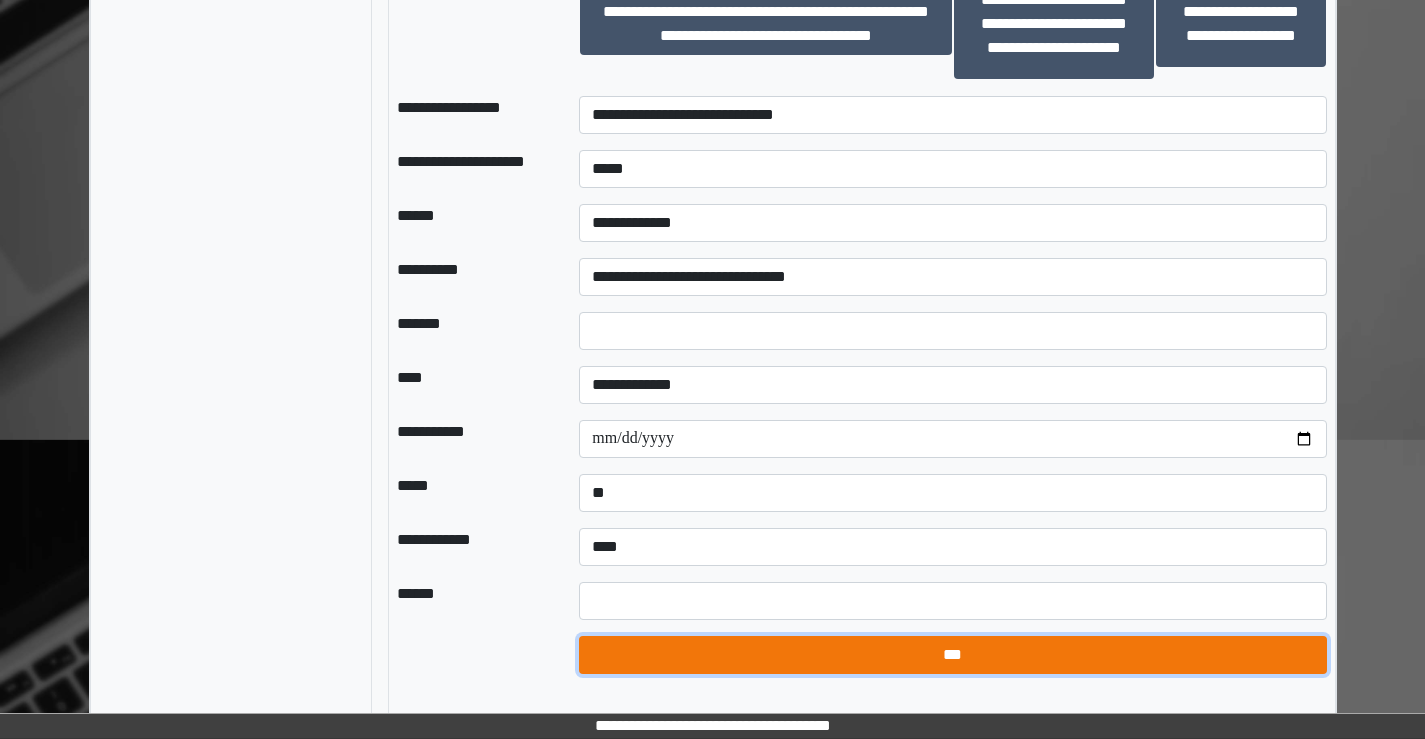 click on "***" at bounding box center [952, 655] 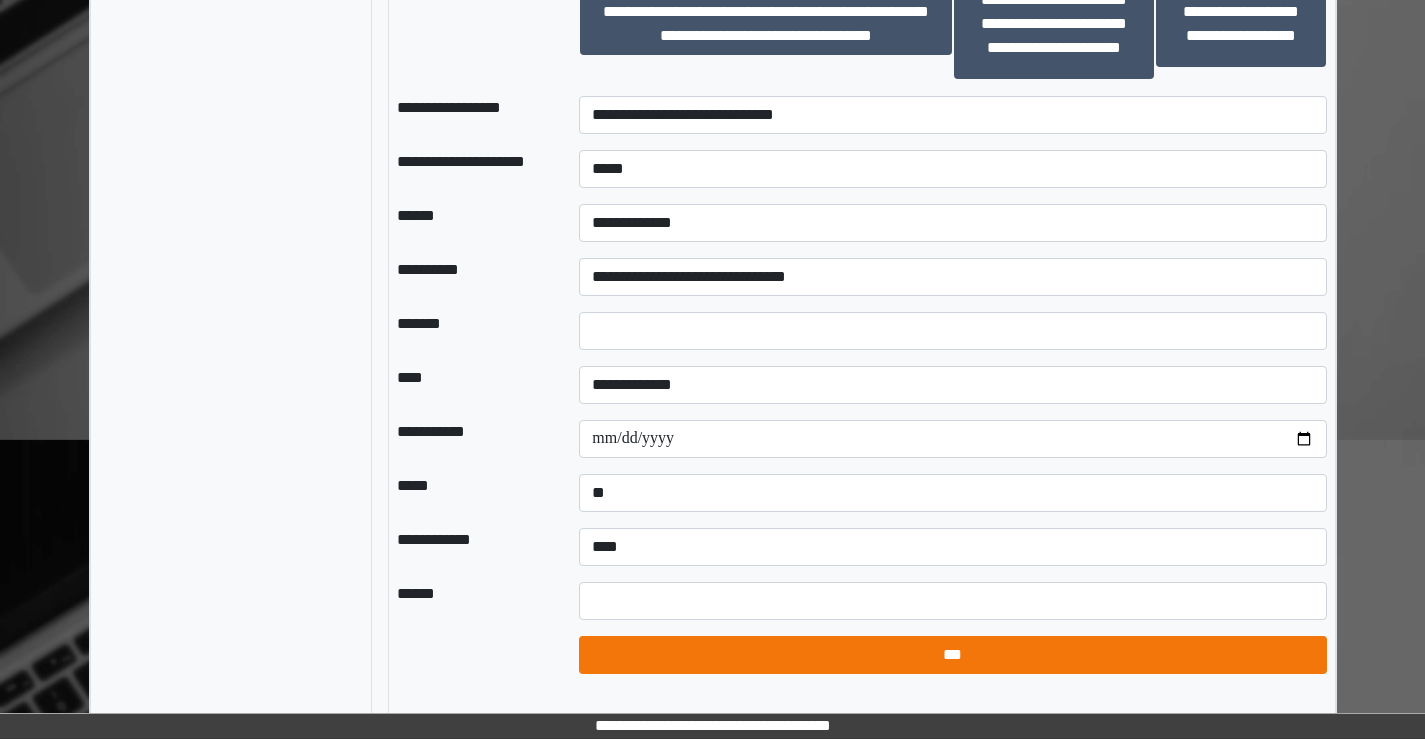 select on "*" 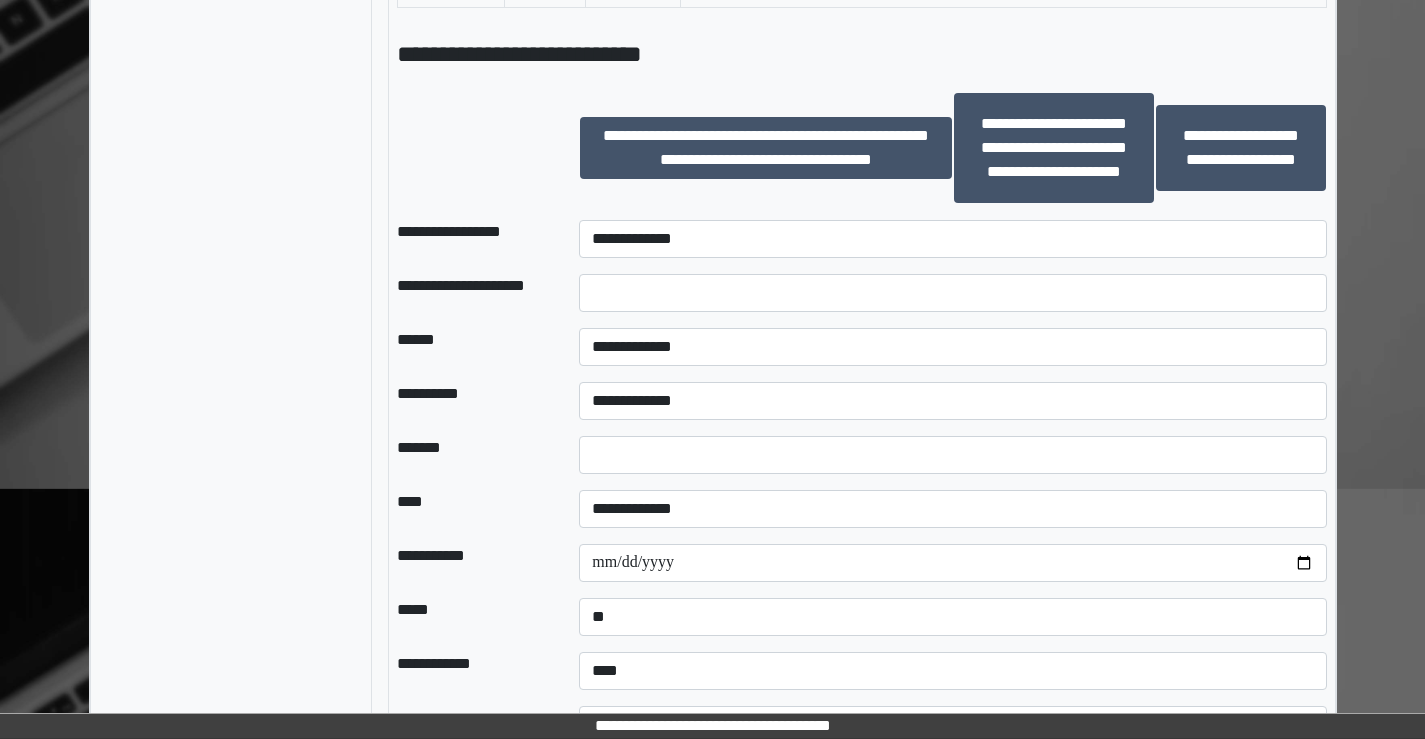scroll, scrollTop: 2203, scrollLeft: 0, axis: vertical 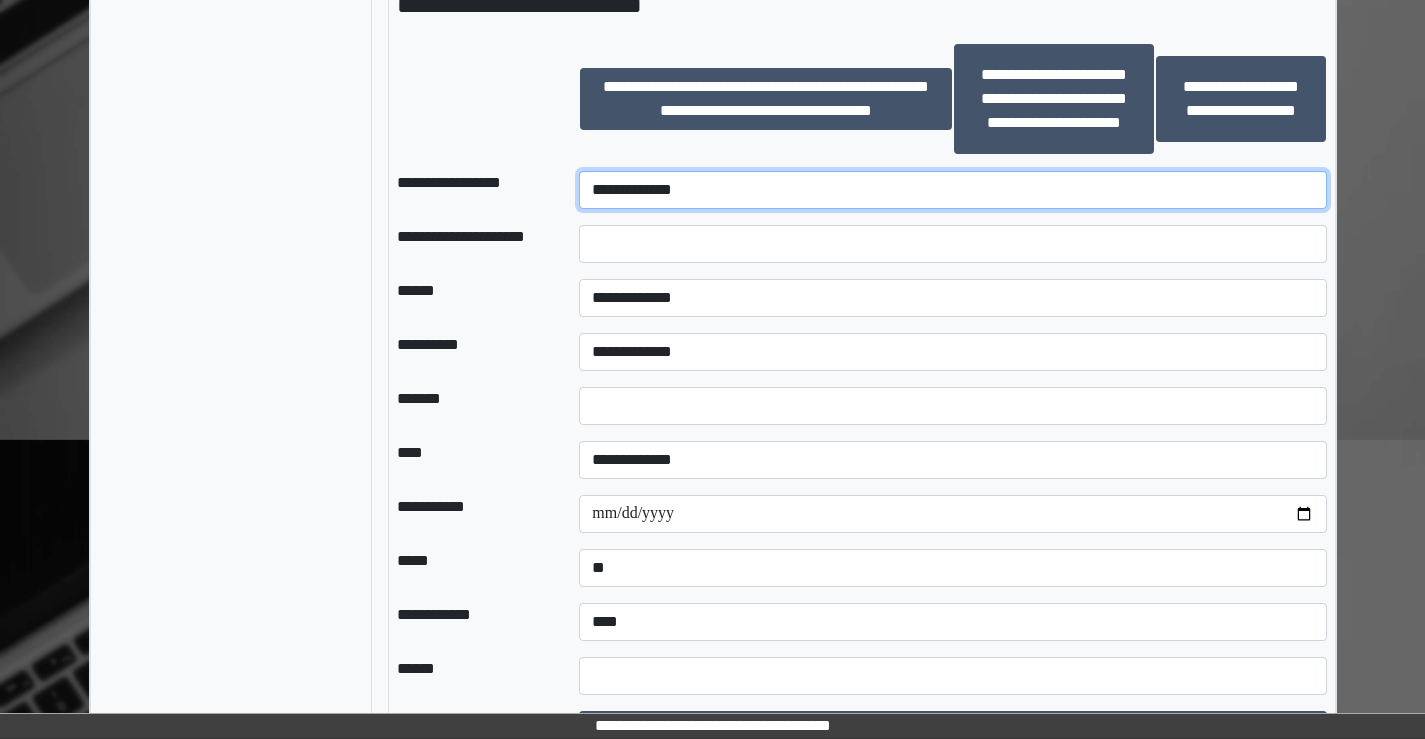 click on "**********" at bounding box center (952, 190) 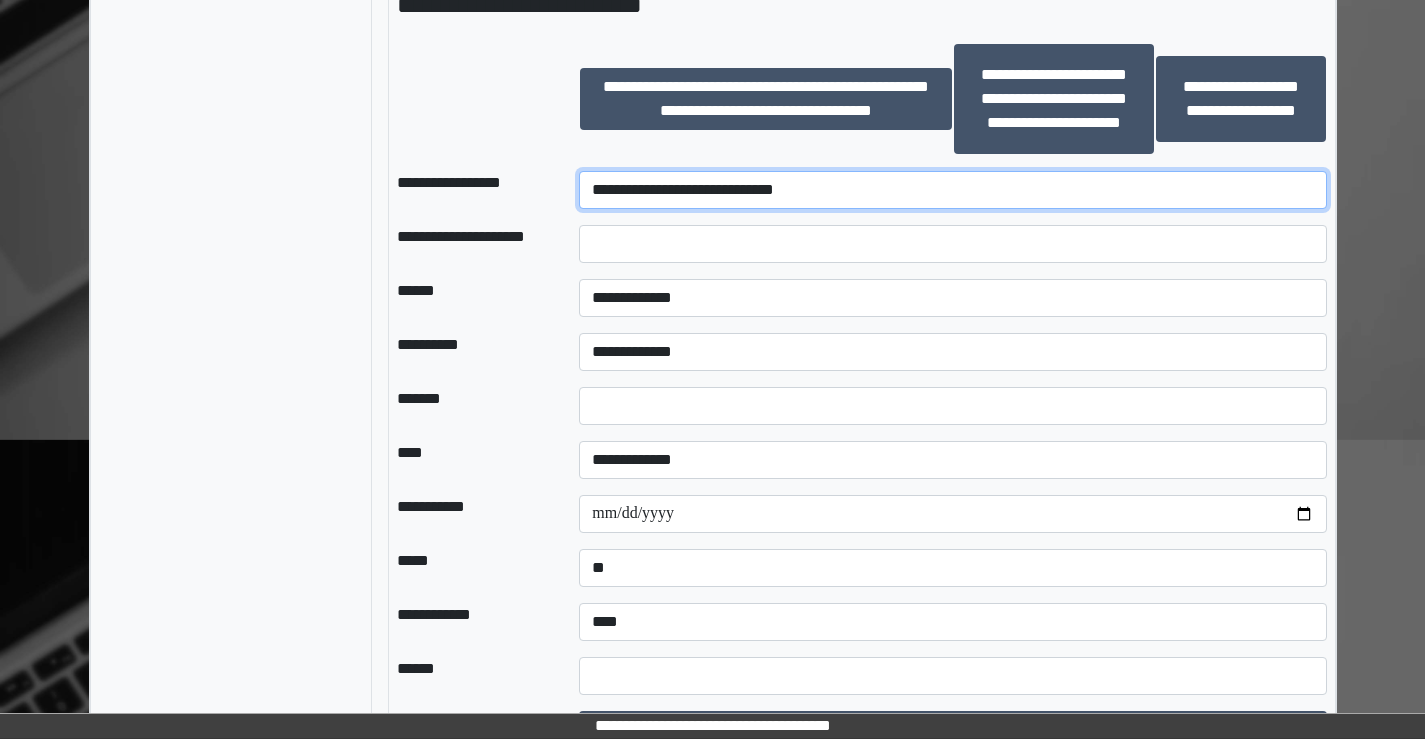 click on "**********" at bounding box center [952, 190] 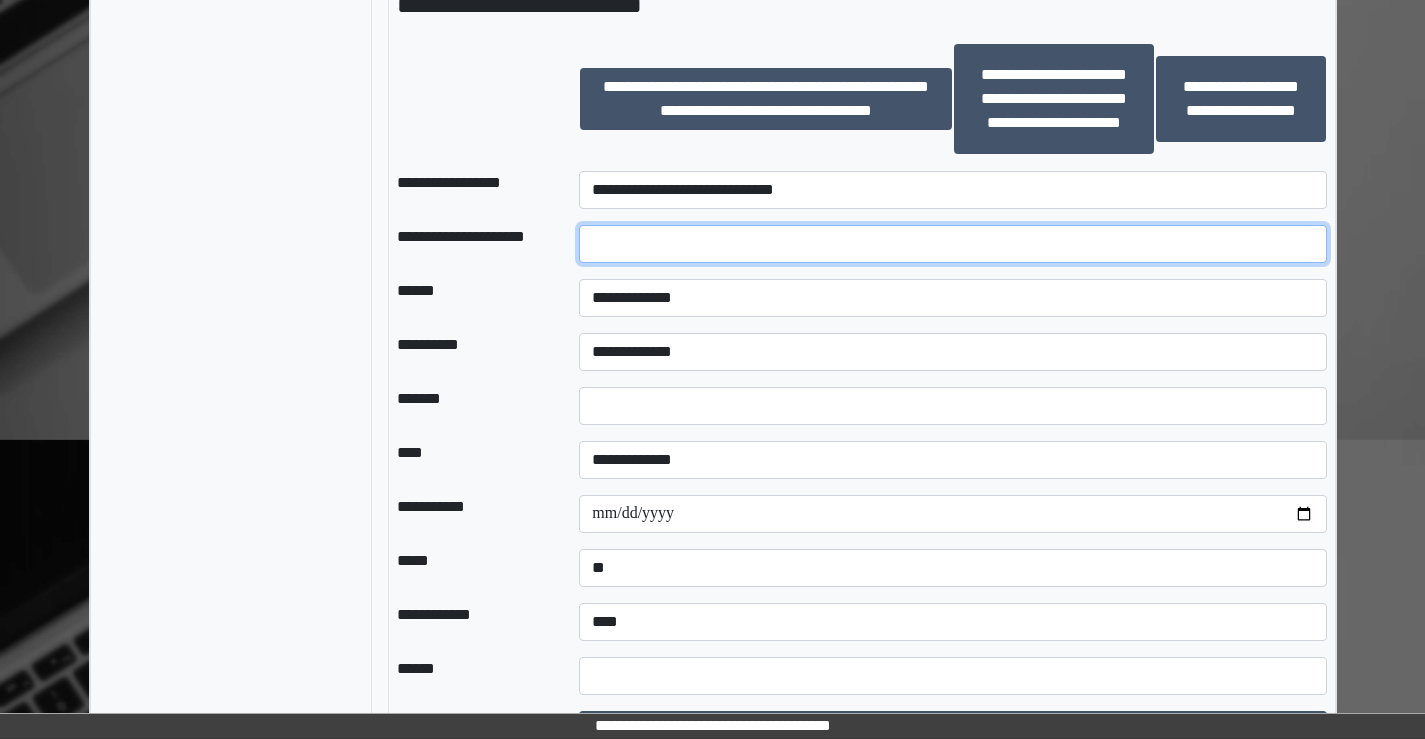 click at bounding box center [952, 244] 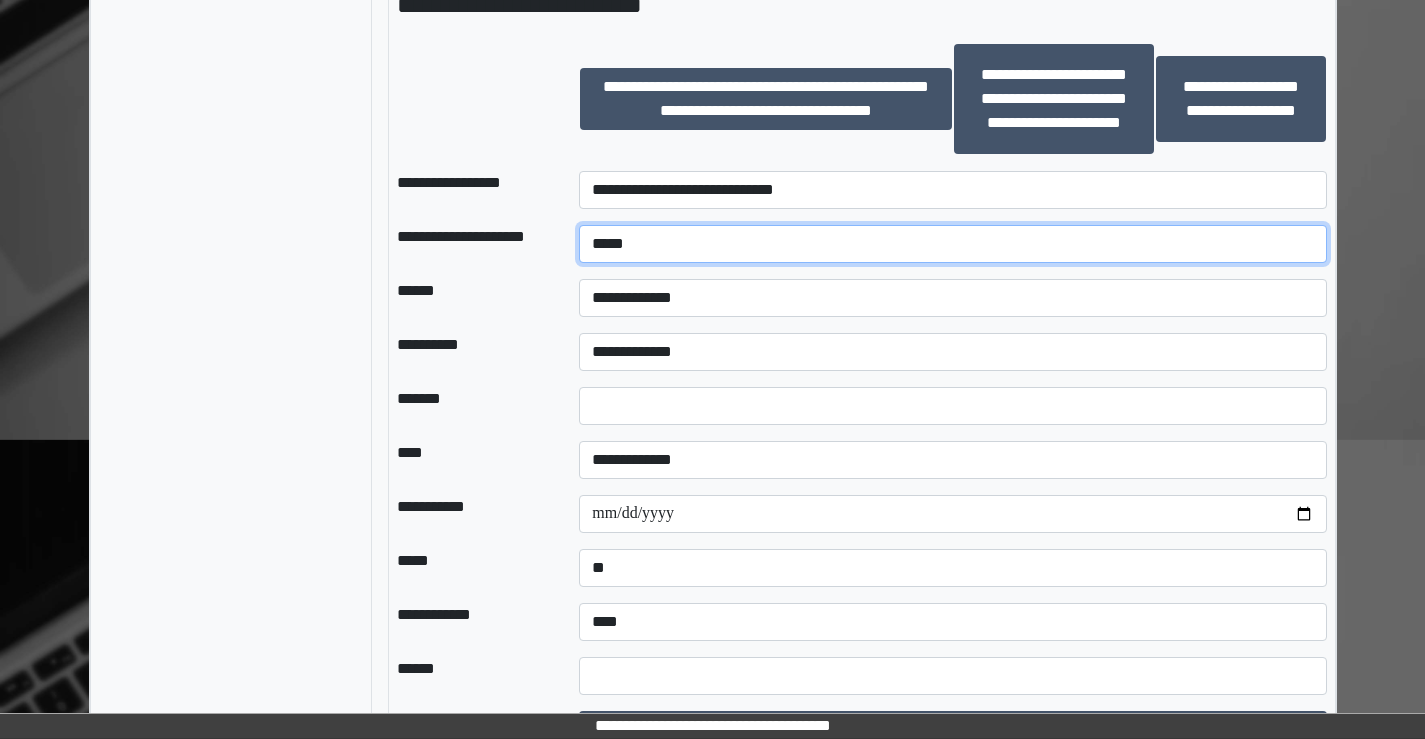 type on "*****" 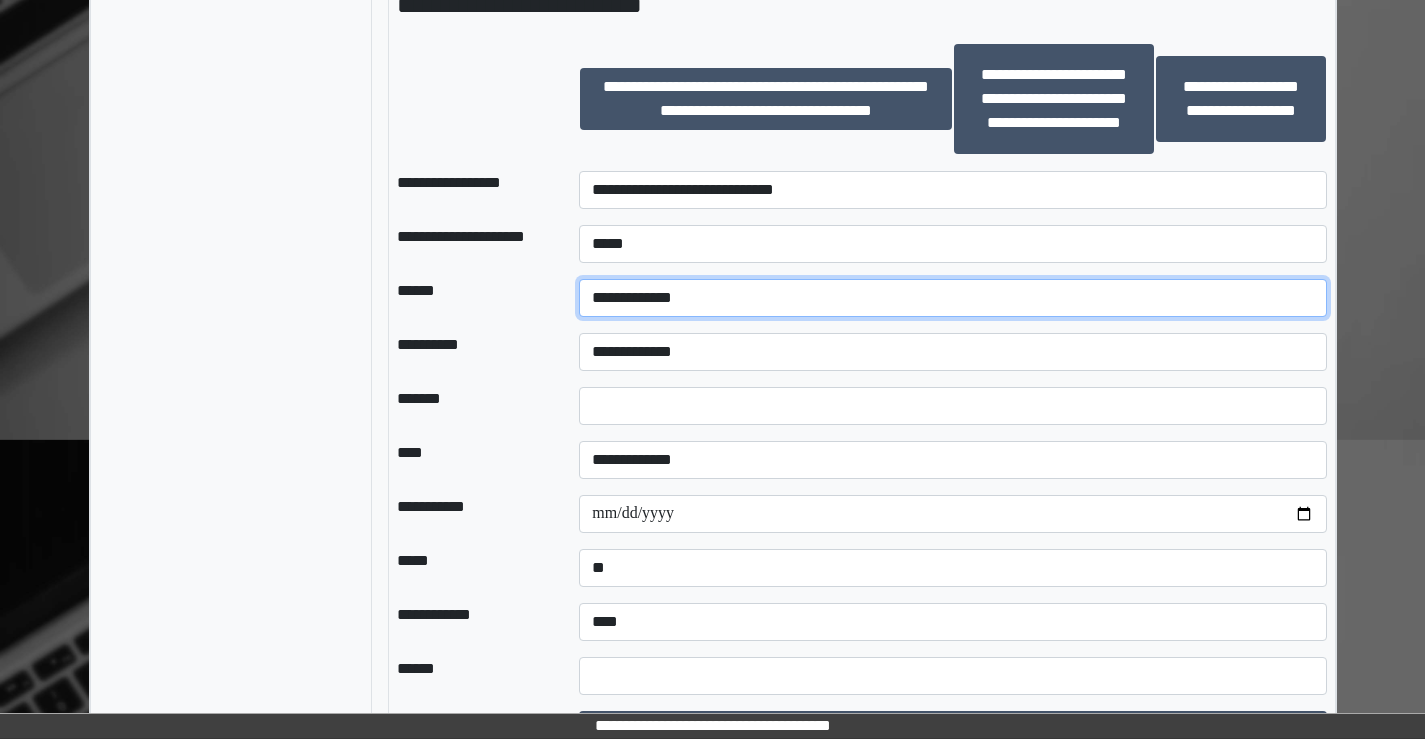 click on "**********" at bounding box center (952, 298) 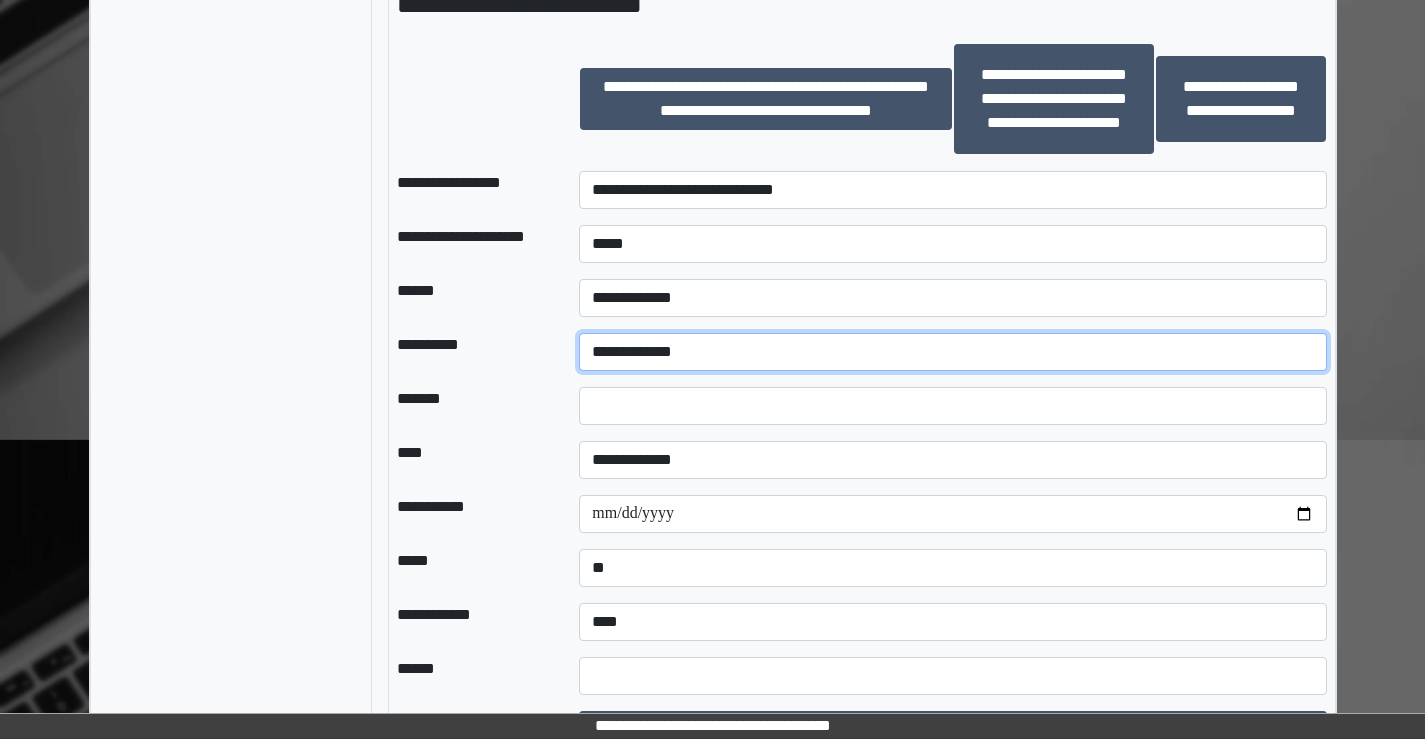 click on "**********" at bounding box center [952, 352] 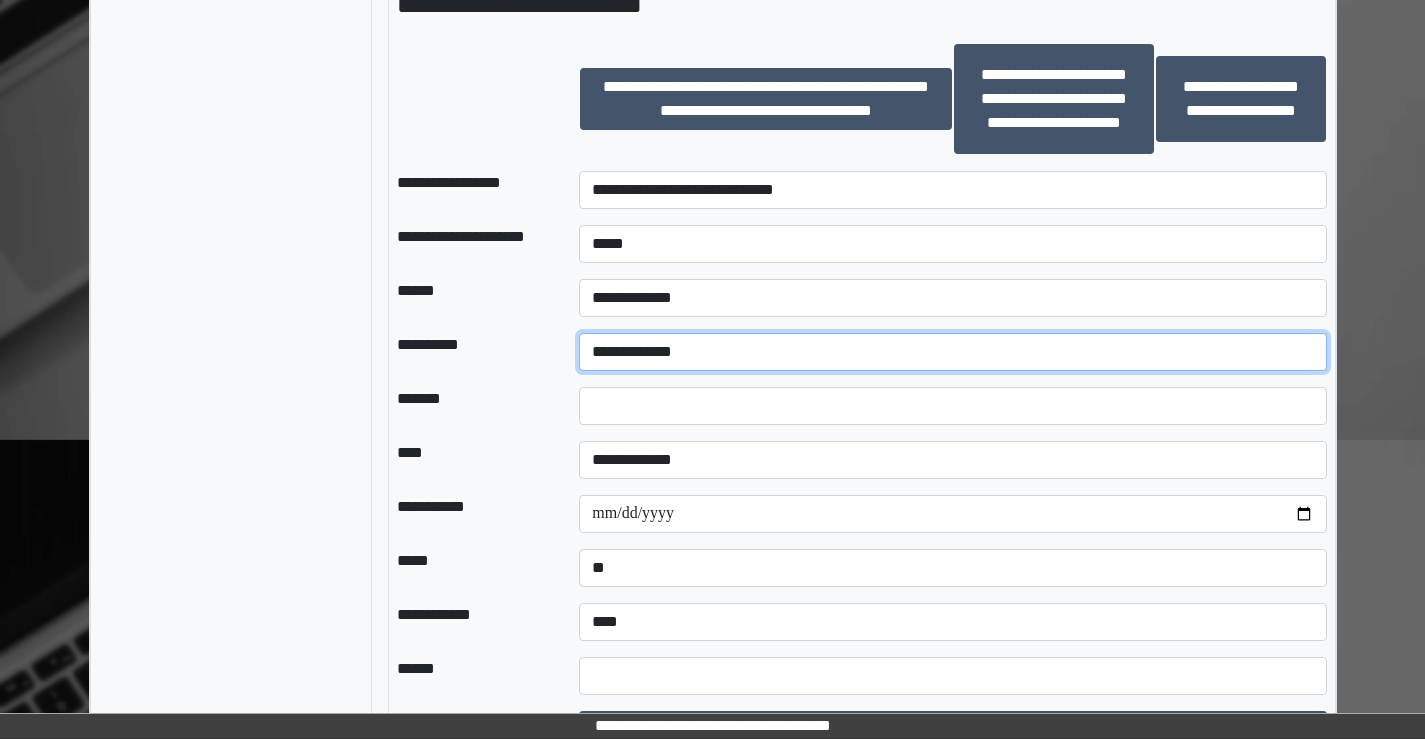 select on "**" 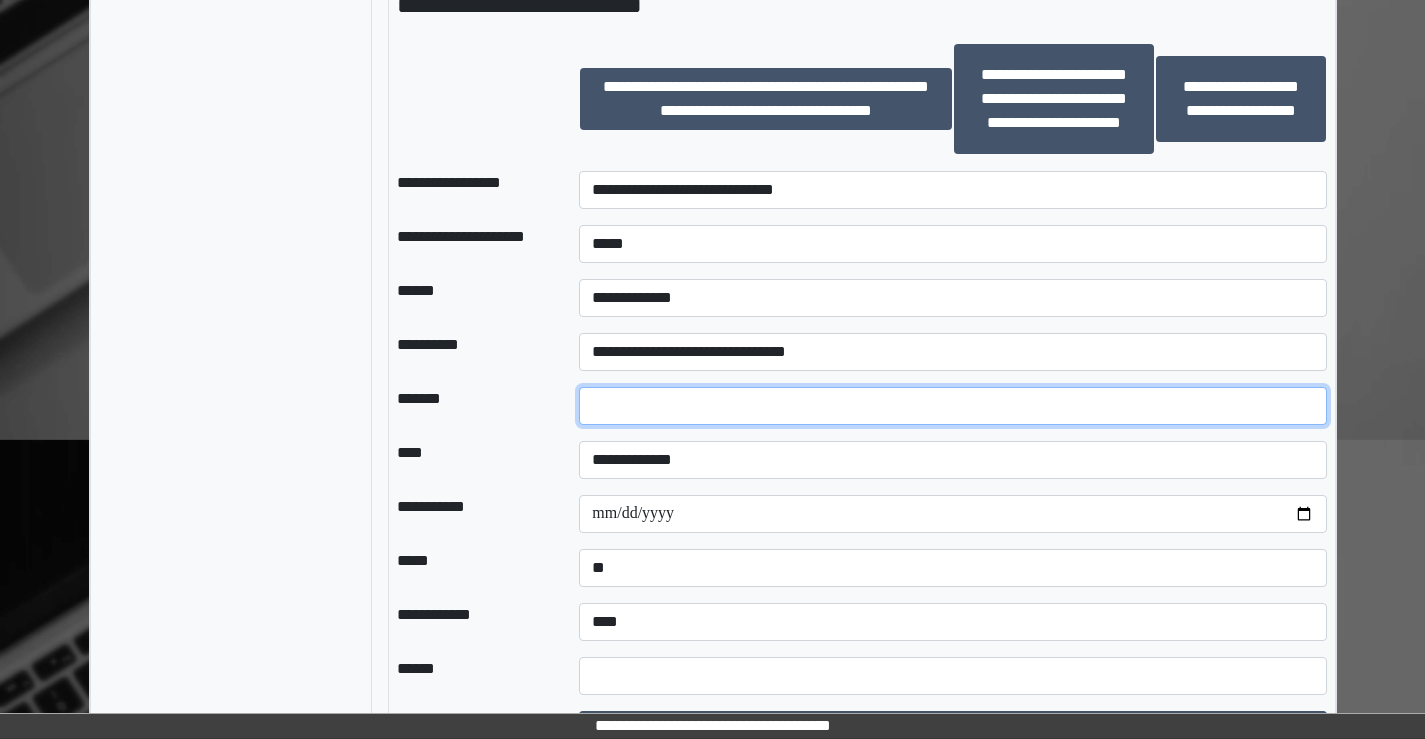 click on "*" at bounding box center [952, 406] 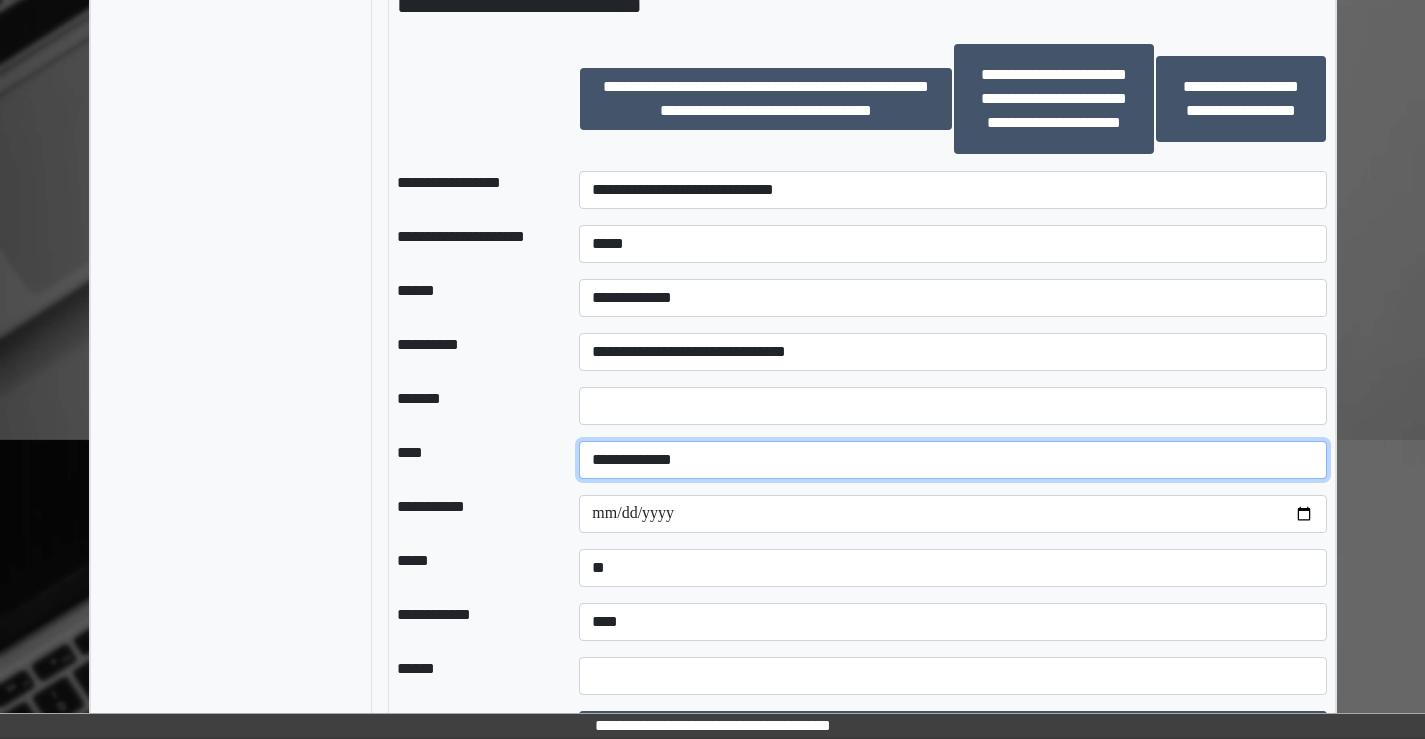 click on "**********" at bounding box center (952, 460) 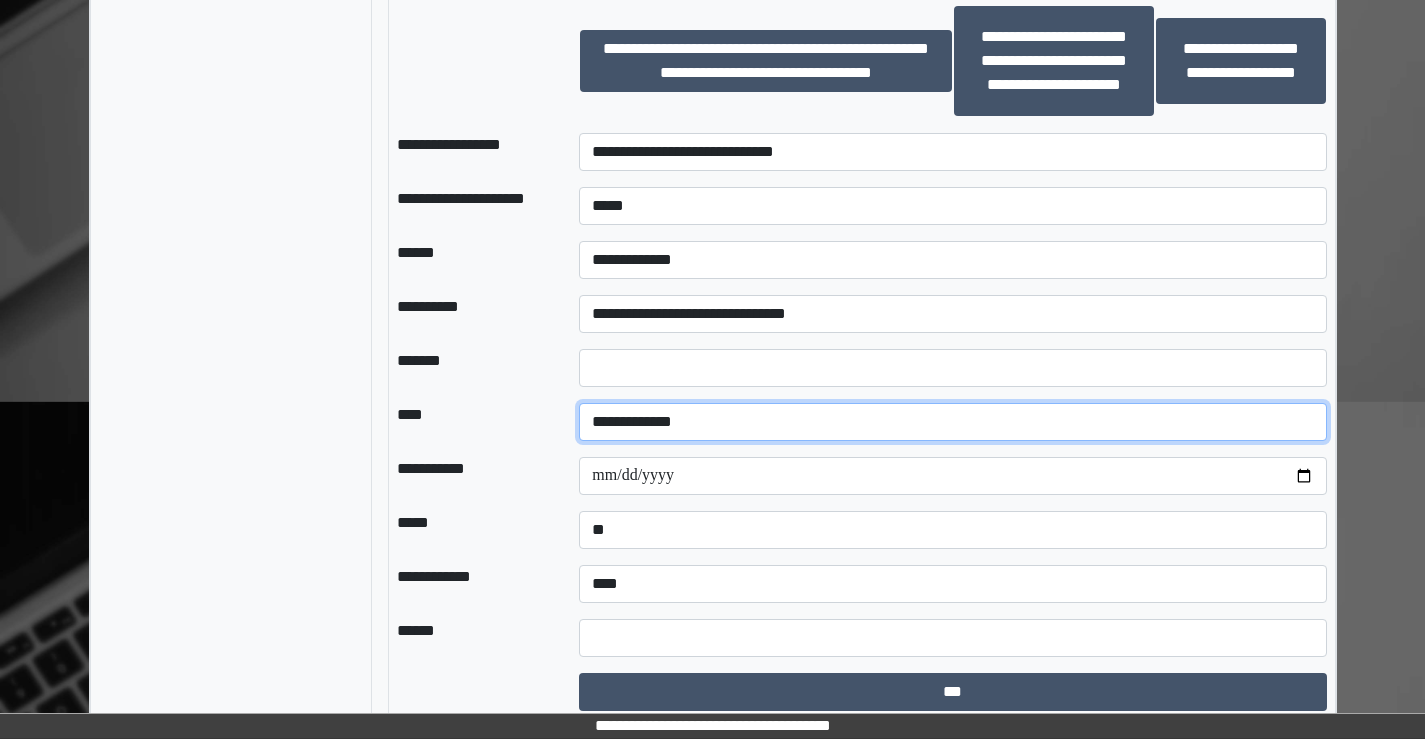 scroll, scrollTop: 2261, scrollLeft: 0, axis: vertical 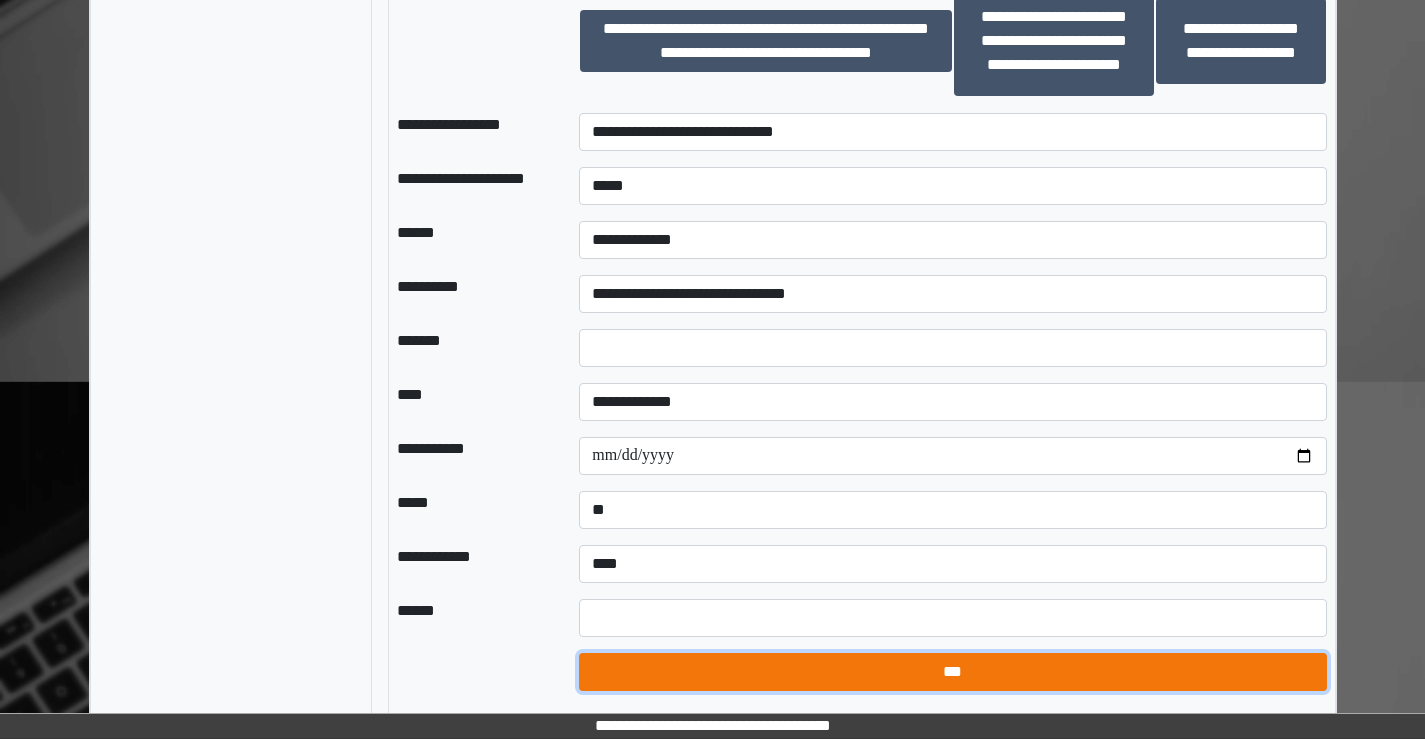 click on "***" at bounding box center (952, 672) 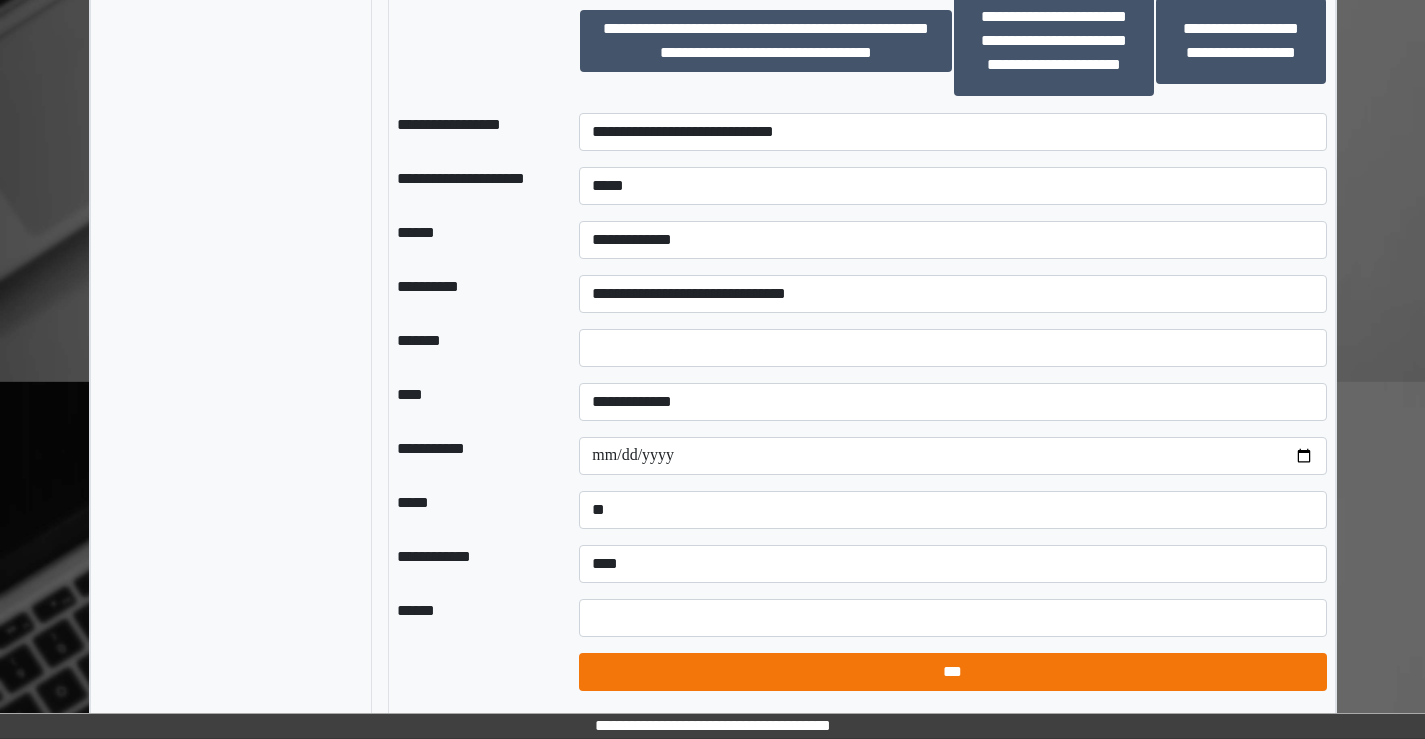 select on "*" 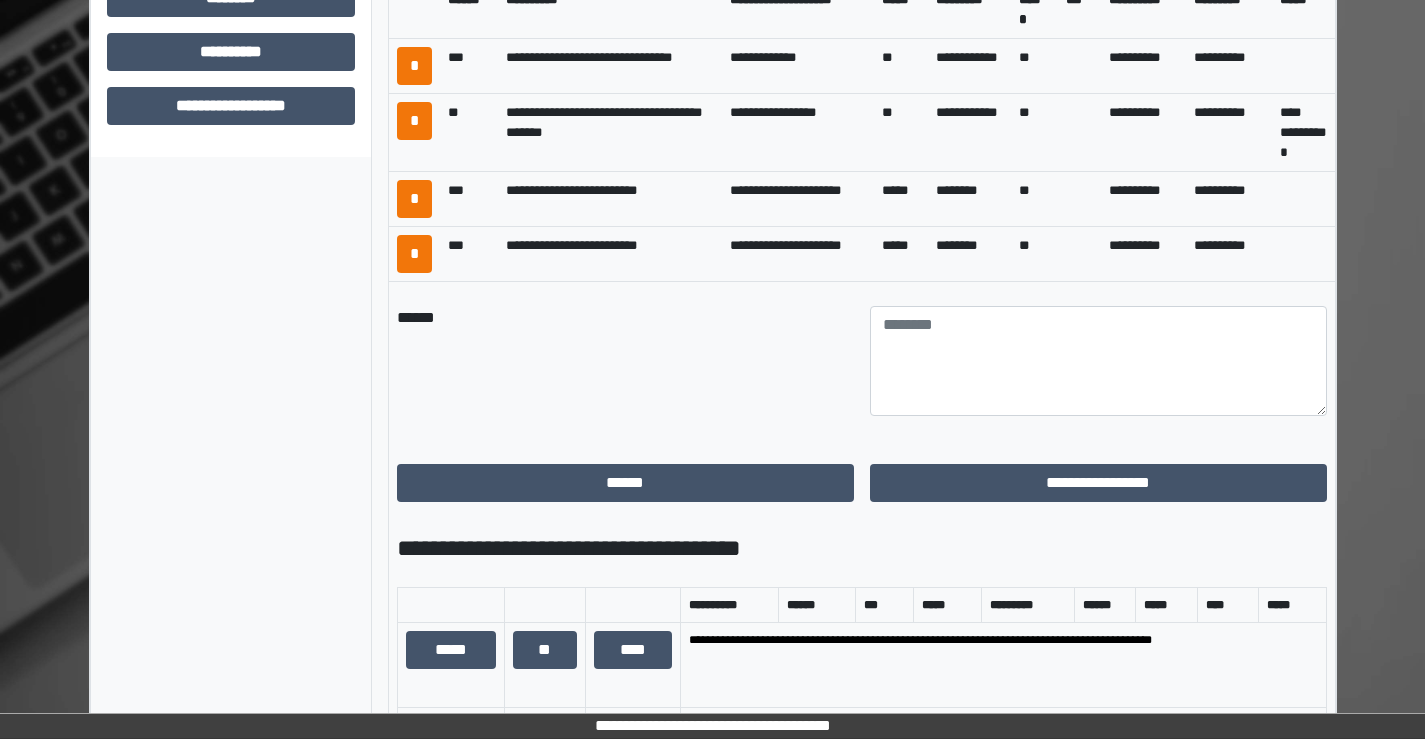 scroll, scrollTop: 861, scrollLeft: 0, axis: vertical 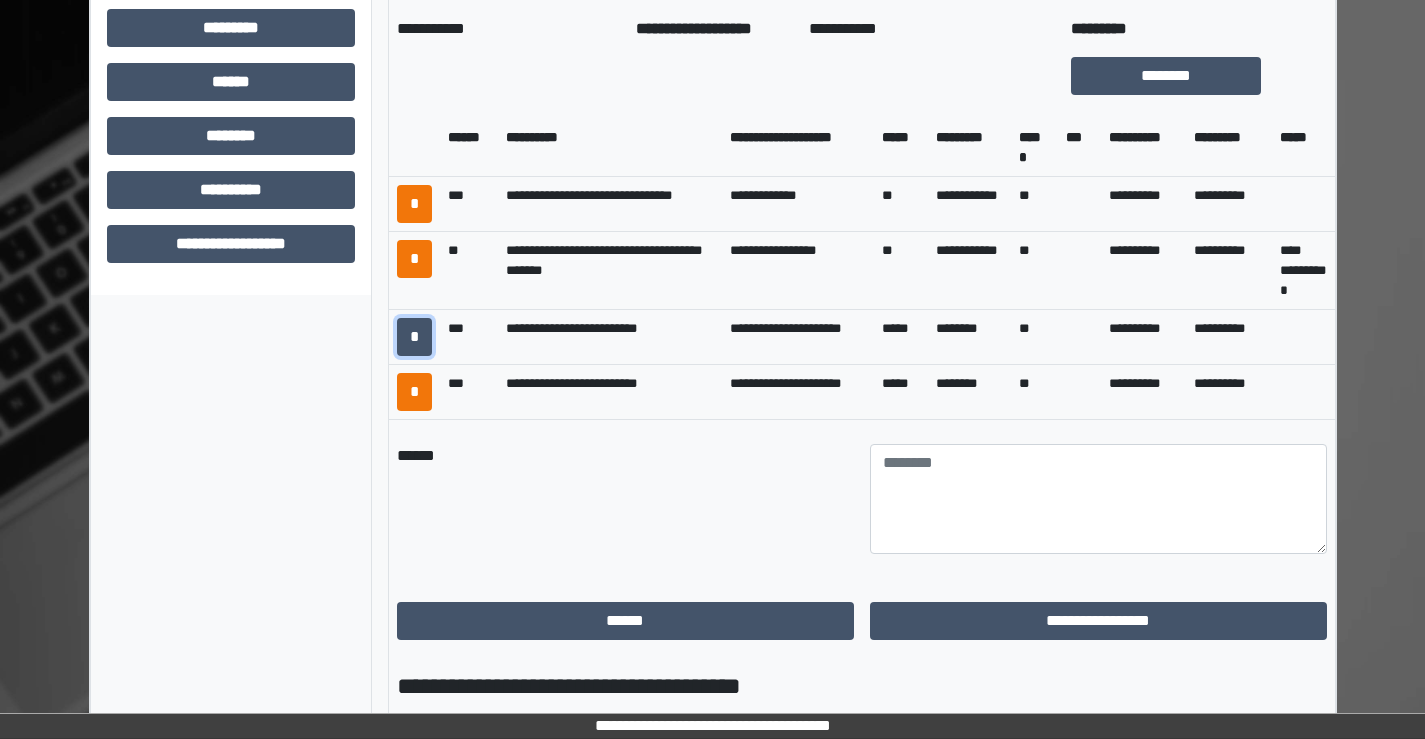click on "*" at bounding box center (414, 337) 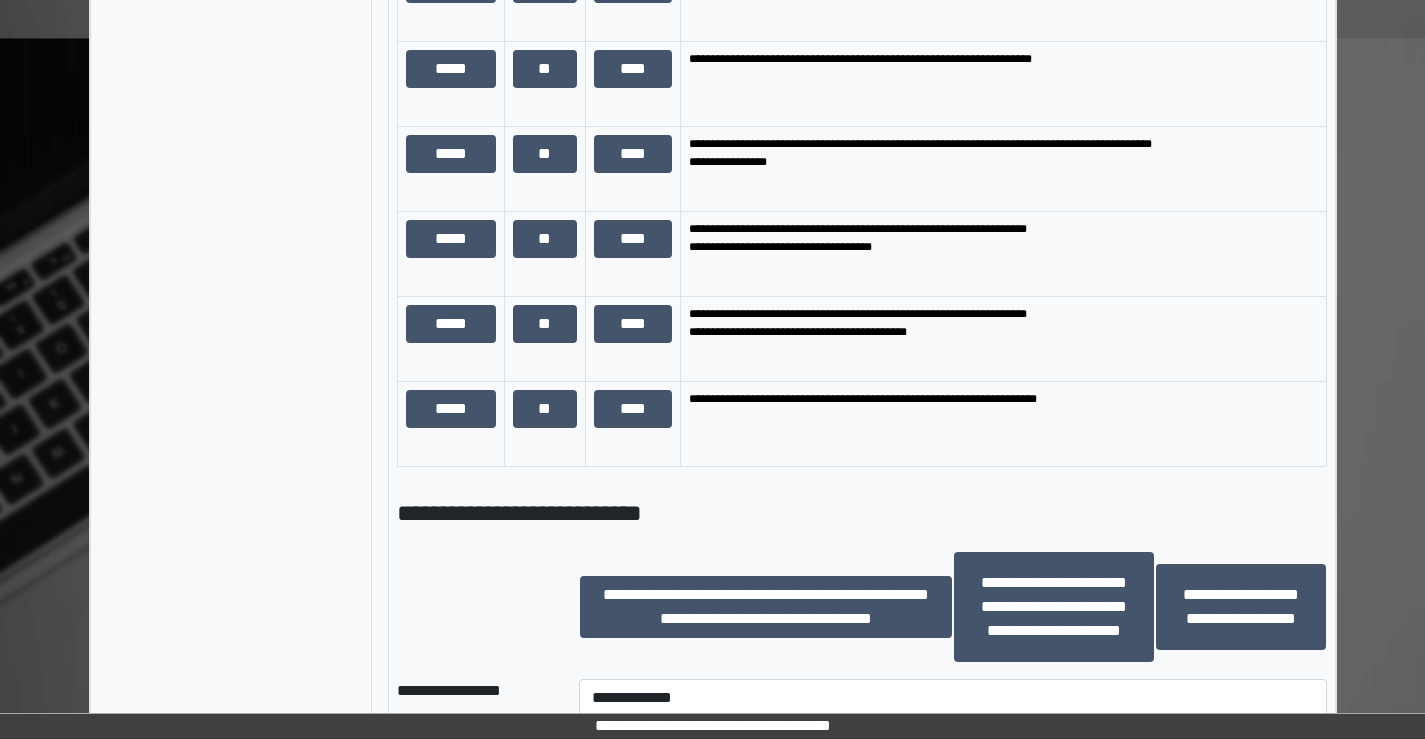 scroll, scrollTop: 1861, scrollLeft: 0, axis: vertical 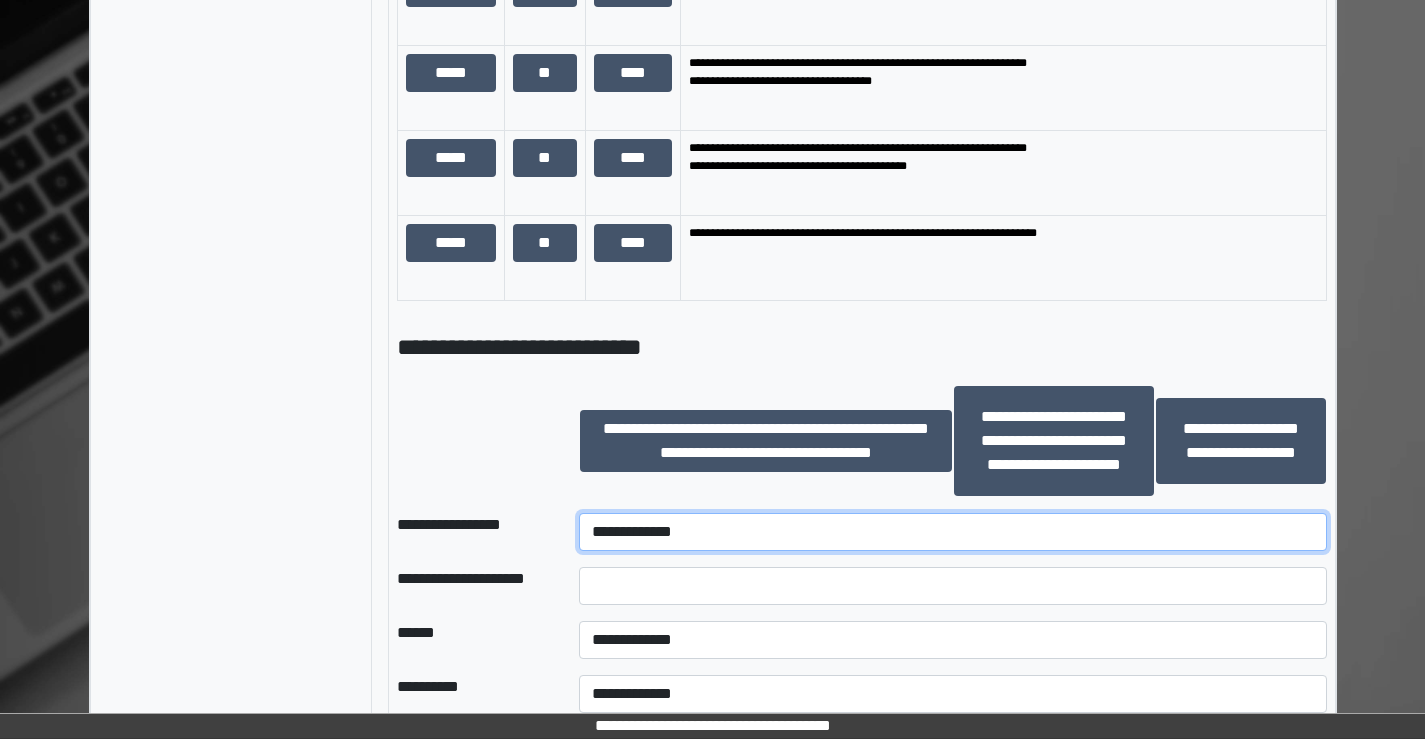 click on "**********" at bounding box center [952, 532] 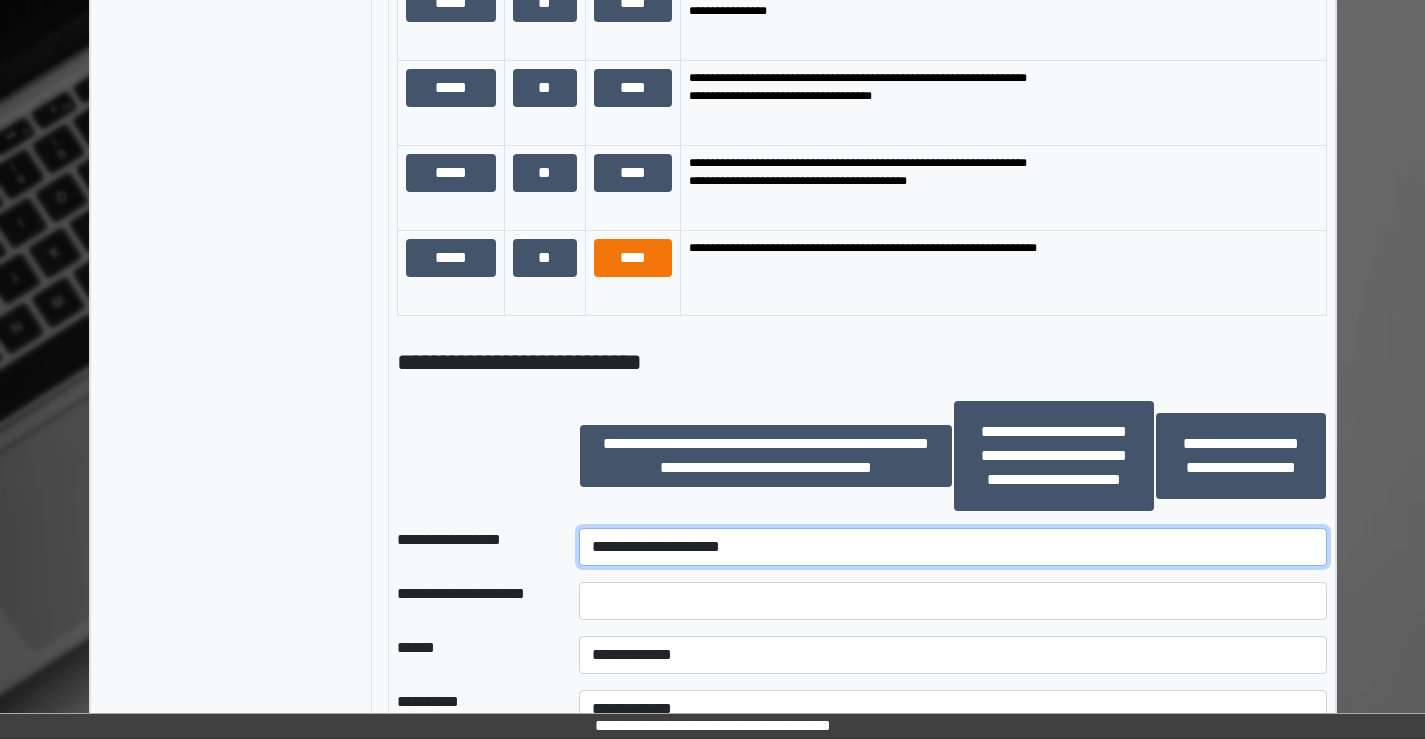 scroll, scrollTop: 1861, scrollLeft: 0, axis: vertical 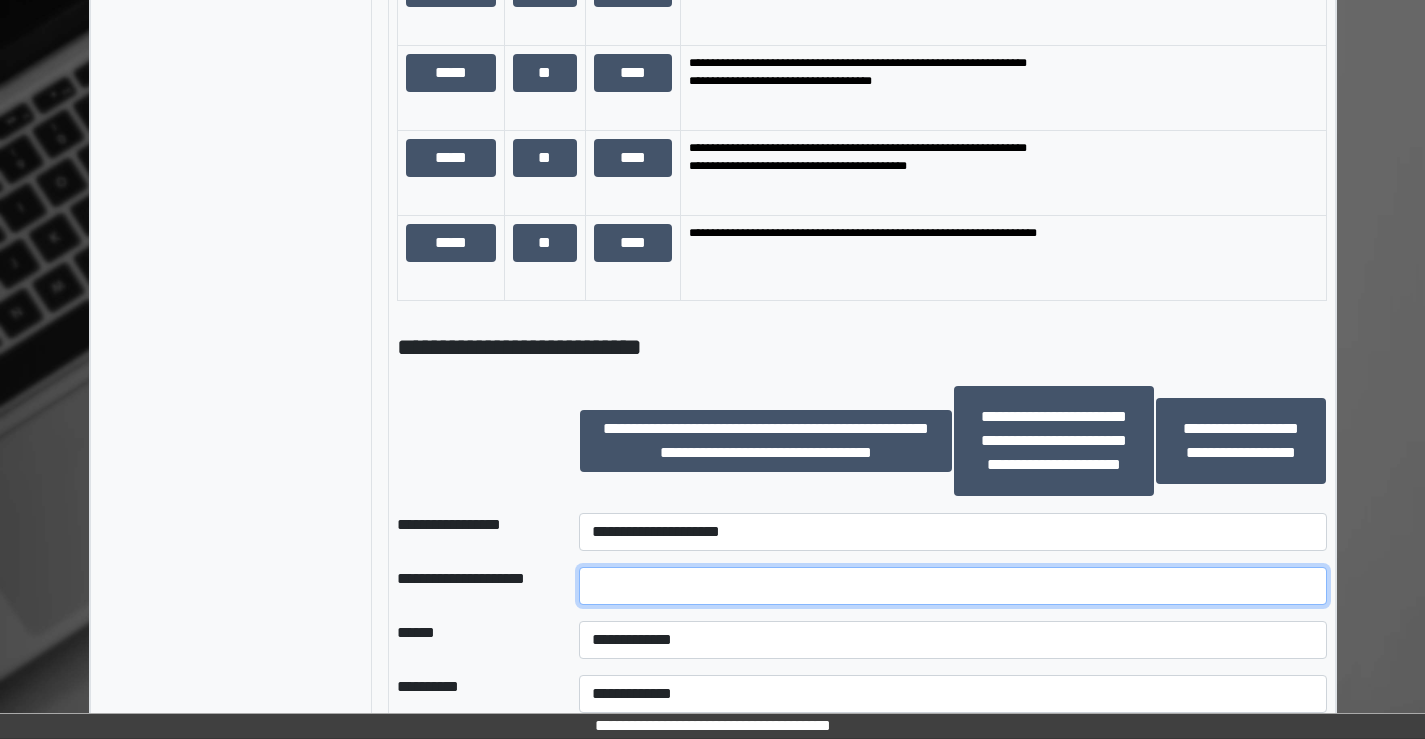 click at bounding box center [952, 586] 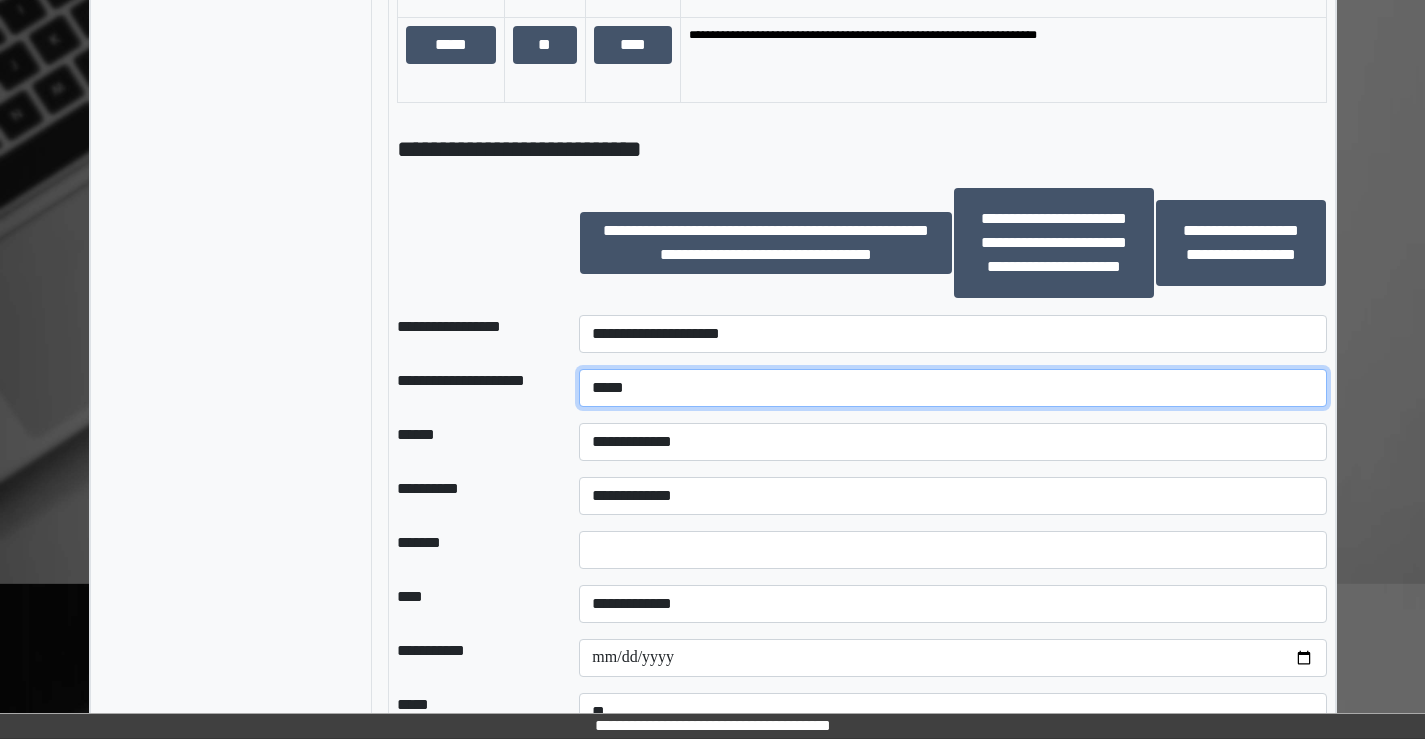 scroll, scrollTop: 2061, scrollLeft: 0, axis: vertical 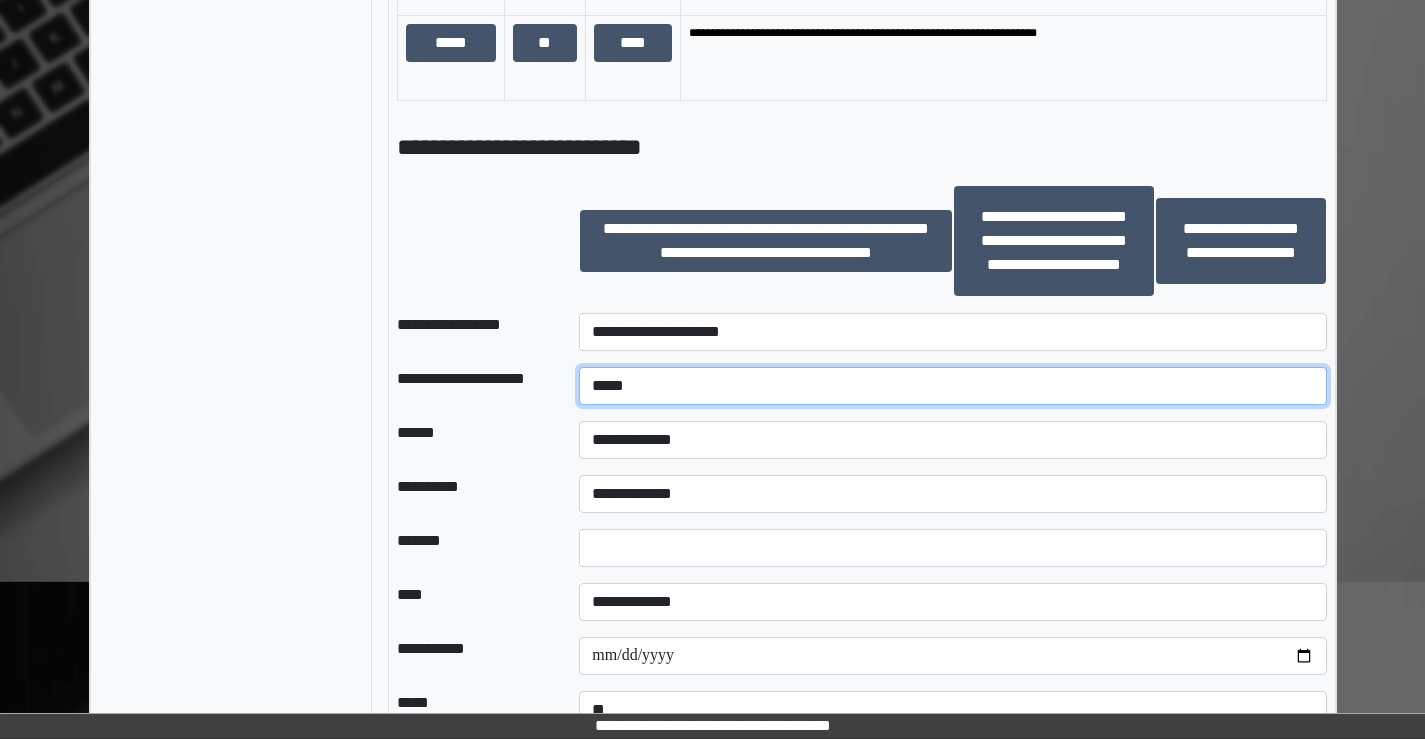 type on "*****" 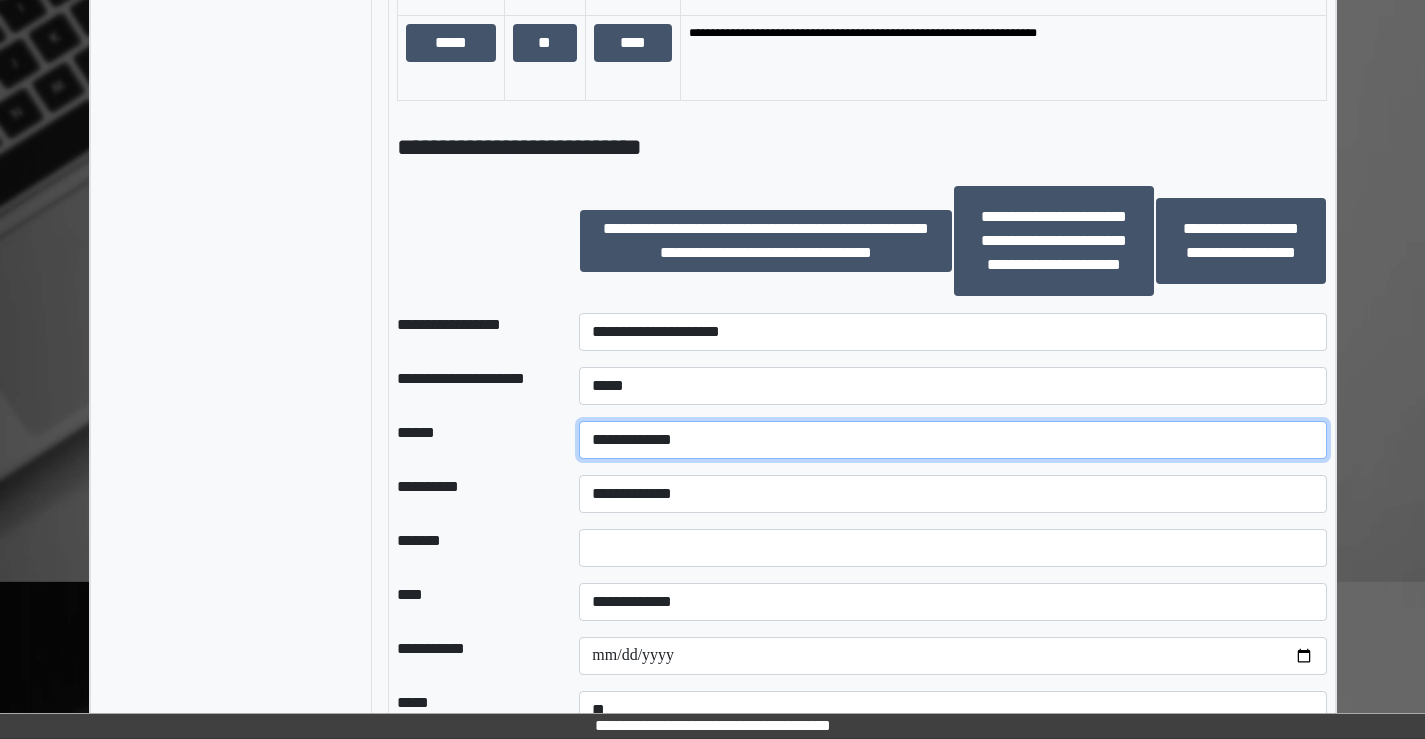 click on "**********" at bounding box center [952, 440] 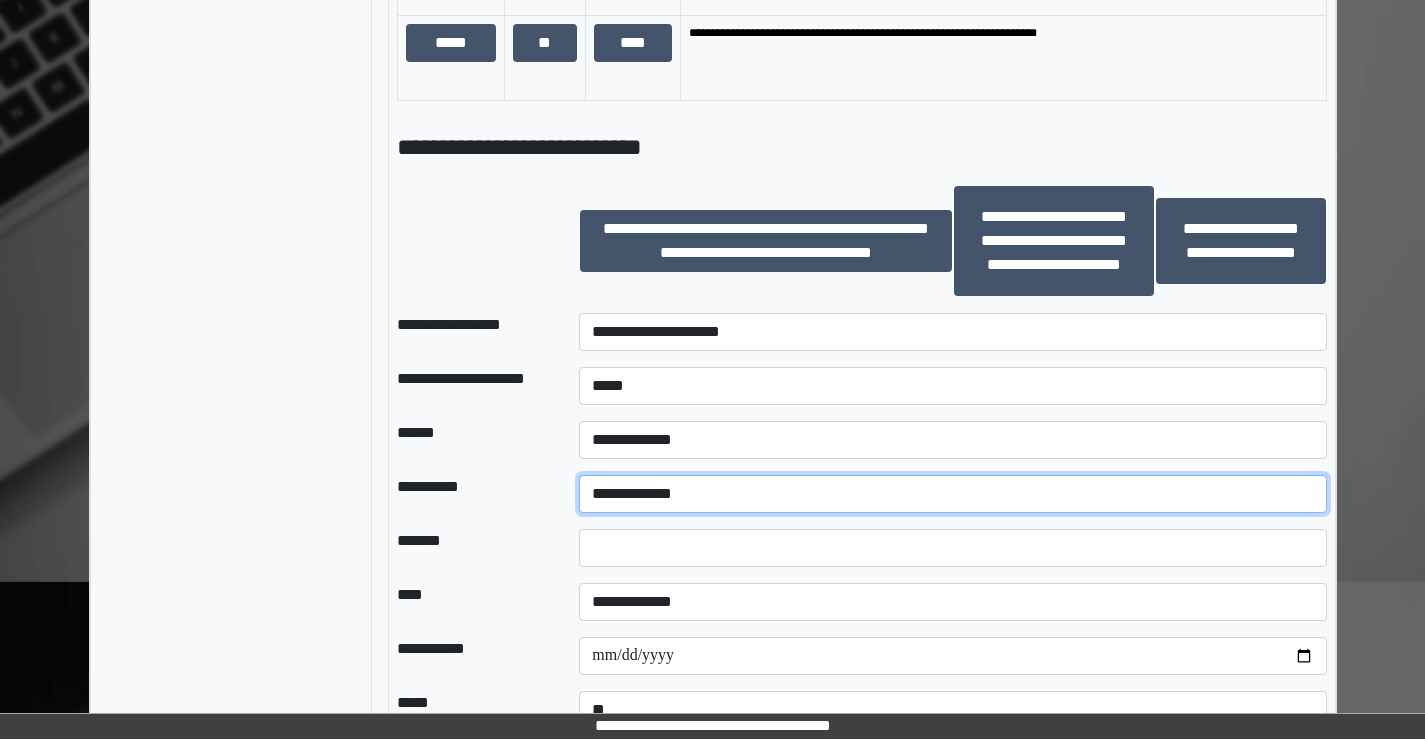 click on "**********" at bounding box center (952, 494) 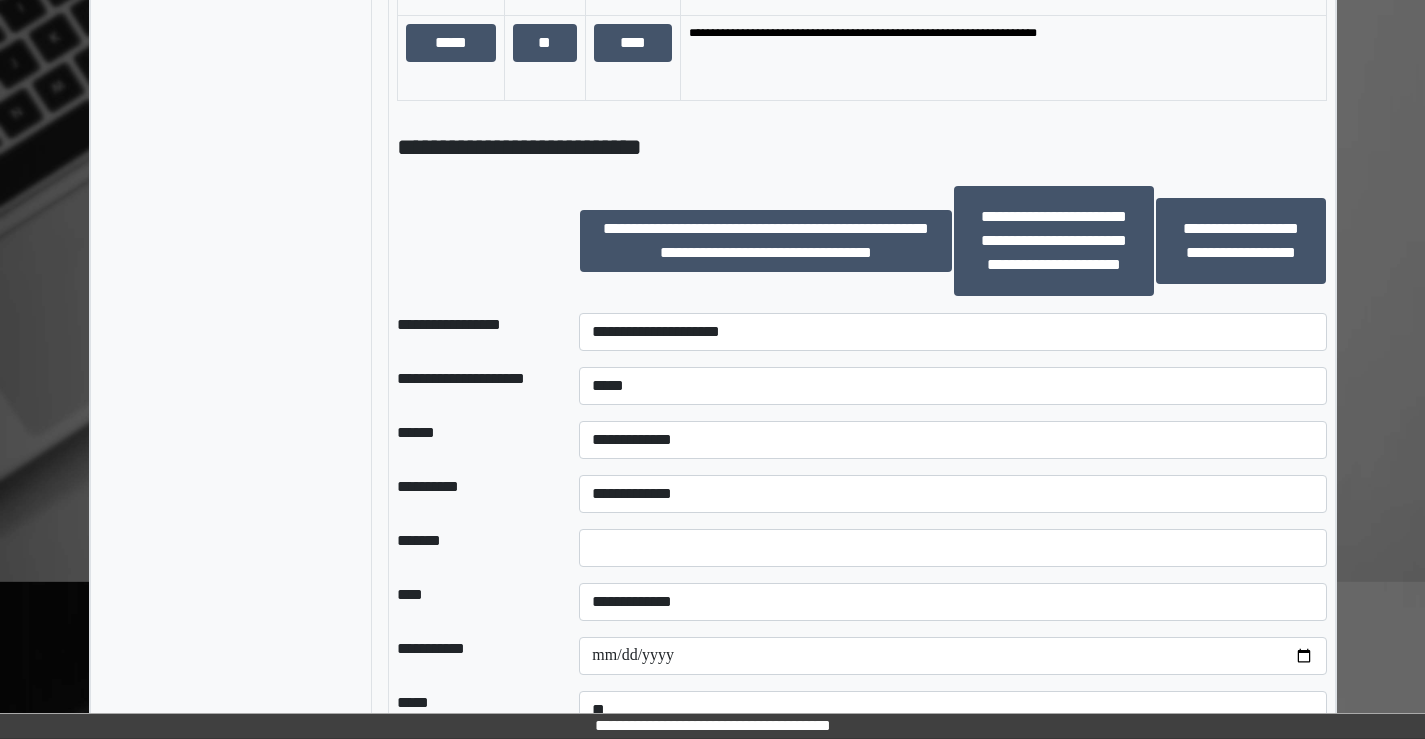 drag, startPoint x: 466, startPoint y: 259, endPoint x: 612, endPoint y: 287, distance: 148.66069 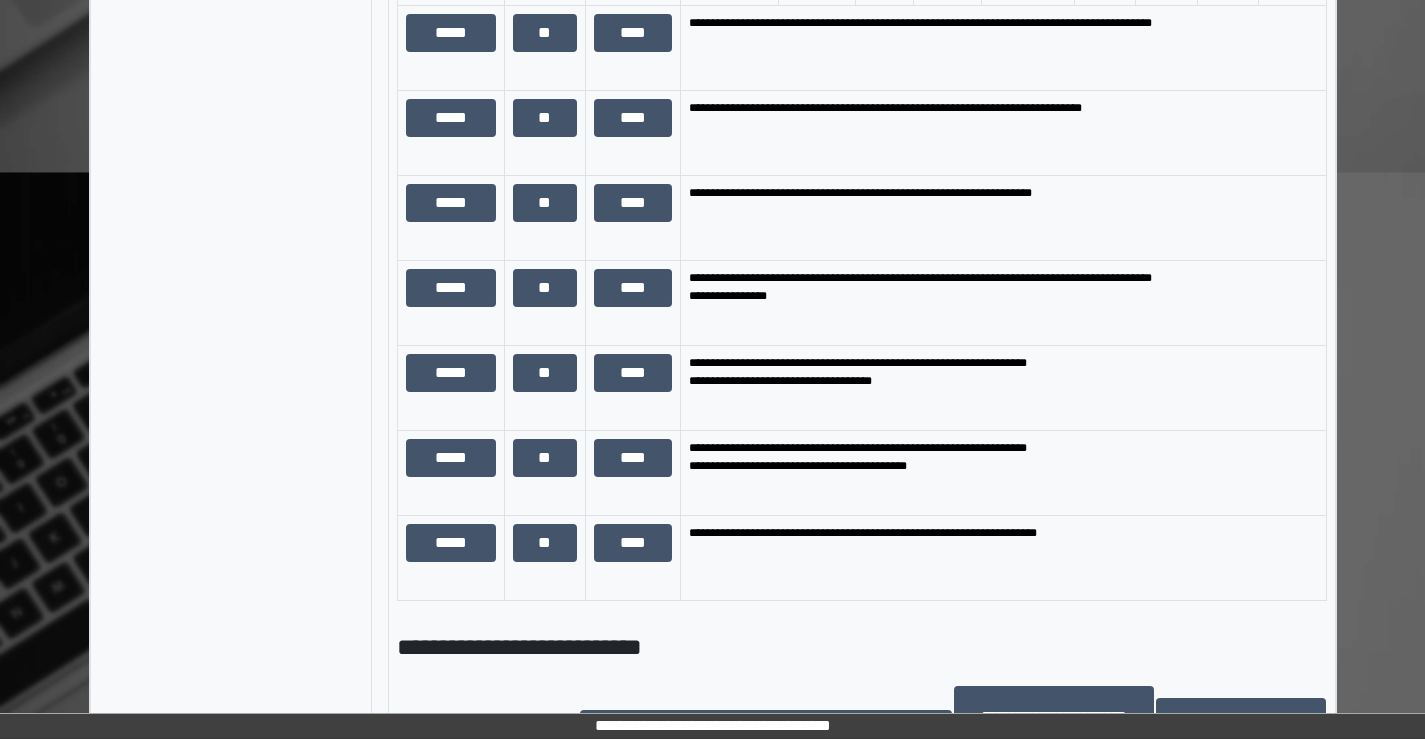 scroll, scrollTop: 1961, scrollLeft: 0, axis: vertical 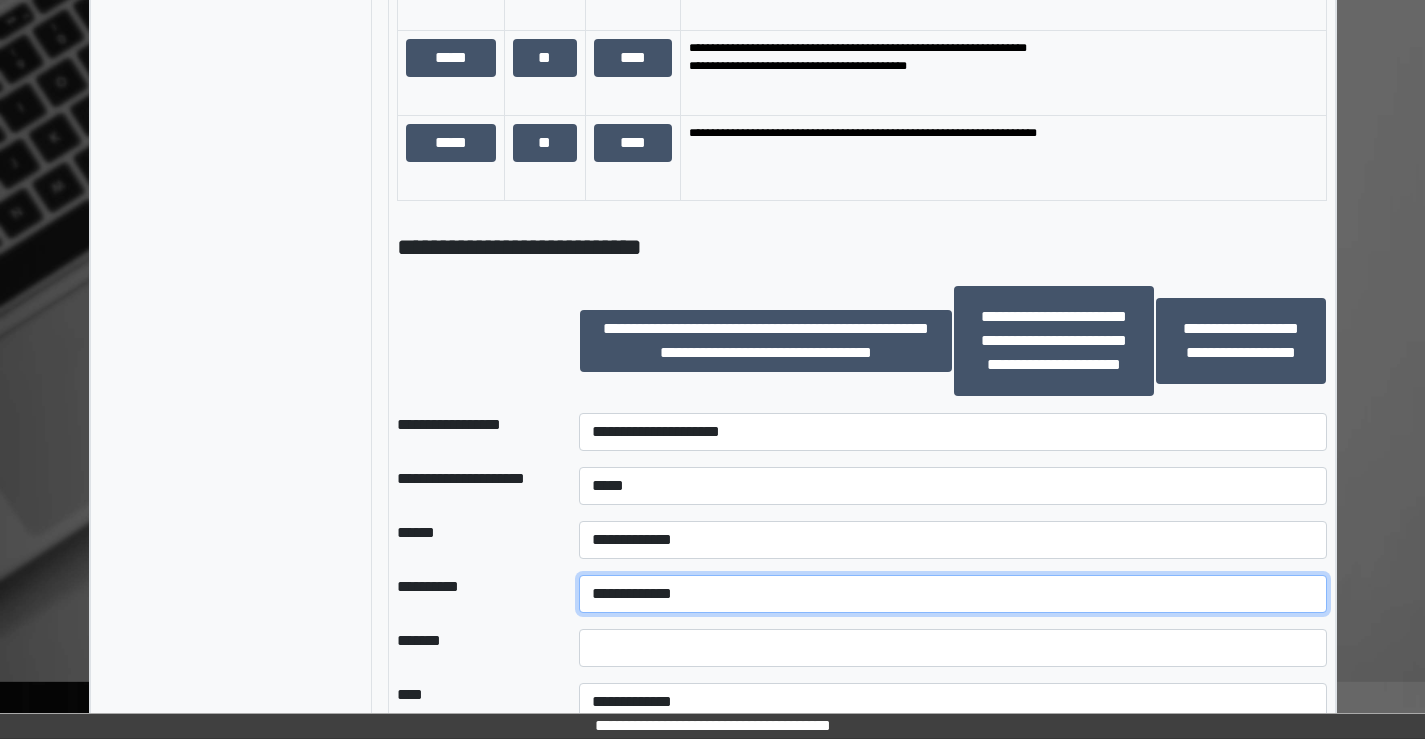 click on "**********" at bounding box center (952, 594) 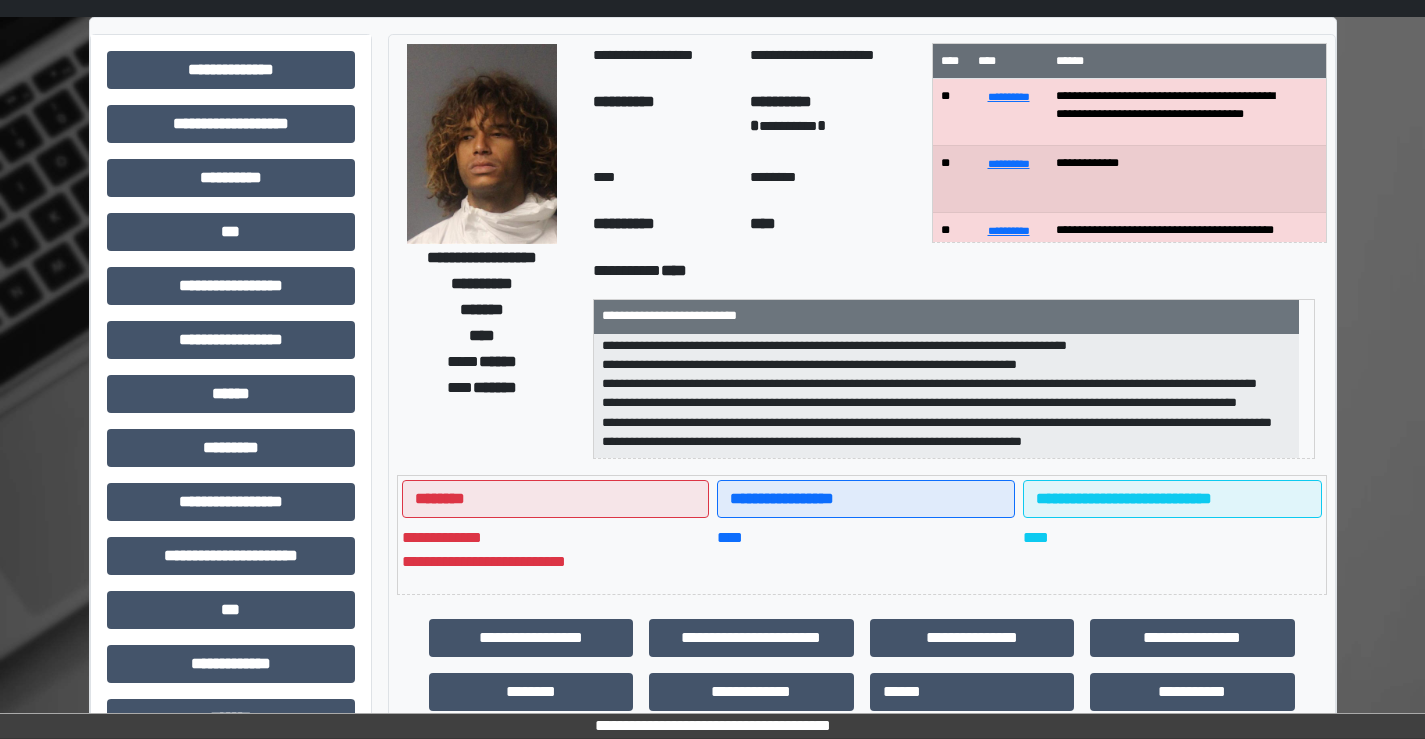 scroll, scrollTop: 61, scrollLeft: 0, axis: vertical 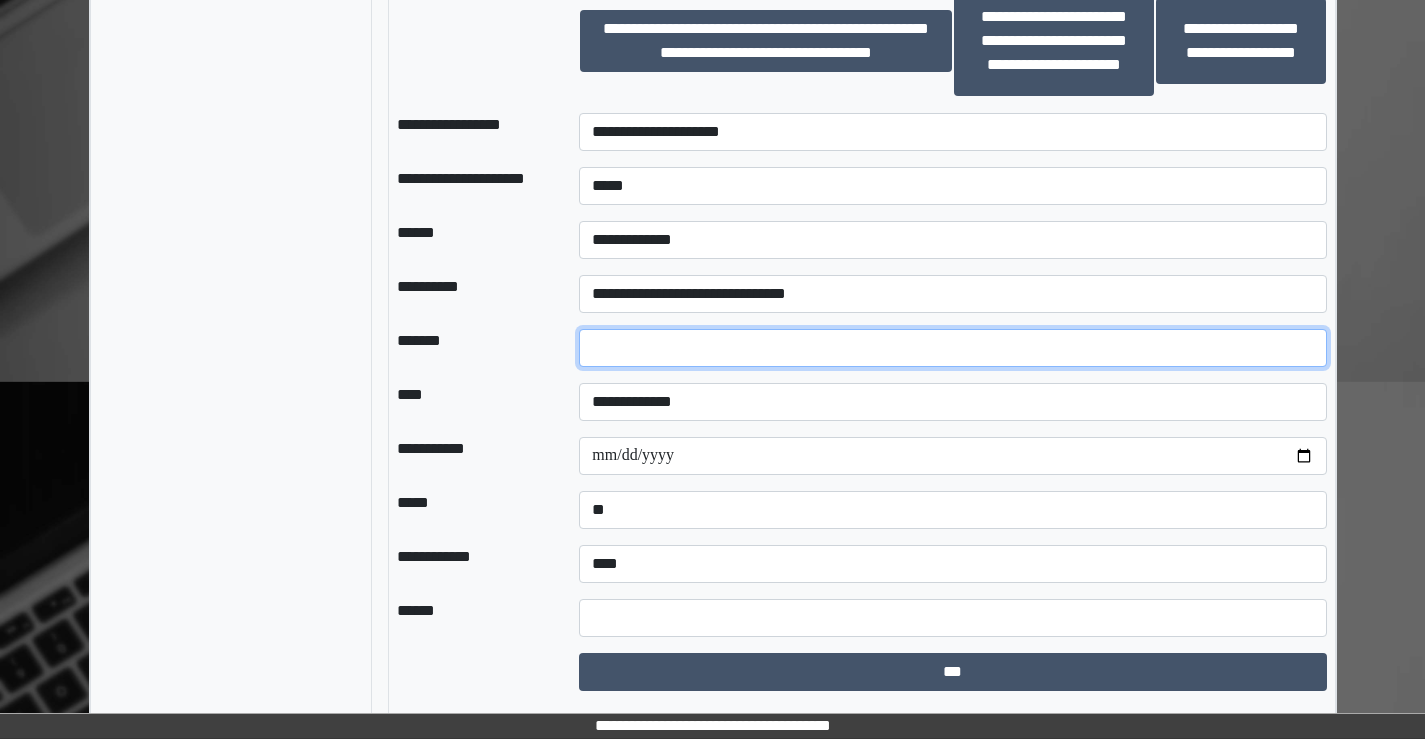 click on "*" at bounding box center (952, 348) 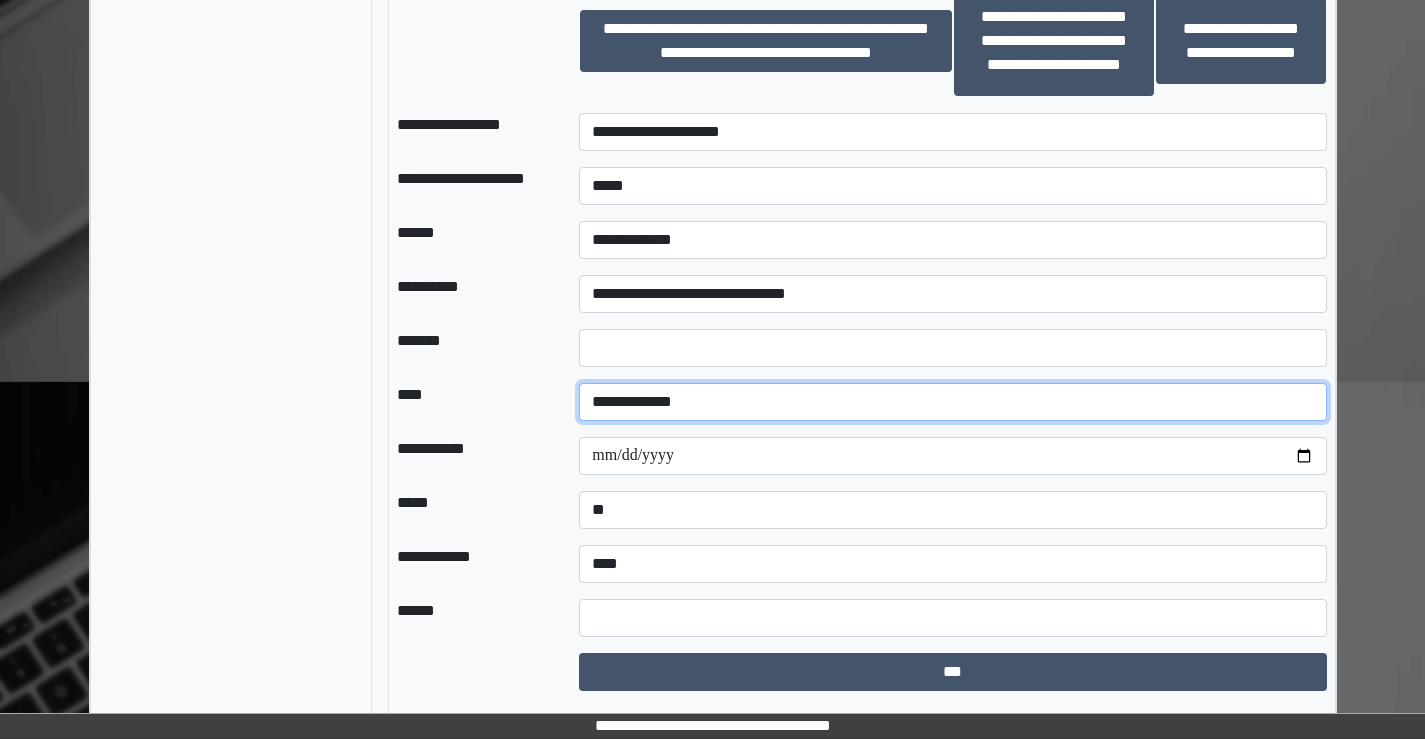 click on "**********" at bounding box center [952, 402] 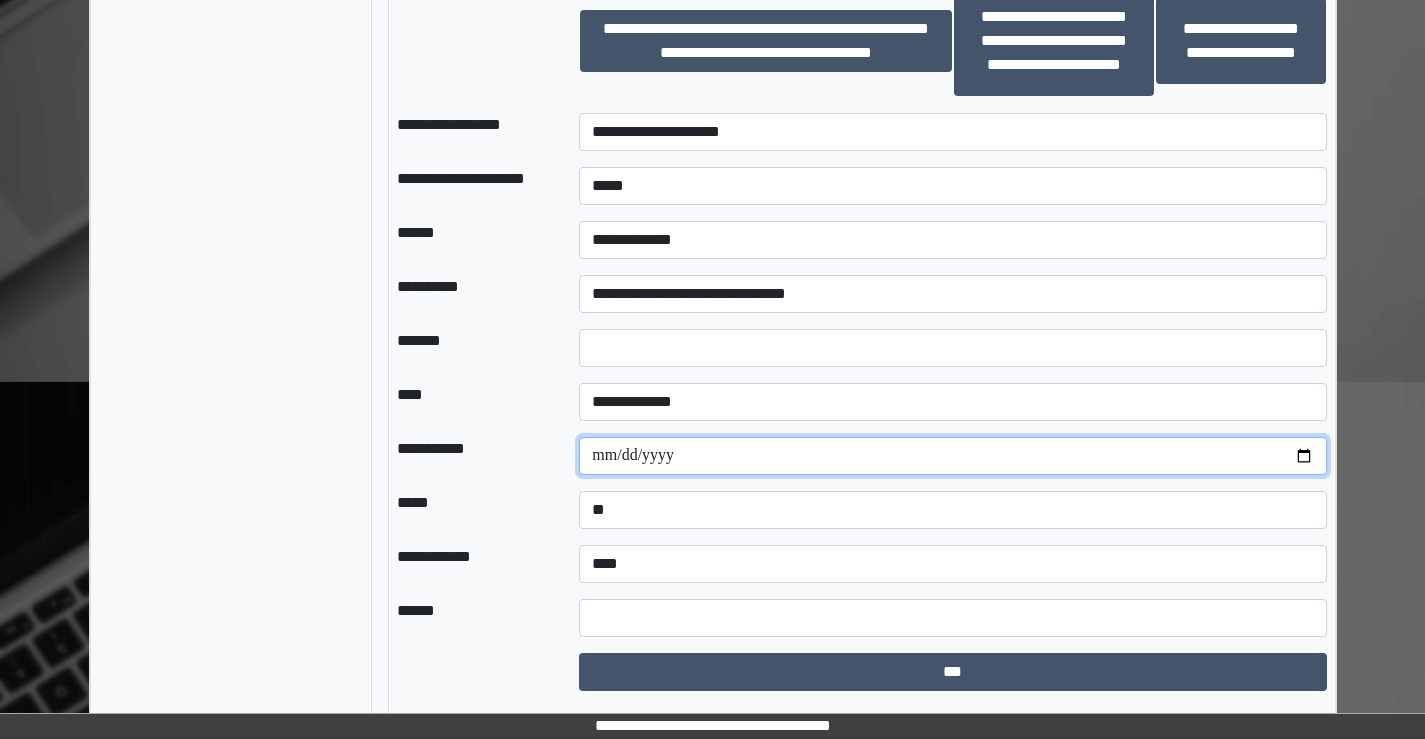 click on "**********" at bounding box center [952, 456] 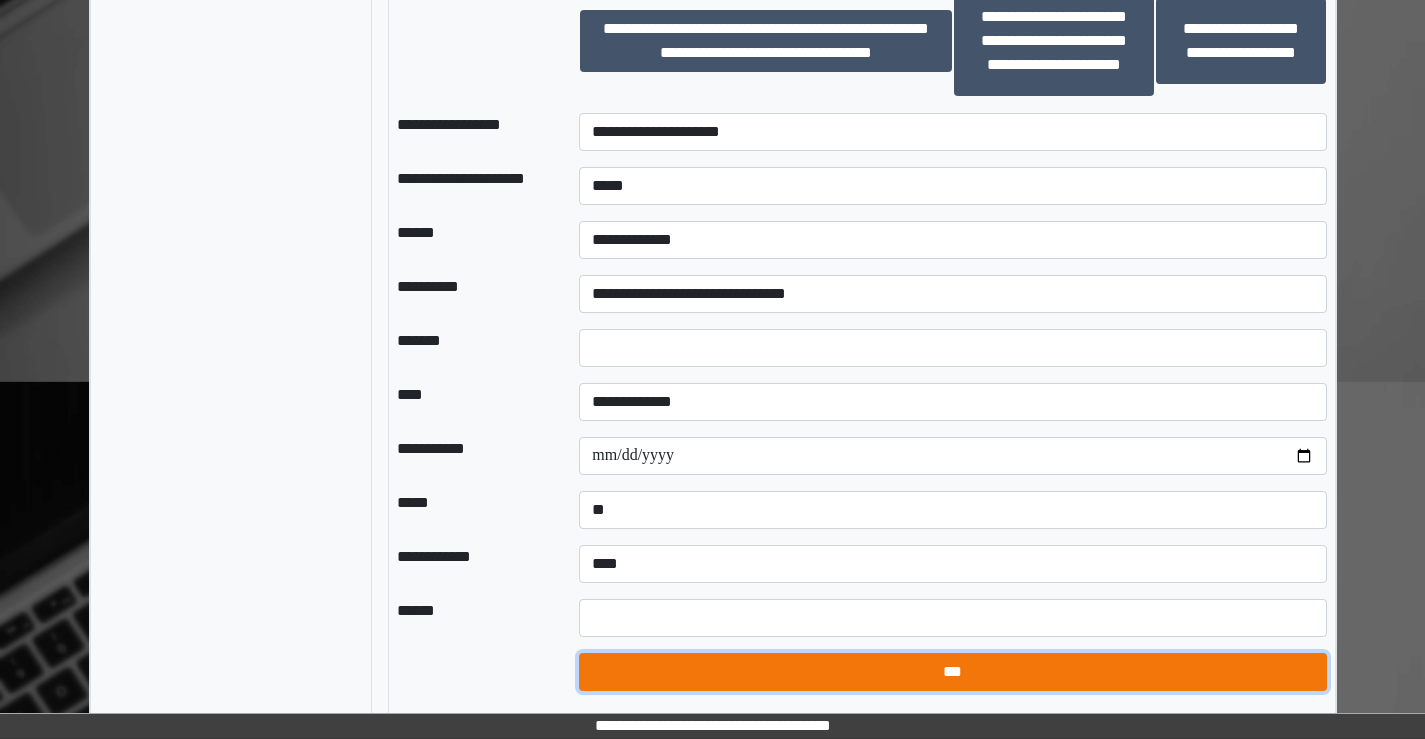 click on "***" at bounding box center (952, 672) 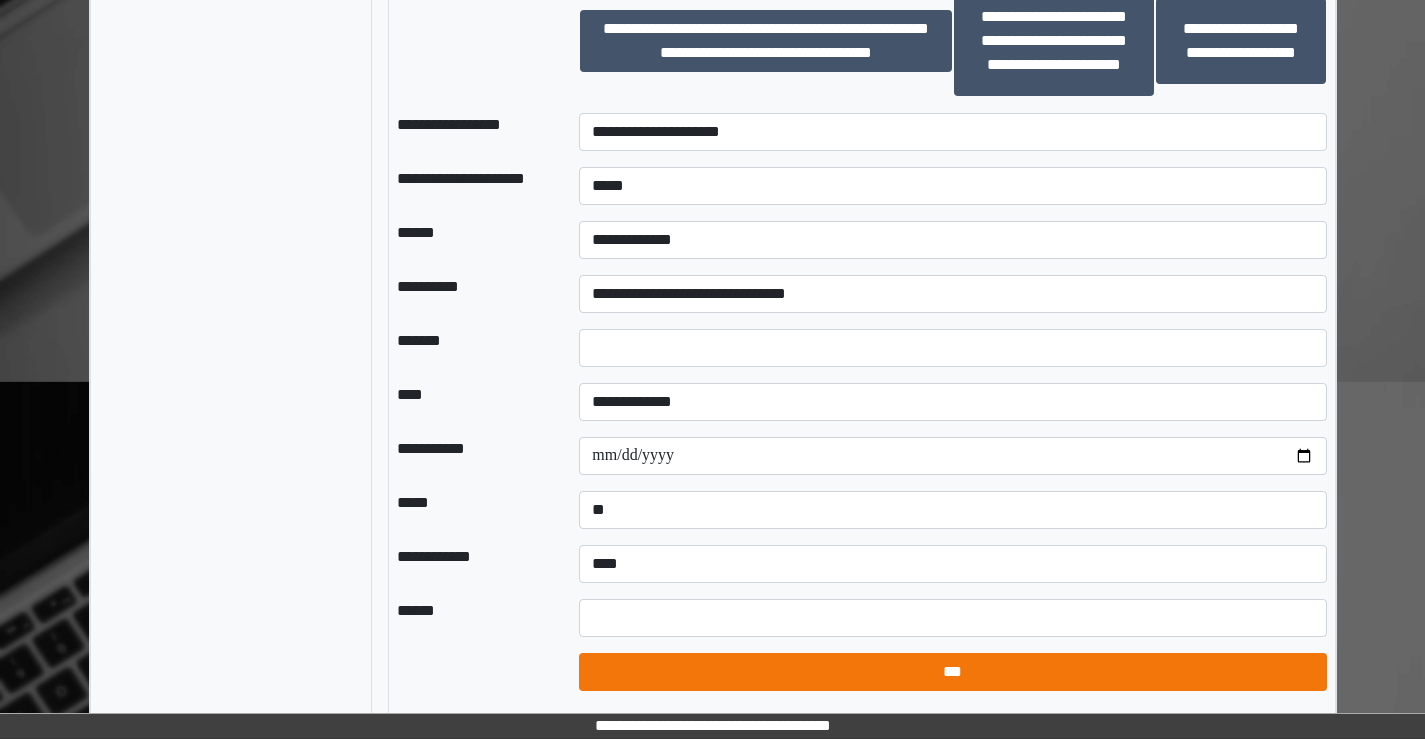 select on "*" 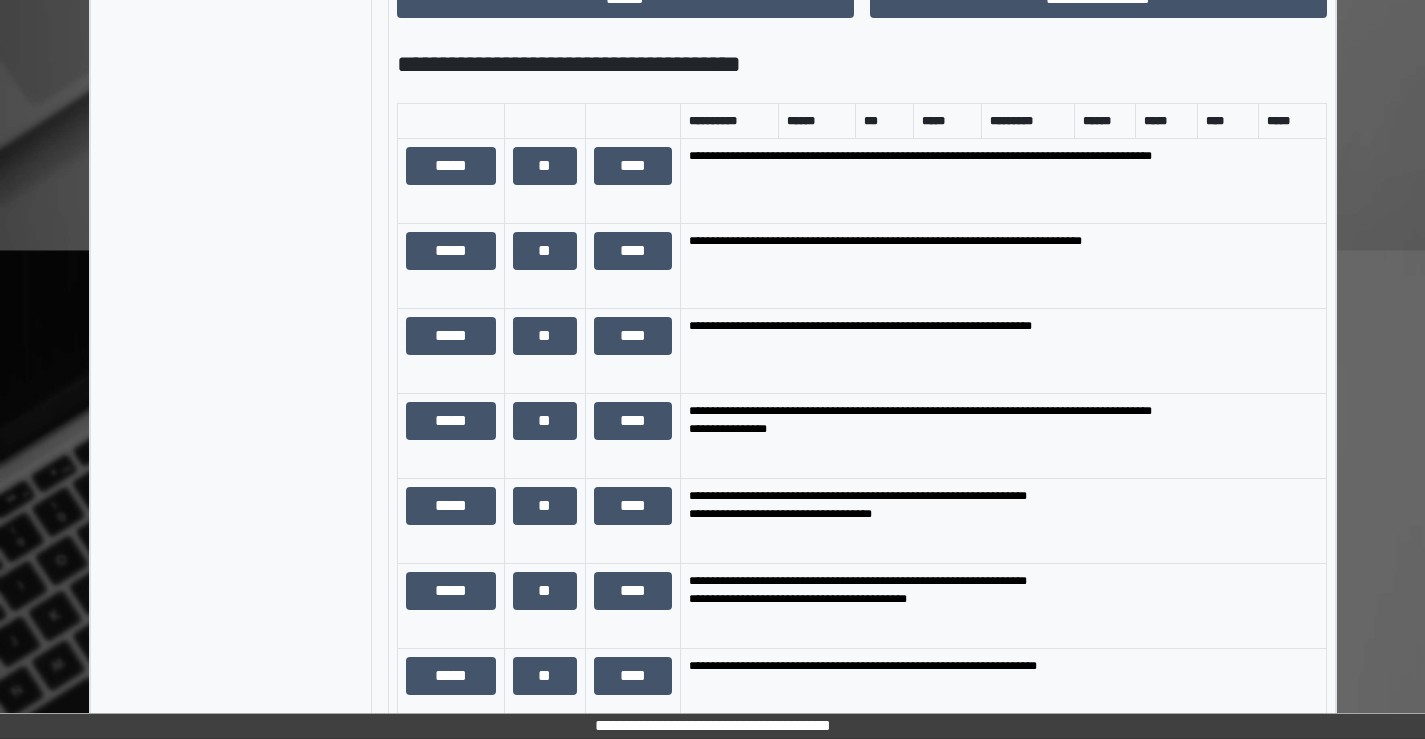 scroll, scrollTop: 1461, scrollLeft: 0, axis: vertical 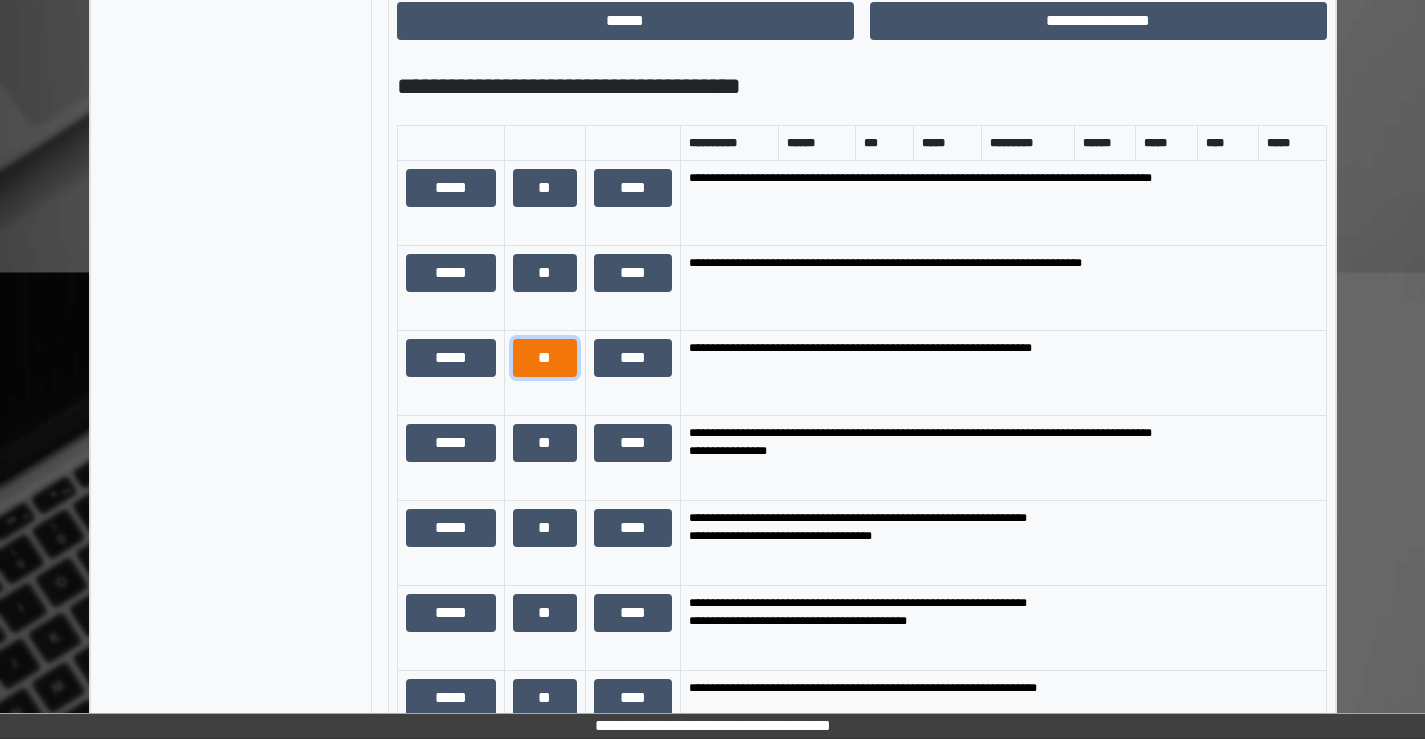 click on "**" at bounding box center [545, 358] 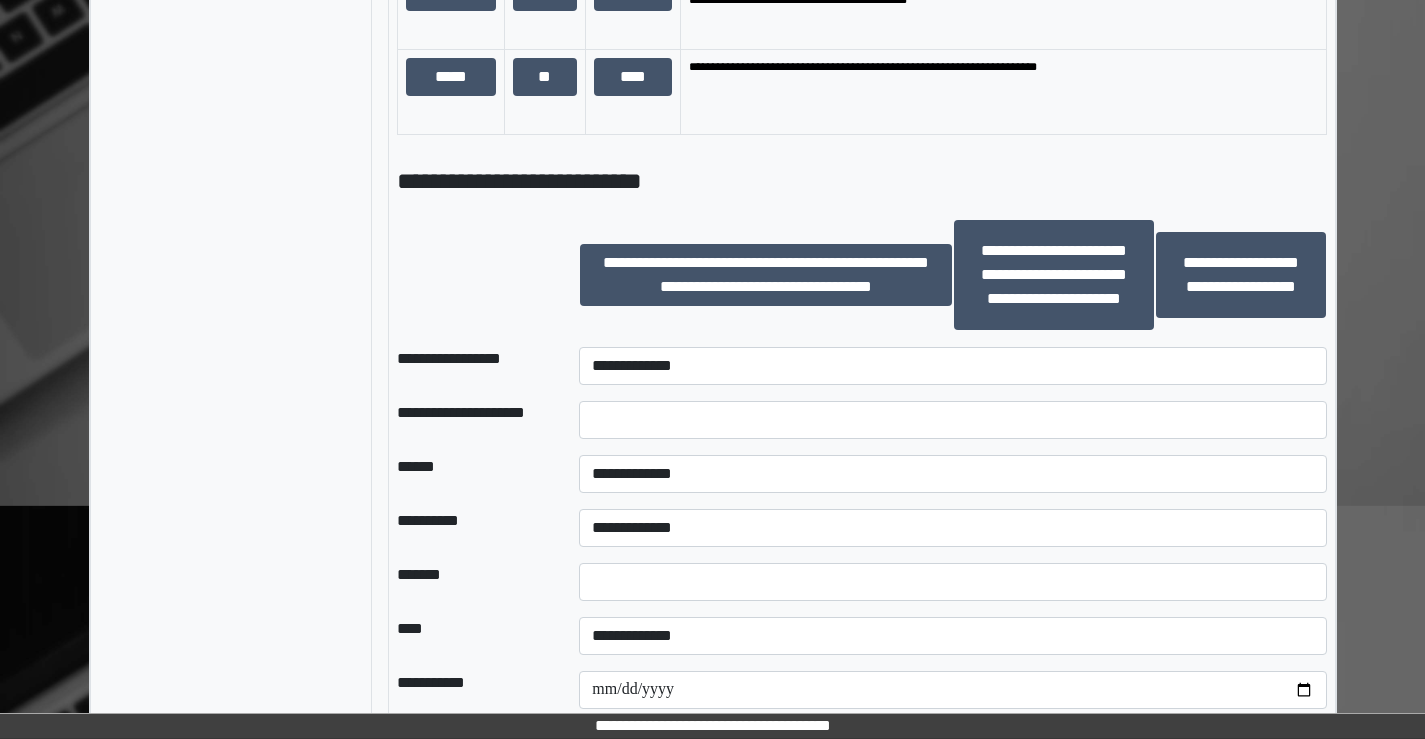 scroll, scrollTop: 2171, scrollLeft: 0, axis: vertical 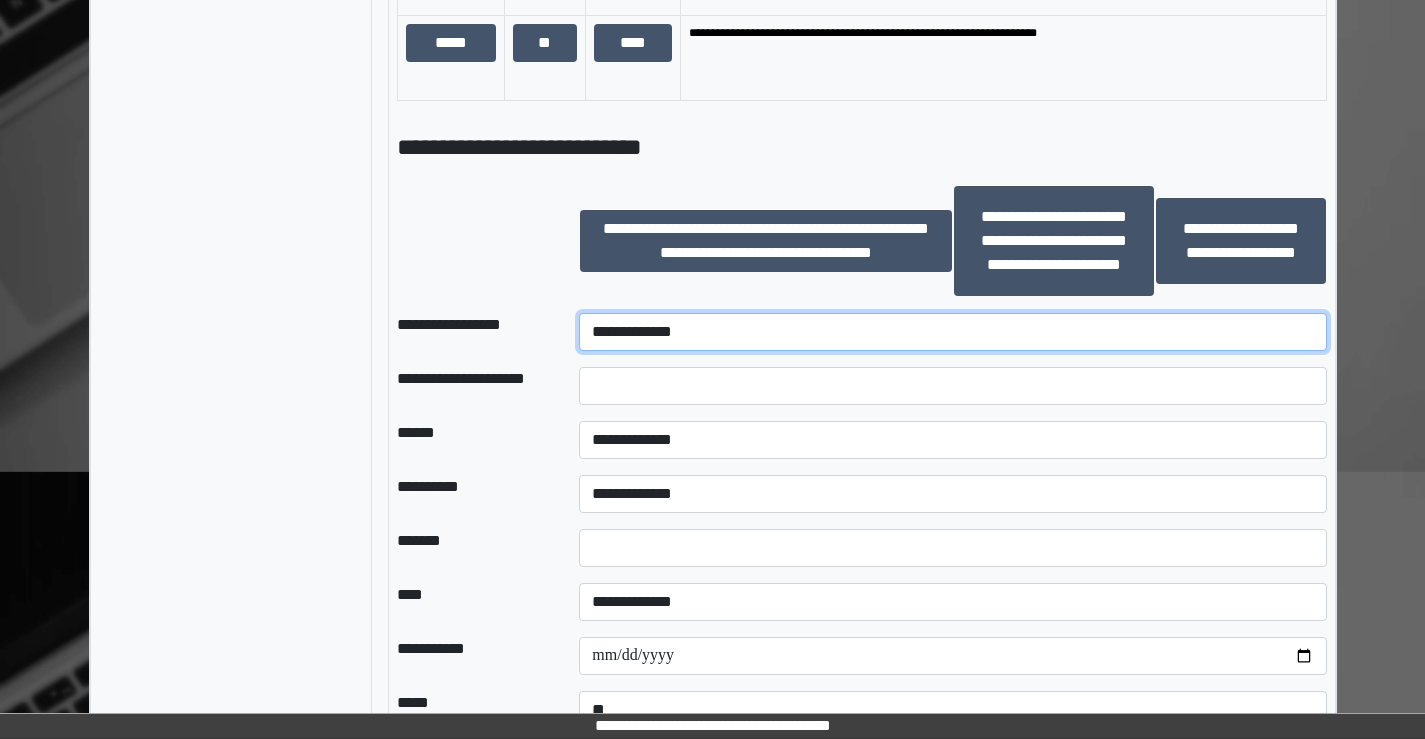 click on "**********" at bounding box center [952, 332] 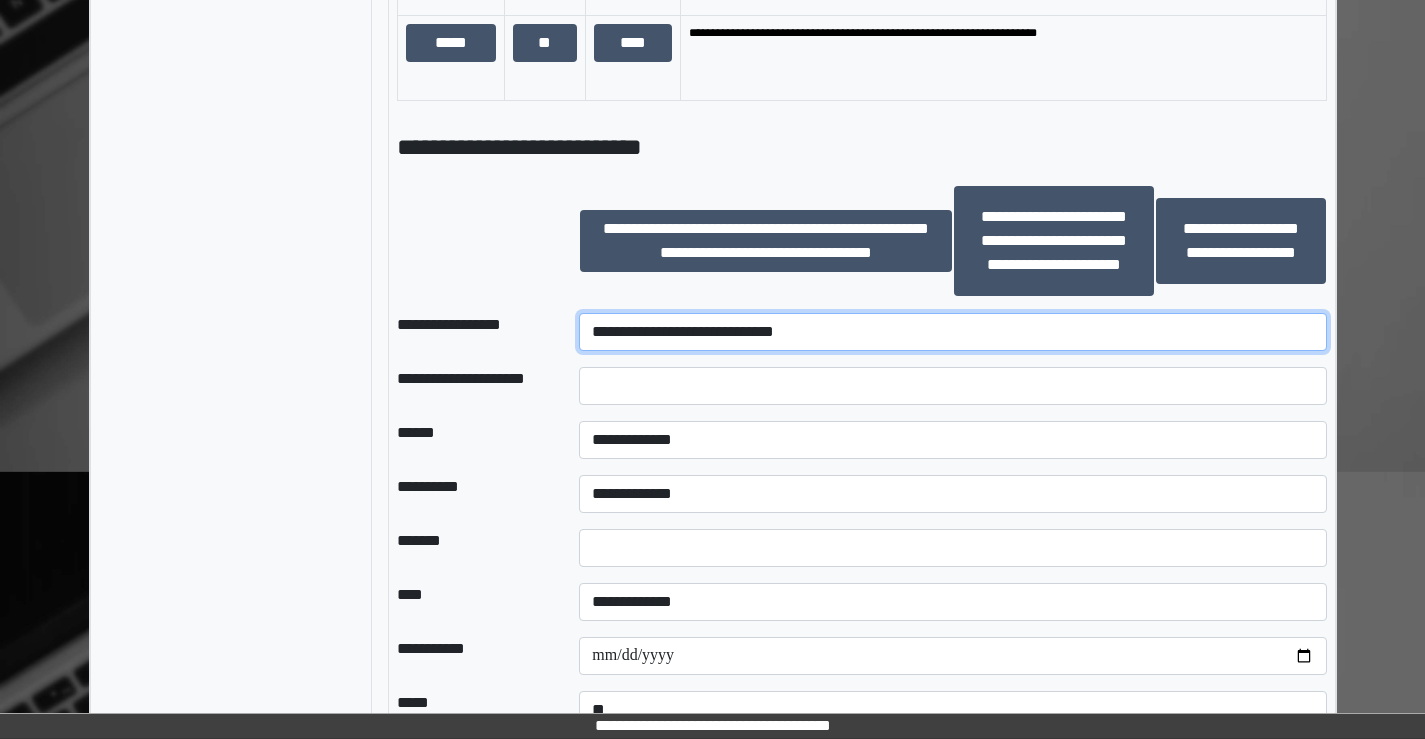 click on "**********" at bounding box center (952, 332) 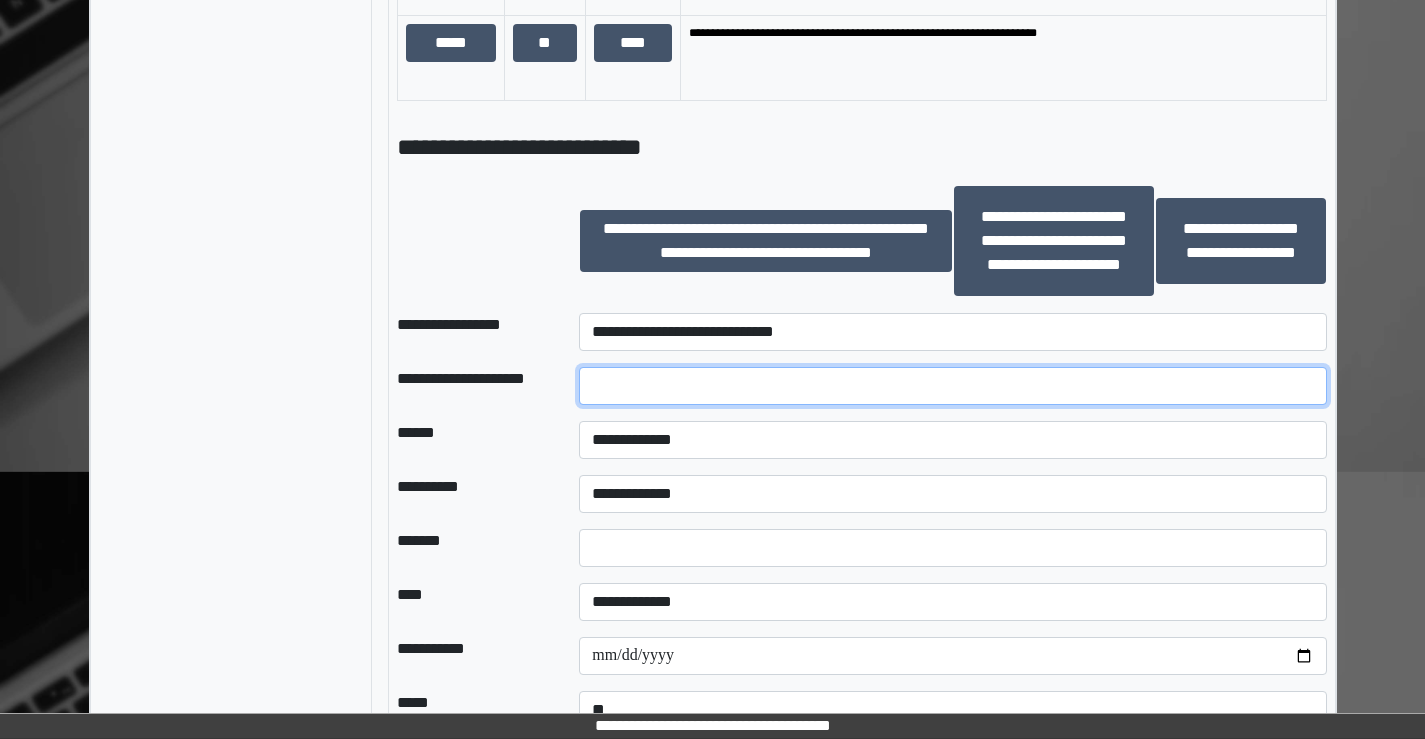 click at bounding box center [952, 386] 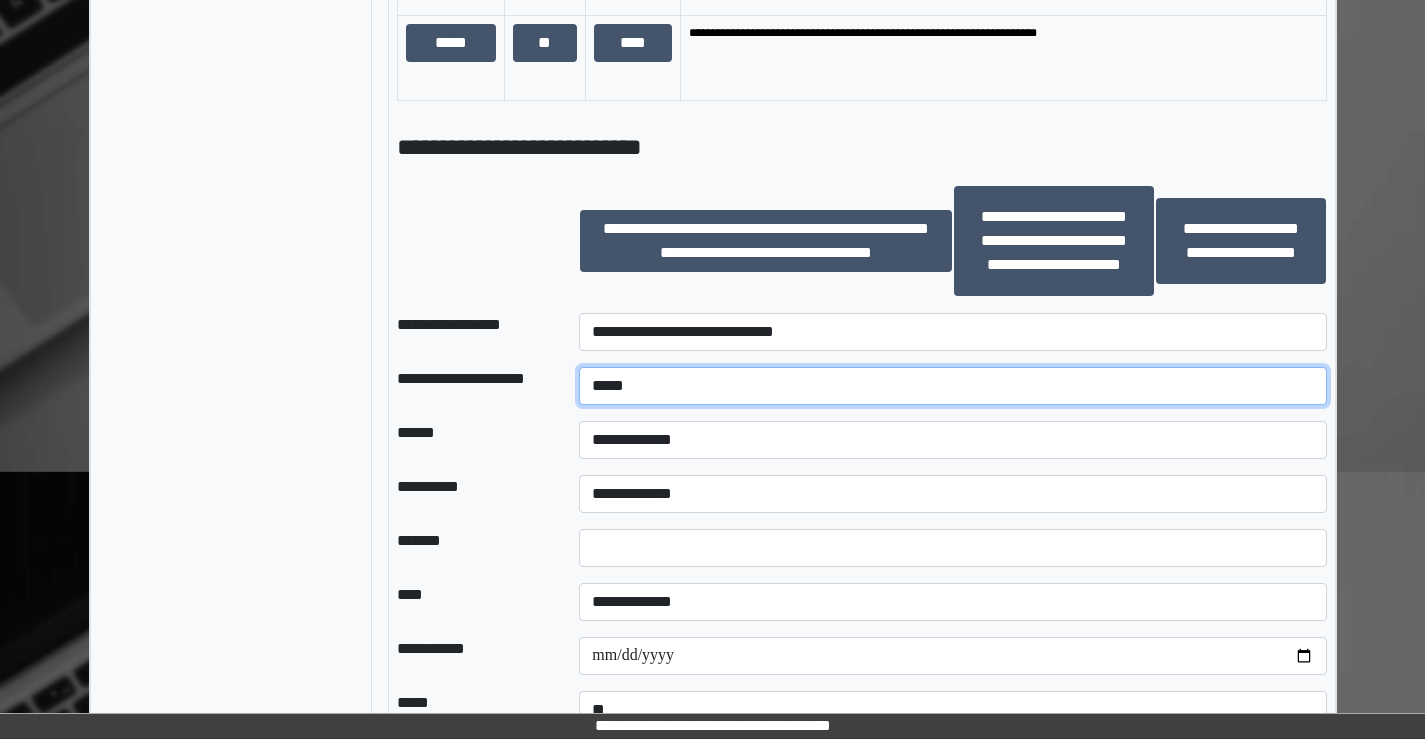 type on "*****" 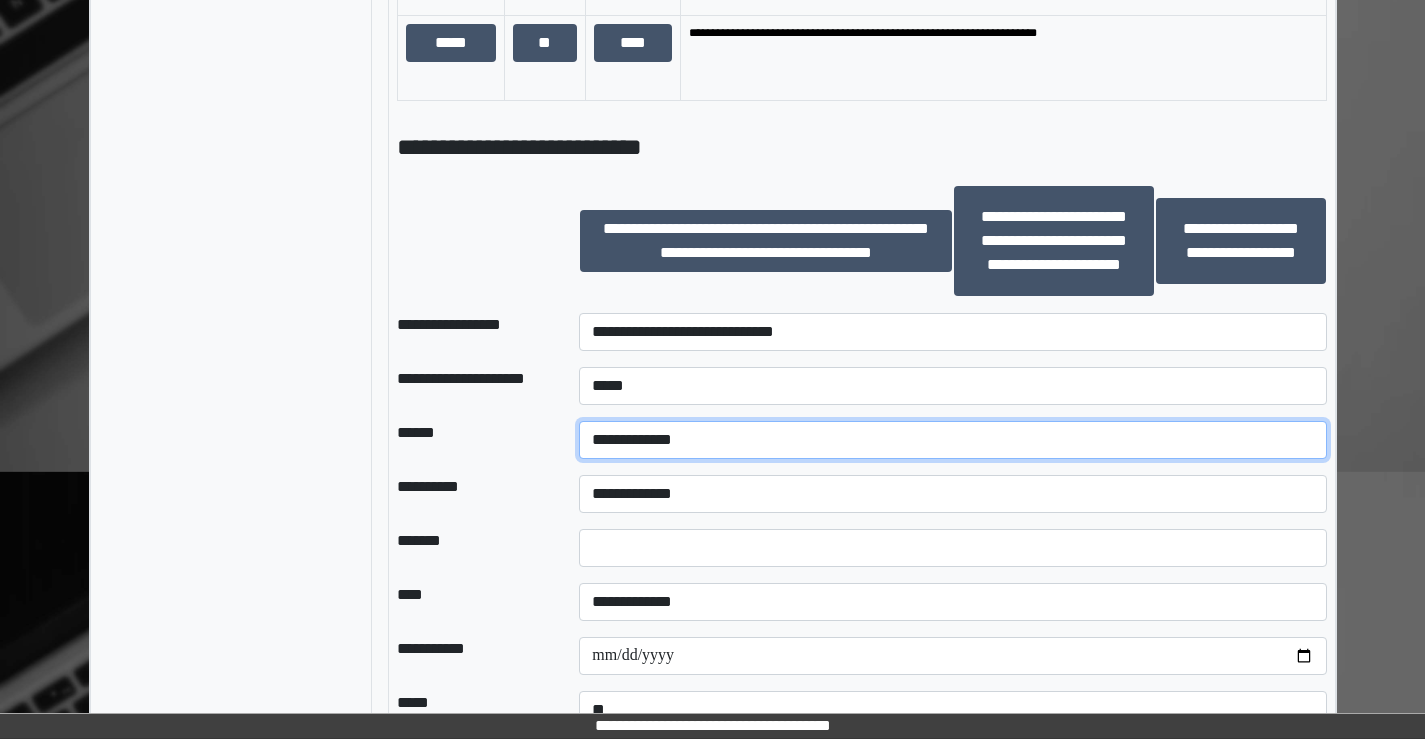 click on "**********" at bounding box center (952, 440) 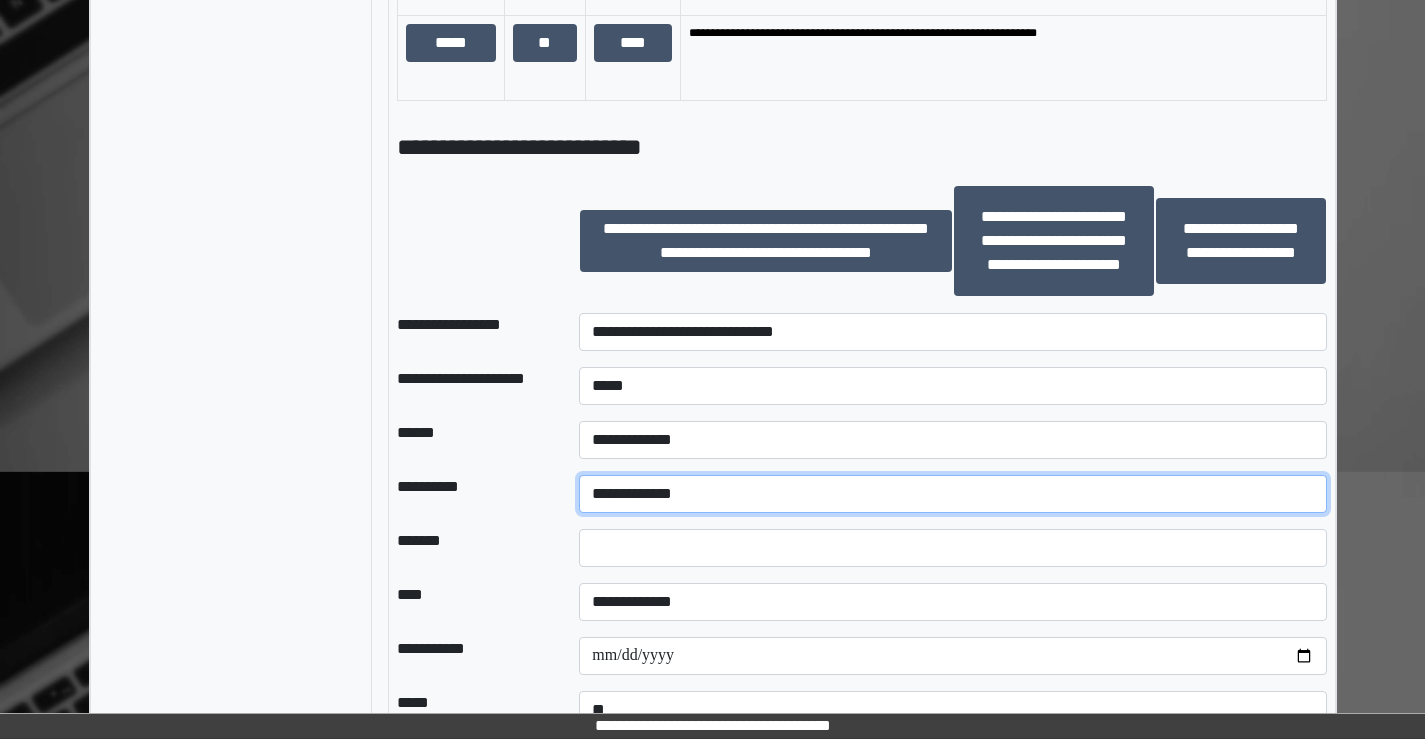 click on "**********" at bounding box center (952, 494) 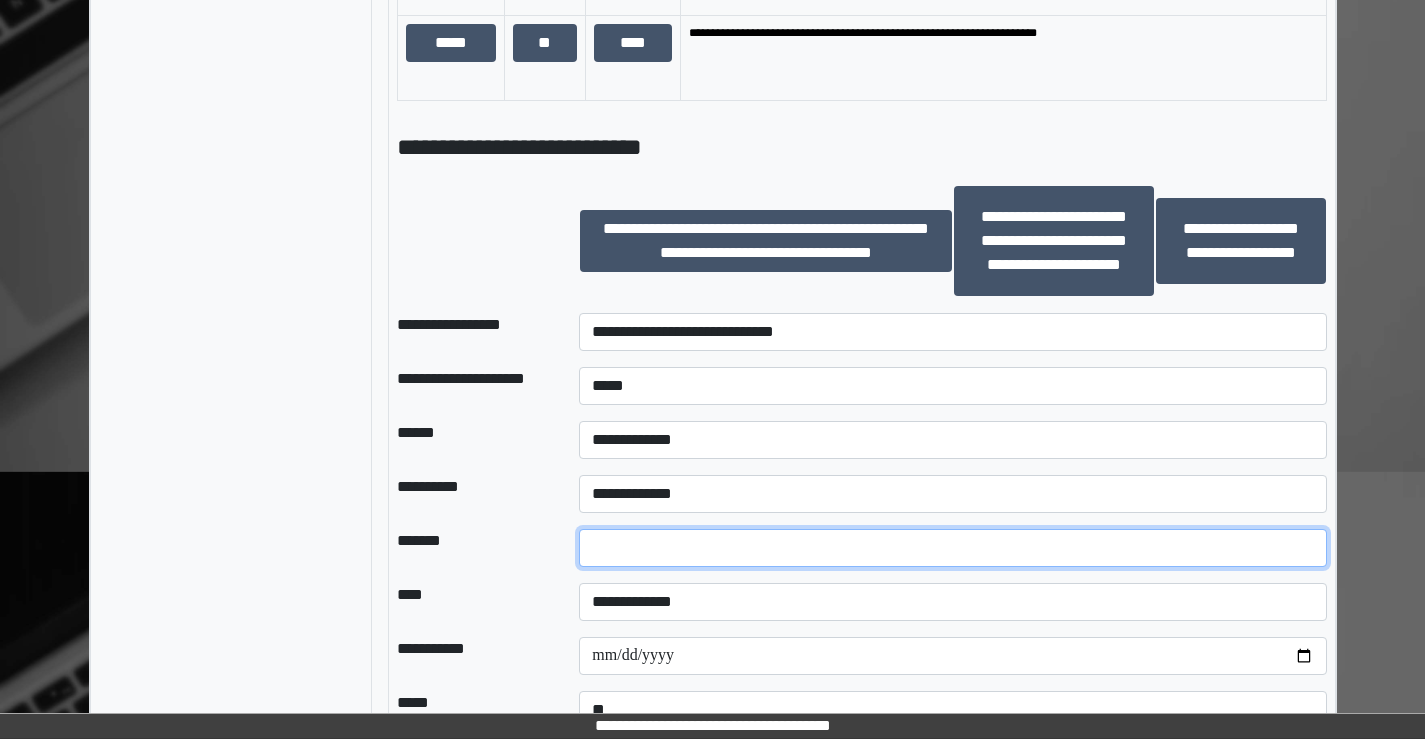 click on "*" at bounding box center [952, 548] 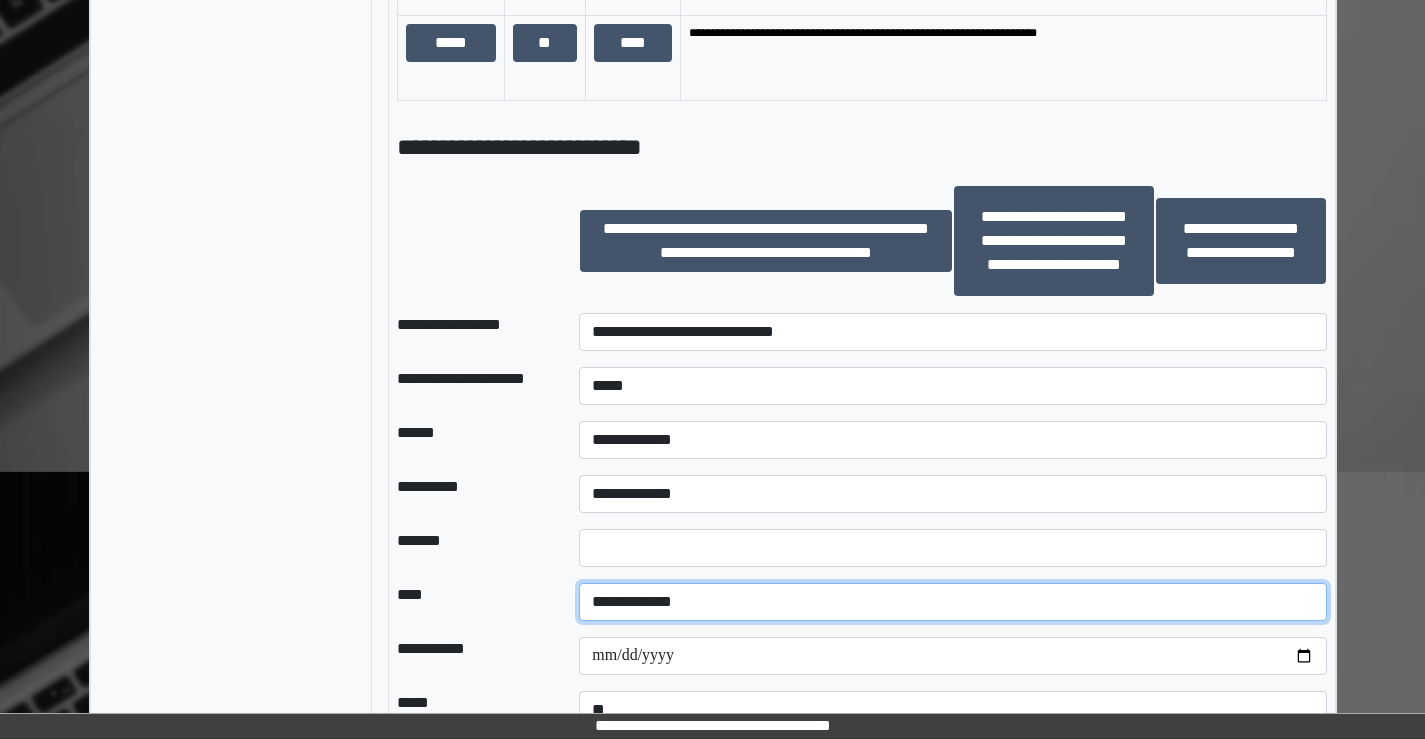 click on "**********" at bounding box center [952, 602] 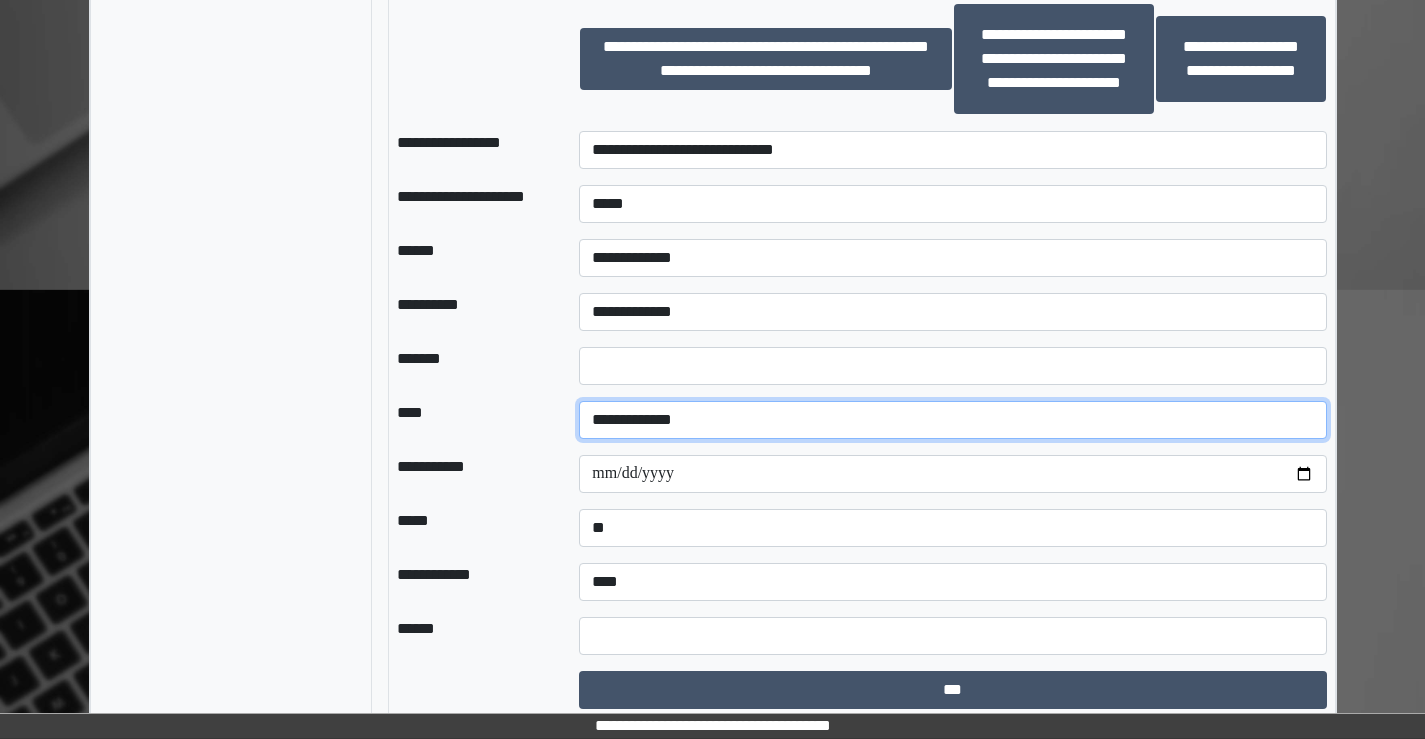 scroll, scrollTop: 2371, scrollLeft: 0, axis: vertical 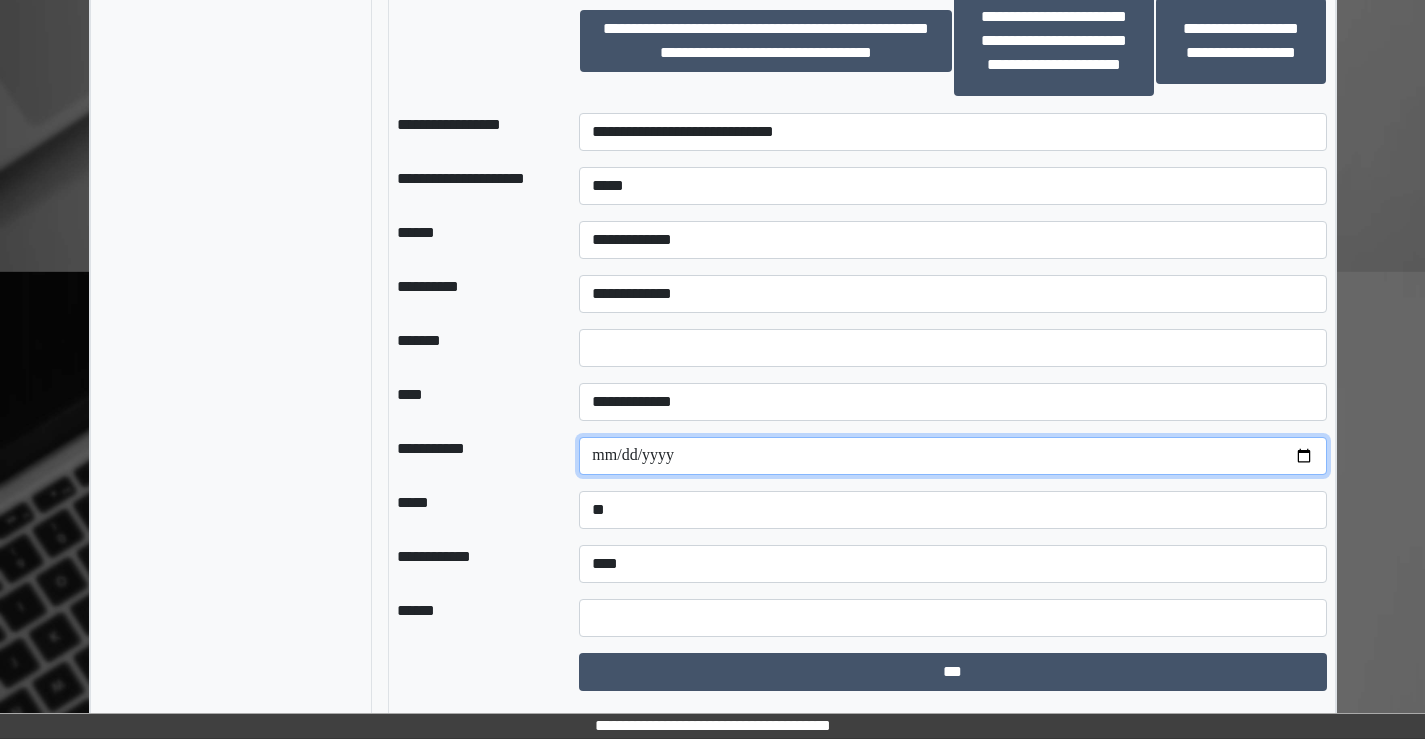 click on "**********" at bounding box center (952, 456) 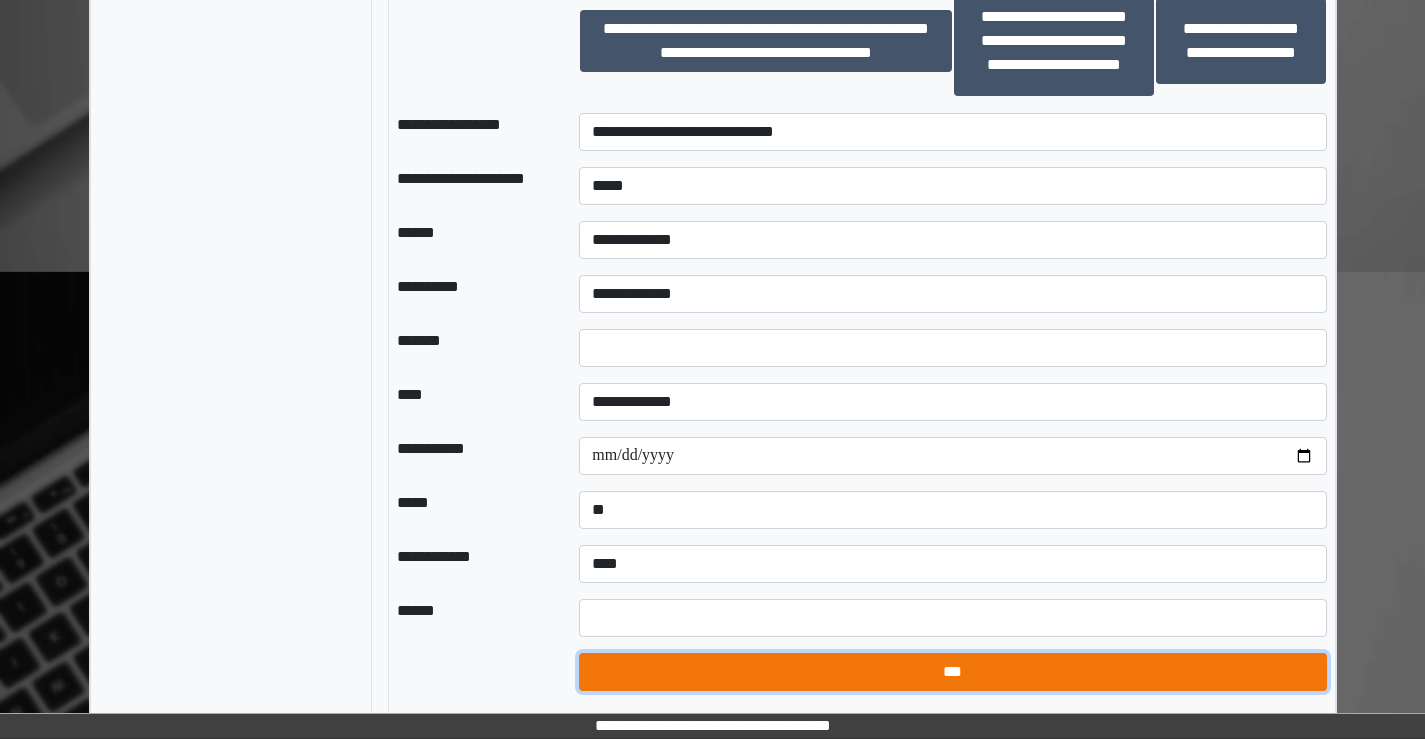 click on "***" at bounding box center (952, 672) 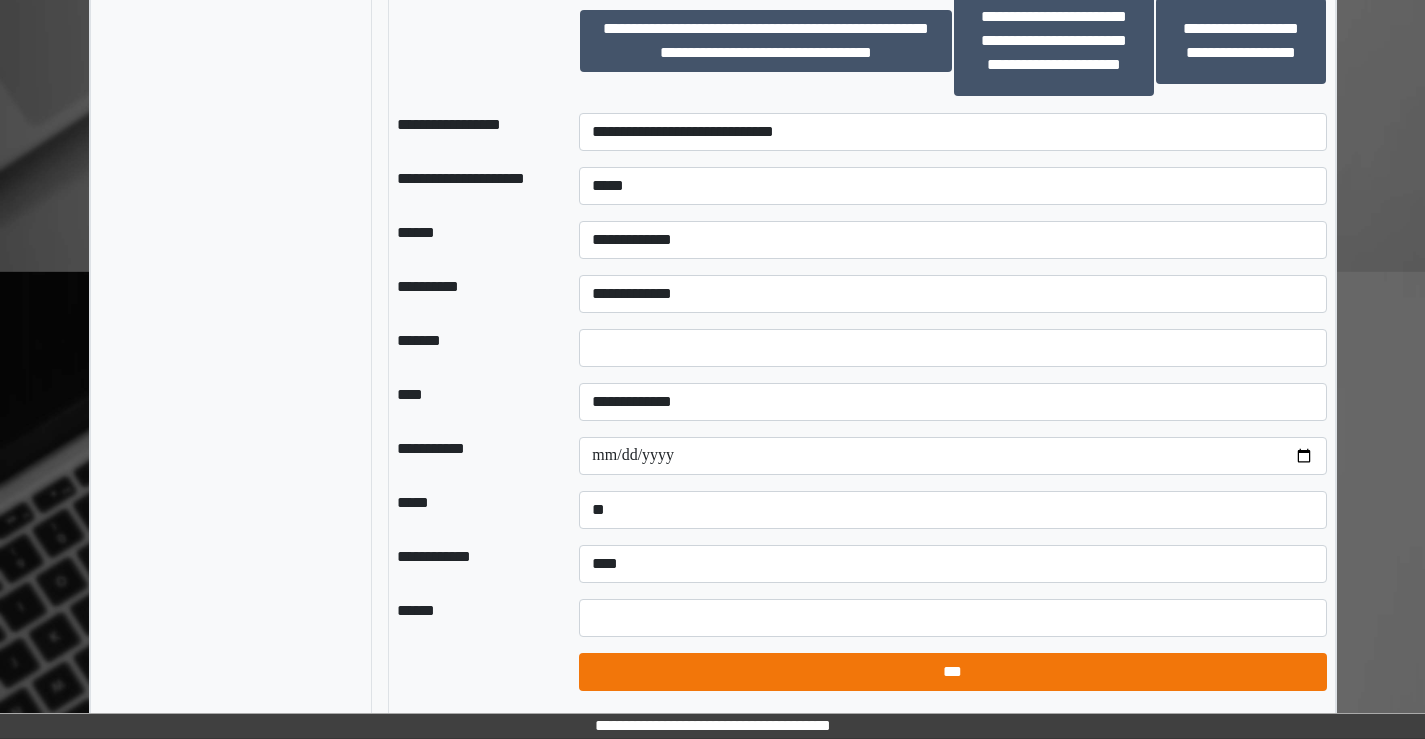 select on "*" 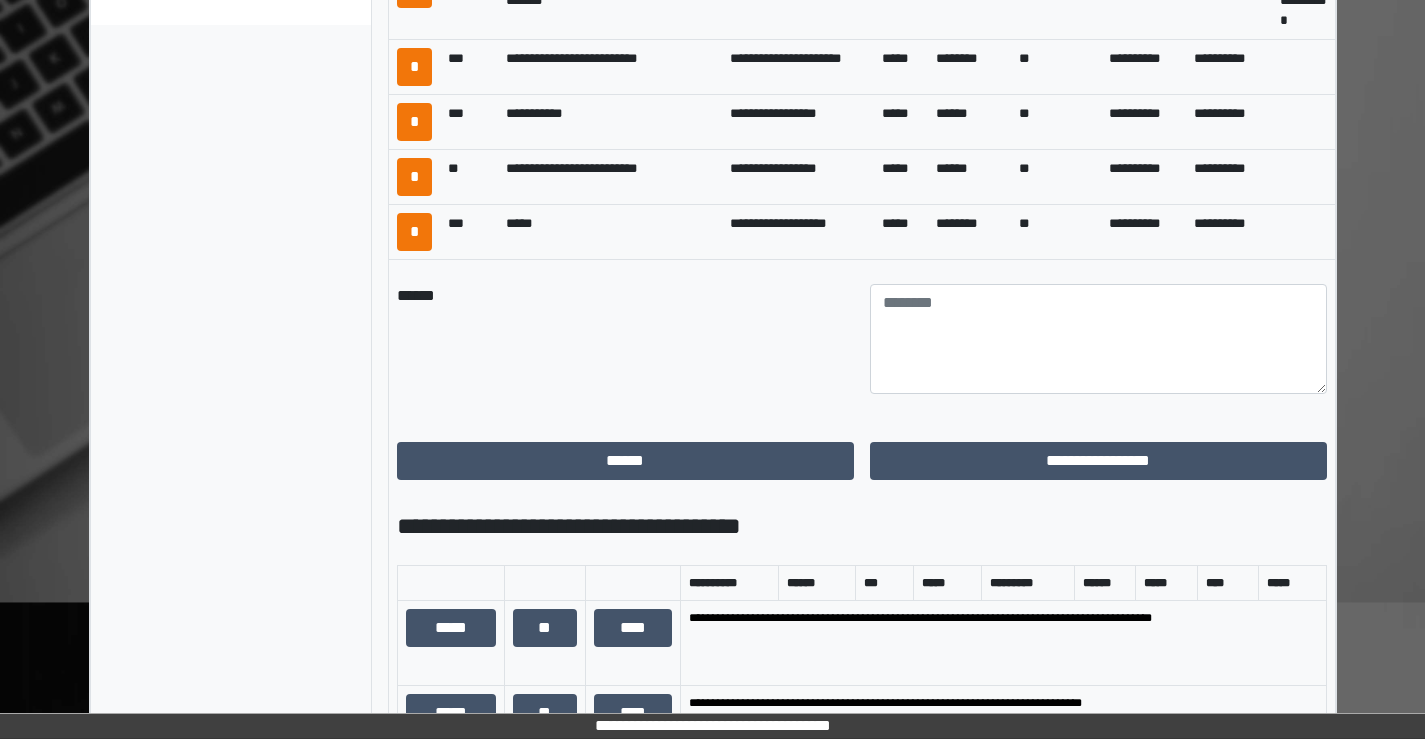 scroll, scrollTop: 1126, scrollLeft: 0, axis: vertical 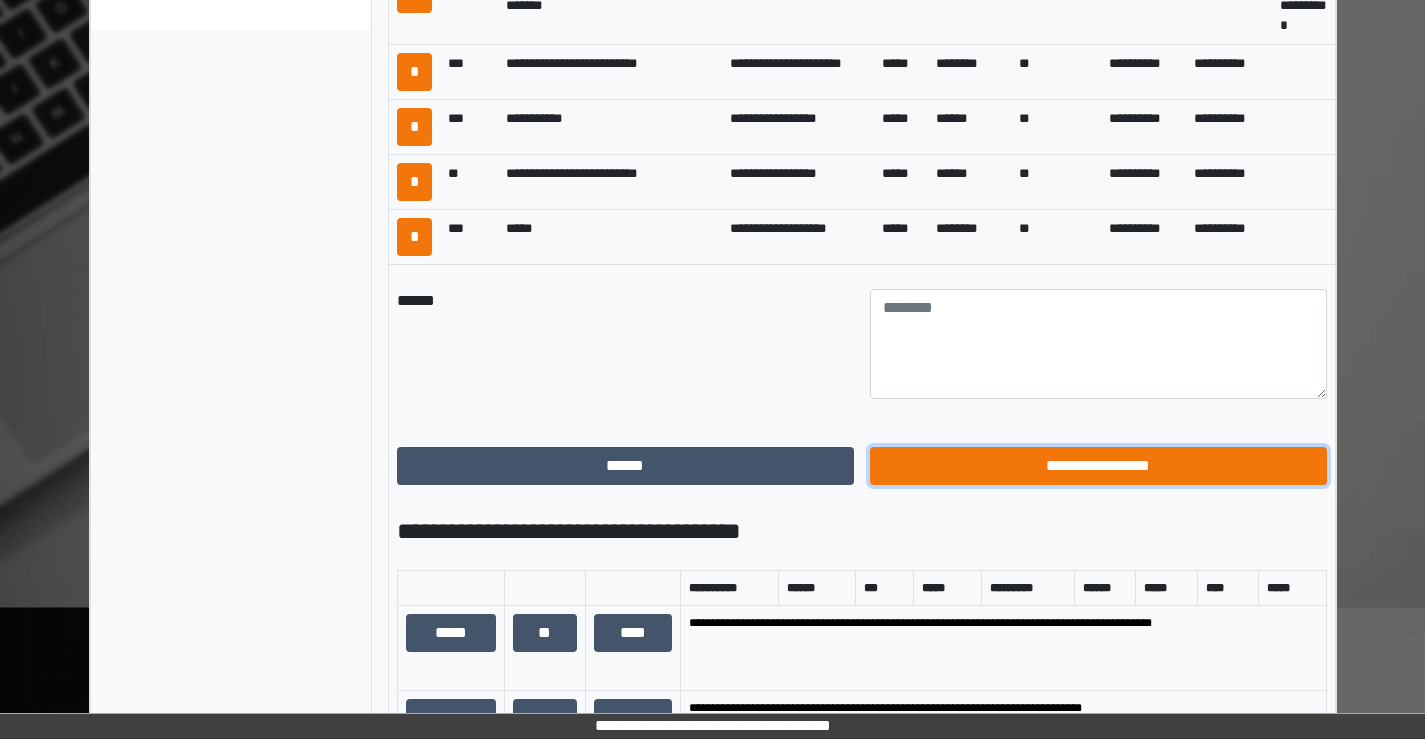 click on "**********" at bounding box center [1098, 466] 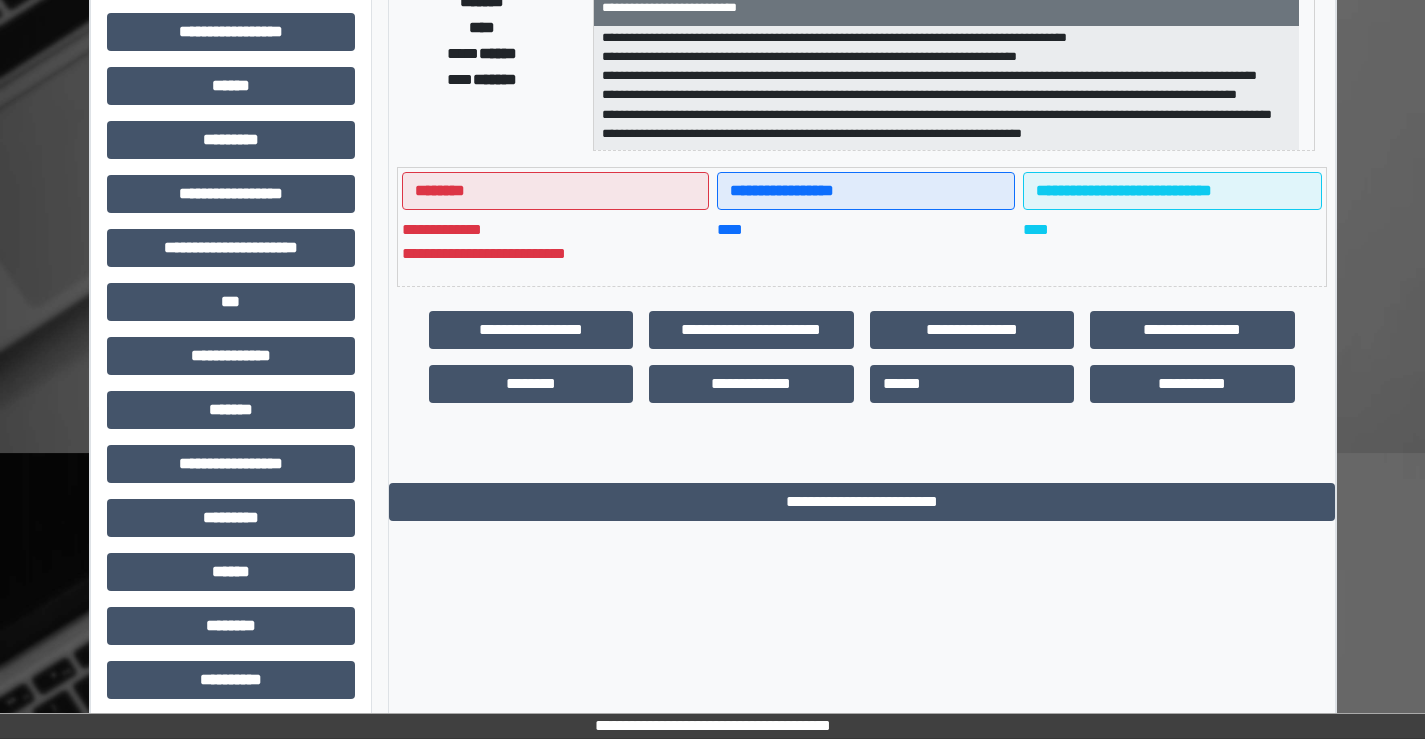 scroll, scrollTop: 335, scrollLeft: 0, axis: vertical 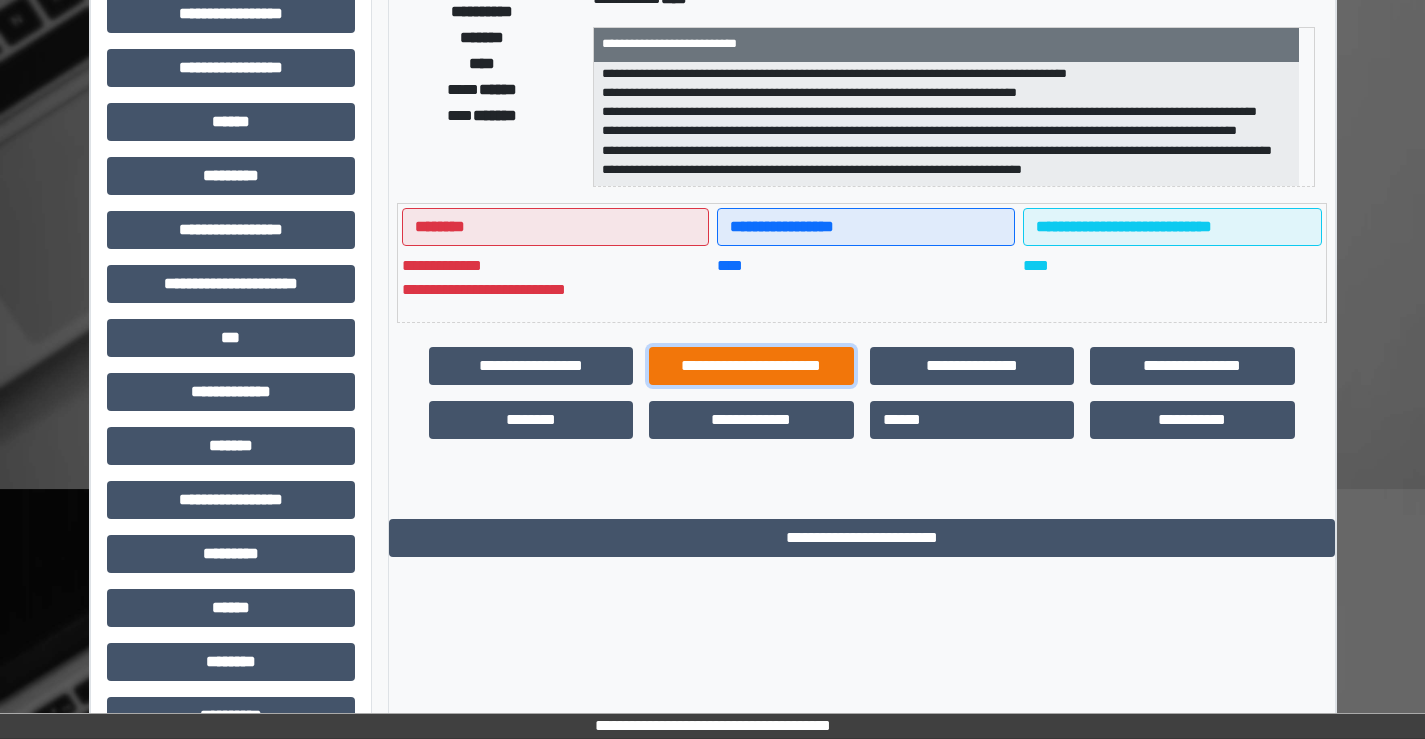 click on "**********" at bounding box center (751, 366) 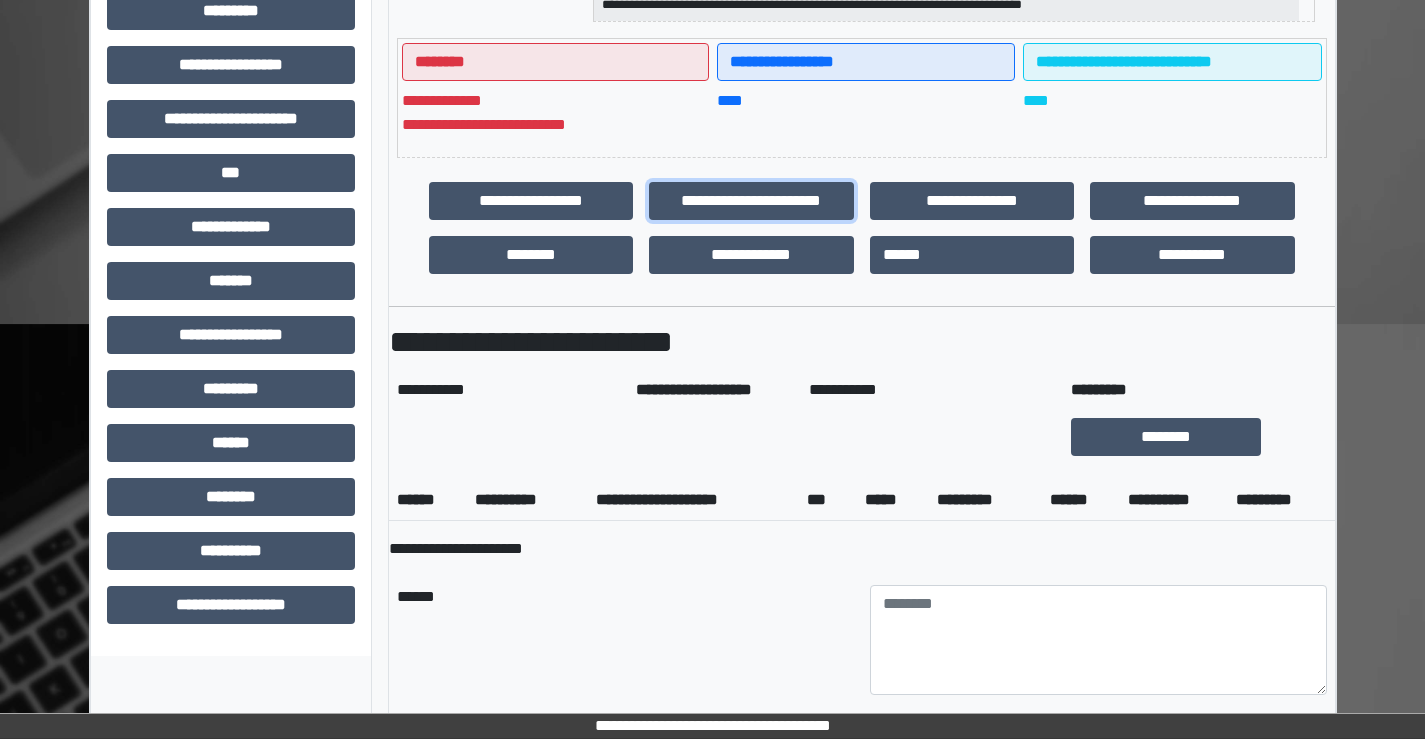 scroll, scrollTop: 535, scrollLeft: 0, axis: vertical 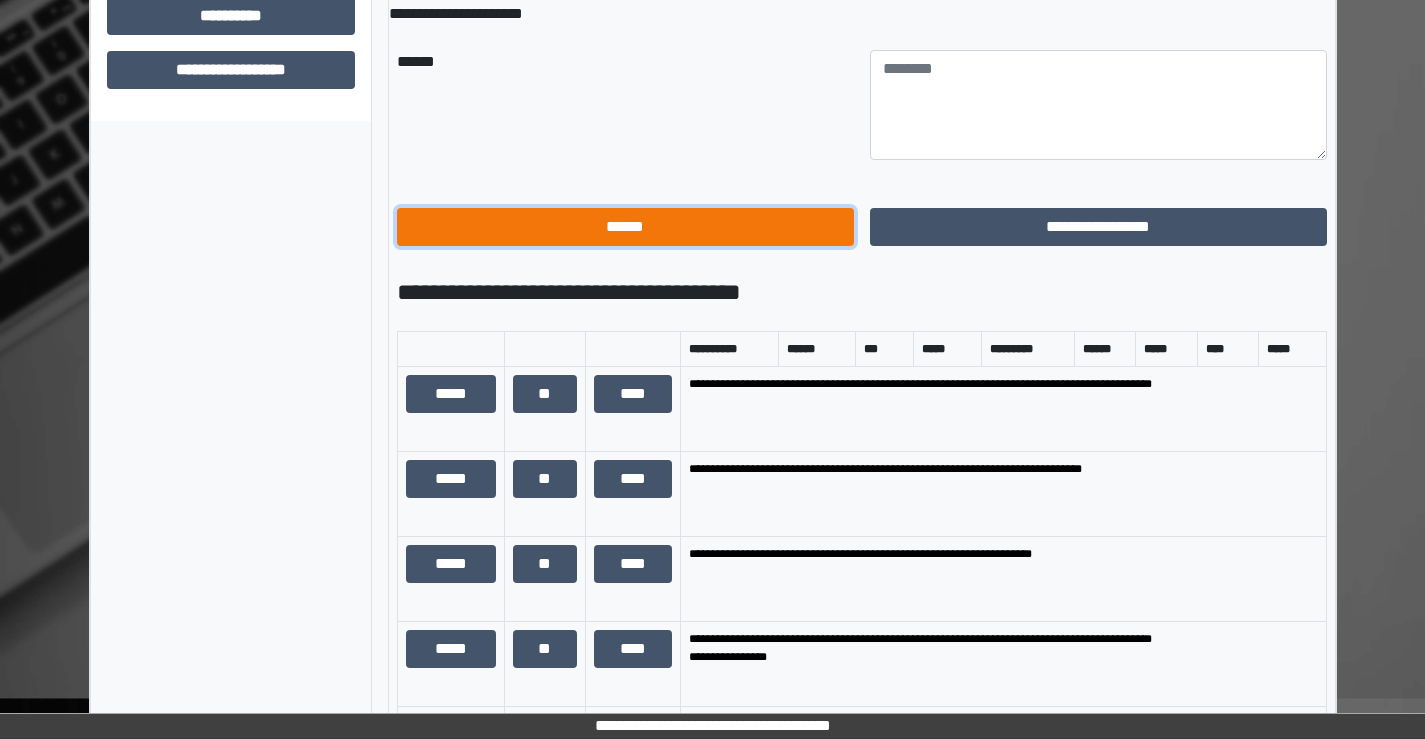 click on "******" at bounding box center (625, 227) 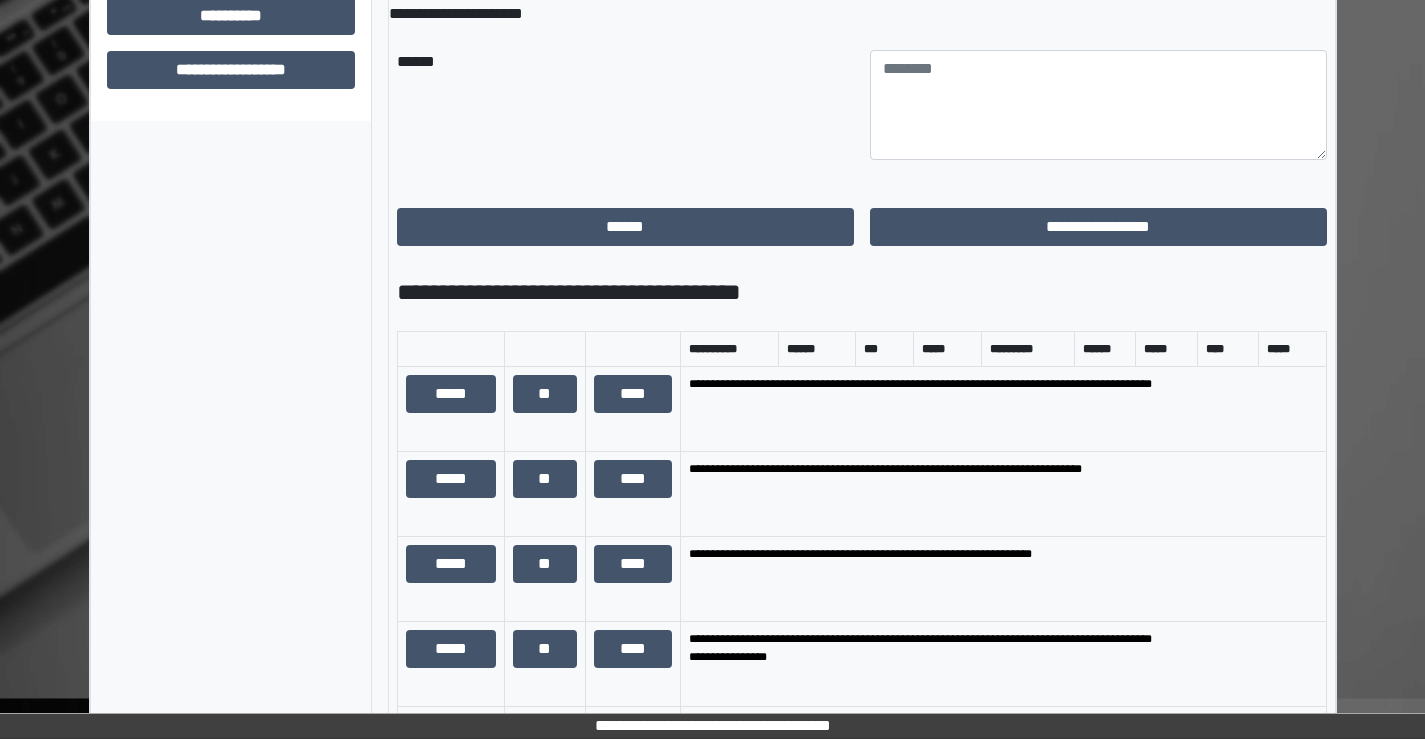 scroll, scrollTop: 435, scrollLeft: 0, axis: vertical 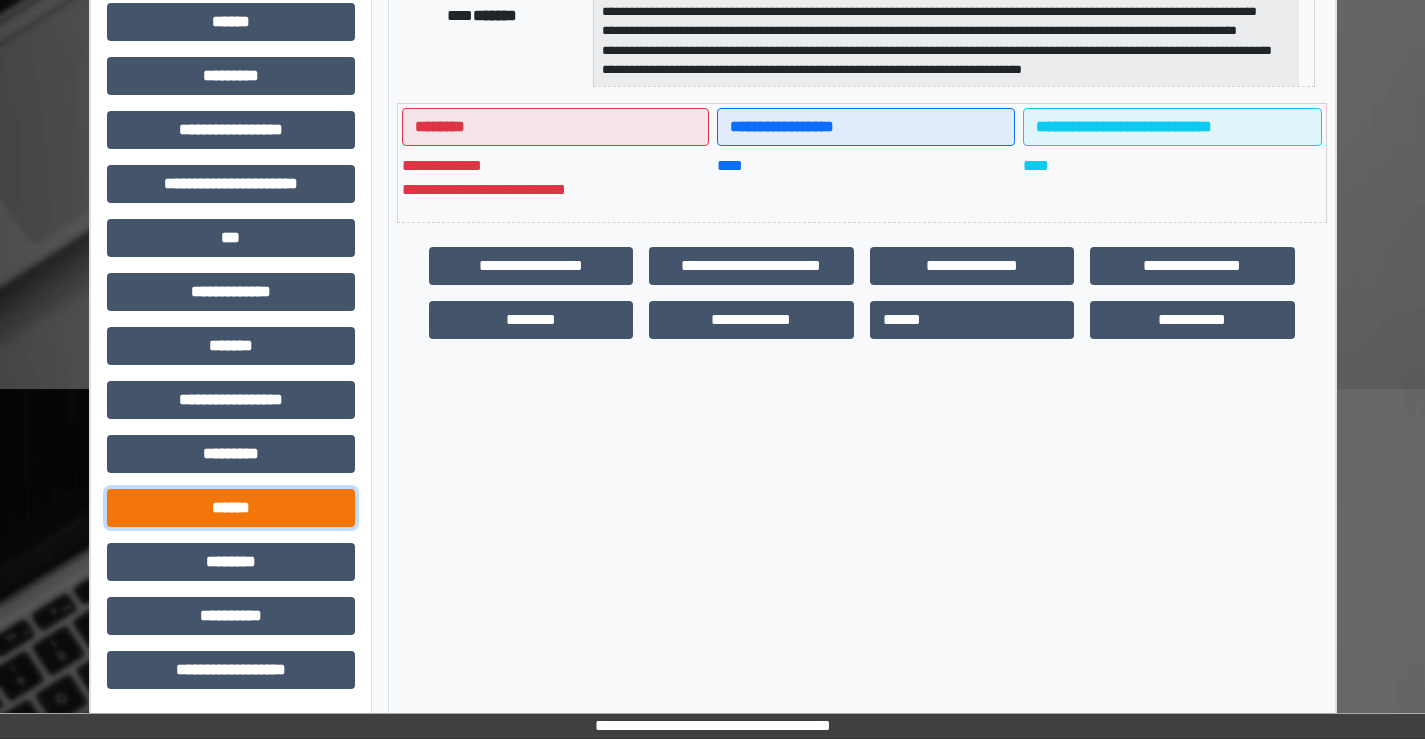 click on "******" at bounding box center (231, 508) 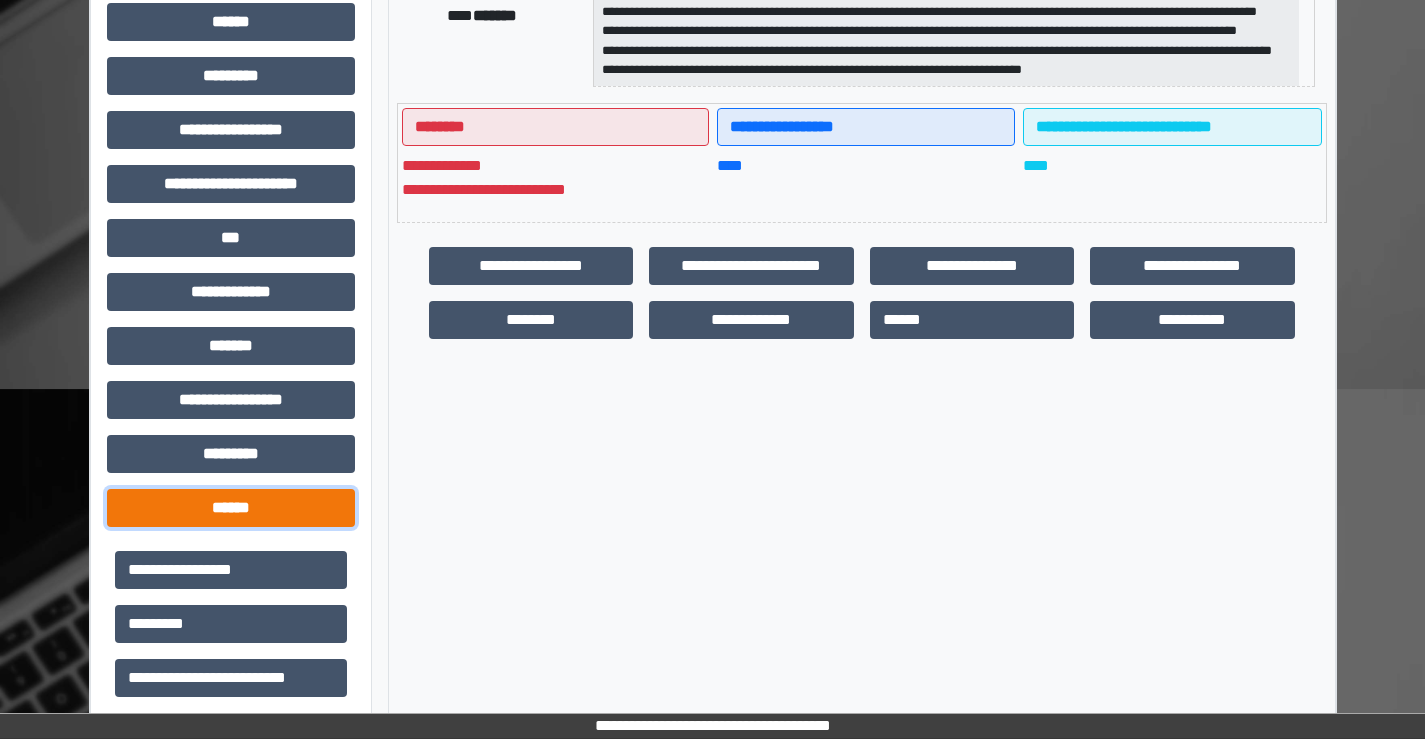 click on "******" at bounding box center (231, 508) 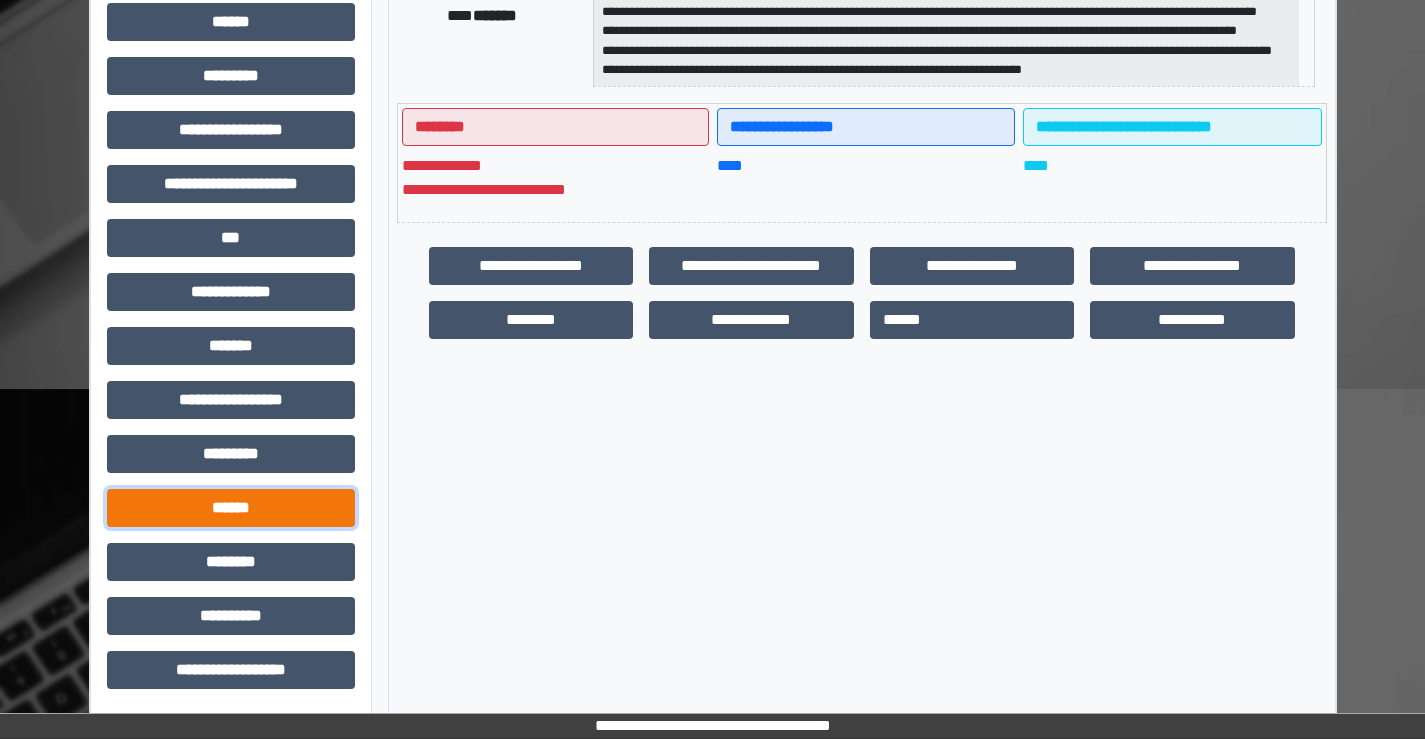 click on "******" at bounding box center [231, 508] 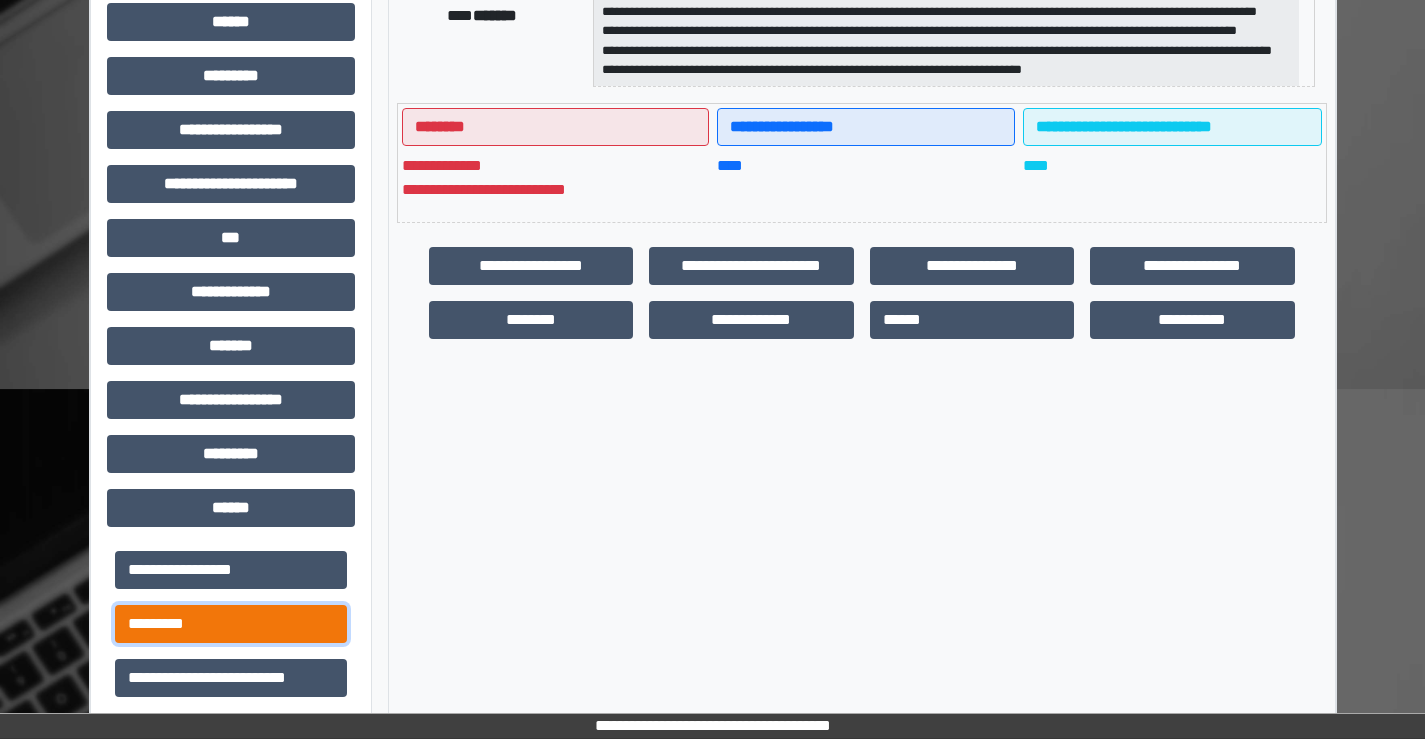 drag, startPoint x: 260, startPoint y: 625, endPoint x: 289, endPoint y: 611, distance: 32.202484 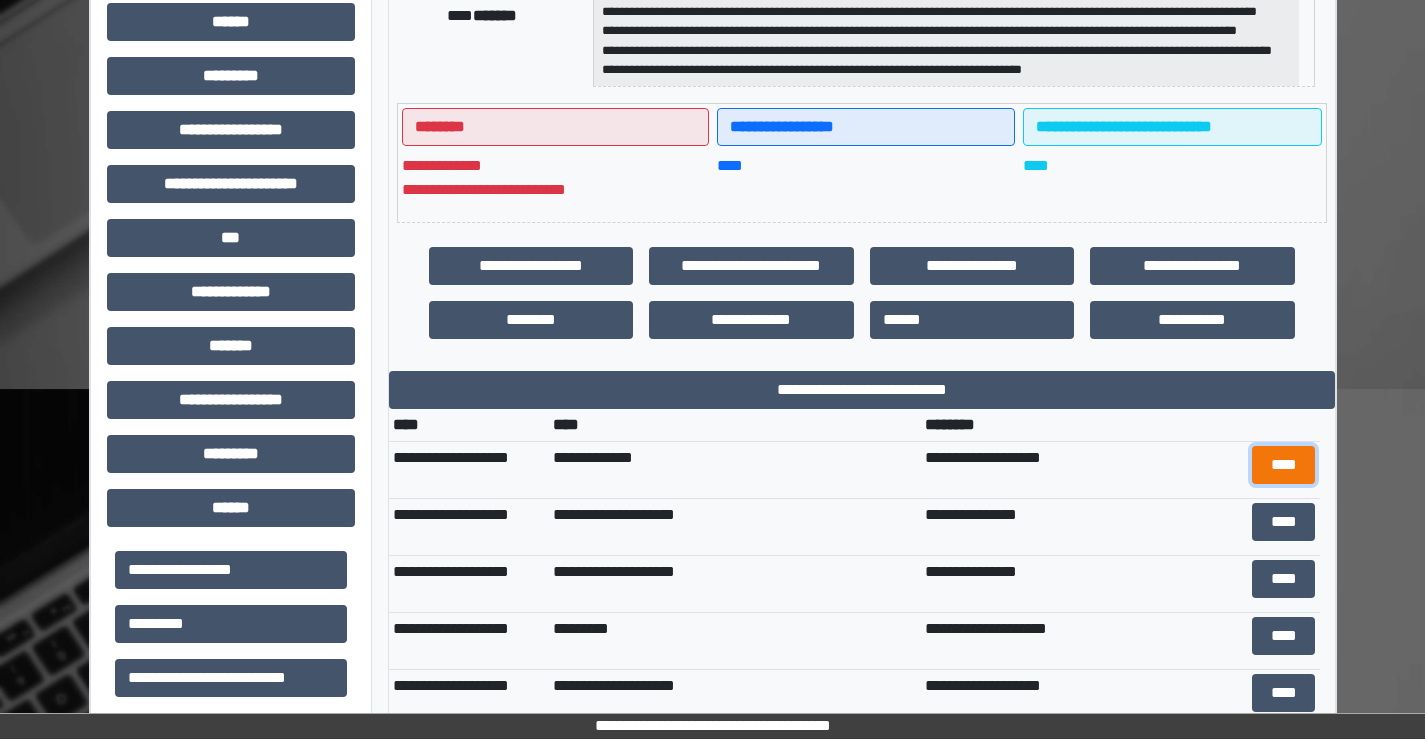click on "****" at bounding box center [1283, 465] 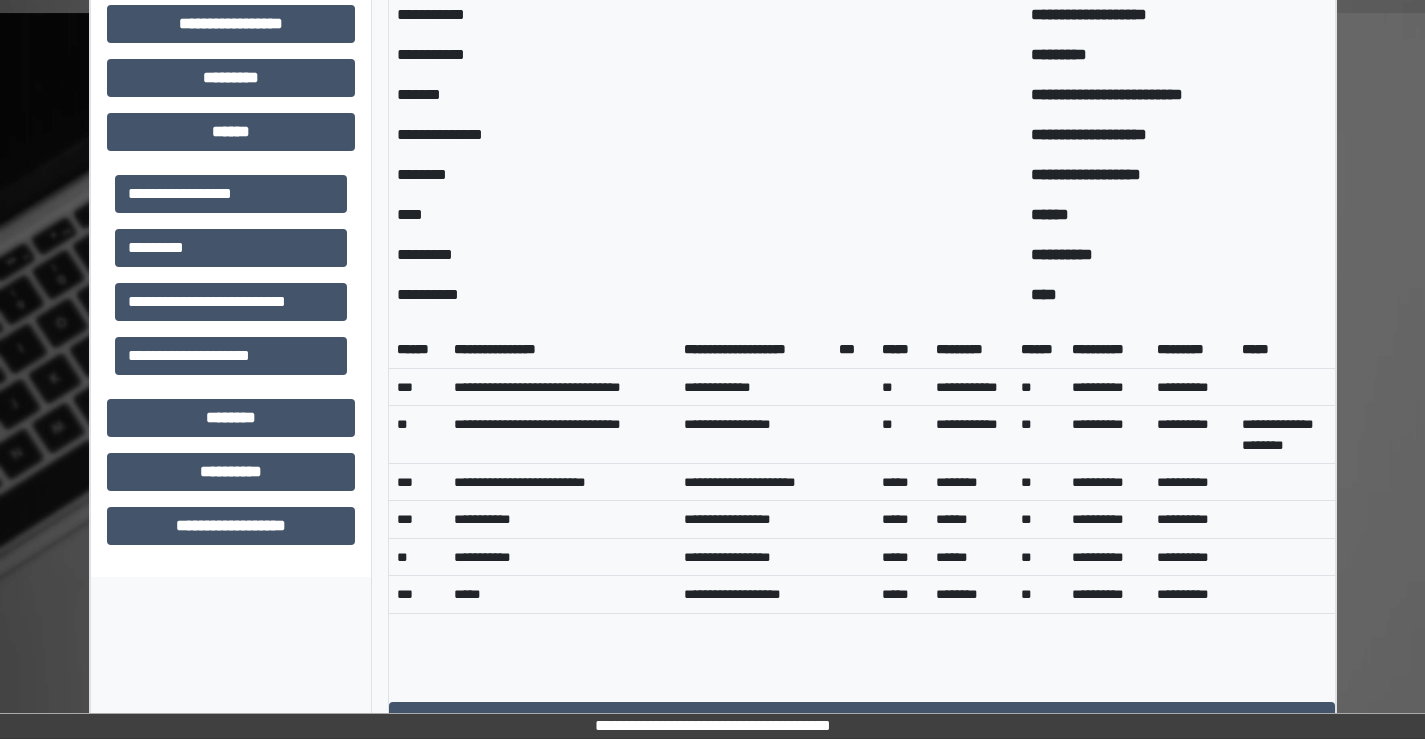 scroll, scrollTop: 1001, scrollLeft: 0, axis: vertical 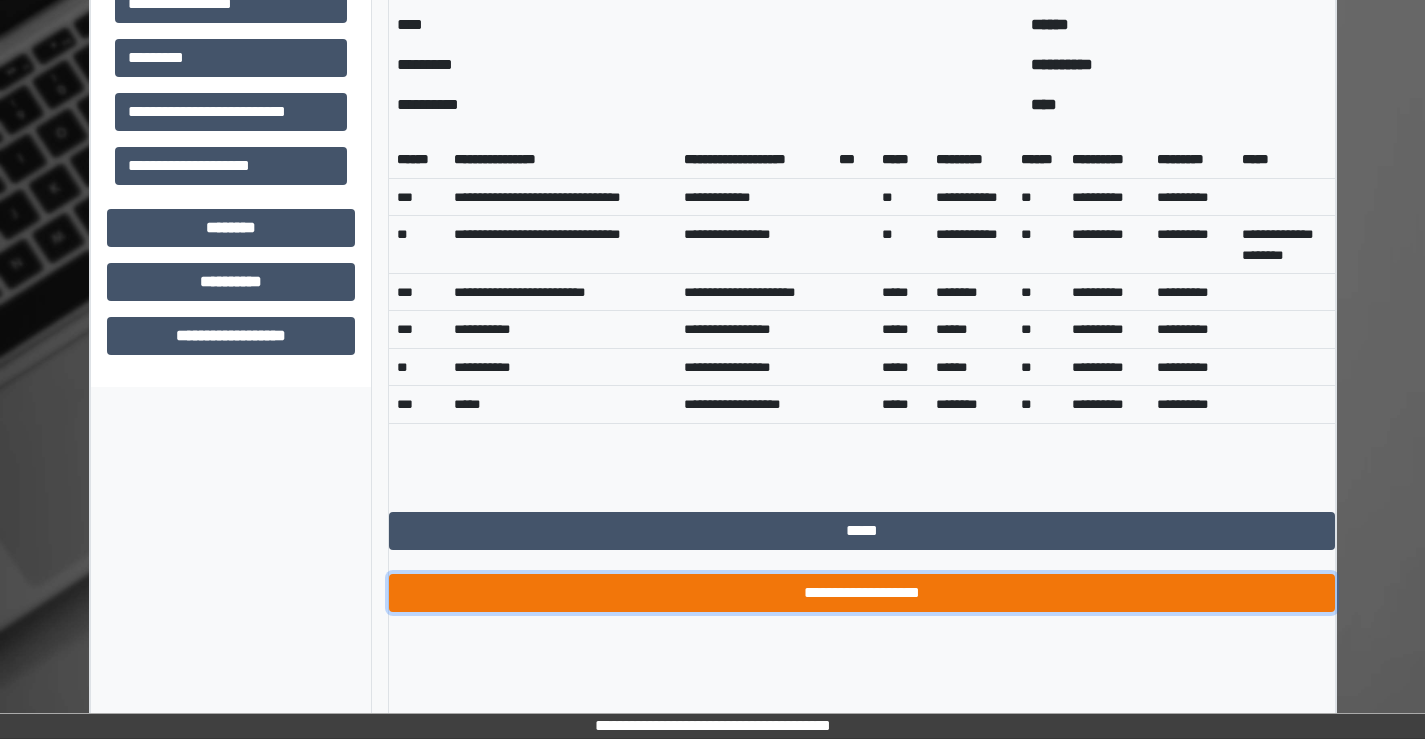 drag, startPoint x: 876, startPoint y: 648, endPoint x: 897, endPoint y: 564, distance: 86.58522 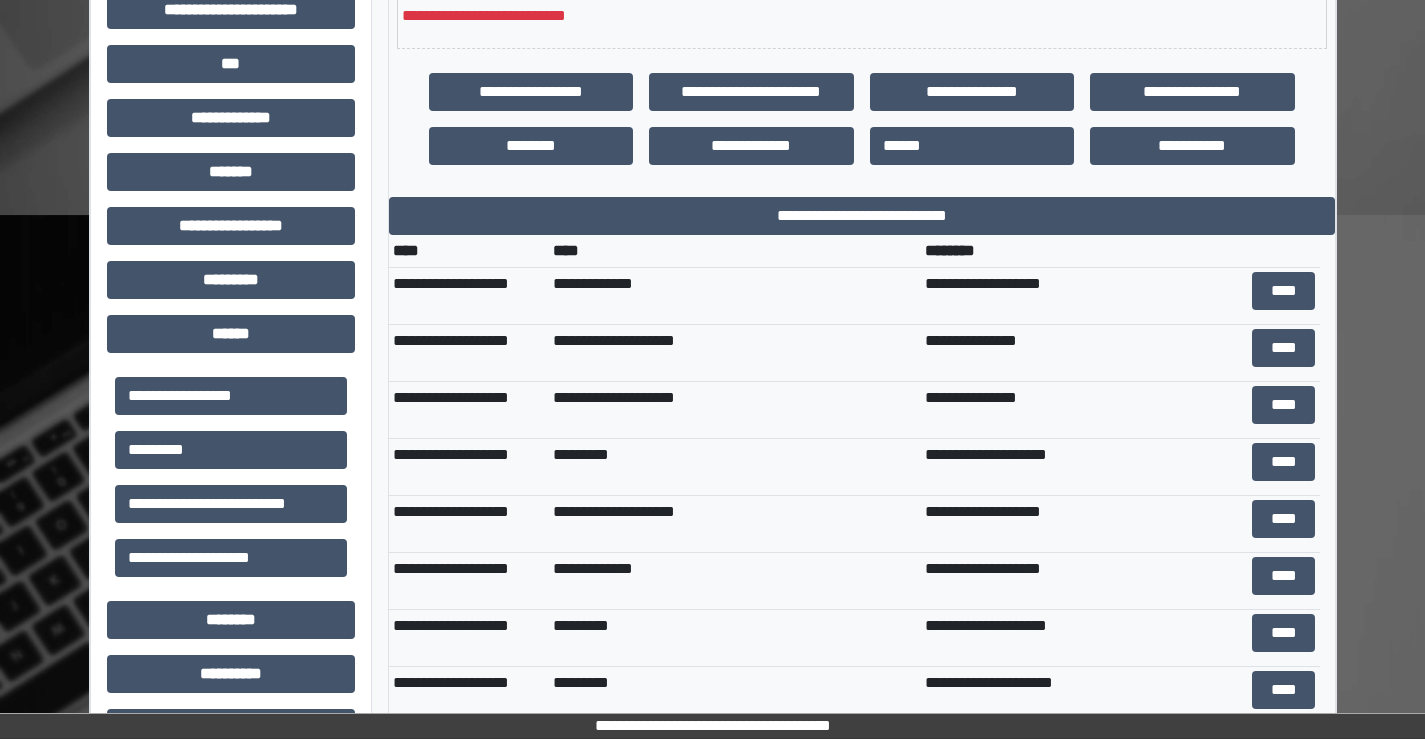 scroll, scrollTop: 667, scrollLeft: 0, axis: vertical 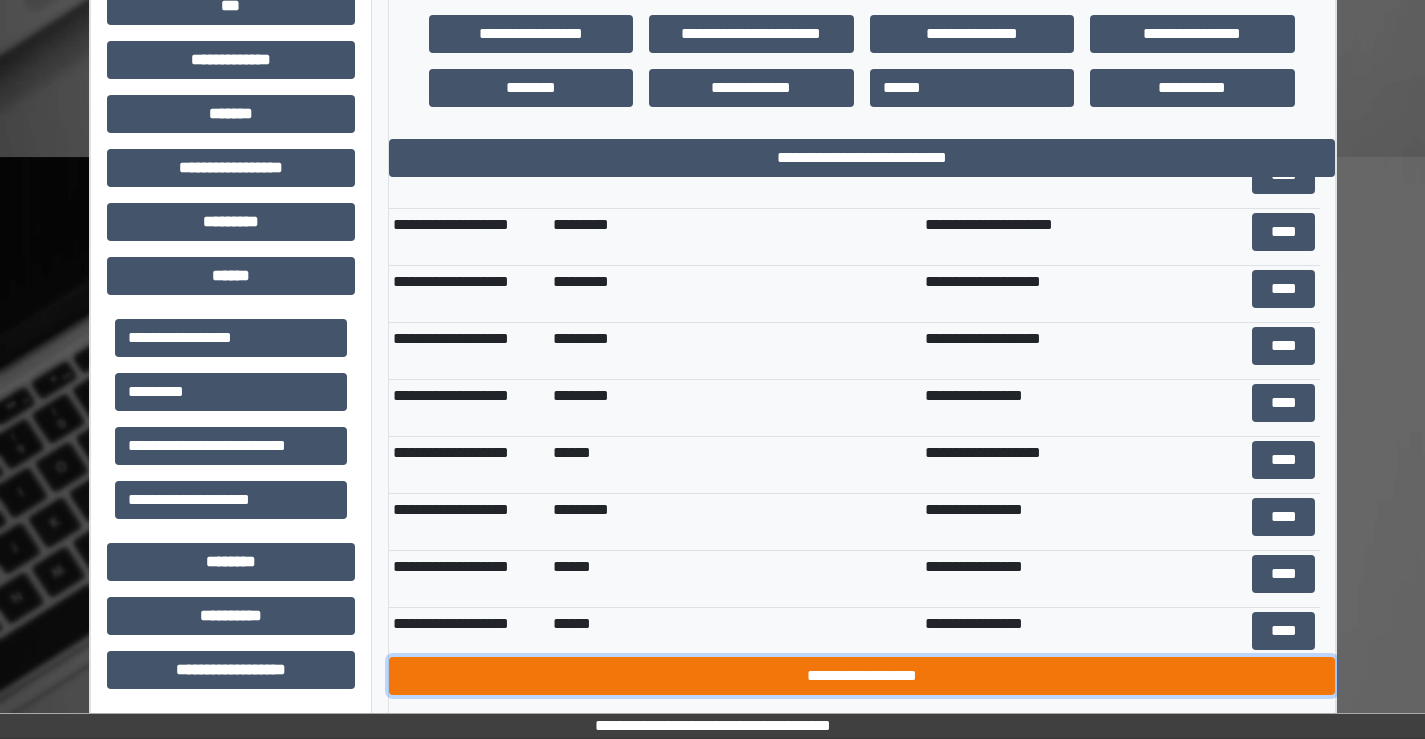 click on "**********" at bounding box center [862, 676] 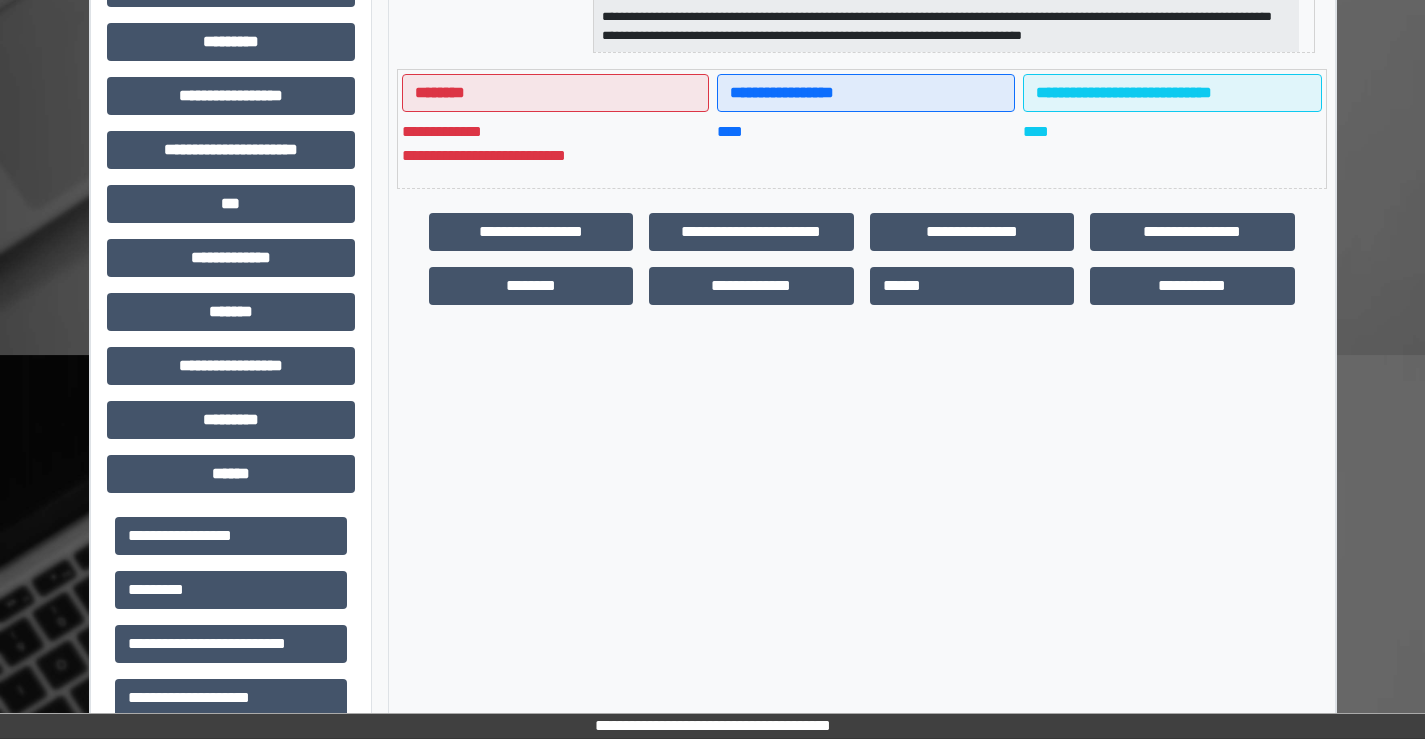 scroll, scrollTop: 467, scrollLeft: 0, axis: vertical 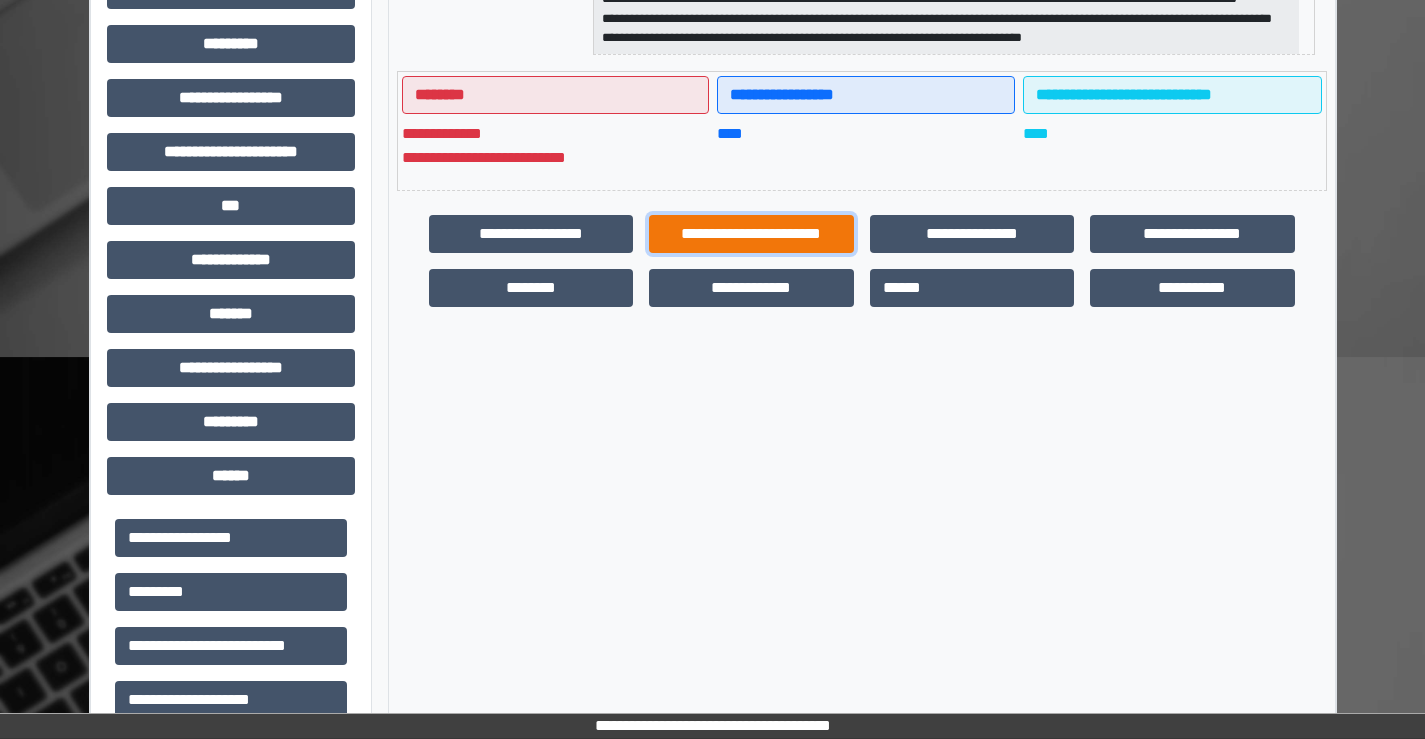 click on "**********" at bounding box center [751, 234] 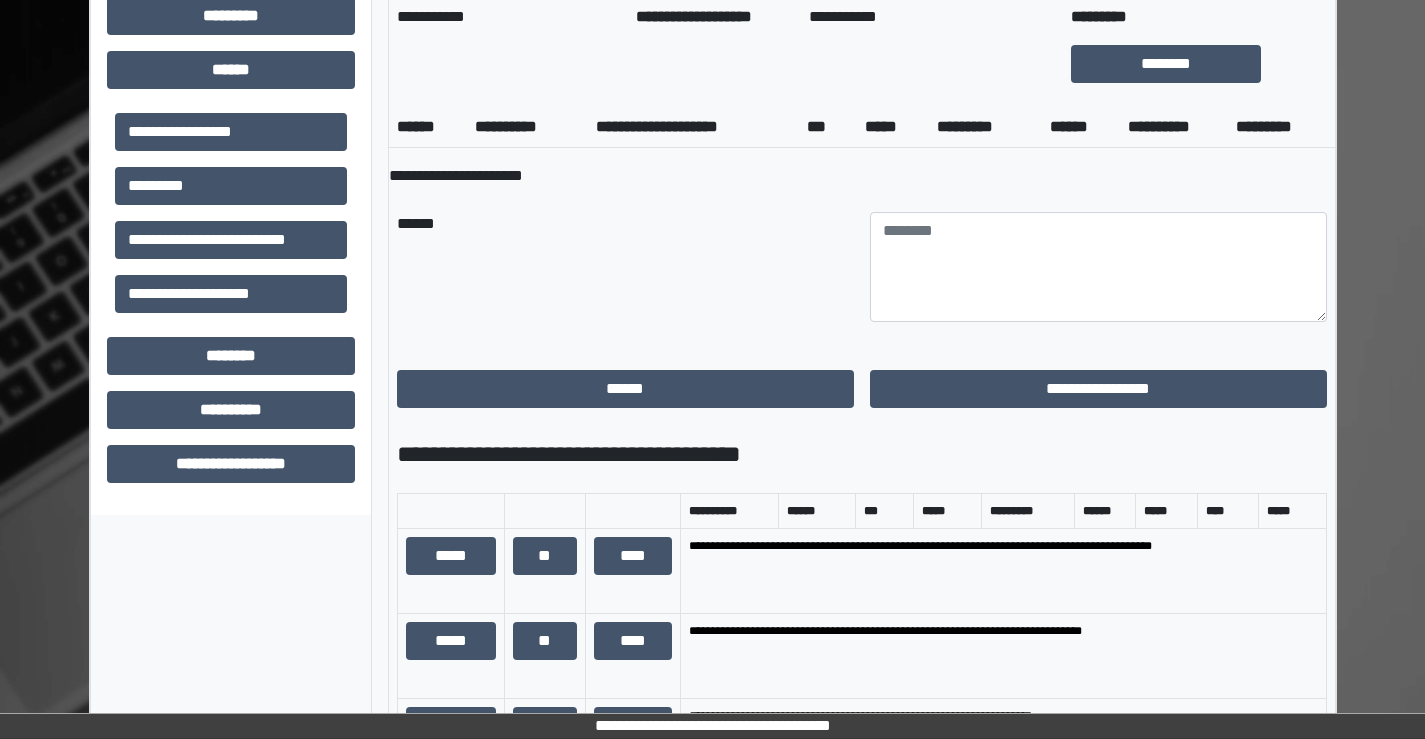 scroll, scrollTop: 1167, scrollLeft: 0, axis: vertical 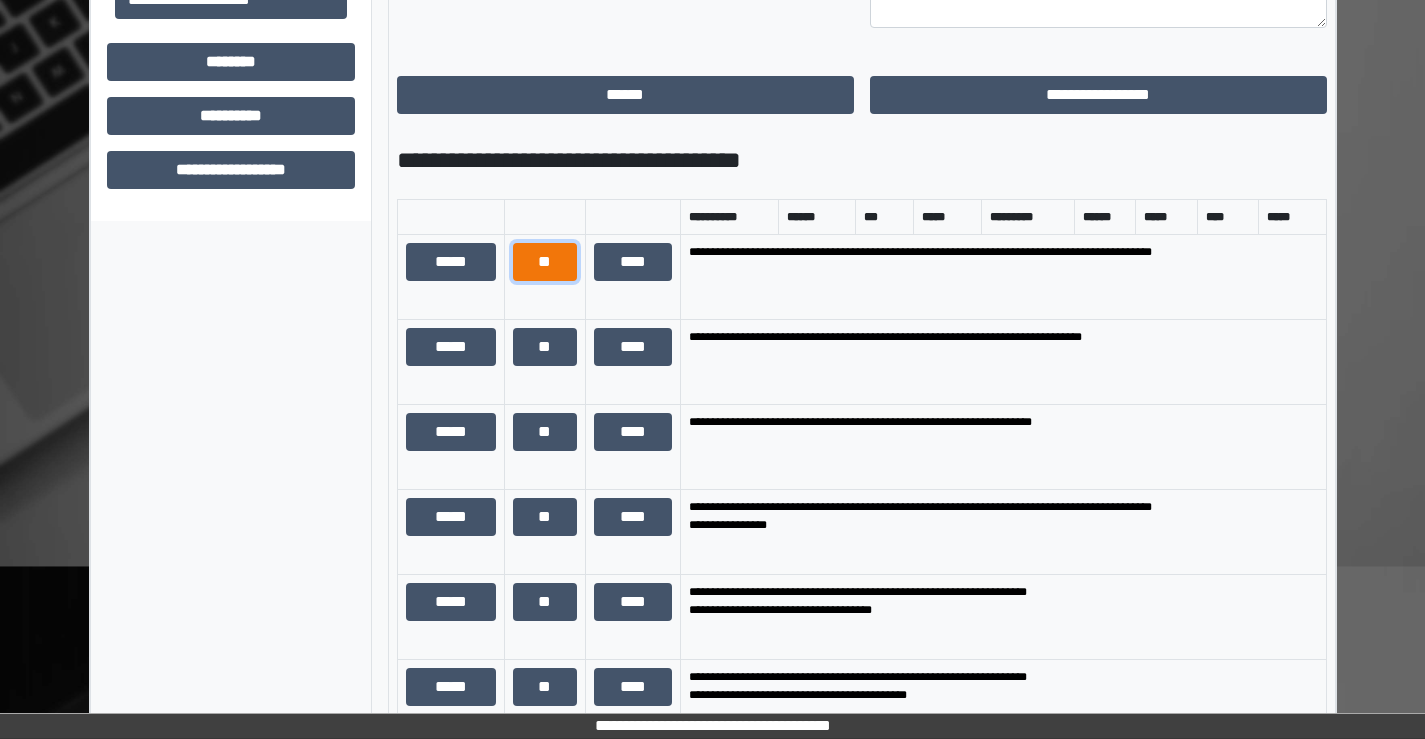click on "**" at bounding box center (545, 262) 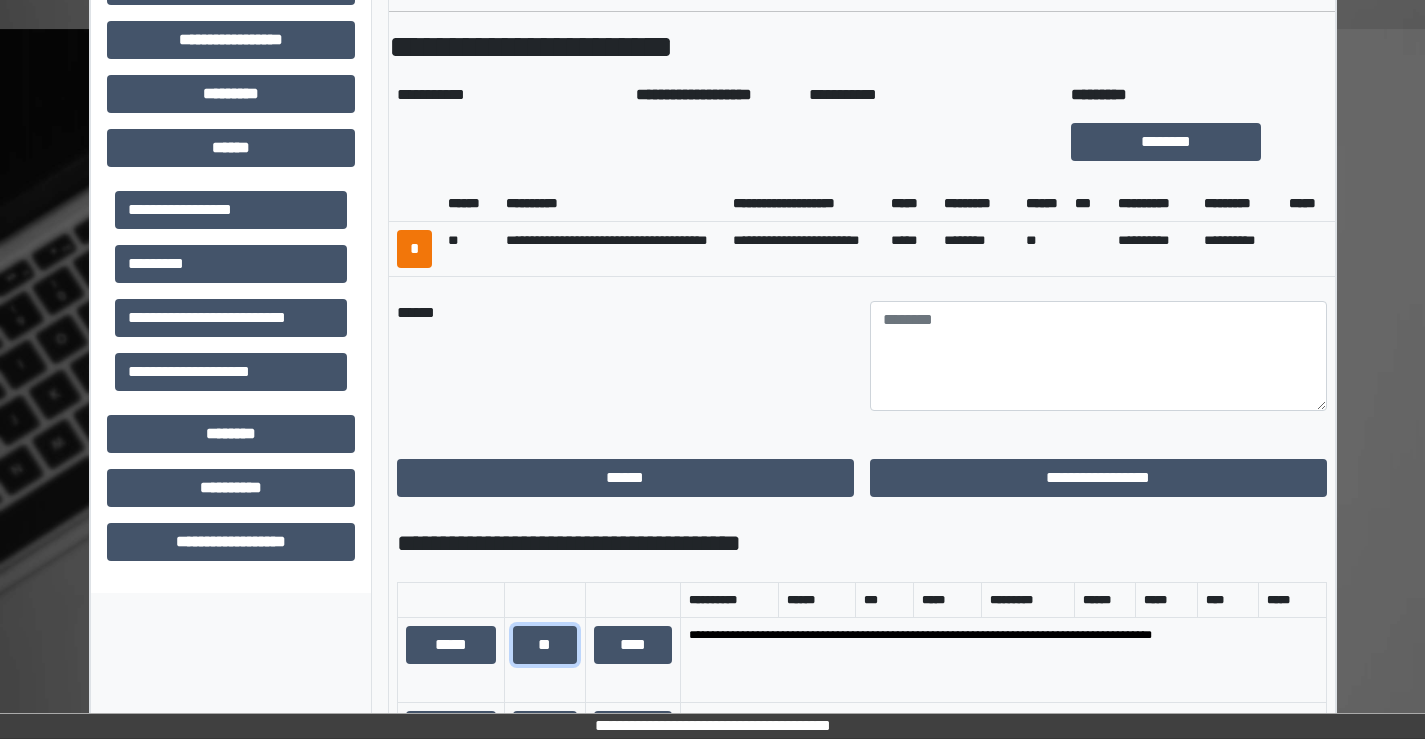 scroll, scrollTop: 625, scrollLeft: 0, axis: vertical 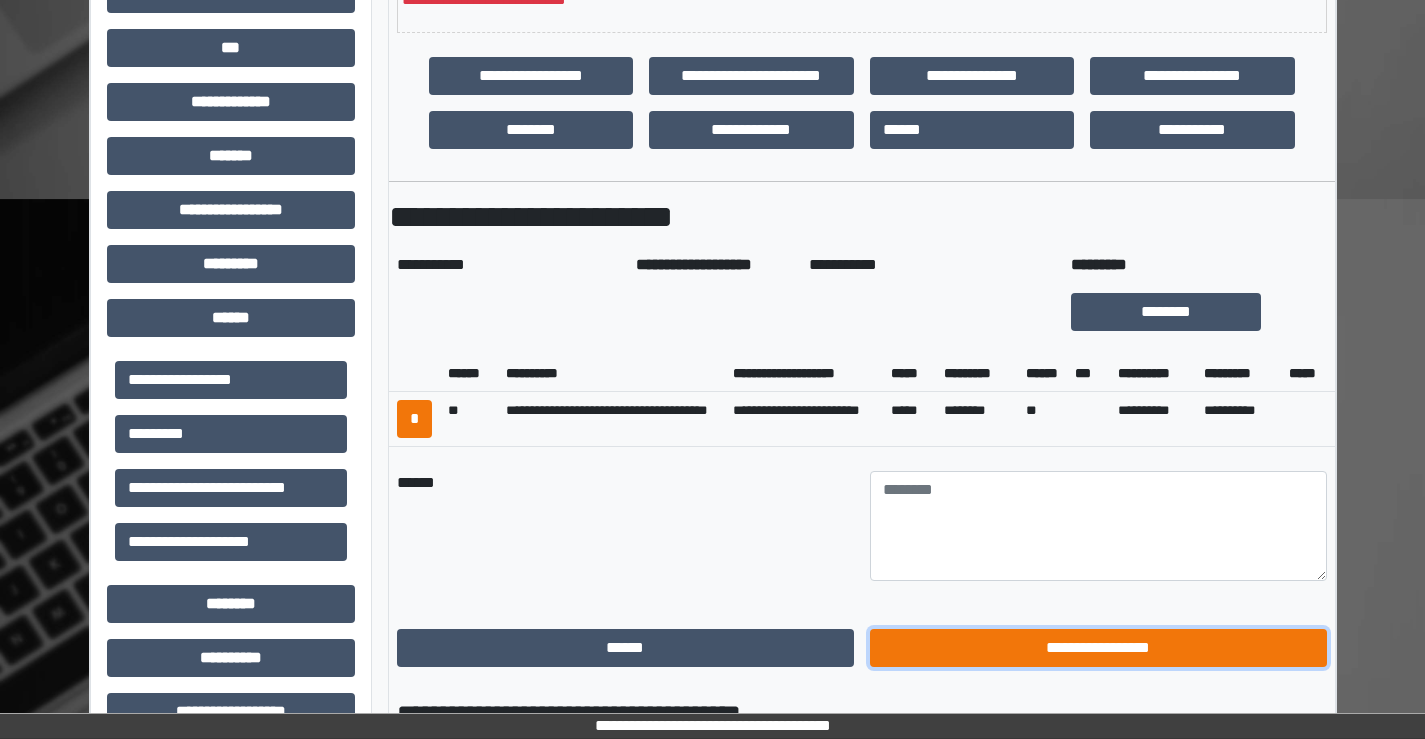 click on "**********" at bounding box center (1098, 648) 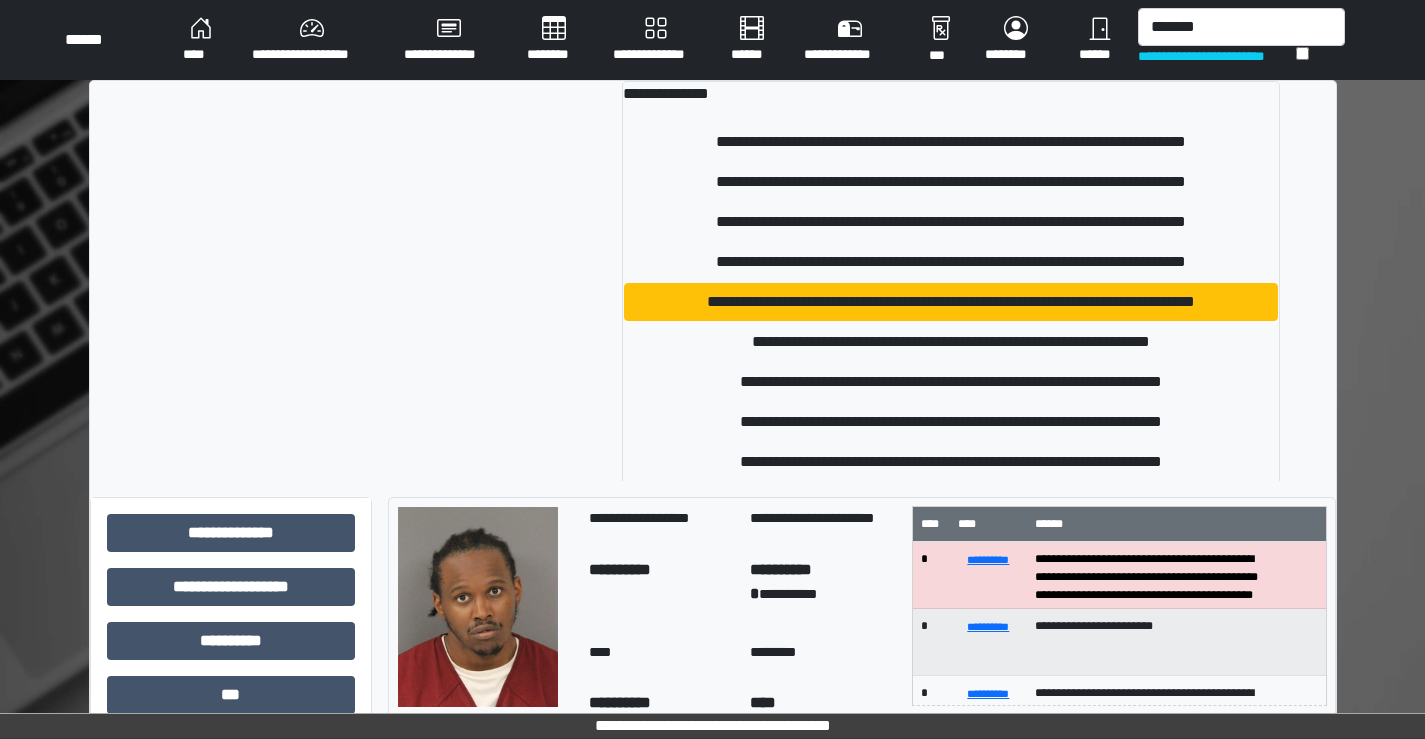 scroll, scrollTop: 0, scrollLeft: 0, axis: both 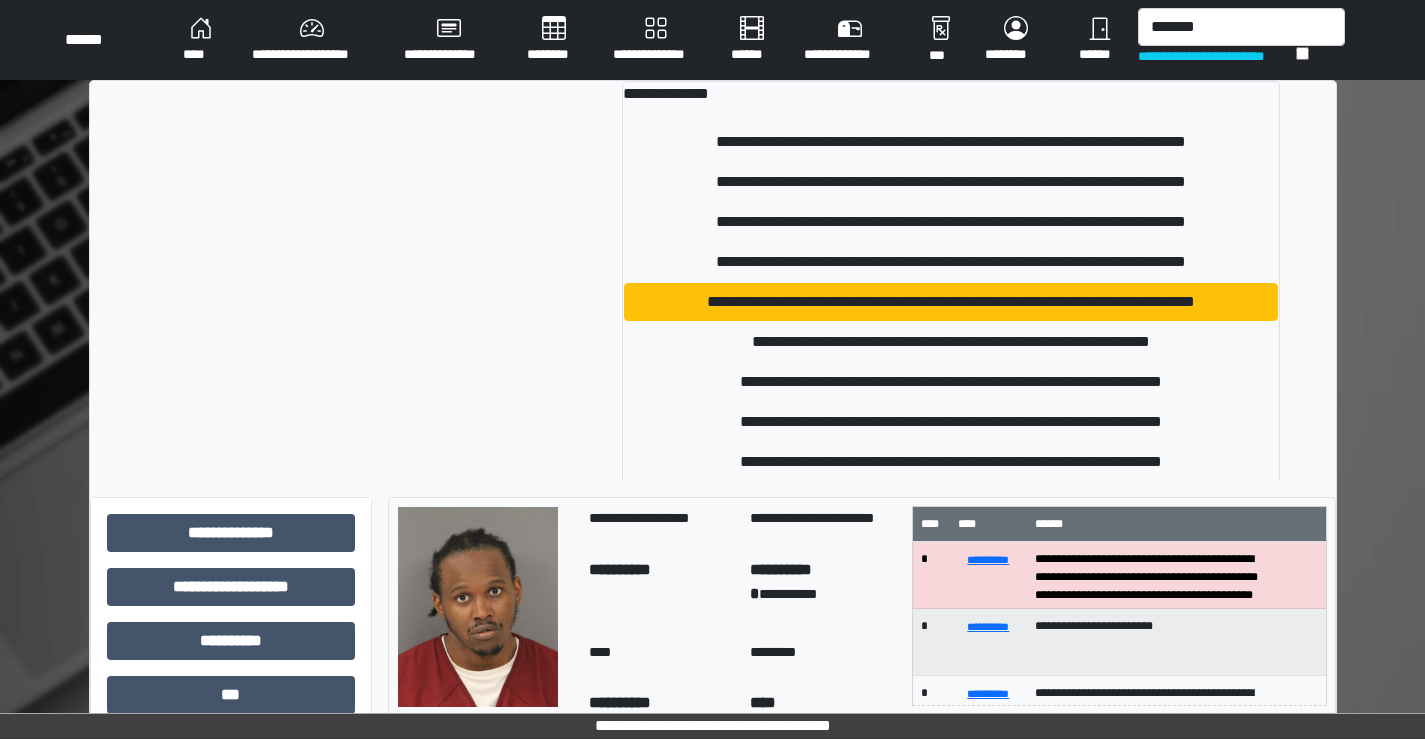 click on "*******" at bounding box center [1241, 27] 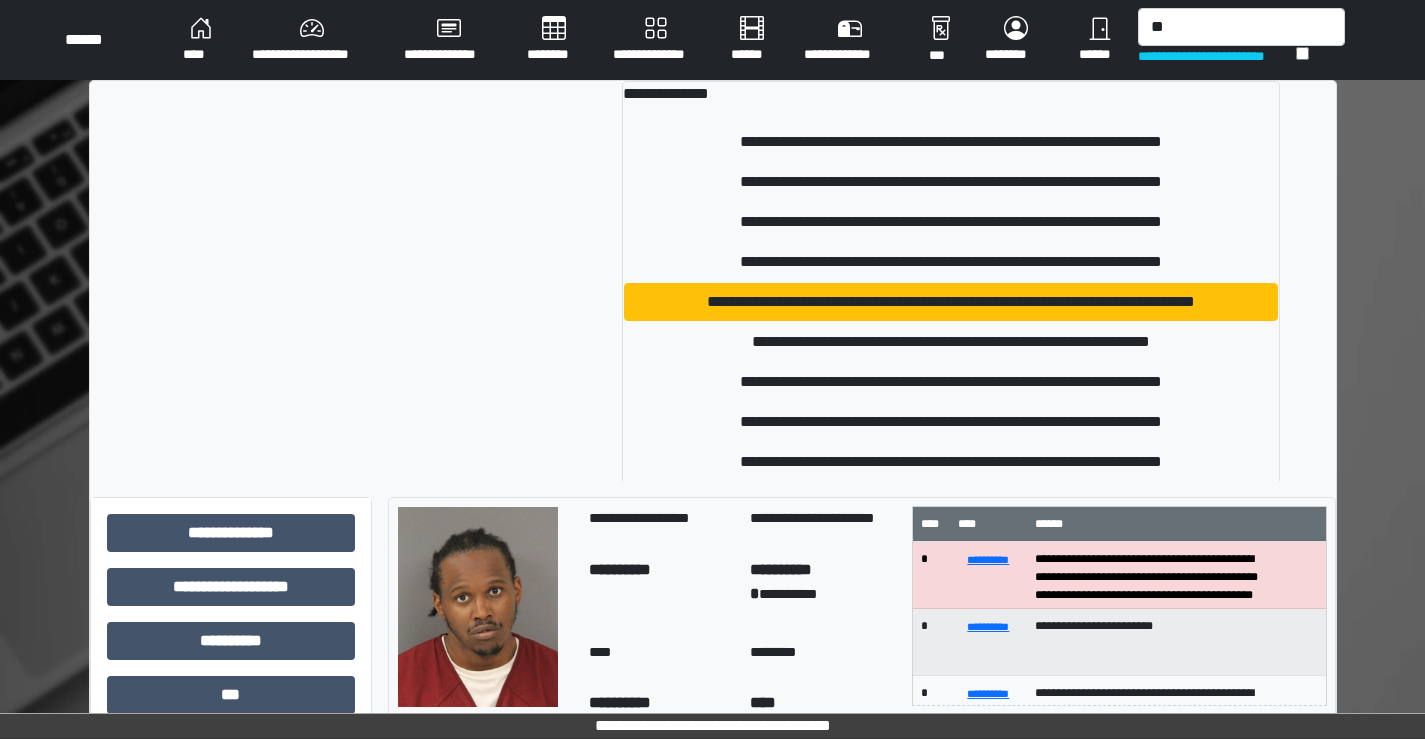 type on "*" 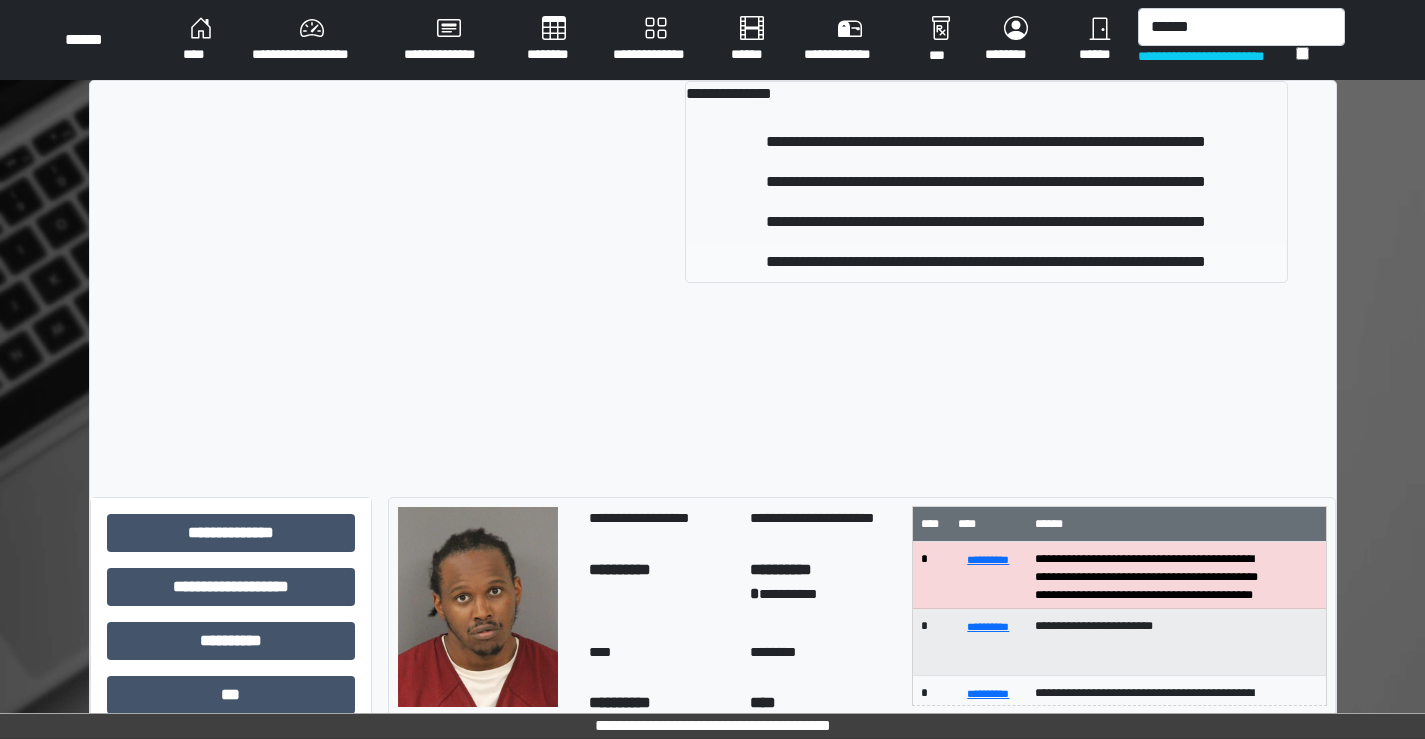 type on "******" 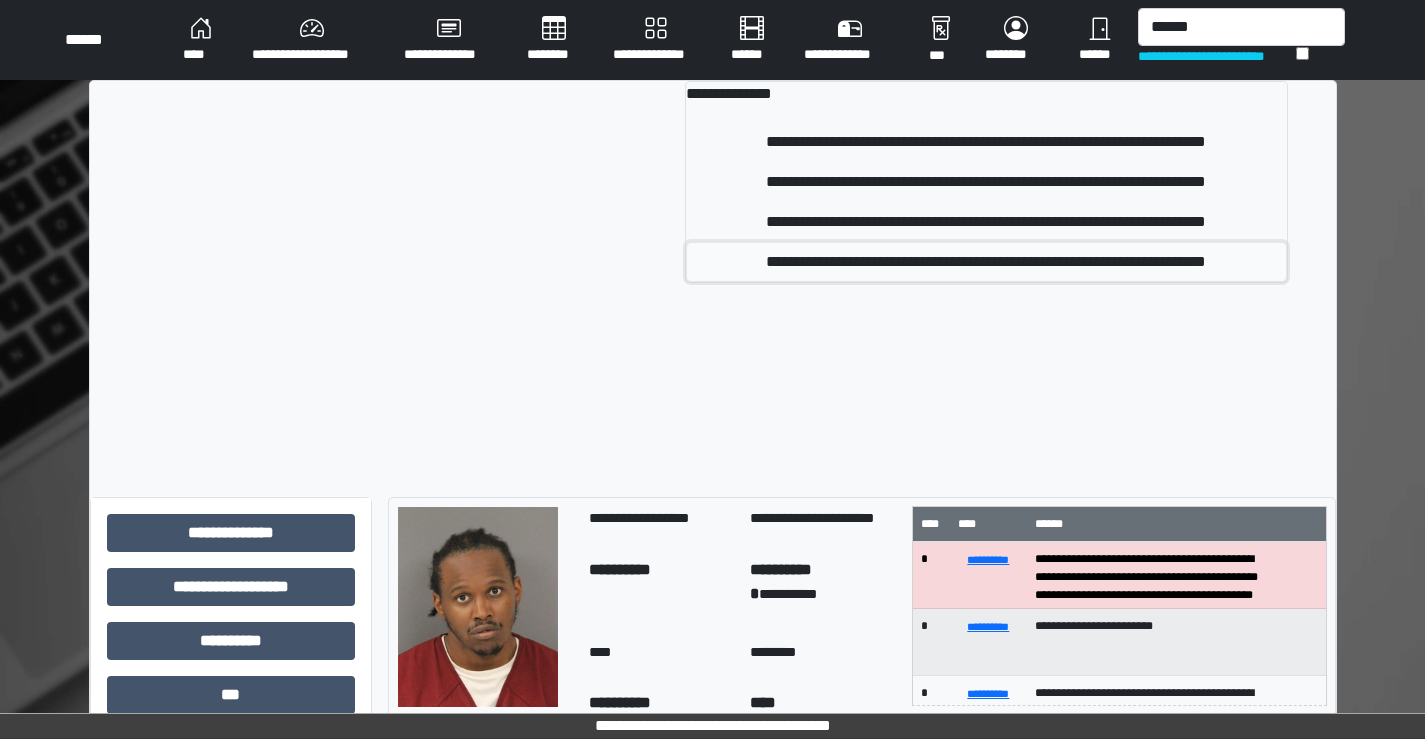 click on "**********" at bounding box center (986, 262) 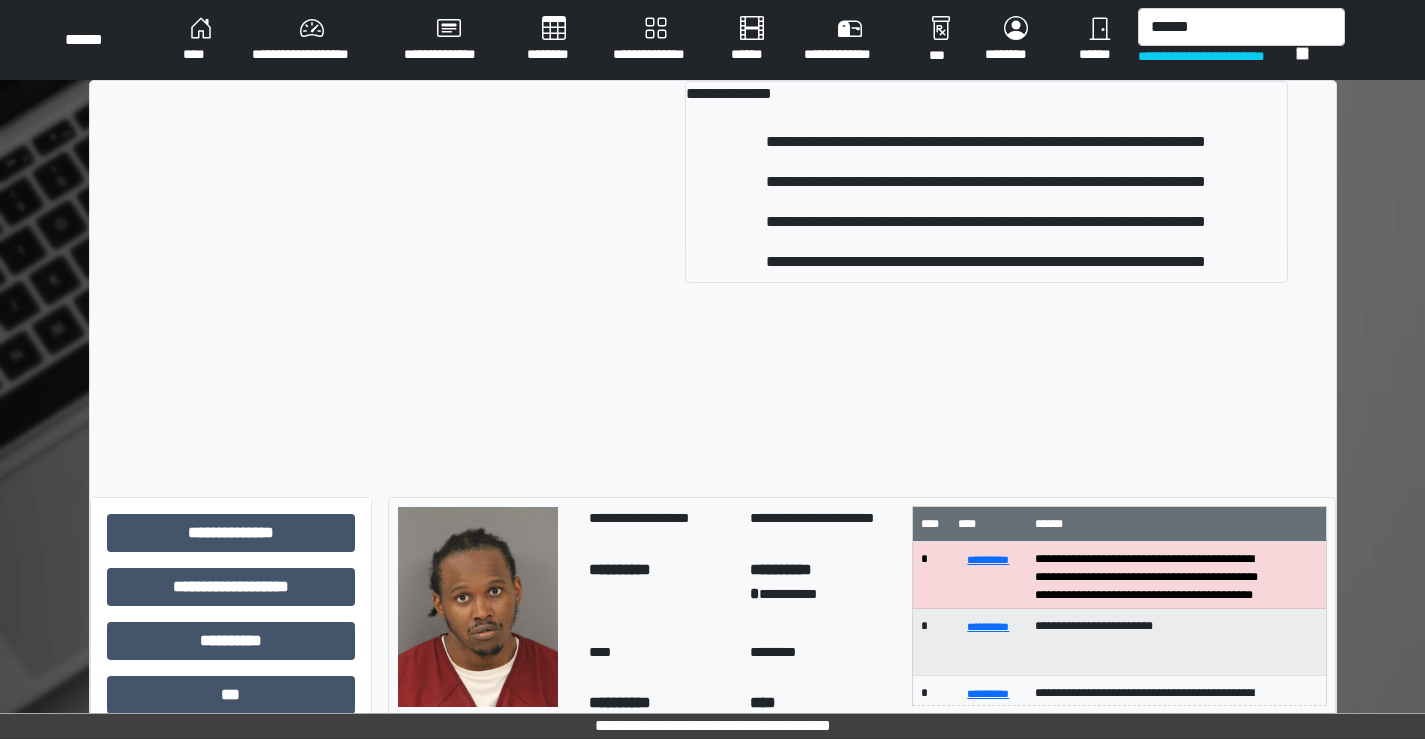 type 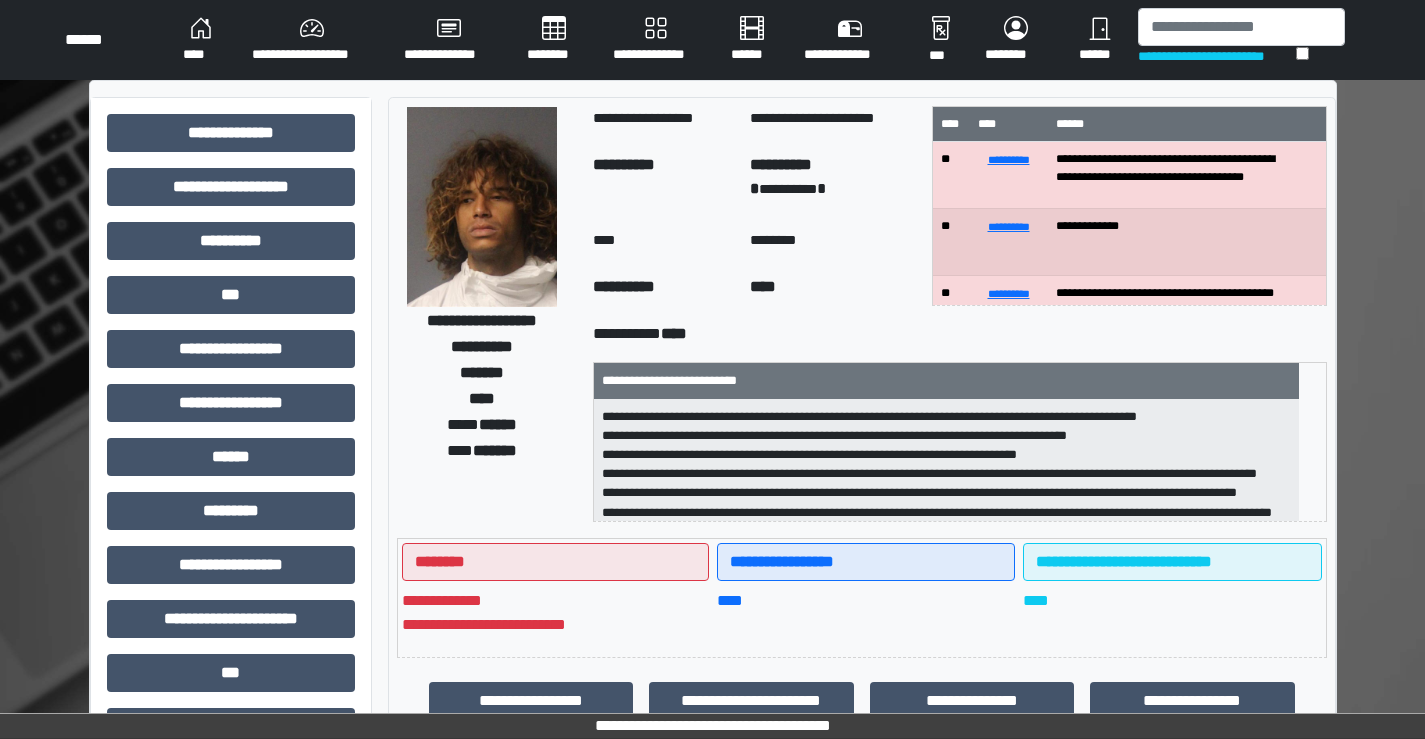 click on "**********" at bounding box center (312, 40) 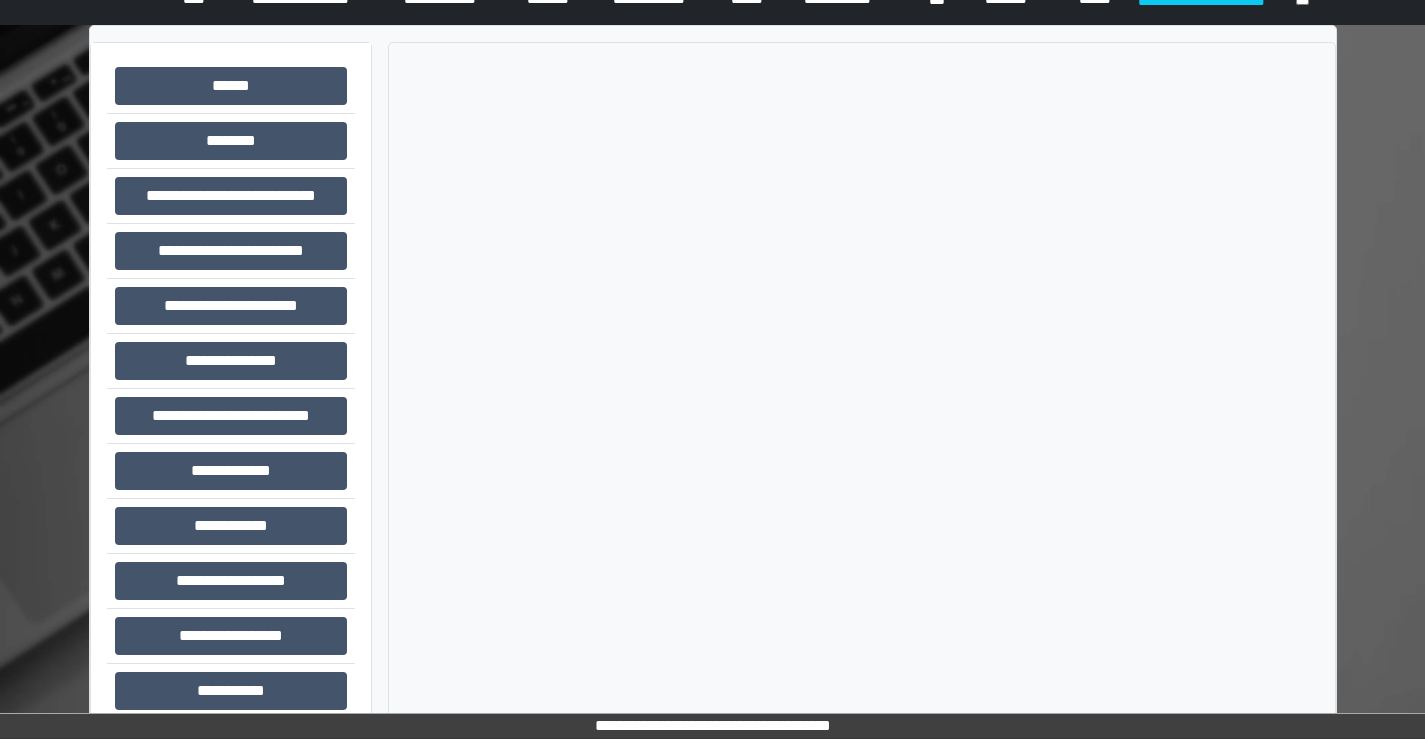 scroll, scrollTop: 85, scrollLeft: 0, axis: vertical 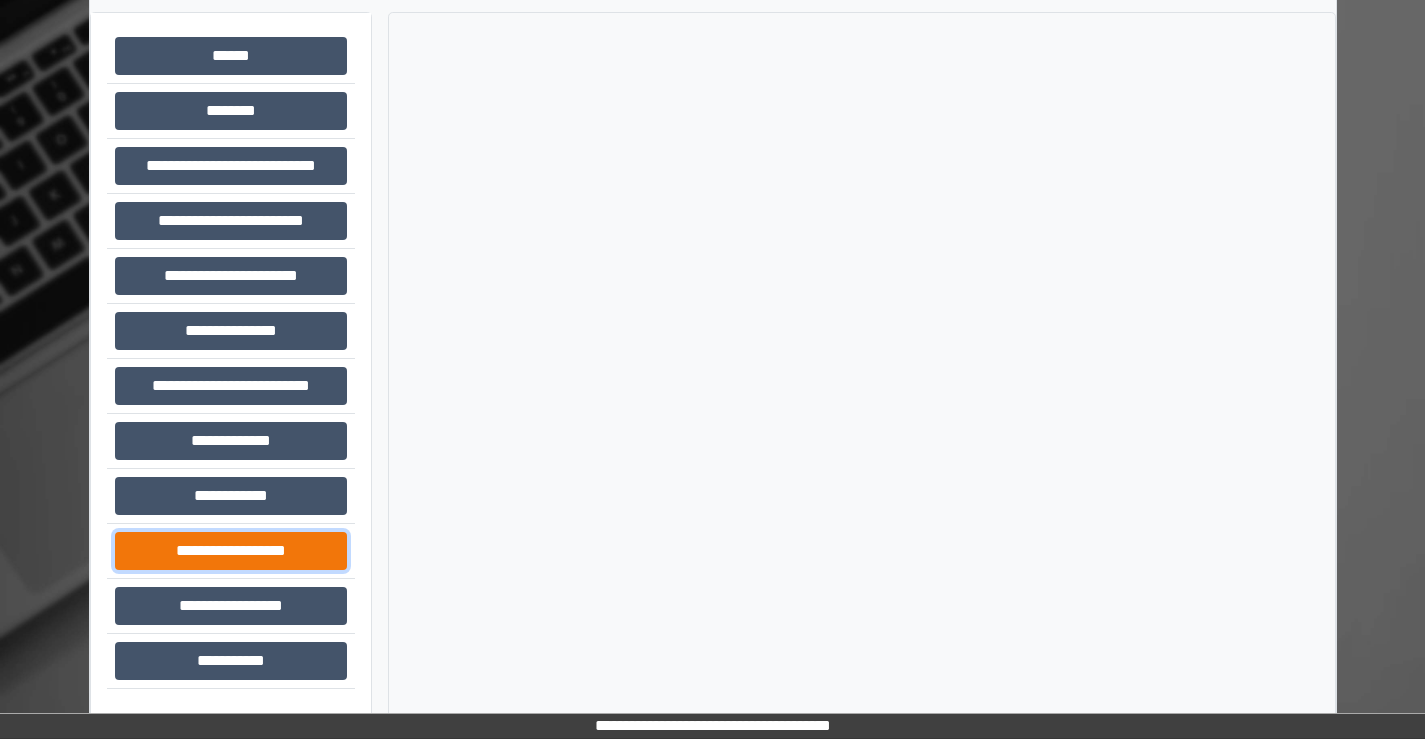 click on "**********" at bounding box center [231, 551] 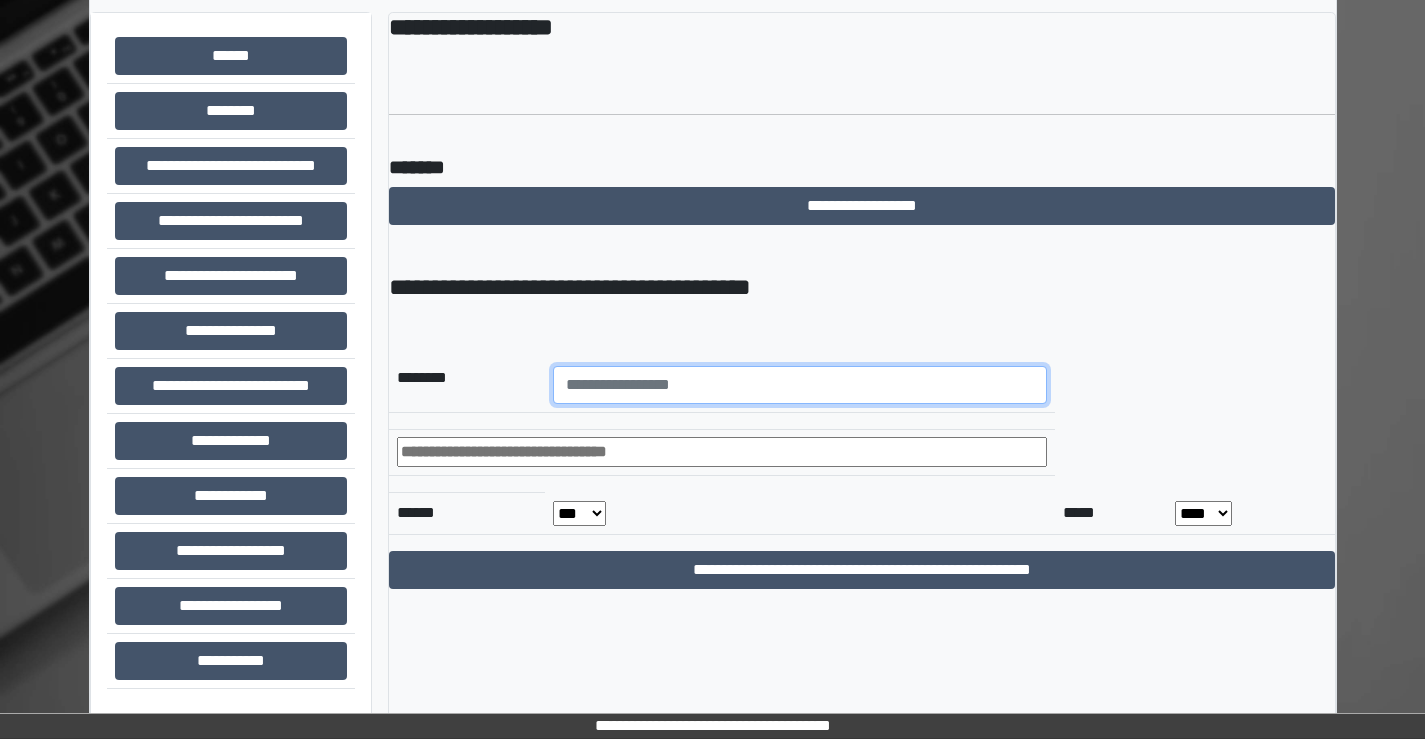 click at bounding box center [800, 385] 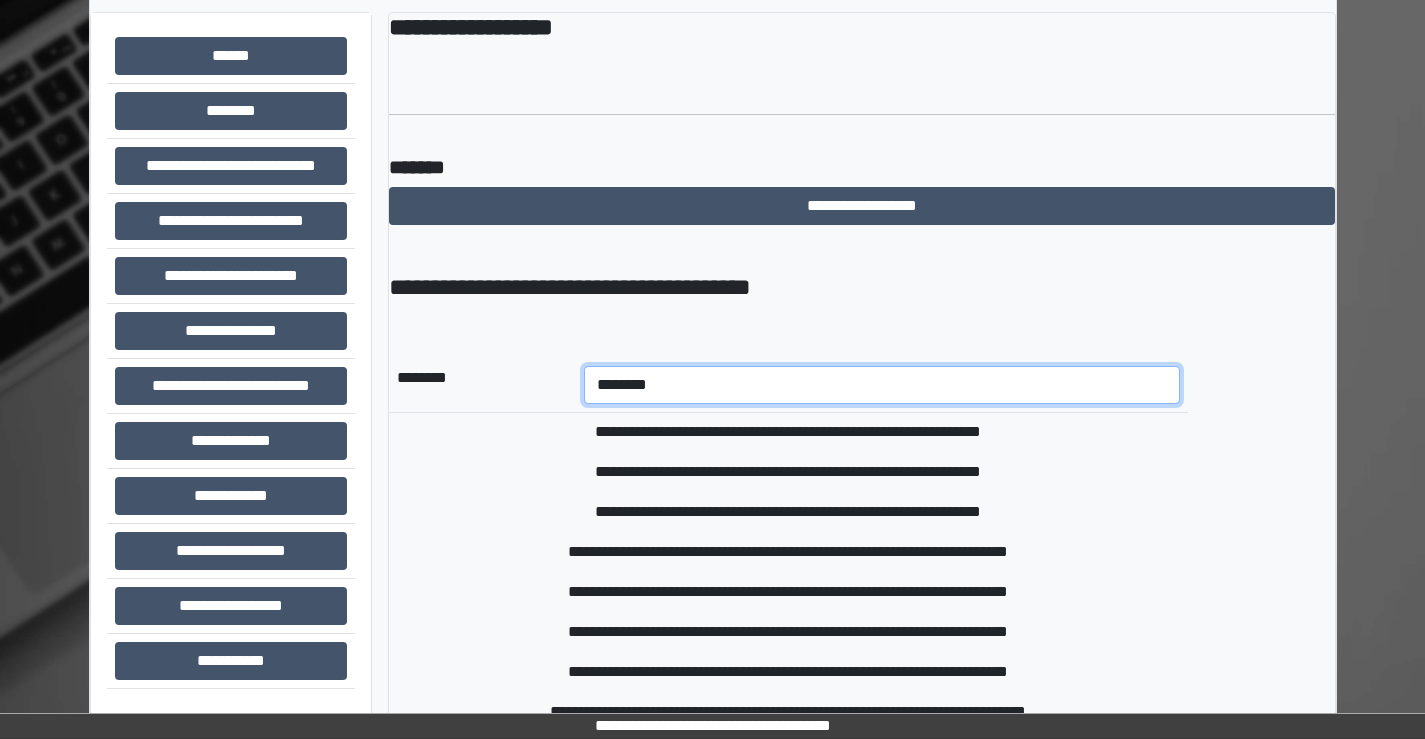 scroll, scrollTop: 400, scrollLeft: 0, axis: vertical 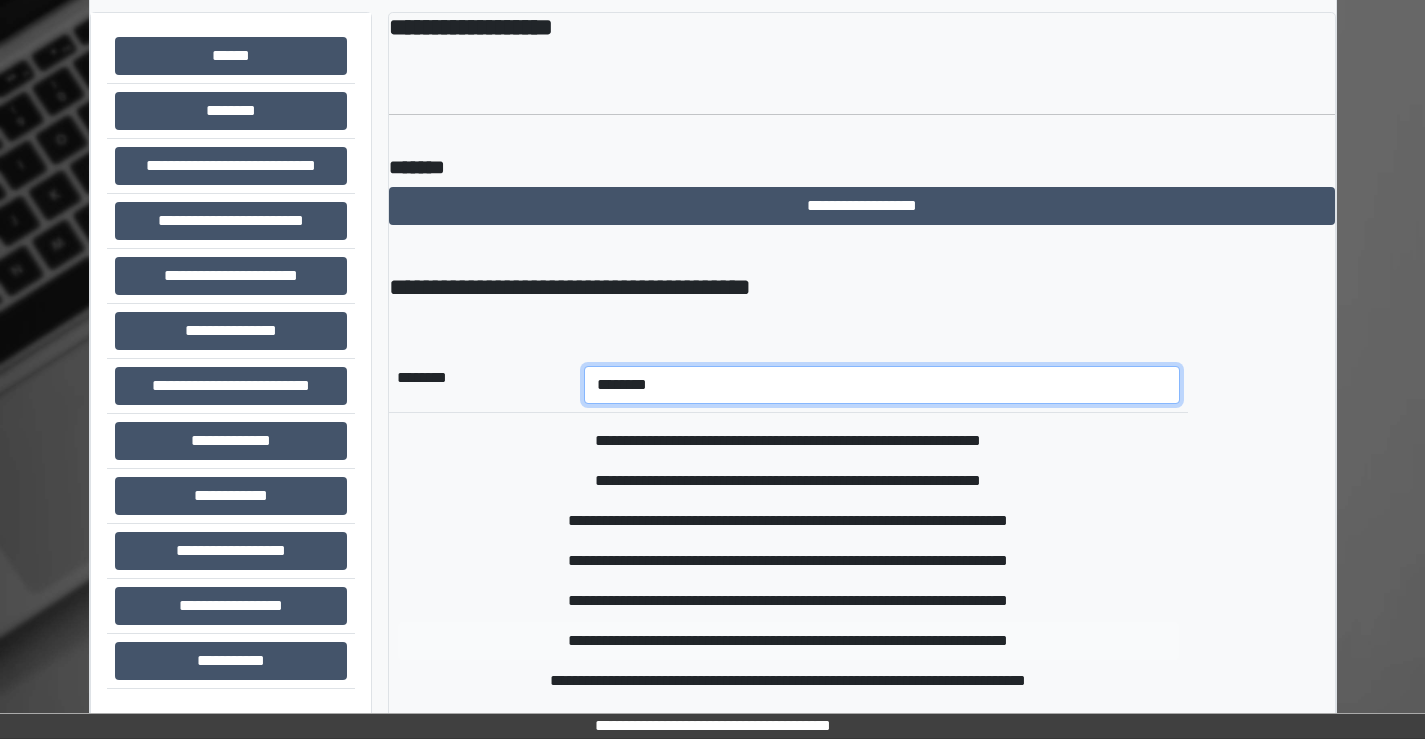 type on "********" 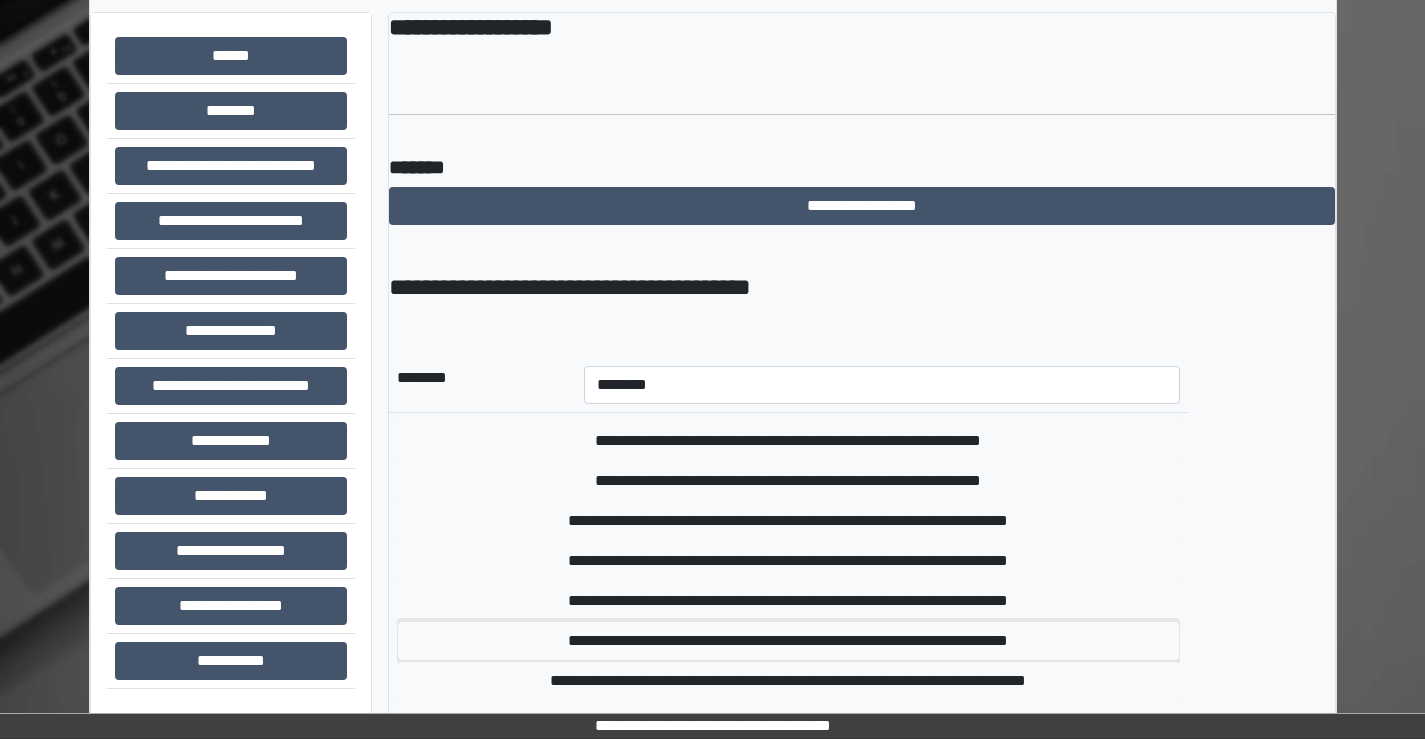 click on "**********" at bounding box center [788, 641] 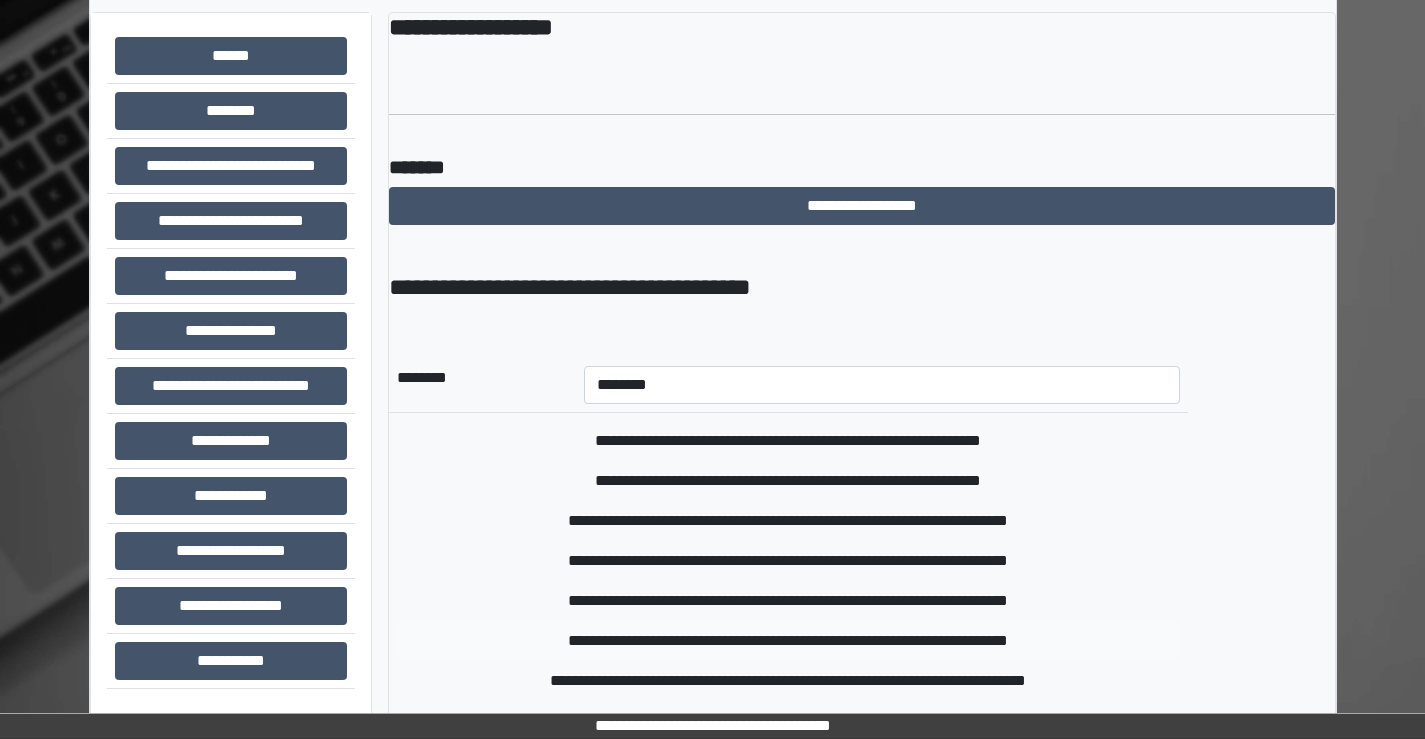type 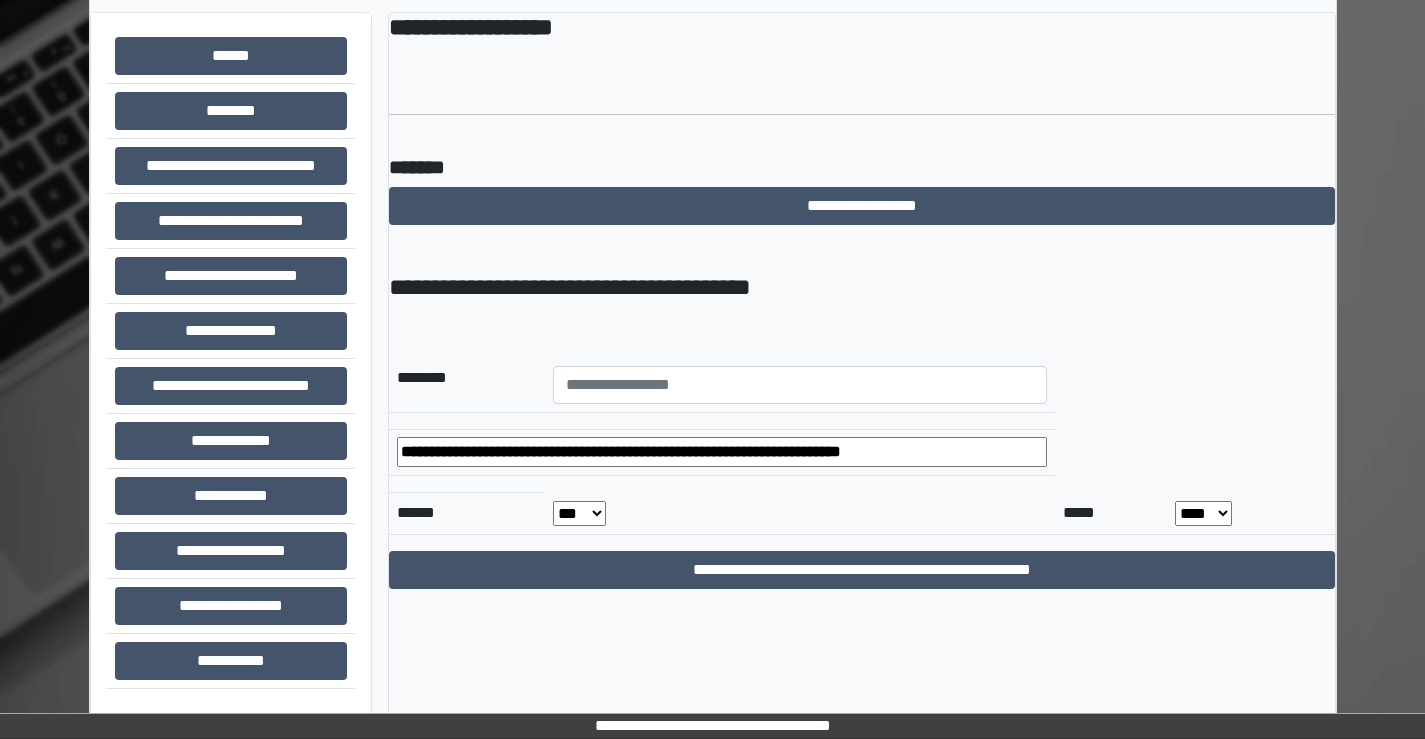 click on "***
***
***
***
***
***
***
***
***
***
***
***" at bounding box center (579, 513) 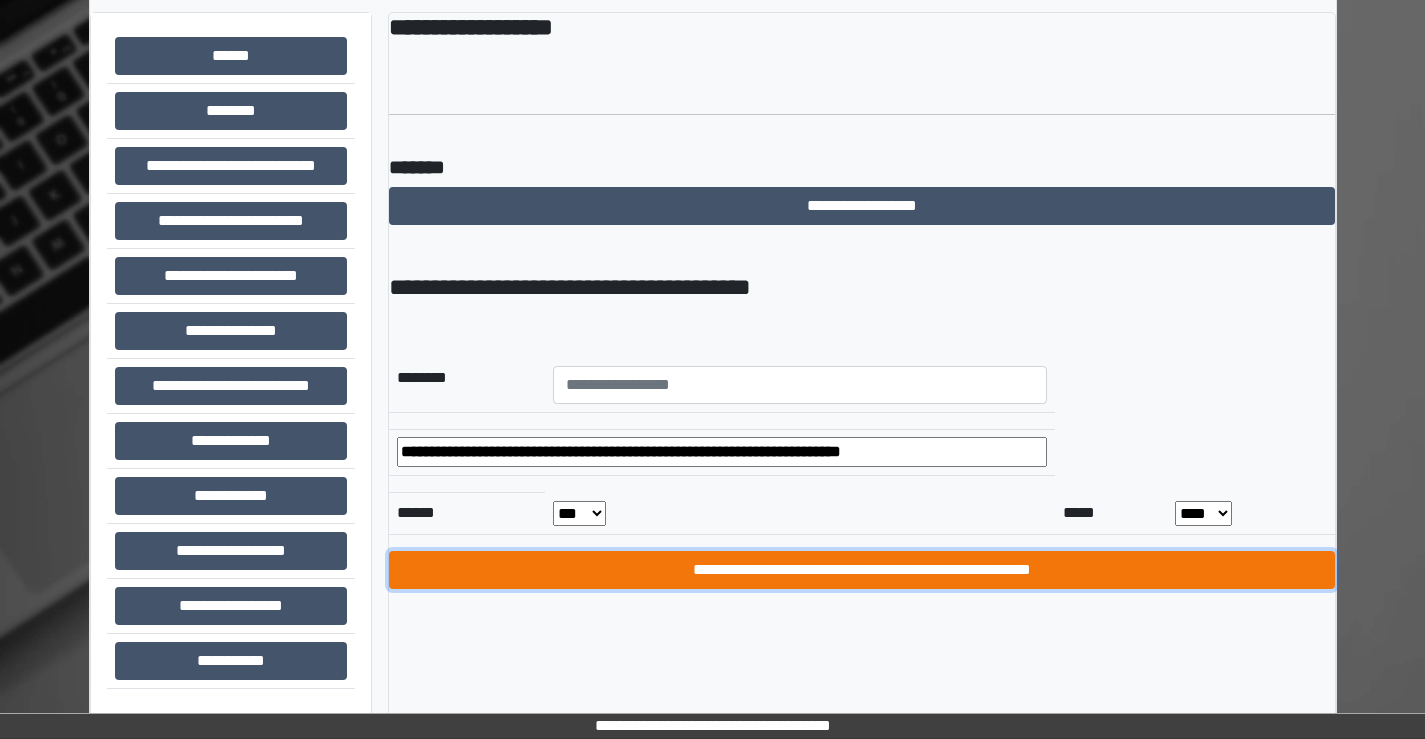 click on "**********" at bounding box center (862, 570) 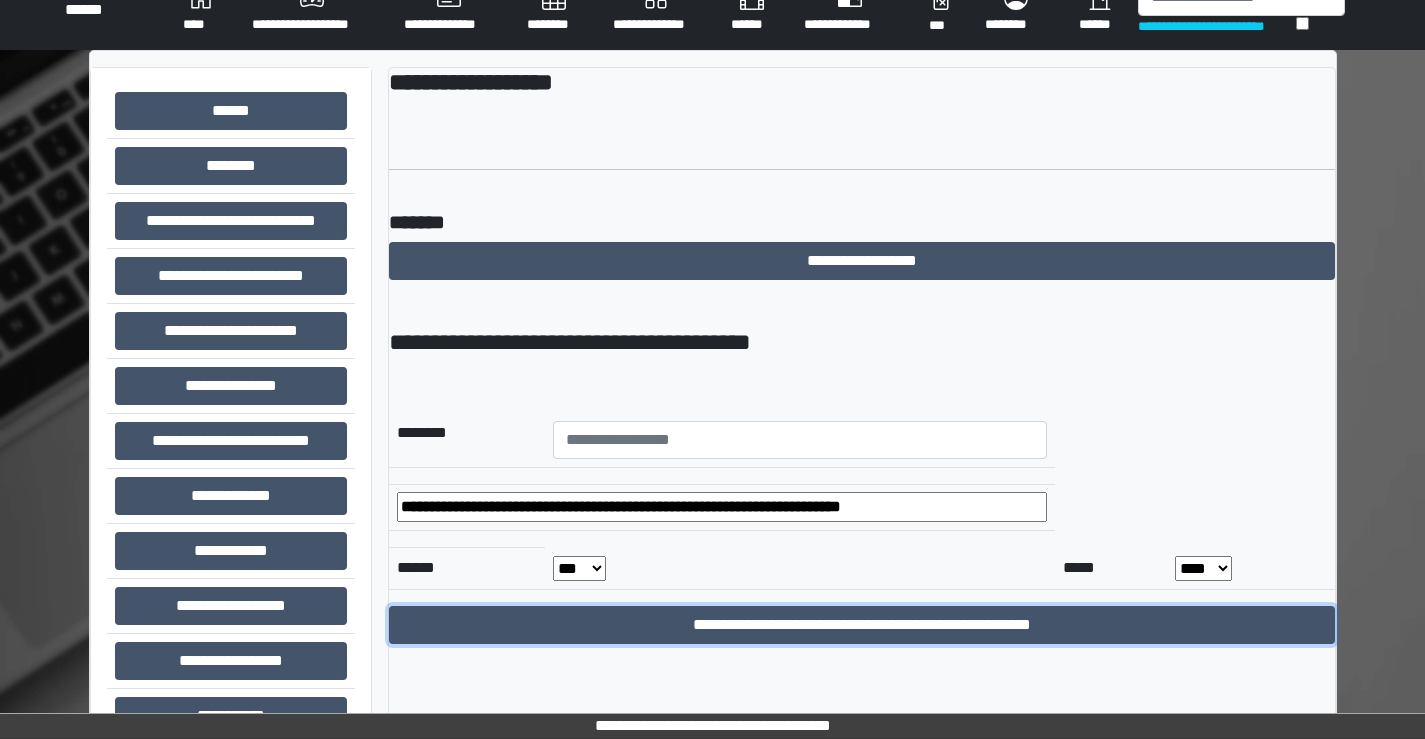 scroll, scrollTop: 0, scrollLeft: 0, axis: both 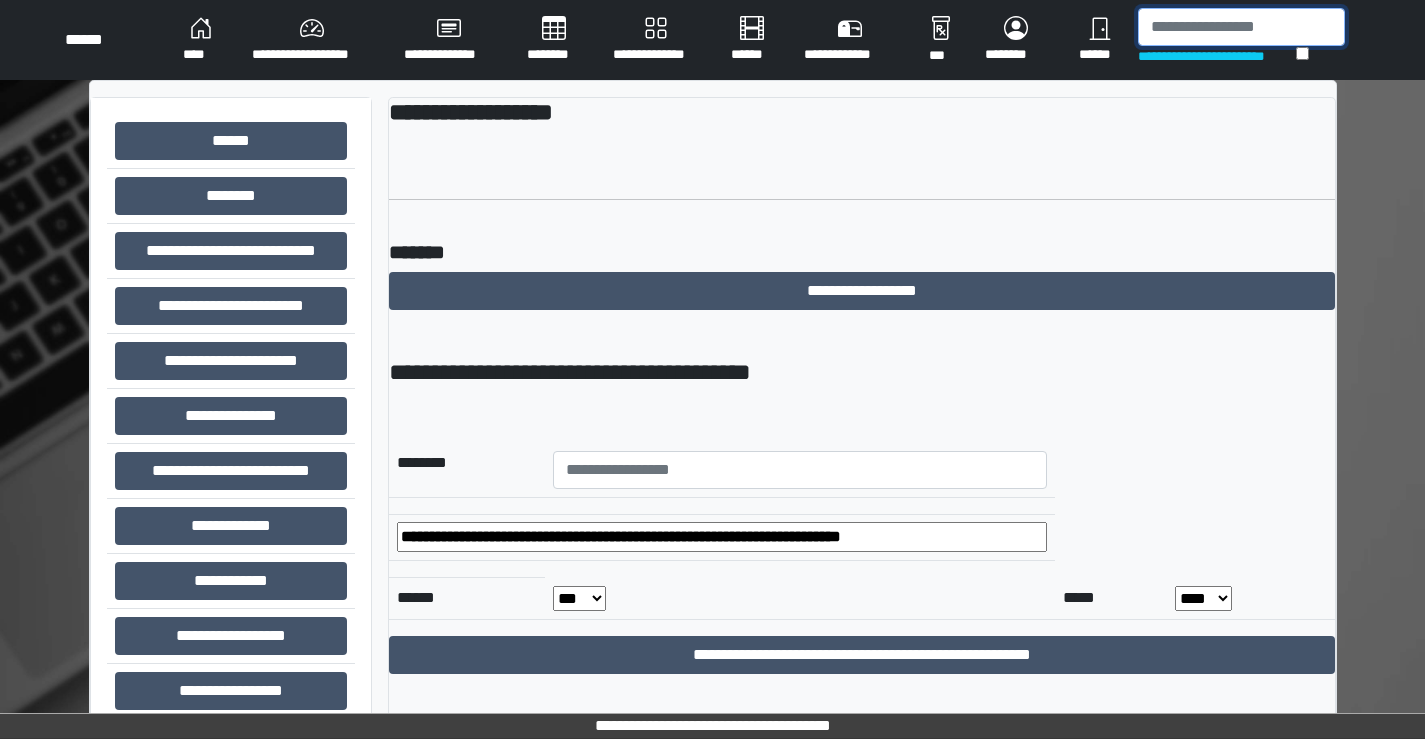 click at bounding box center (1241, 27) 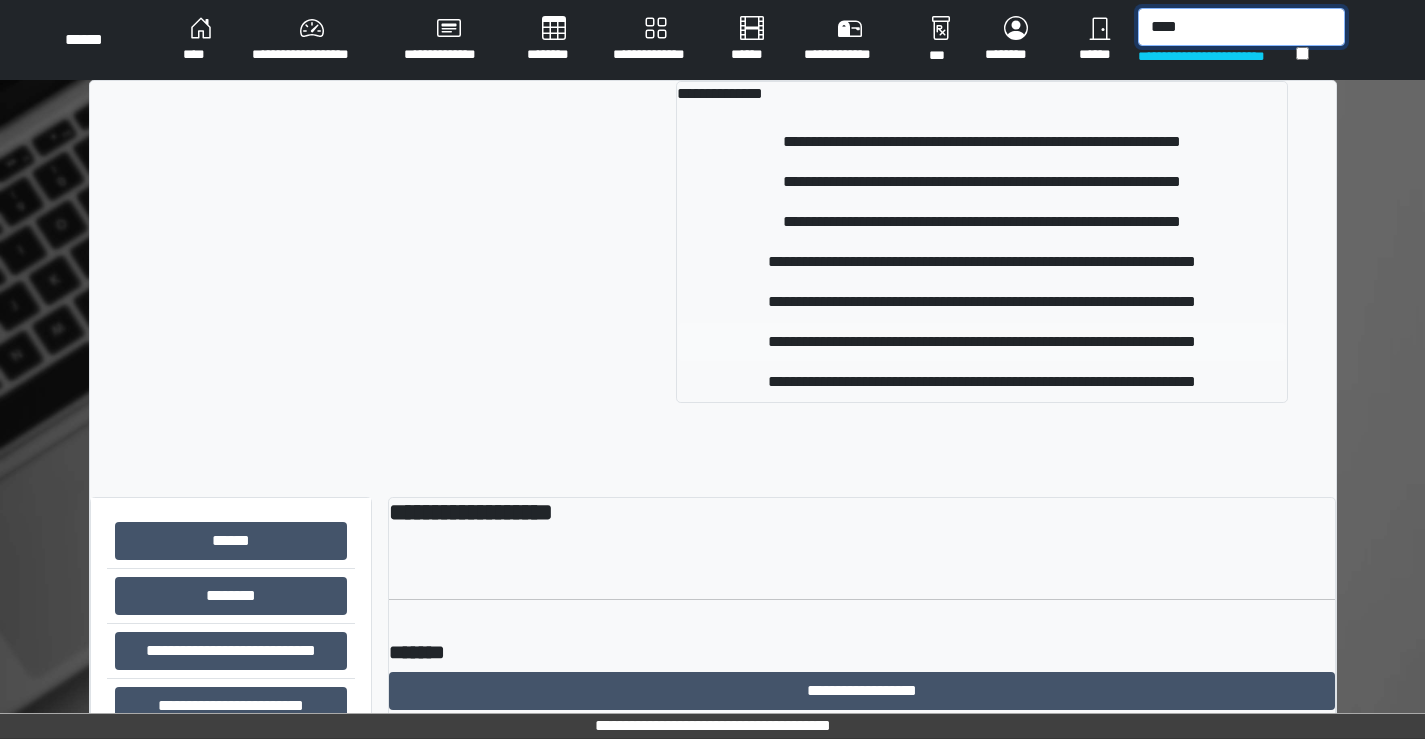 type on "****" 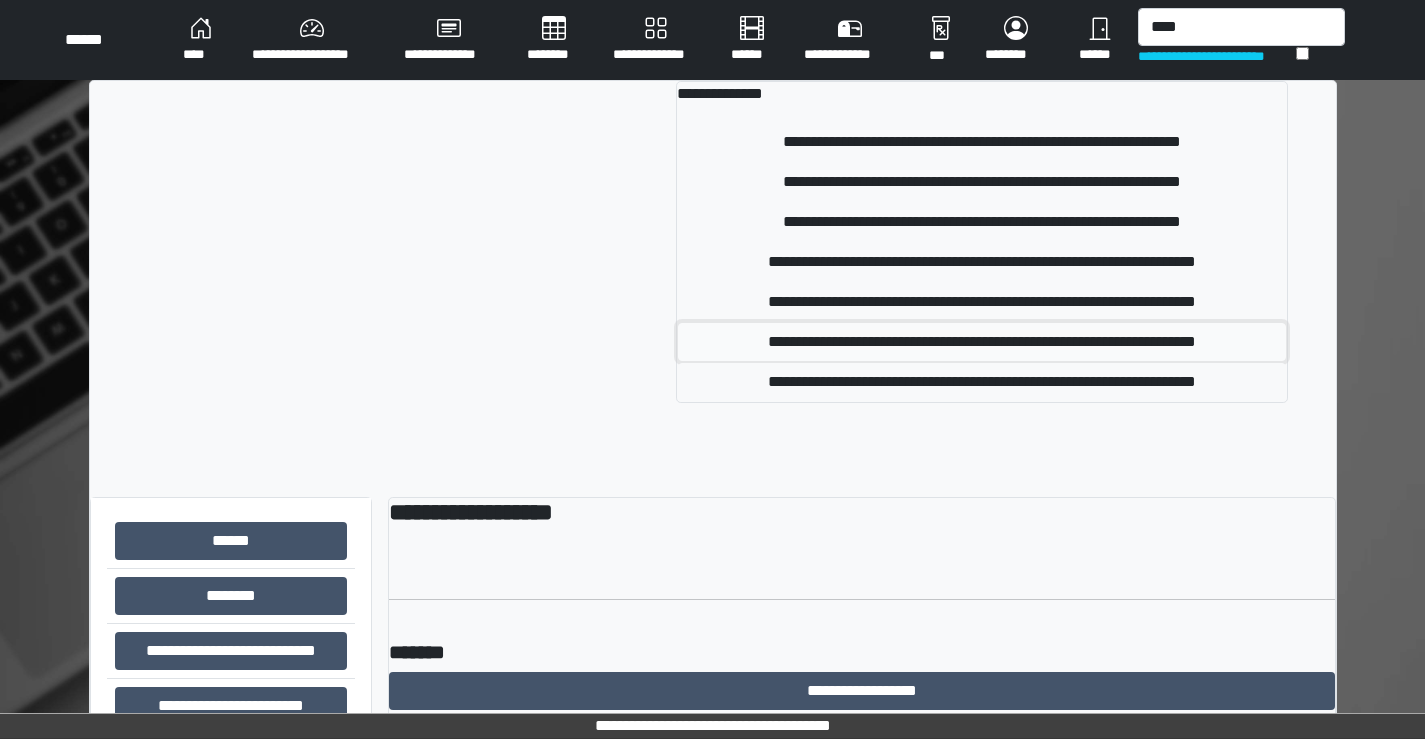 click on "**********" at bounding box center [981, 342] 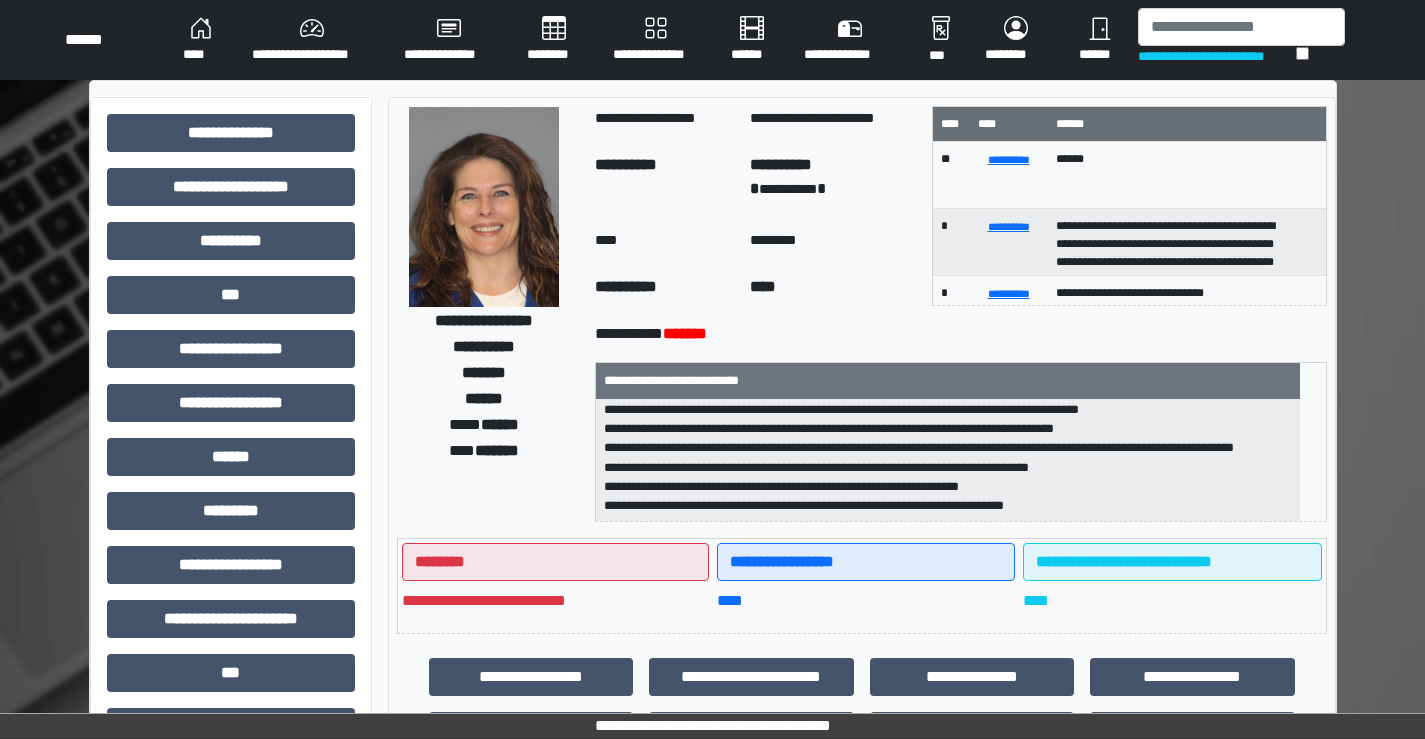 scroll, scrollTop: 82, scrollLeft: 0, axis: vertical 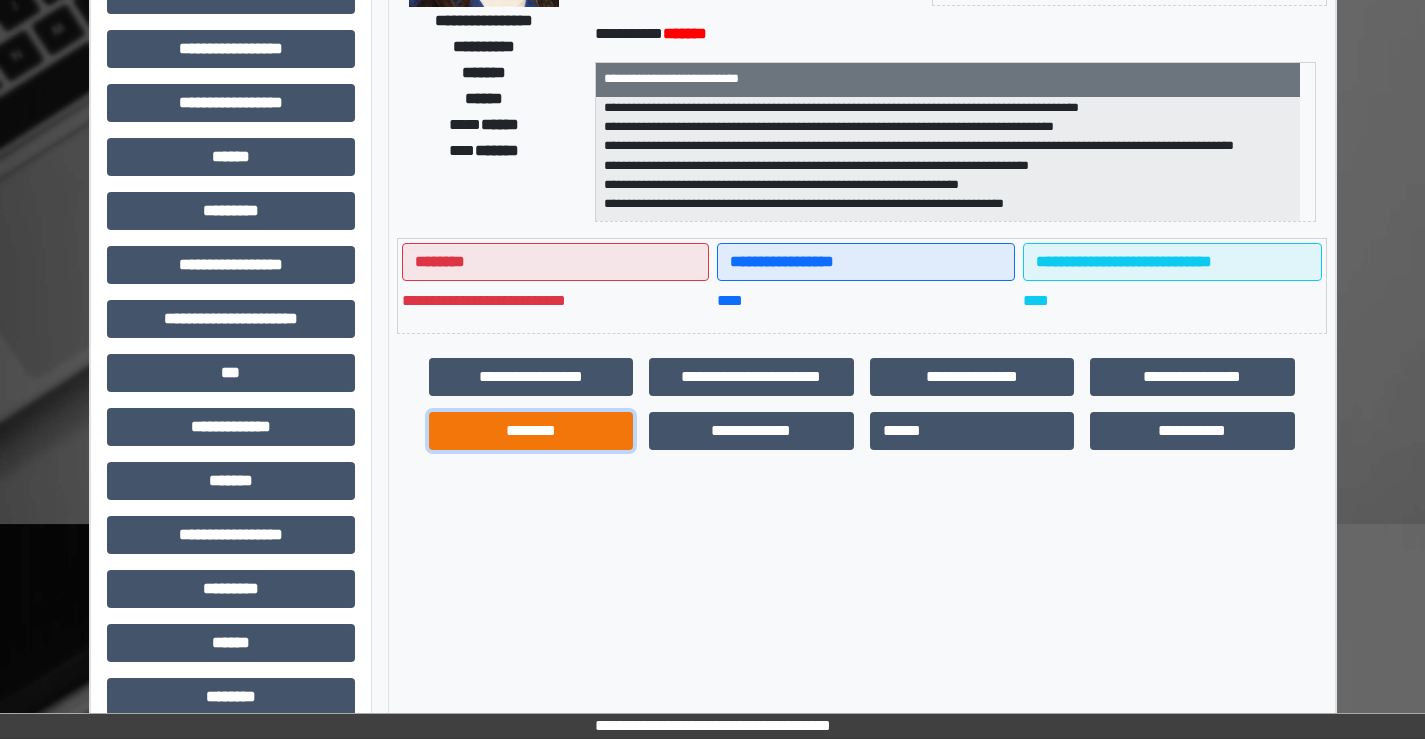 click on "********" at bounding box center [531, 431] 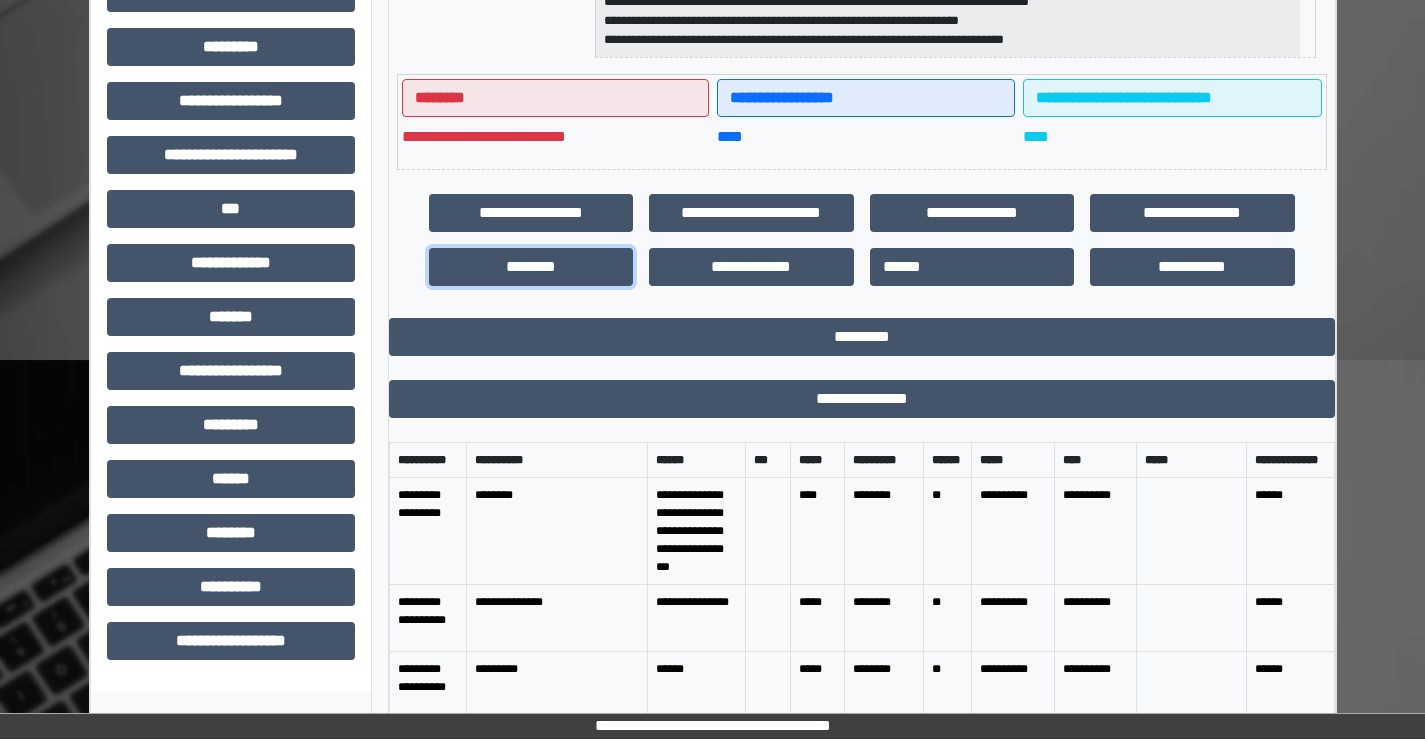 scroll, scrollTop: 500, scrollLeft: 0, axis: vertical 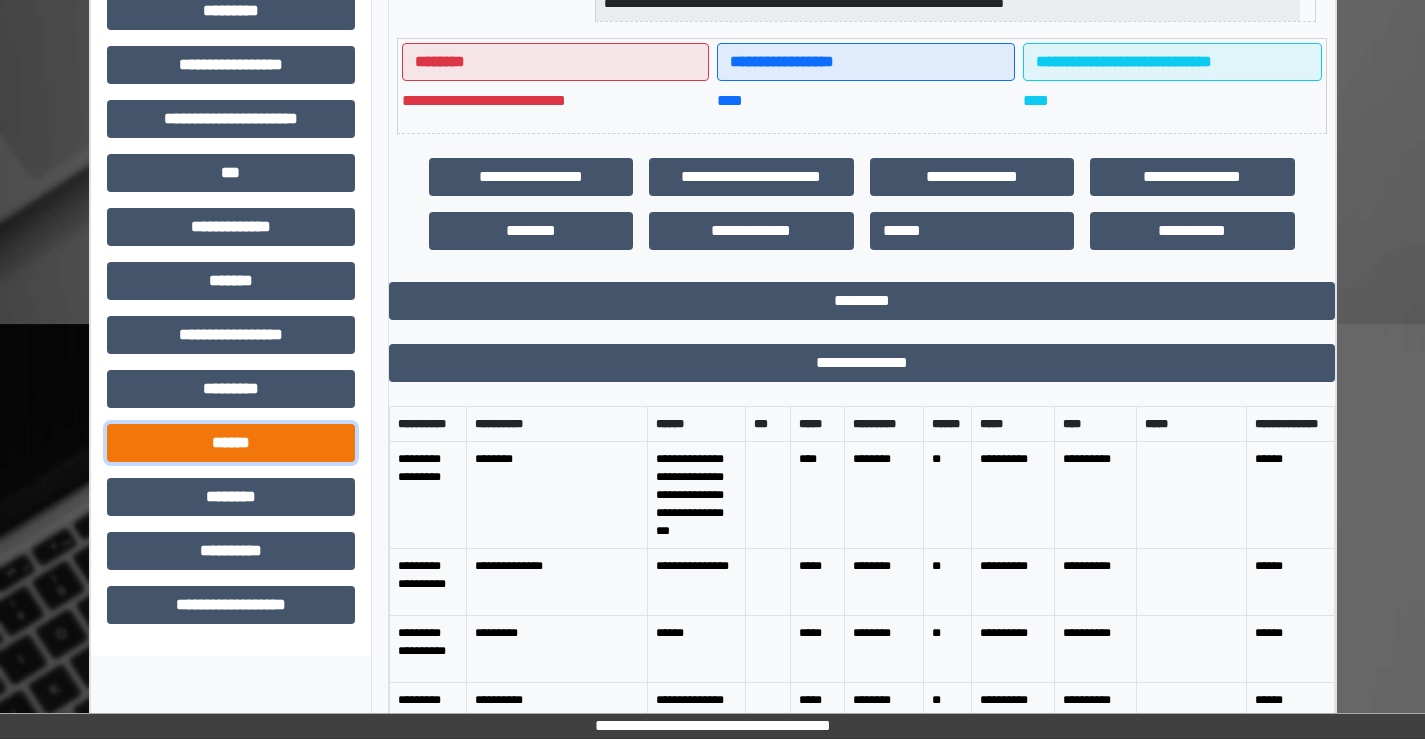 click on "******" at bounding box center [231, 443] 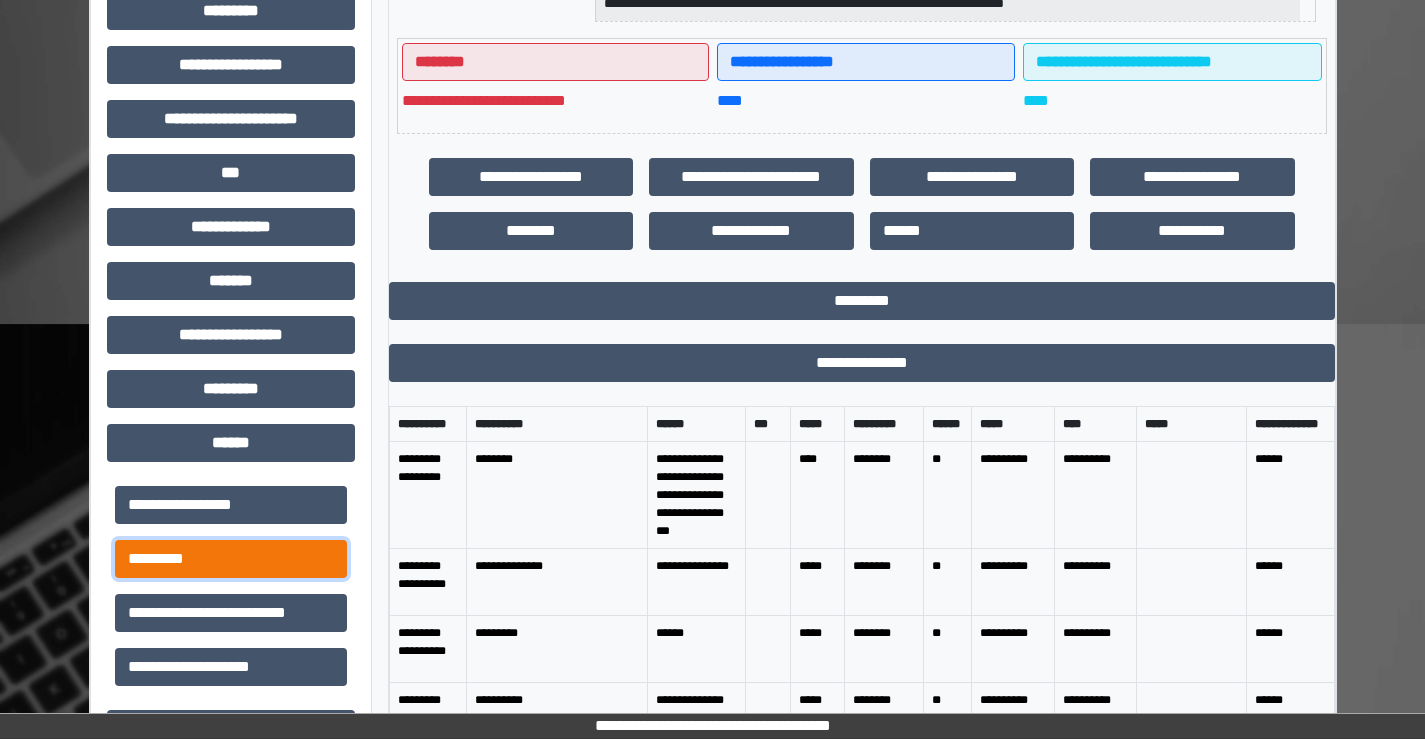 click on "*********" at bounding box center (231, 559) 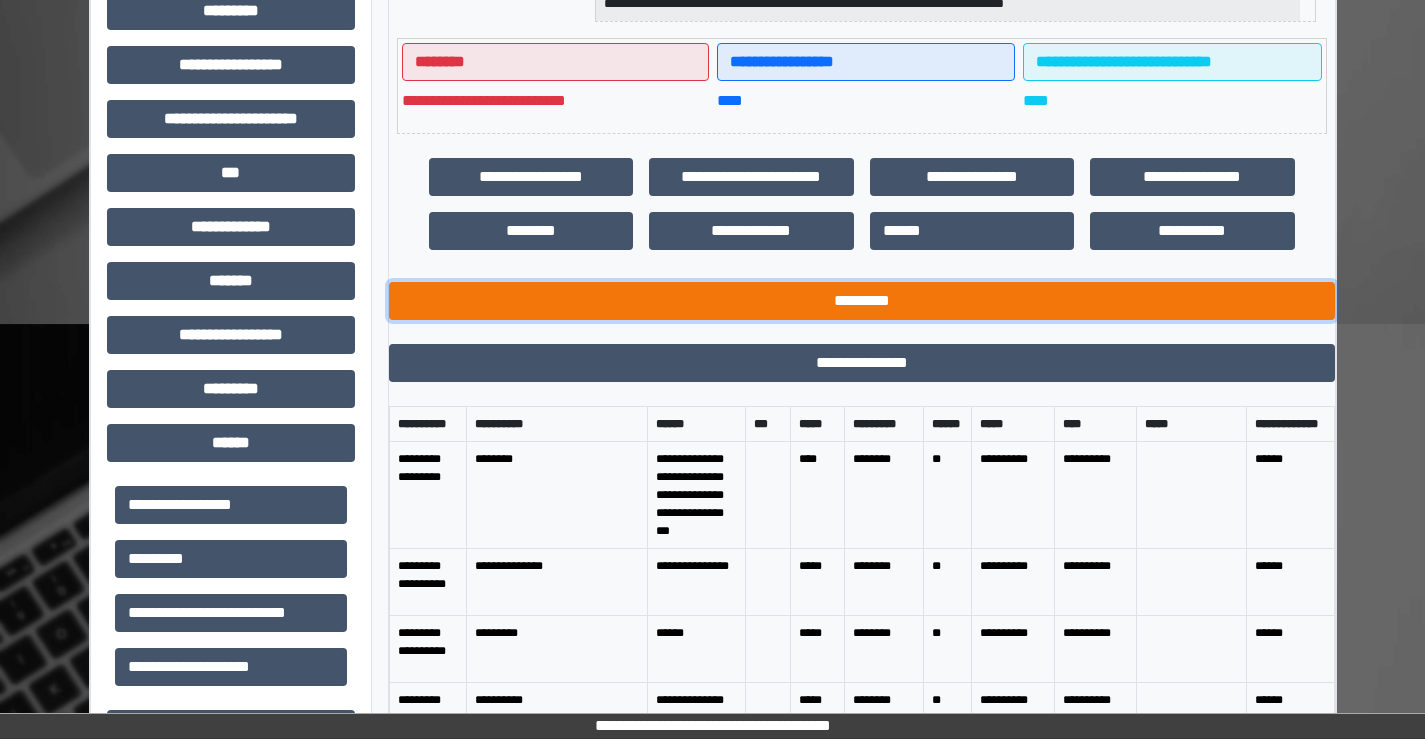 click on "*********" at bounding box center [862, 301] 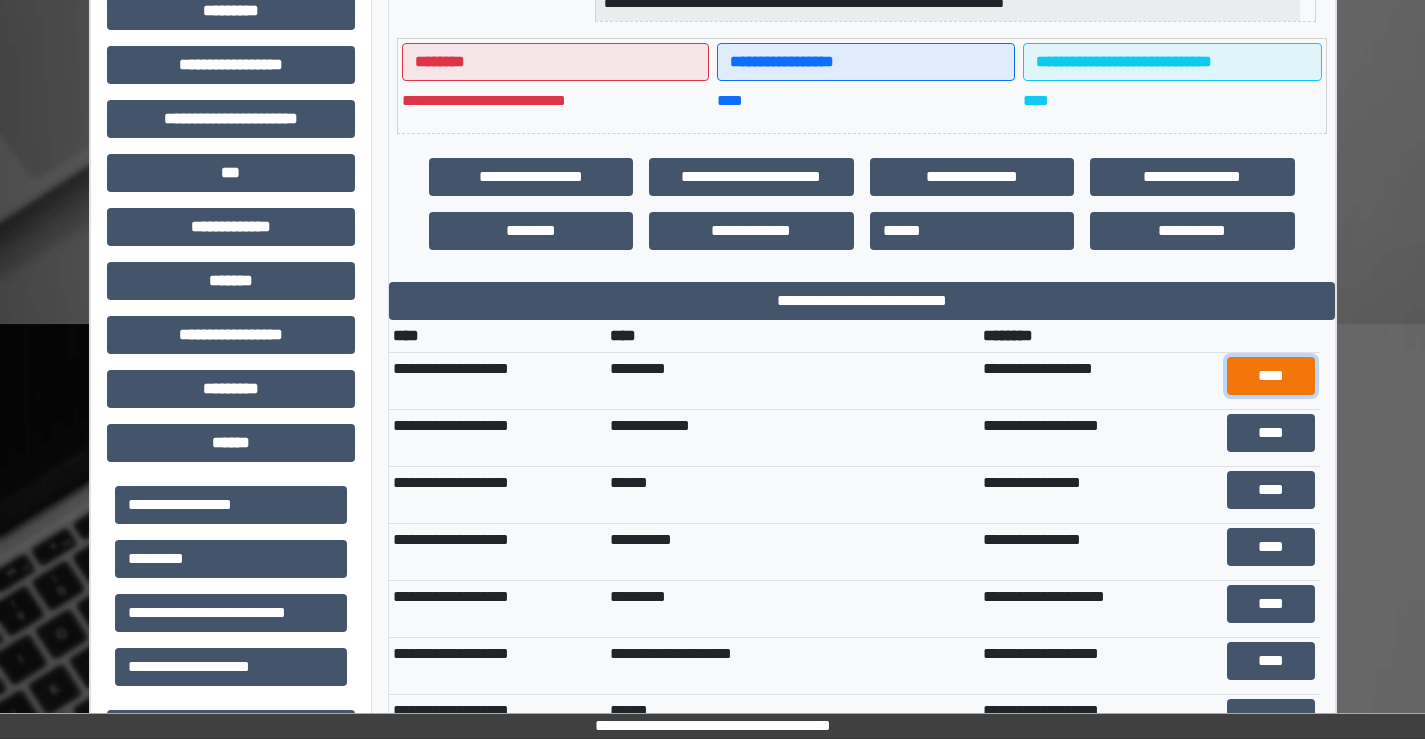 click on "****" at bounding box center (1271, 376) 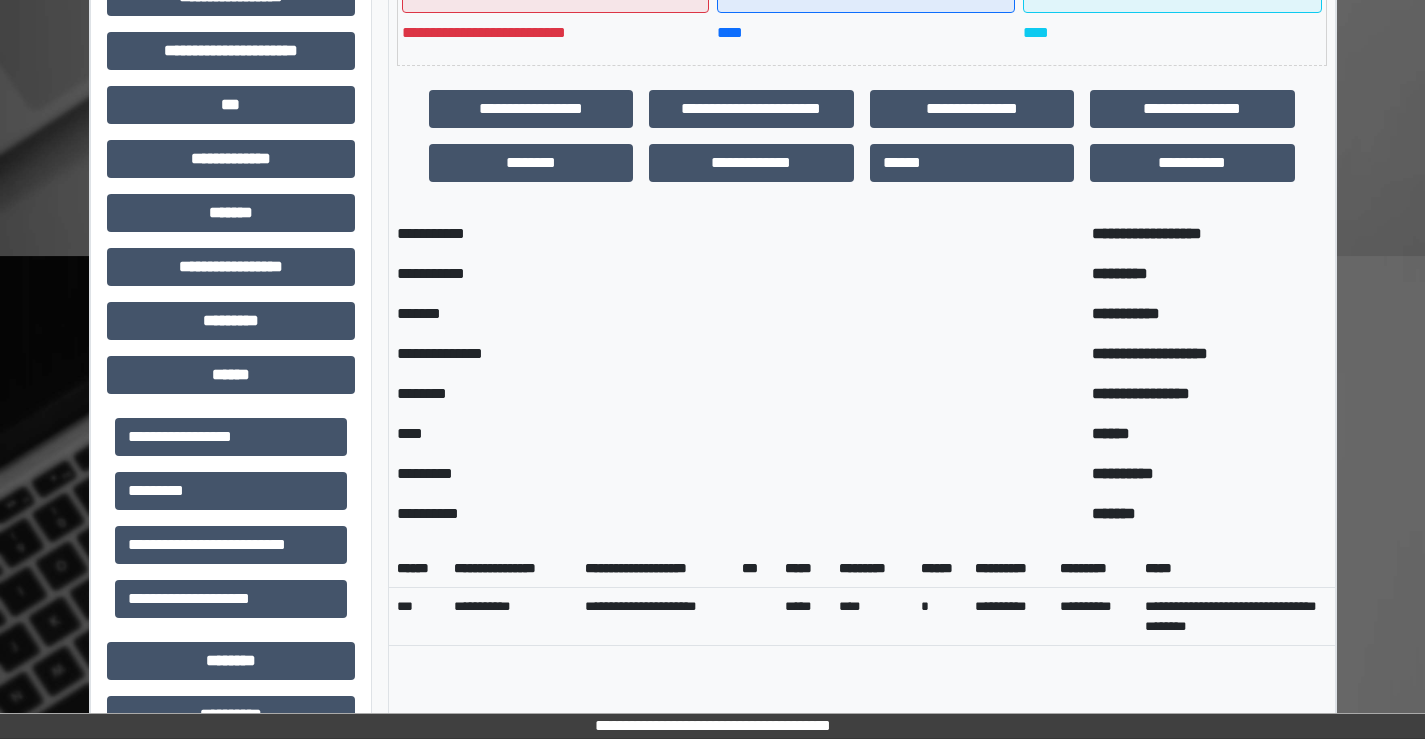 scroll, scrollTop: 749, scrollLeft: 0, axis: vertical 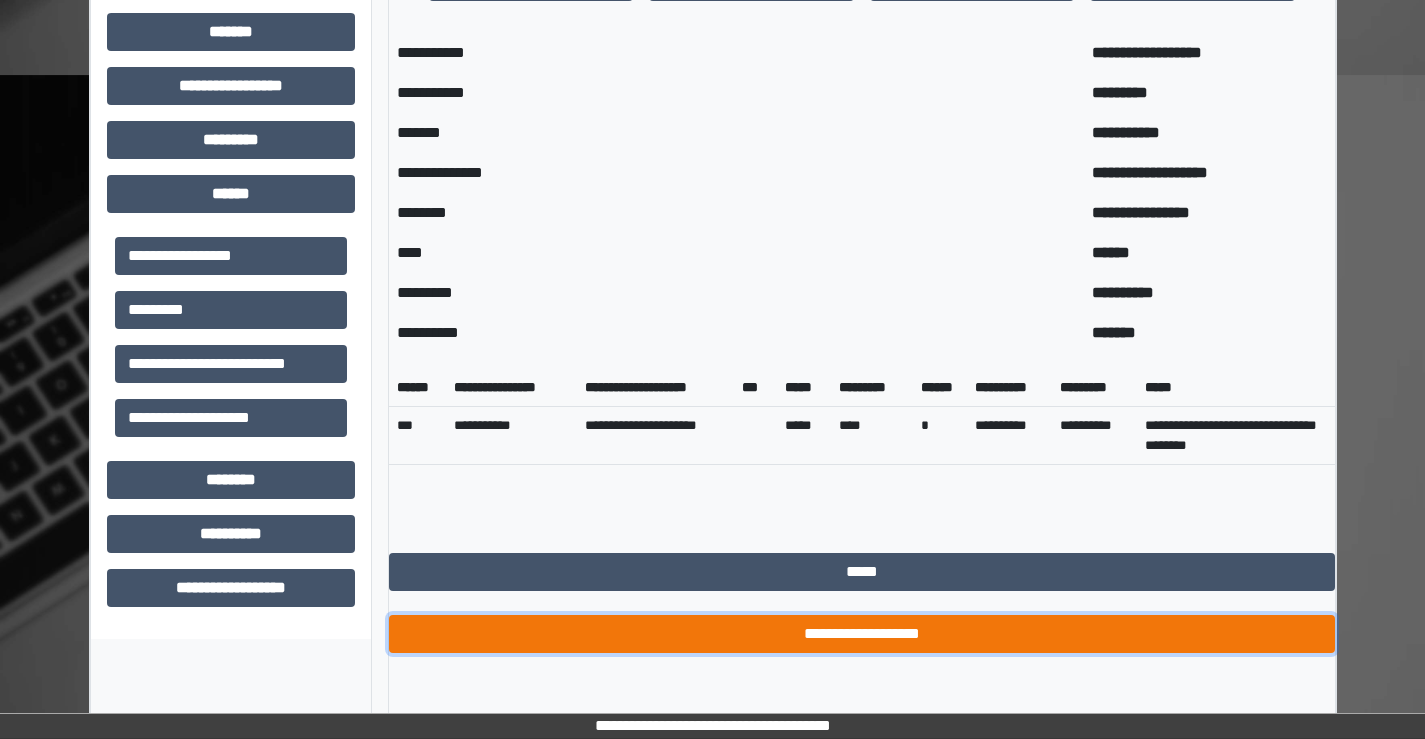 click on "**********" at bounding box center (862, 634) 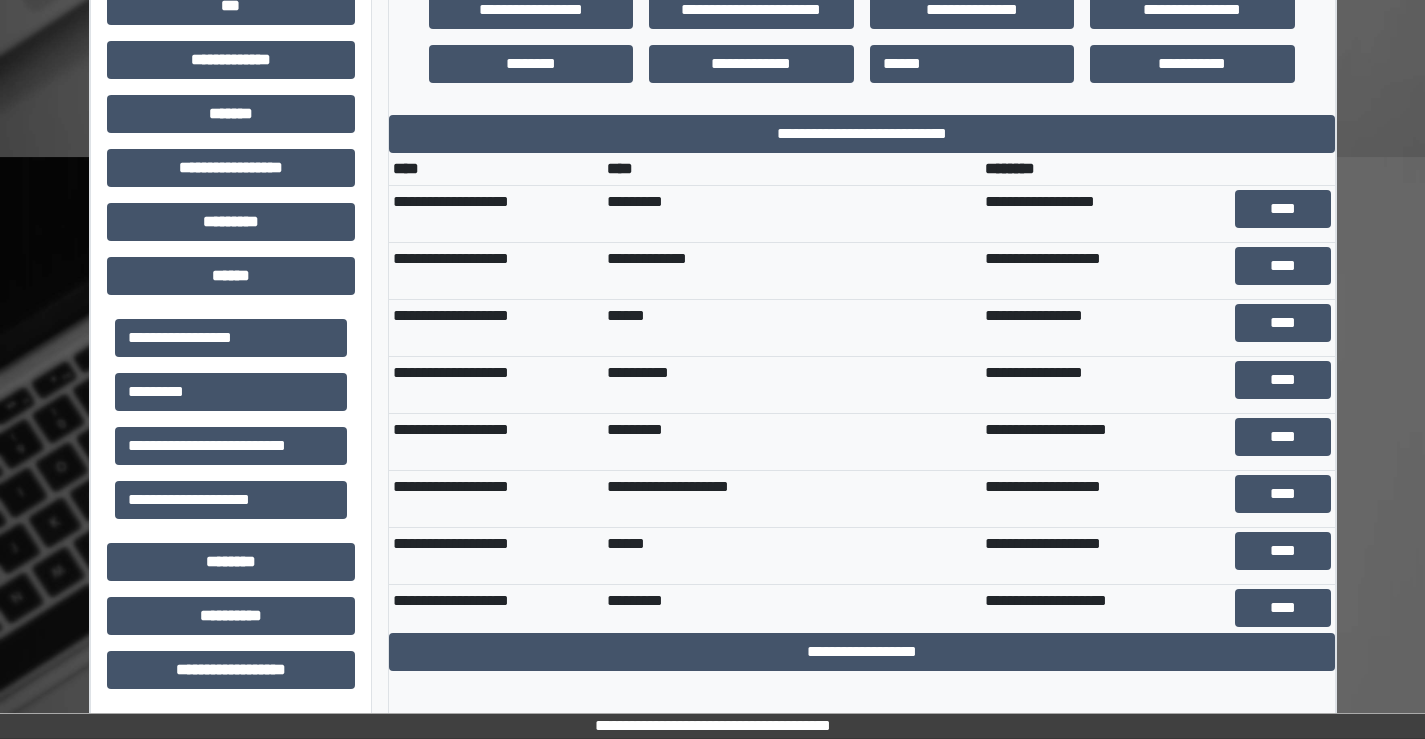 scroll, scrollTop: 667, scrollLeft: 0, axis: vertical 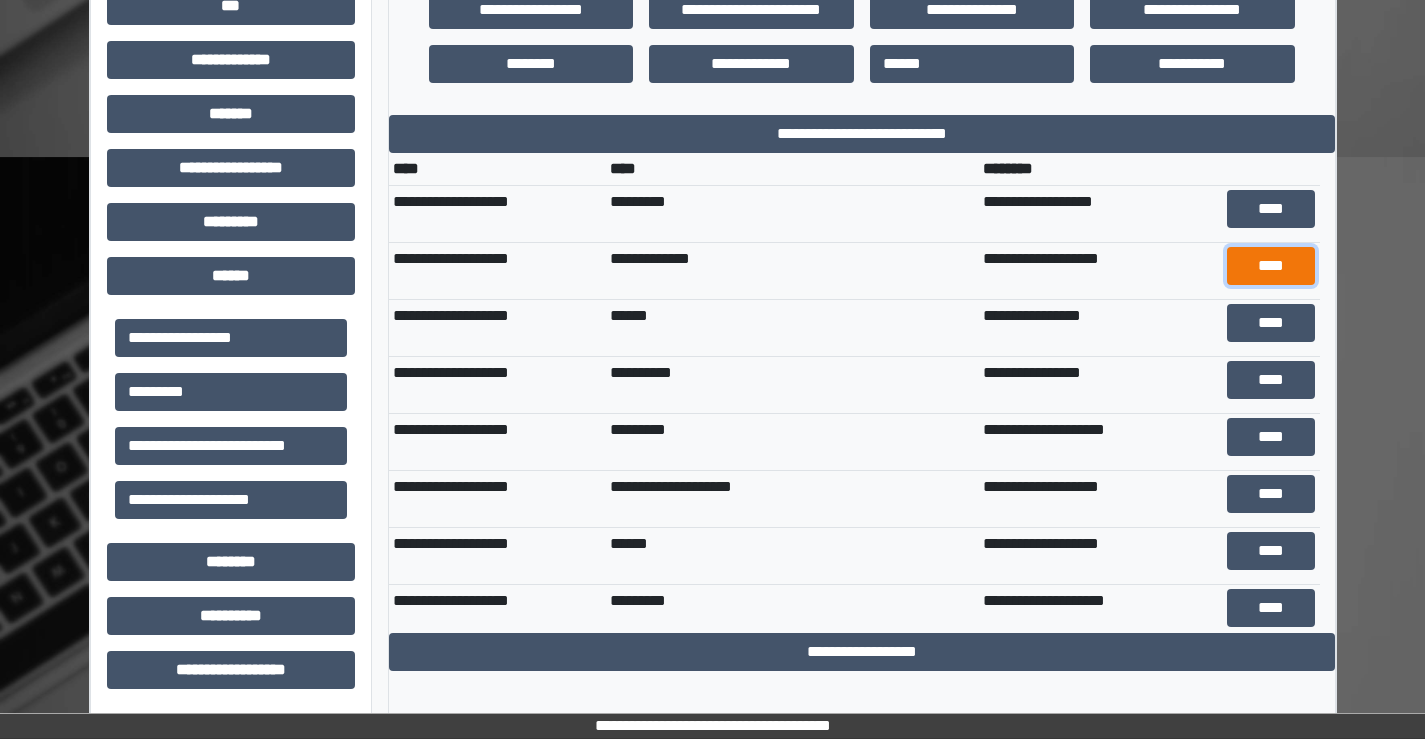 click on "****" at bounding box center [1271, 266] 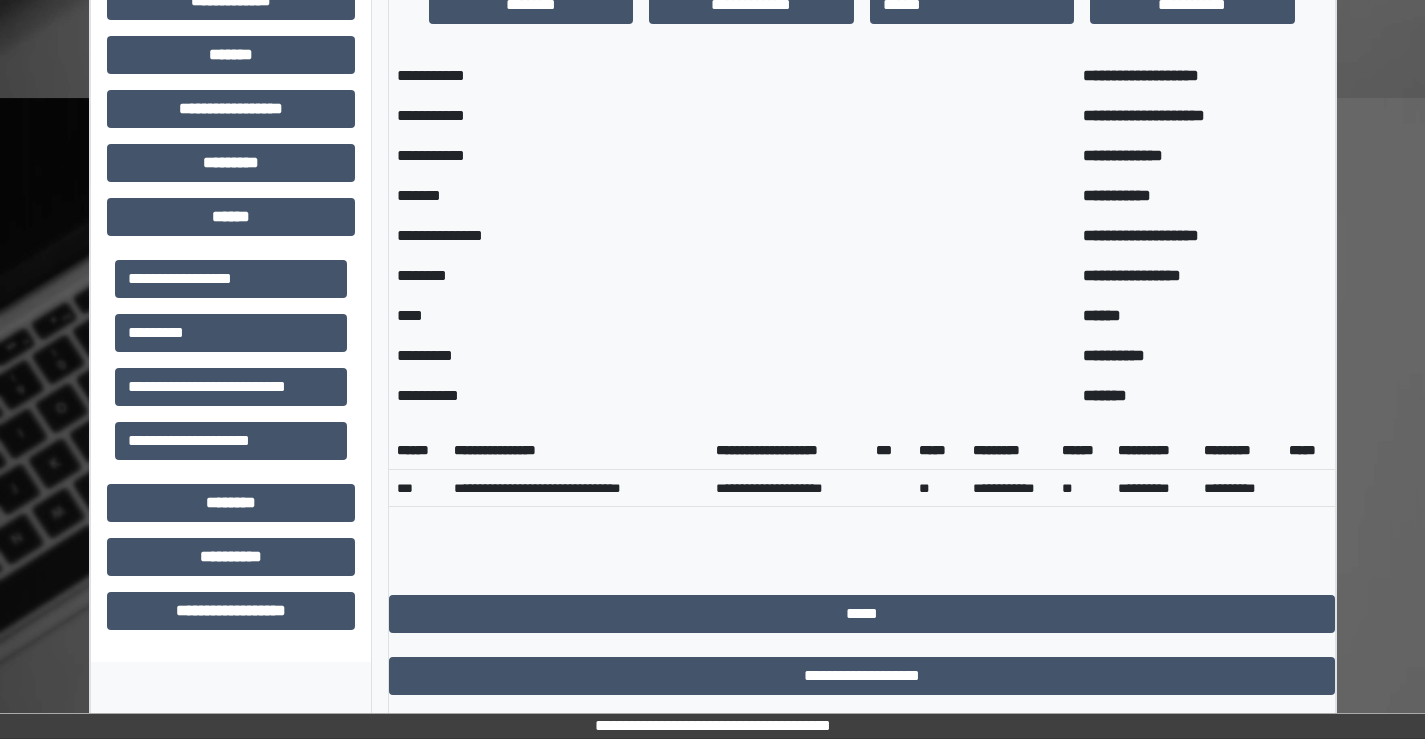 scroll, scrollTop: 789, scrollLeft: 0, axis: vertical 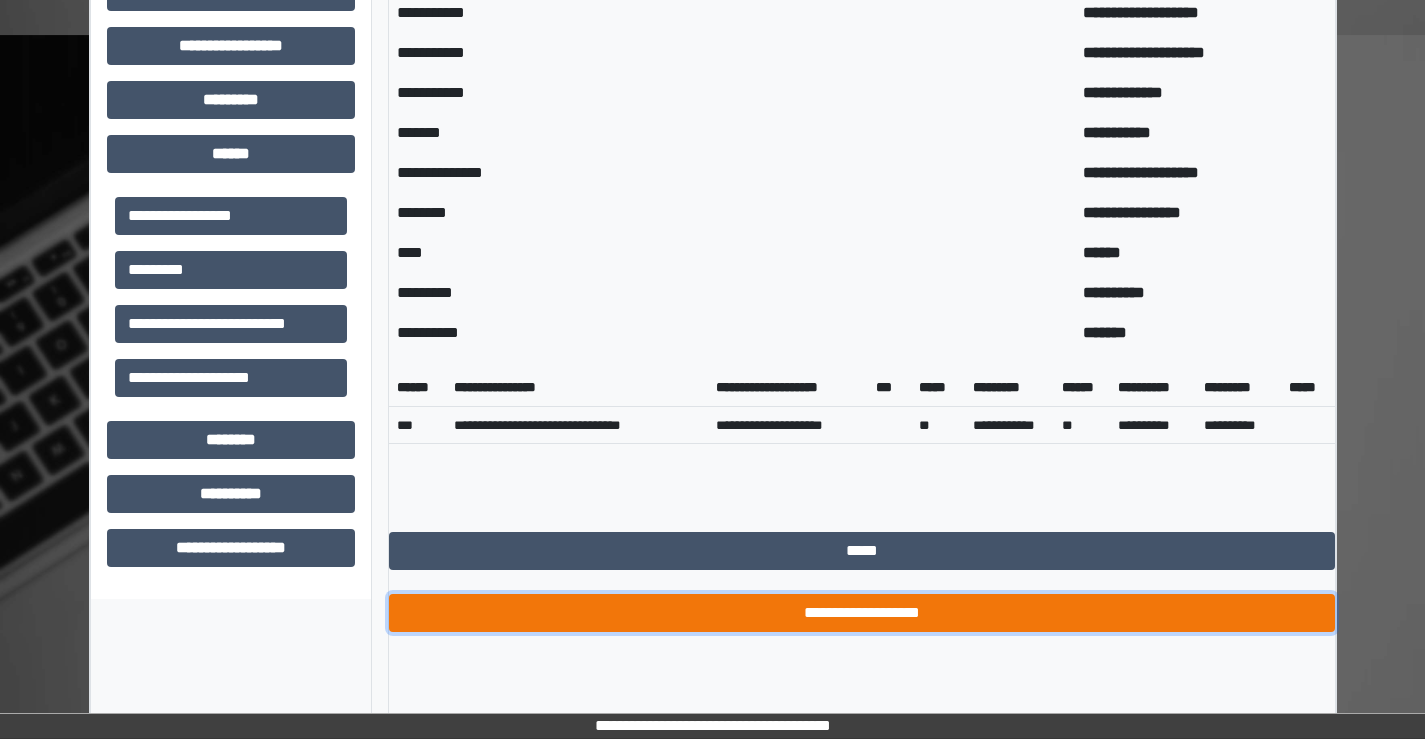 drag, startPoint x: 850, startPoint y: 652, endPoint x: 879, endPoint y: 628, distance: 37.64306 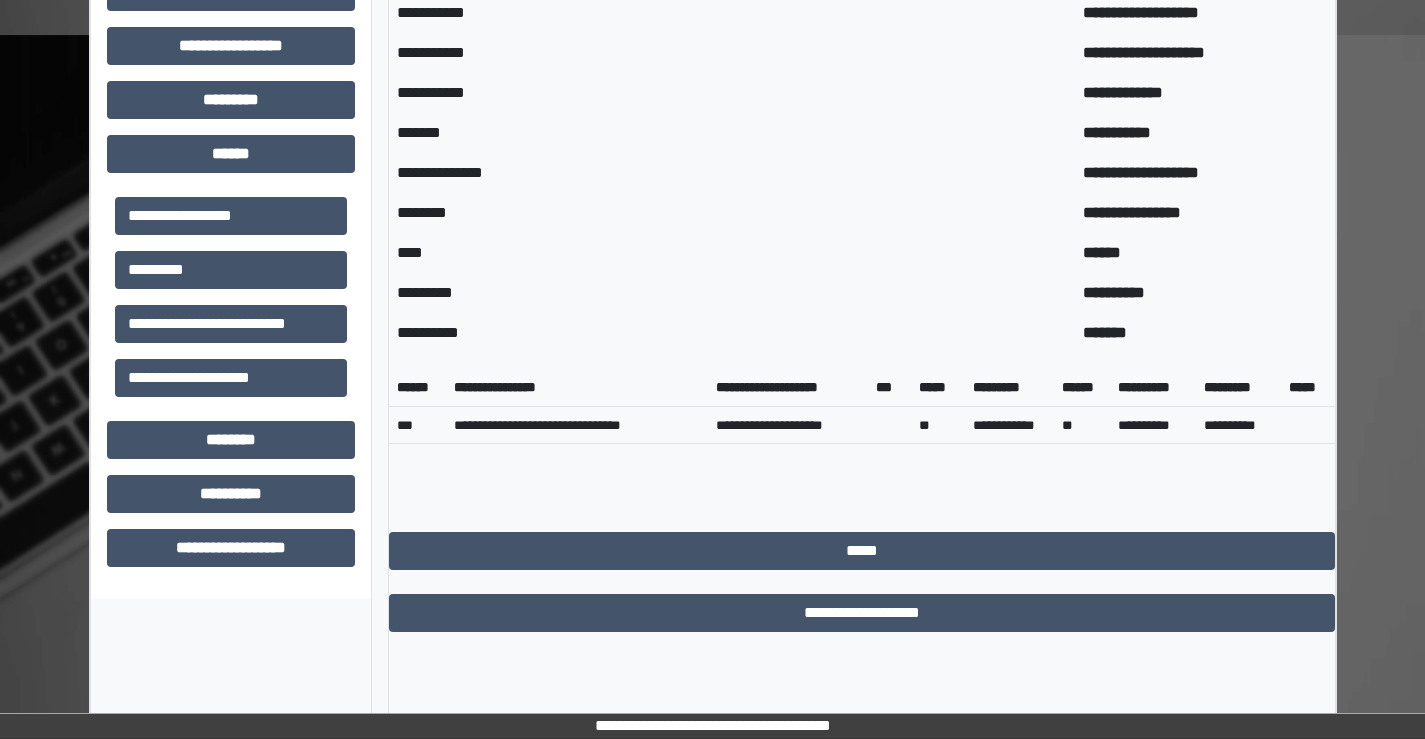 scroll, scrollTop: 667, scrollLeft: 0, axis: vertical 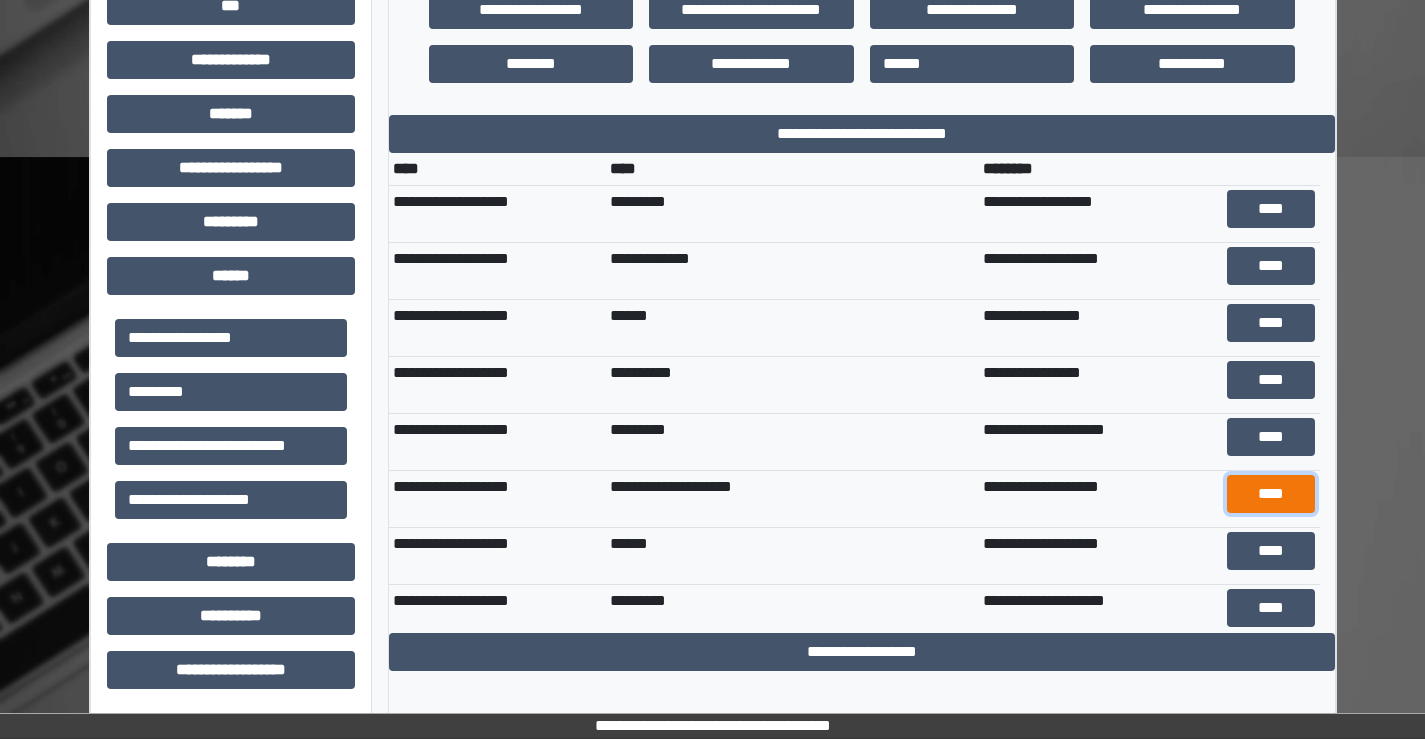 click on "****" at bounding box center (1271, 494) 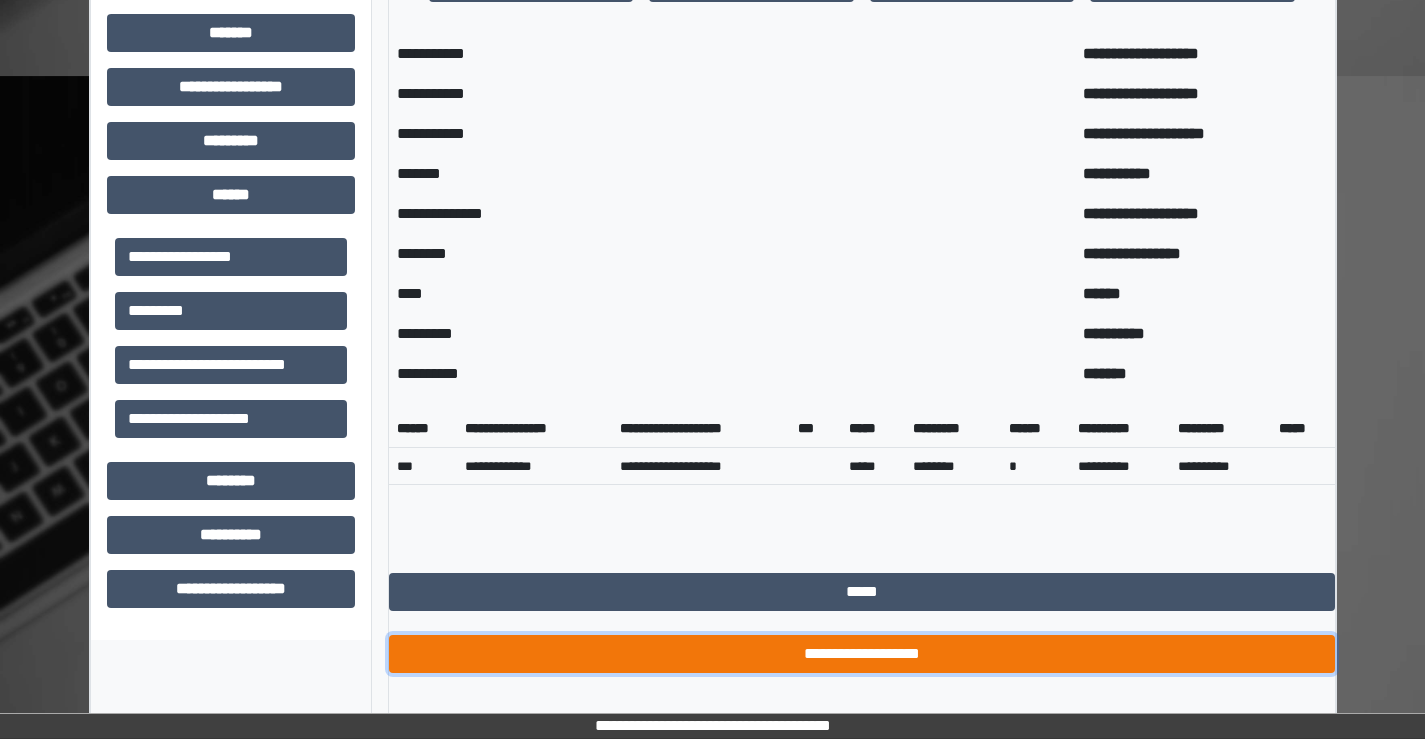click on "**********" at bounding box center [862, 654] 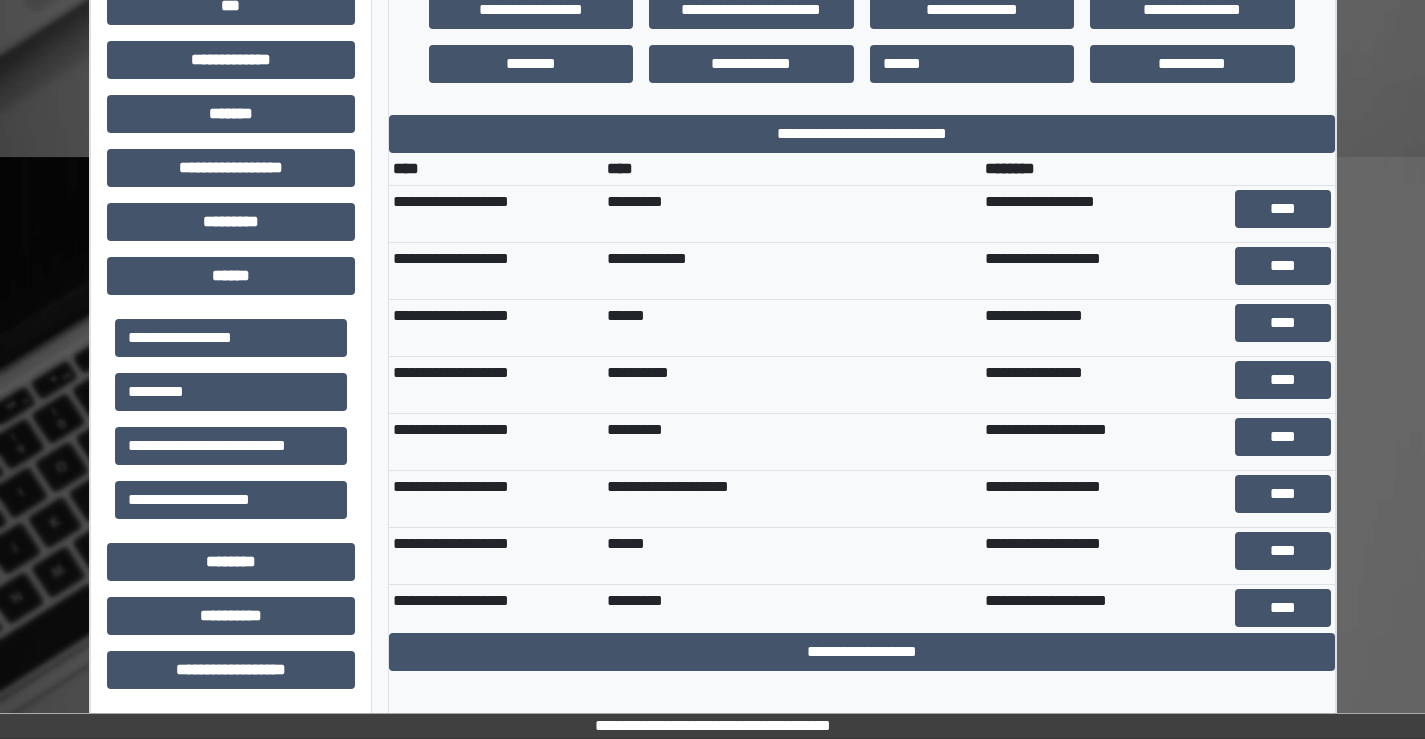 scroll, scrollTop: 667, scrollLeft: 0, axis: vertical 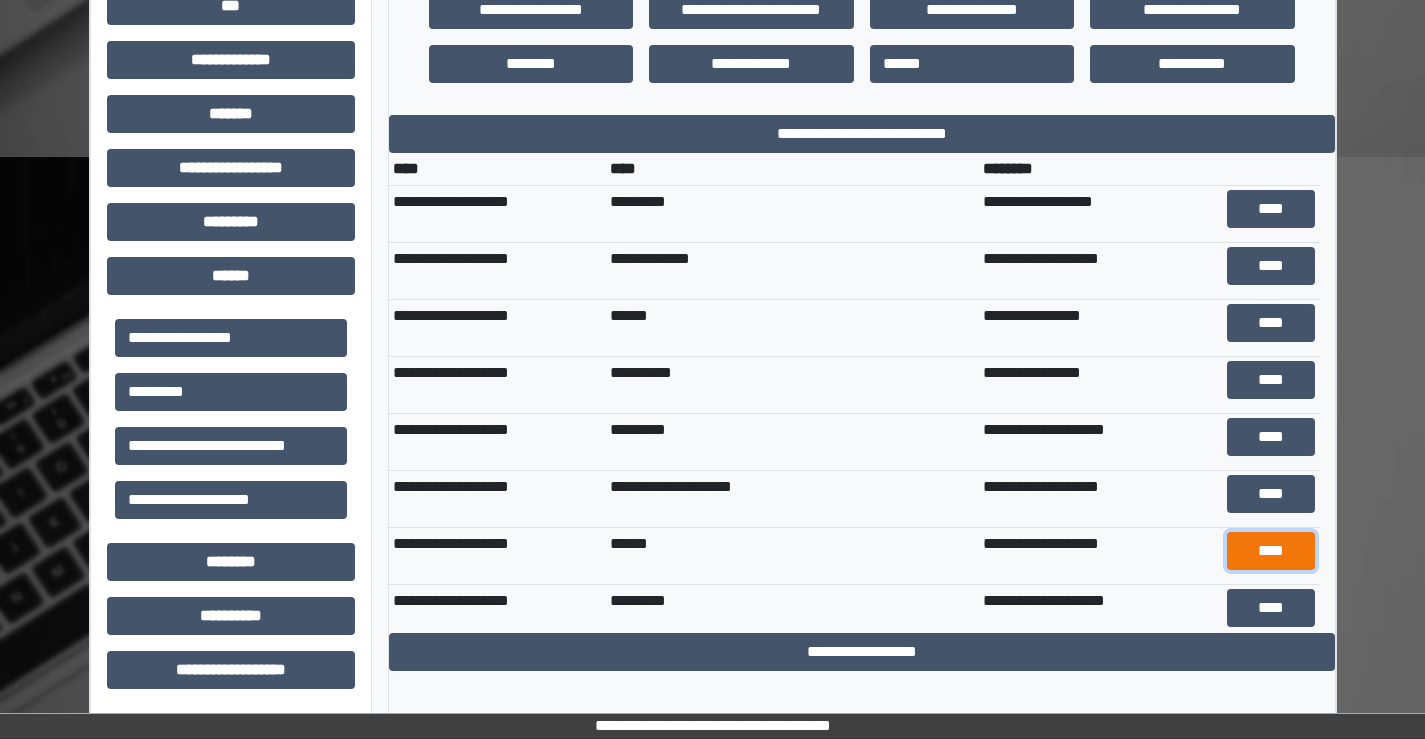 click on "****" at bounding box center (1271, 551) 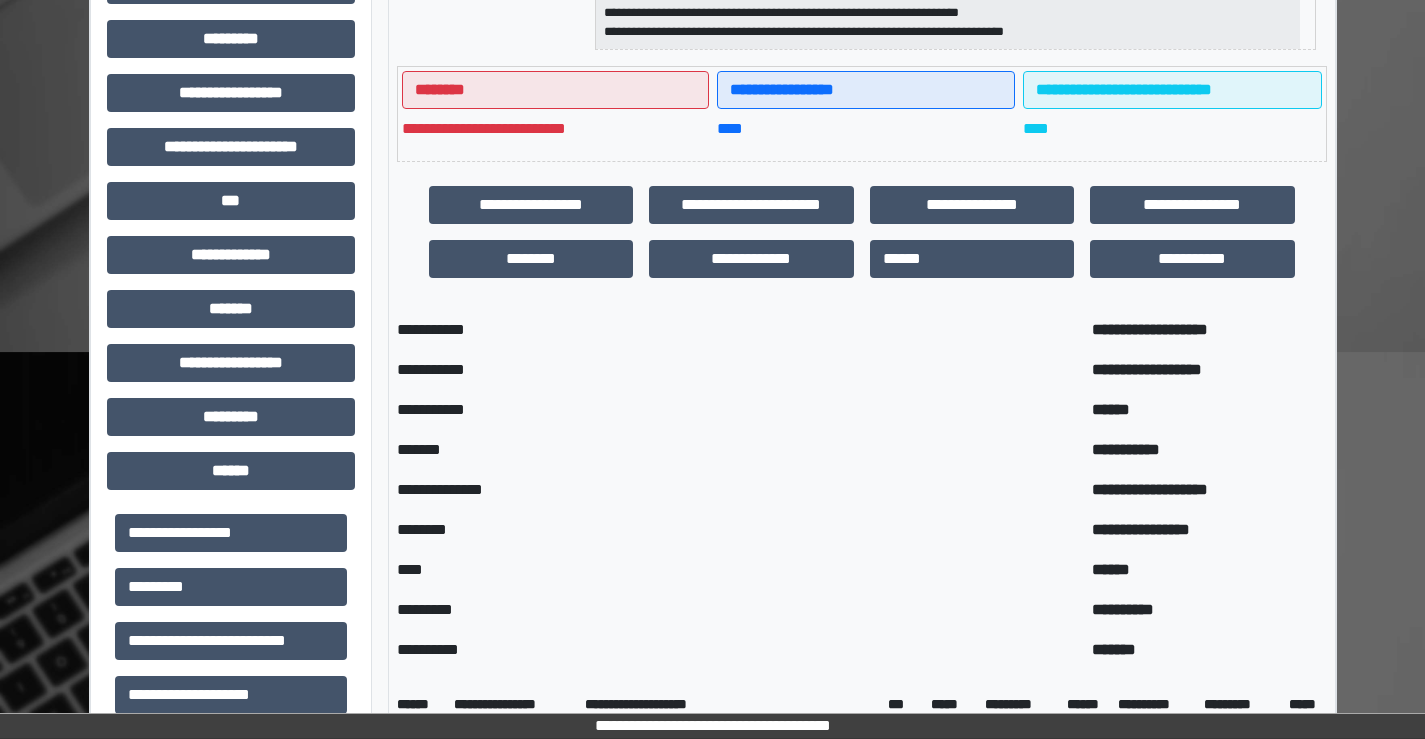 scroll, scrollTop: 447, scrollLeft: 0, axis: vertical 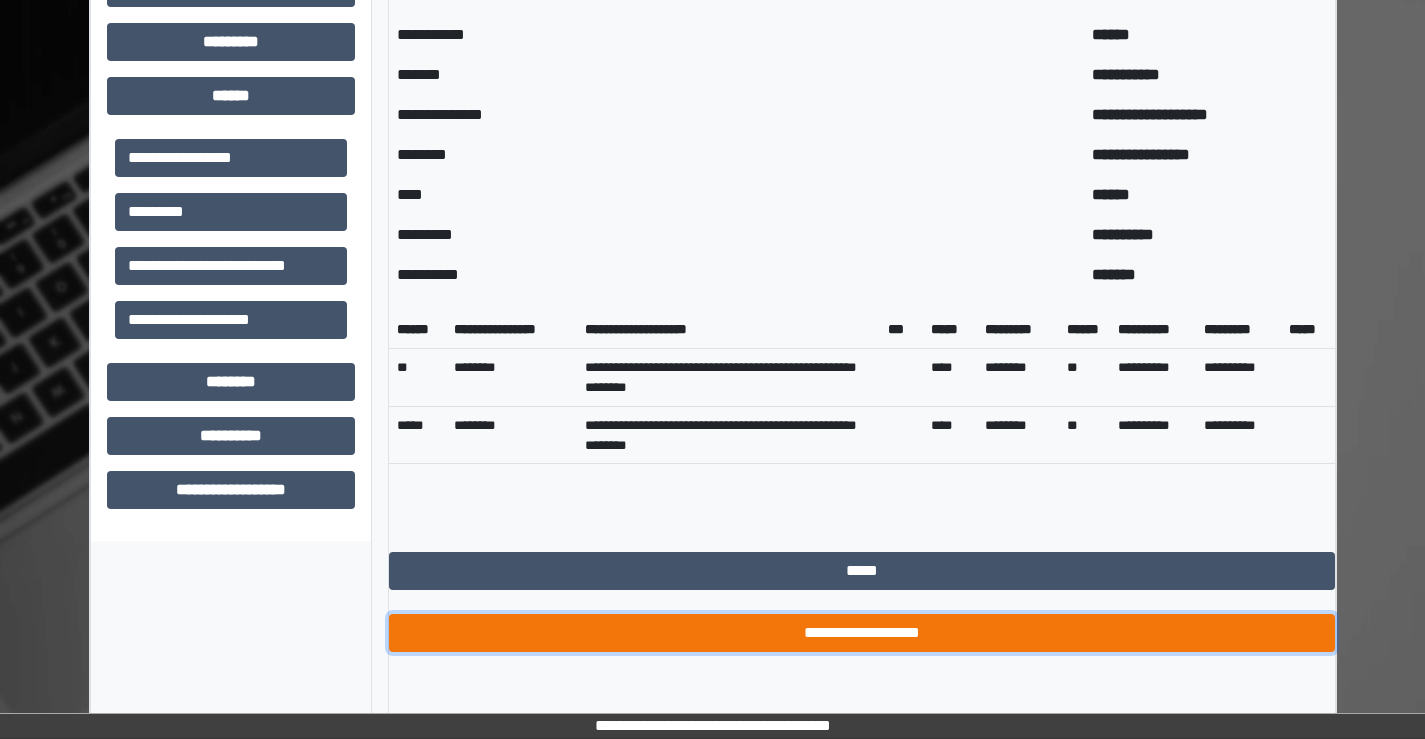 click on "**********" at bounding box center [862, 633] 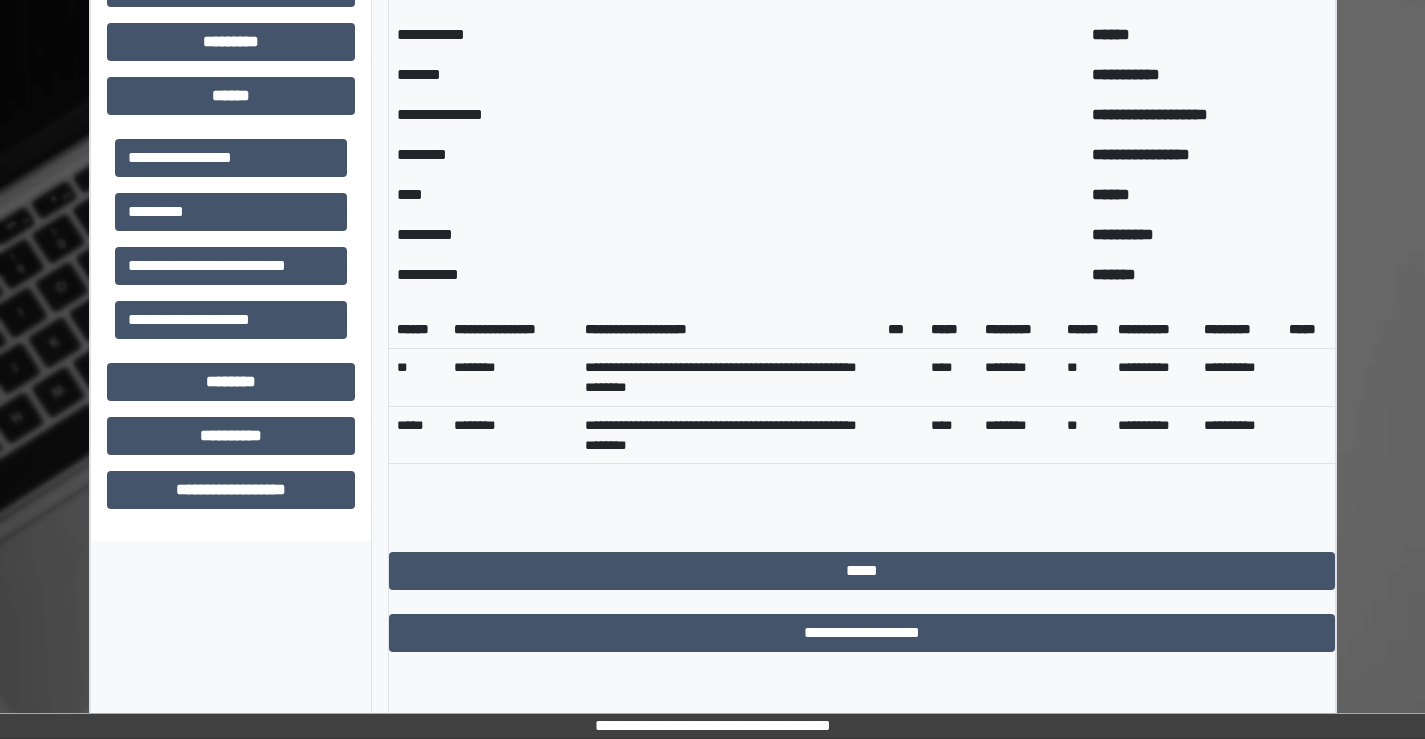 scroll, scrollTop: 667, scrollLeft: 0, axis: vertical 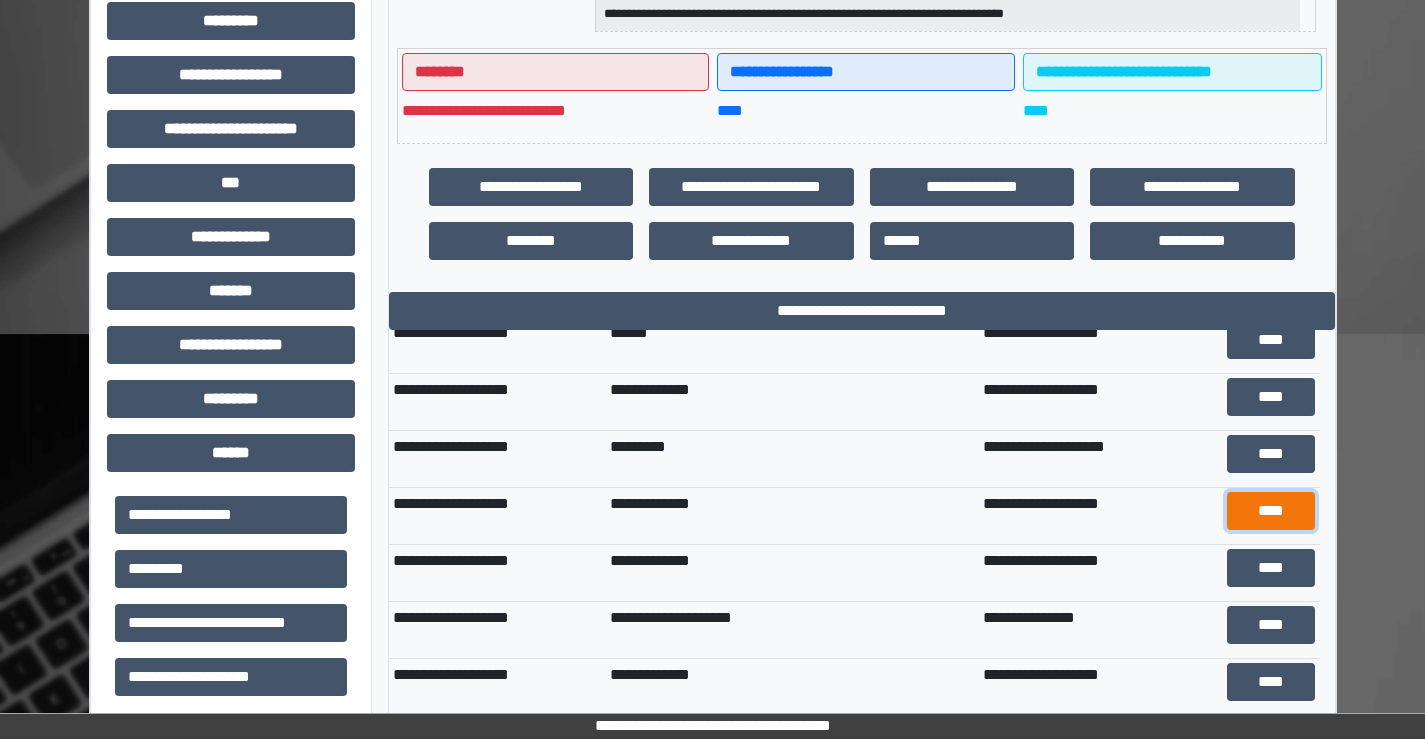 click on "****" at bounding box center (1271, 511) 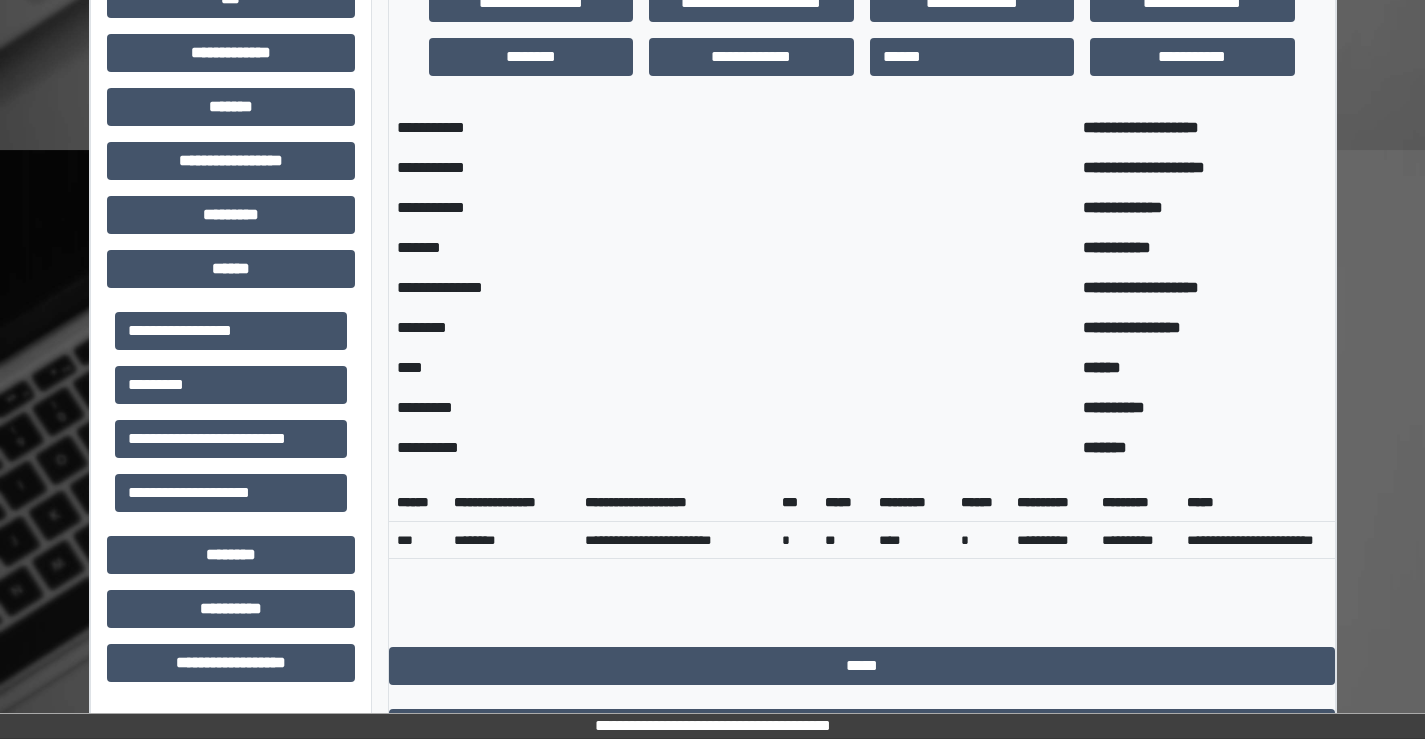 scroll, scrollTop: 789, scrollLeft: 0, axis: vertical 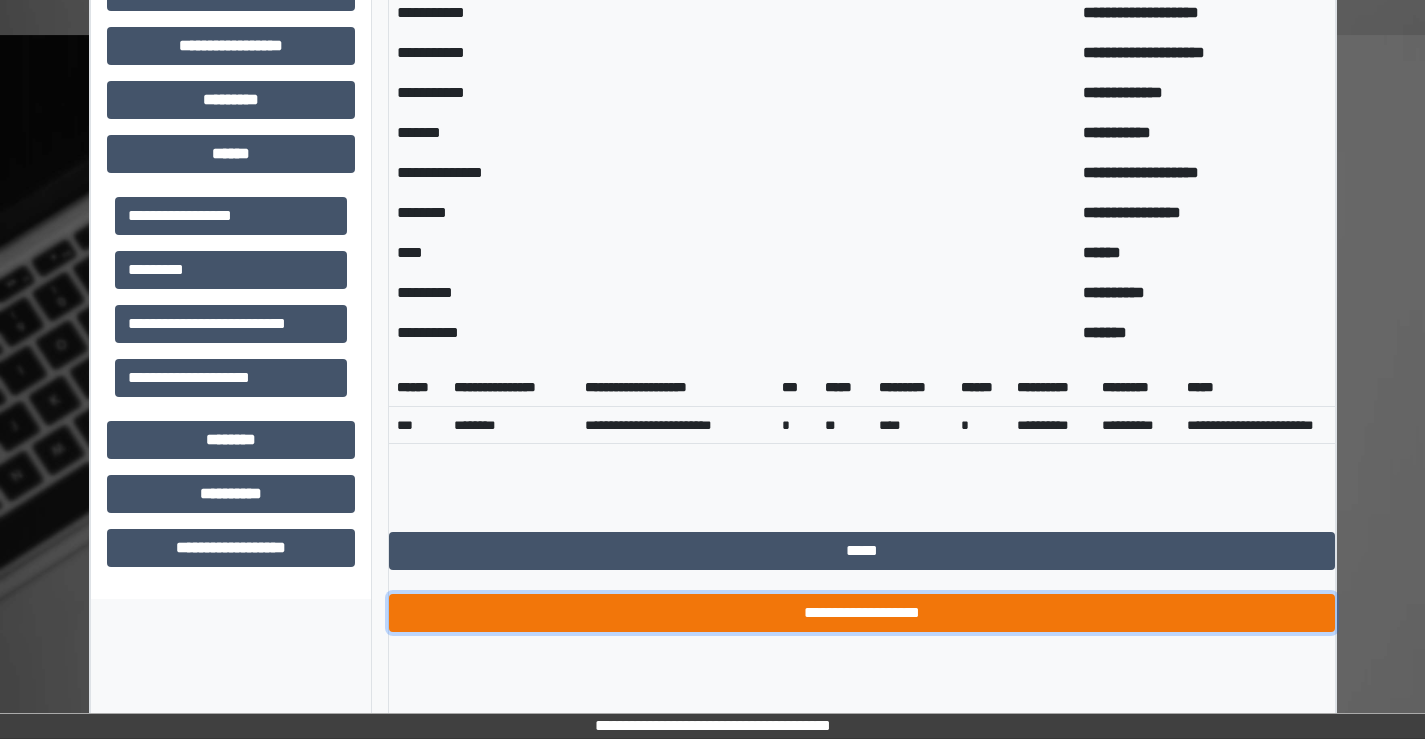 click on "**********" at bounding box center [862, 613] 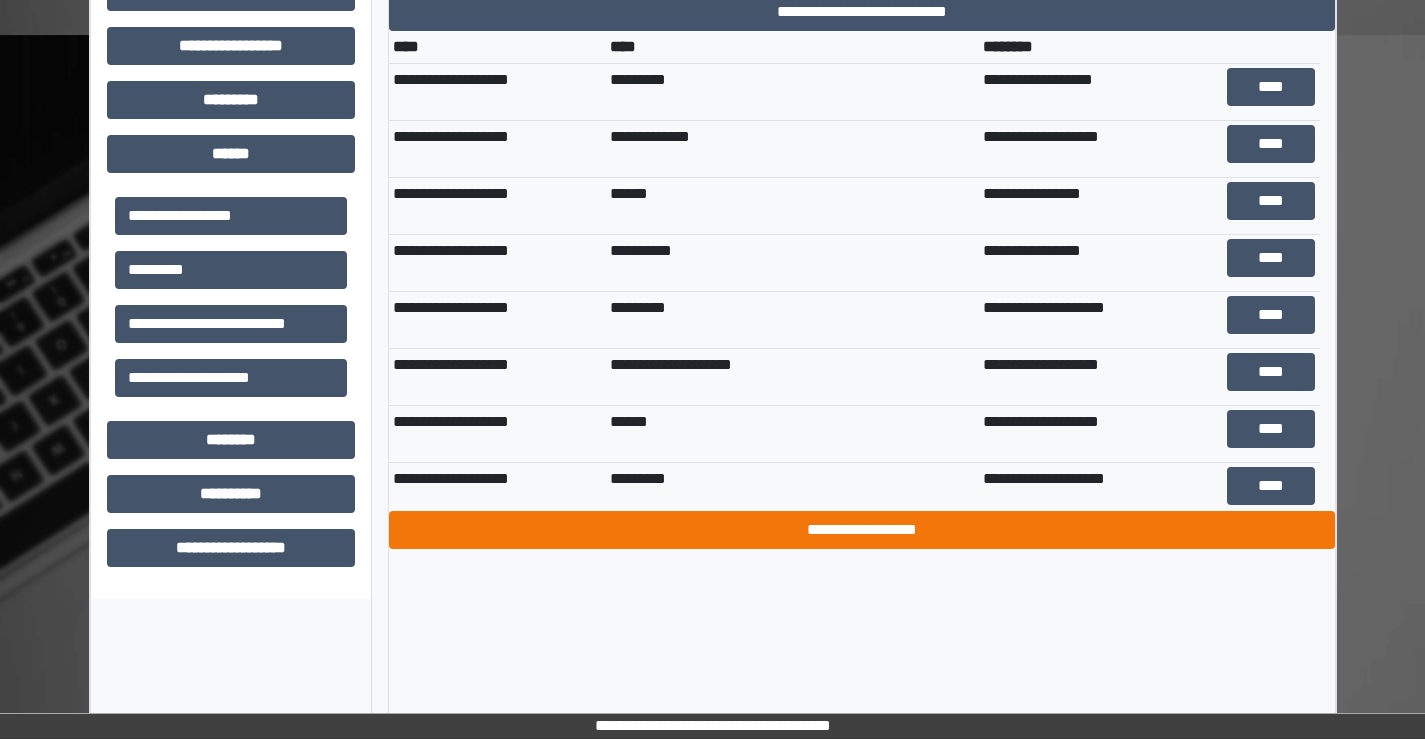 scroll, scrollTop: 667, scrollLeft: 0, axis: vertical 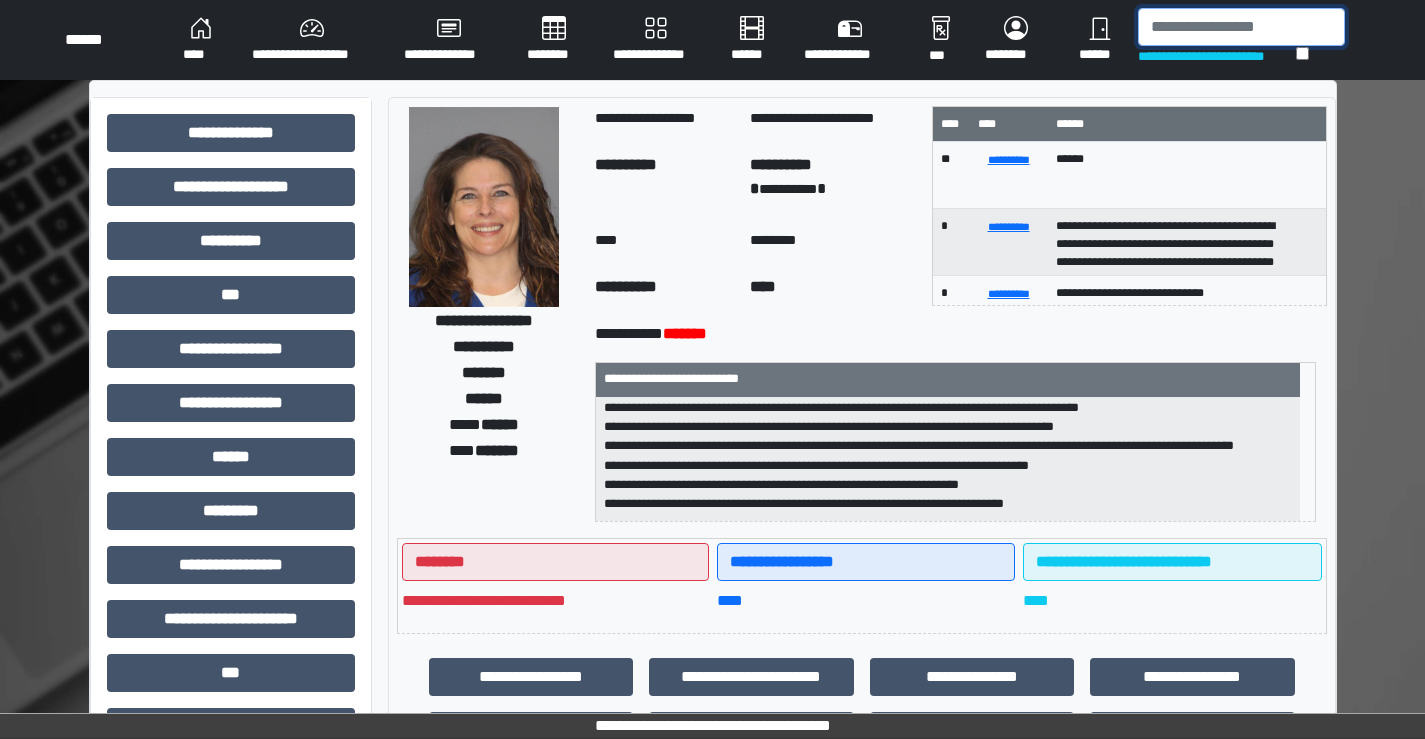 click at bounding box center (1241, 27) 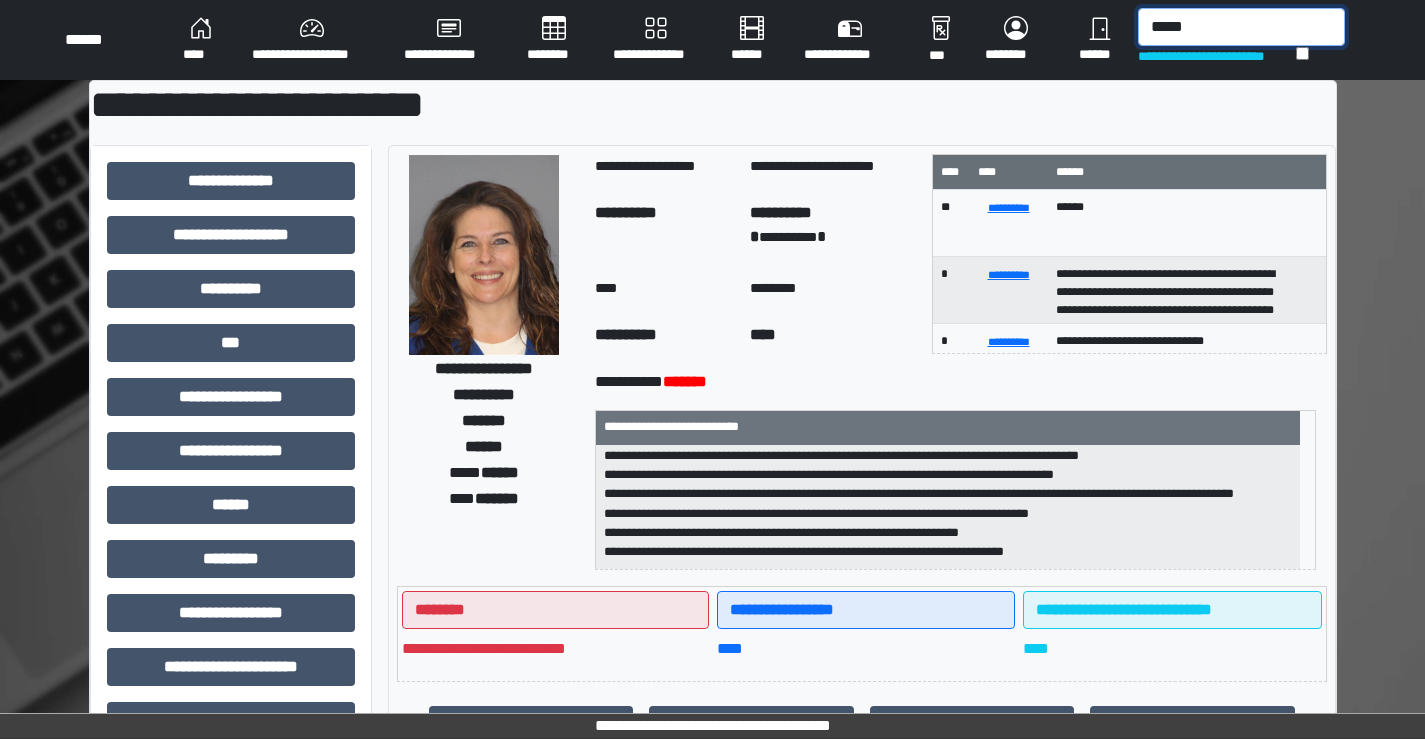 click on "*****" at bounding box center (1241, 27) 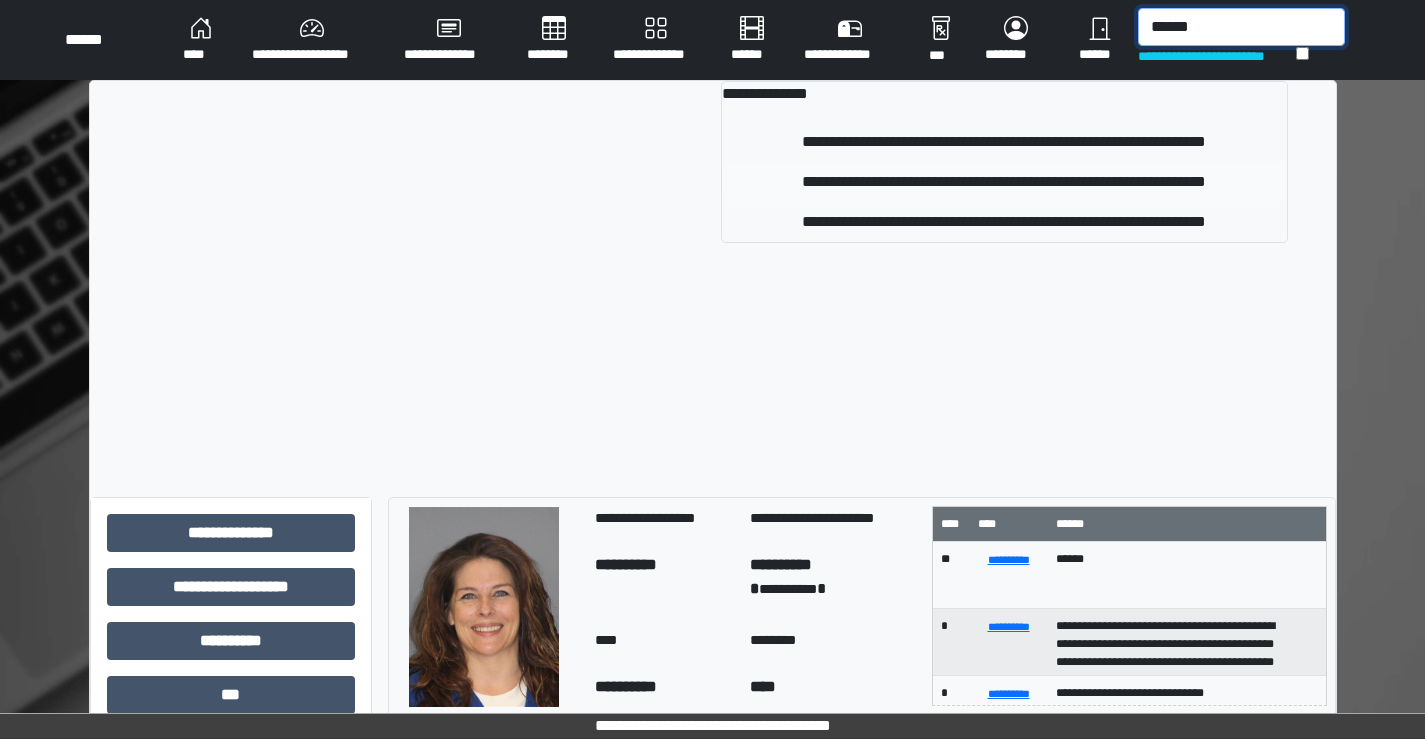 type on "******" 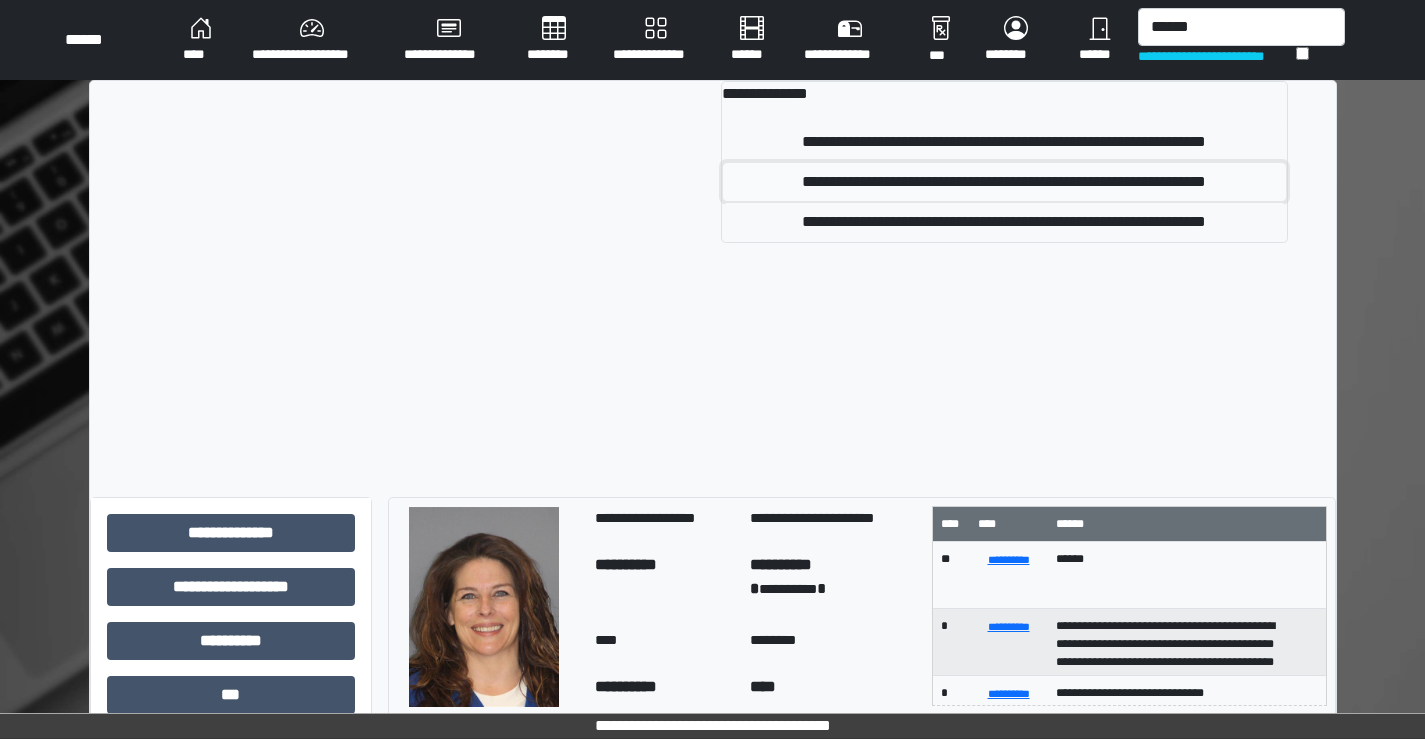 click on "**********" at bounding box center (1004, 182) 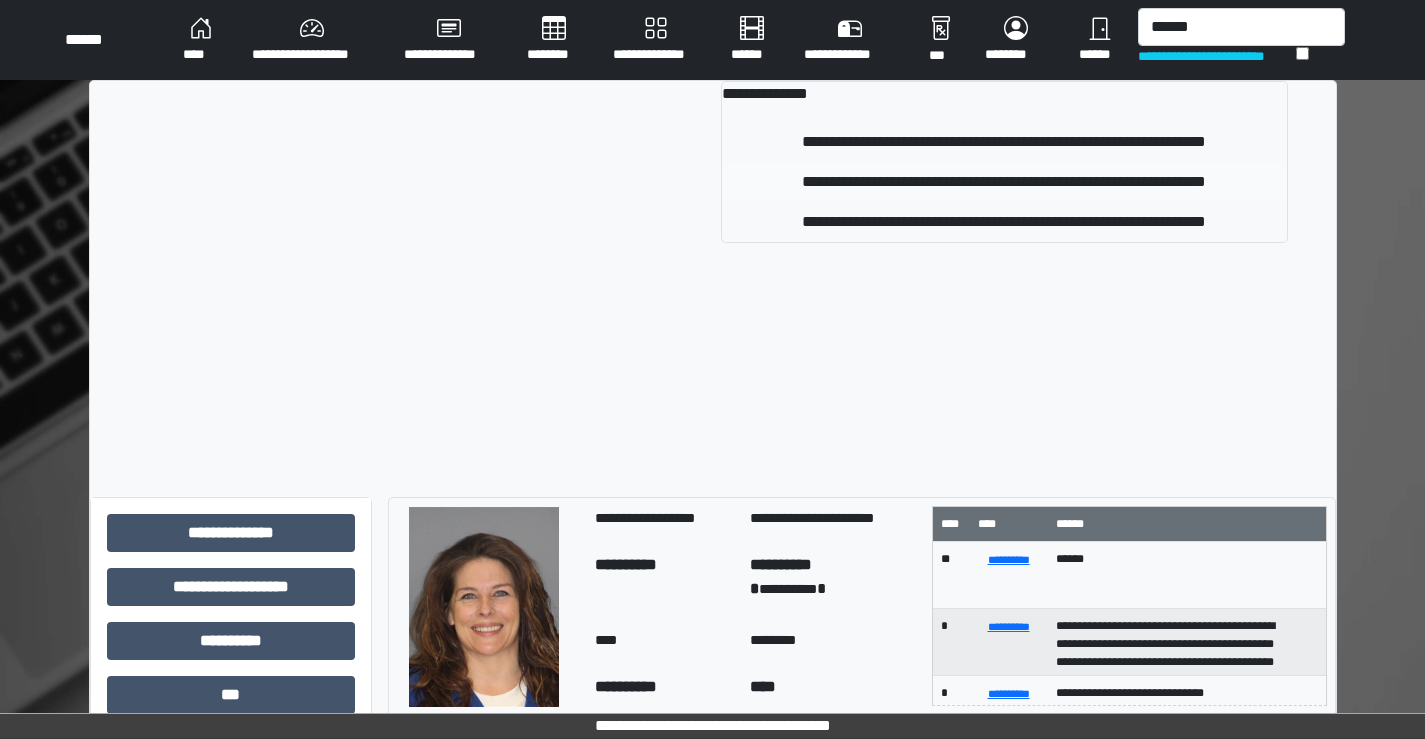 type 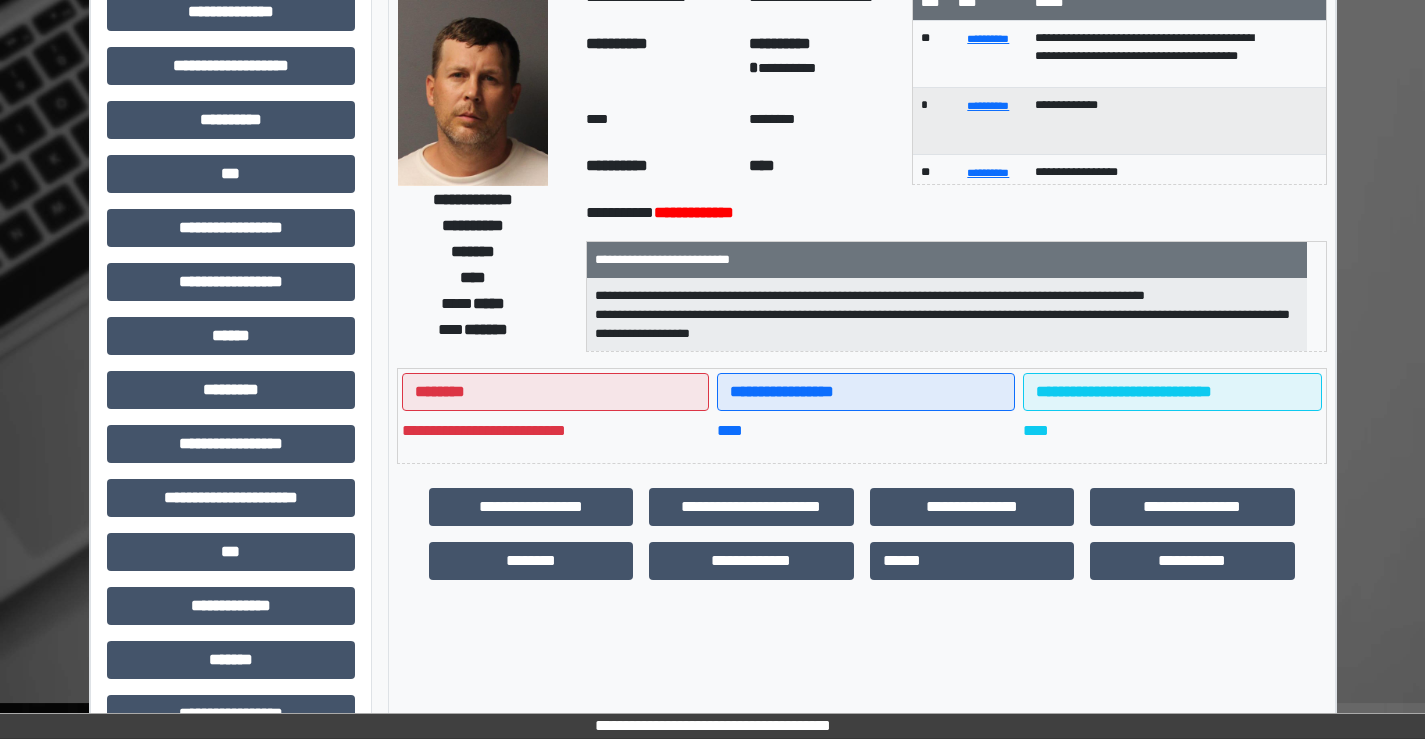 scroll, scrollTop: 400, scrollLeft: 0, axis: vertical 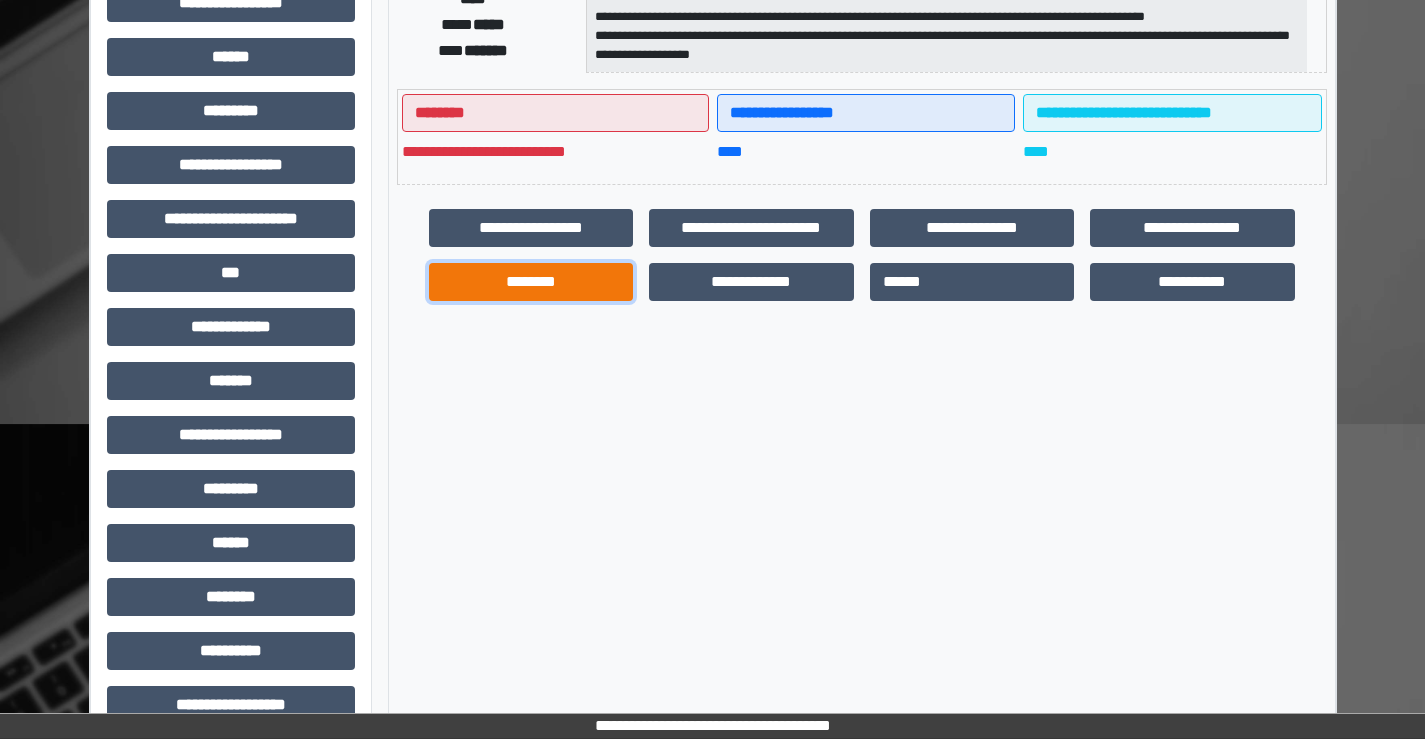 click on "********" at bounding box center (531, 282) 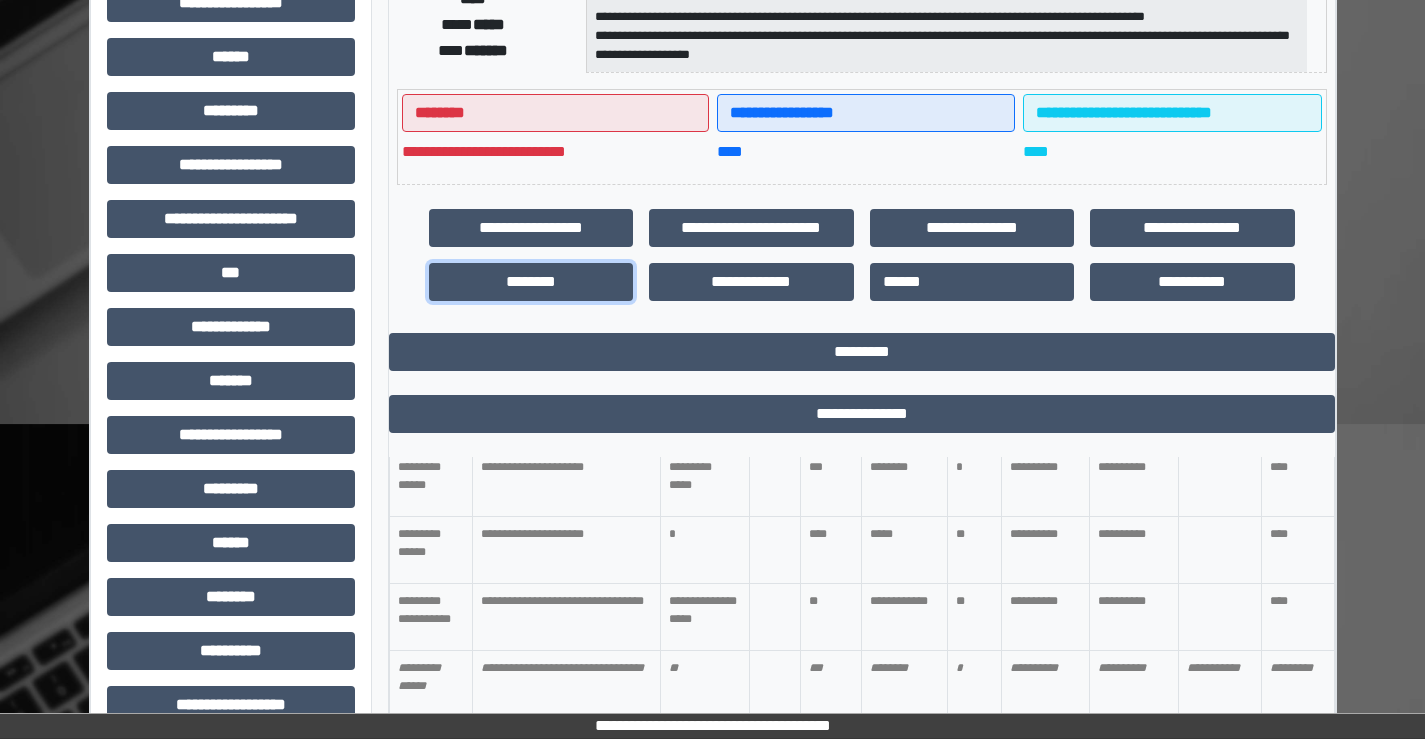 scroll, scrollTop: 200, scrollLeft: 0, axis: vertical 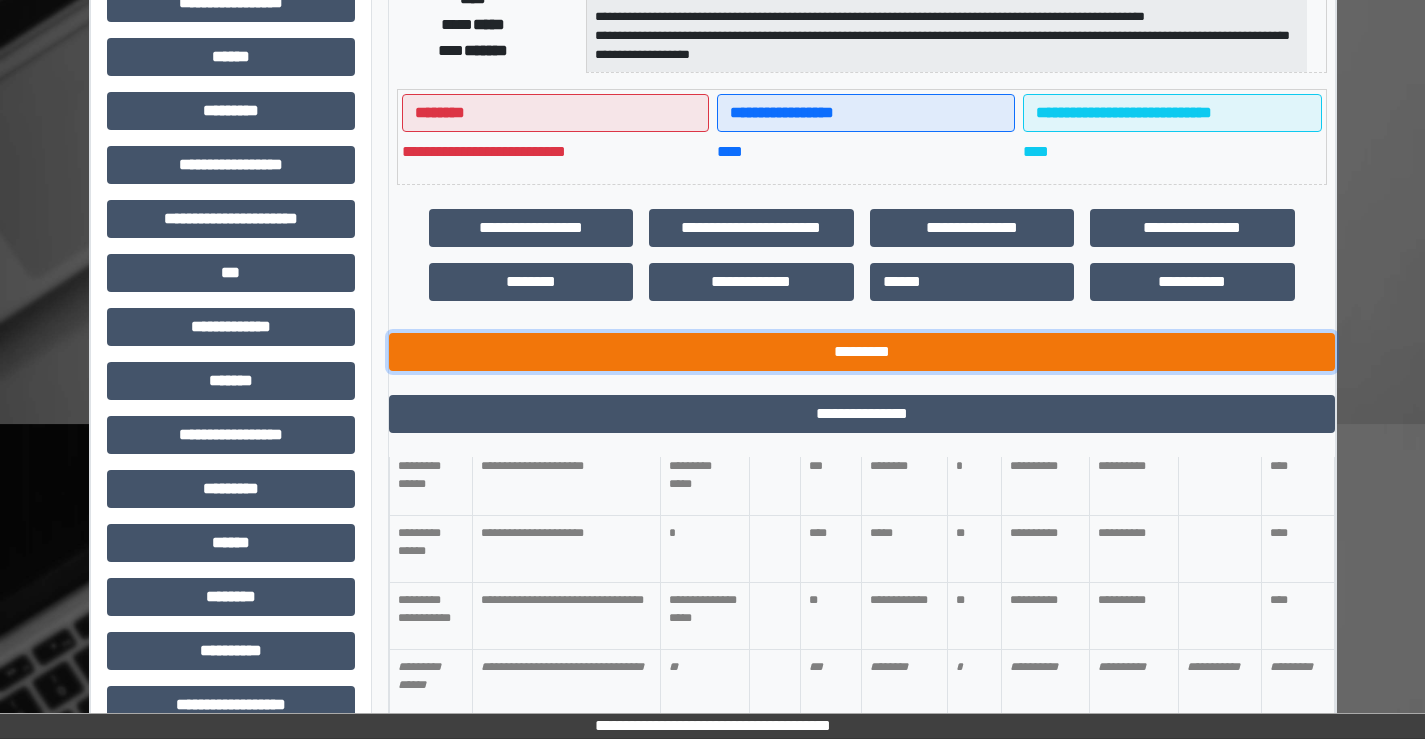 click on "*********" at bounding box center (862, 352) 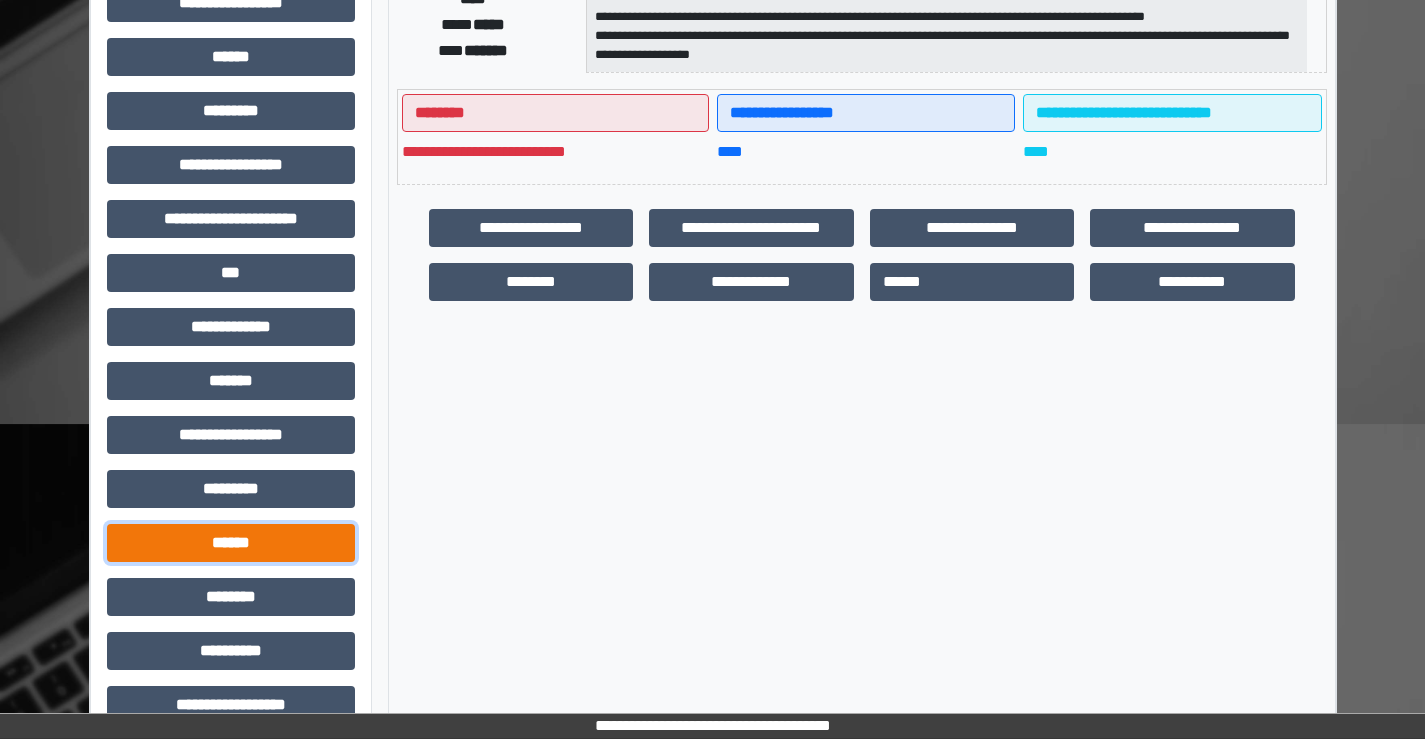 click on "******" at bounding box center (231, 543) 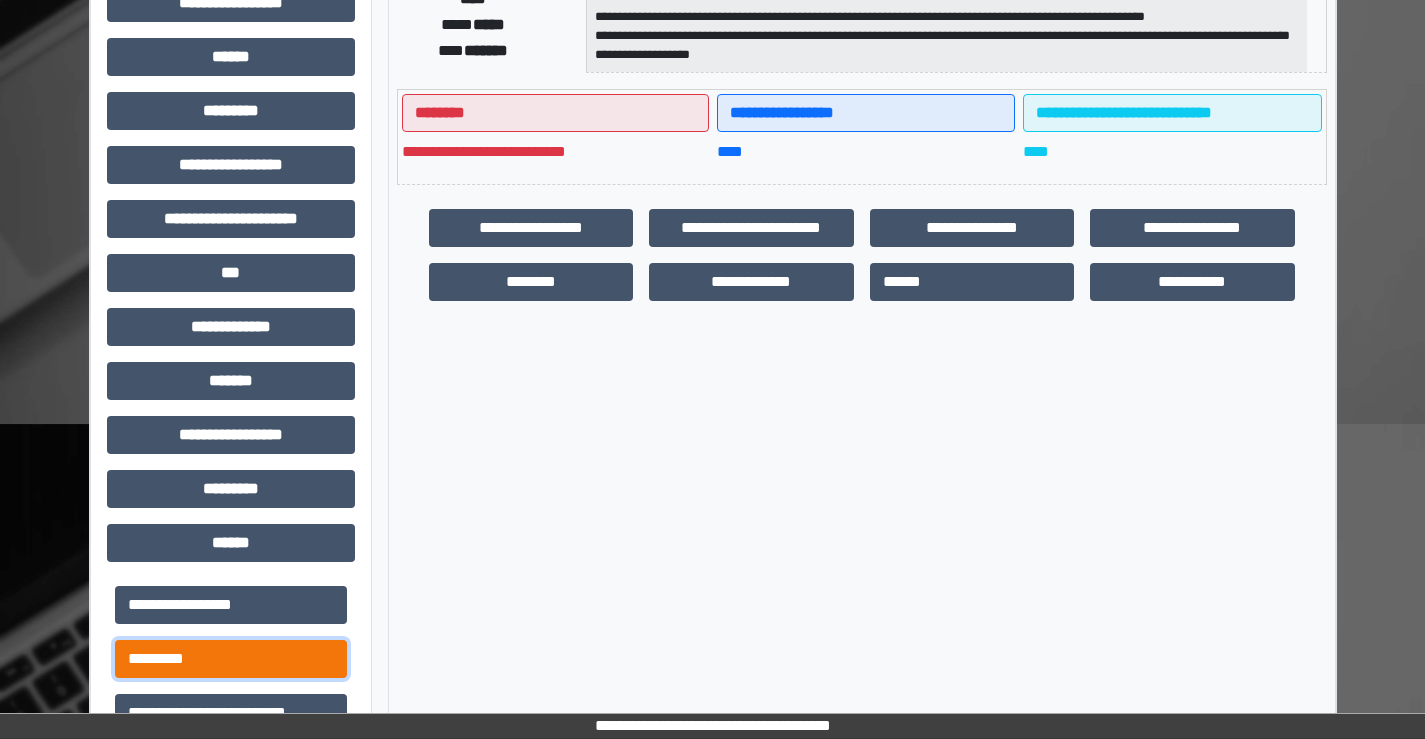 click on "*********" at bounding box center (231, 659) 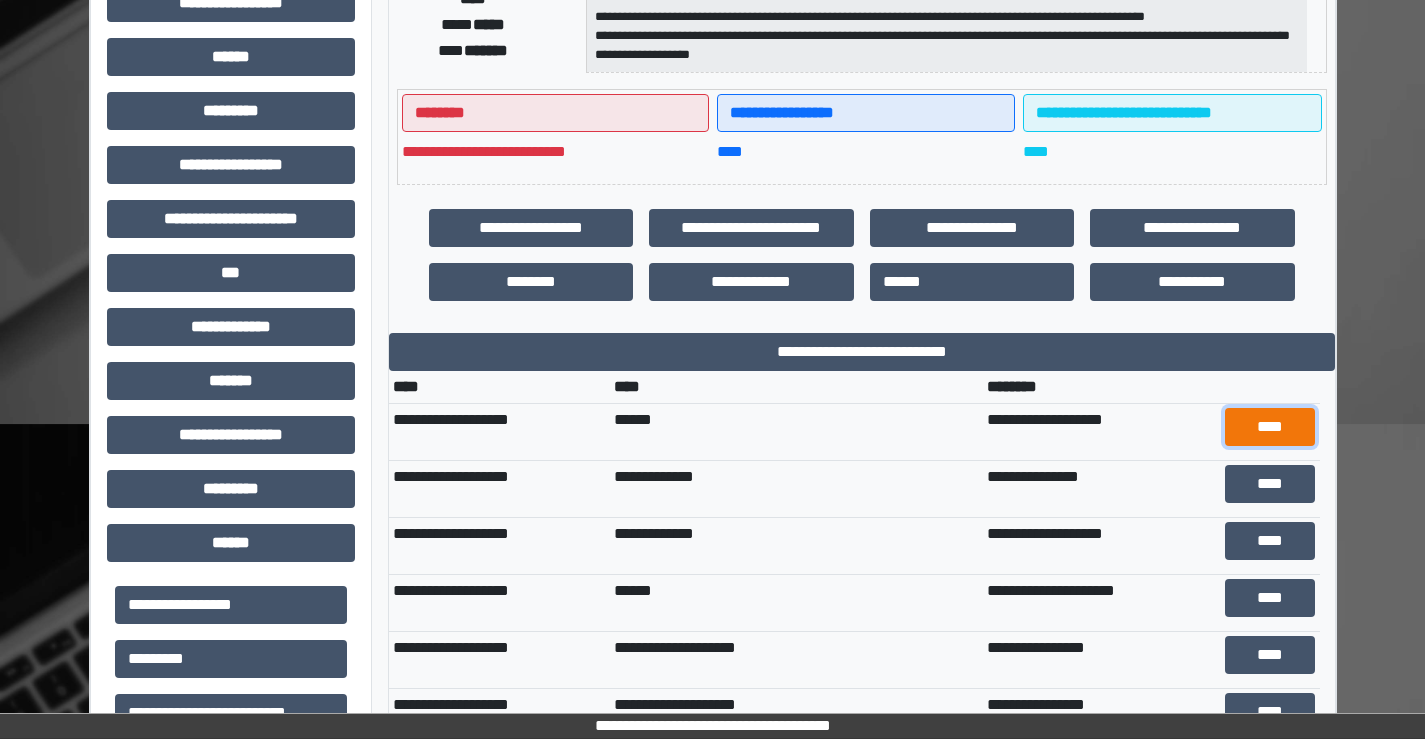 click on "****" at bounding box center [1270, 427] 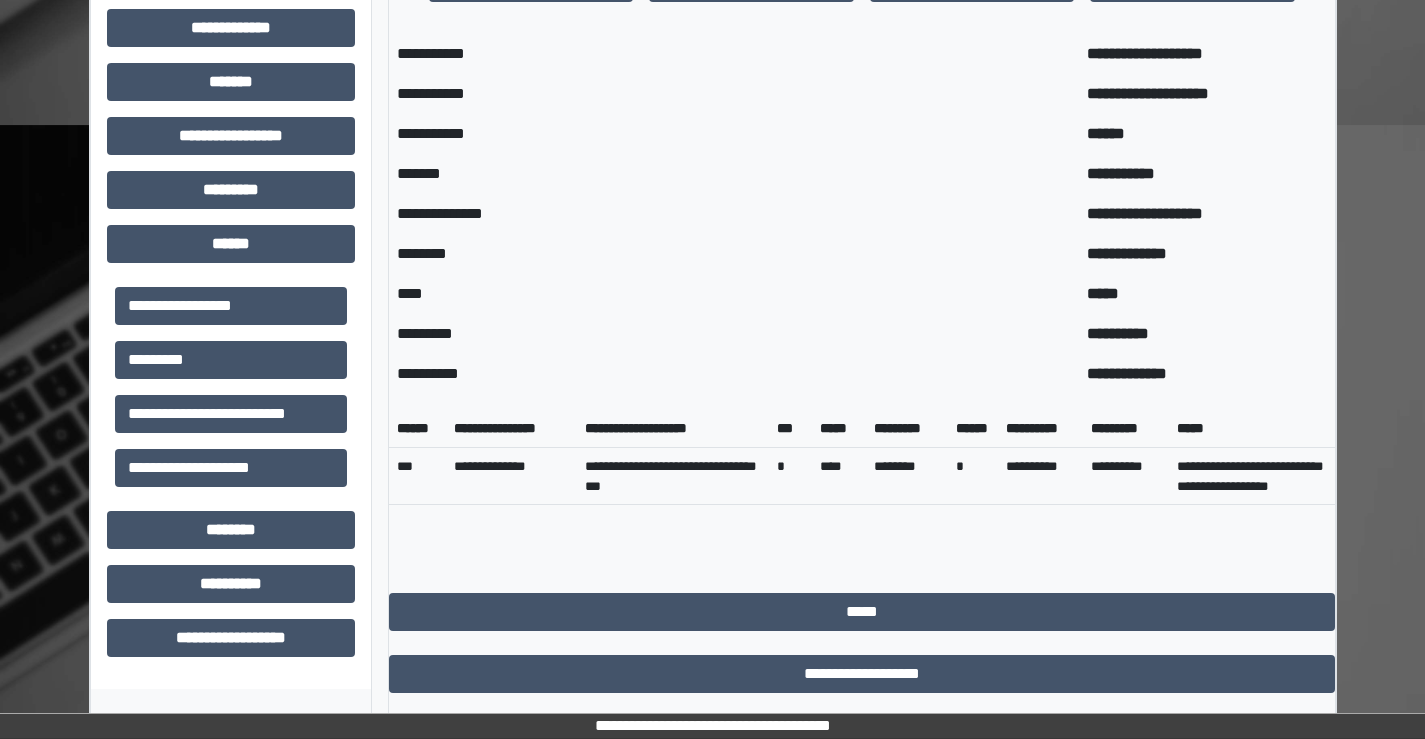 scroll, scrollTop: 700, scrollLeft: 0, axis: vertical 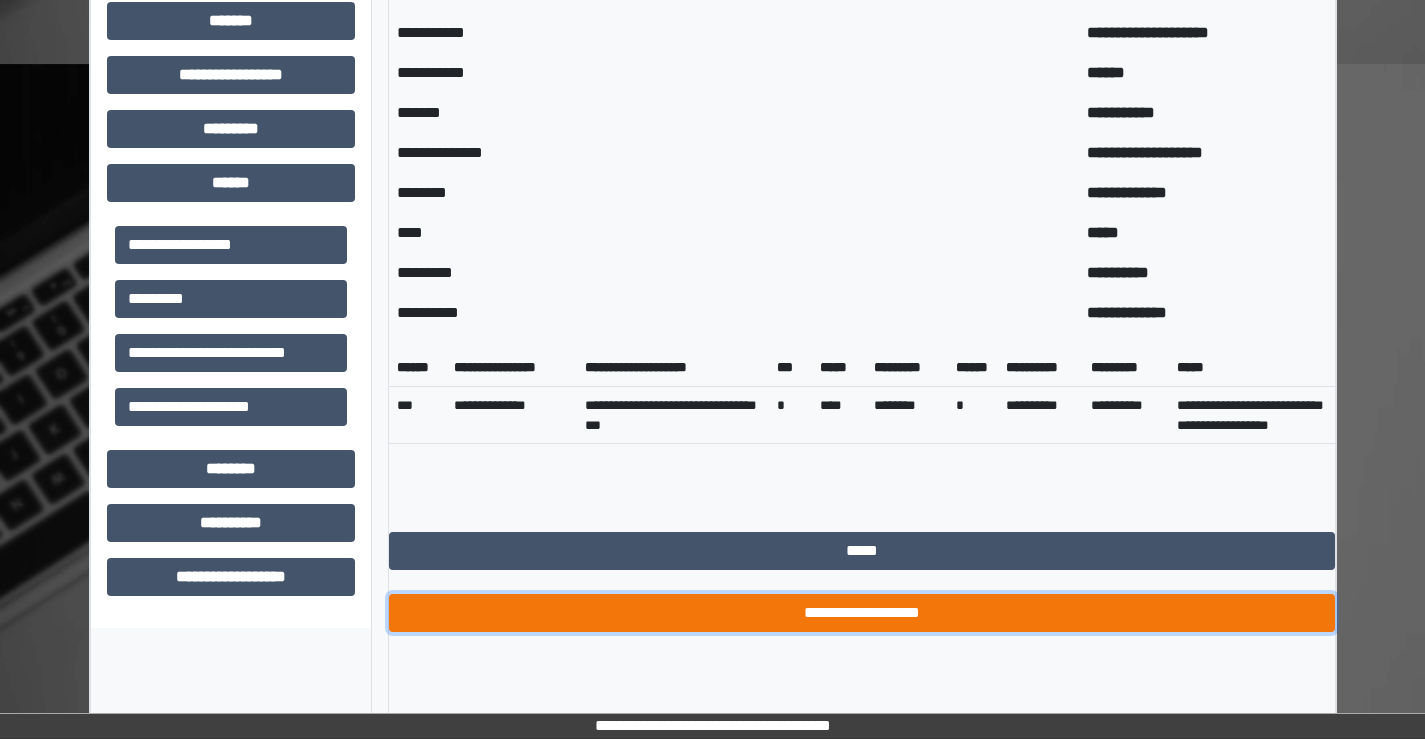 drag, startPoint x: 902, startPoint y: 666, endPoint x: 904, endPoint y: 655, distance: 11.18034 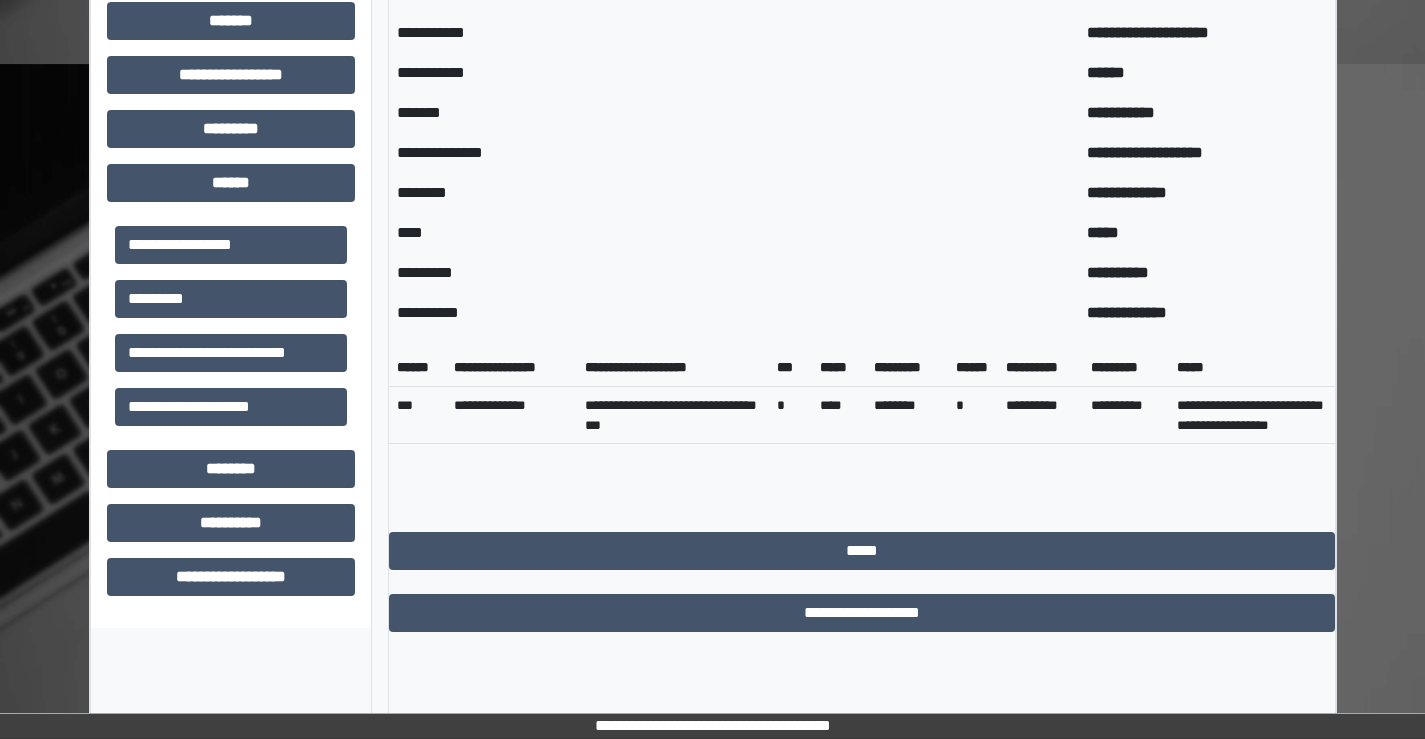 scroll, scrollTop: 667, scrollLeft: 0, axis: vertical 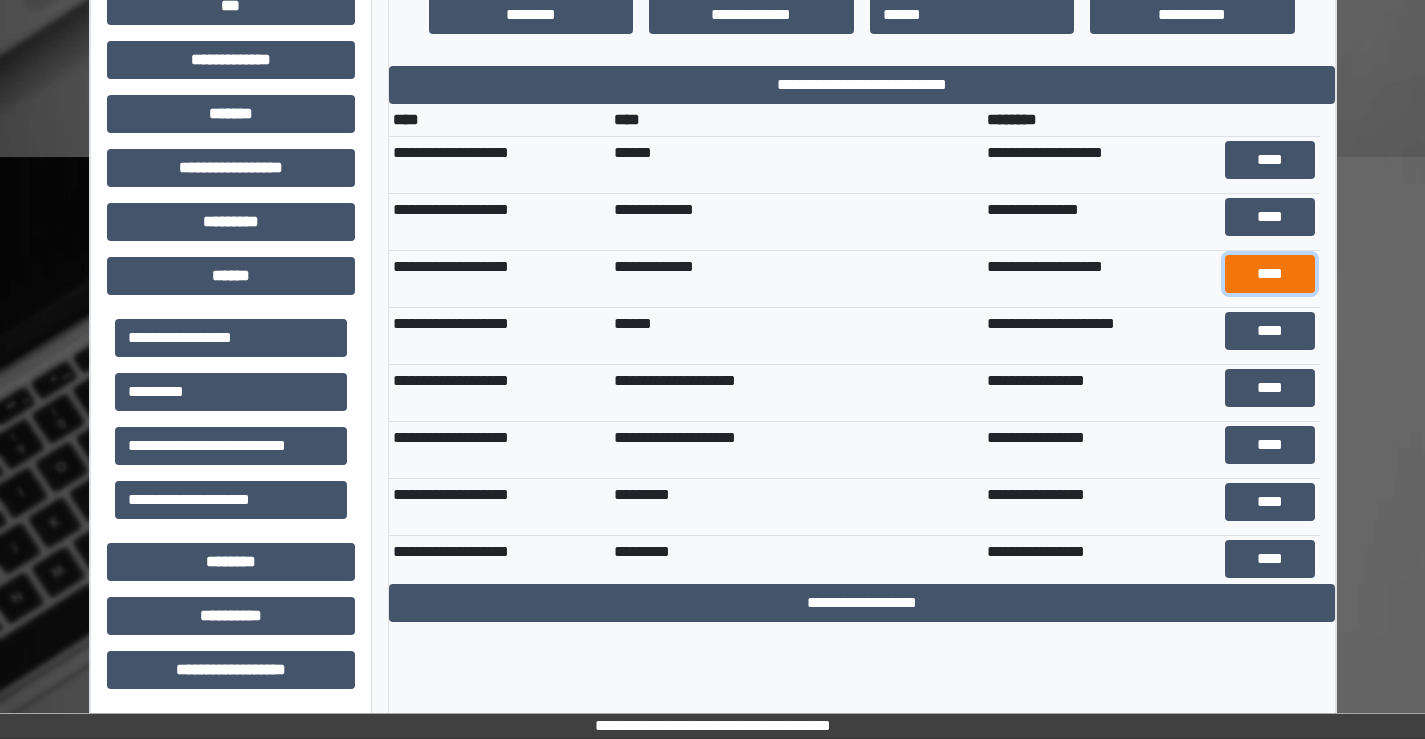 click on "****" at bounding box center (1270, 274) 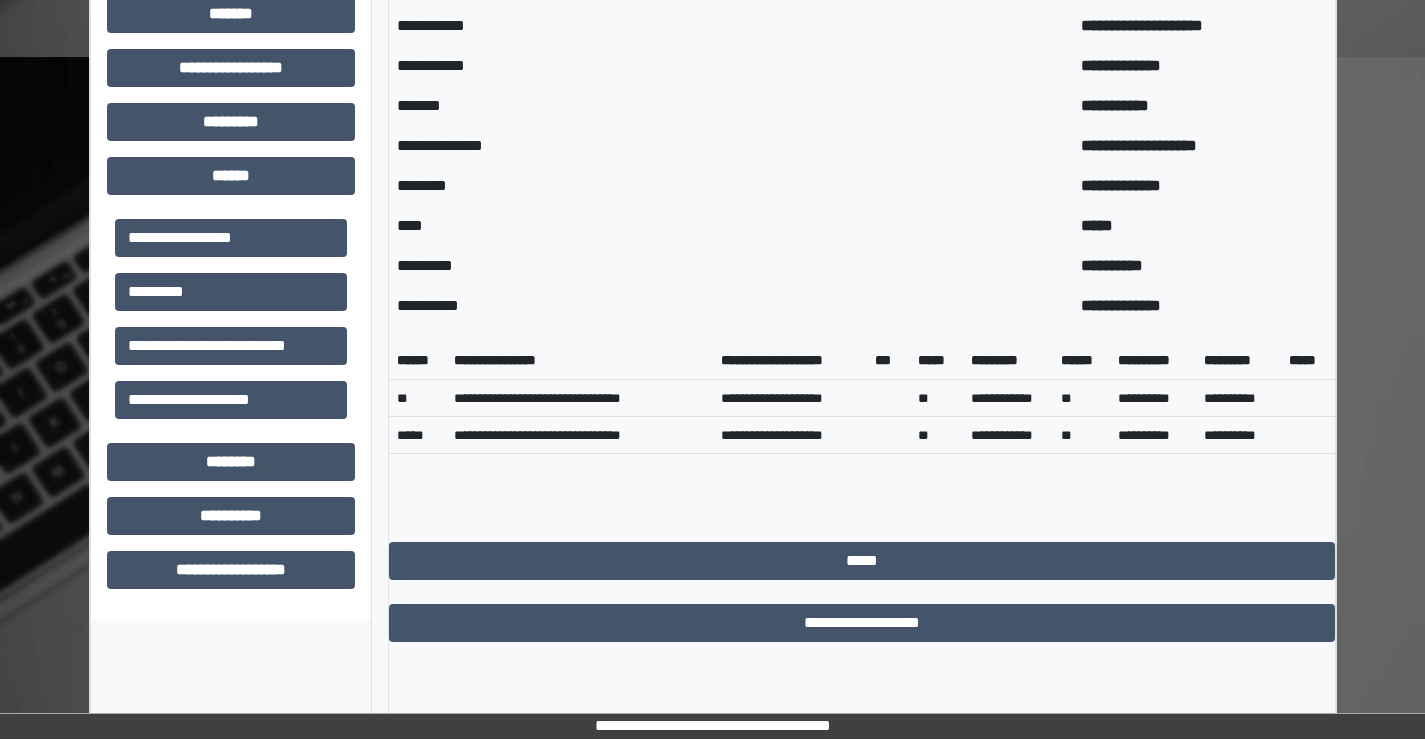 scroll, scrollTop: 797, scrollLeft: 0, axis: vertical 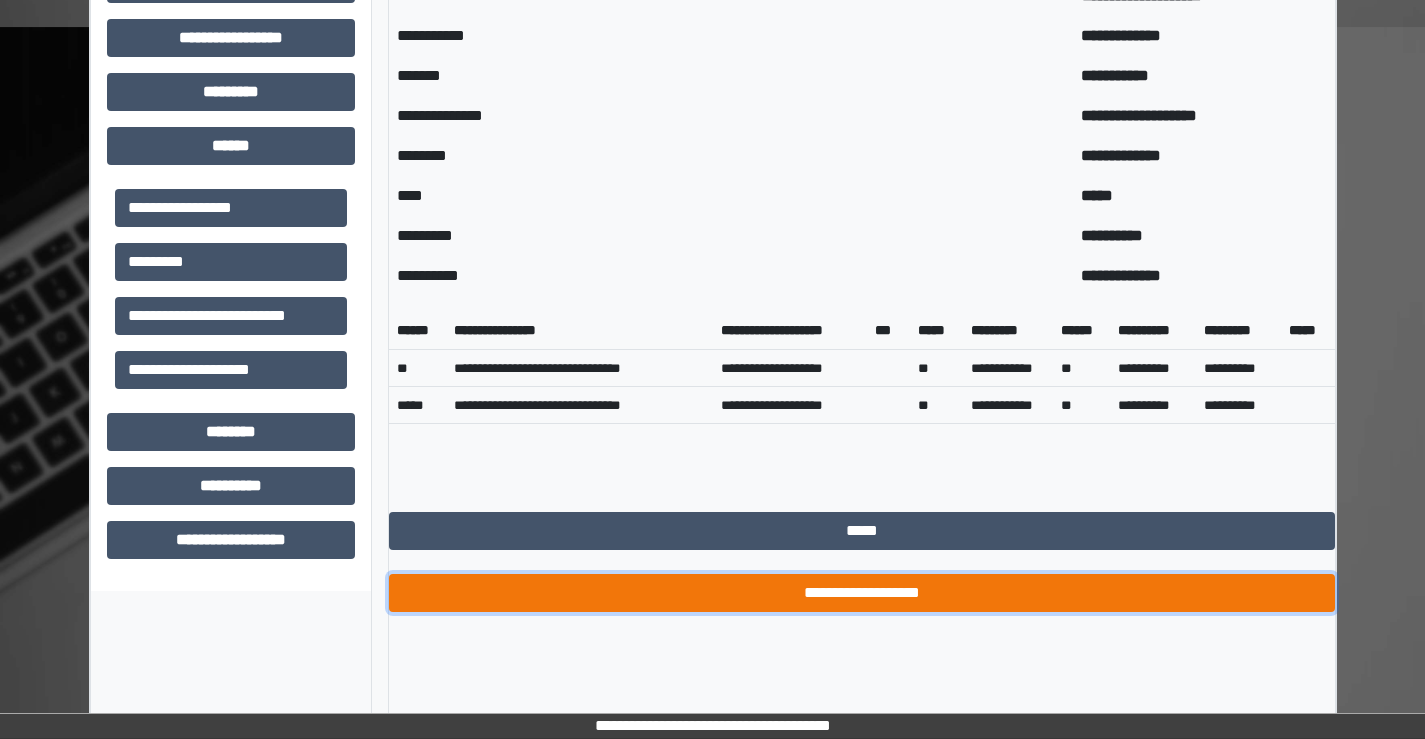 drag, startPoint x: 847, startPoint y: 650, endPoint x: 876, endPoint y: 599, distance: 58.66856 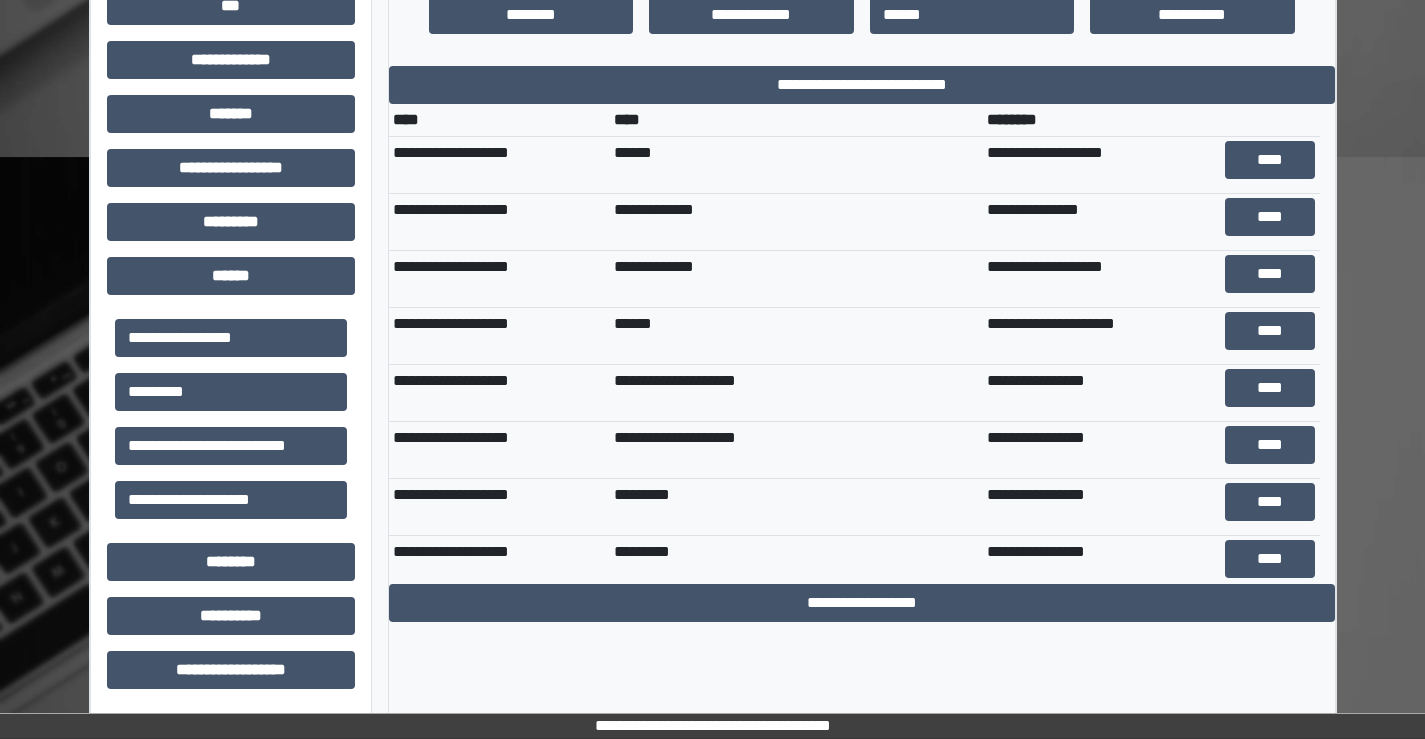 scroll, scrollTop: 667, scrollLeft: 0, axis: vertical 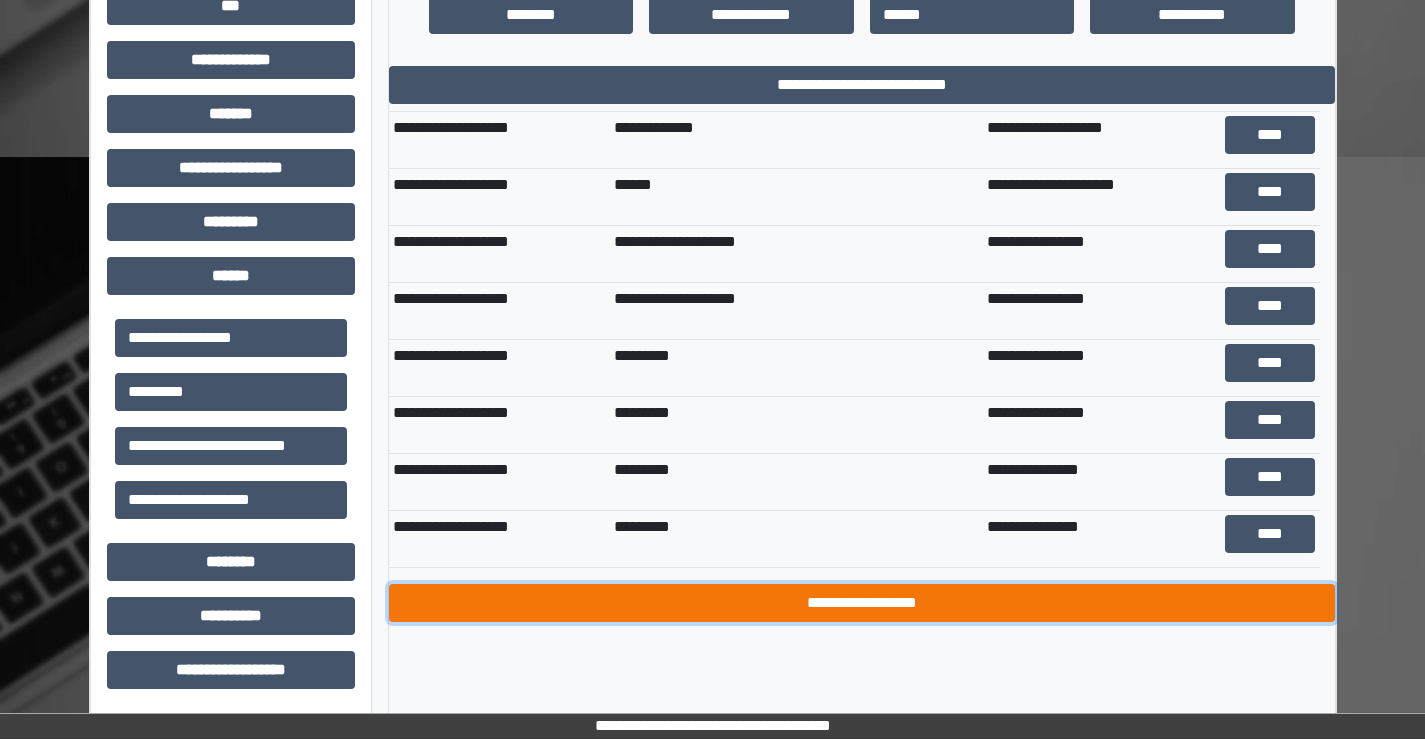 click on "**********" at bounding box center (862, 603) 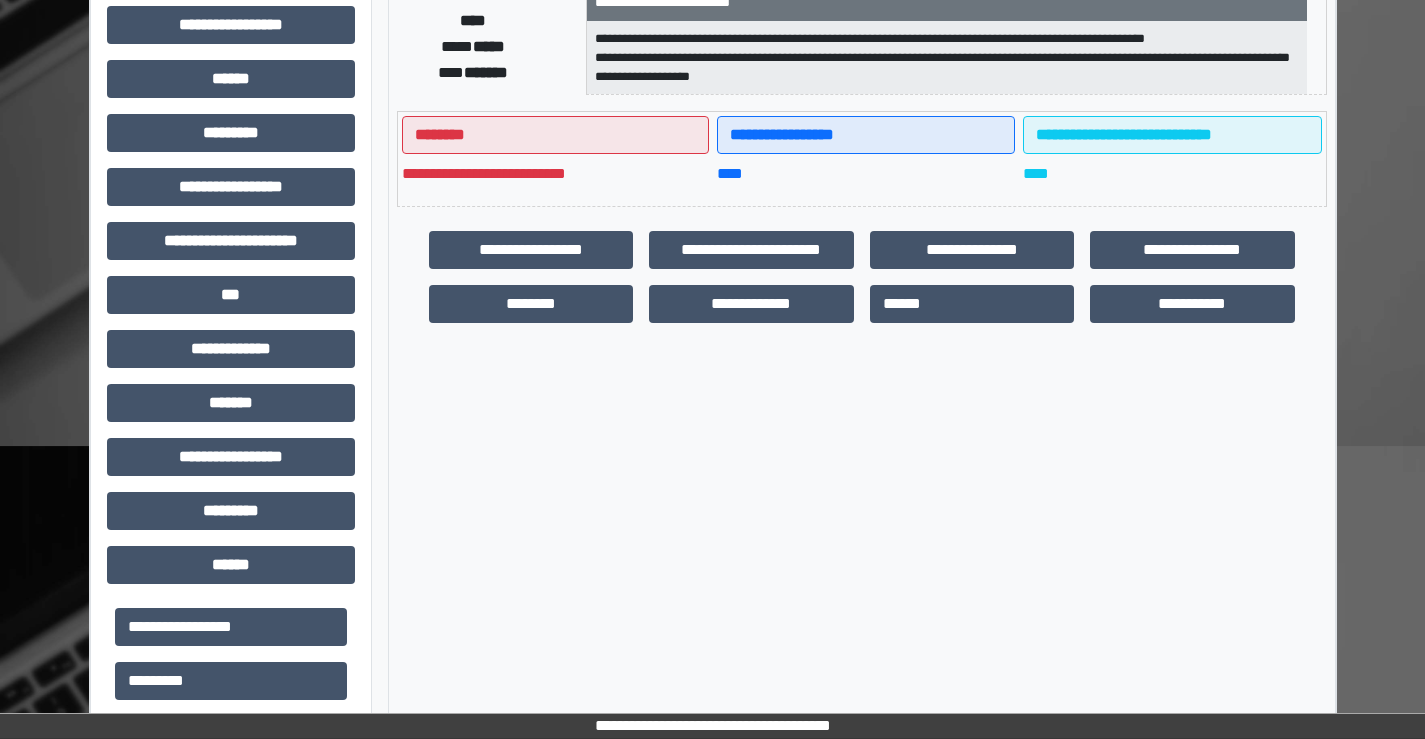 scroll, scrollTop: 267, scrollLeft: 0, axis: vertical 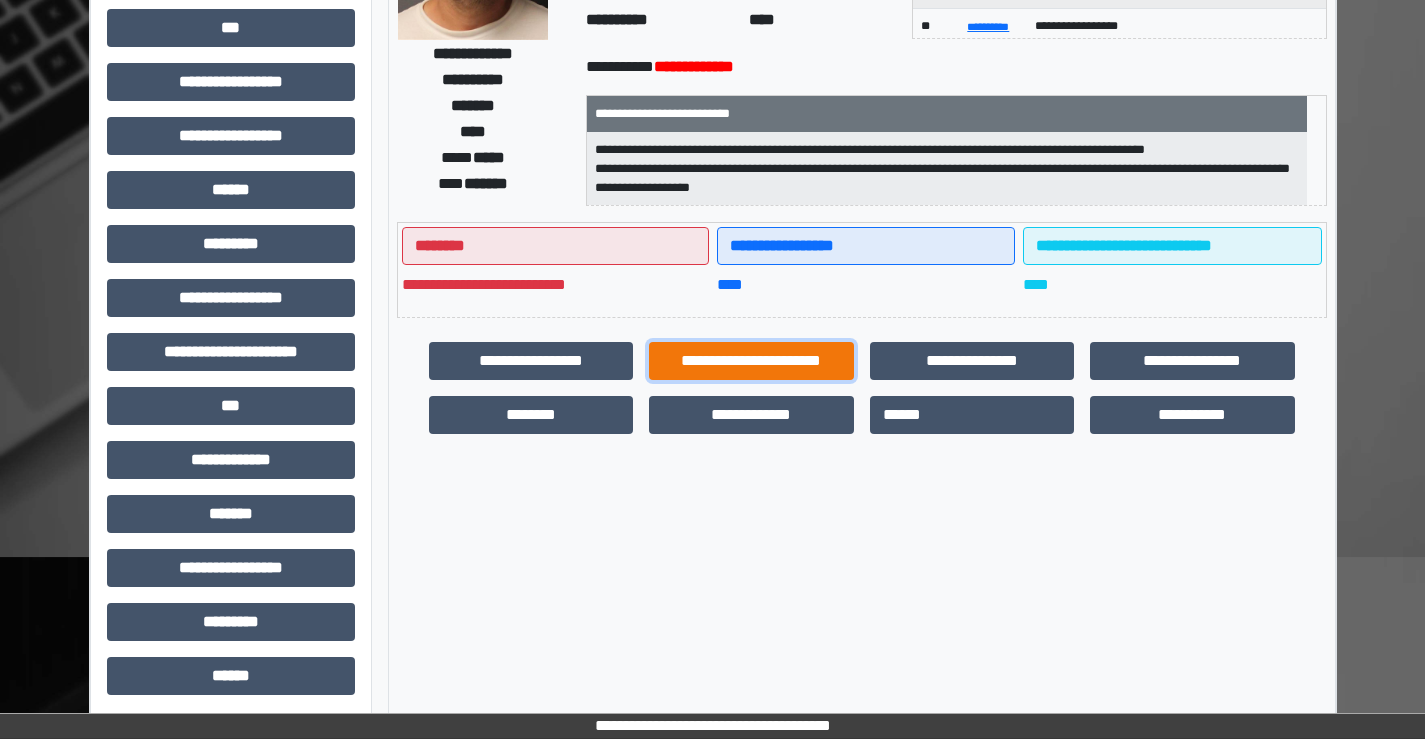 click on "**********" at bounding box center (751, 361) 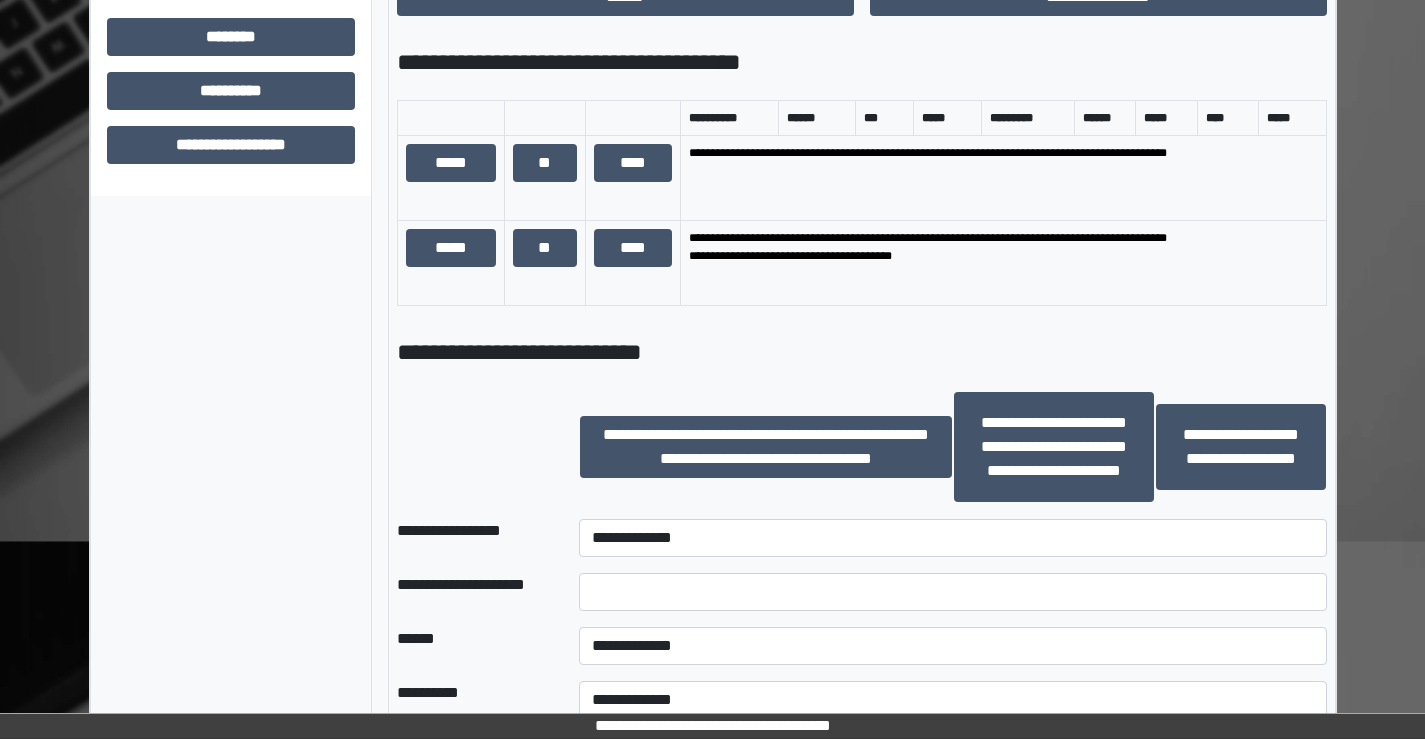 scroll, scrollTop: 1267, scrollLeft: 0, axis: vertical 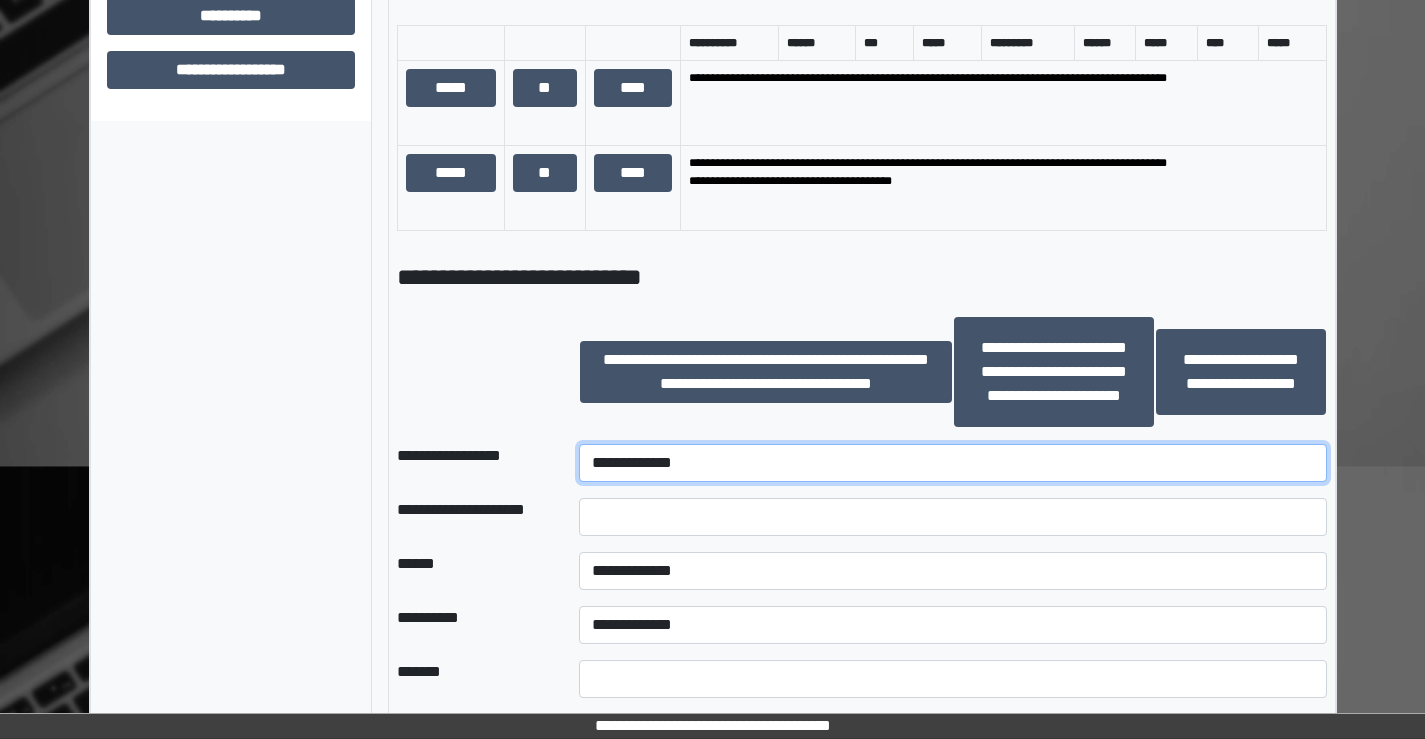 click on "**********" at bounding box center (952, 463) 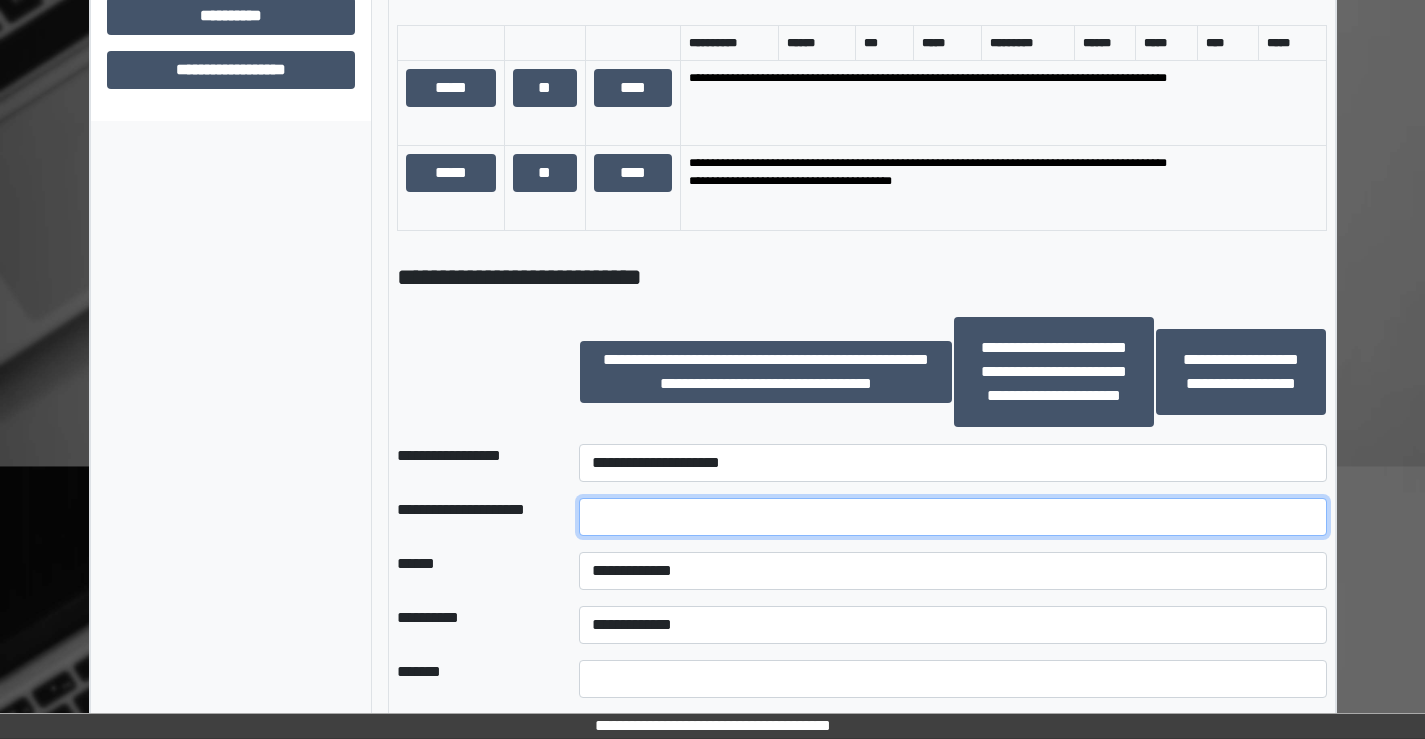 click at bounding box center [952, 517] 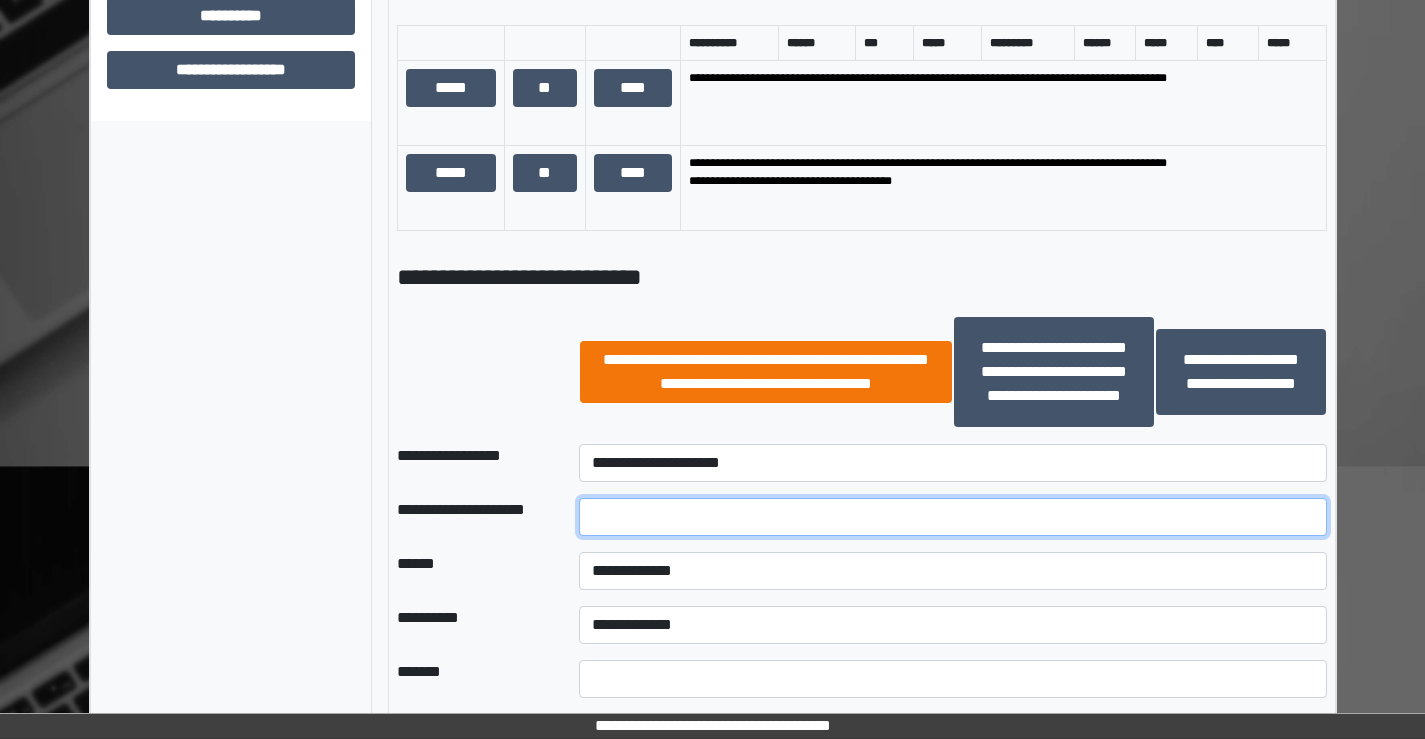 type on "****" 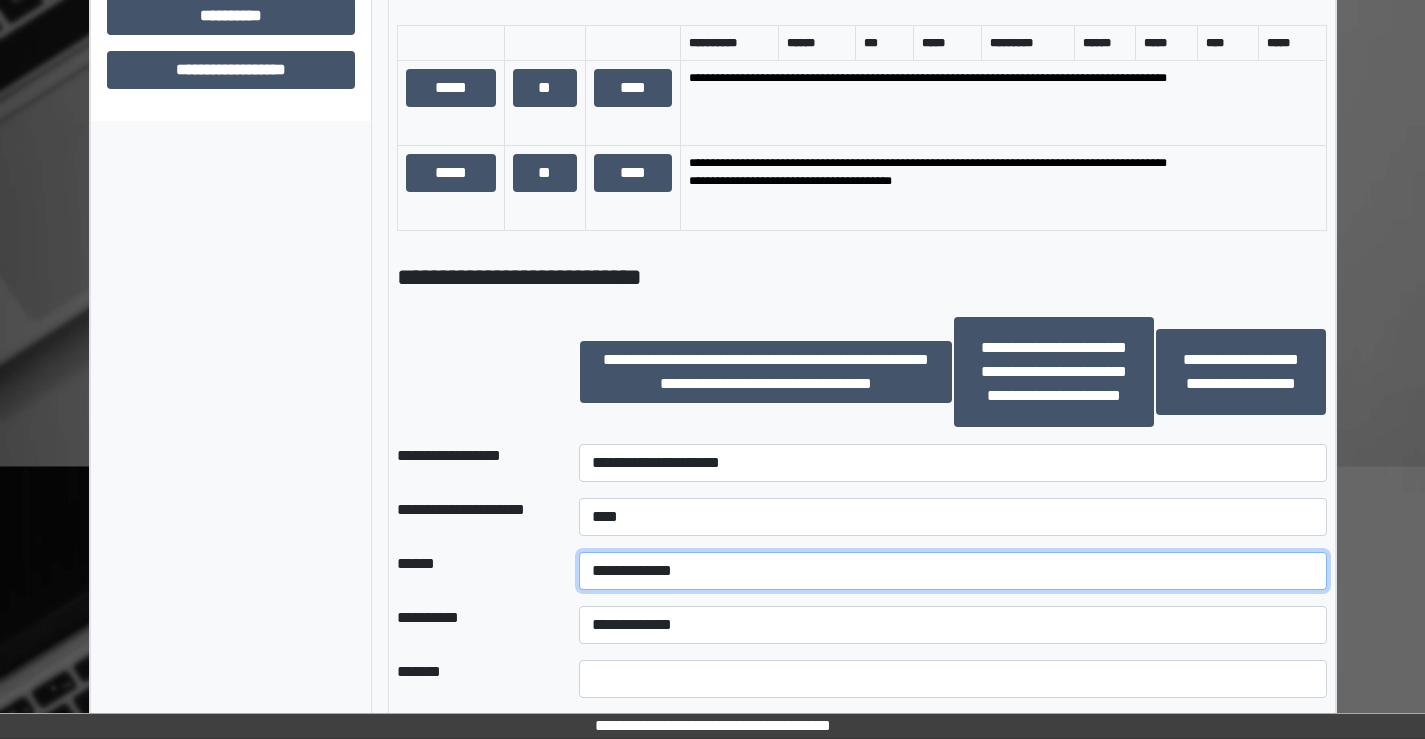 click on "**********" at bounding box center [952, 571] 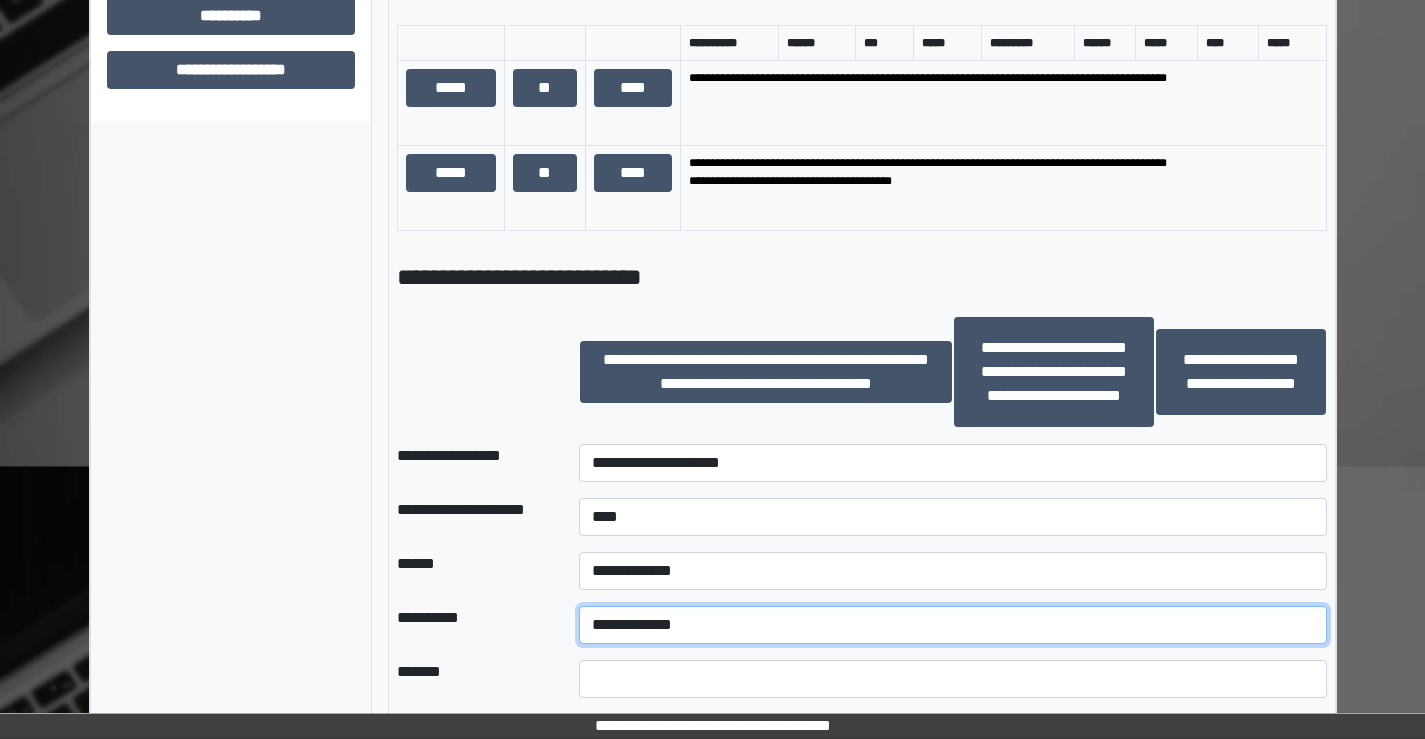 click on "**********" at bounding box center (952, 625) 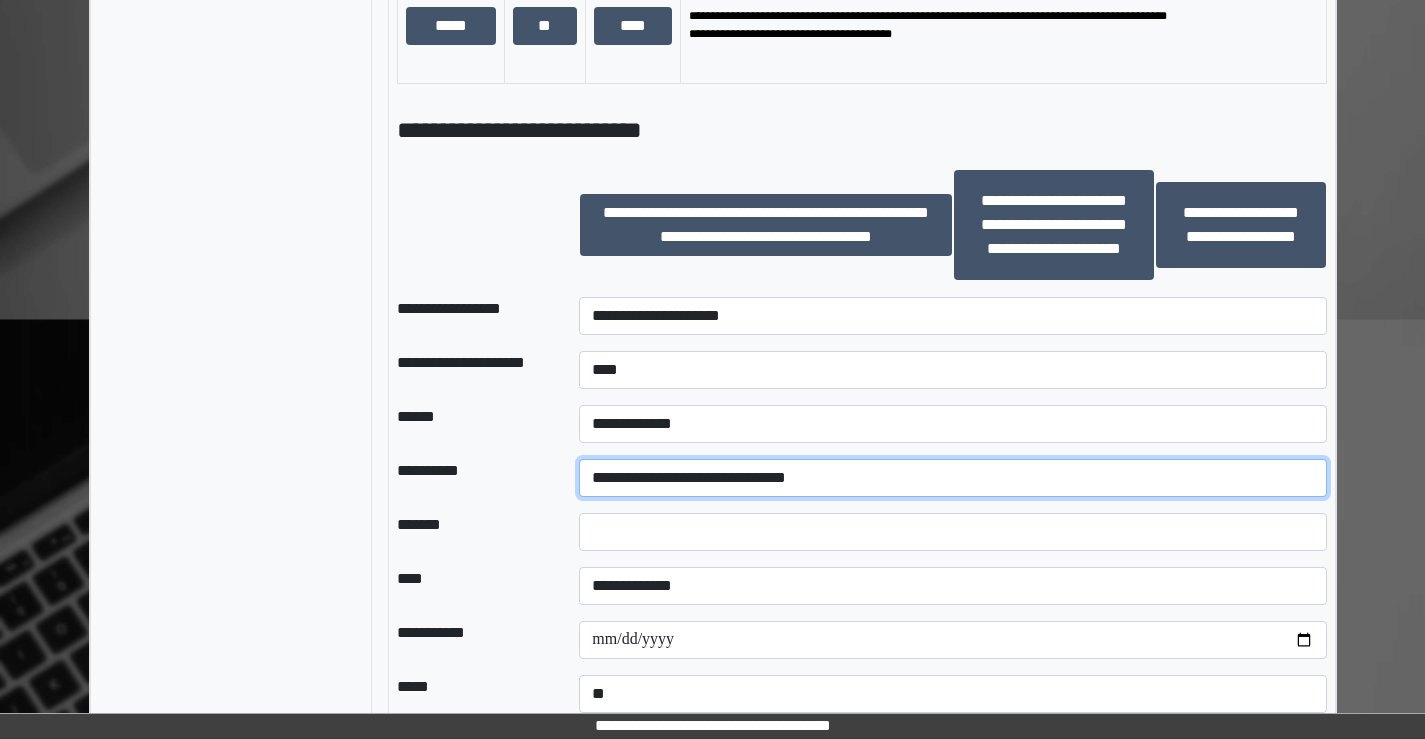 scroll, scrollTop: 1467, scrollLeft: 0, axis: vertical 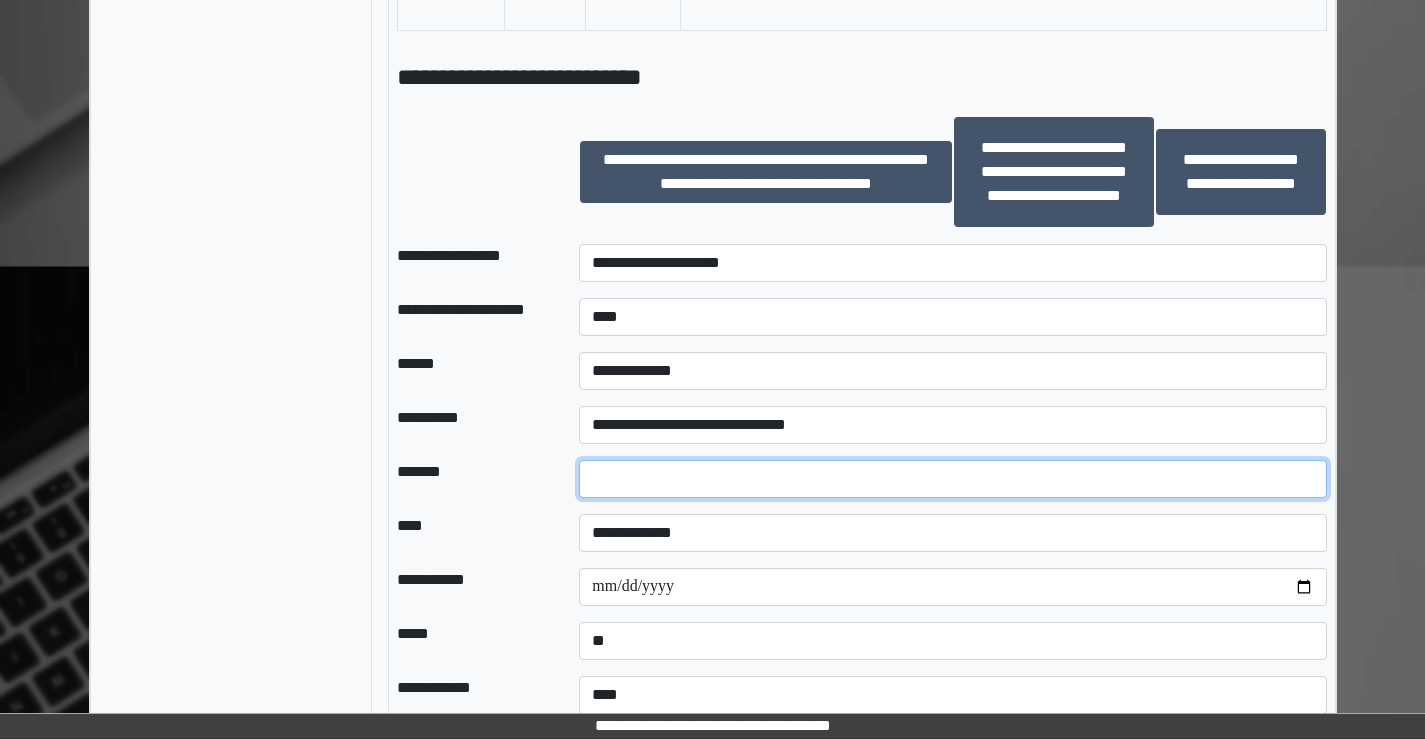 click at bounding box center (952, 479) 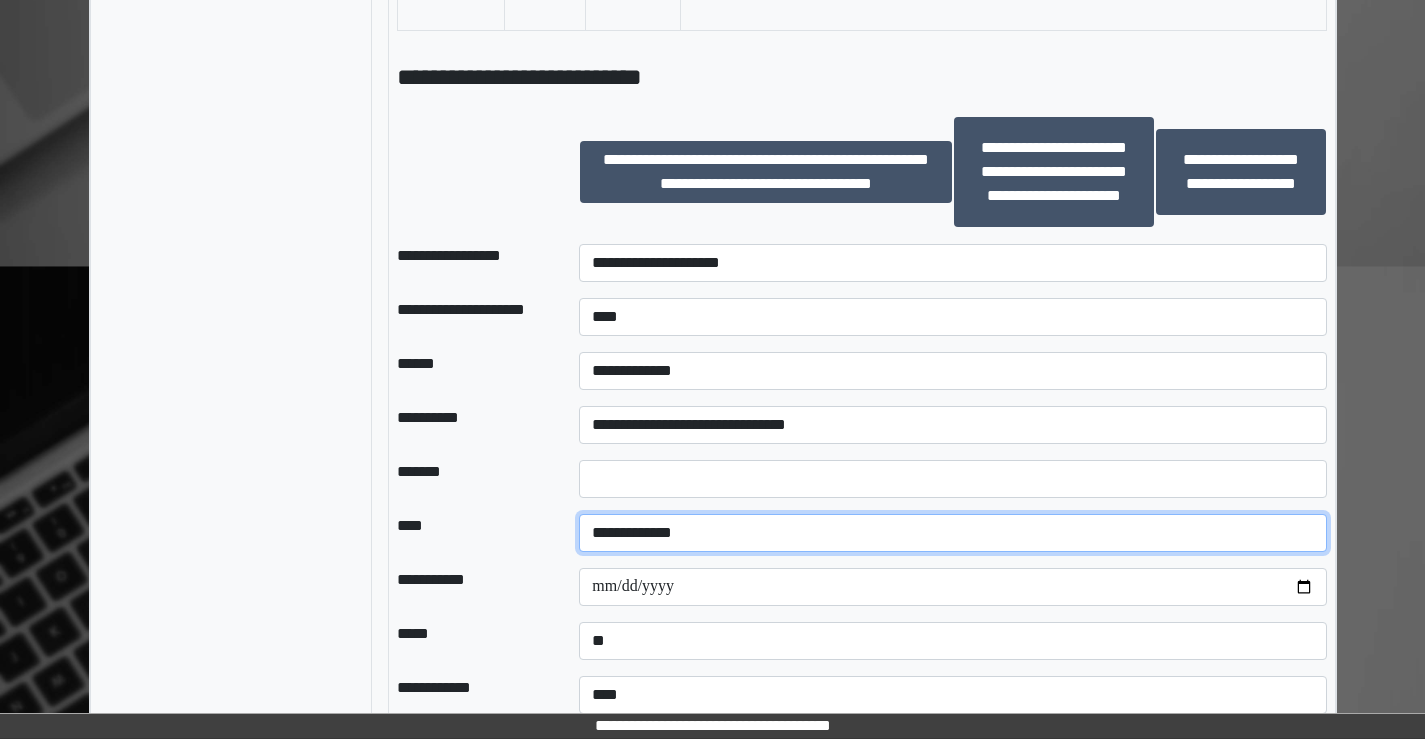 click on "**********" at bounding box center (952, 533) 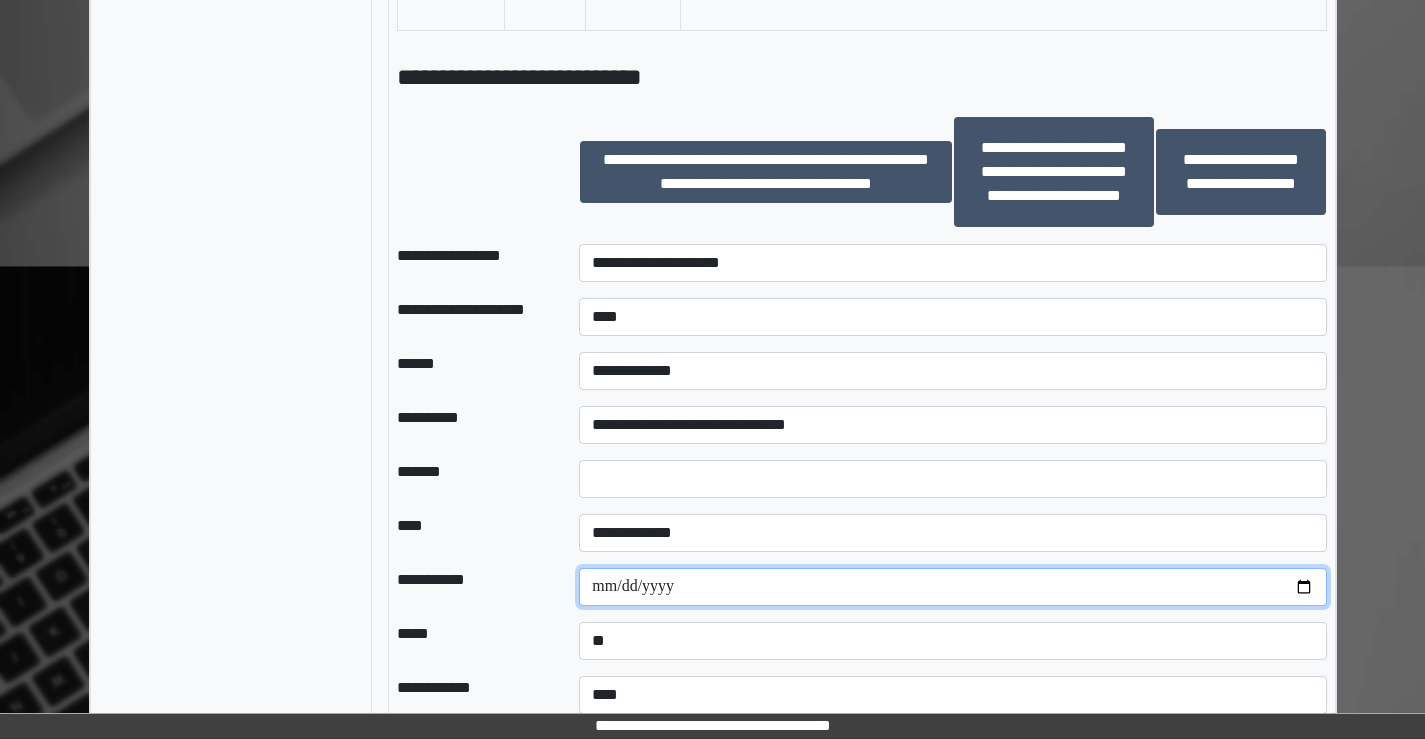 click at bounding box center [952, 587] 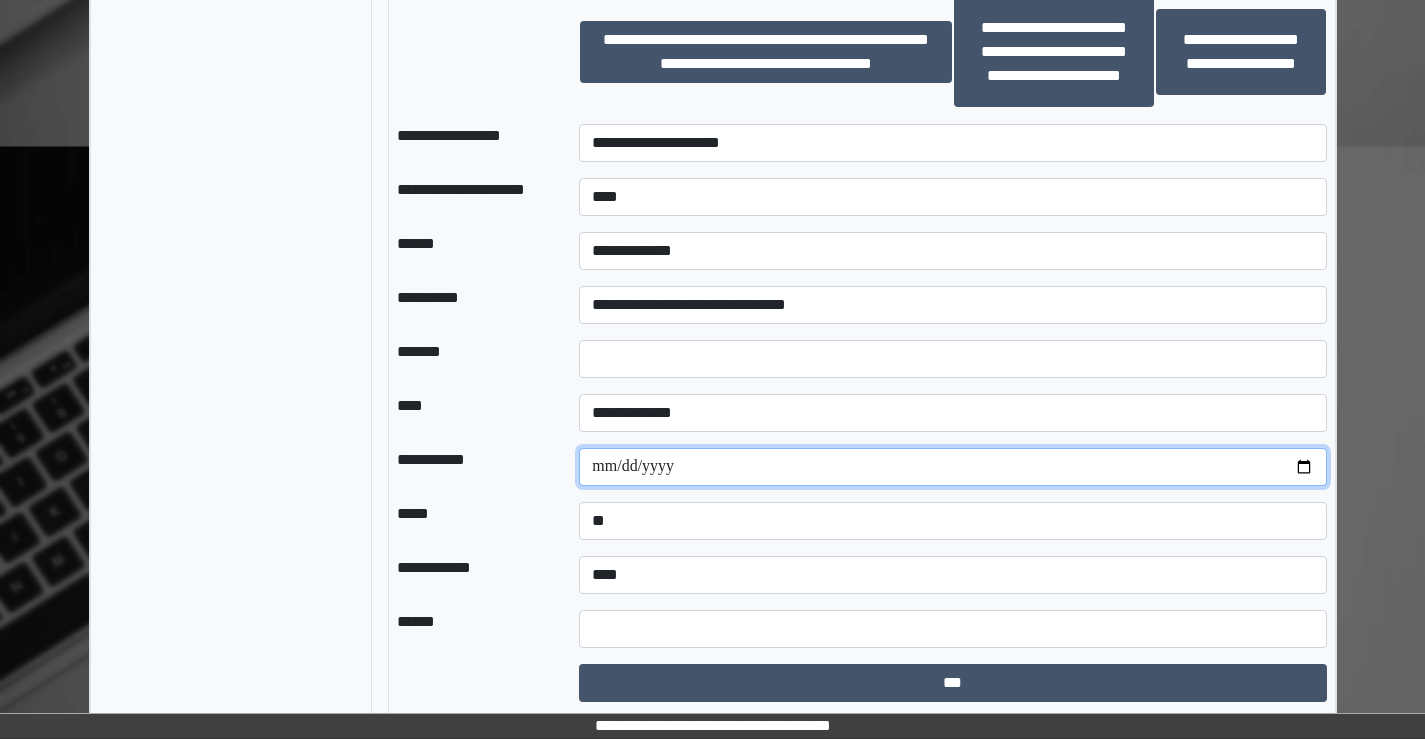 scroll, scrollTop: 1592, scrollLeft: 0, axis: vertical 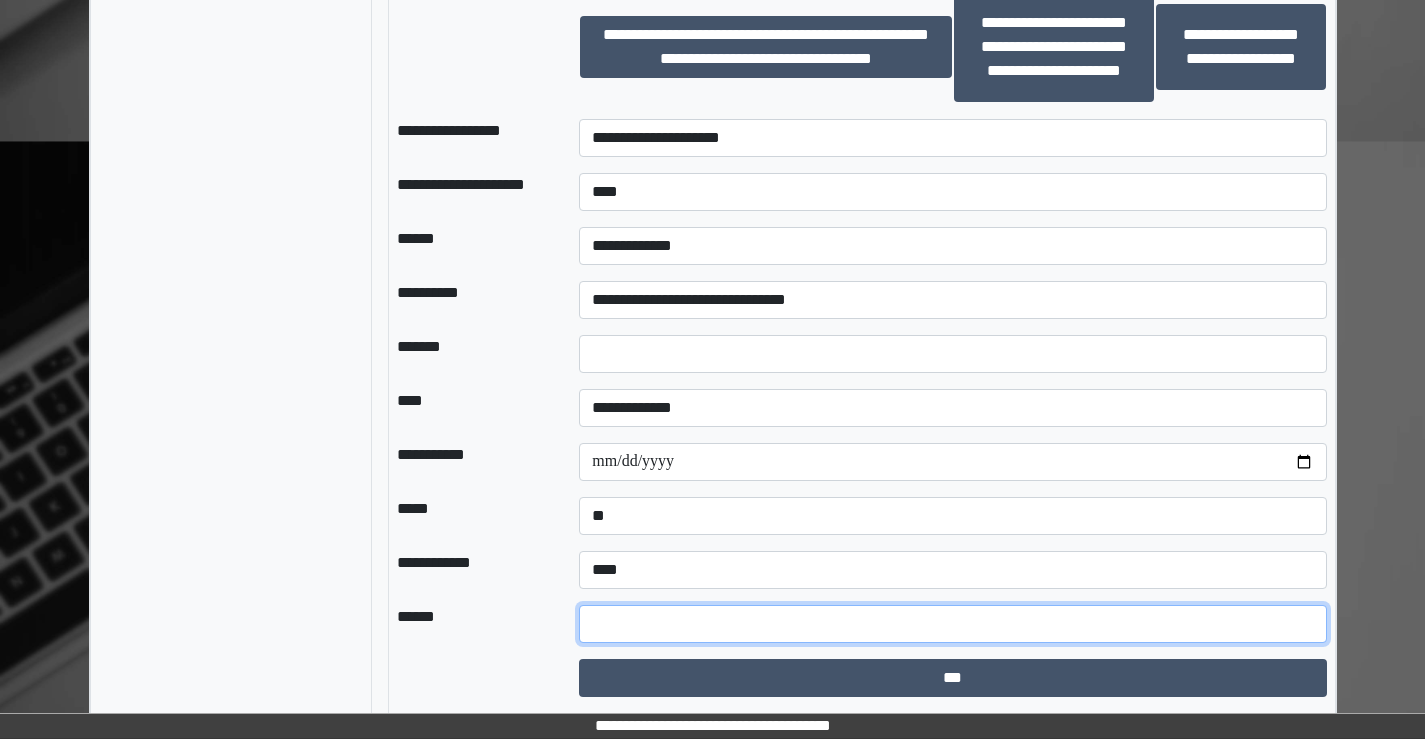 click at bounding box center (952, 624) 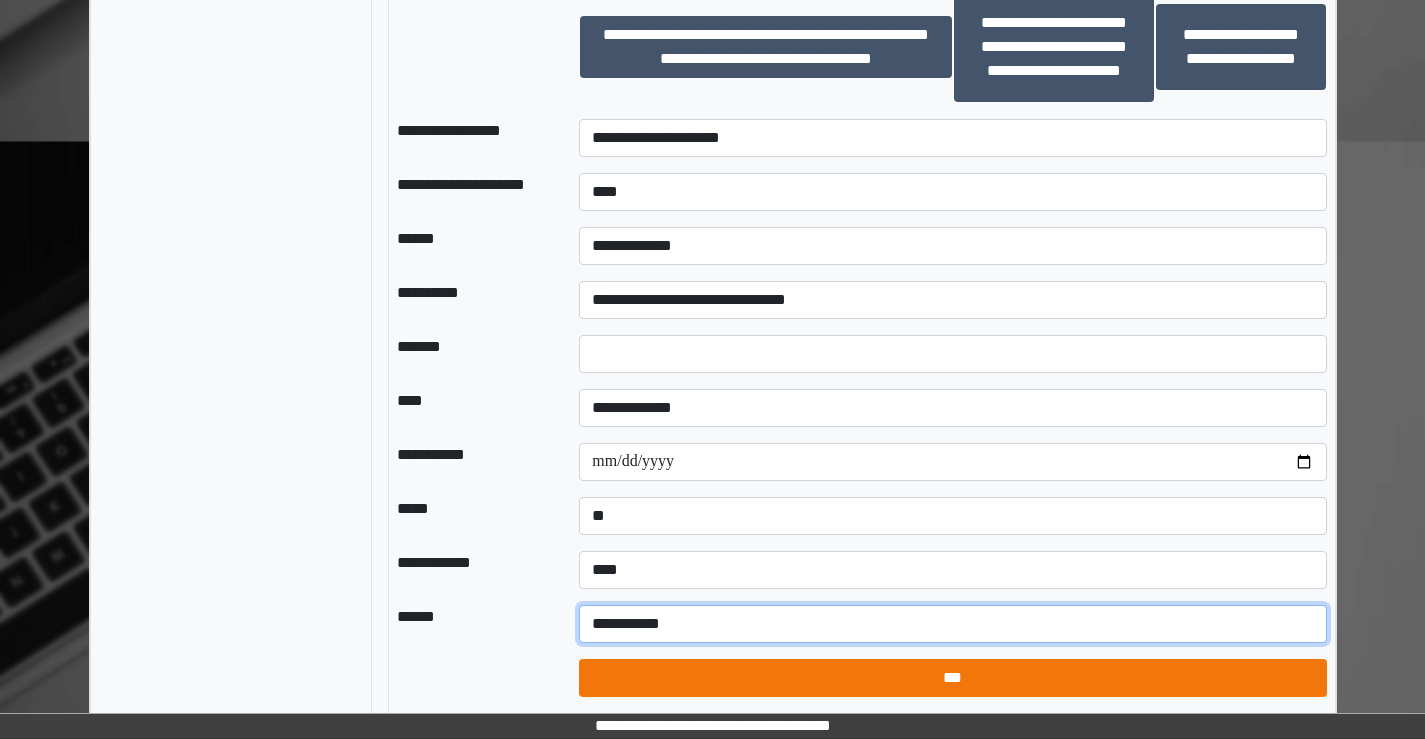 type on "**********" 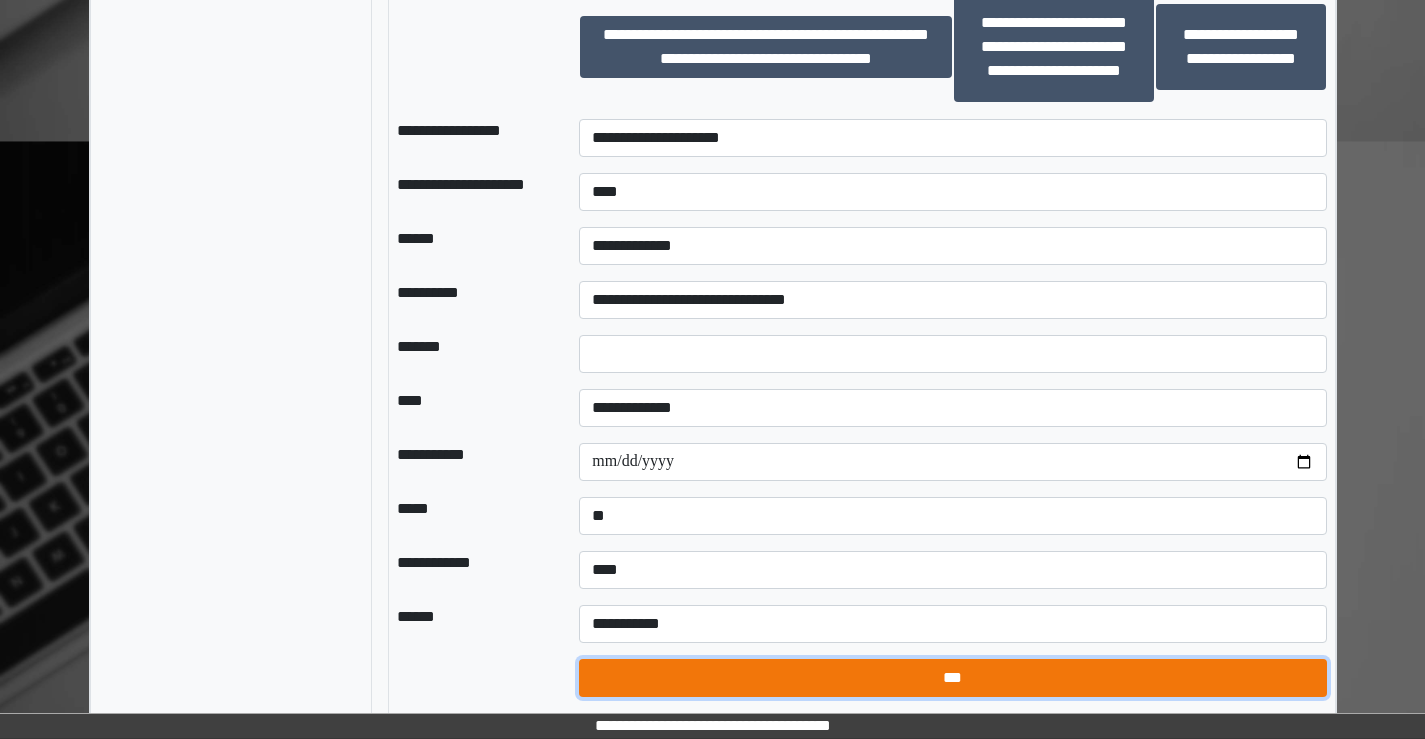 click on "***" at bounding box center [952, 678] 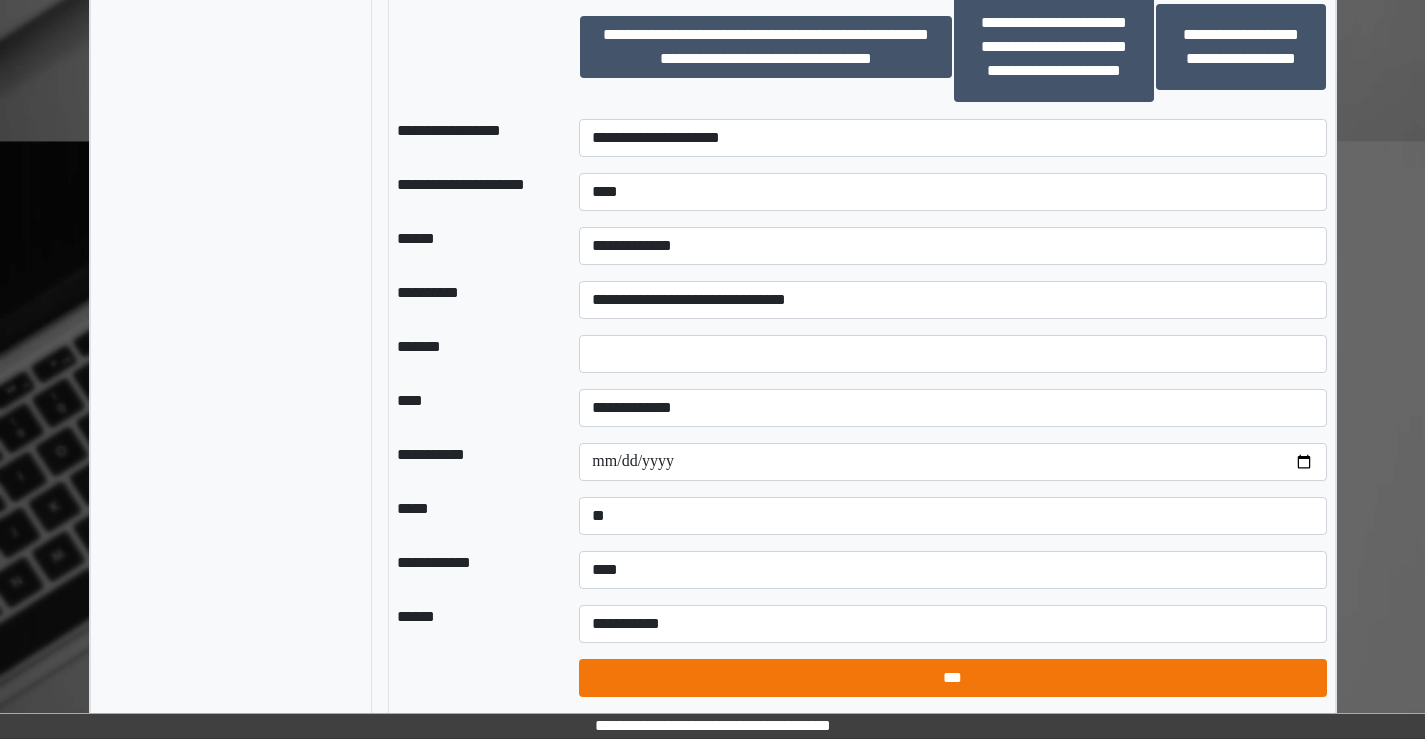 select on "*" 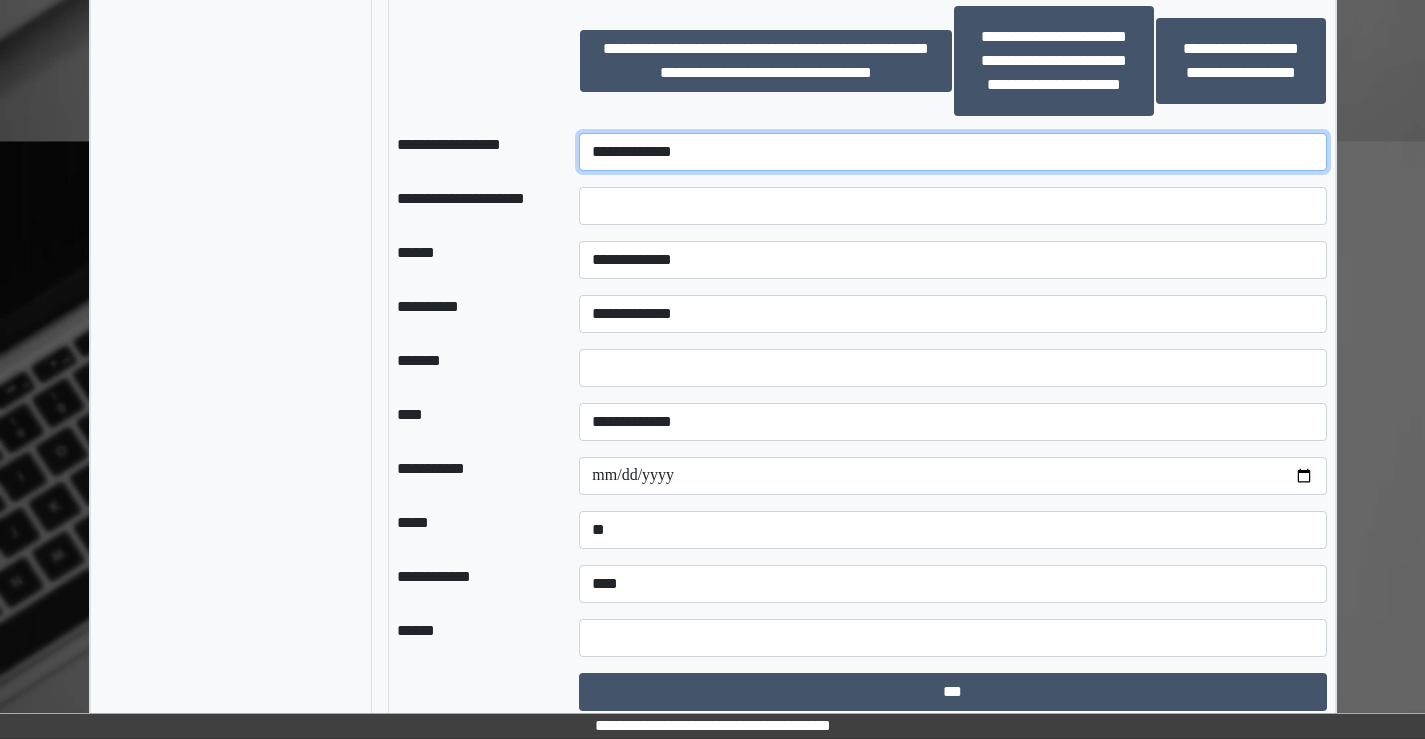click on "**********" at bounding box center (952, 152) 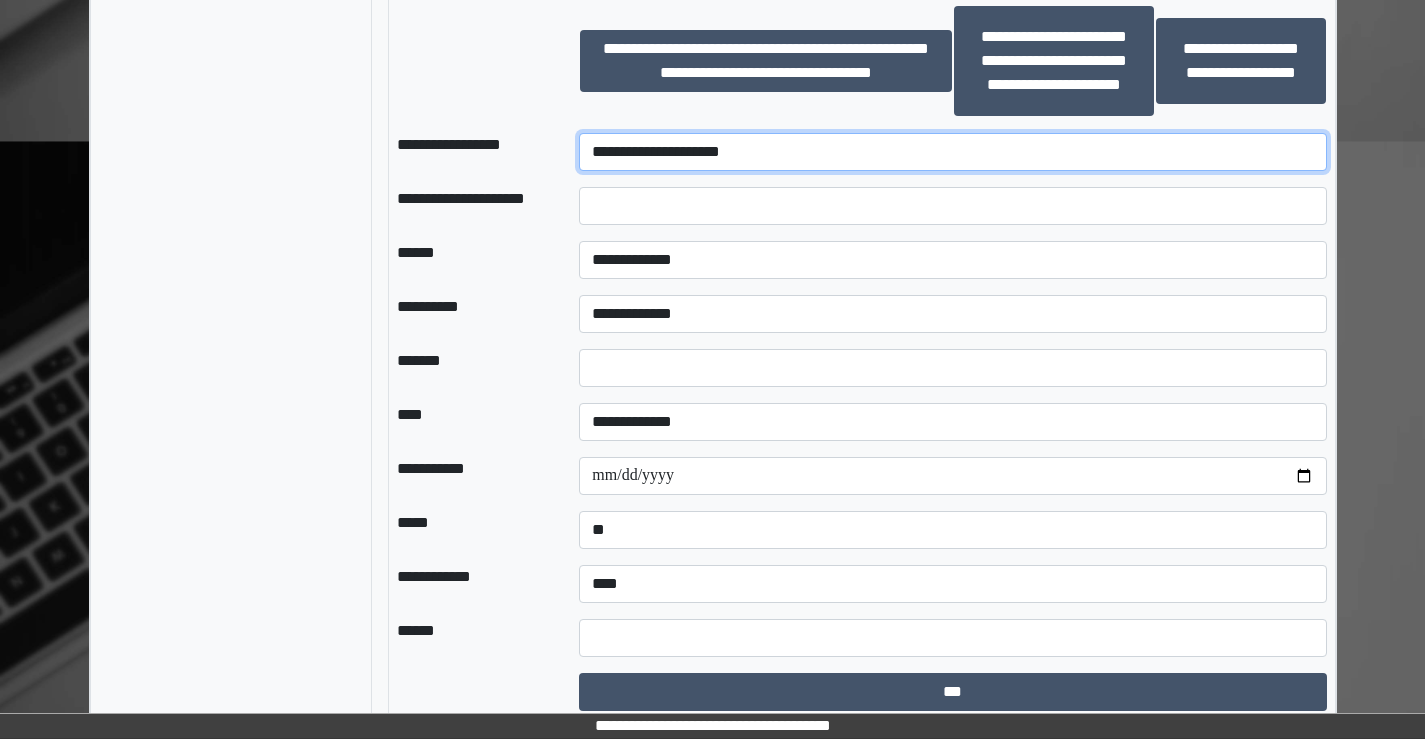 click on "**********" at bounding box center [952, 152] 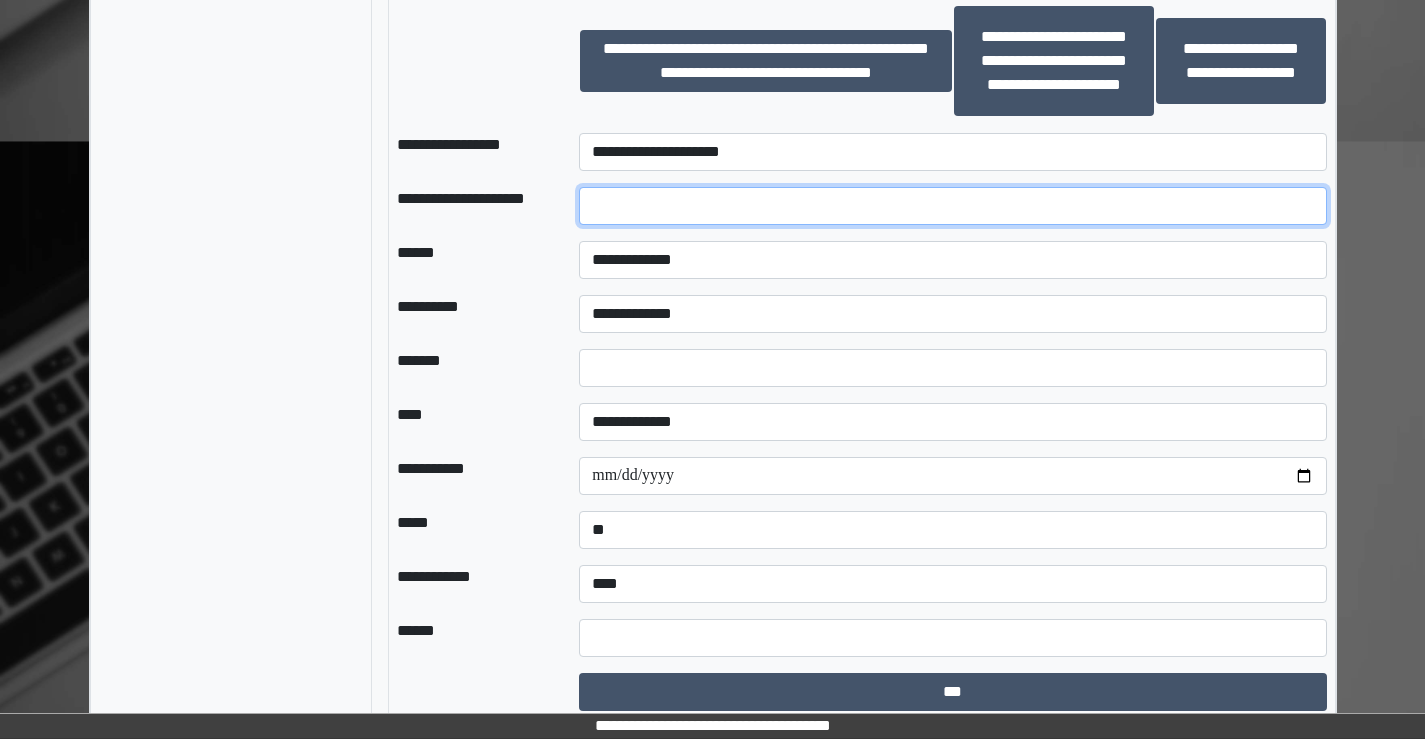 click at bounding box center (952, 206) 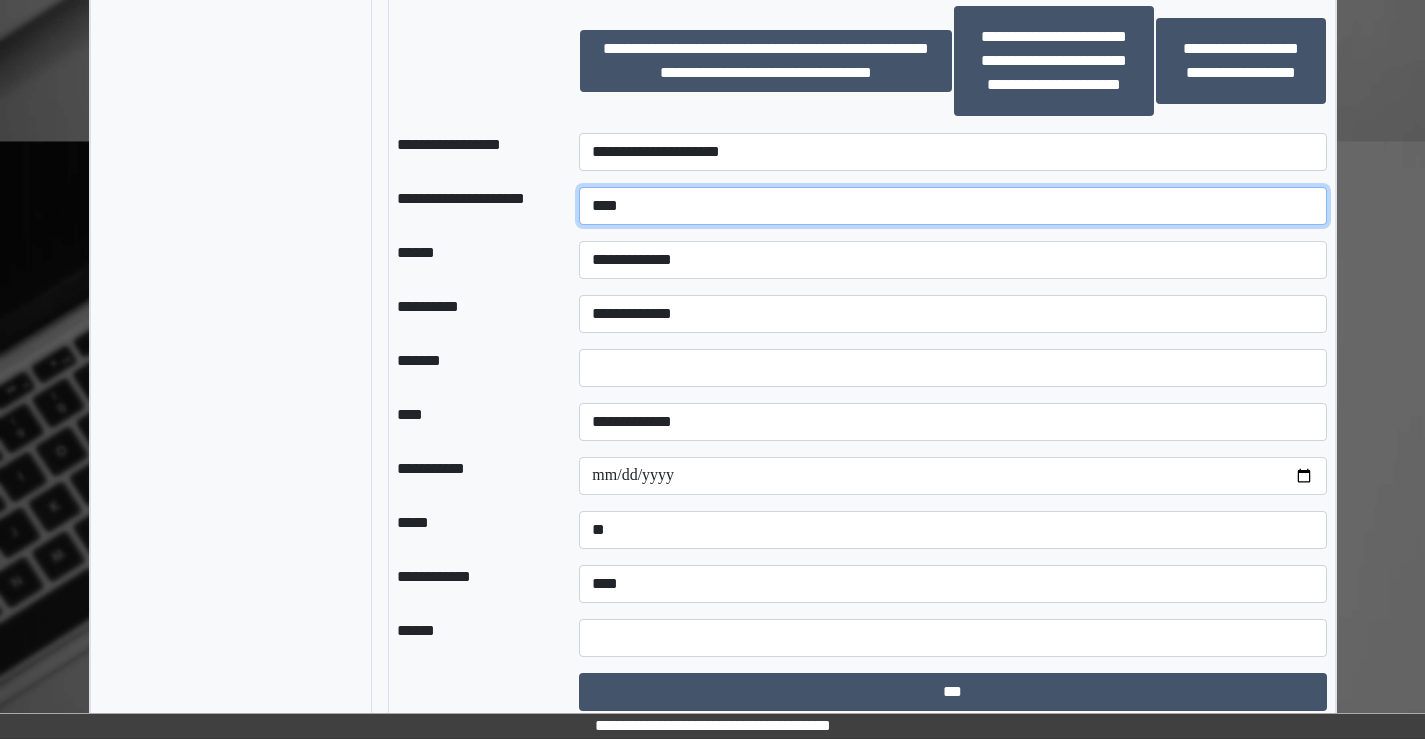 type on "****" 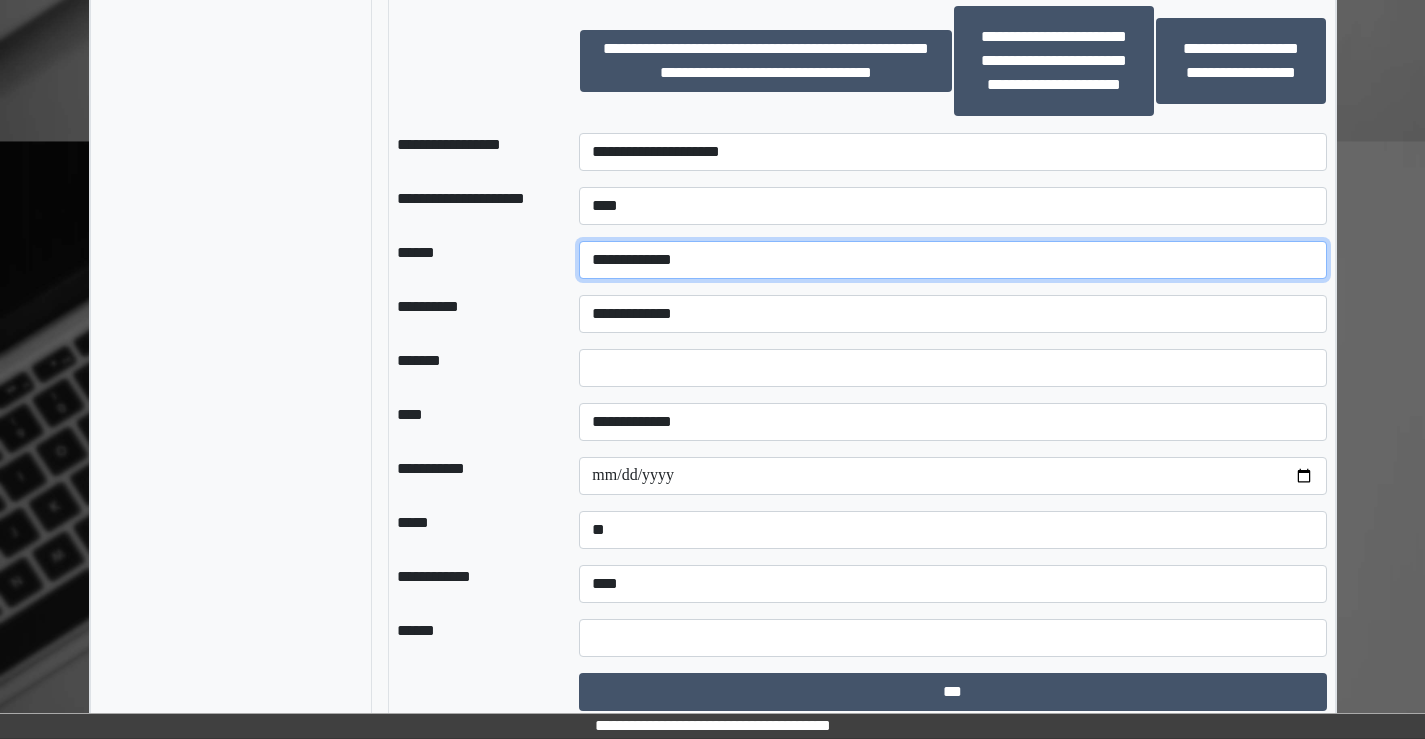 click on "**********" at bounding box center (952, 260) 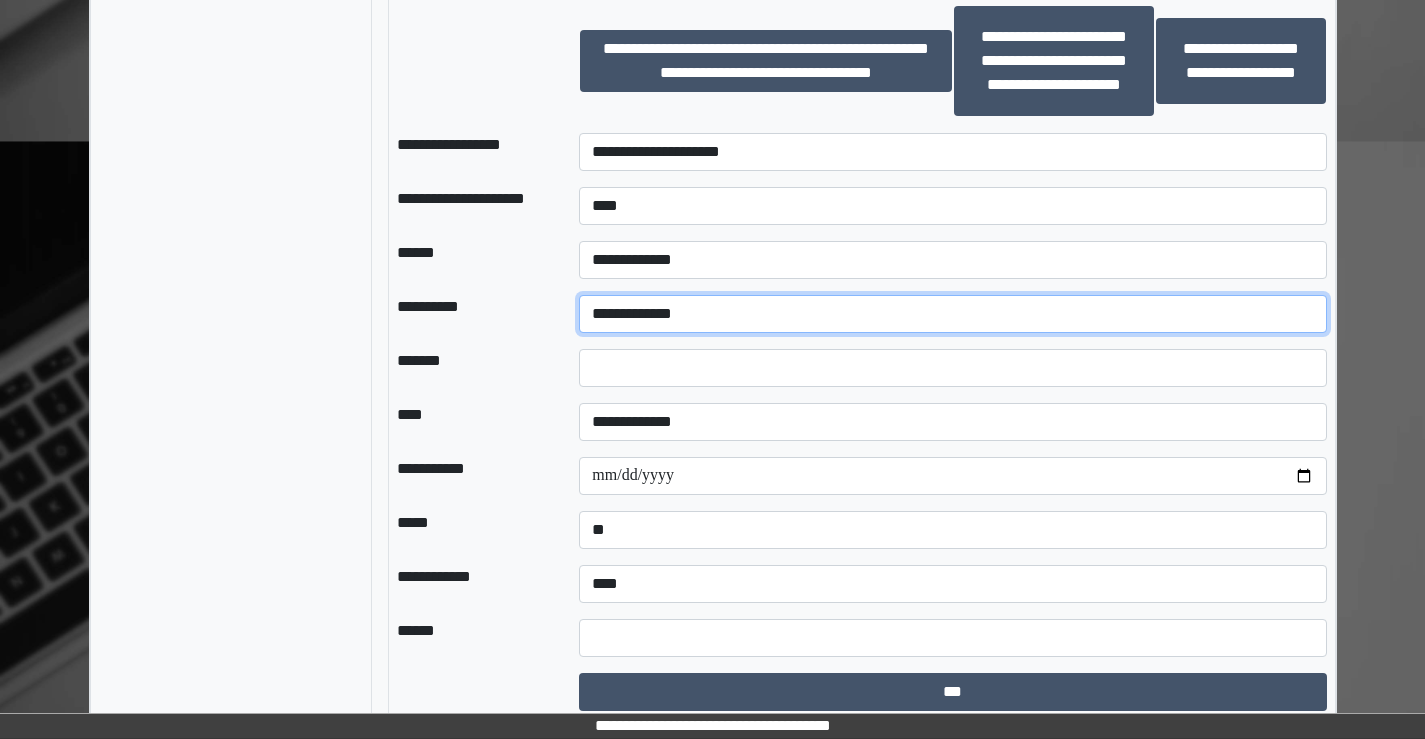 click on "**********" at bounding box center [952, 314] 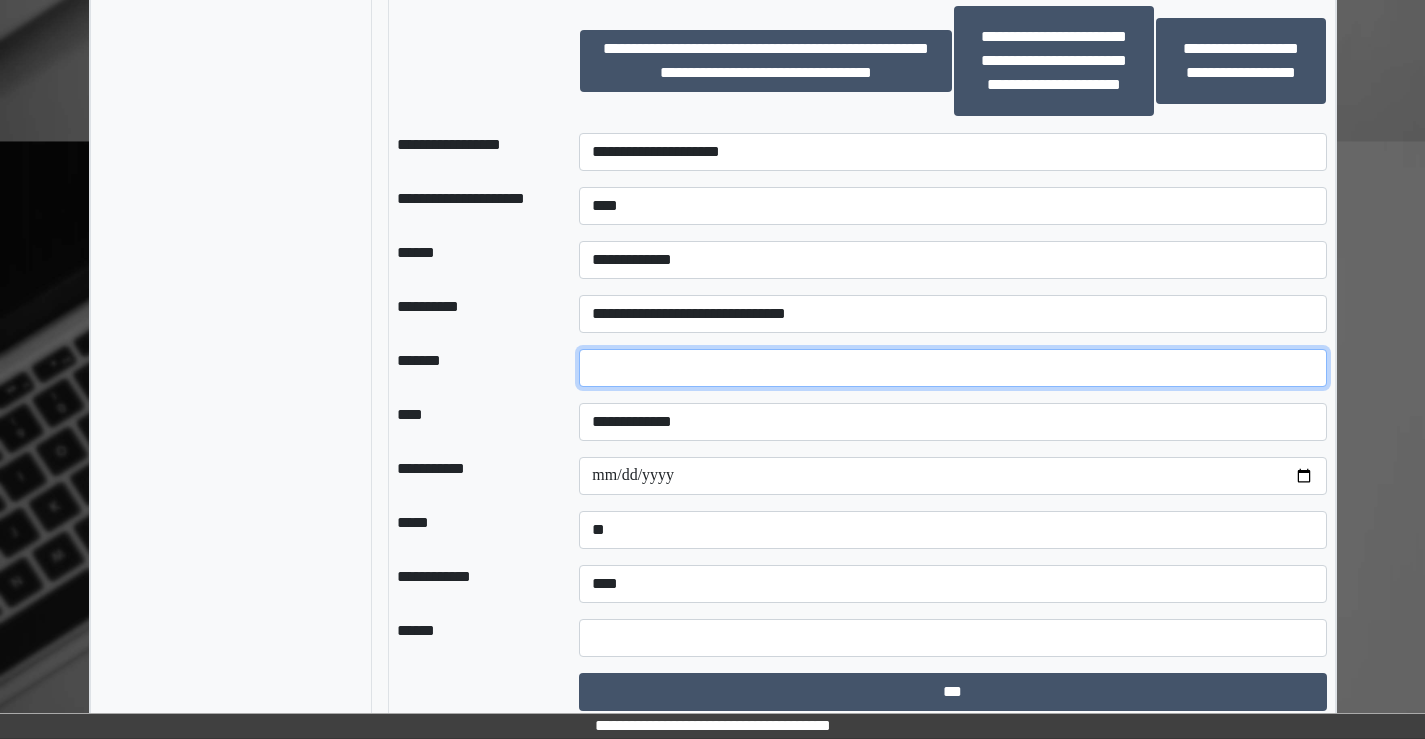 click on "*" at bounding box center [952, 368] 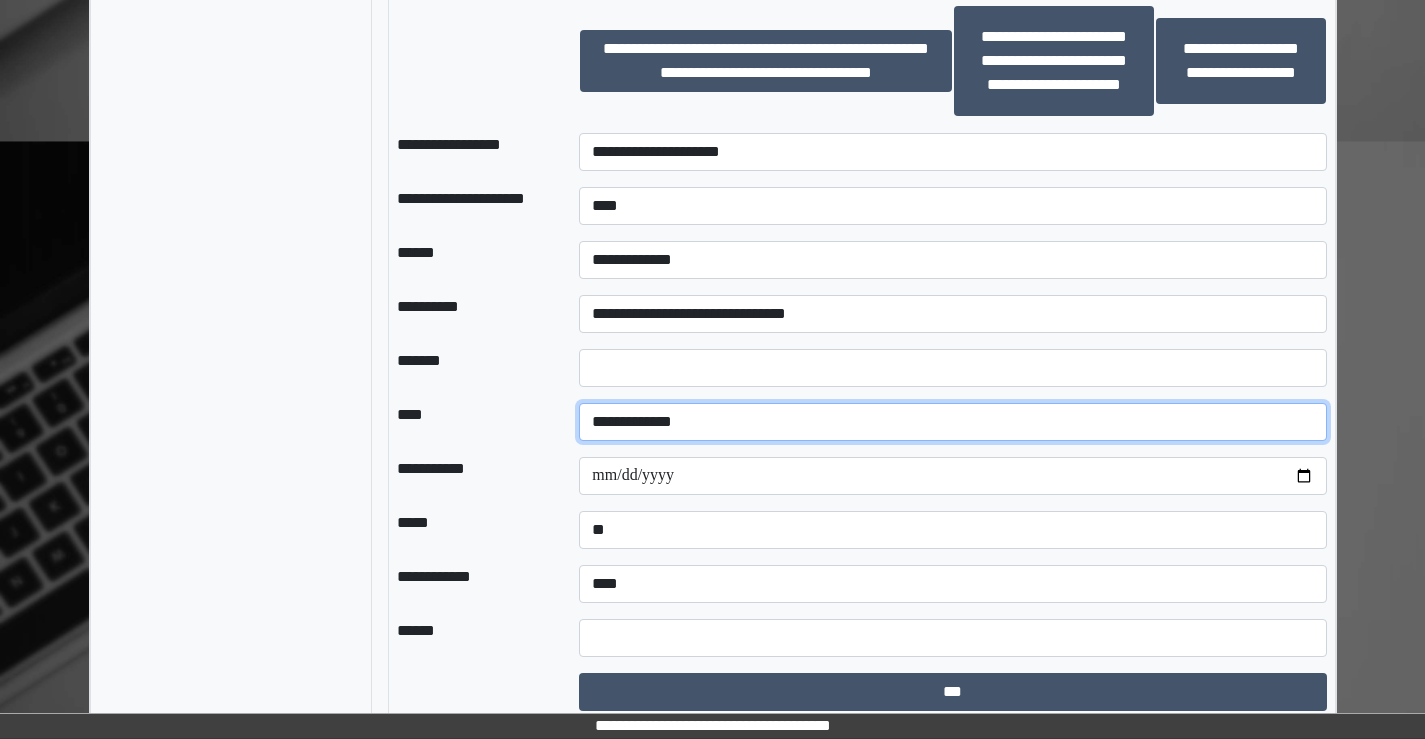 click on "**********" at bounding box center [952, 422] 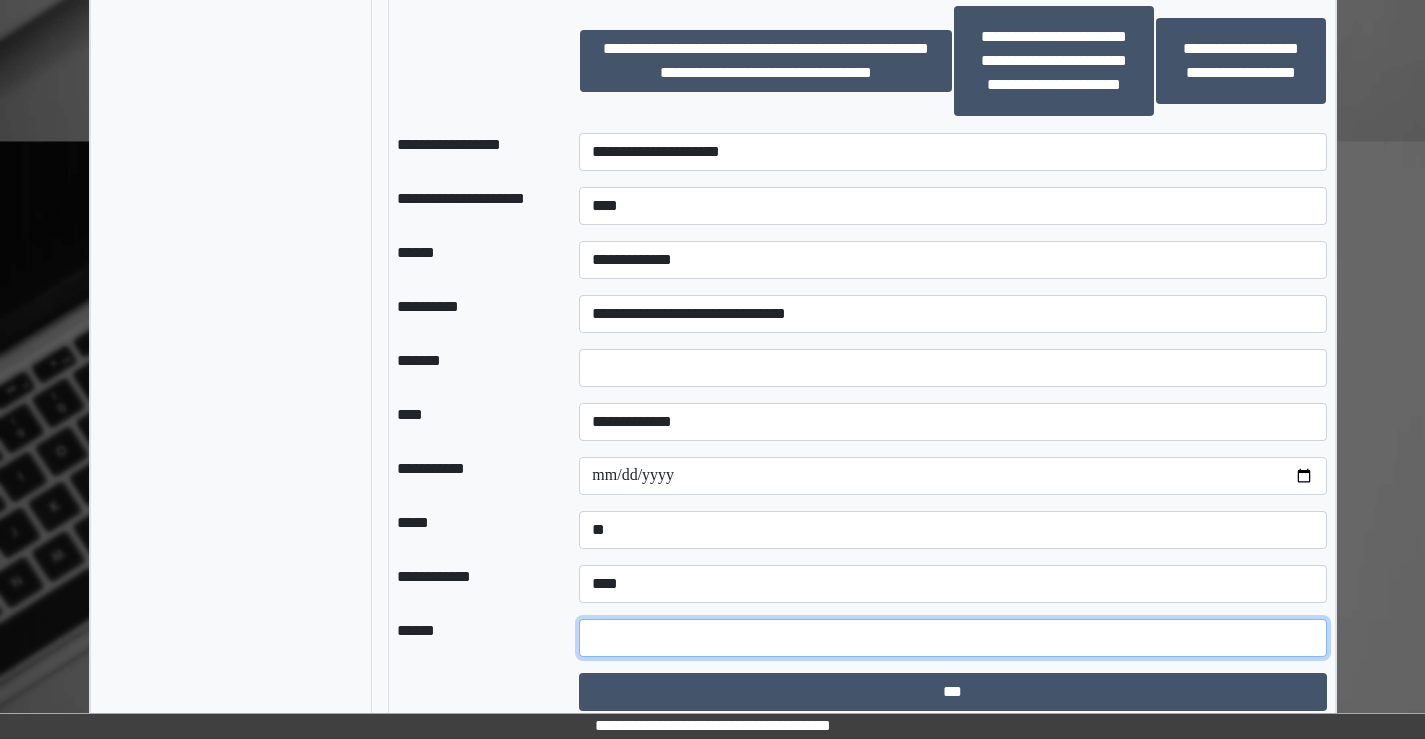 click at bounding box center [952, 638] 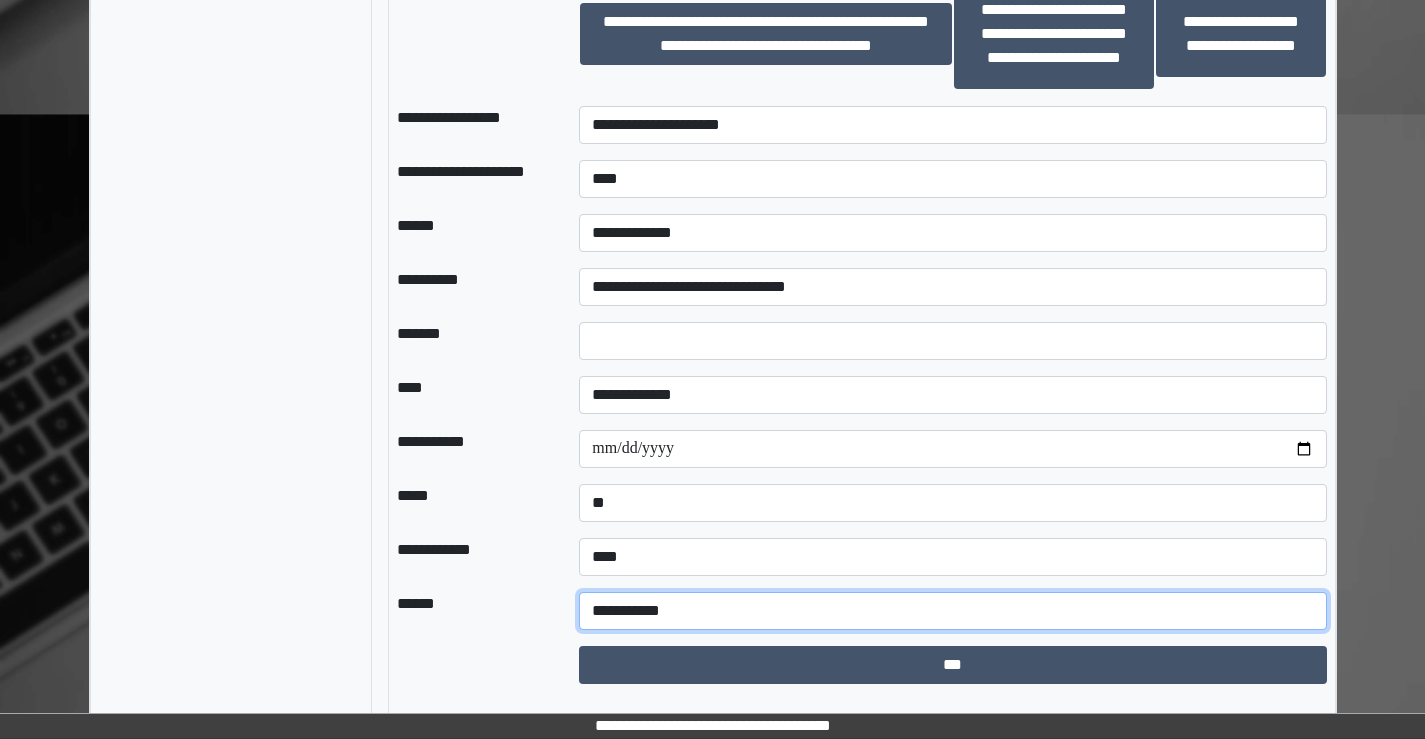 scroll, scrollTop: 1627, scrollLeft: 0, axis: vertical 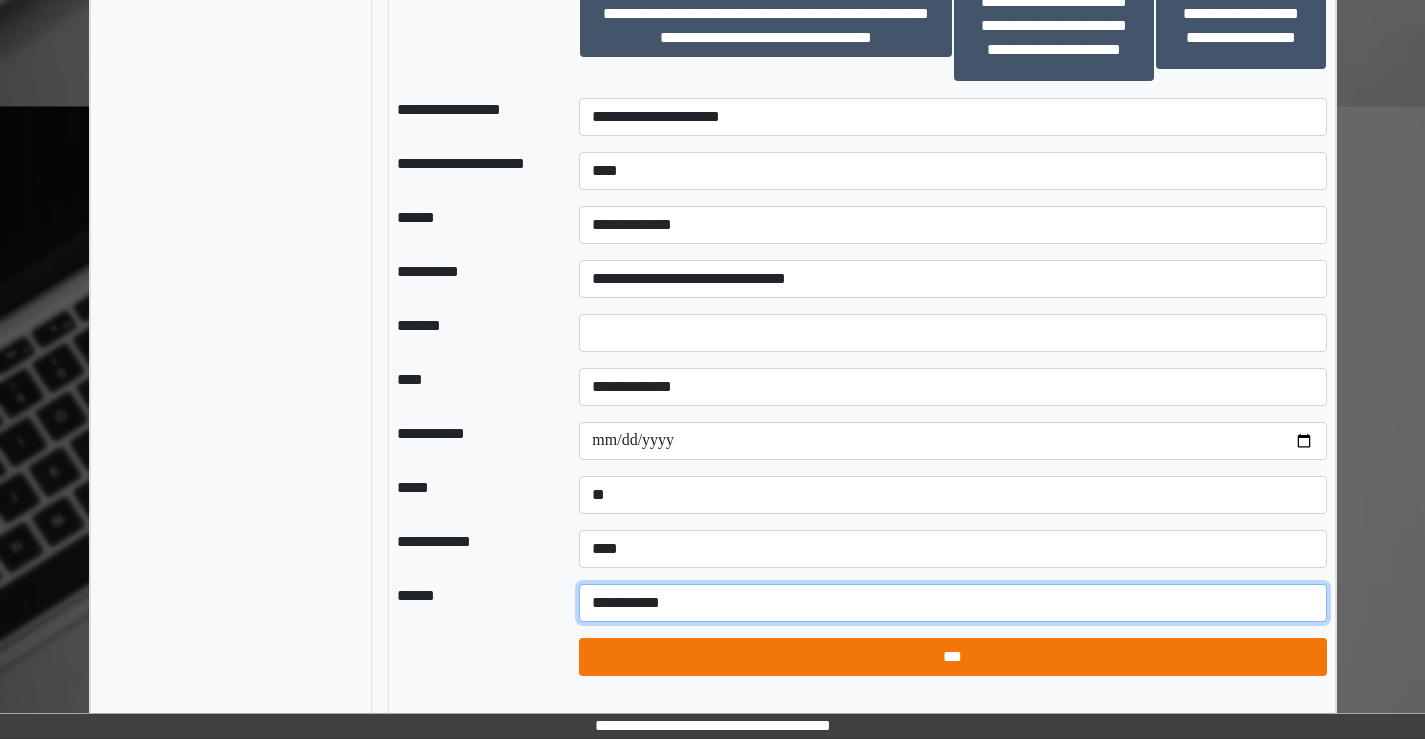 type on "**********" 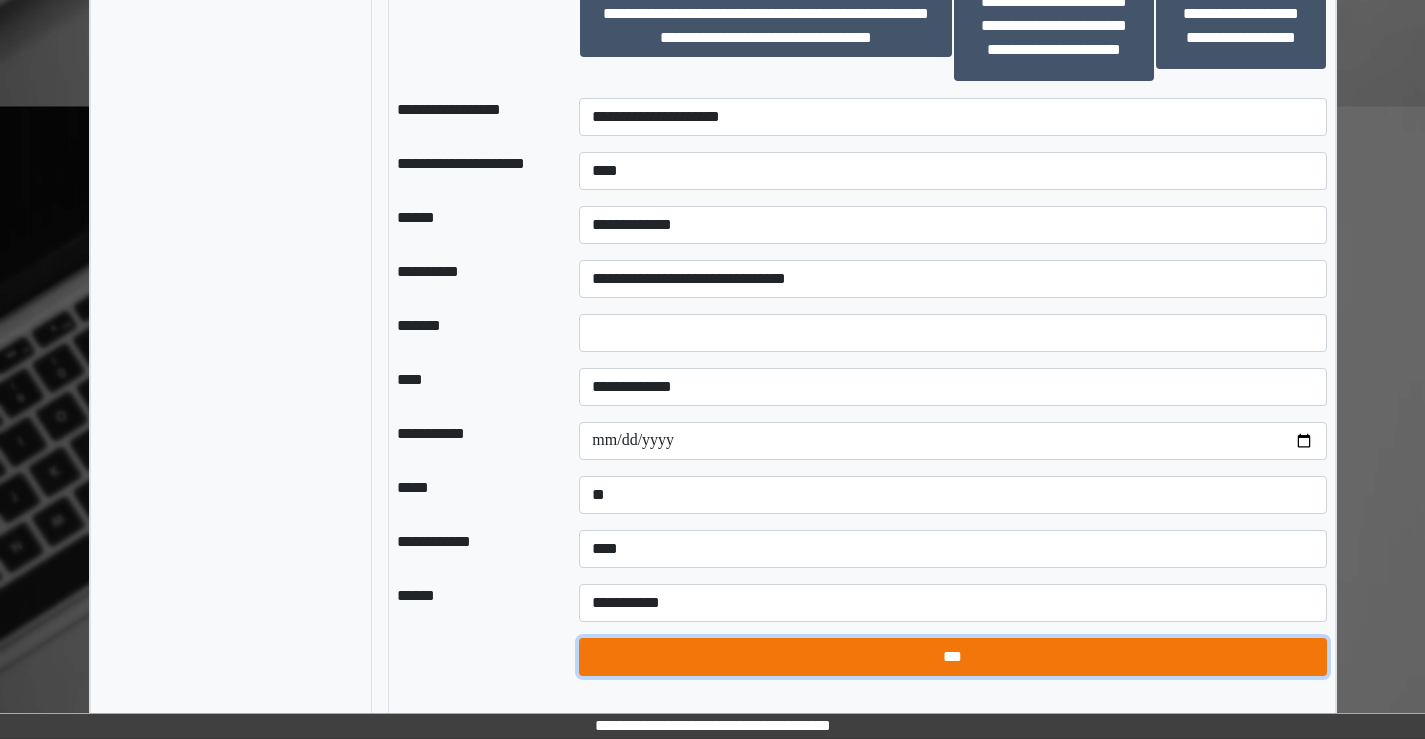 click on "***" at bounding box center (952, 657) 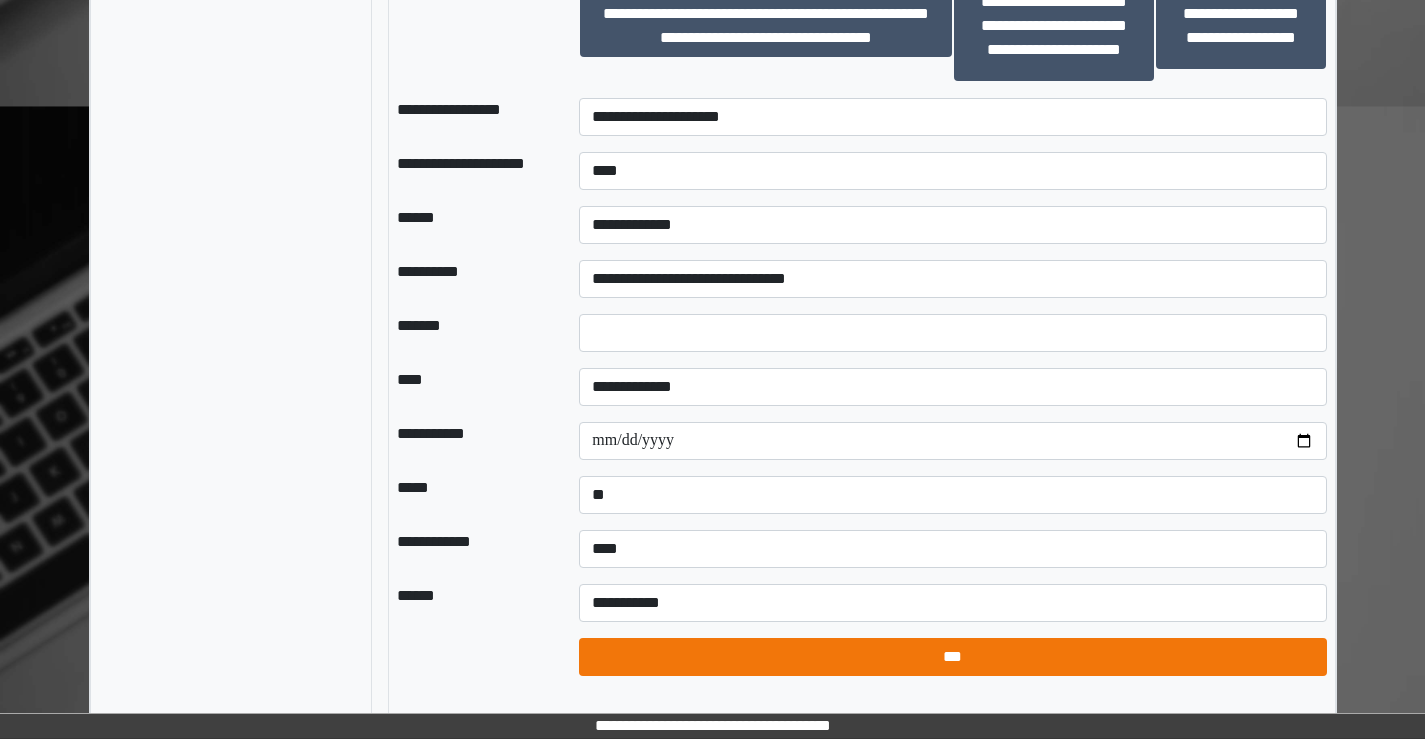 select on "*" 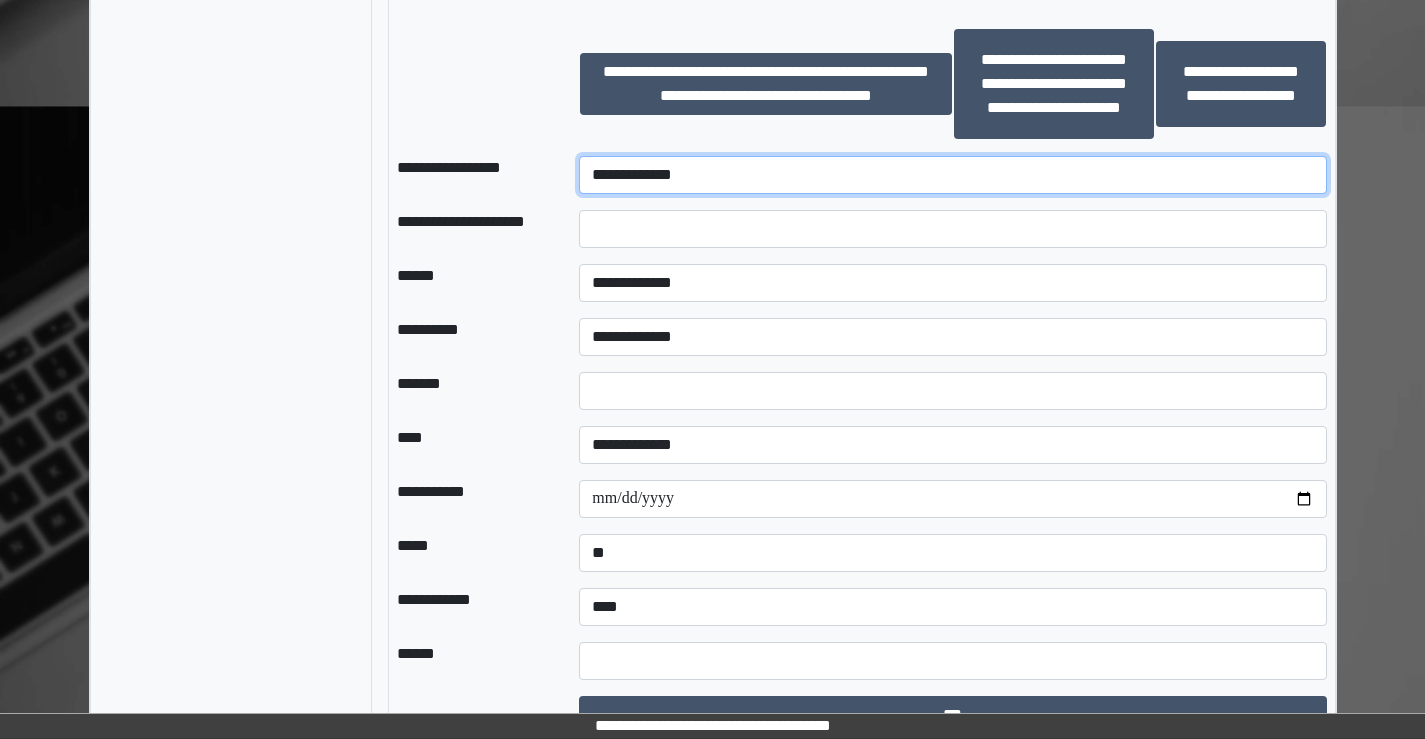 click on "**********" at bounding box center (952, 175) 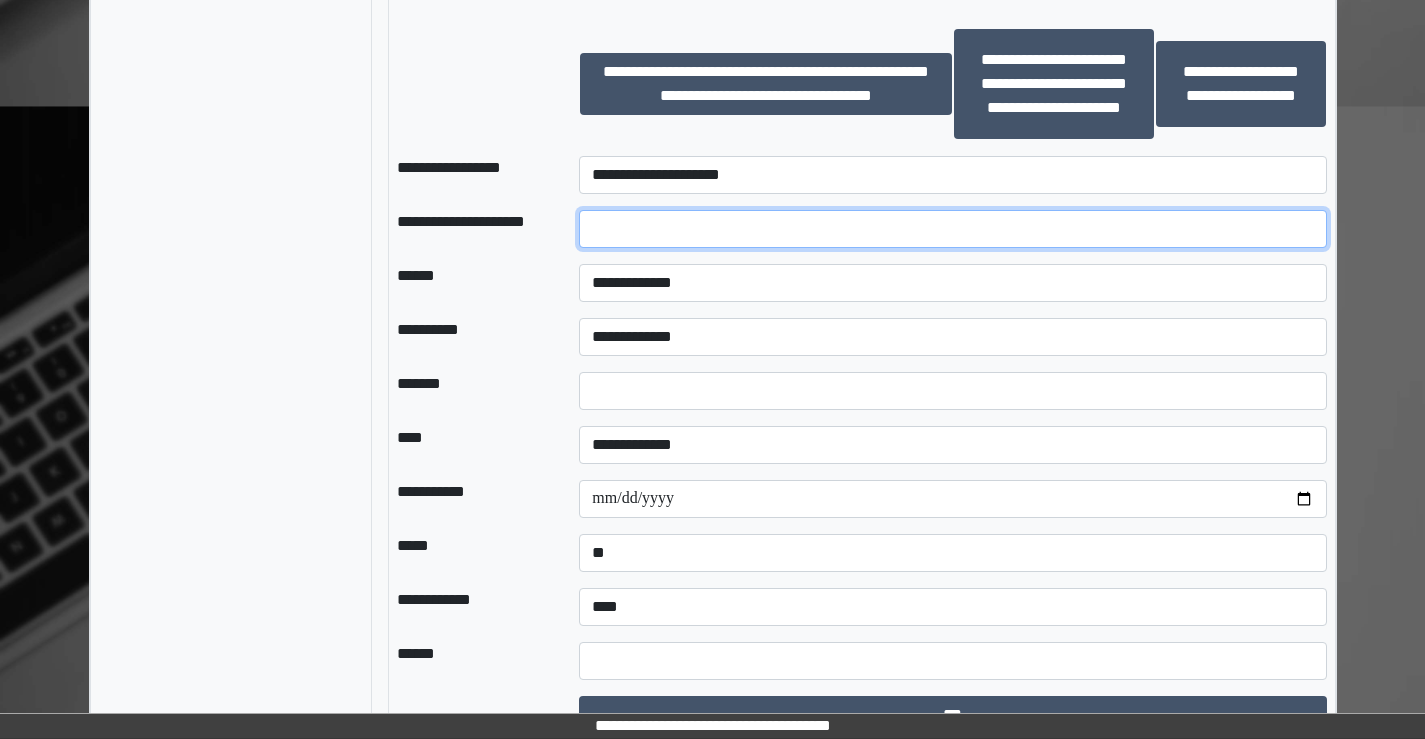 click at bounding box center [952, 229] 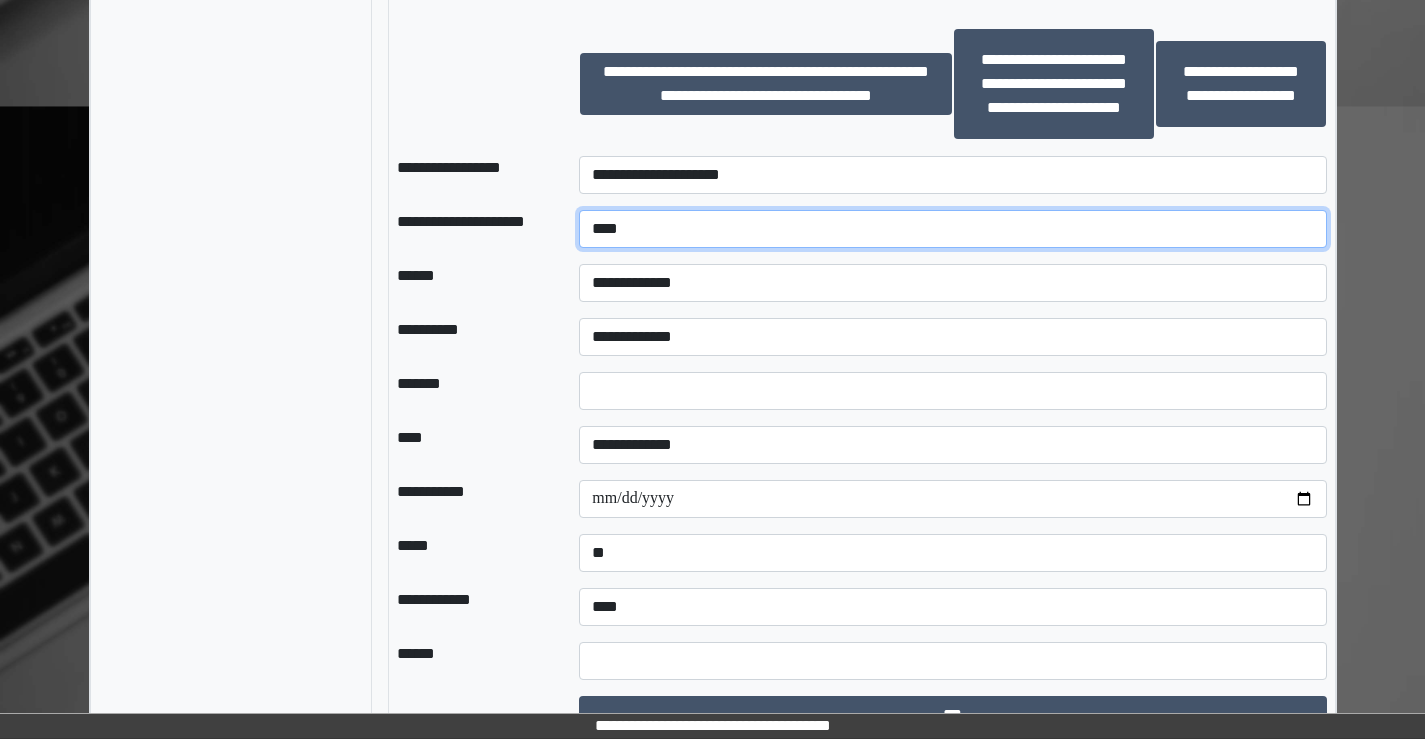 type on "****" 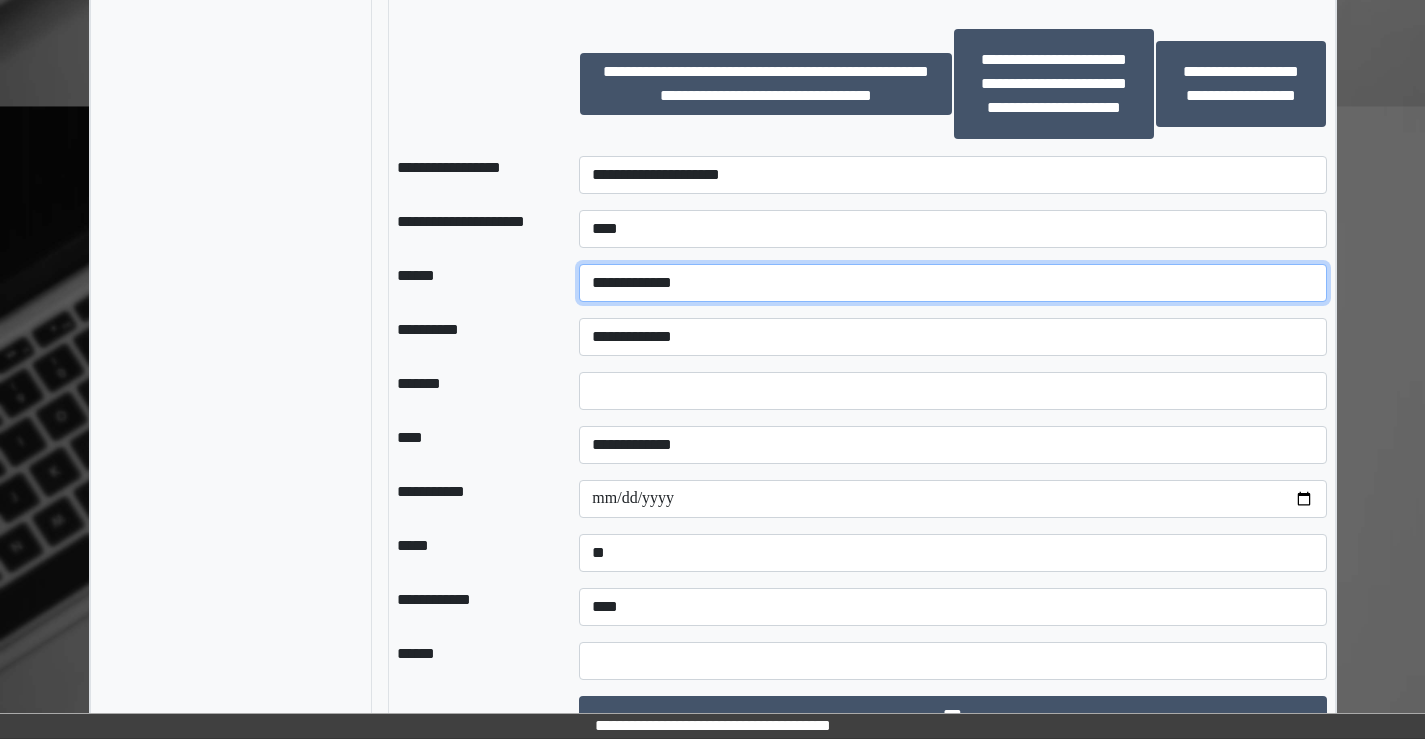 click on "**********" at bounding box center [952, 283] 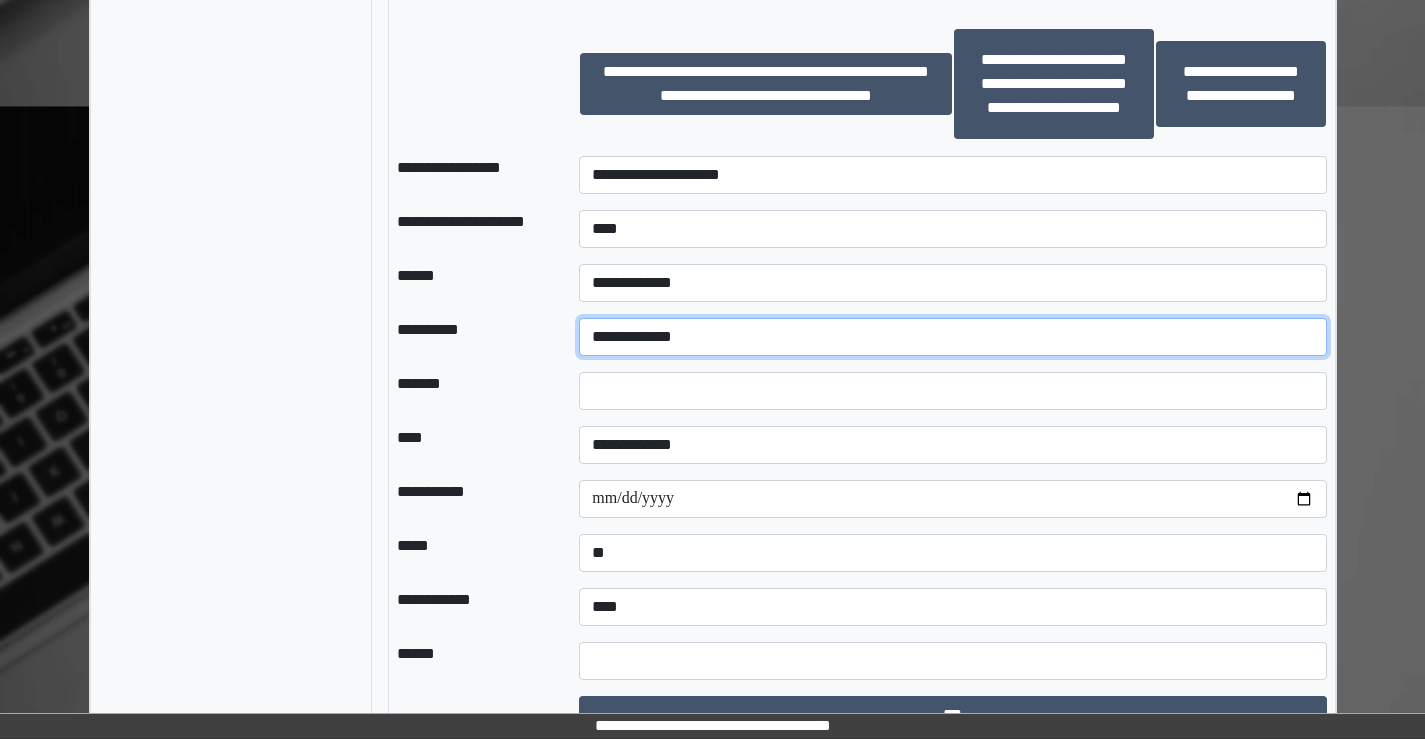 click on "**********" at bounding box center (952, 337) 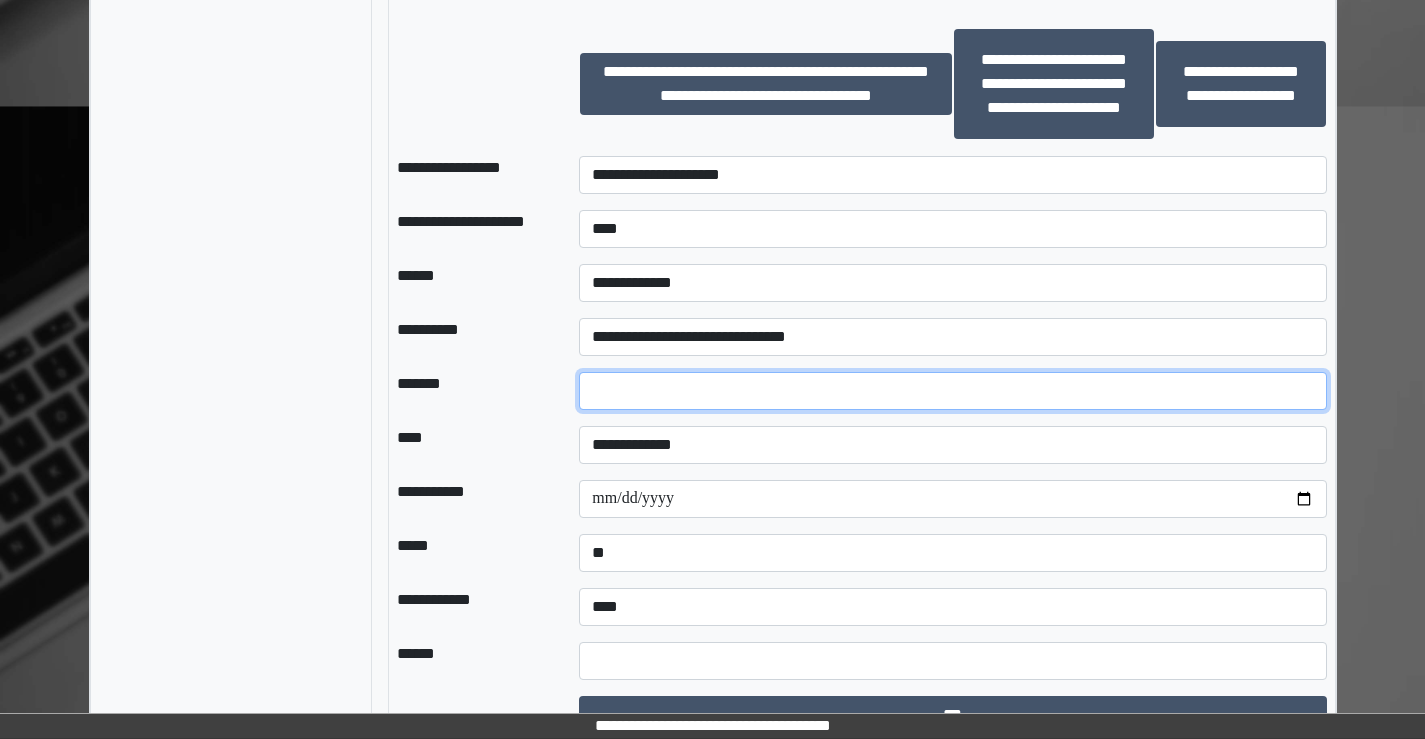 click on "*" at bounding box center [952, 391] 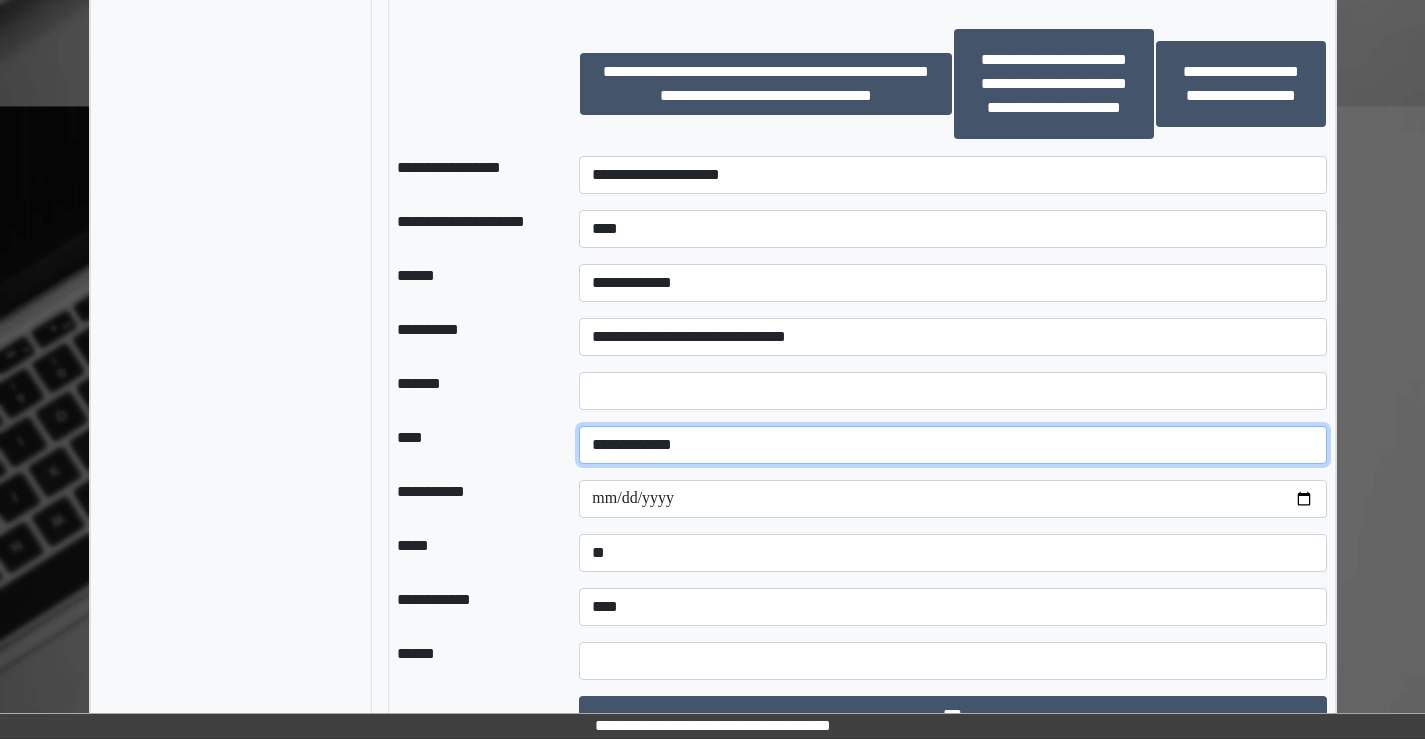 click on "**********" at bounding box center (952, 445) 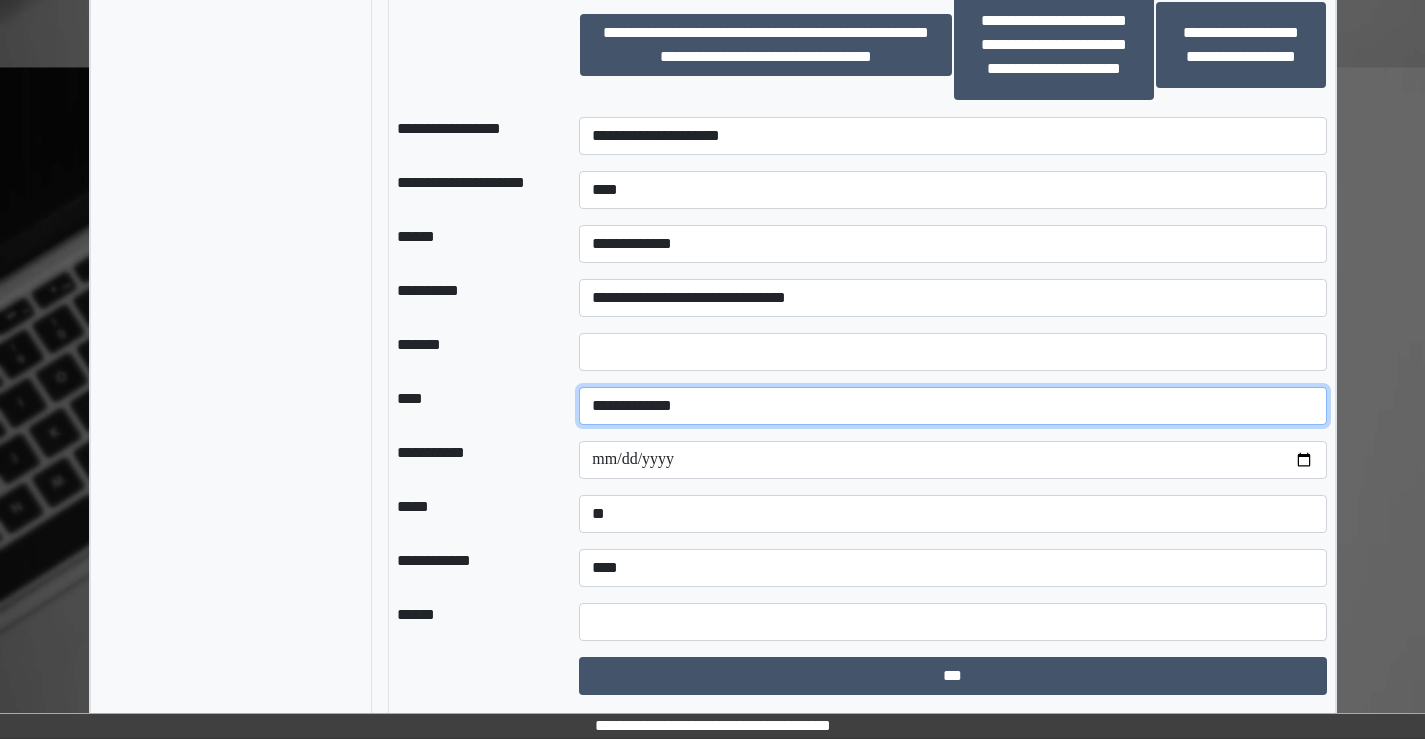 scroll, scrollTop: 1684, scrollLeft: 0, axis: vertical 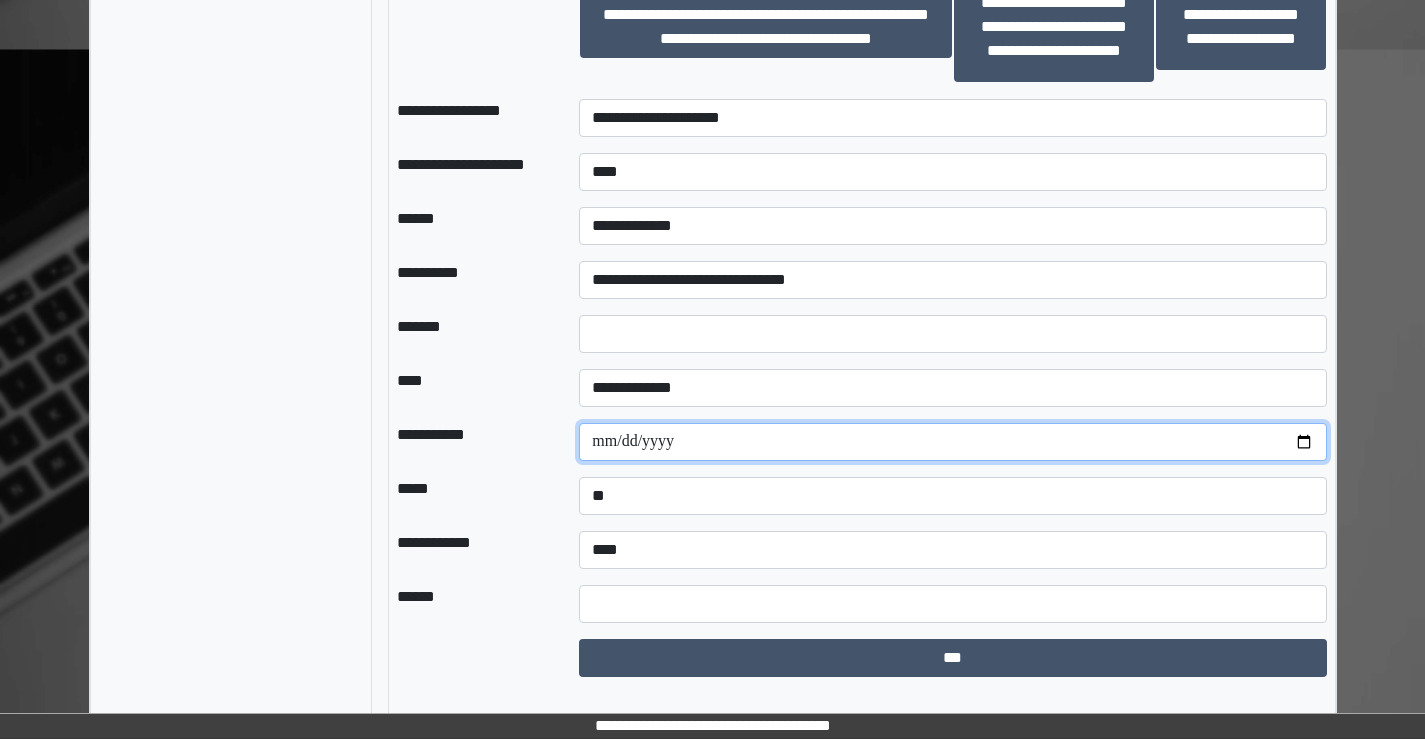 drag, startPoint x: 1305, startPoint y: 462, endPoint x: 1198, endPoint y: 466, distance: 107.07474 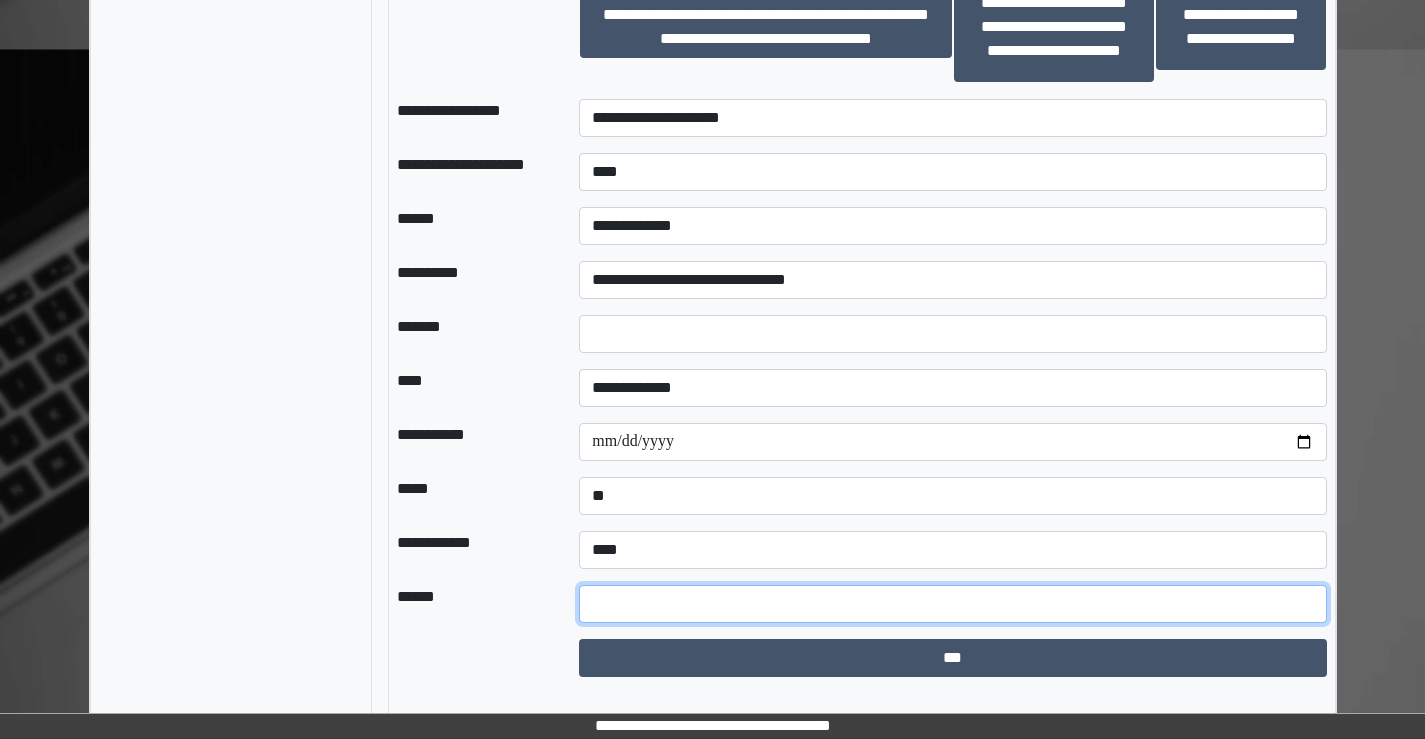 click at bounding box center [952, 604] 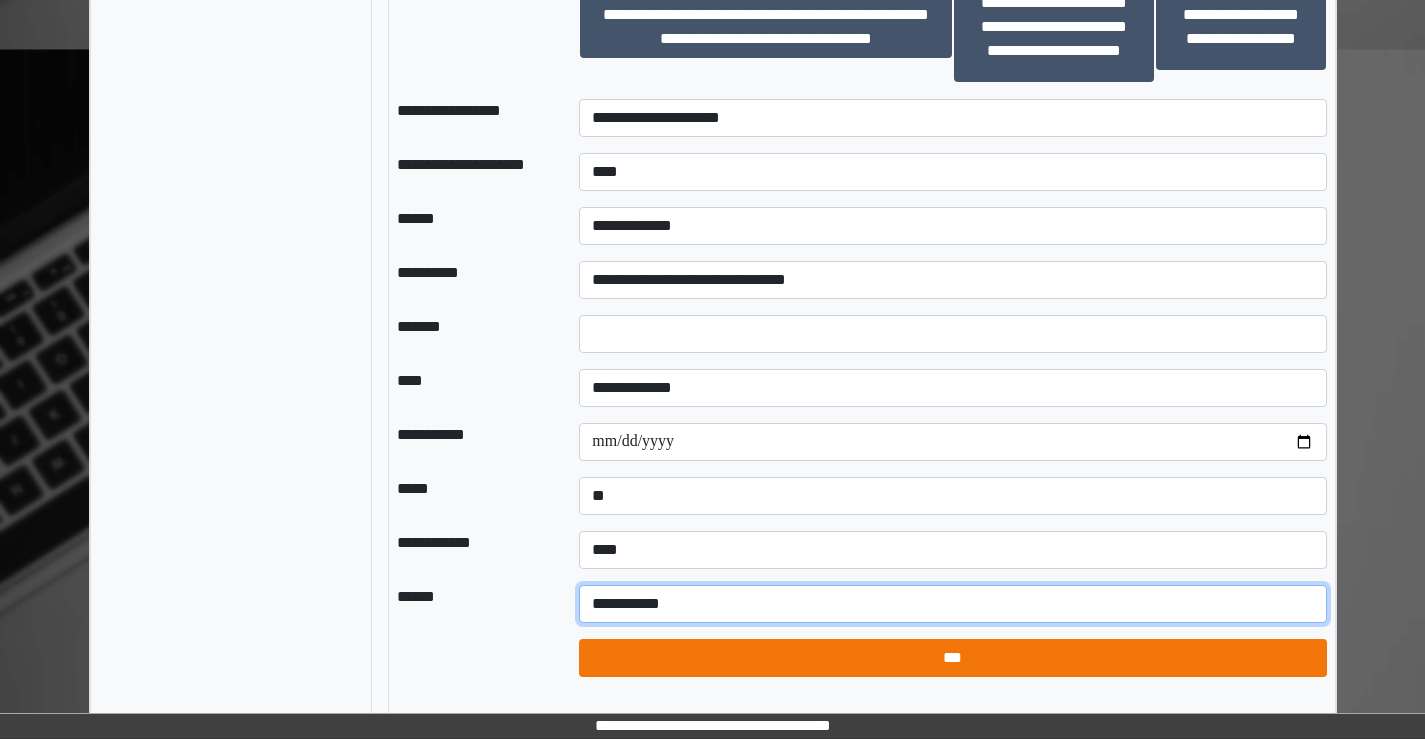 type on "**********" 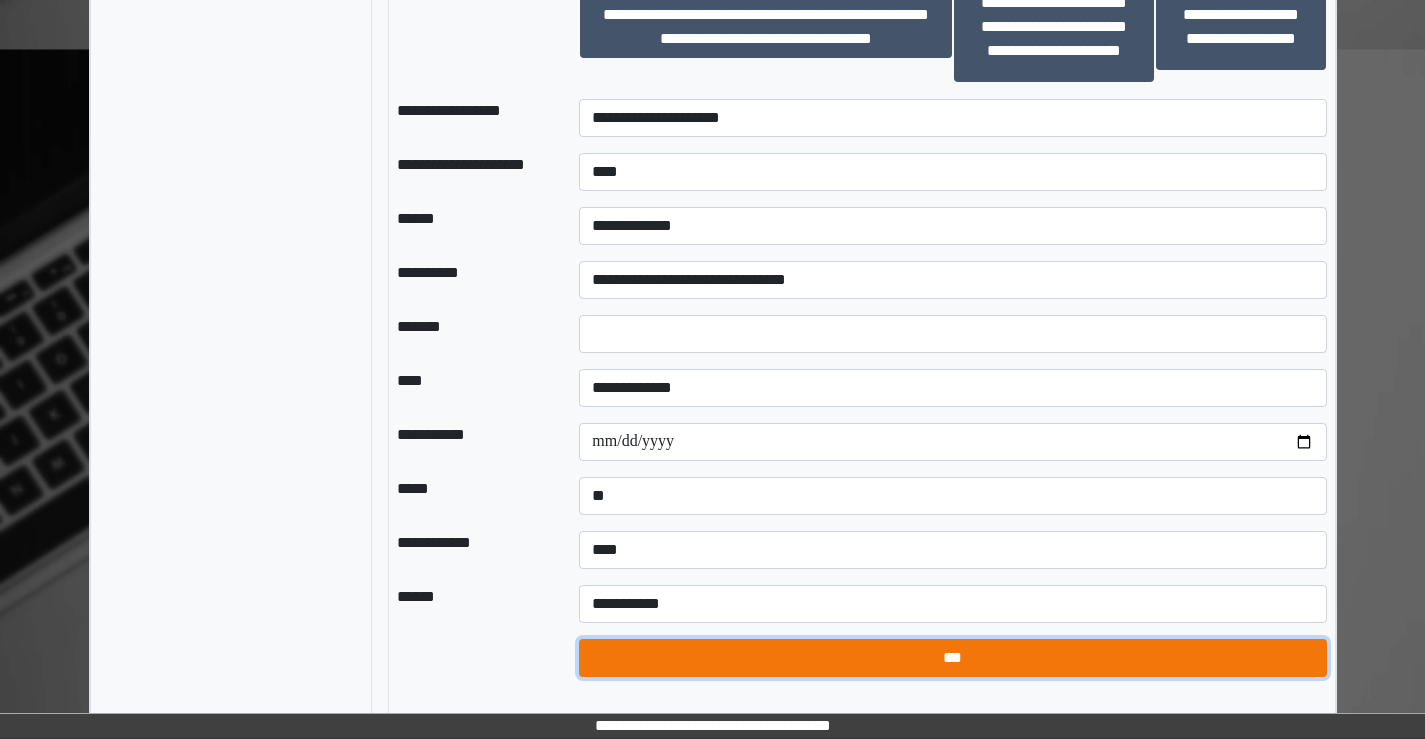 click on "***" at bounding box center (952, 658) 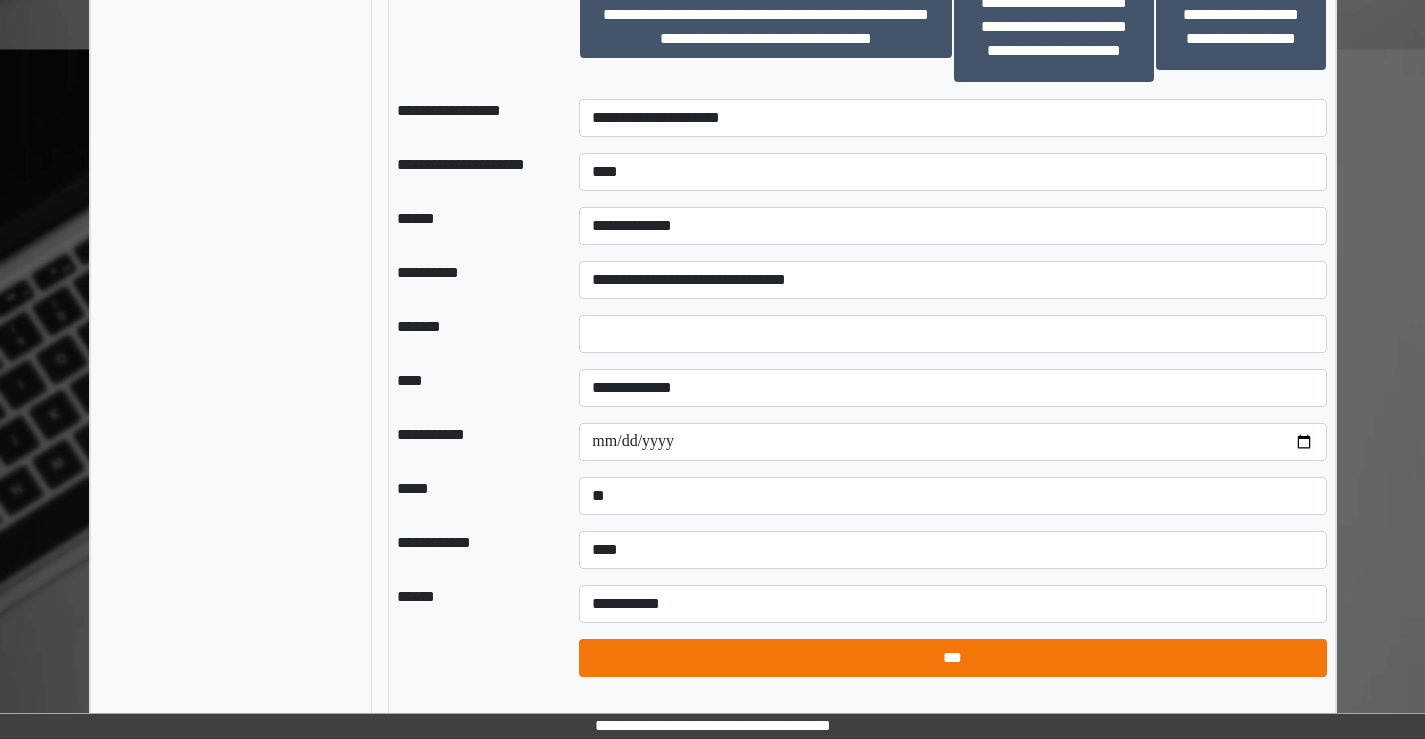 select on "*" 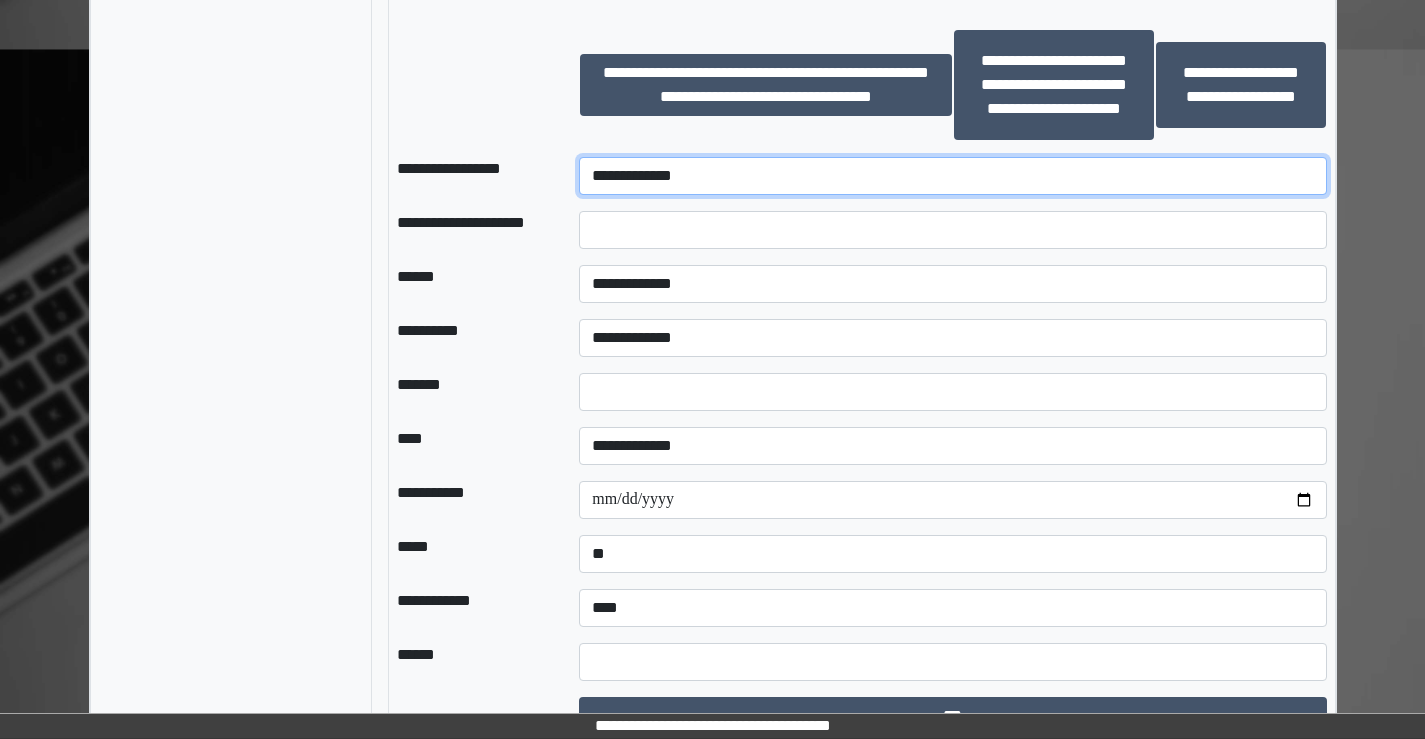 click on "**********" at bounding box center (952, 176) 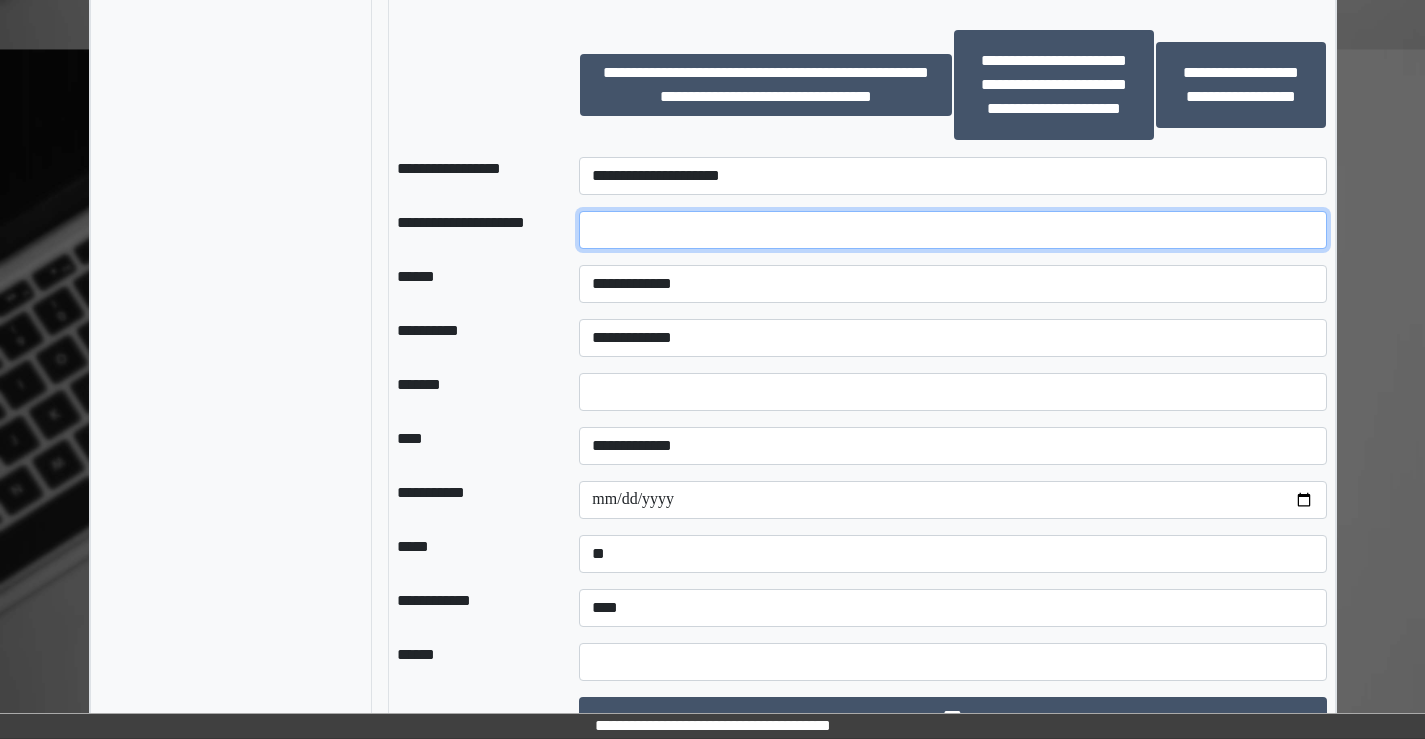 click at bounding box center (952, 230) 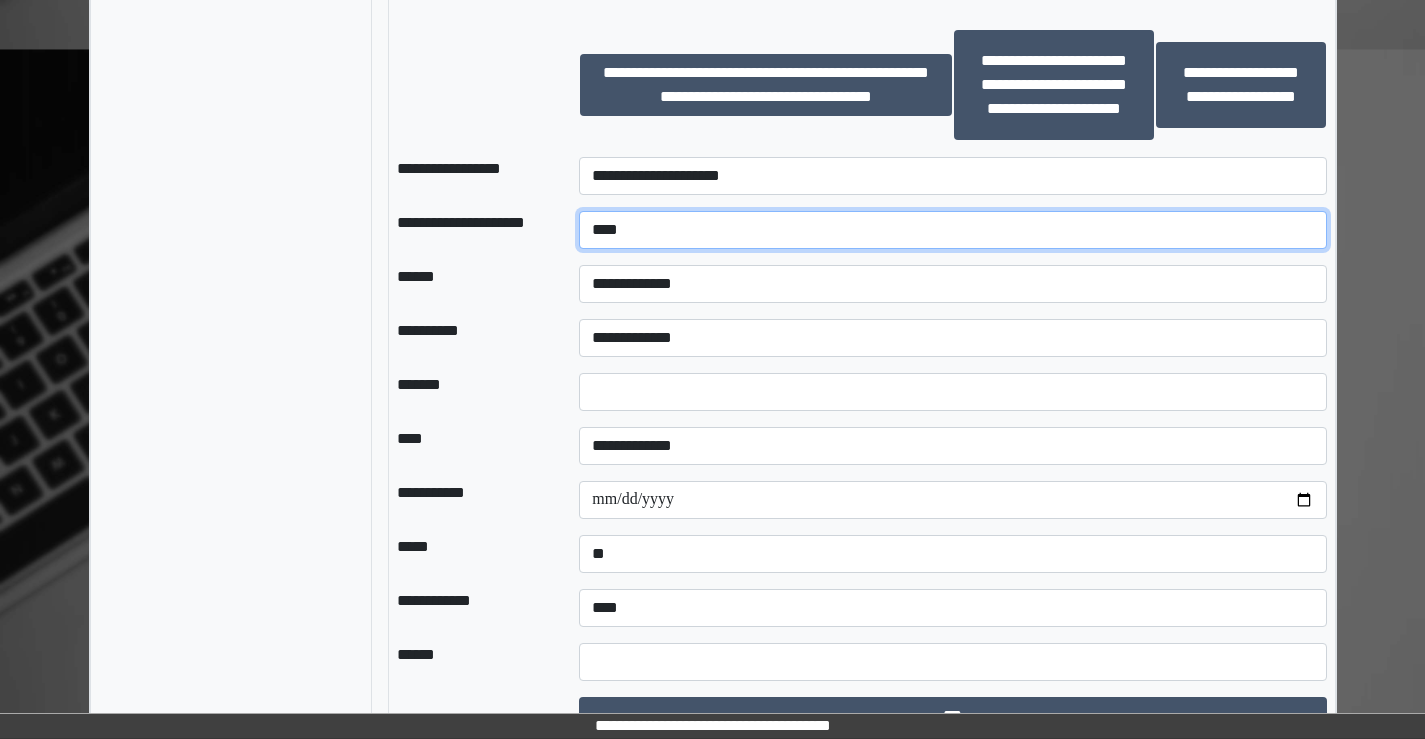 type on "****" 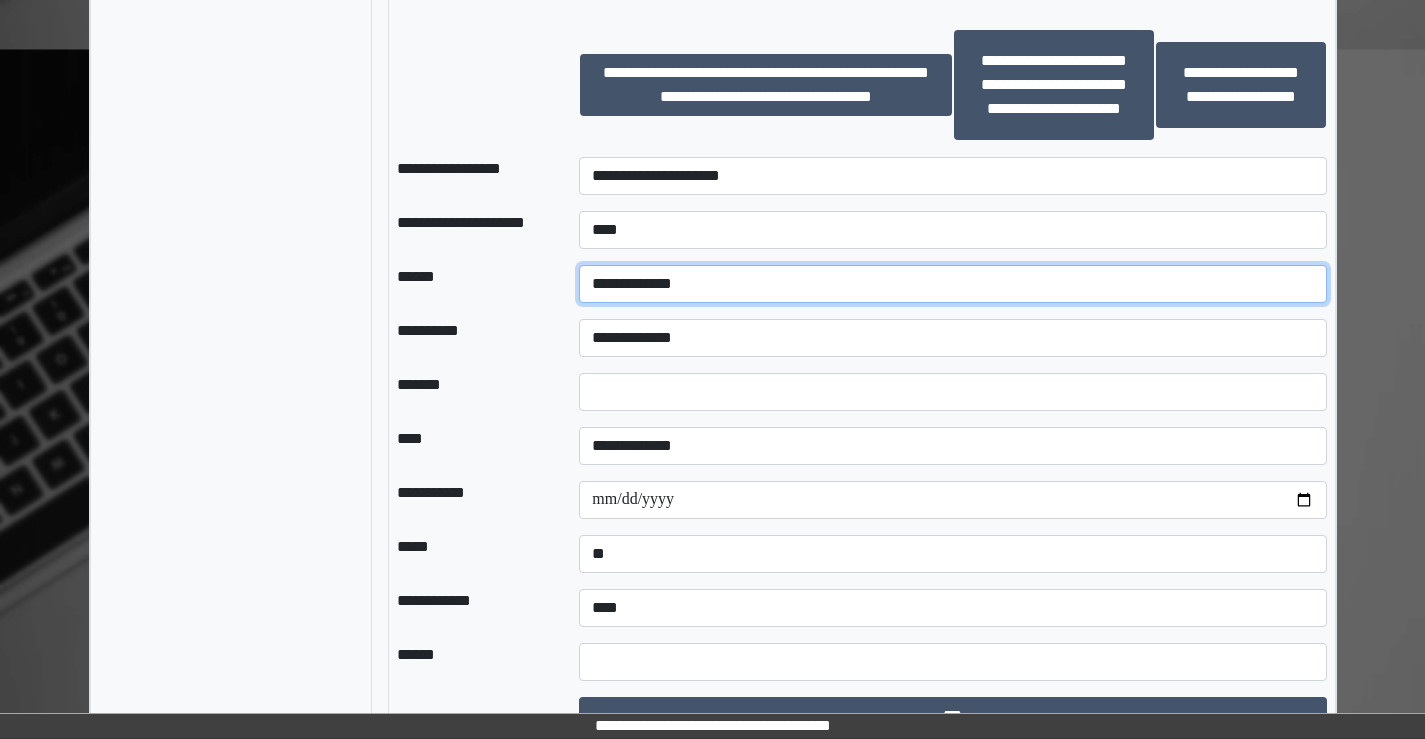 click on "**********" at bounding box center [952, 284] 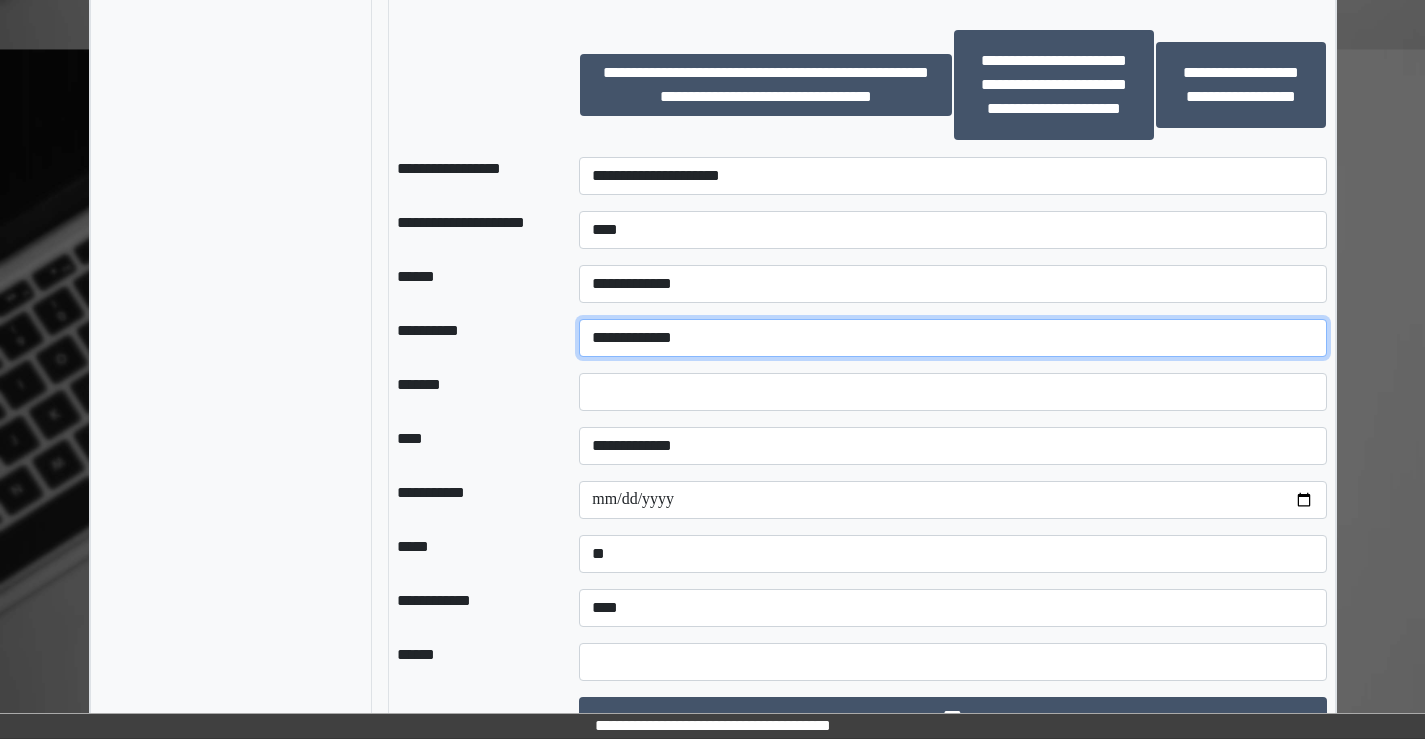 click on "**********" at bounding box center [952, 338] 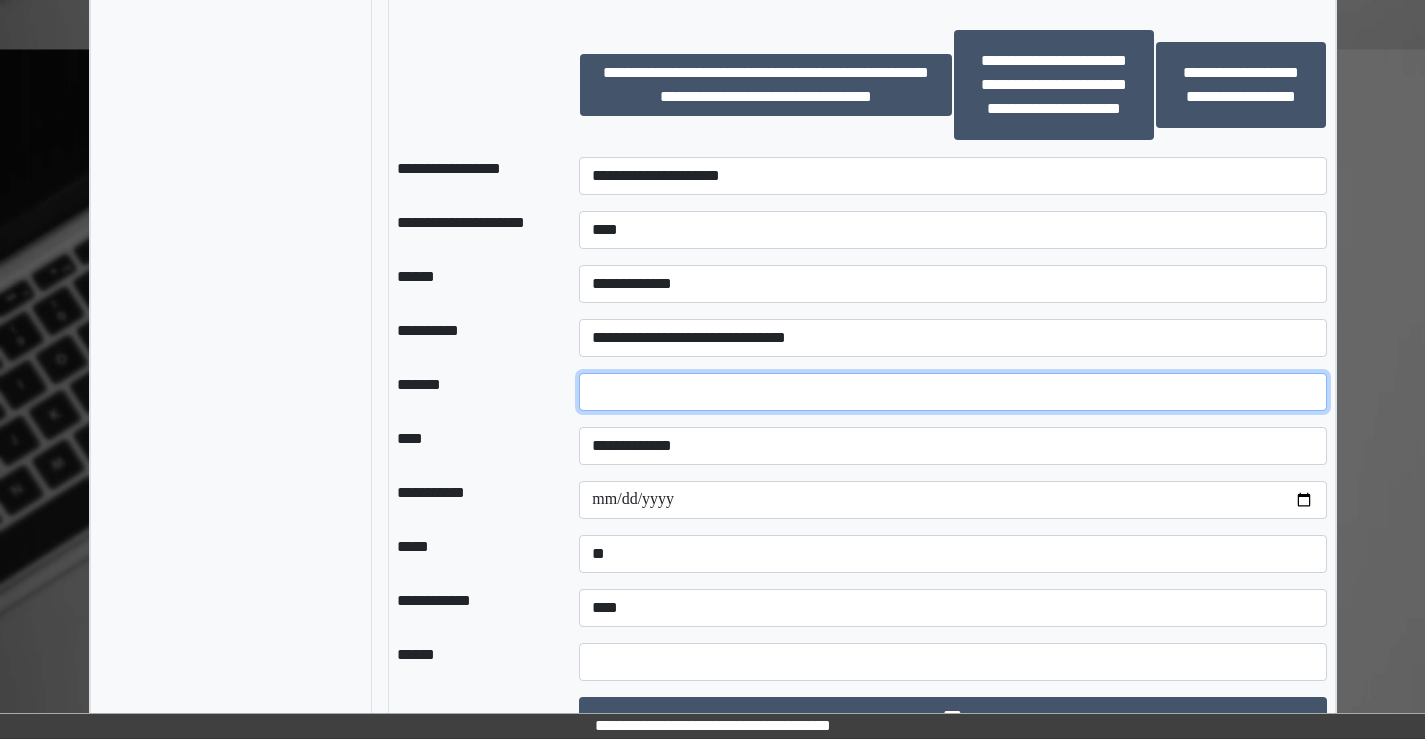 click on "*" at bounding box center [952, 392] 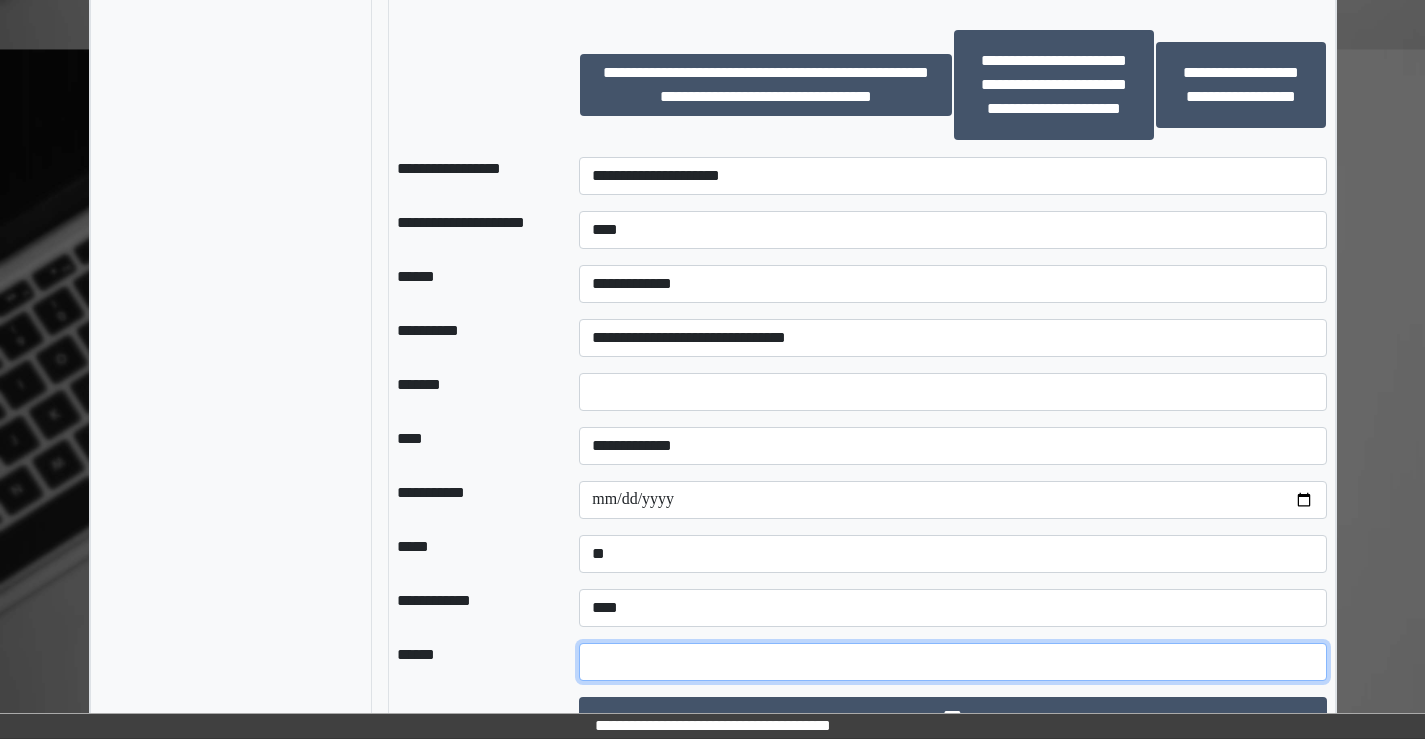 click at bounding box center (952, 662) 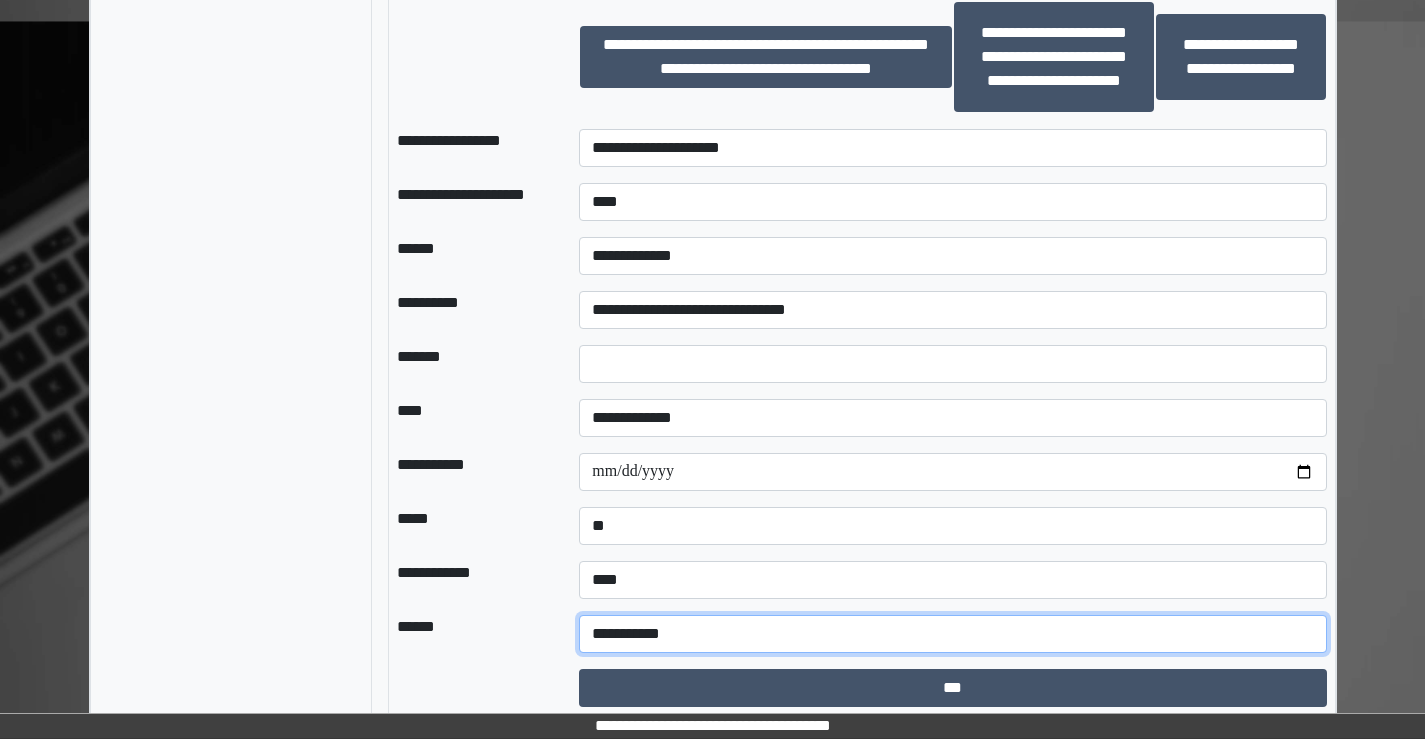 scroll, scrollTop: 1742, scrollLeft: 0, axis: vertical 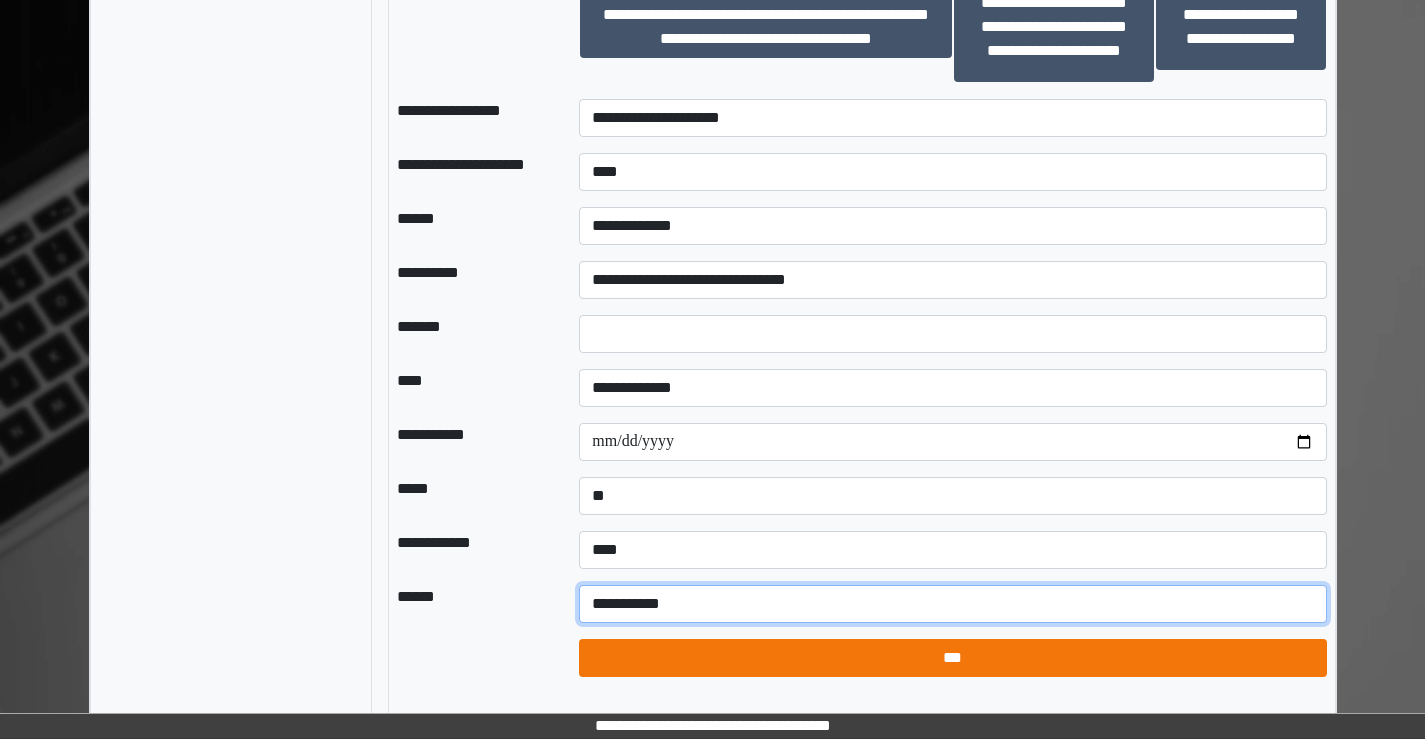 type on "**********" 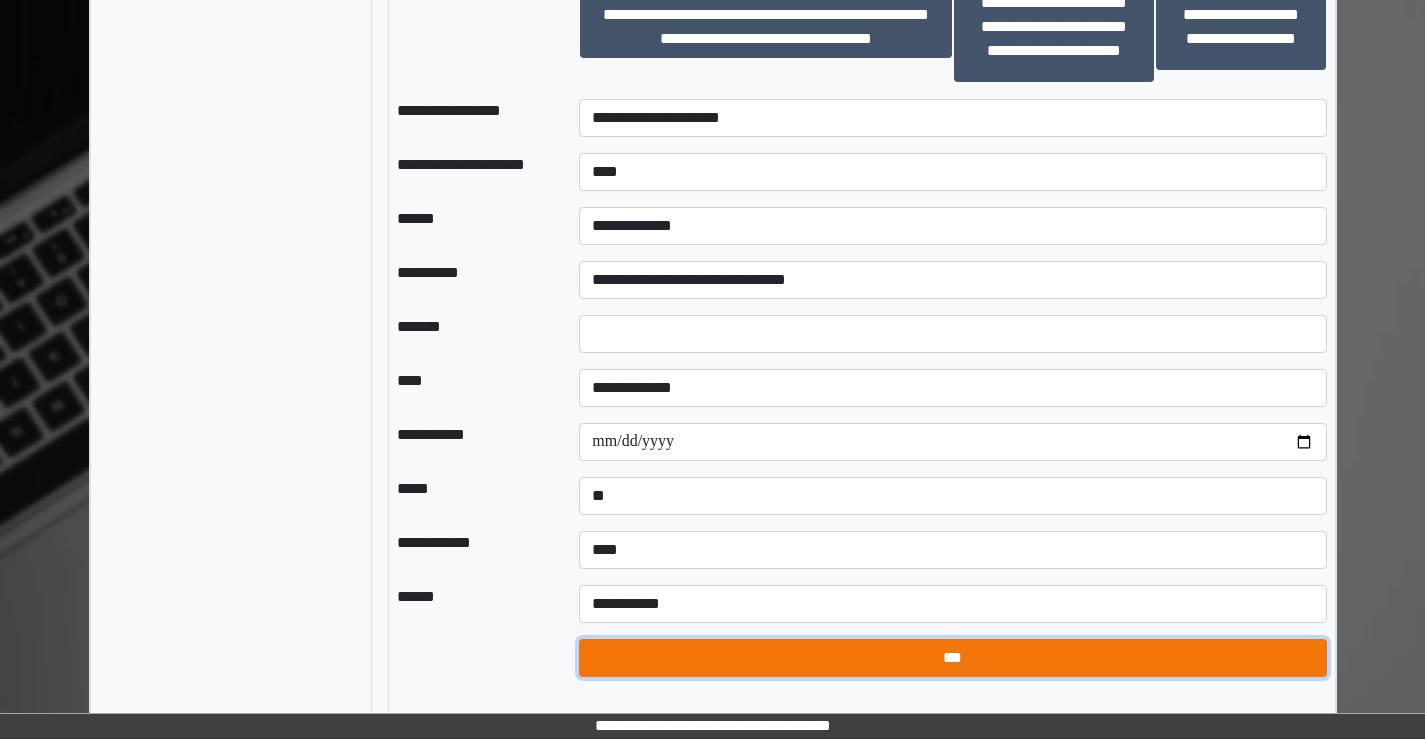click on "***" at bounding box center [952, 658] 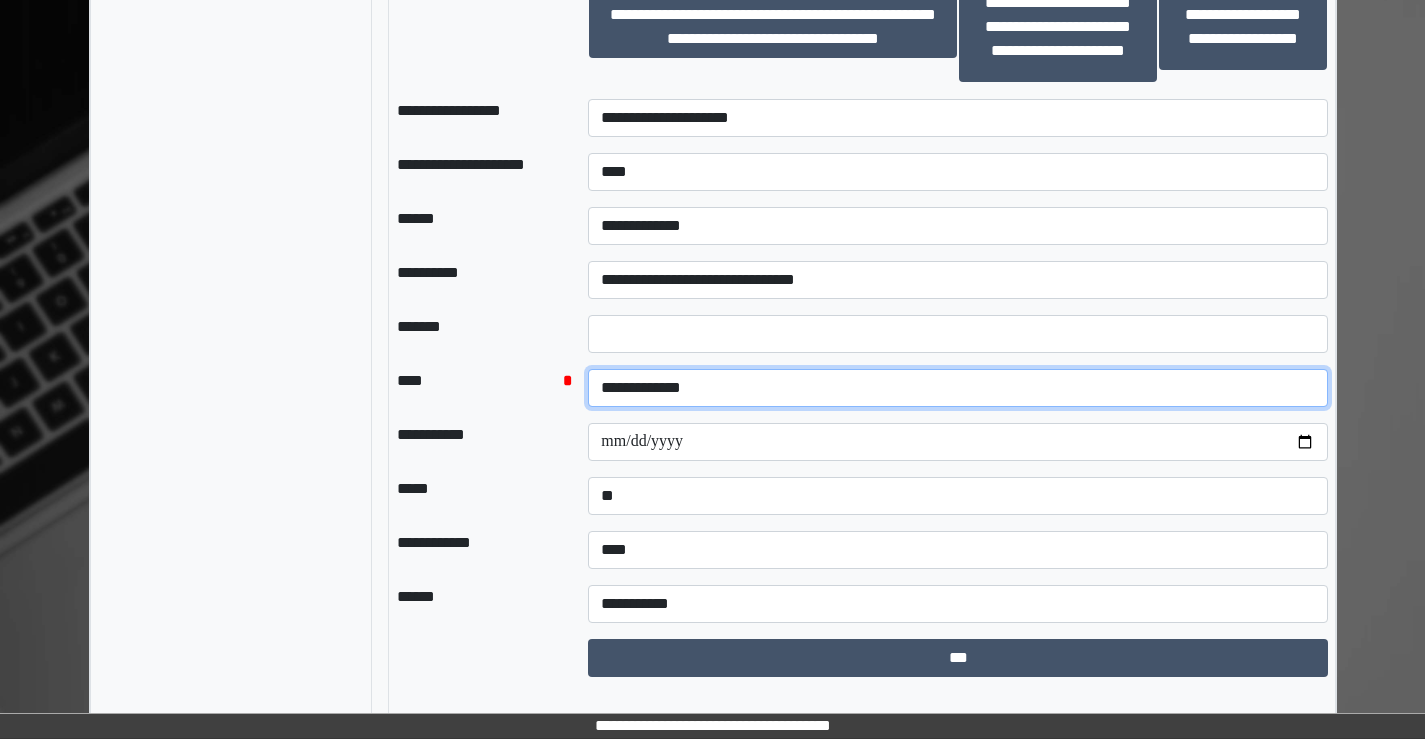 click on "**********" at bounding box center [958, 388] 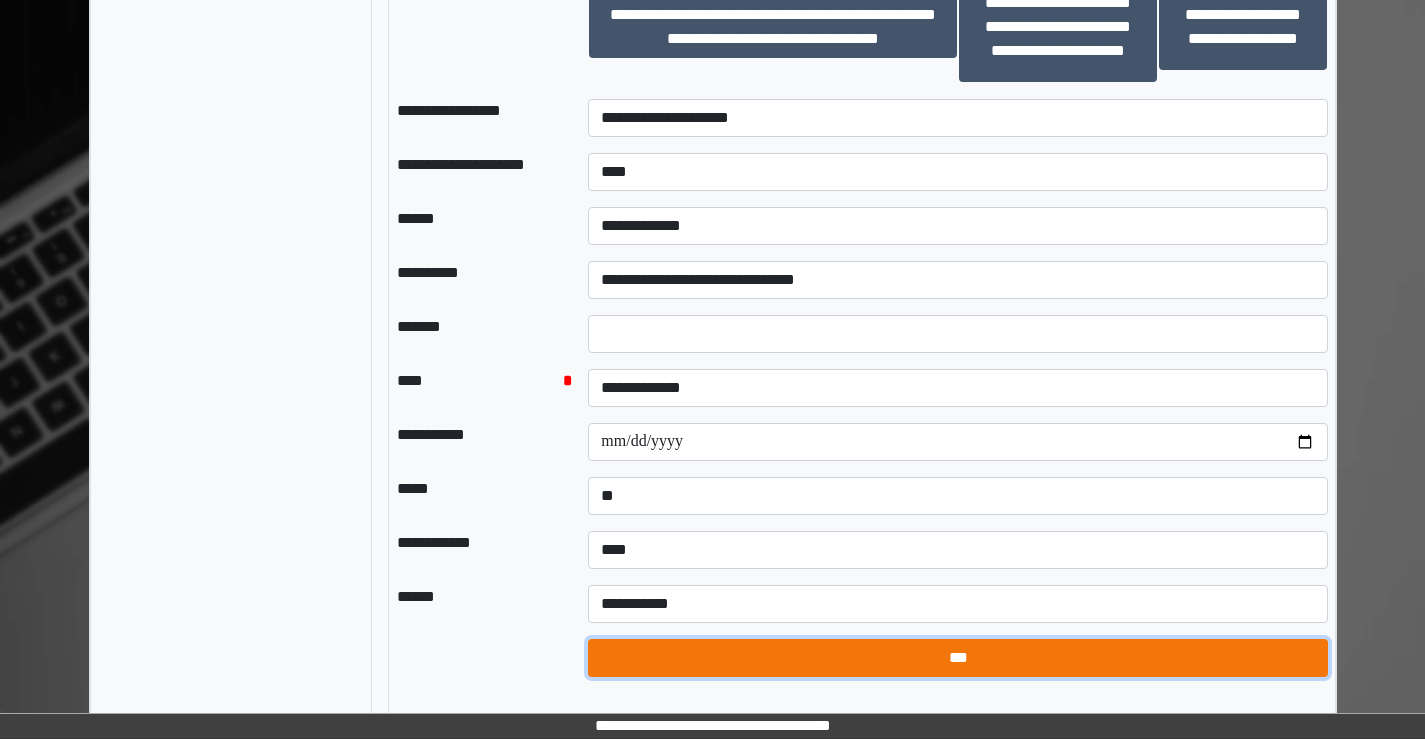 click on "***" at bounding box center [958, 658] 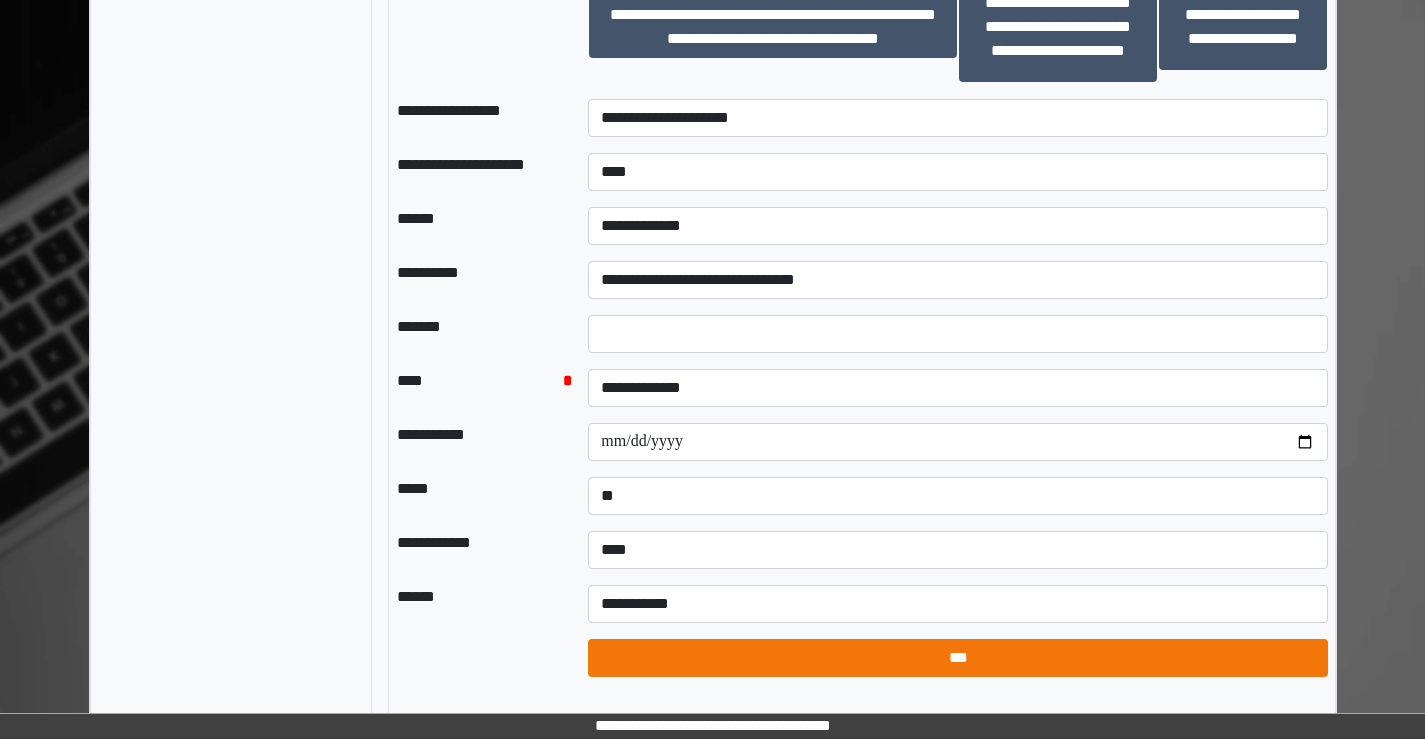select on "*" 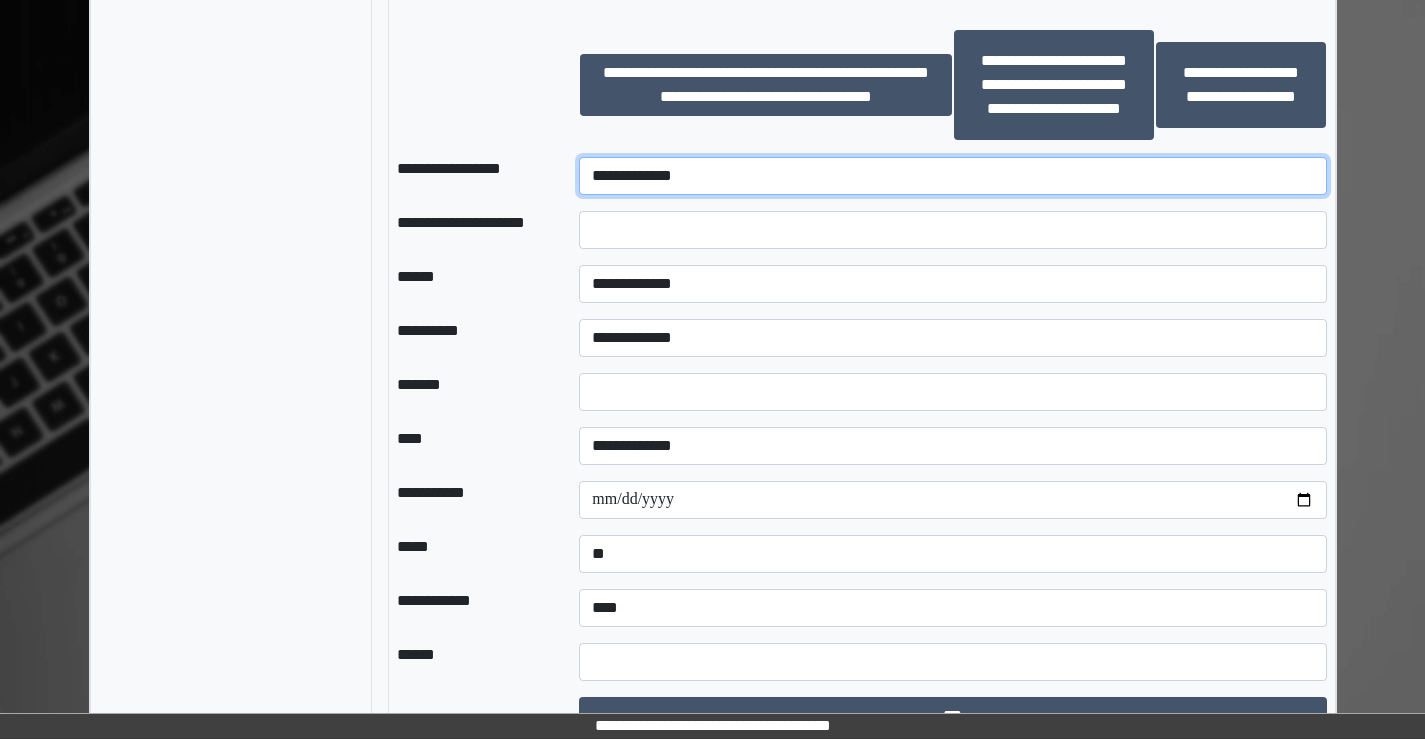 click on "**********" at bounding box center (952, 176) 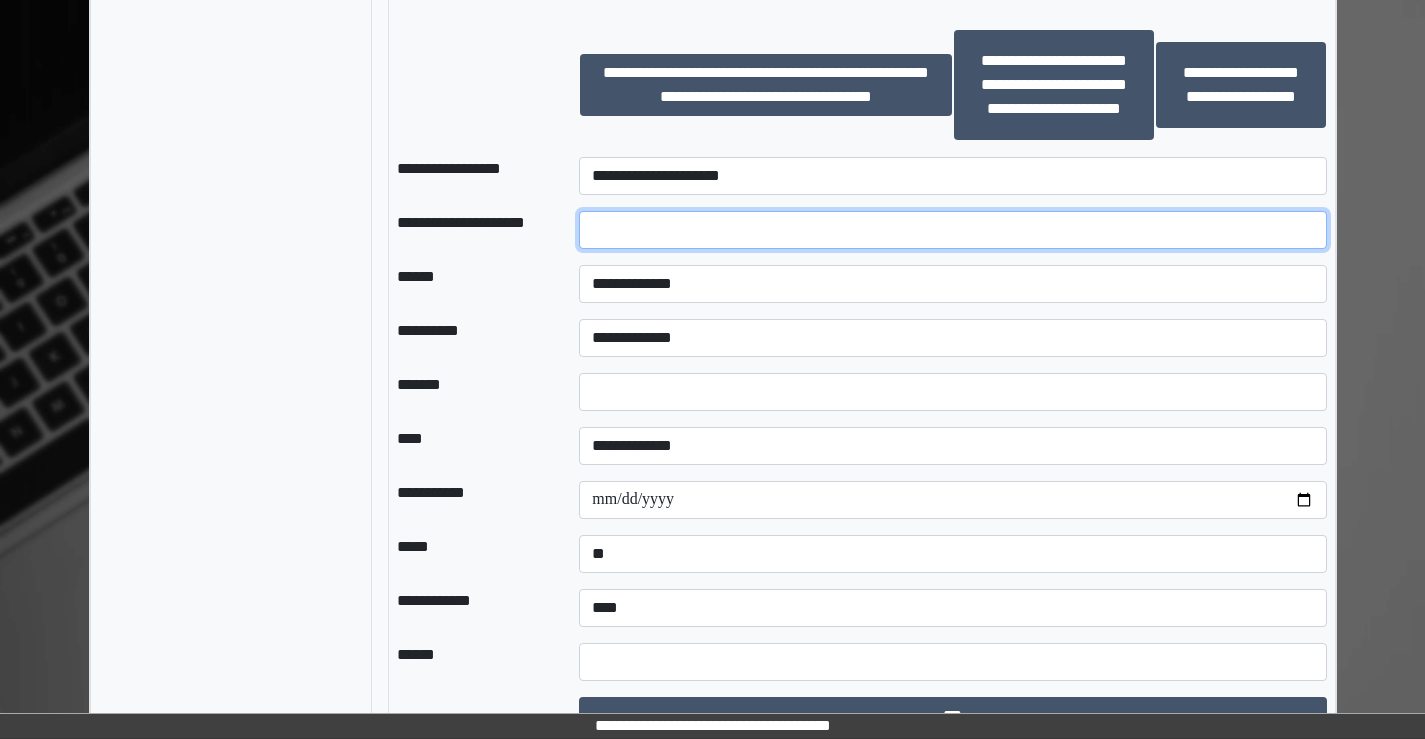 click at bounding box center [952, 230] 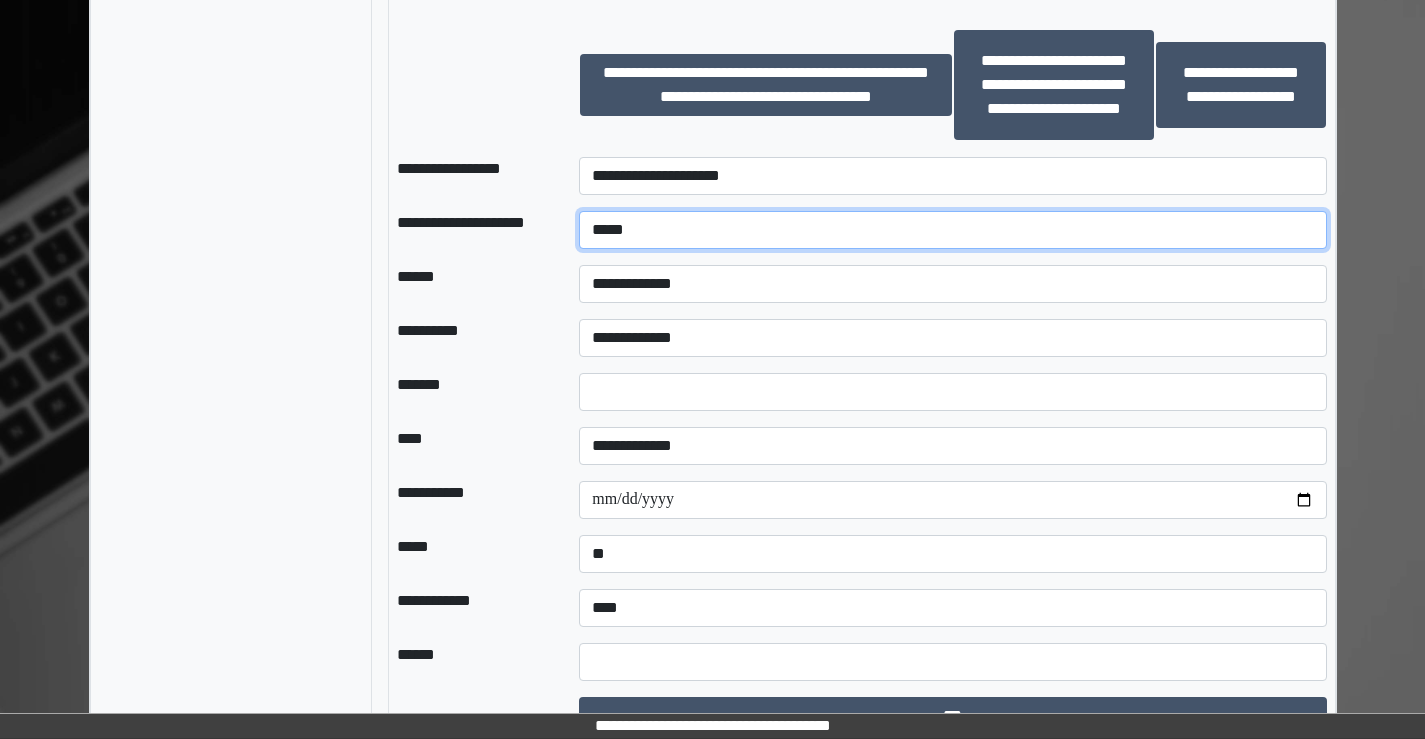 type on "*****" 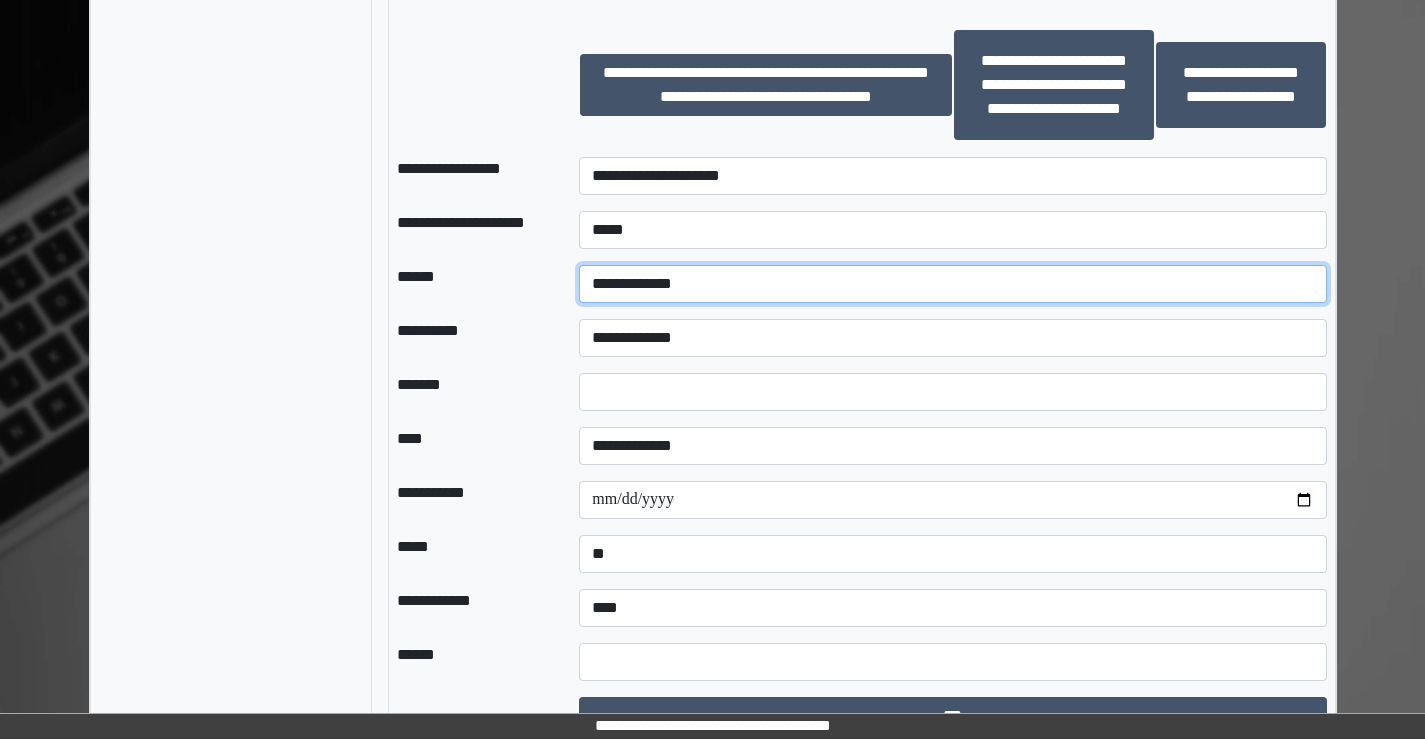 click on "**********" at bounding box center (952, 284) 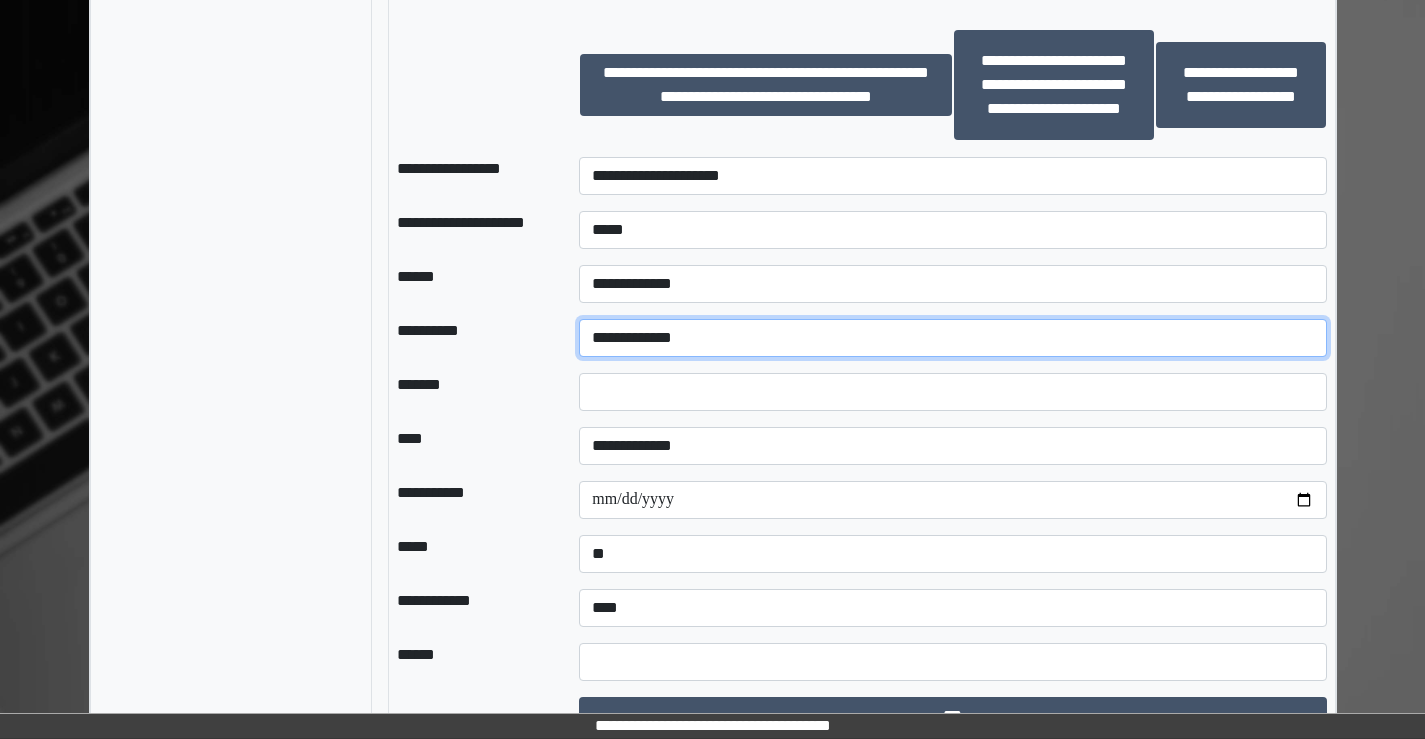 click on "**********" at bounding box center (952, 338) 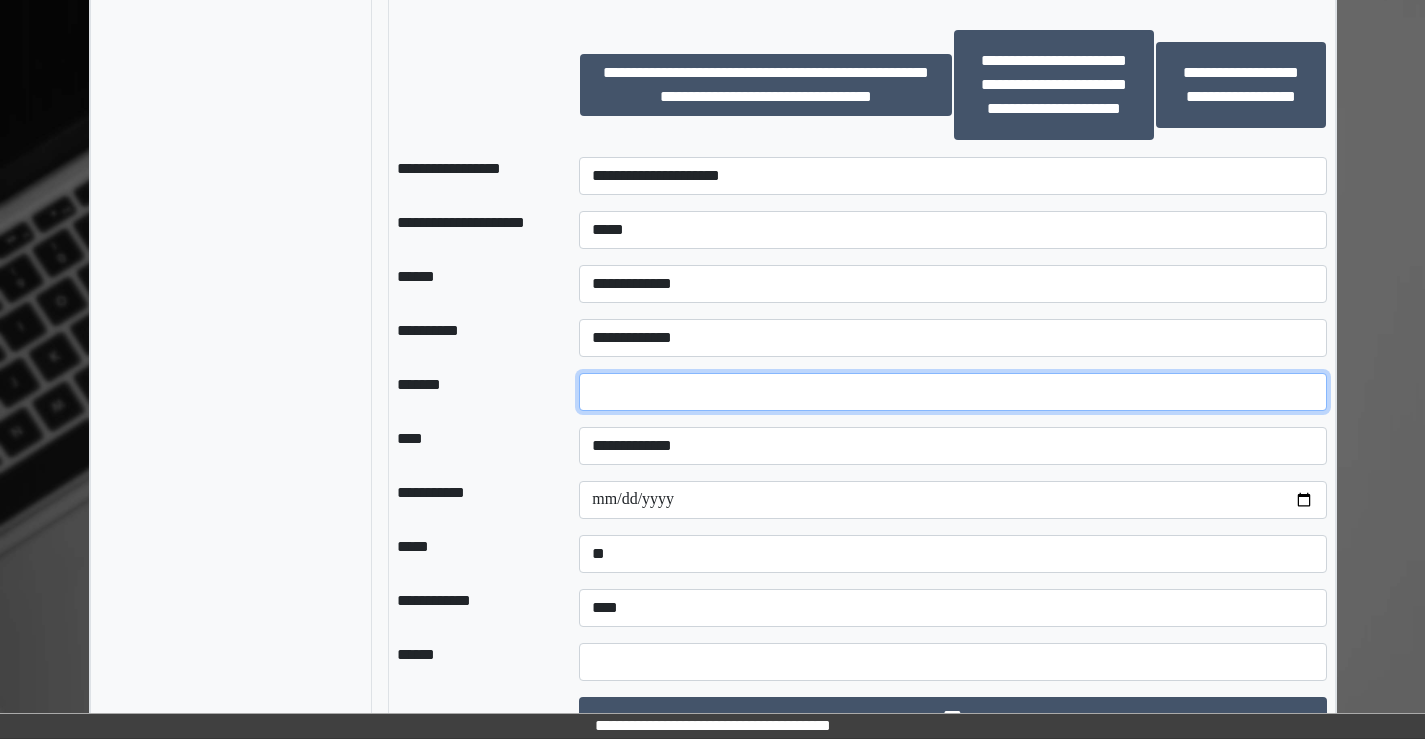 click on "*" at bounding box center [952, 392] 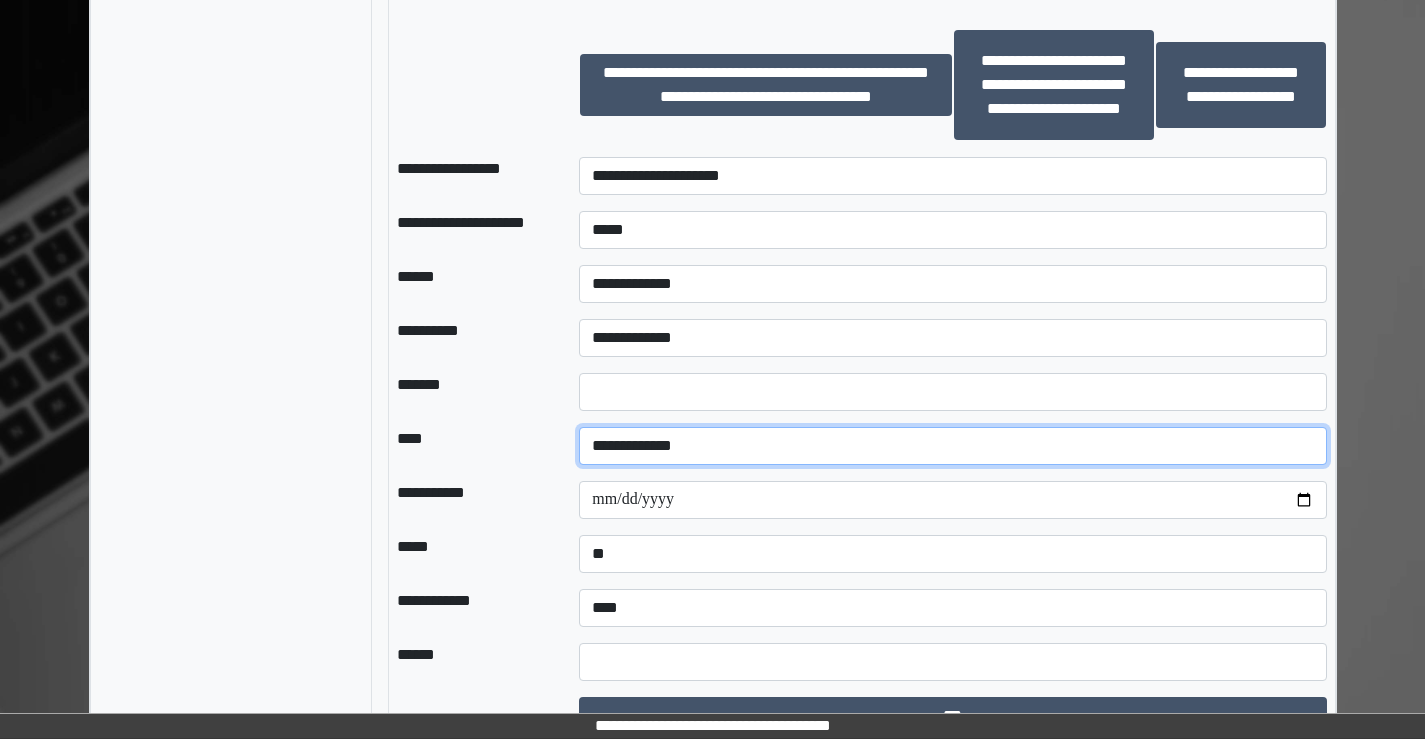 click on "**********" at bounding box center (952, 446) 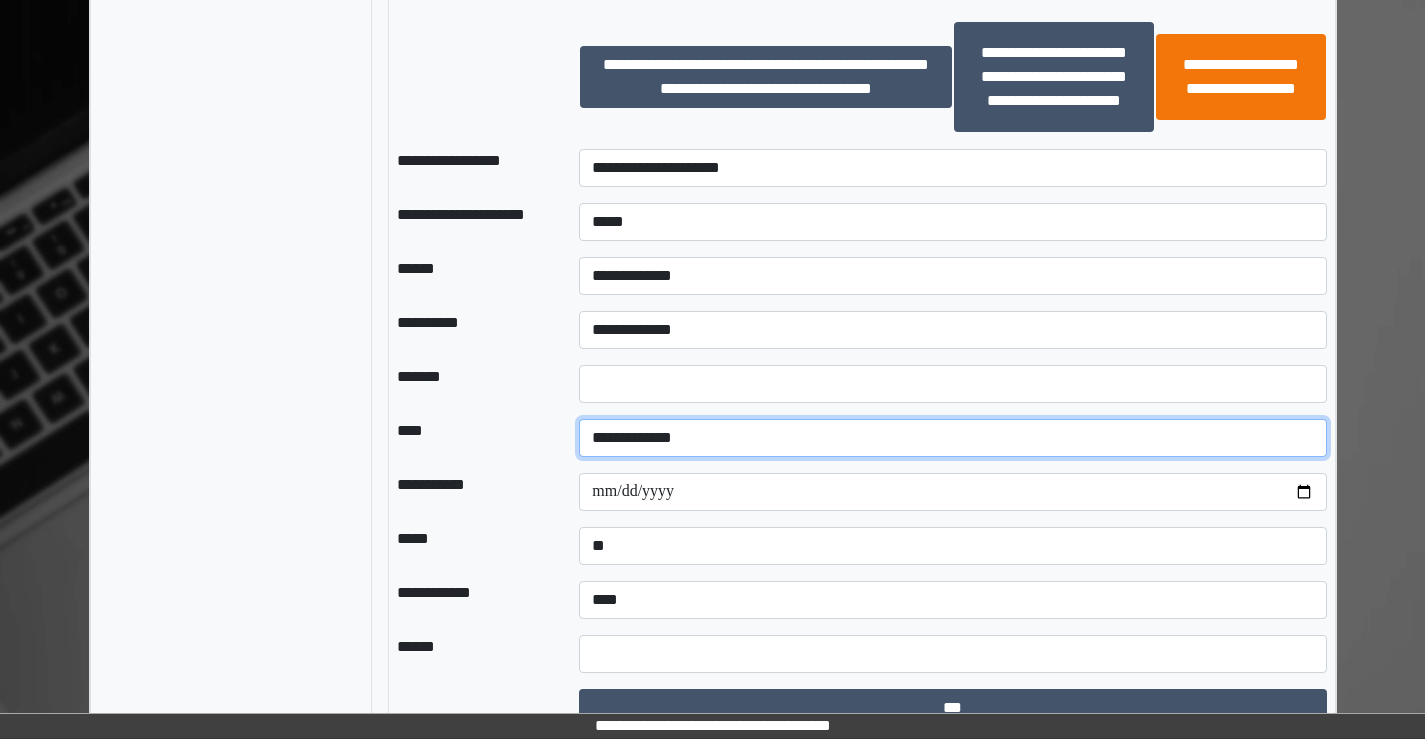 scroll, scrollTop: 1800, scrollLeft: 0, axis: vertical 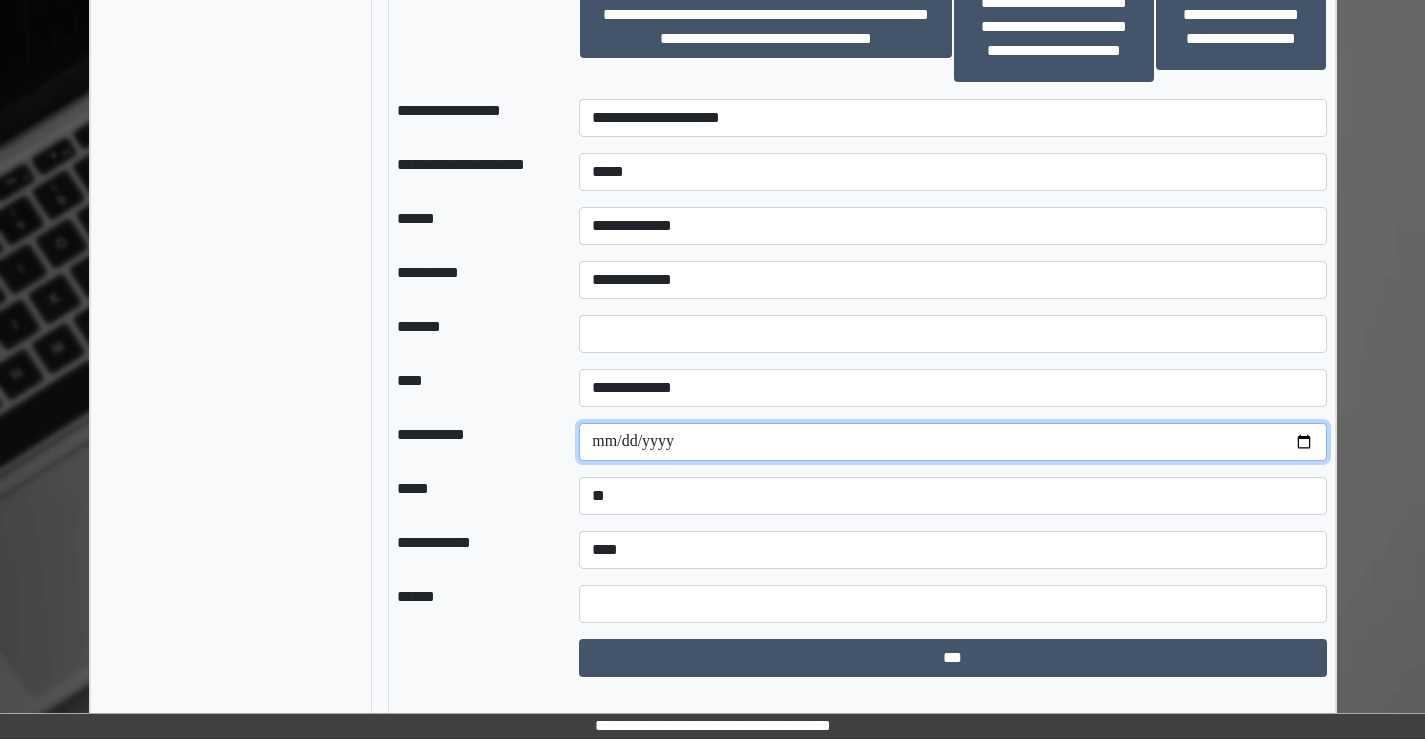 click on "**********" at bounding box center [952, 442] 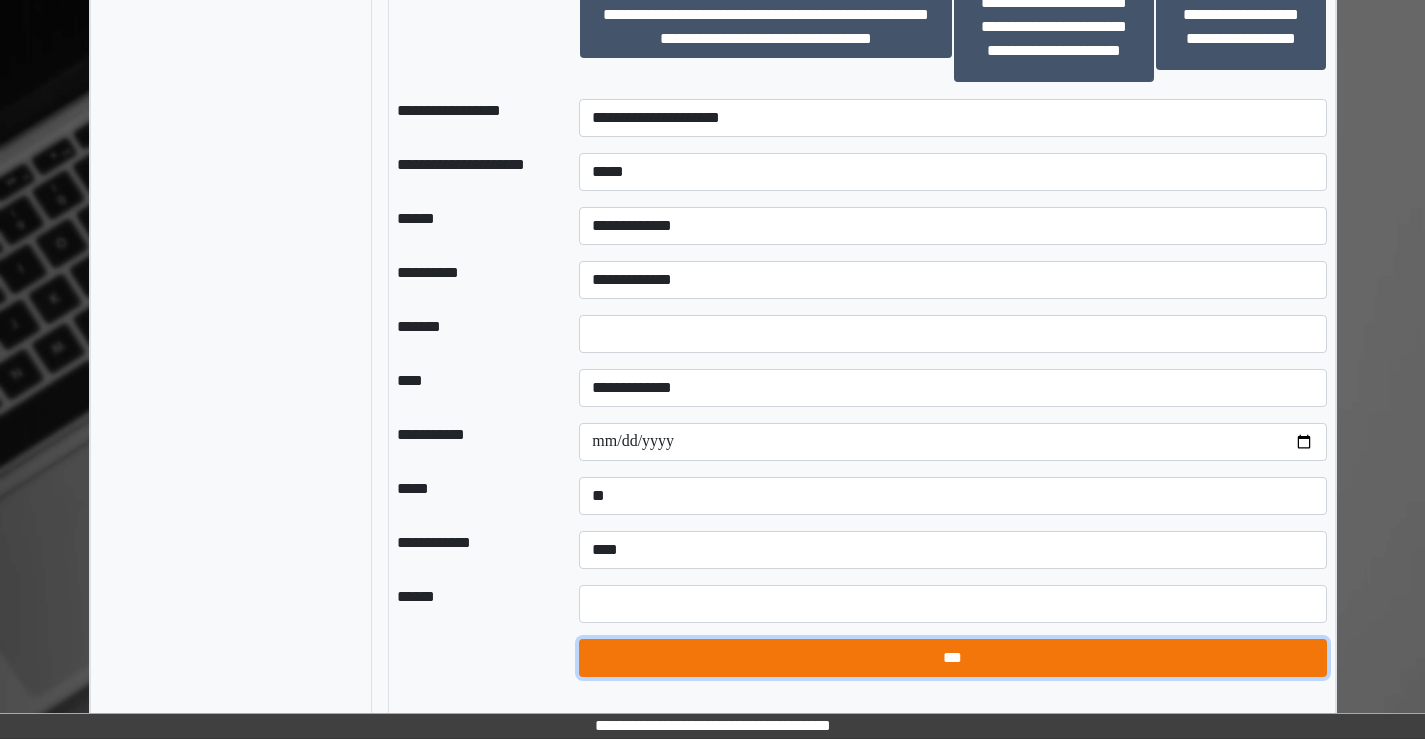 click on "***" at bounding box center [952, 658] 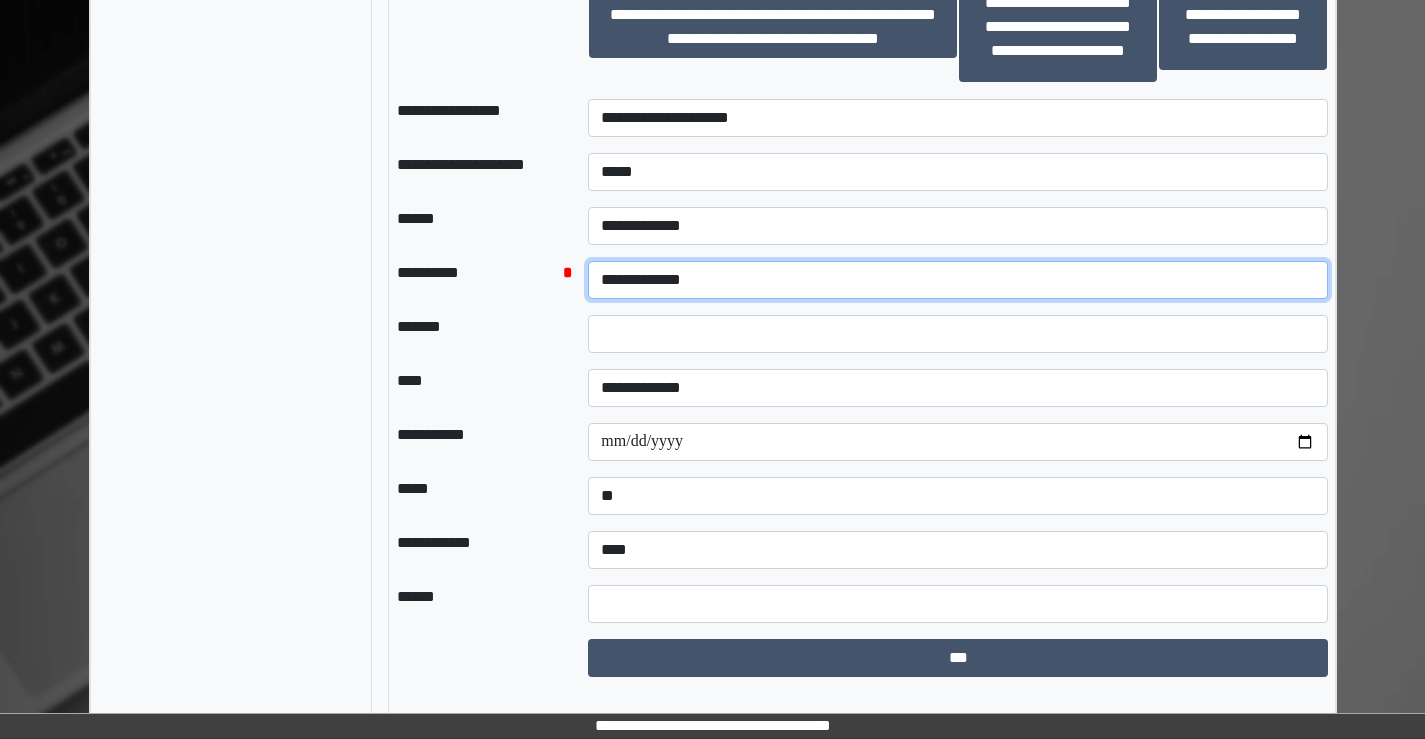 click on "**********" at bounding box center [958, 280] 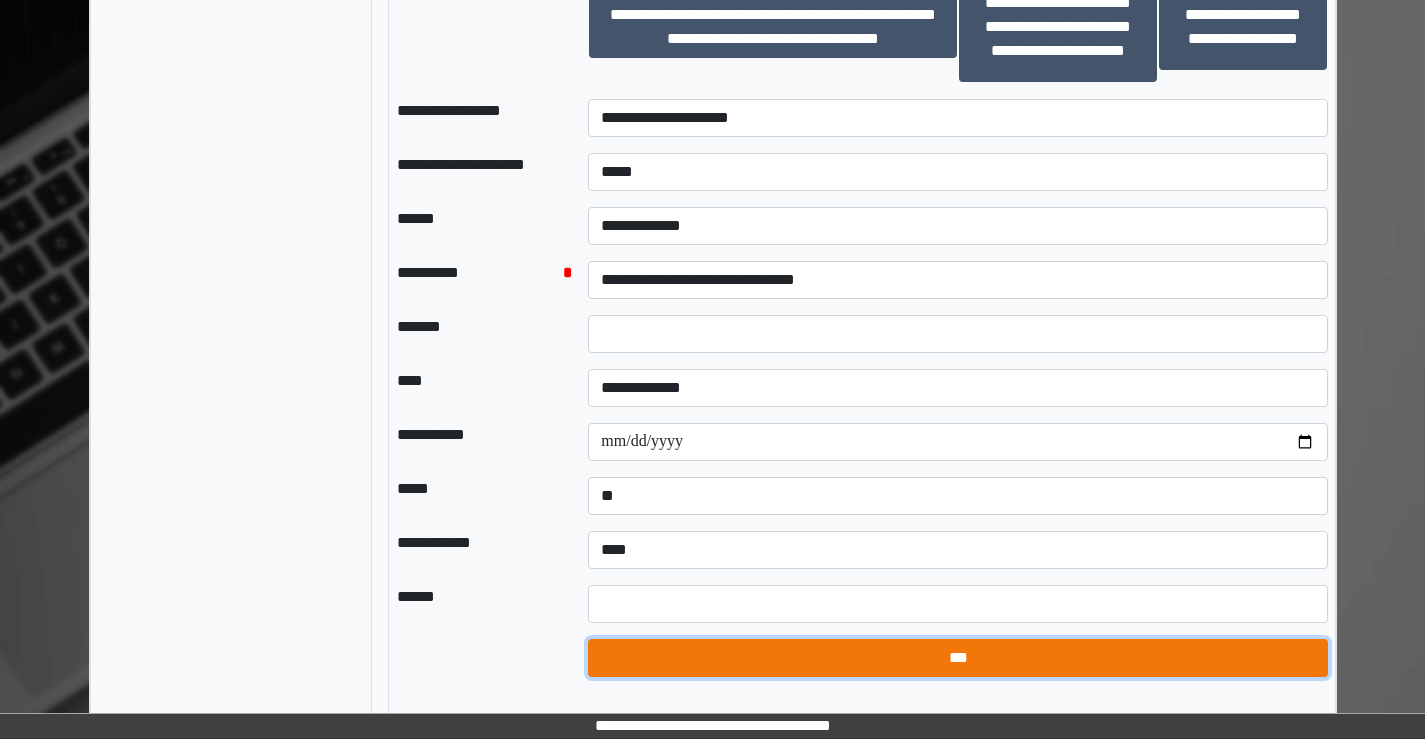 click on "***" at bounding box center [958, 658] 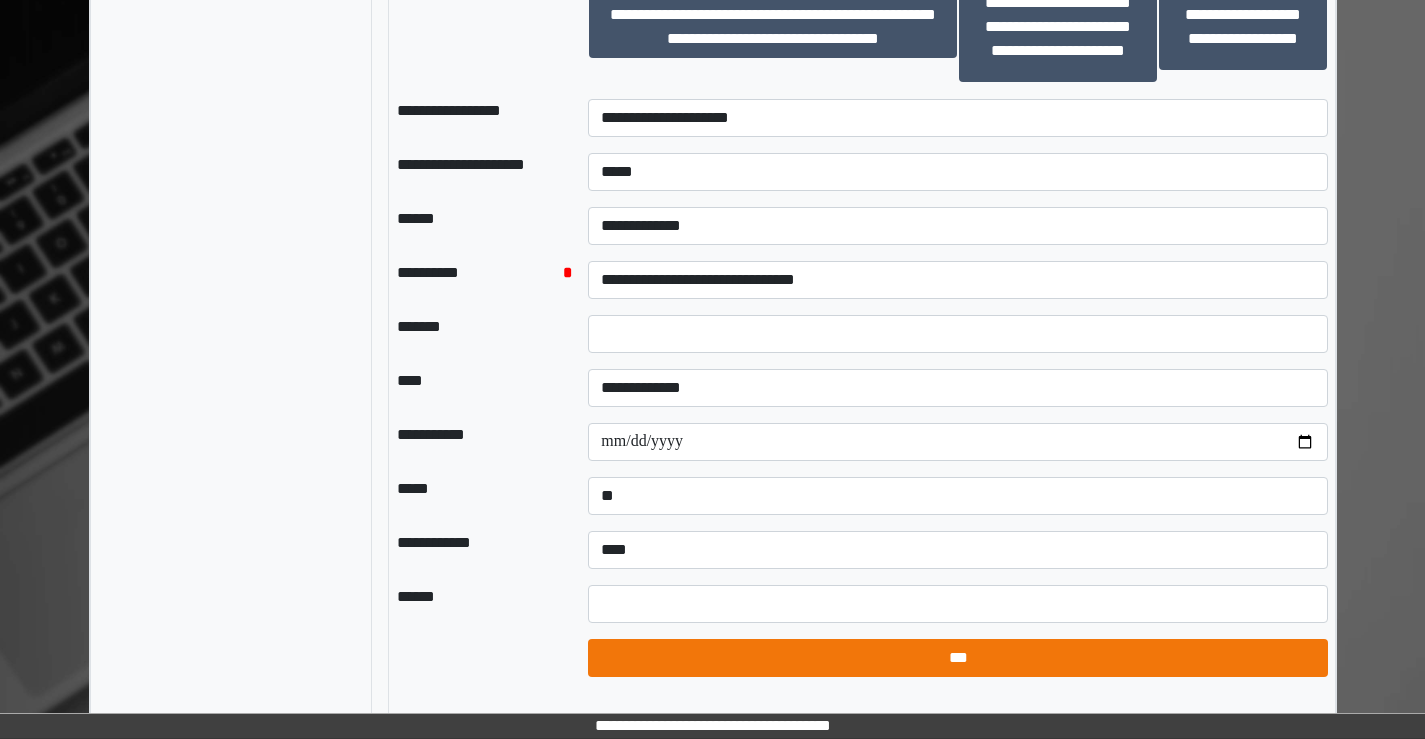 select on "*" 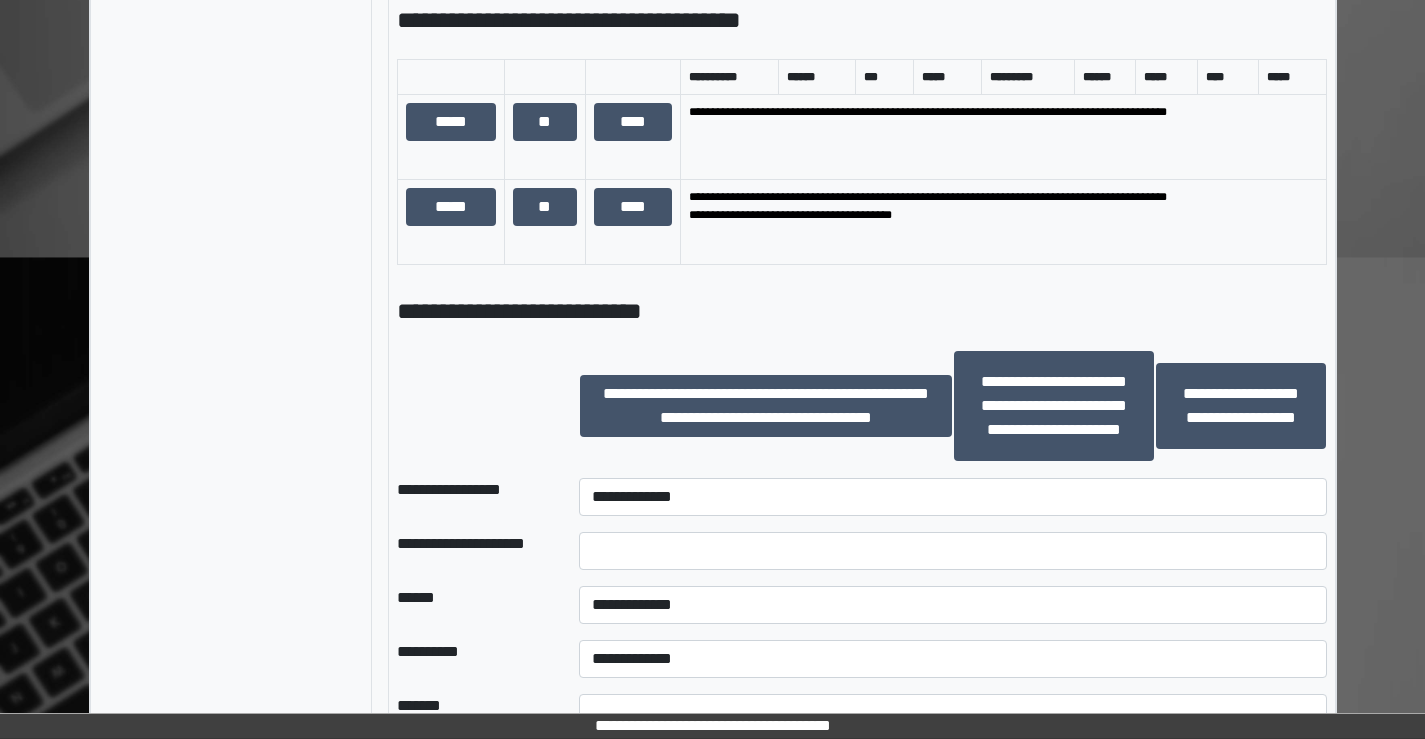 scroll, scrollTop: 1500, scrollLeft: 0, axis: vertical 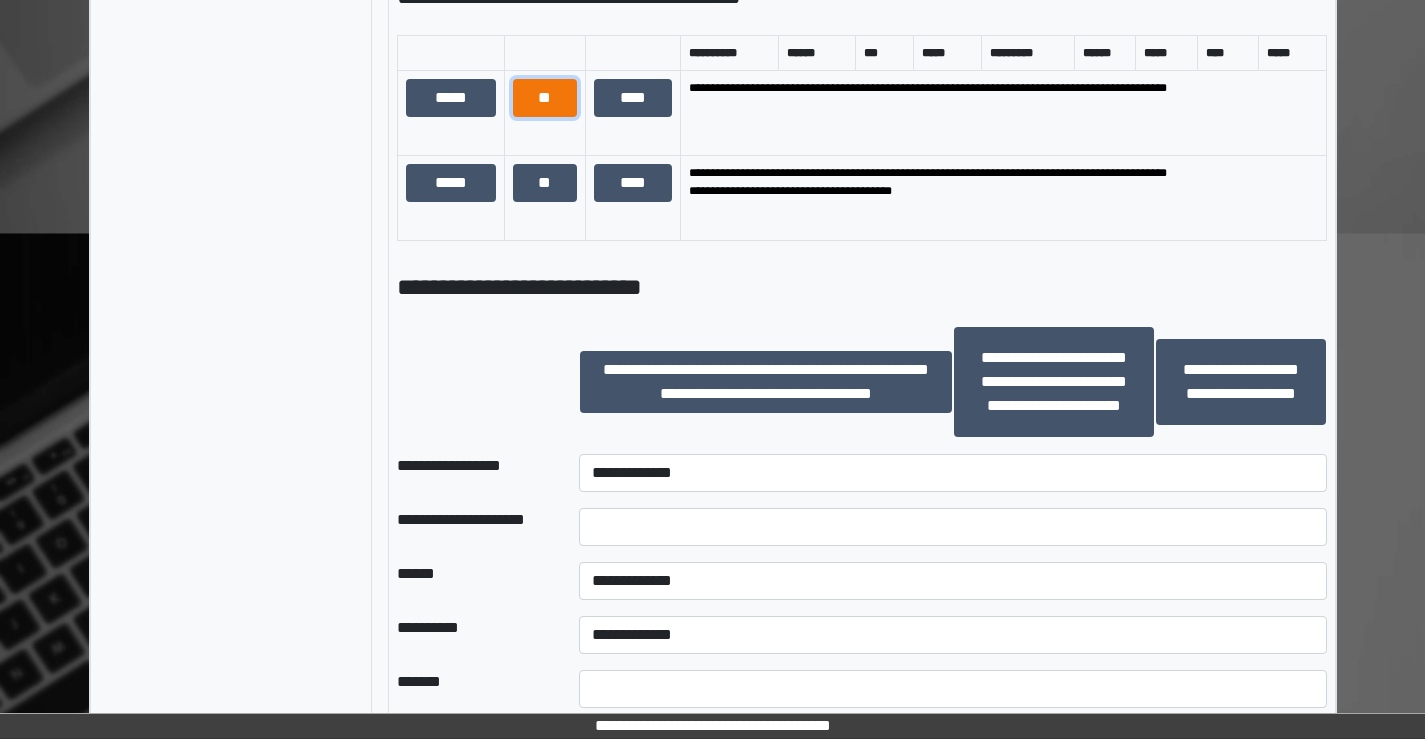 click on "**" at bounding box center [545, 98] 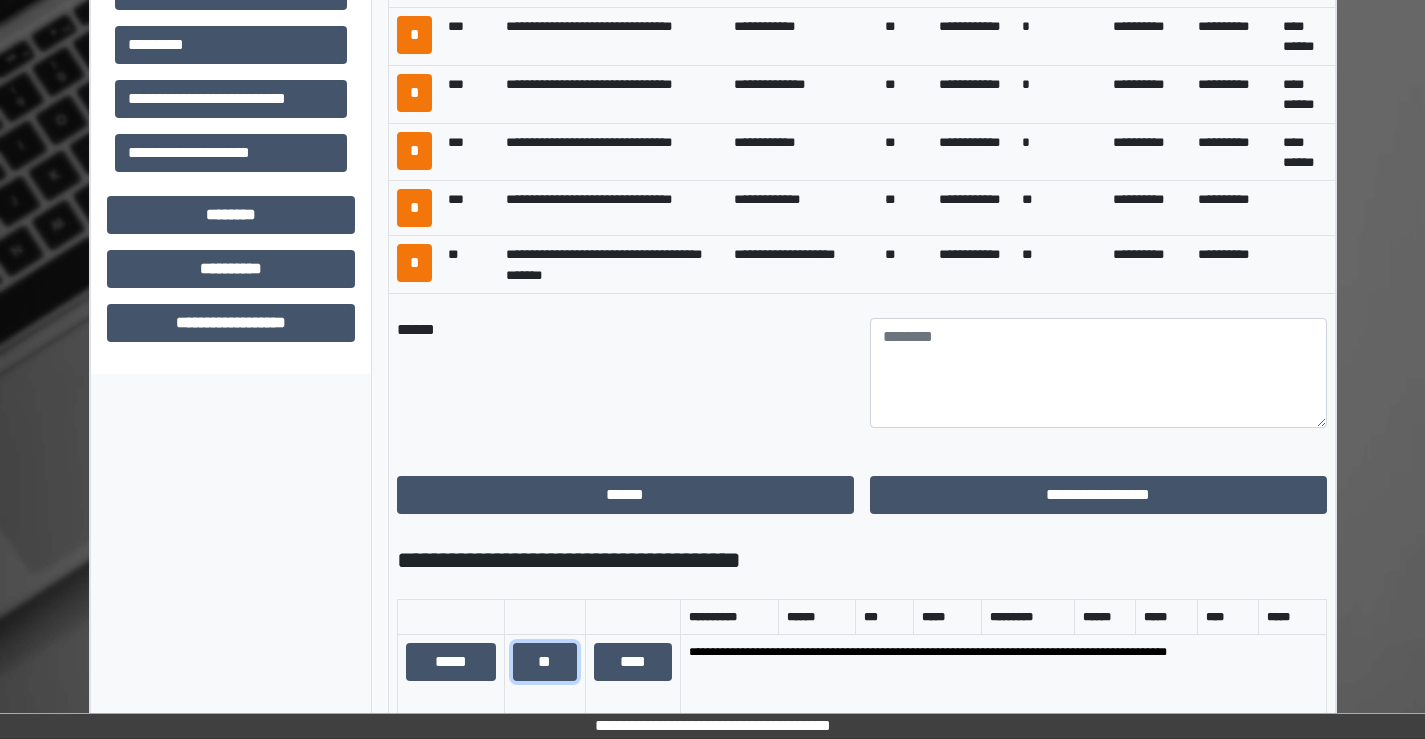 scroll, scrollTop: 900, scrollLeft: 0, axis: vertical 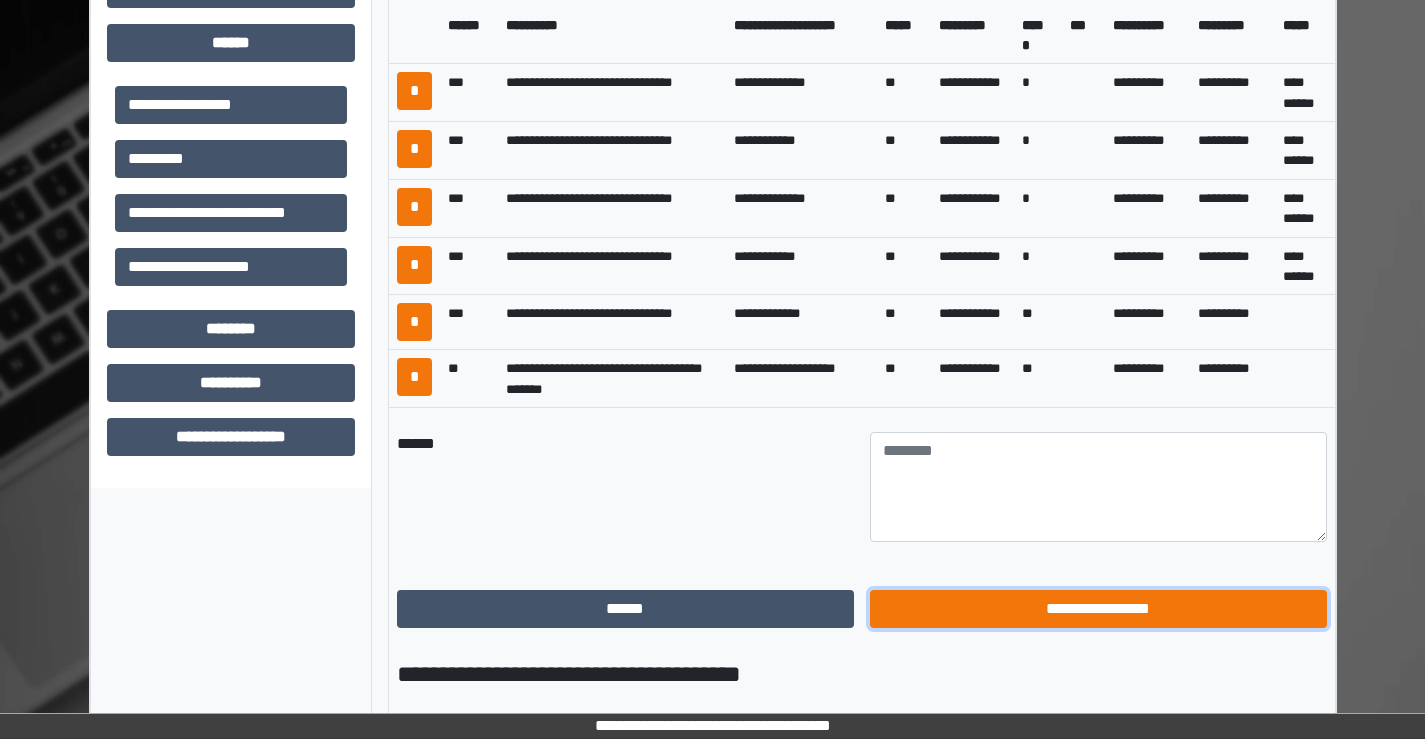 click on "**********" at bounding box center [1098, 609] 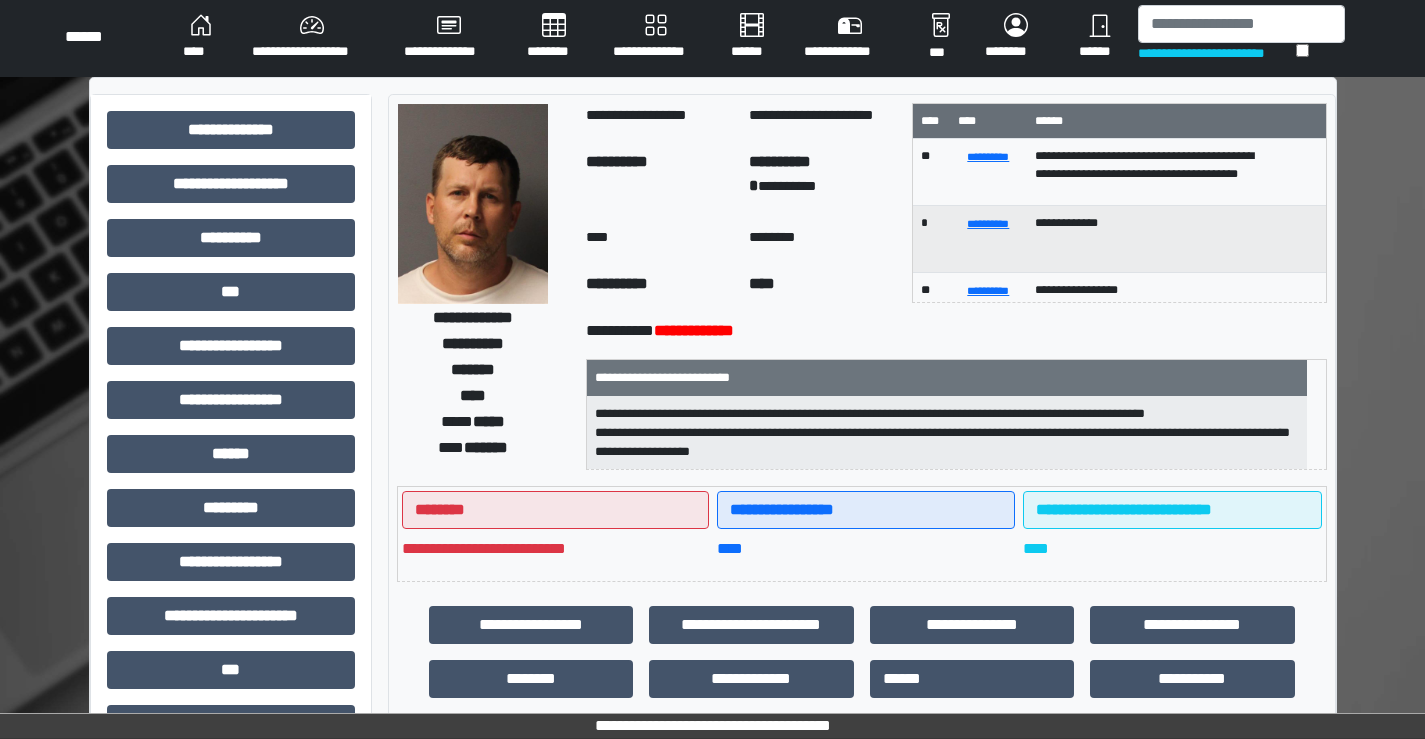 scroll, scrollTop: 0, scrollLeft: 0, axis: both 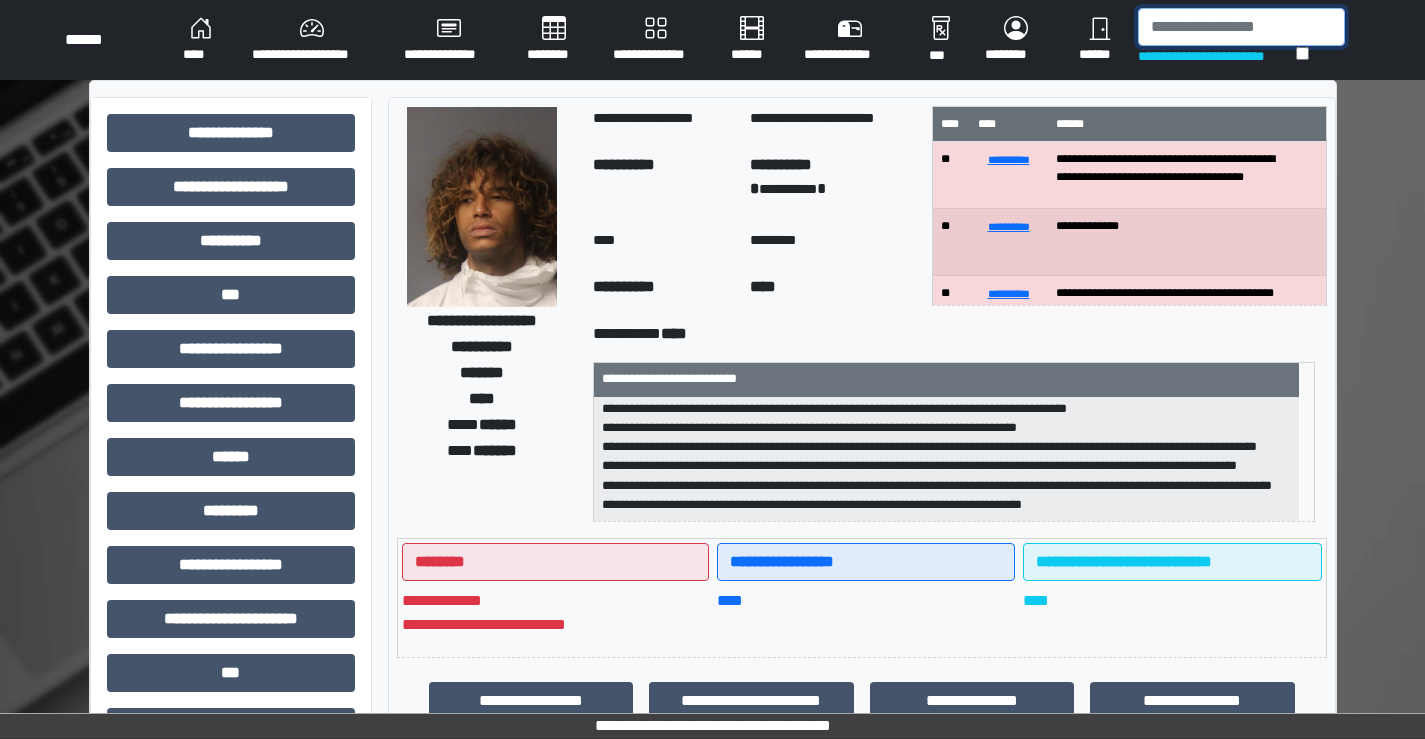 click at bounding box center (1241, 27) 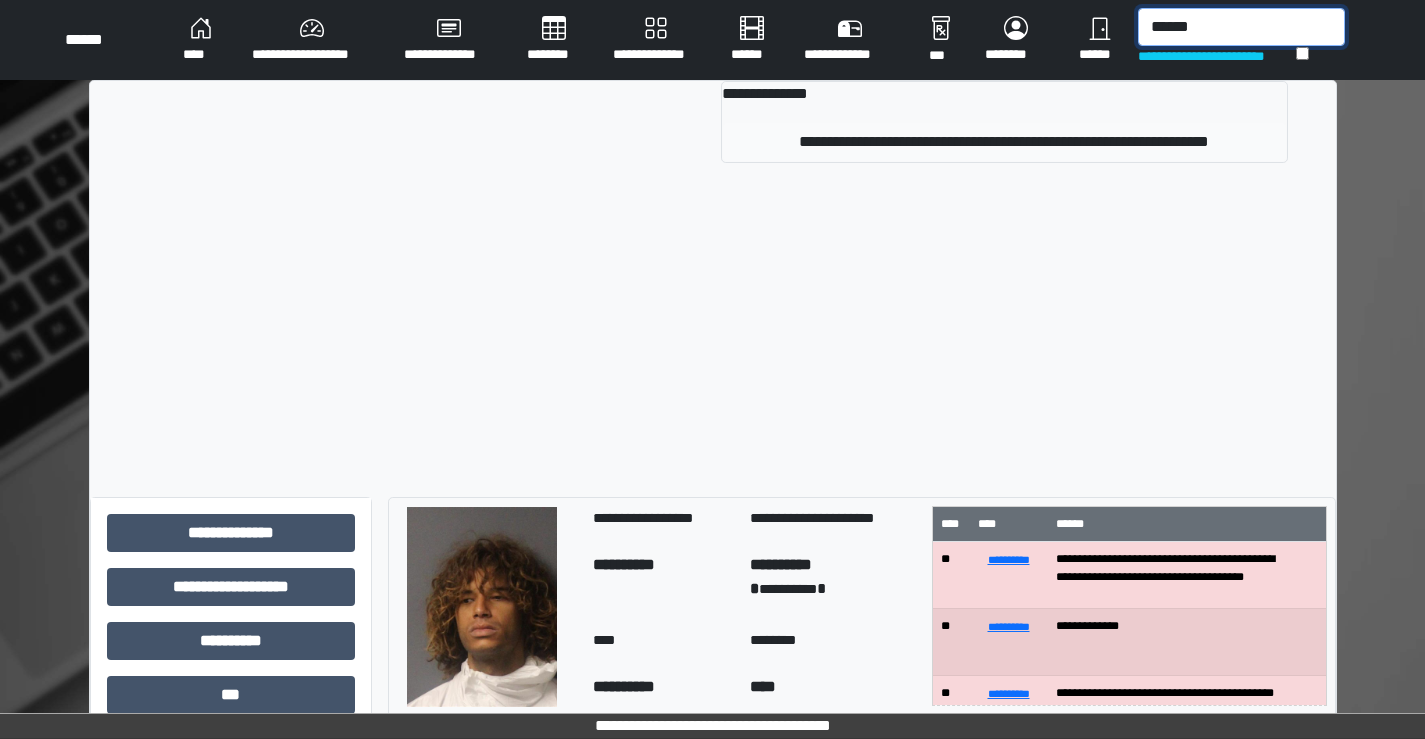 type on "******" 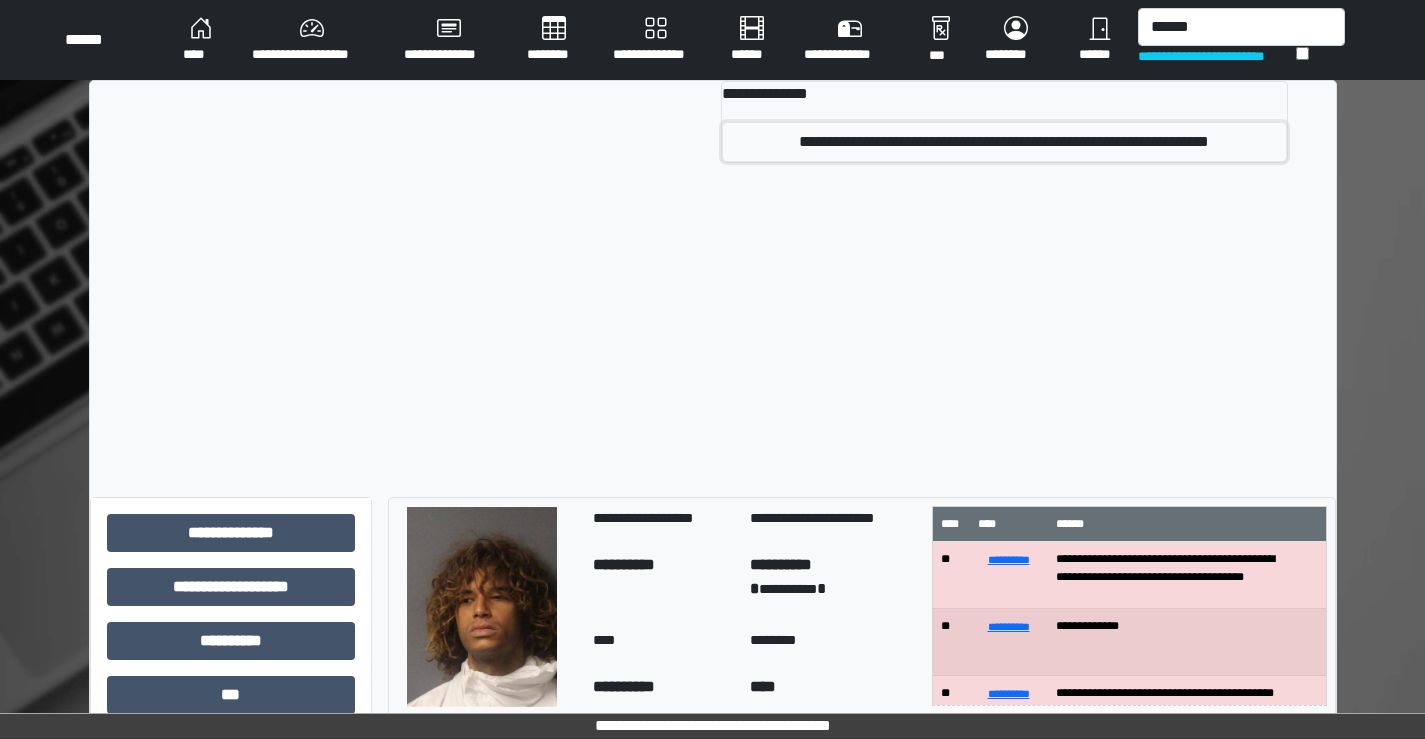 click on "**********" at bounding box center (1004, 142) 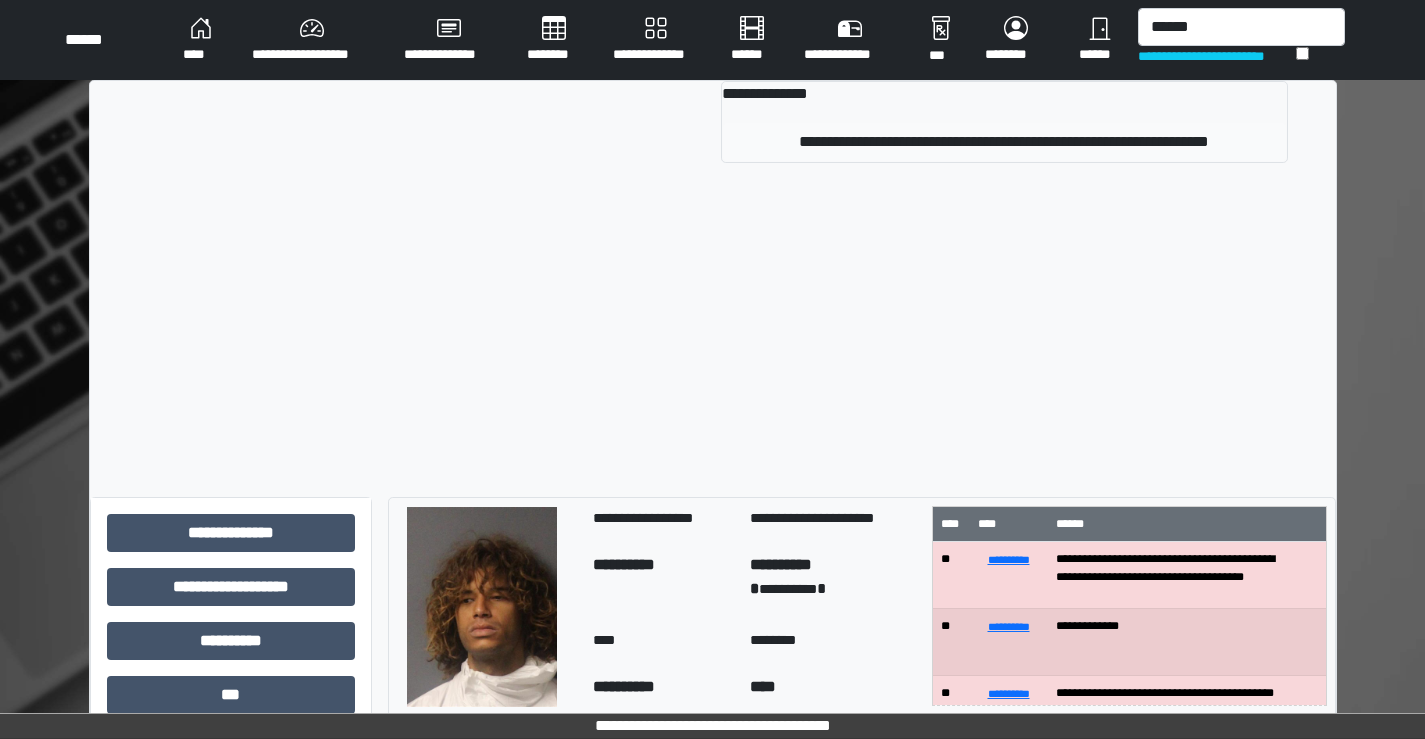 type 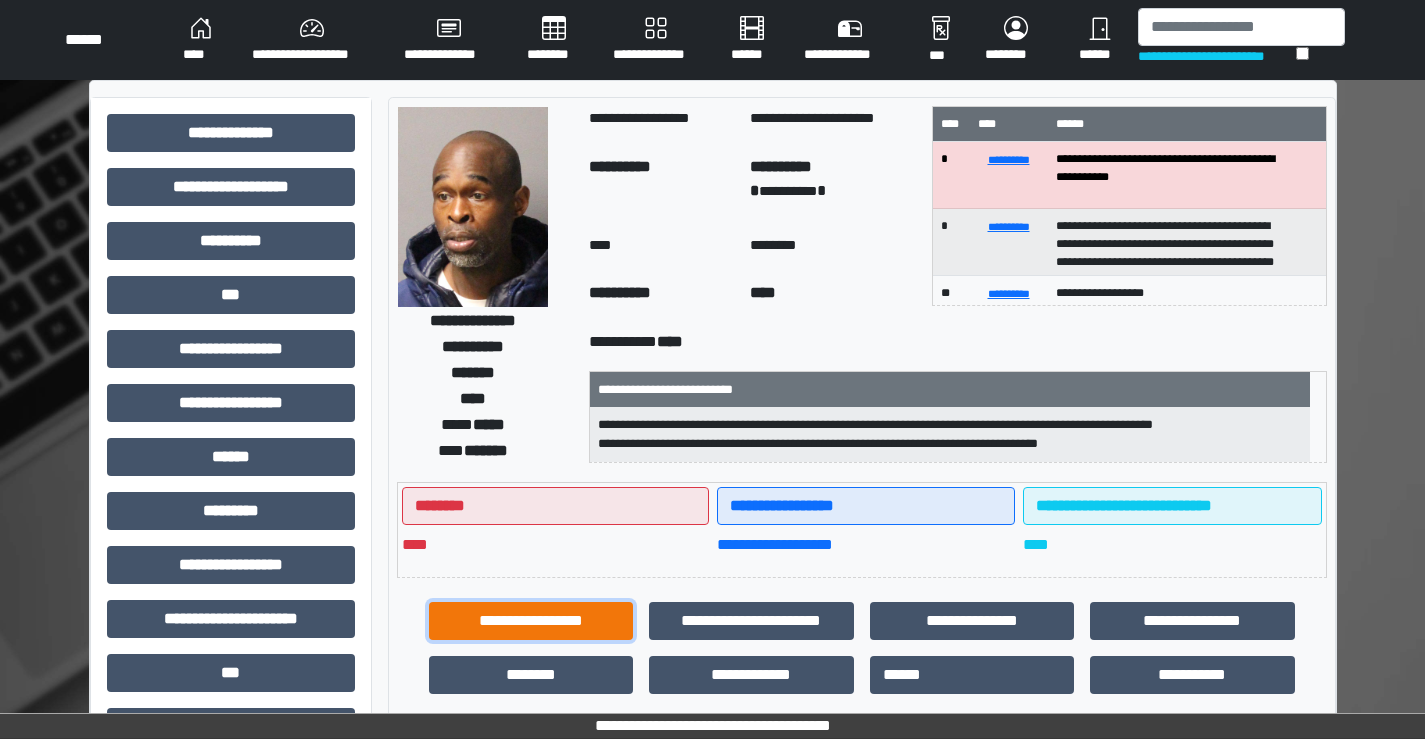 click on "**********" at bounding box center [531, 621] 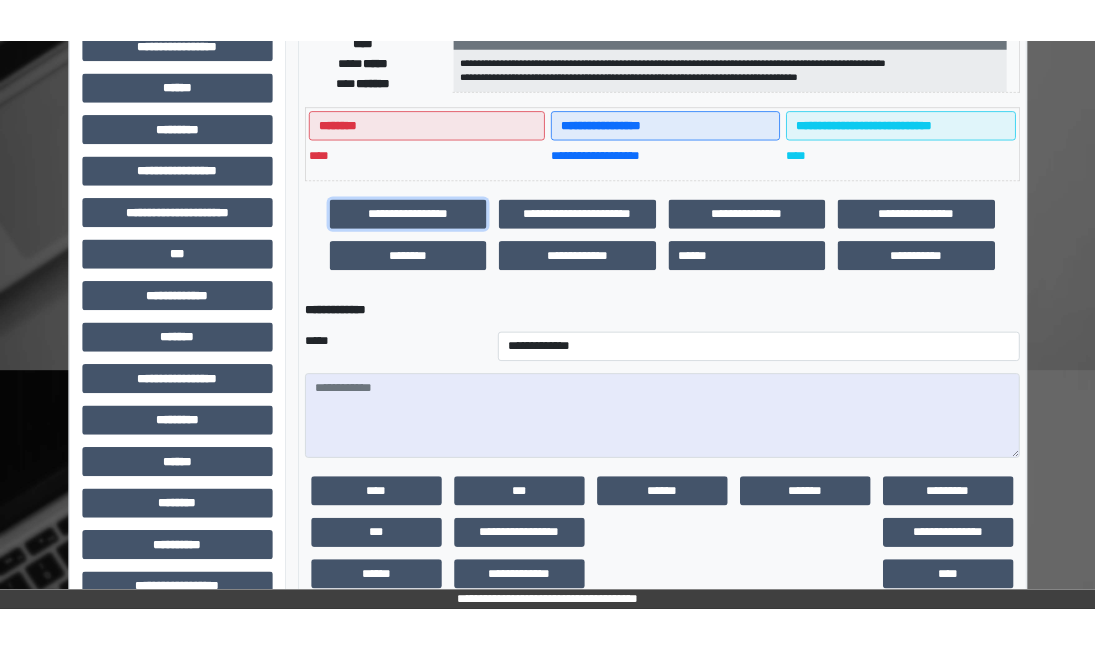 scroll, scrollTop: 400, scrollLeft: 0, axis: vertical 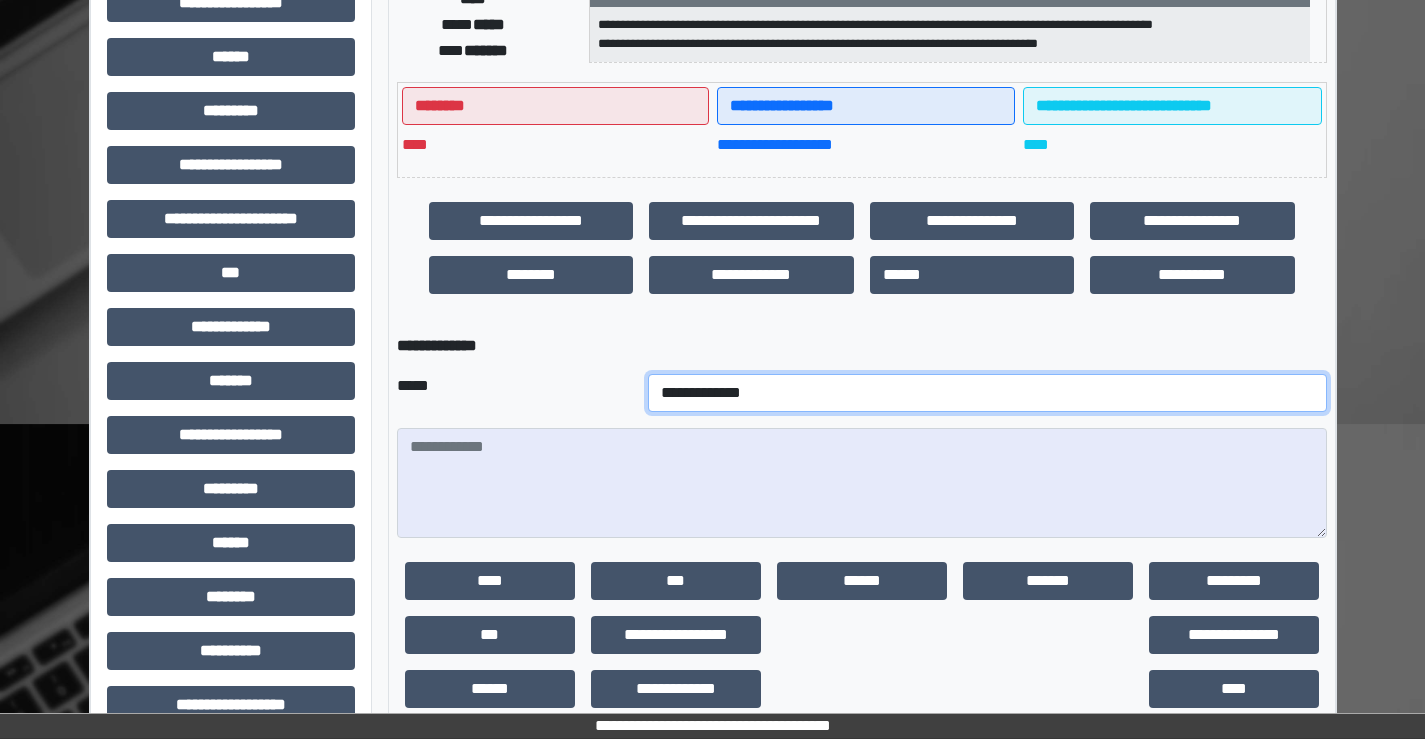click on "**********" at bounding box center [987, 393] 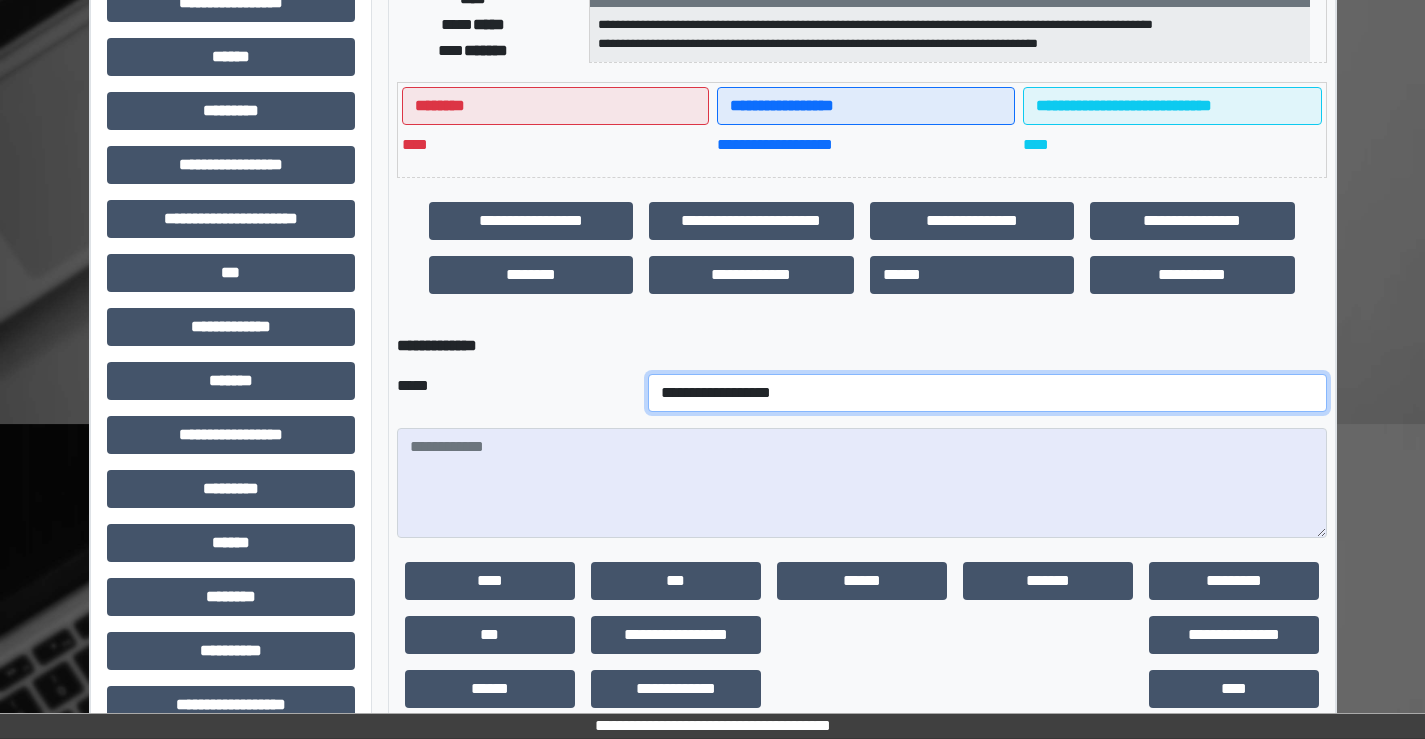 click on "**********" at bounding box center (987, 393) 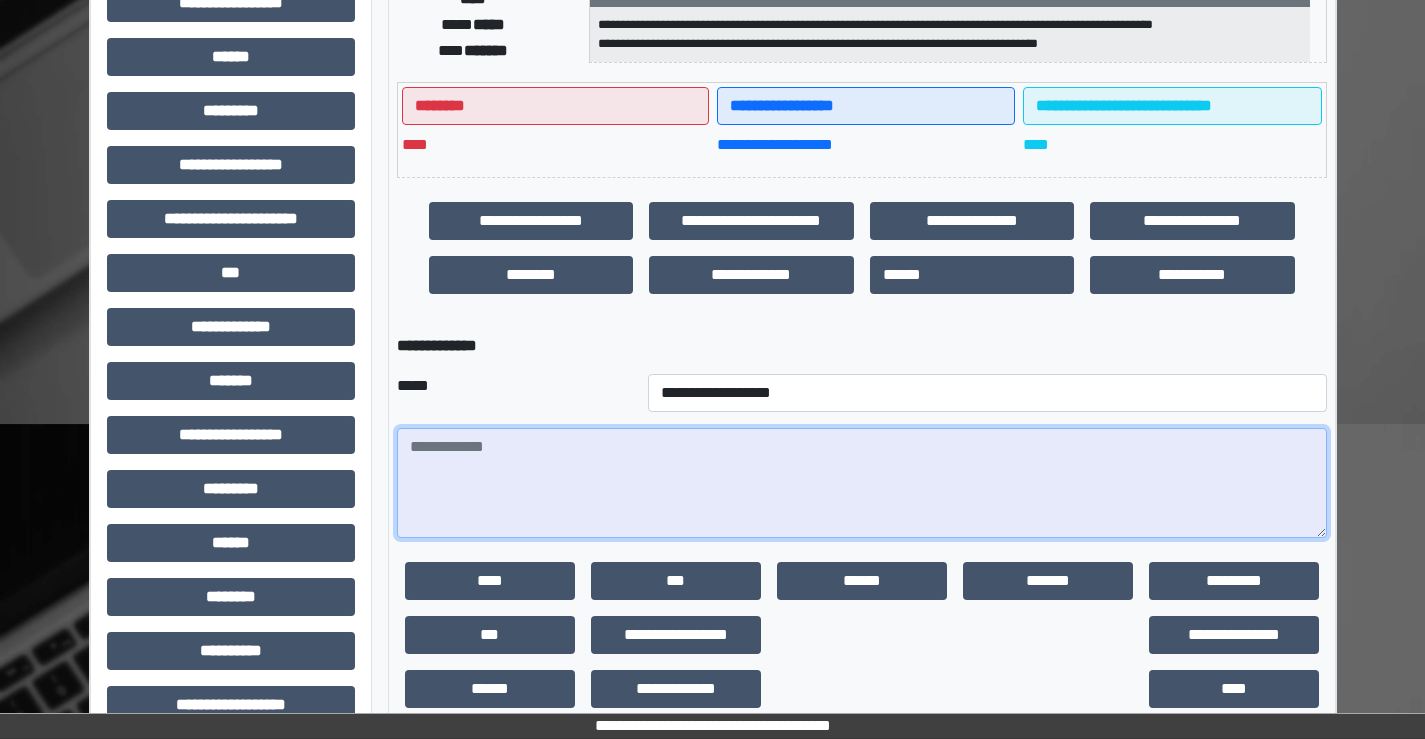 drag, startPoint x: 469, startPoint y: 455, endPoint x: 482, endPoint y: 455, distance: 13 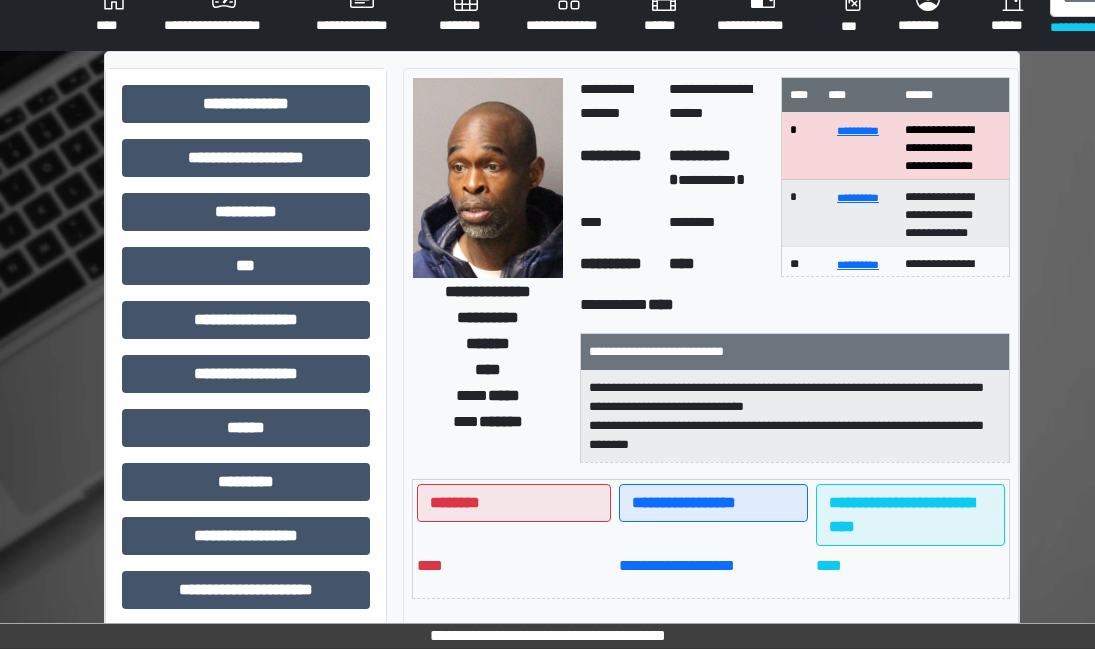 scroll, scrollTop: 0, scrollLeft: 0, axis: both 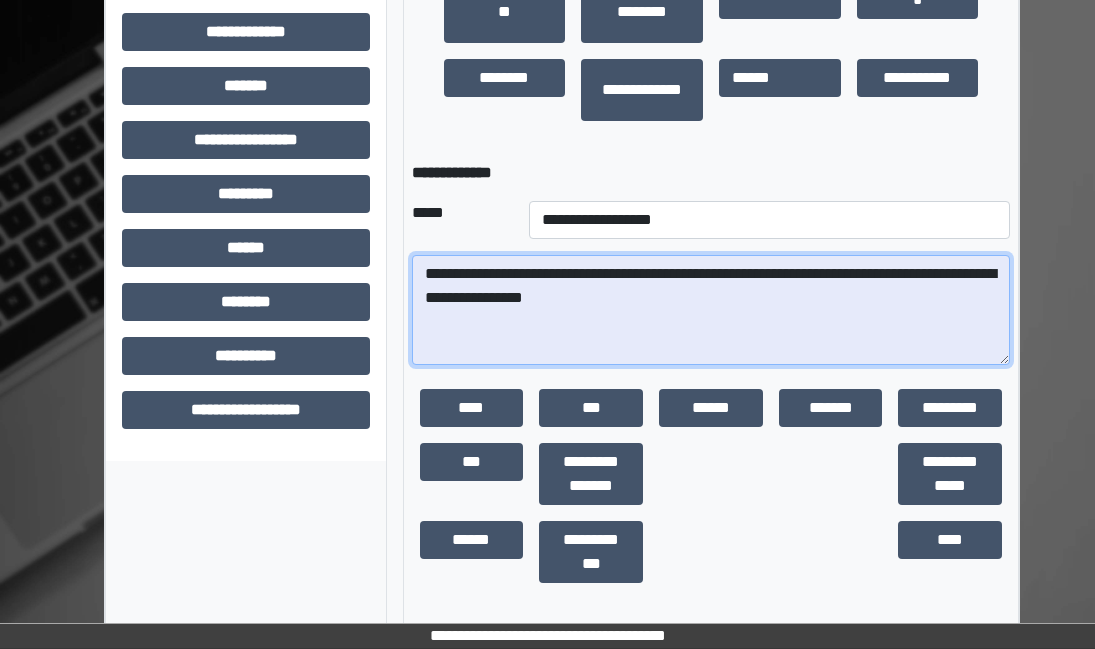 drag, startPoint x: 680, startPoint y: 295, endPoint x: 493, endPoint y: 299, distance: 187.04277 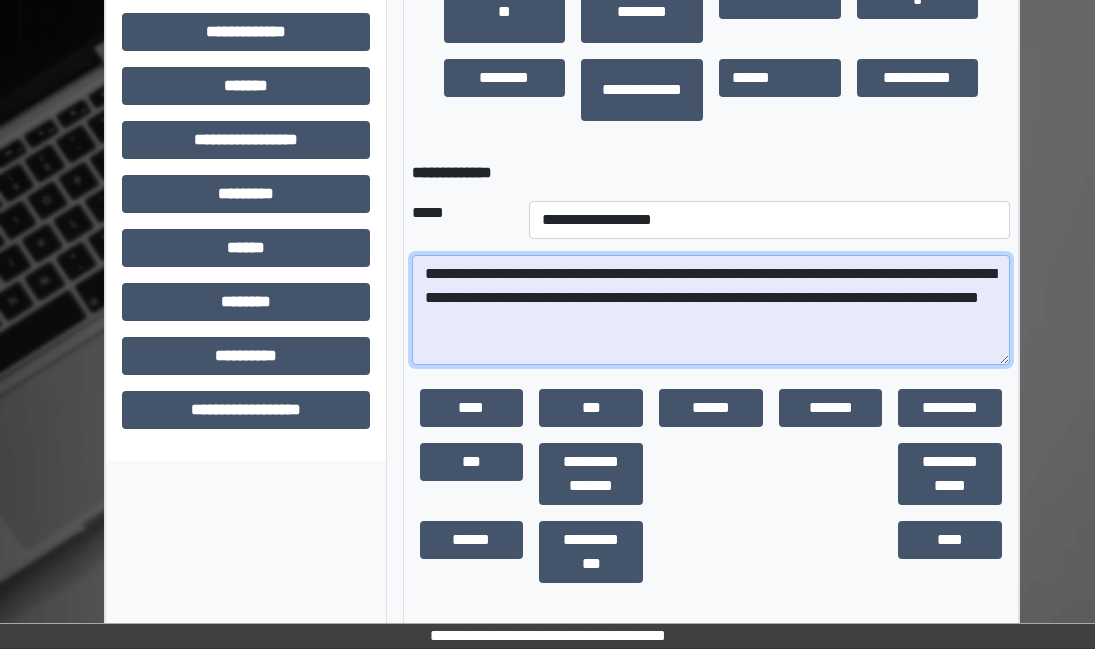 click on "**********" at bounding box center [711, 310] 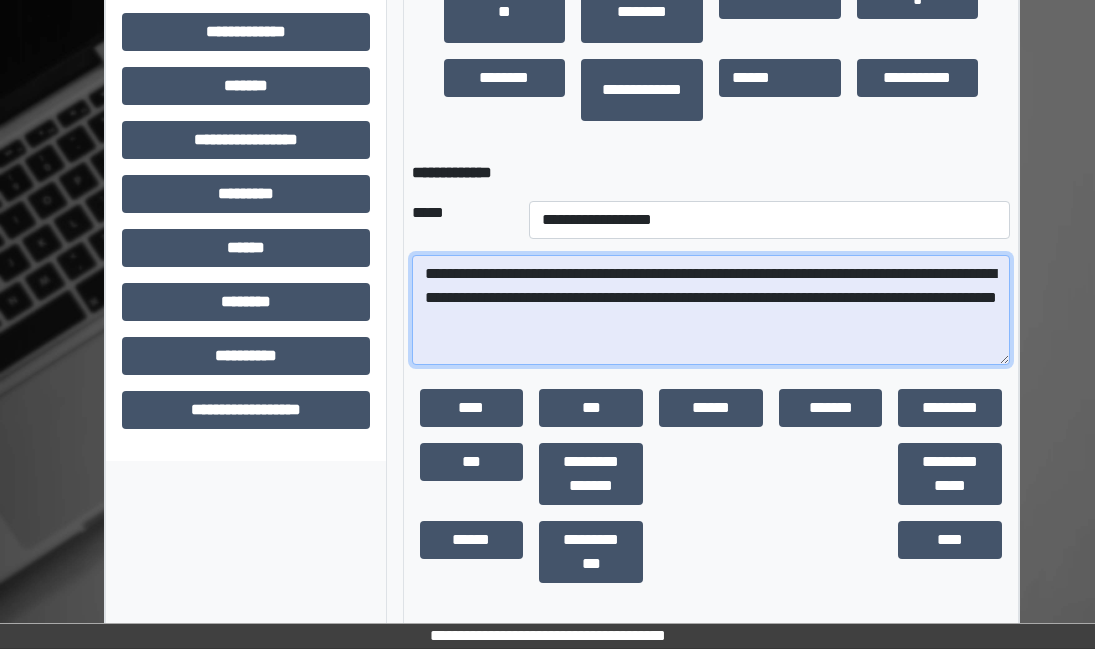 click on "**********" at bounding box center [711, 310] 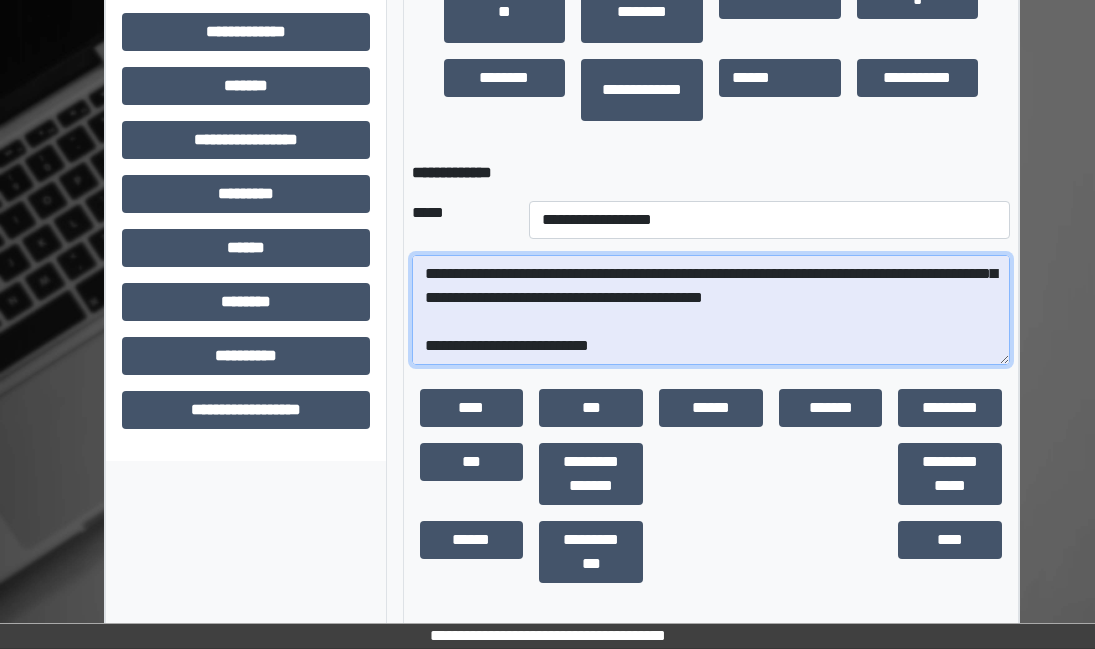 scroll, scrollTop: 48, scrollLeft: 0, axis: vertical 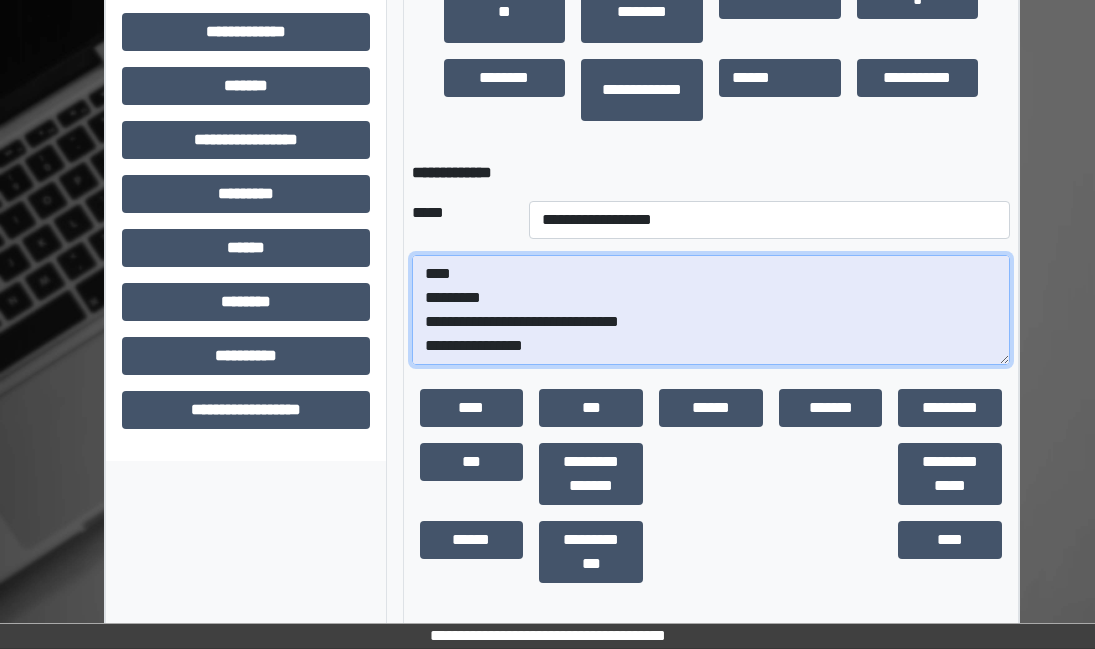 click on "**********" at bounding box center [711, 310] 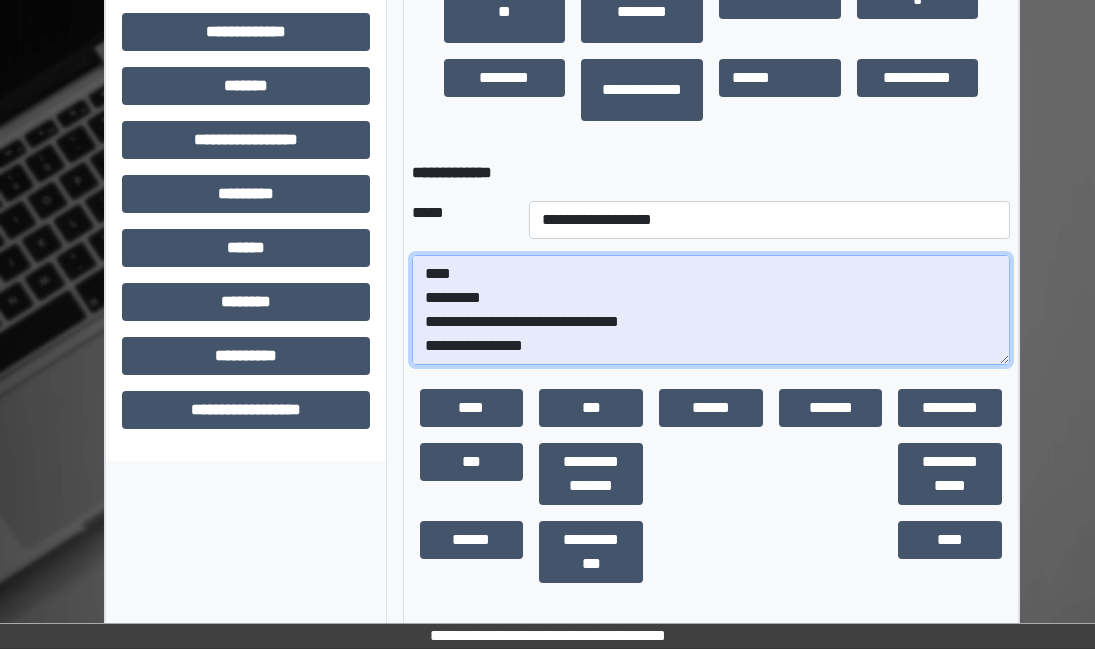 click on "**********" at bounding box center (711, 310) 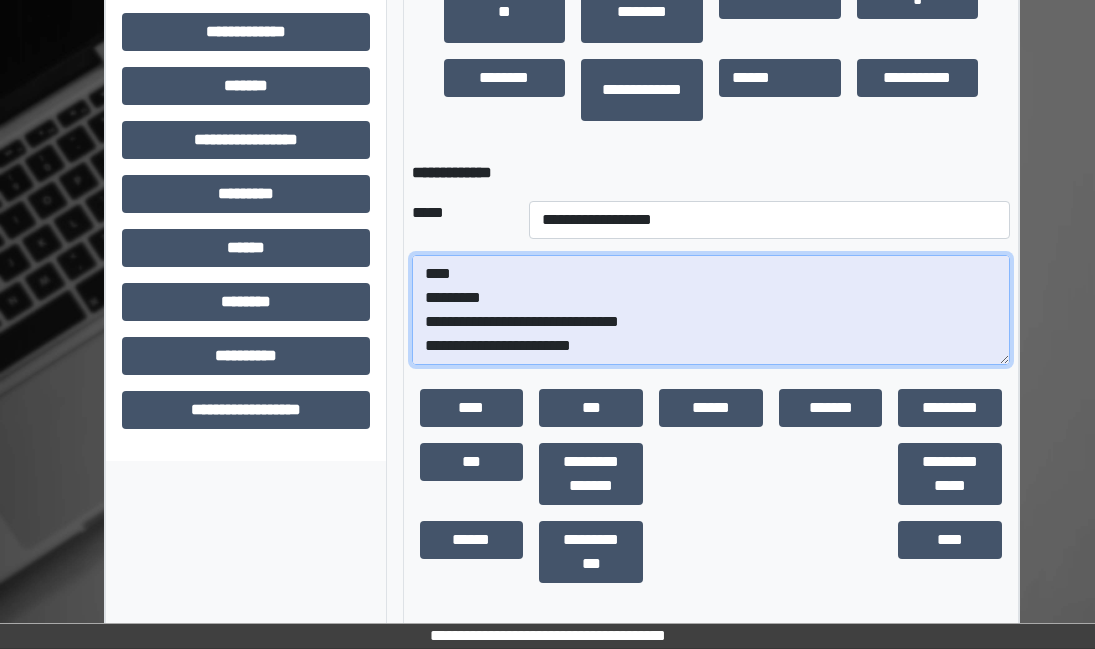 click on "**********" at bounding box center [711, 310] 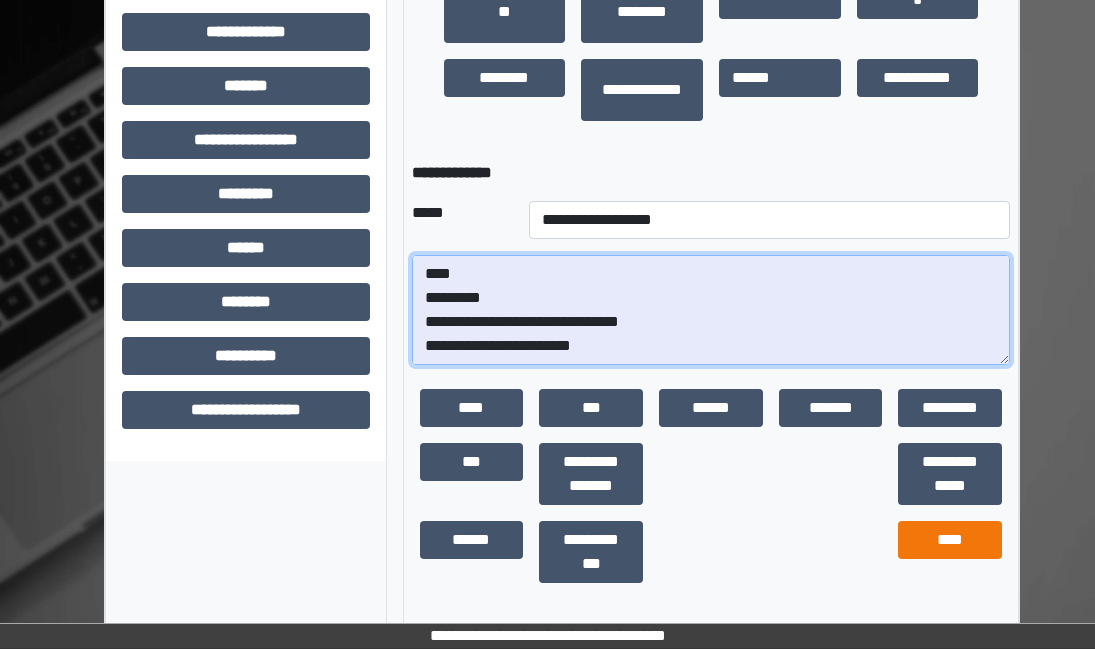 type on "**********" 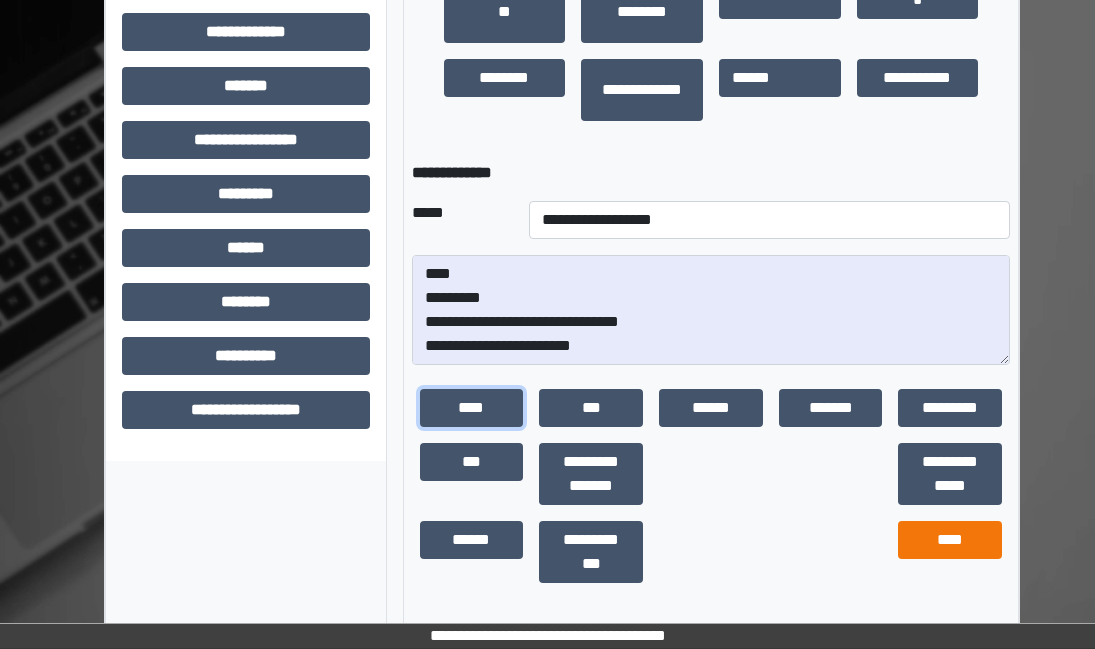 type 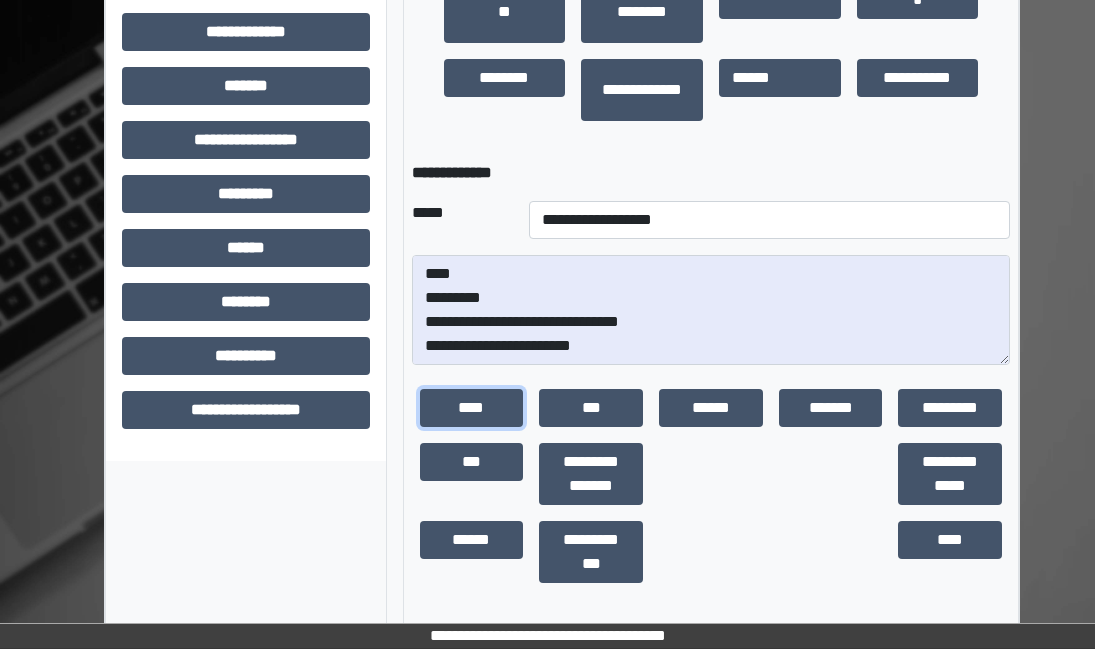 scroll, scrollTop: 192, scrollLeft: 0, axis: vertical 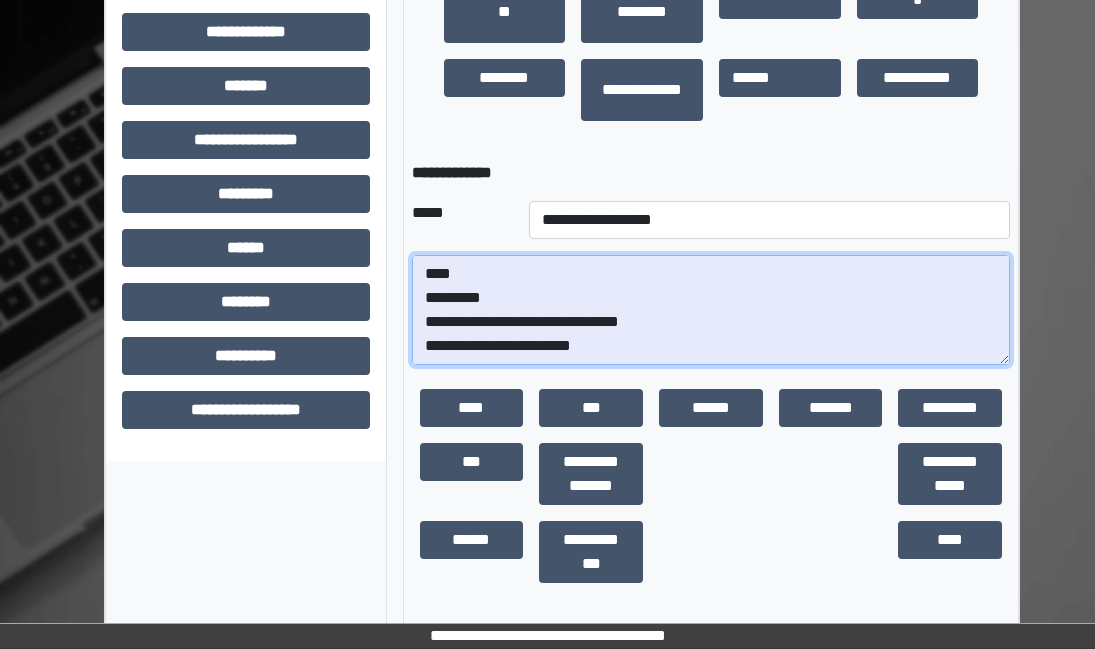 click on "**********" at bounding box center [711, 310] 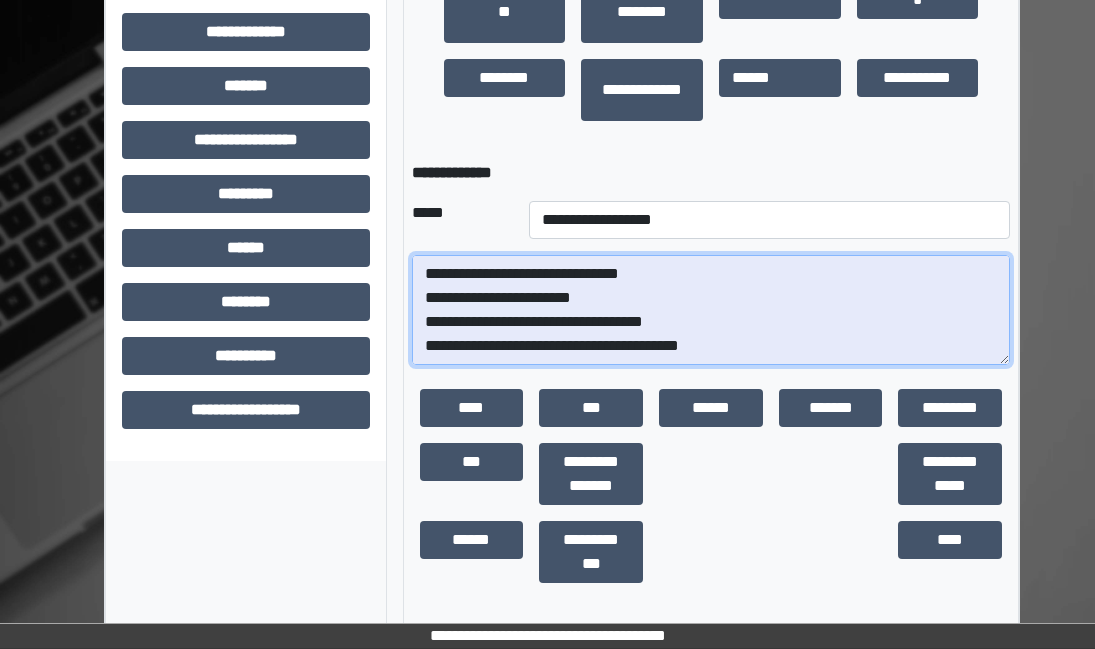 scroll, scrollTop: 257, scrollLeft: 0, axis: vertical 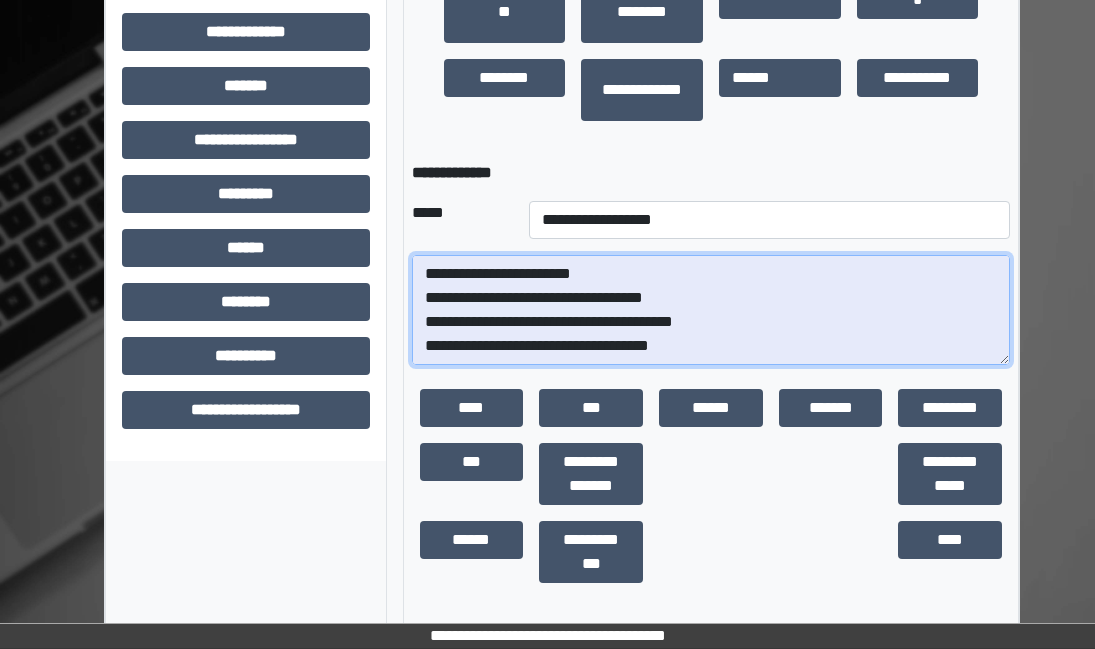 click on "**********" at bounding box center (711, 310) 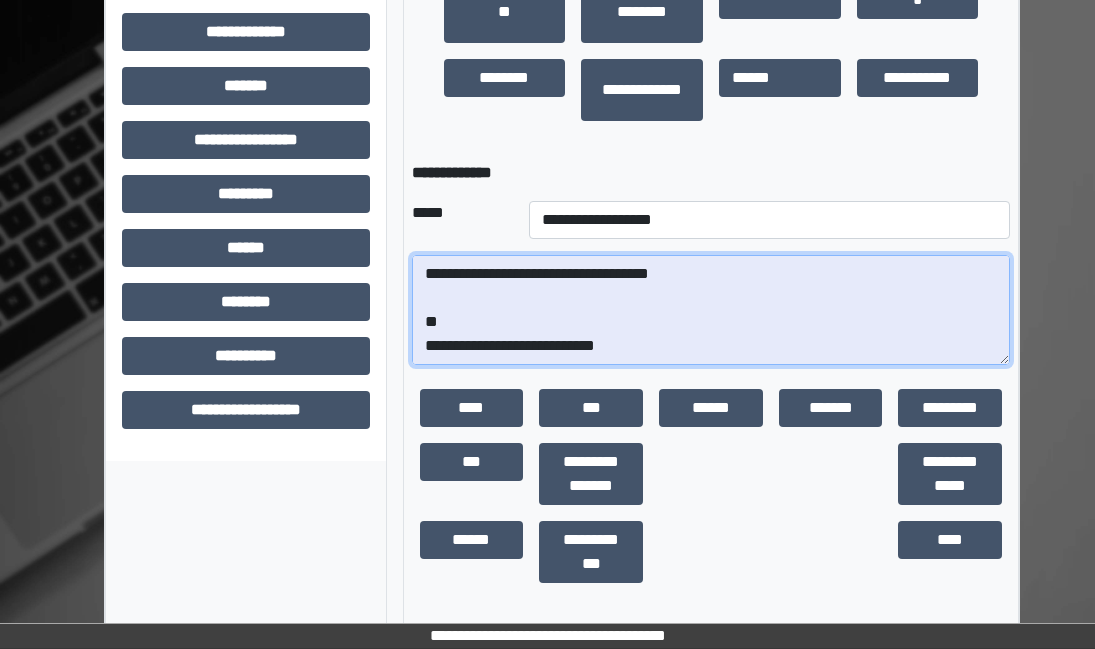 scroll, scrollTop: 229, scrollLeft: 0, axis: vertical 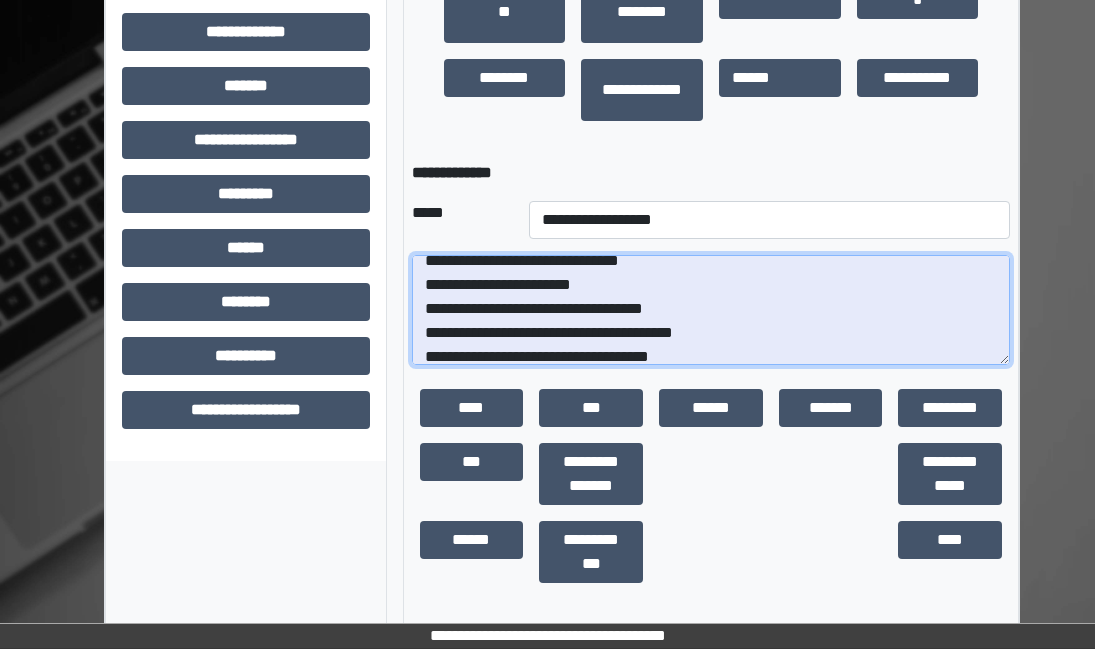 click on "**********" at bounding box center [711, 310] 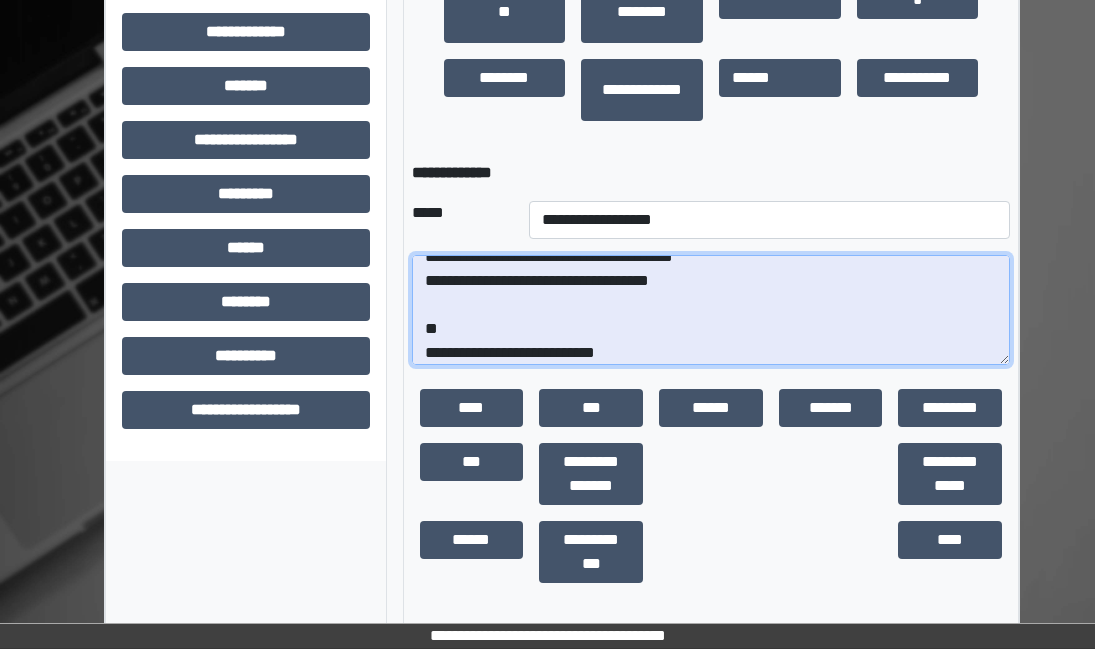 scroll, scrollTop: 360, scrollLeft: 0, axis: vertical 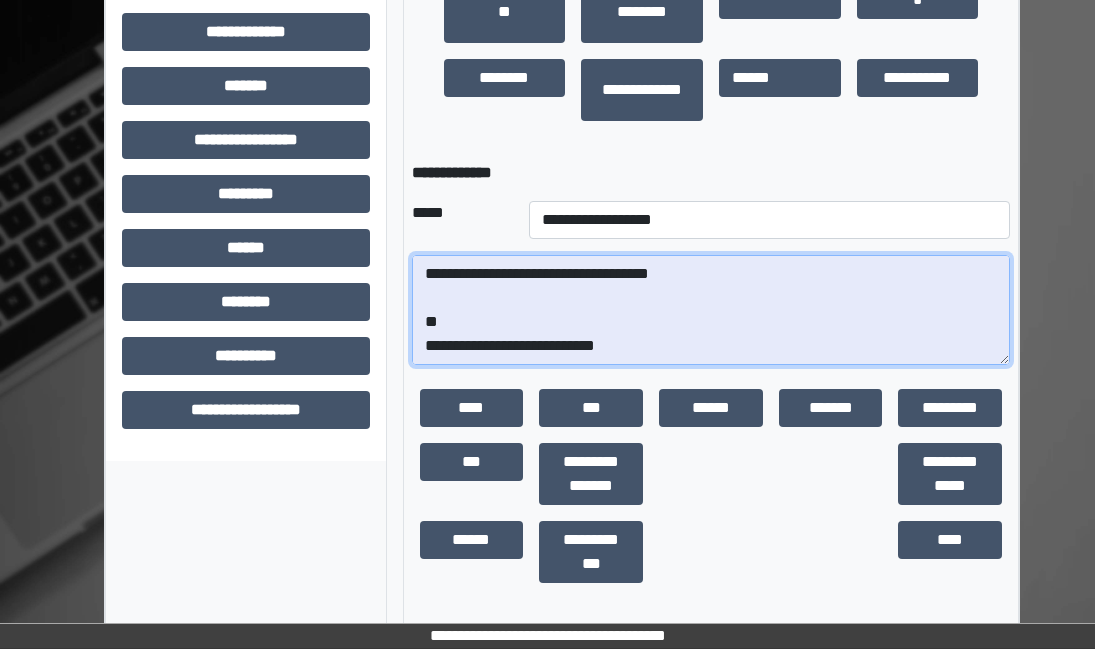 click on "**********" at bounding box center (711, 310) 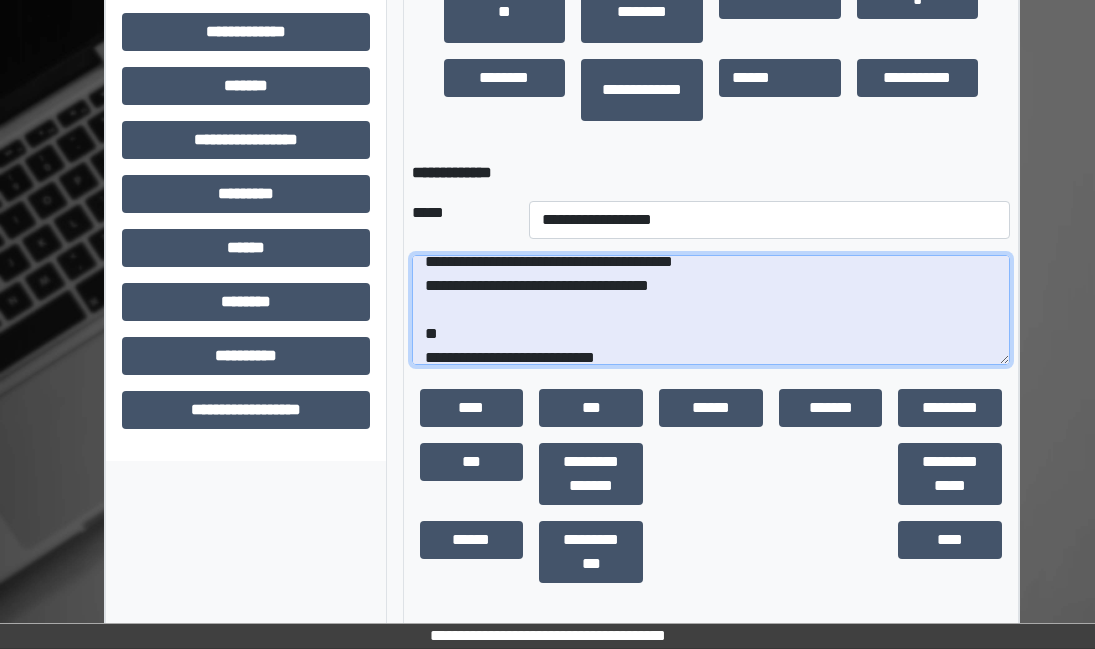 scroll, scrollTop: 360, scrollLeft: 0, axis: vertical 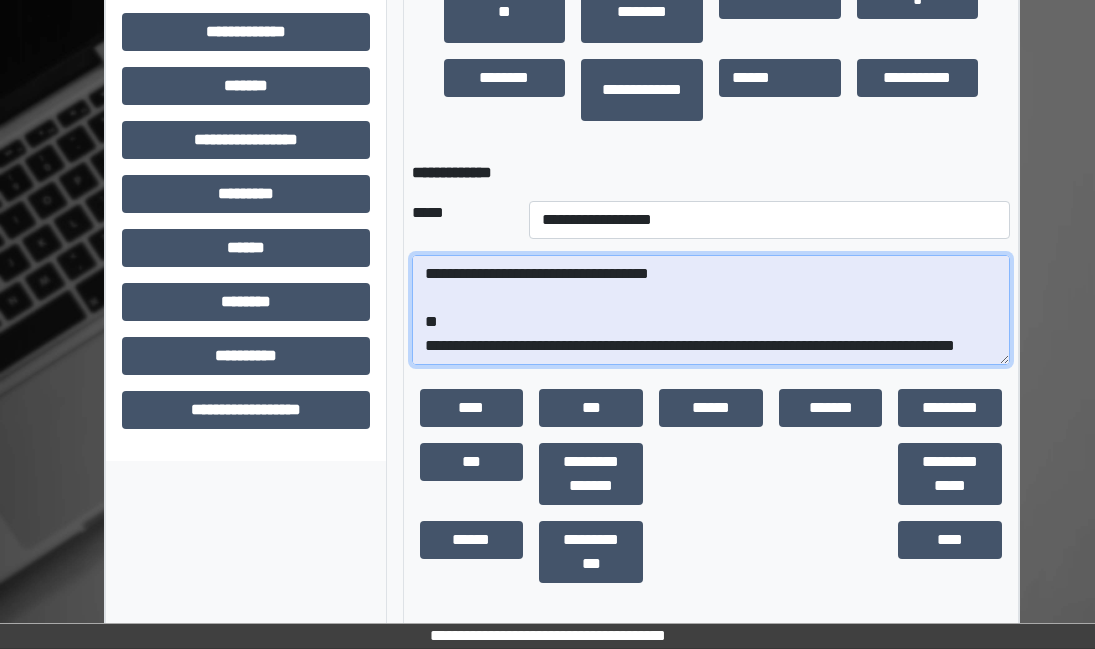 click on "**********" at bounding box center [711, 310] 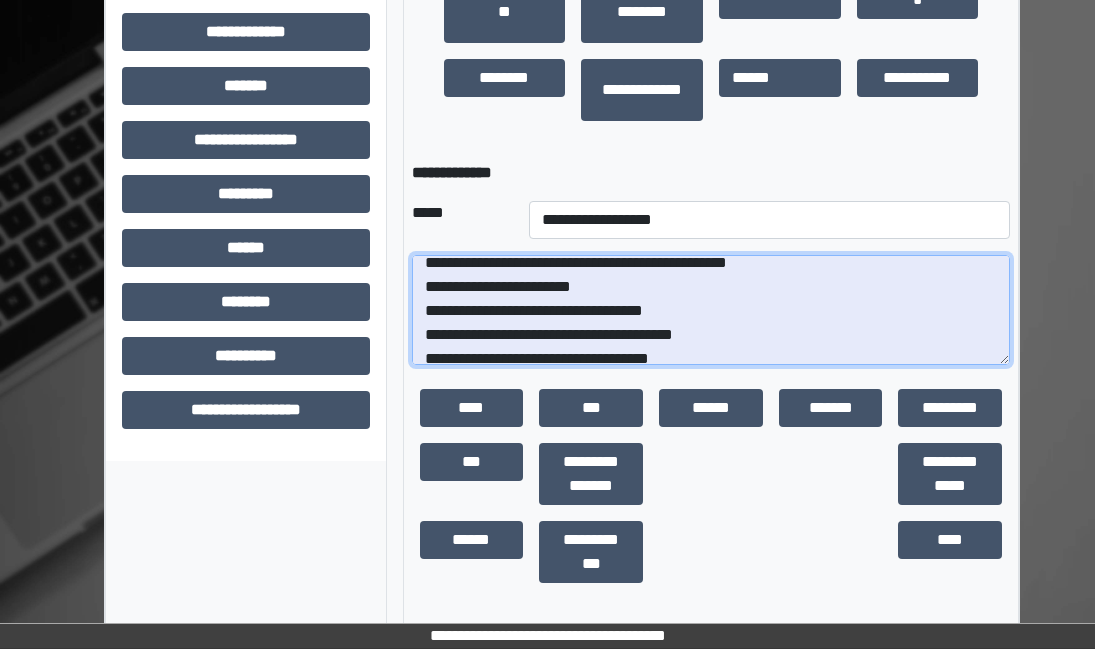scroll, scrollTop: 300, scrollLeft: 0, axis: vertical 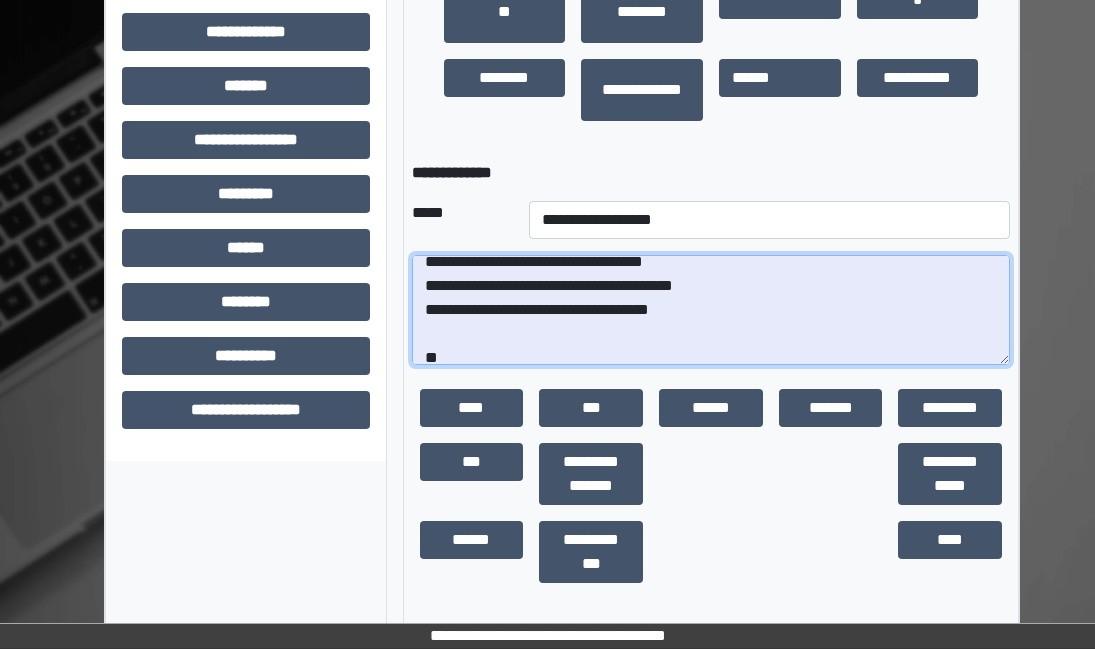 click on "**********" at bounding box center [711, 310] 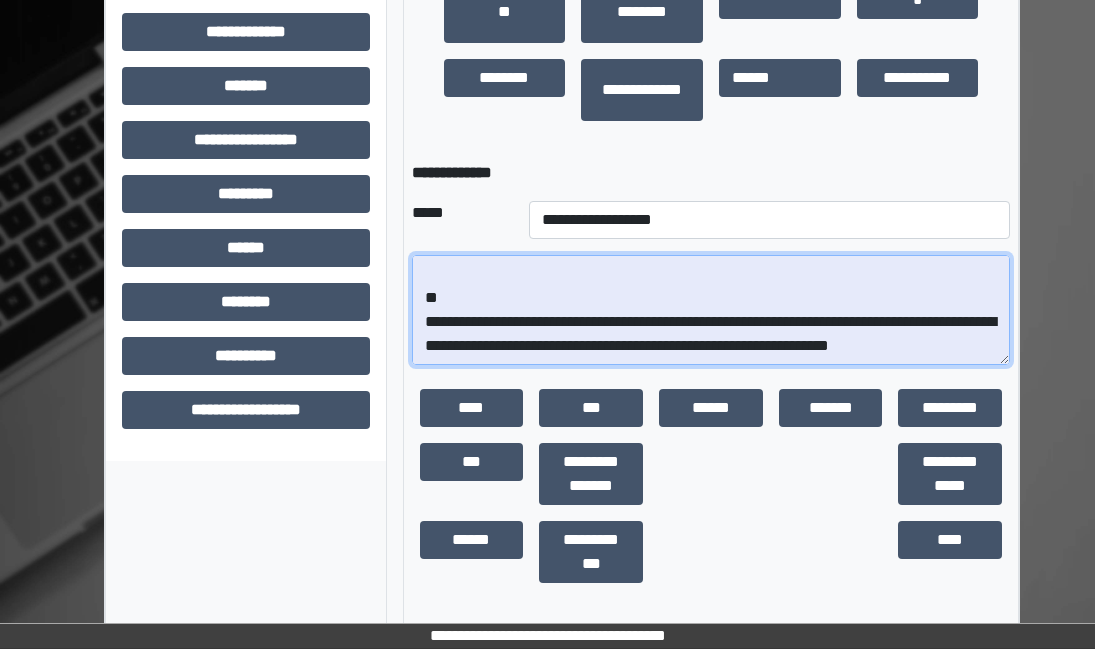 scroll, scrollTop: 408, scrollLeft: 0, axis: vertical 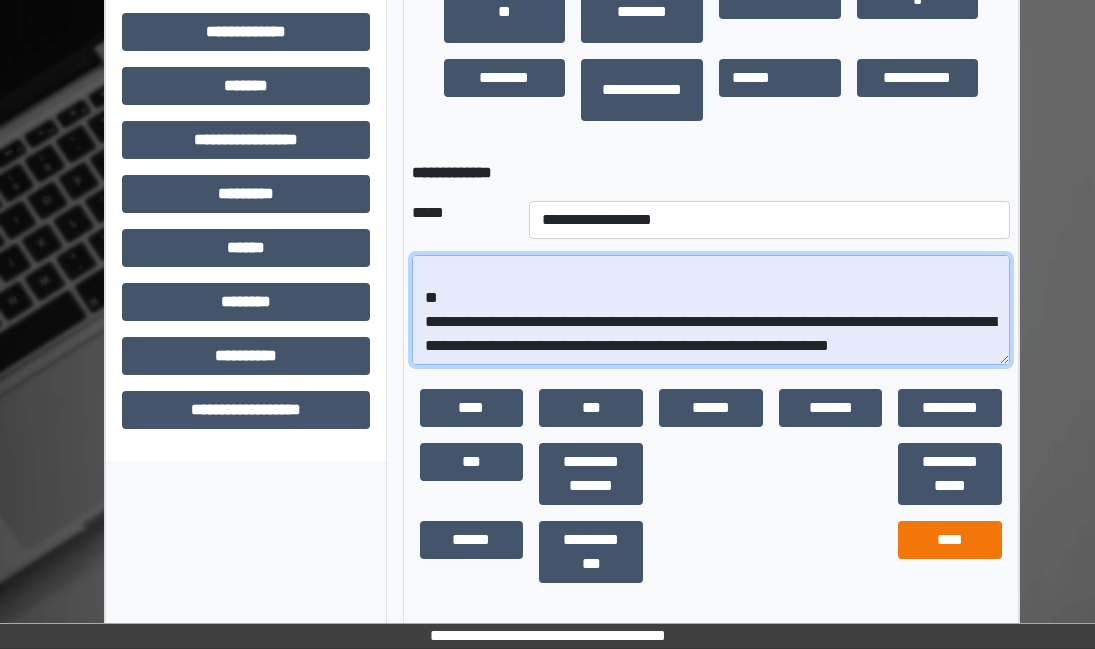 type on "**********" 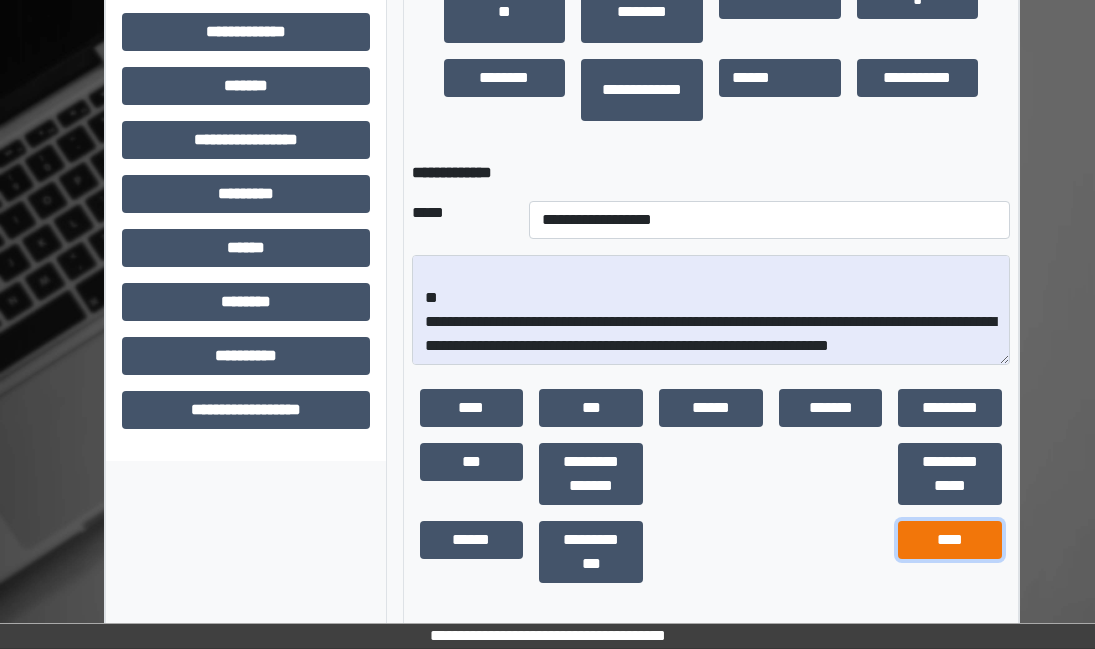 click on "****" at bounding box center (950, 540) 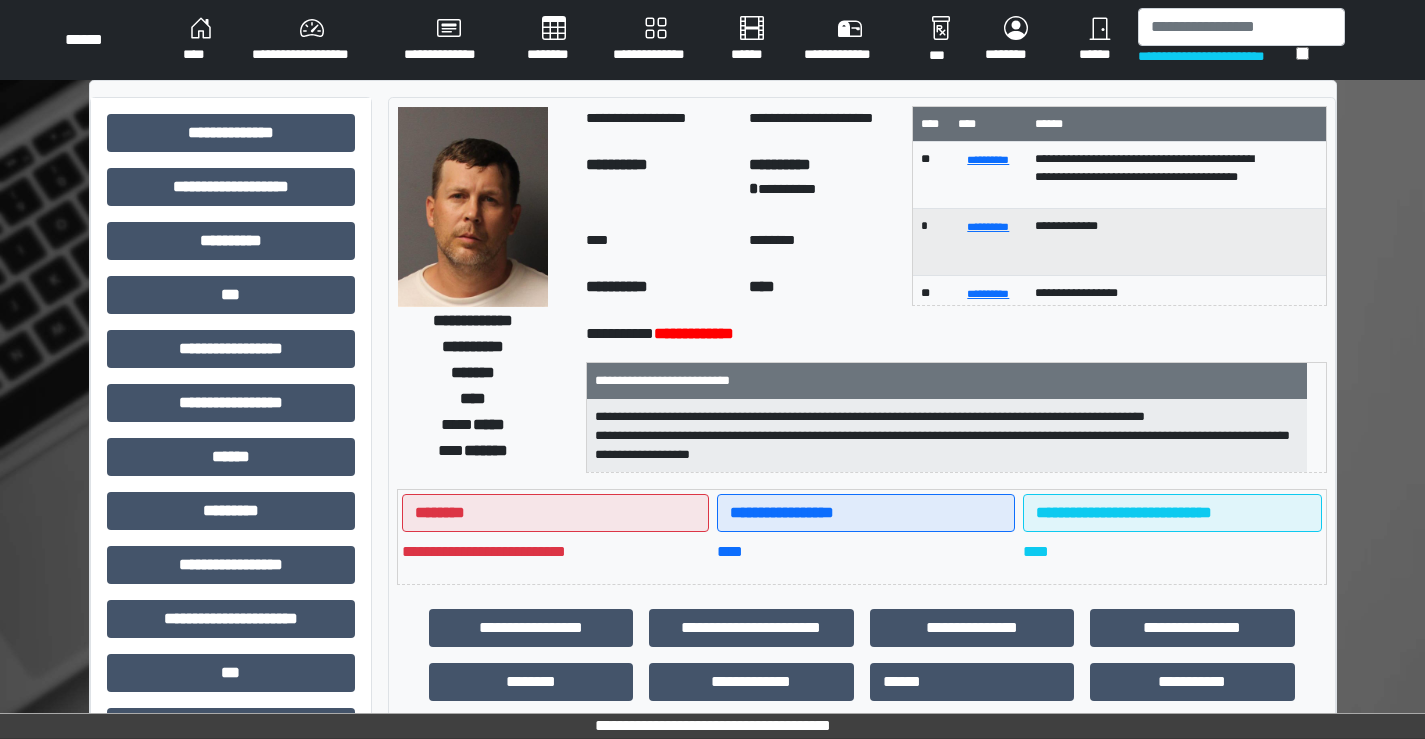 scroll, scrollTop: 0, scrollLeft: 0, axis: both 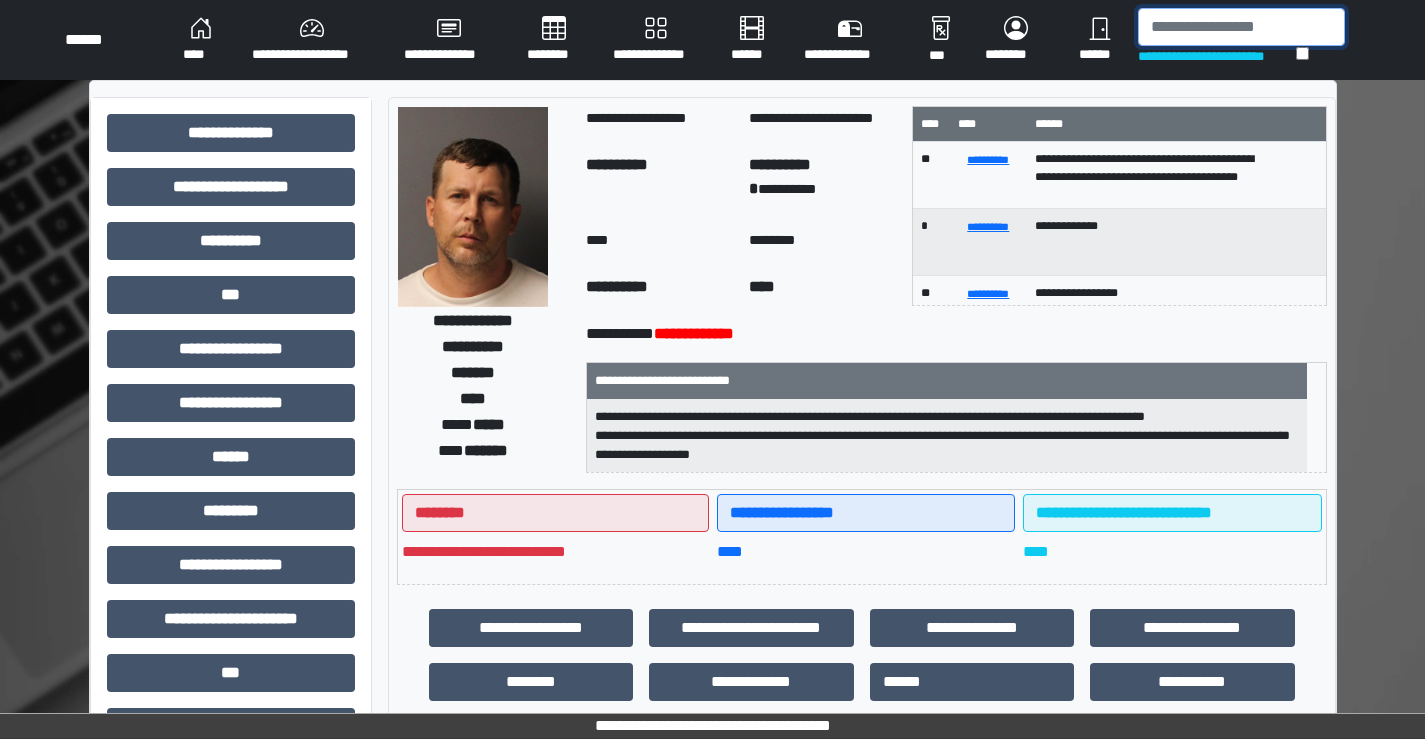 click at bounding box center (1241, 27) 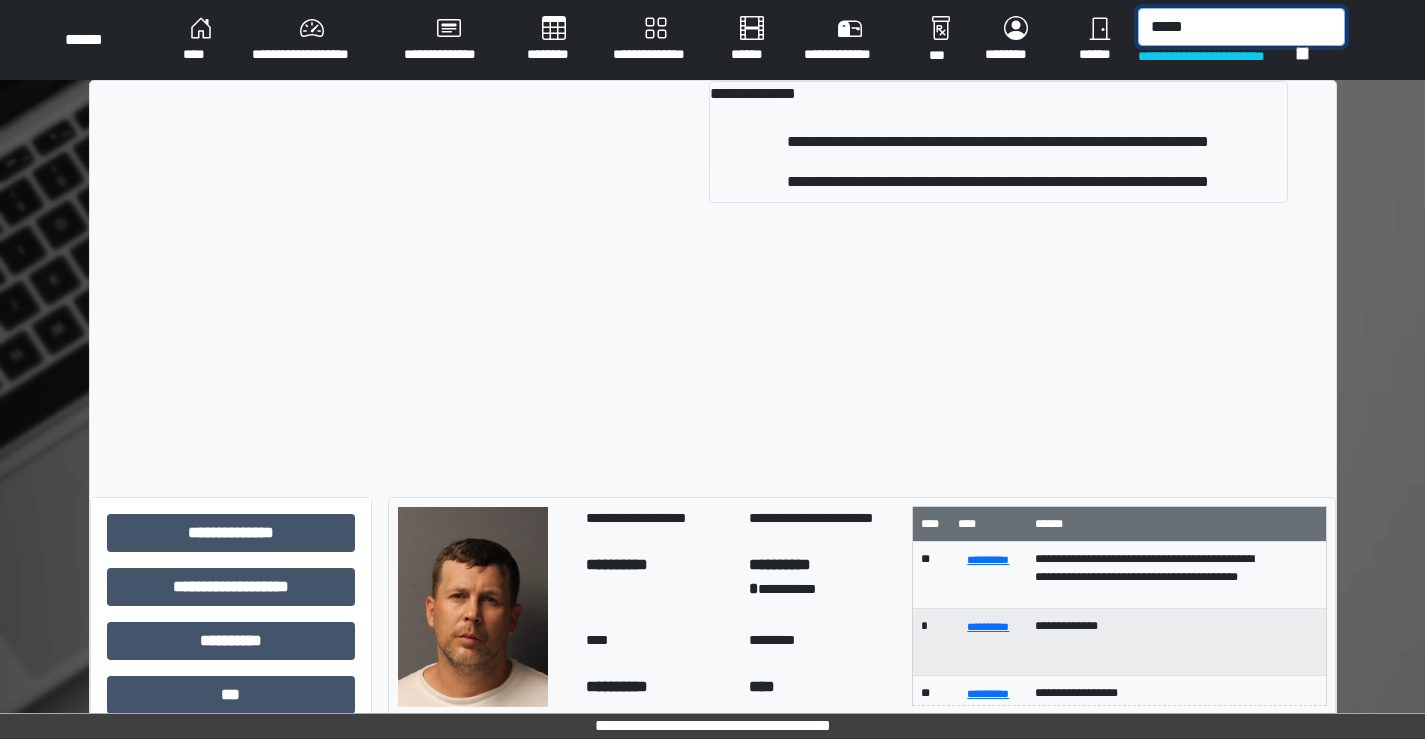 type on "*****" 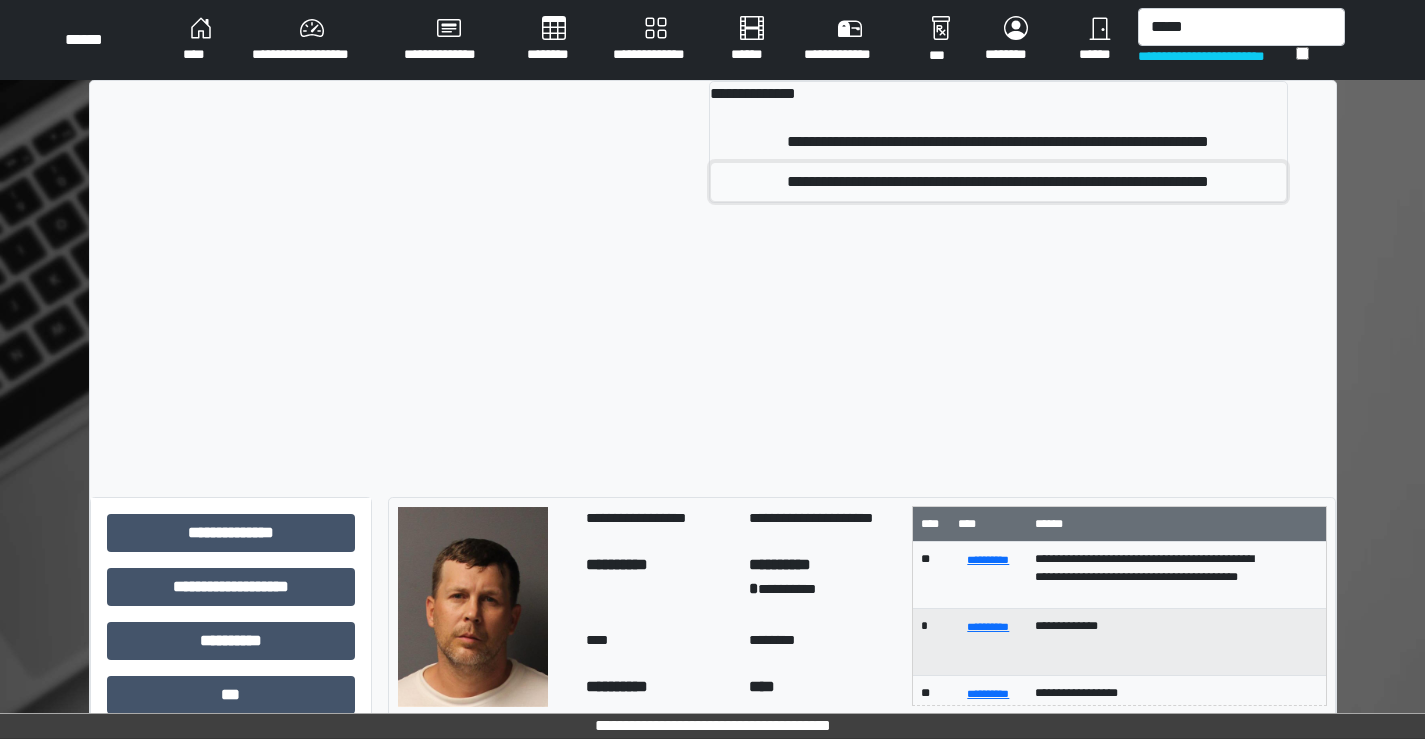 click on "**********" at bounding box center (998, 182) 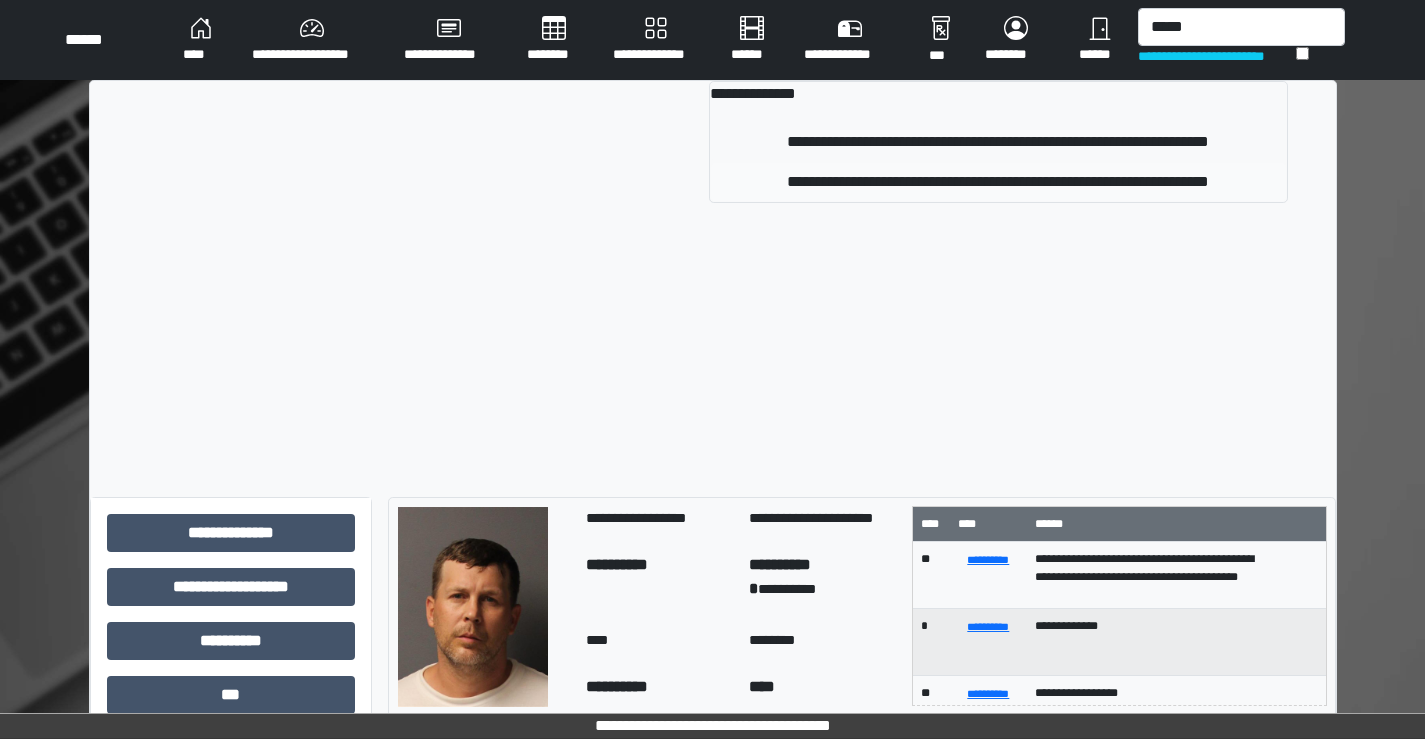 type 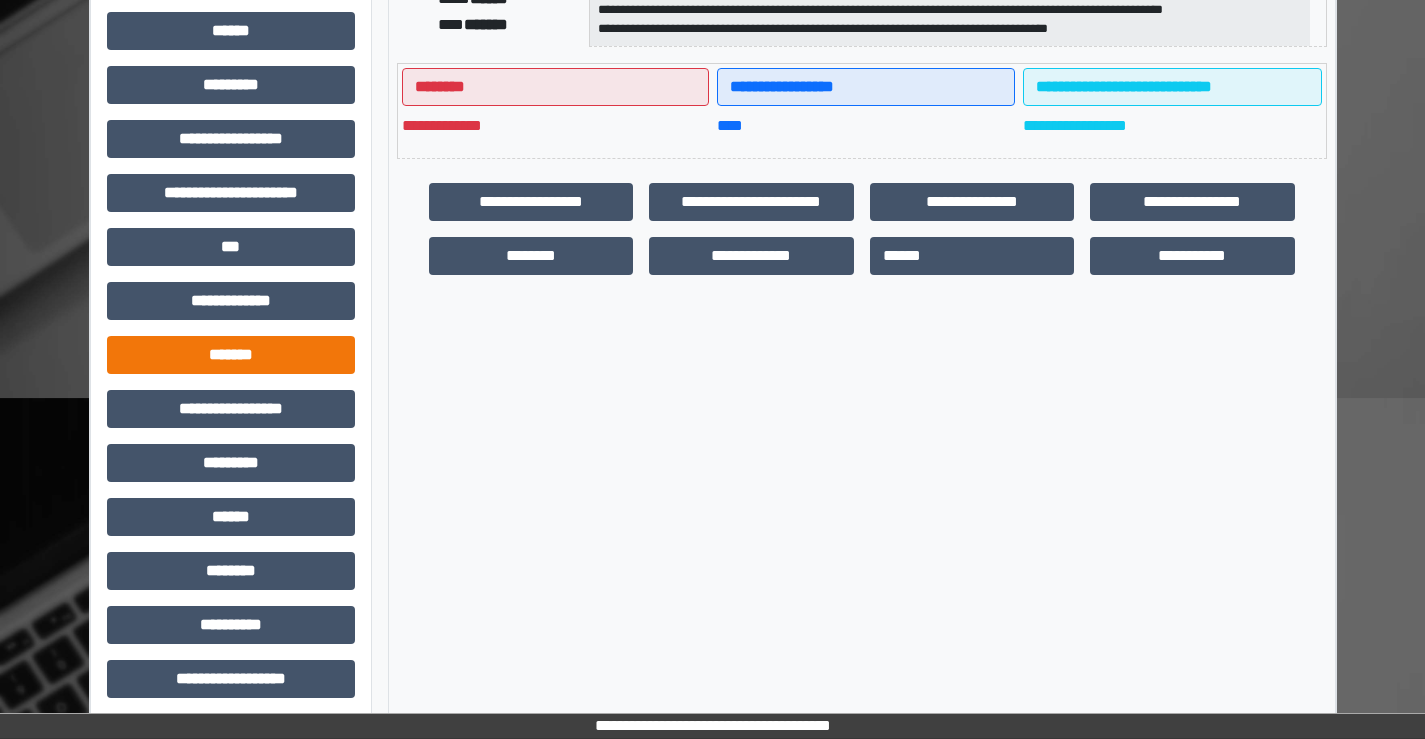 scroll, scrollTop: 435, scrollLeft: 0, axis: vertical 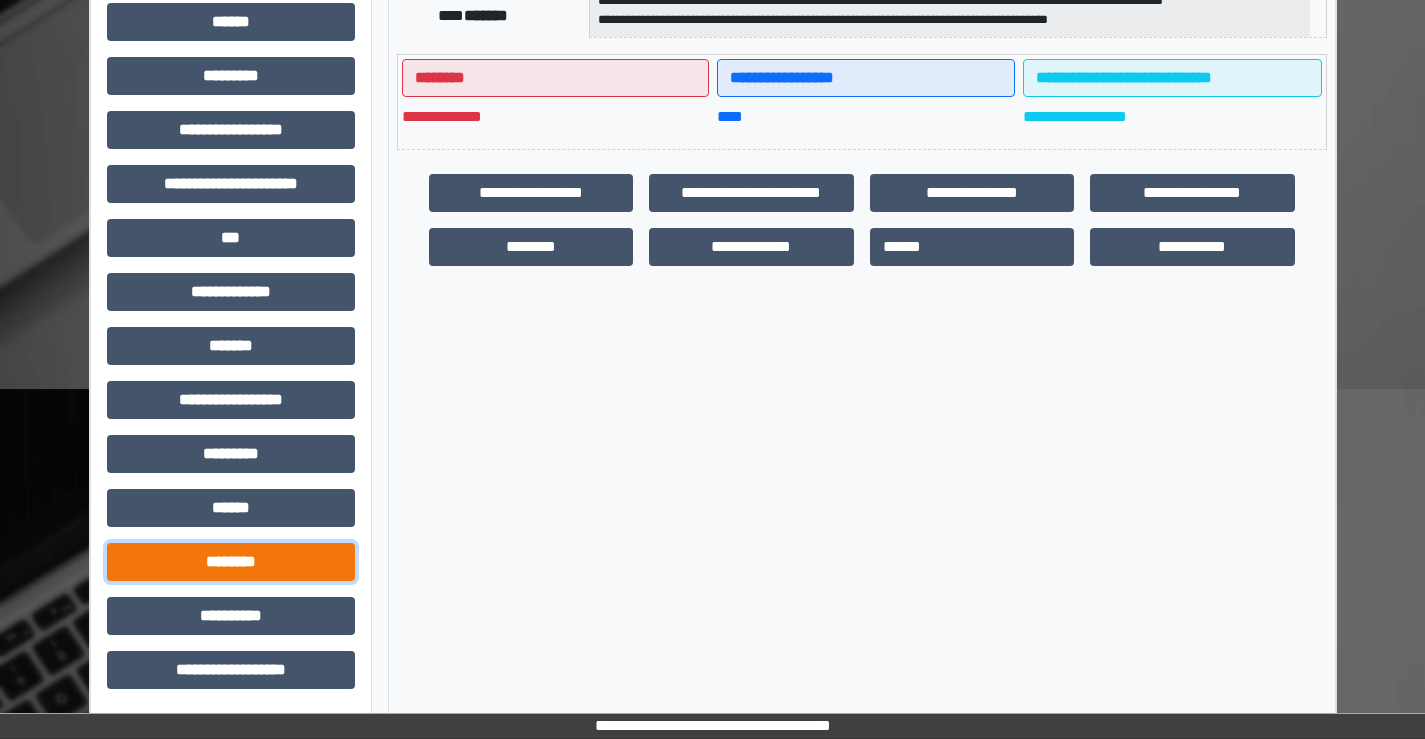 click on "********" at bounding box center (231, 562) 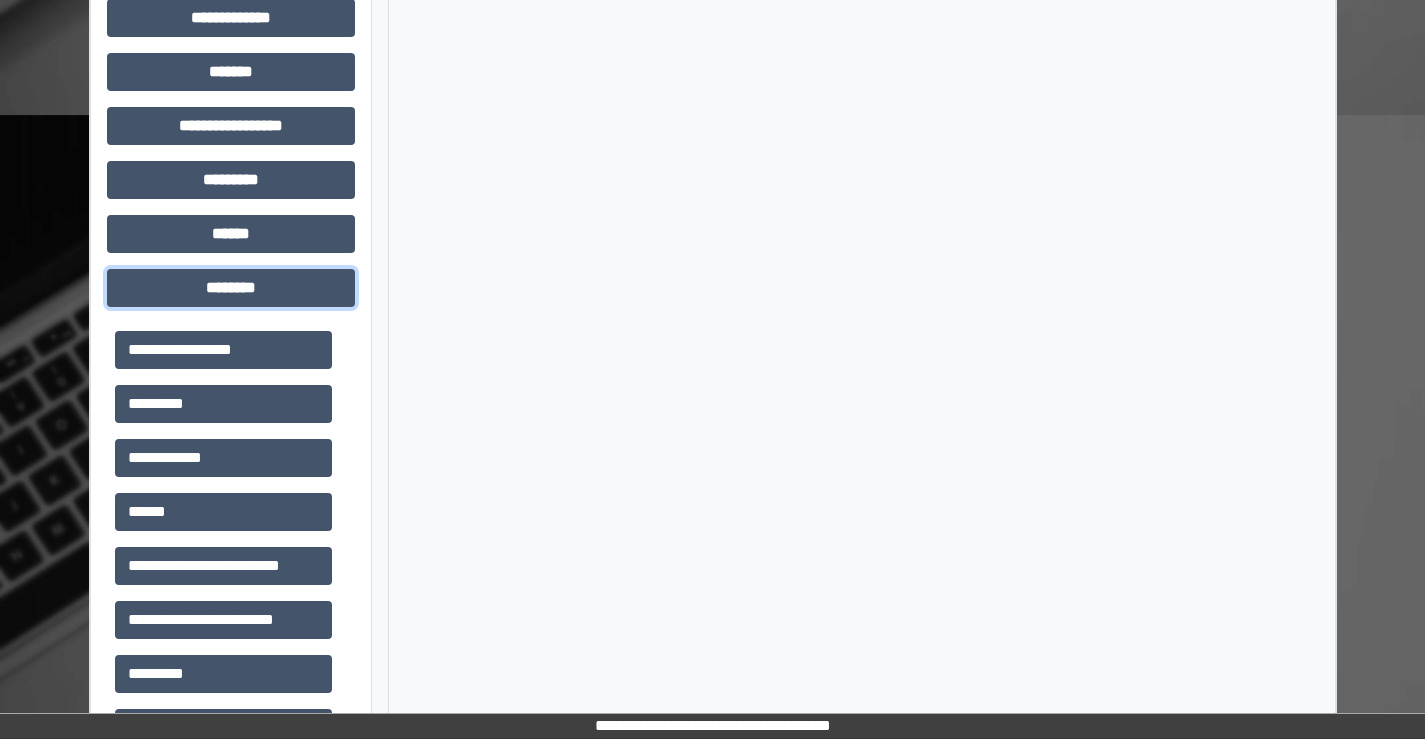 scroll, scrollTop: 835, scrollLeft: 0, axis: vertical 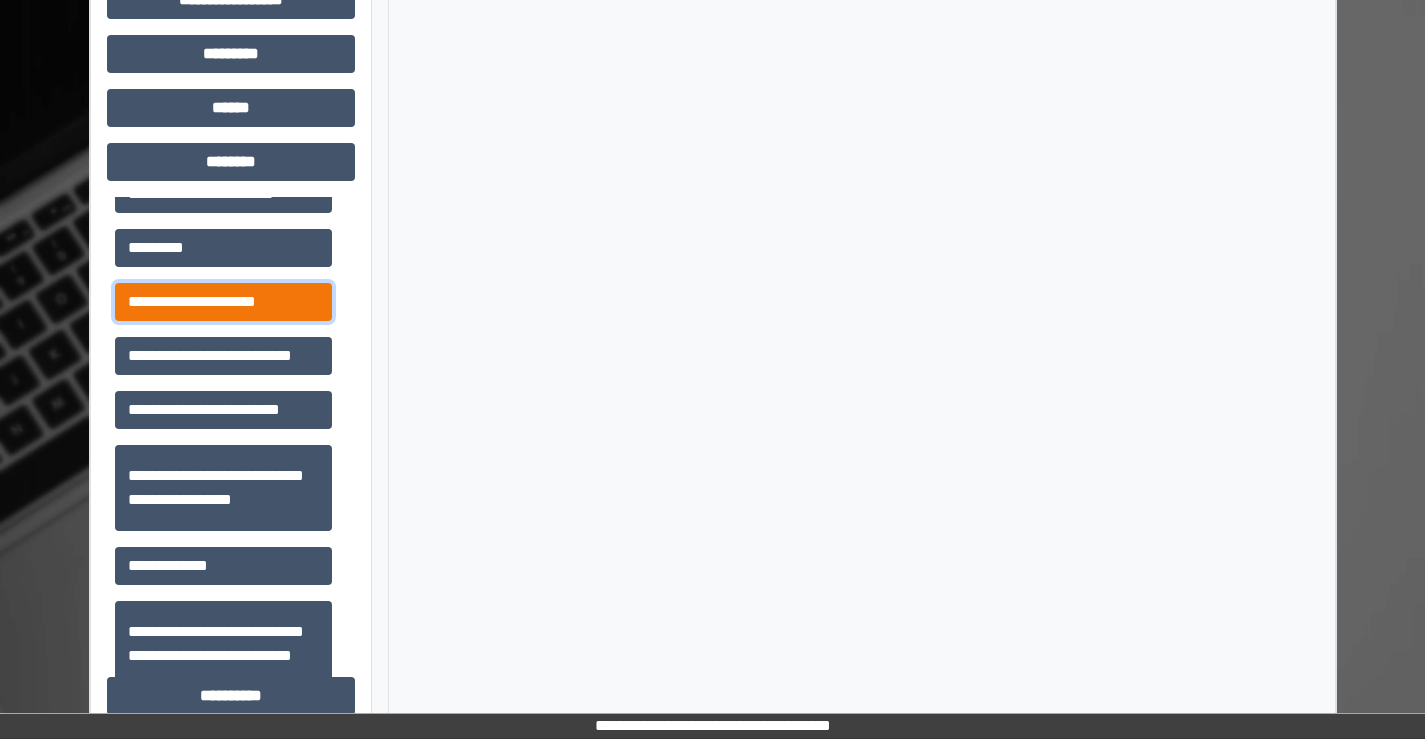 click on "**********" at bounding box center [223, 302] 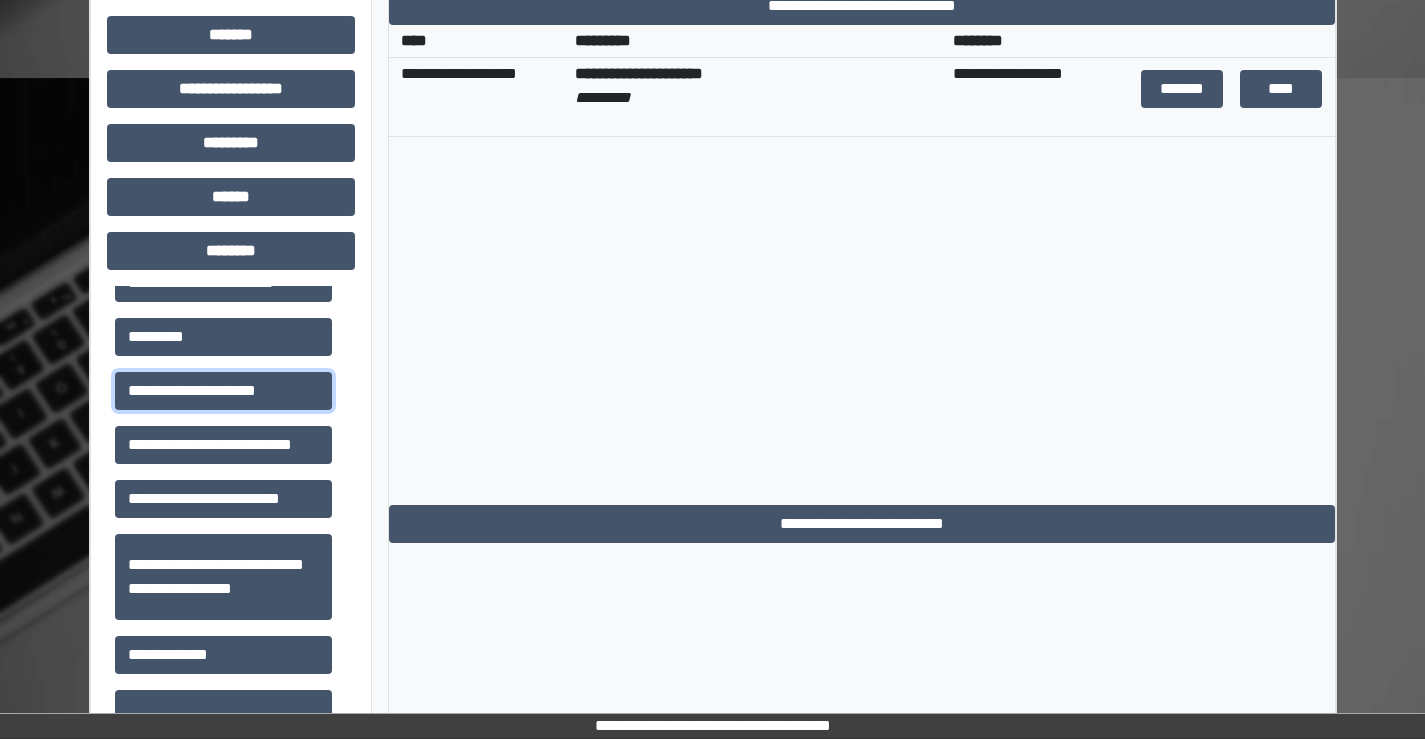 scroll, scrollTop: 635, scrollLeft: 0, axis: vertical 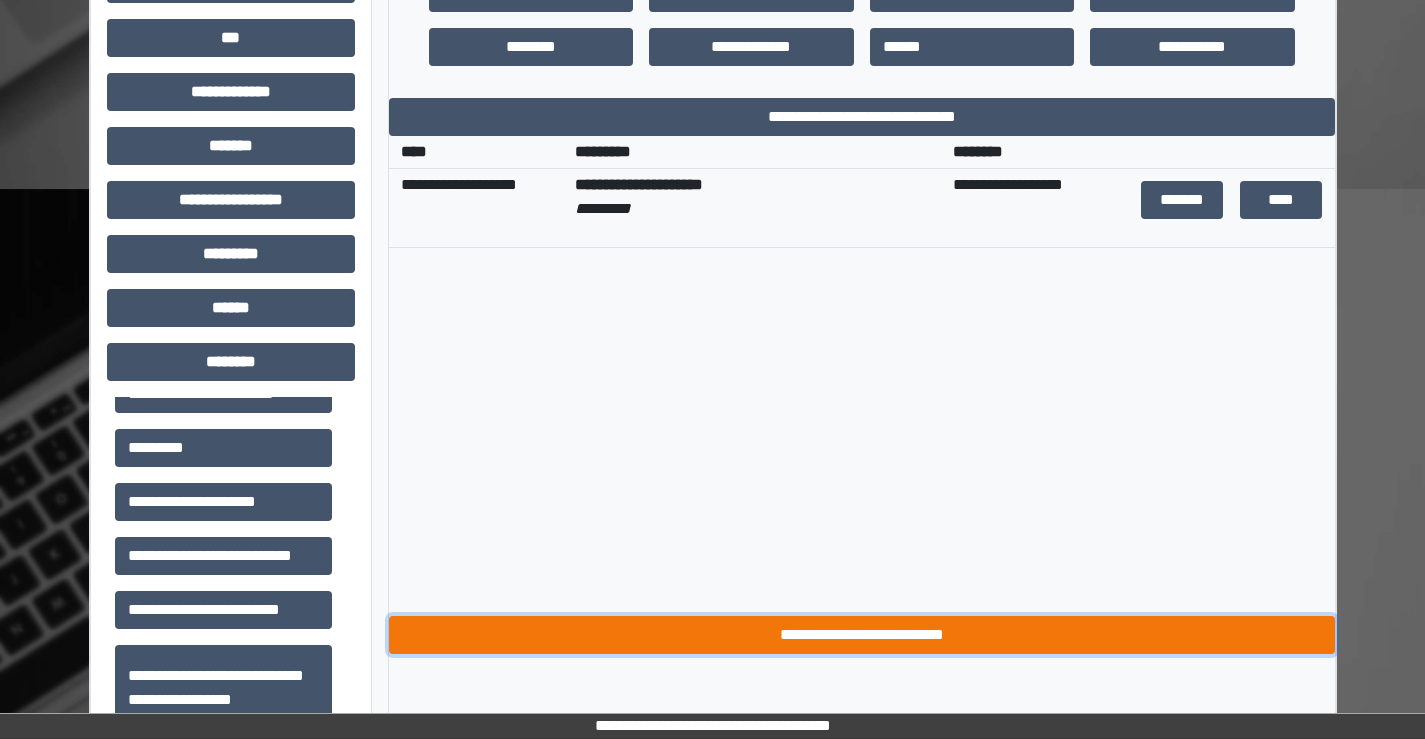 click on "**********" at bounding box center (862, 635) 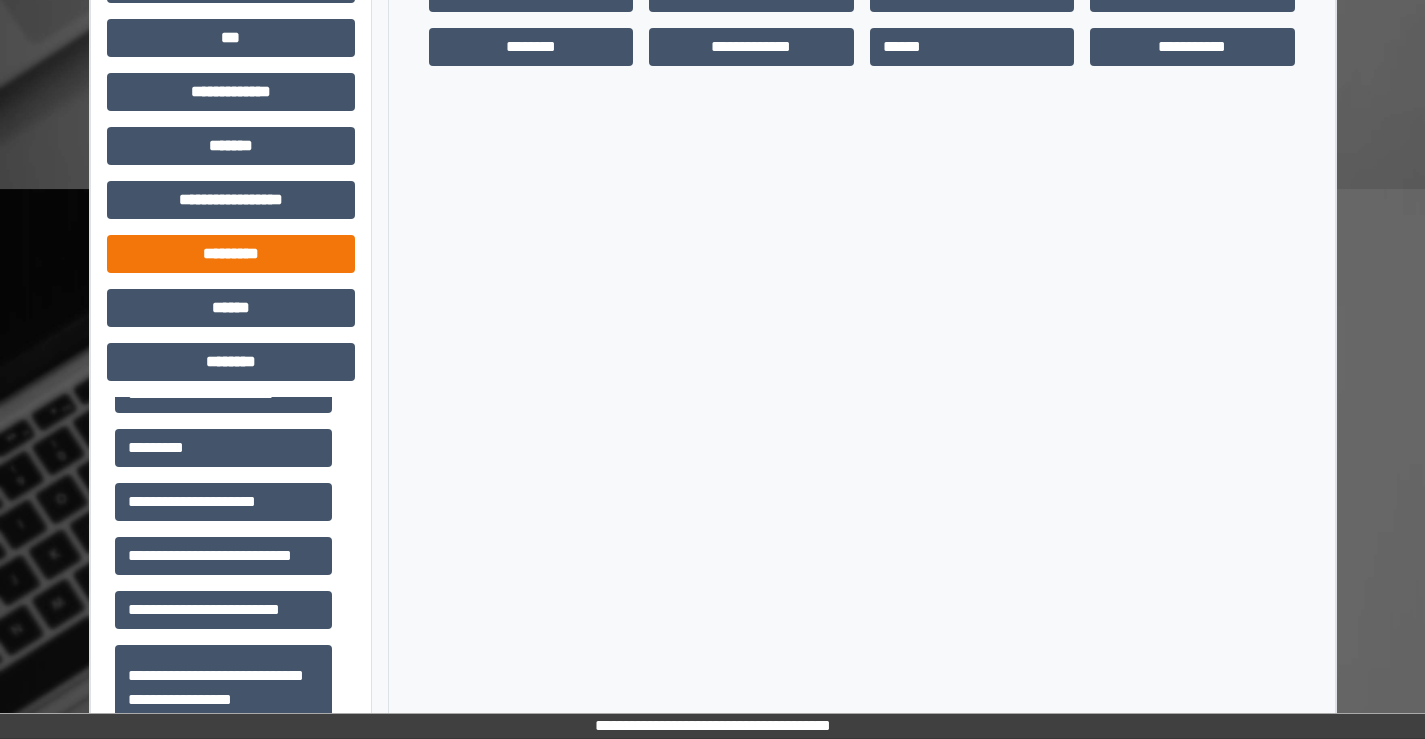 scroll, scrollTop: 535, scrollLeft: 0, axis: vertical 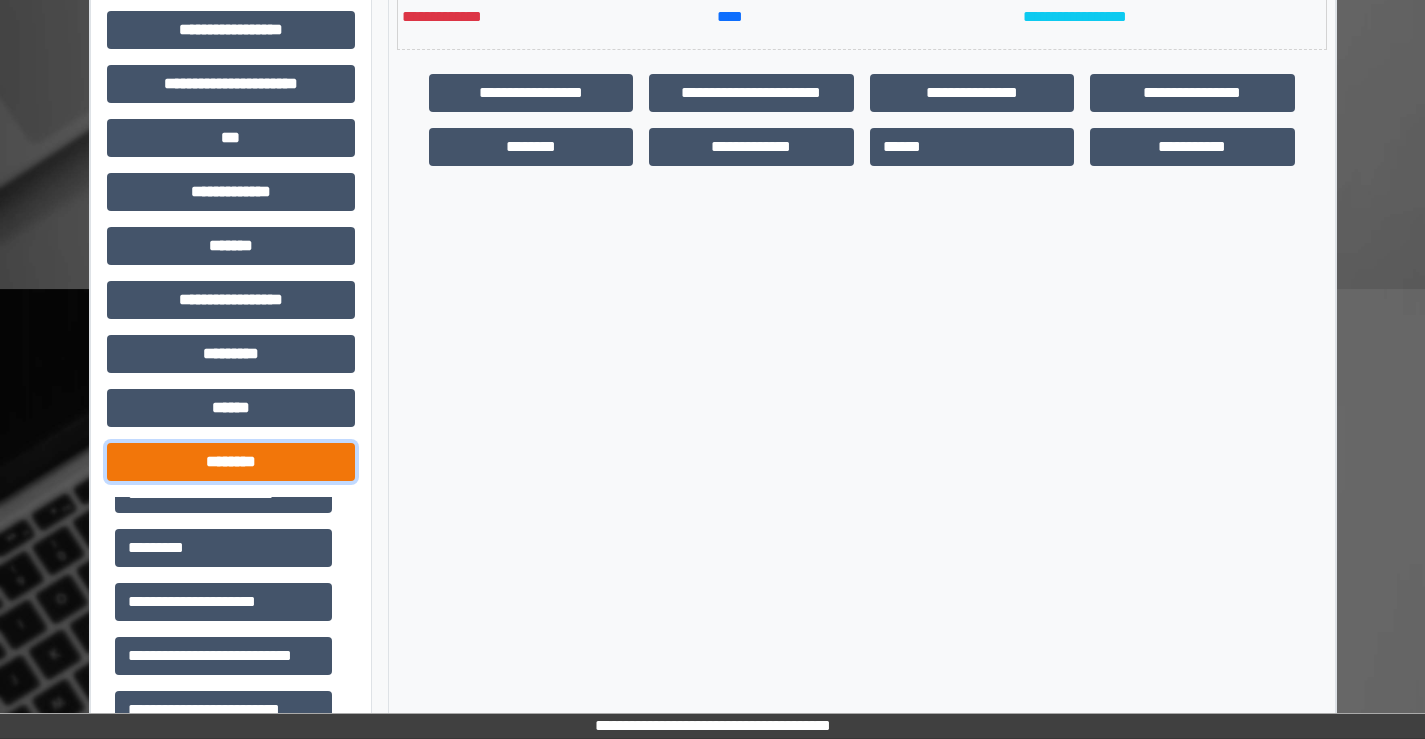 click on "********" at bounding box center [231, 462] 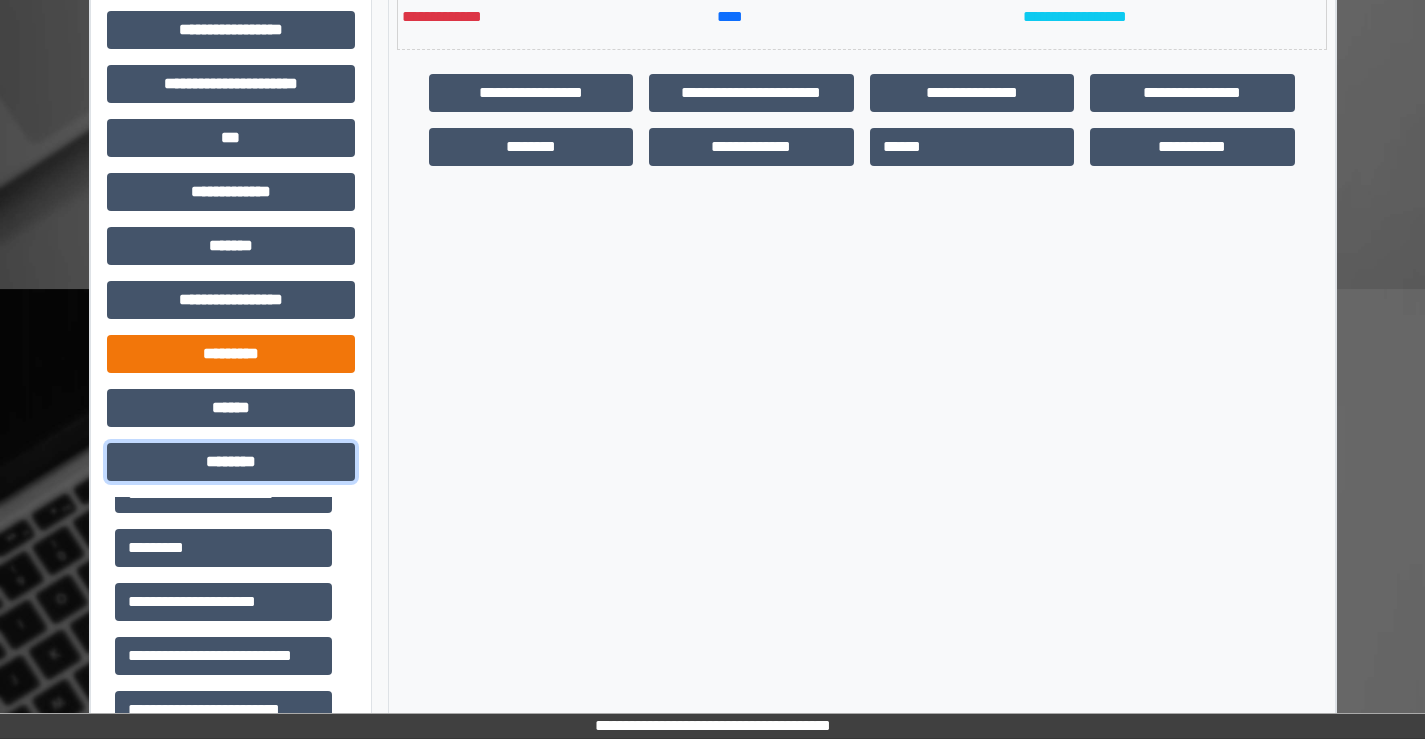 scroll, scrollTop: 435, scrollLeft: 0, axis: vertical 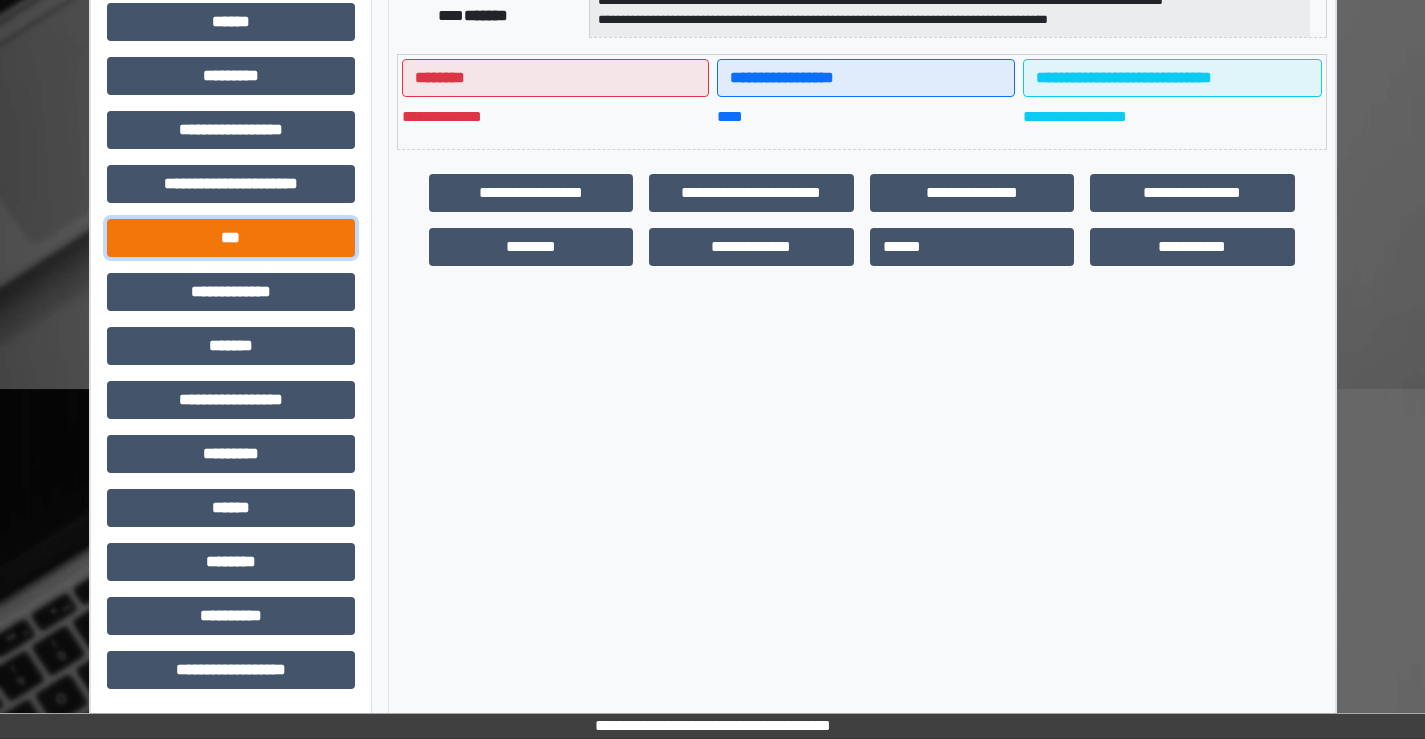 click on "***" at bounding box center (231, 238) 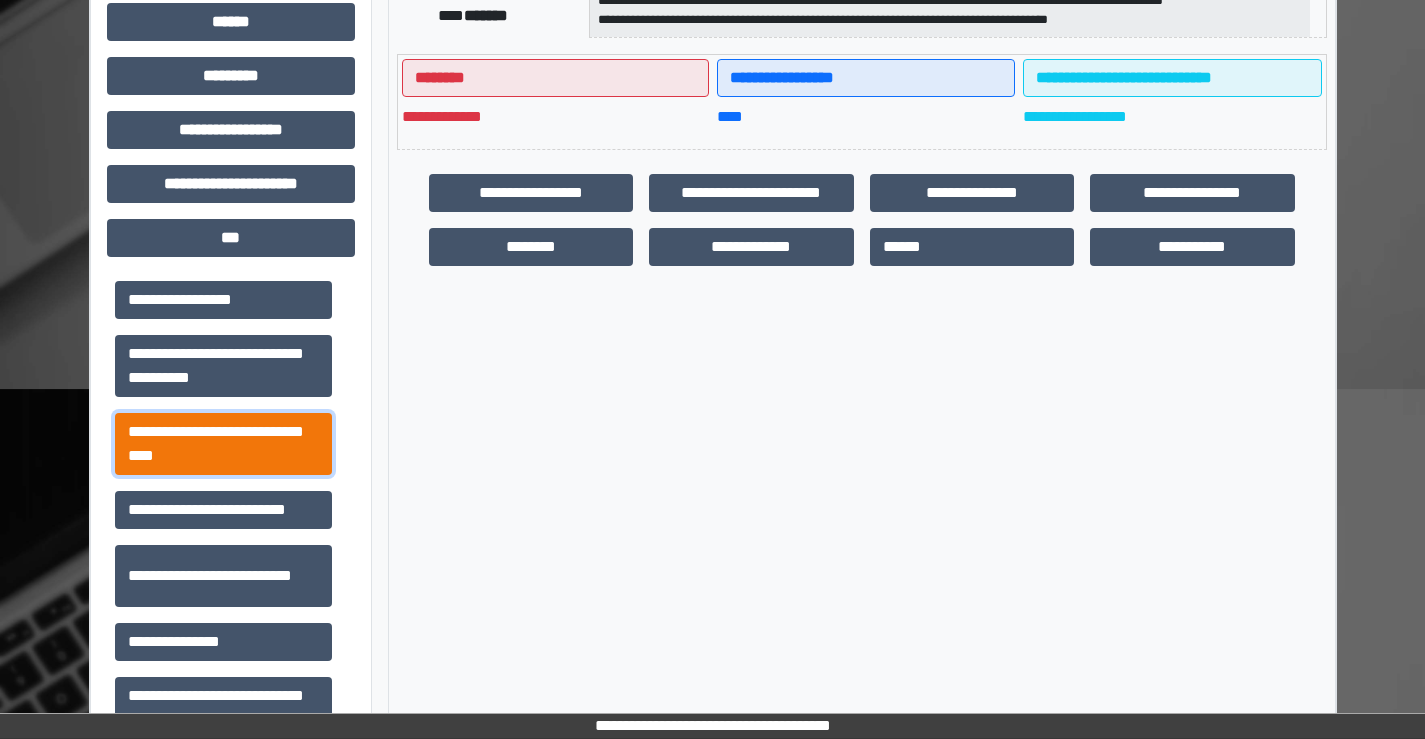 click on "**********" at bounding box center (223, 444) 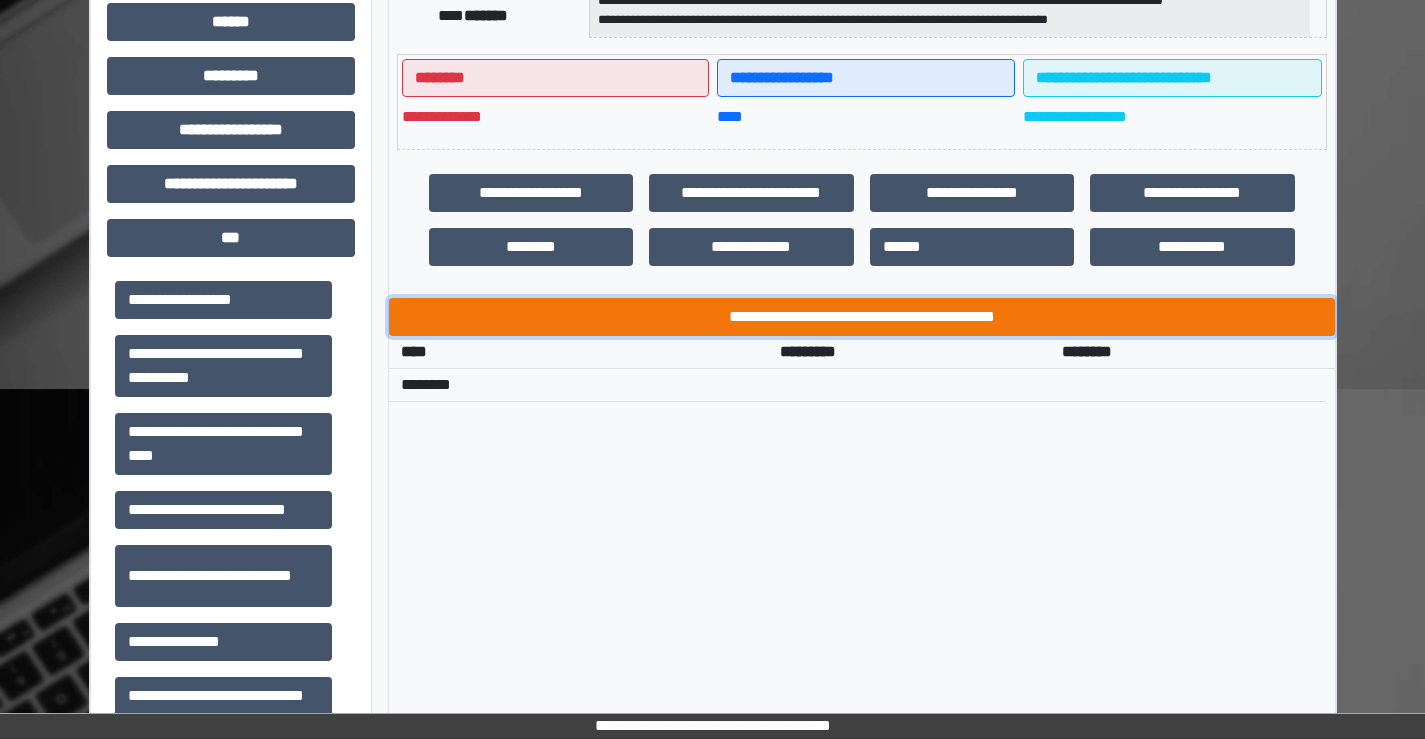 click on "**********" at bounding box center (862, 317) 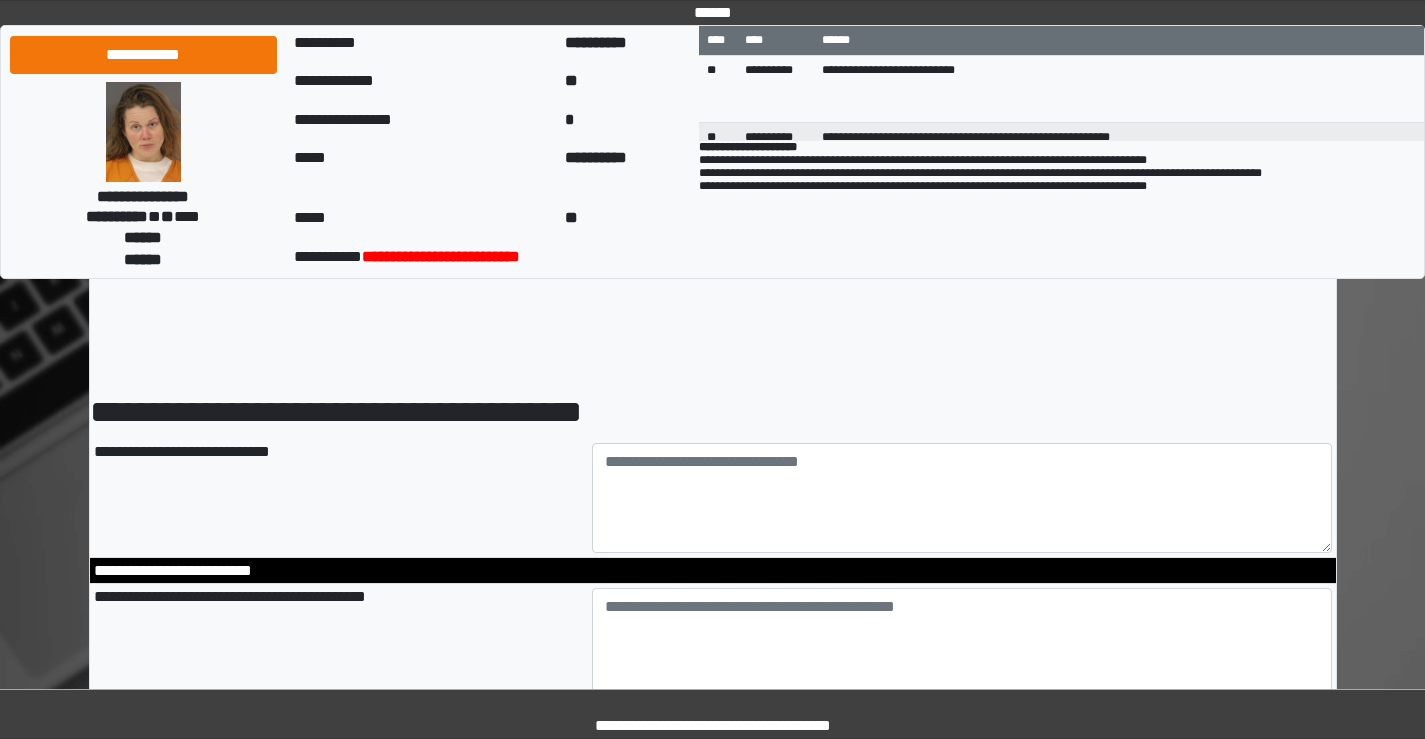 scroll, scrollTop: 0, scrollLeft: 0, axis: both 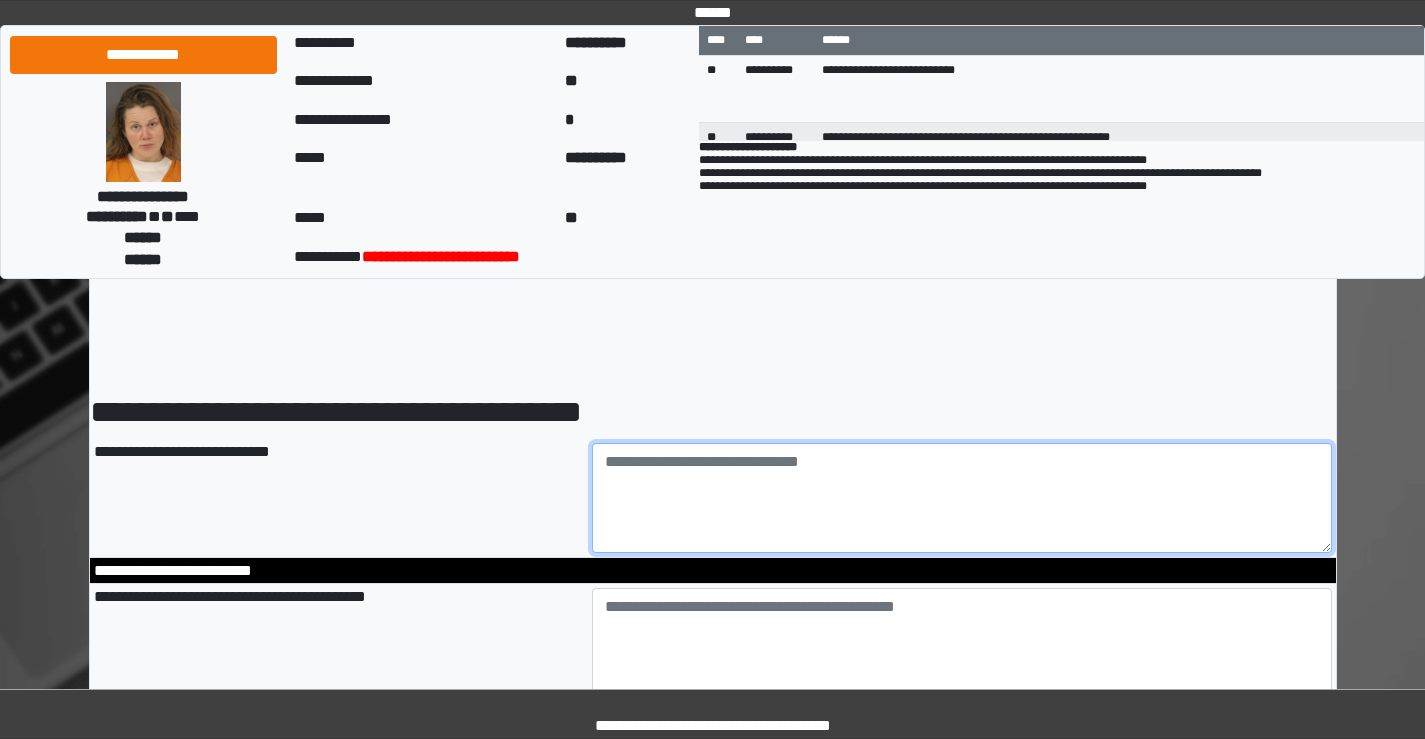 click at bounding box center [962, 498] 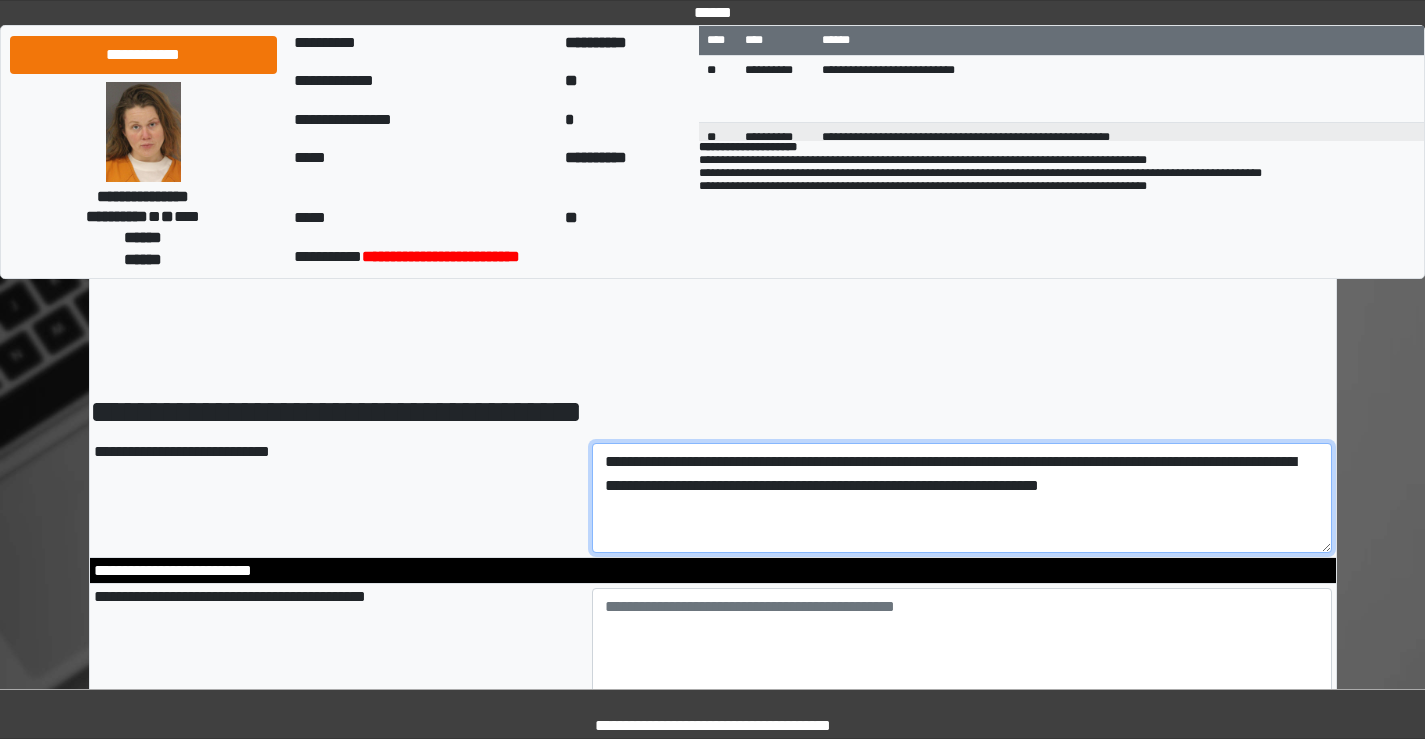 click on "**********" at bounding box center (962, 498) 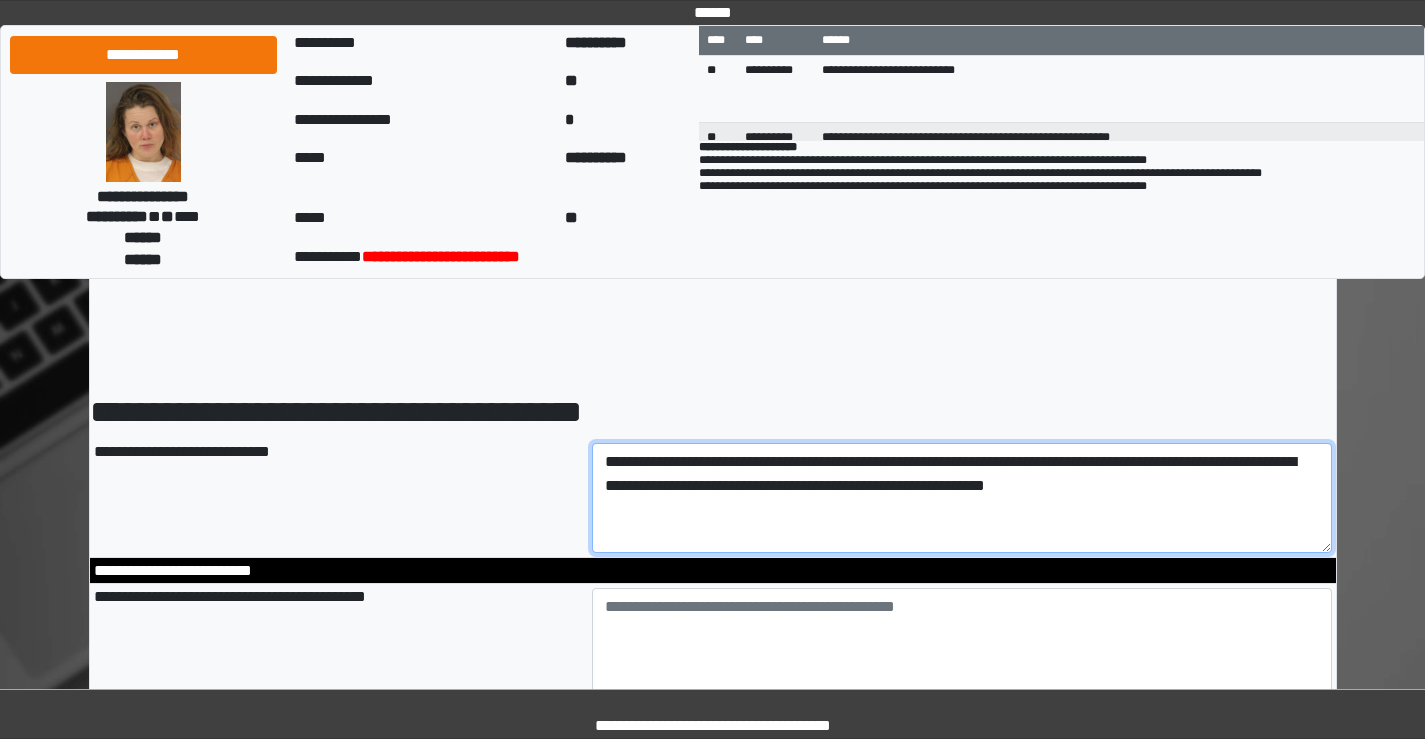 click on "**********" at bounding box center (962, 498) 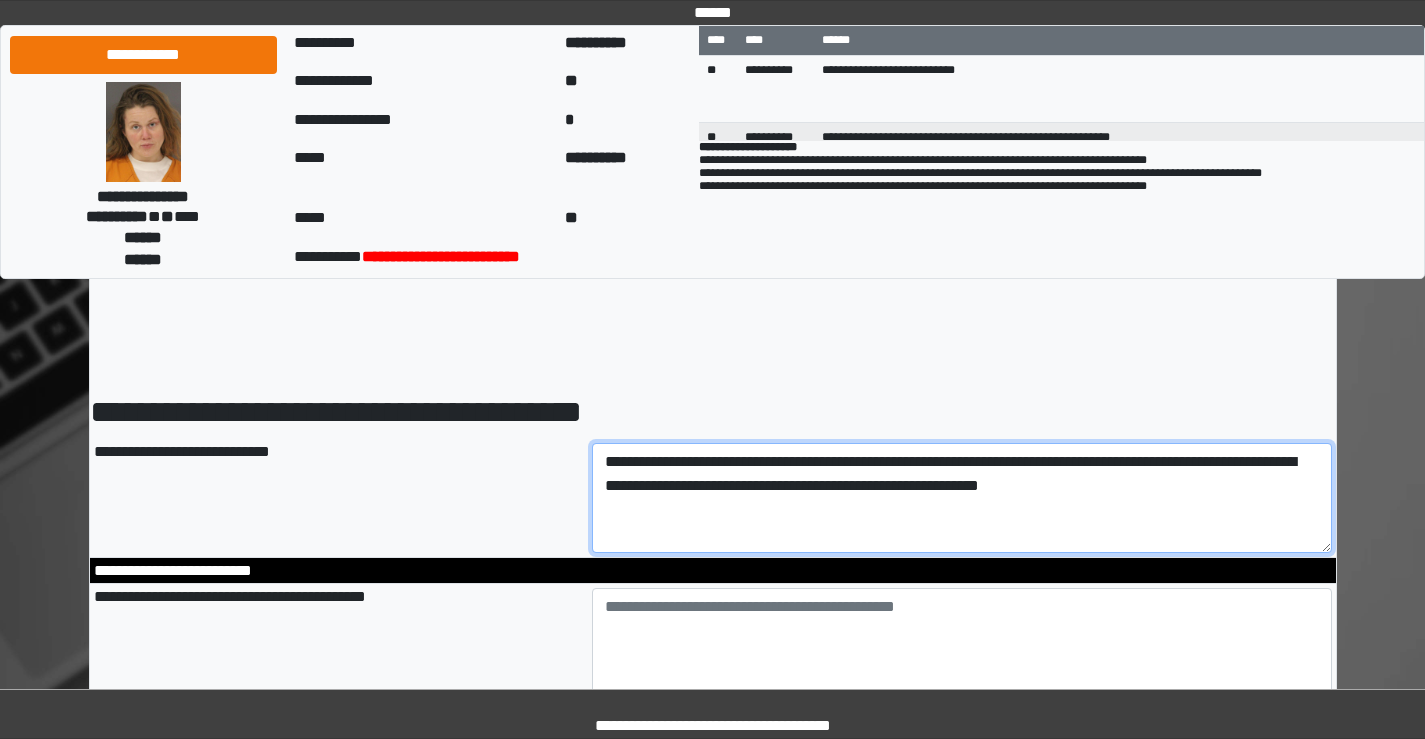 scroll, scrollTop: 100, scrollLeft: 0, axis: vertical 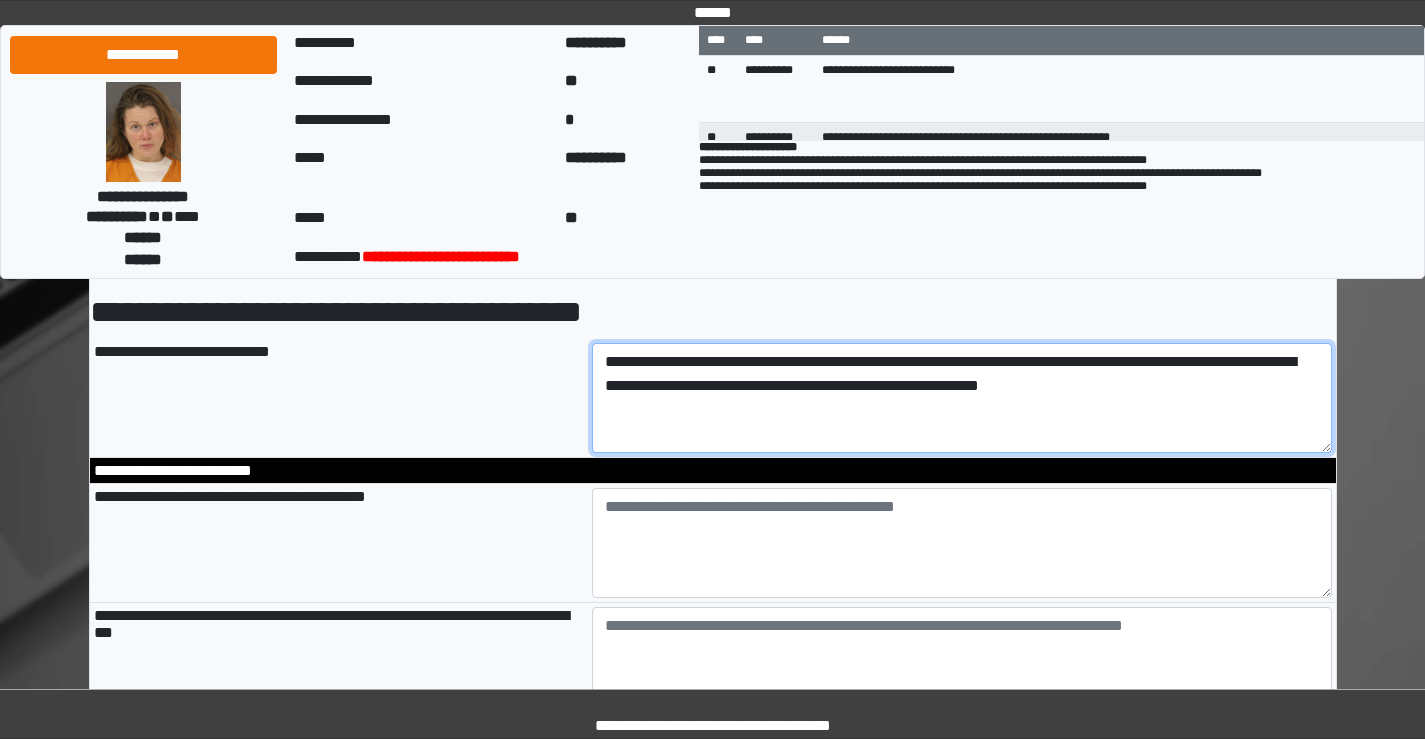 type on "**********" 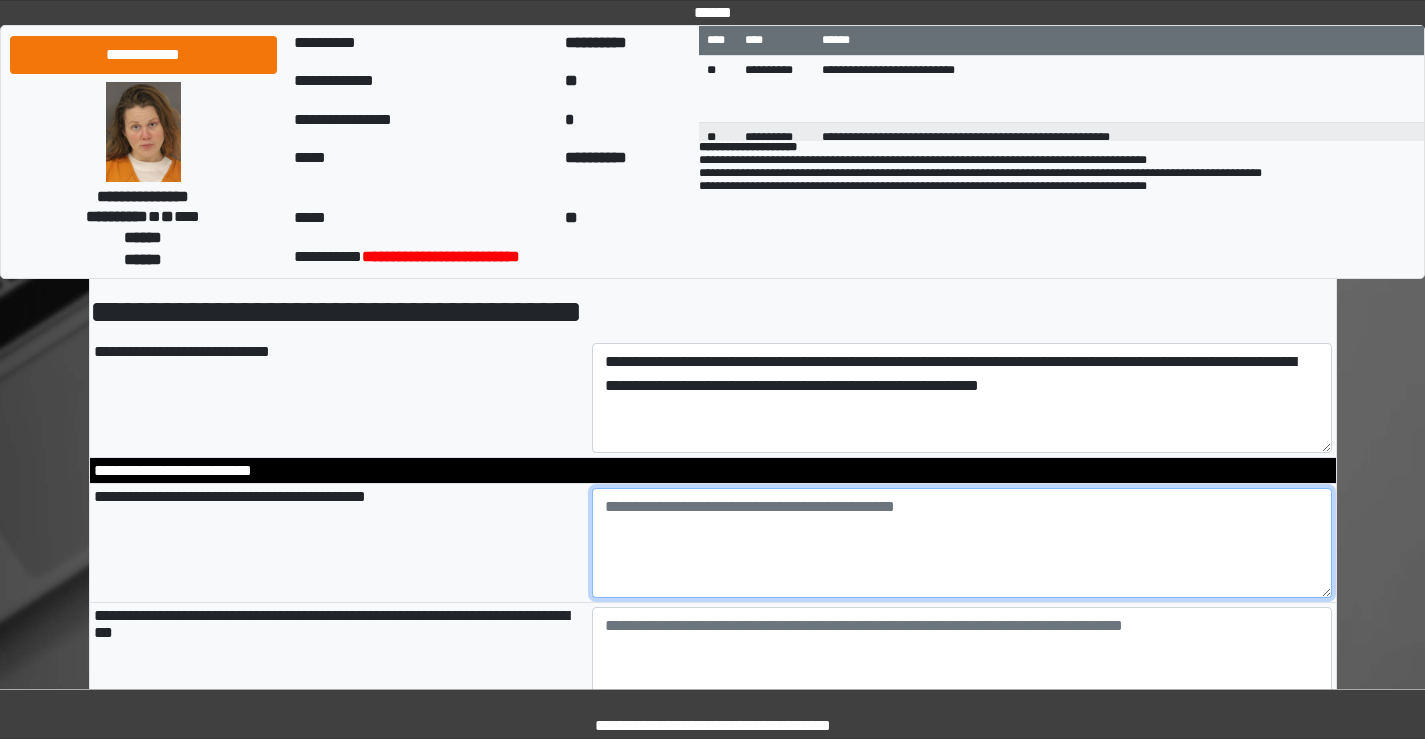 click at bounding box center (962, 543) 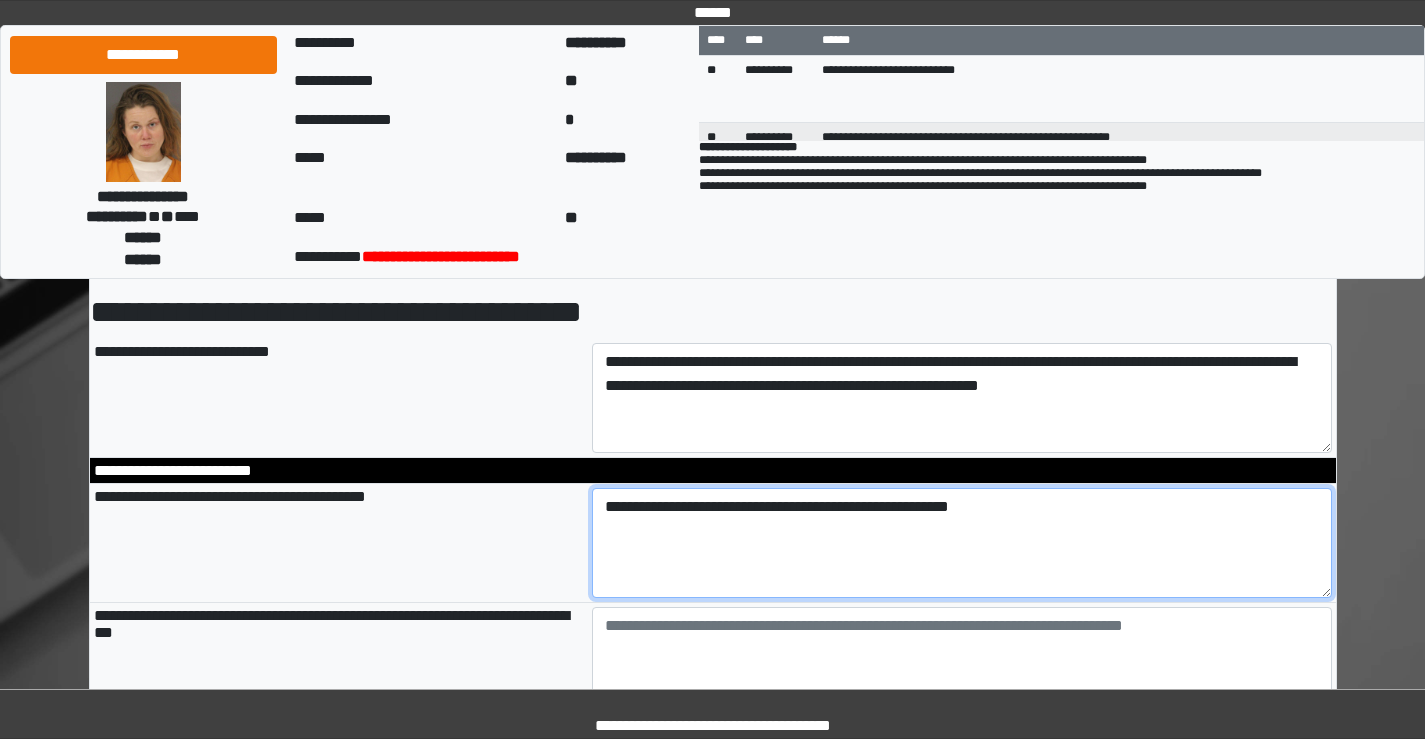 click on "**********" at bounding box center [962, 543] 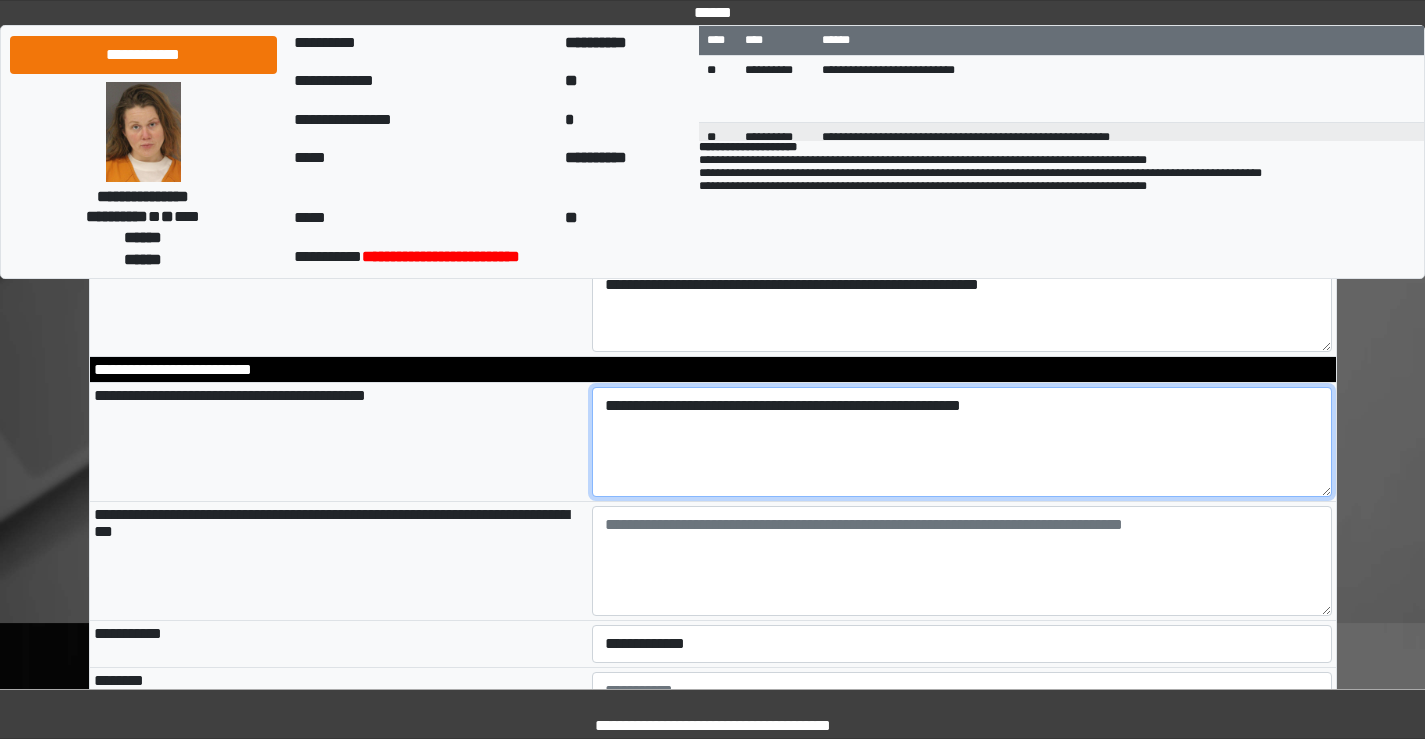 scroll, scrollTop: 300, scrollLeft: 0, axis: vertical 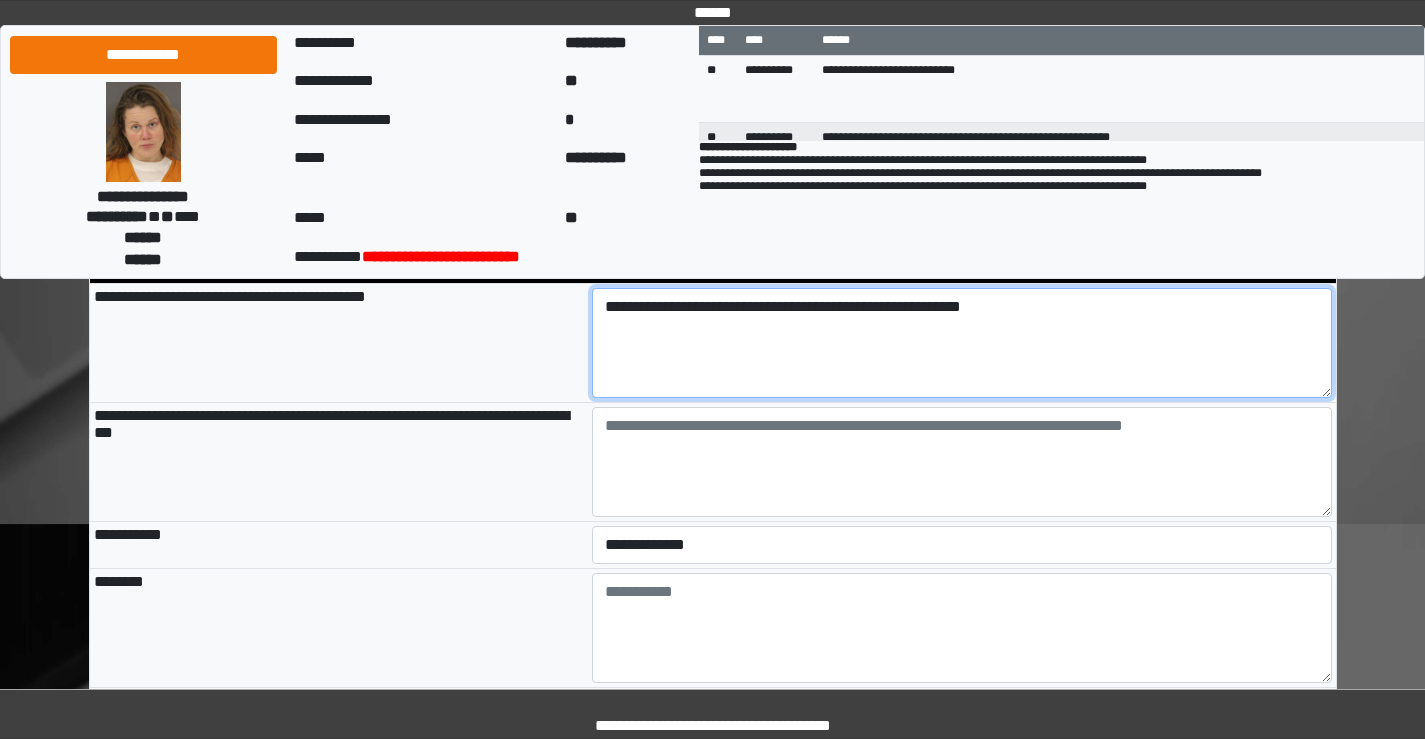 type on "**********" 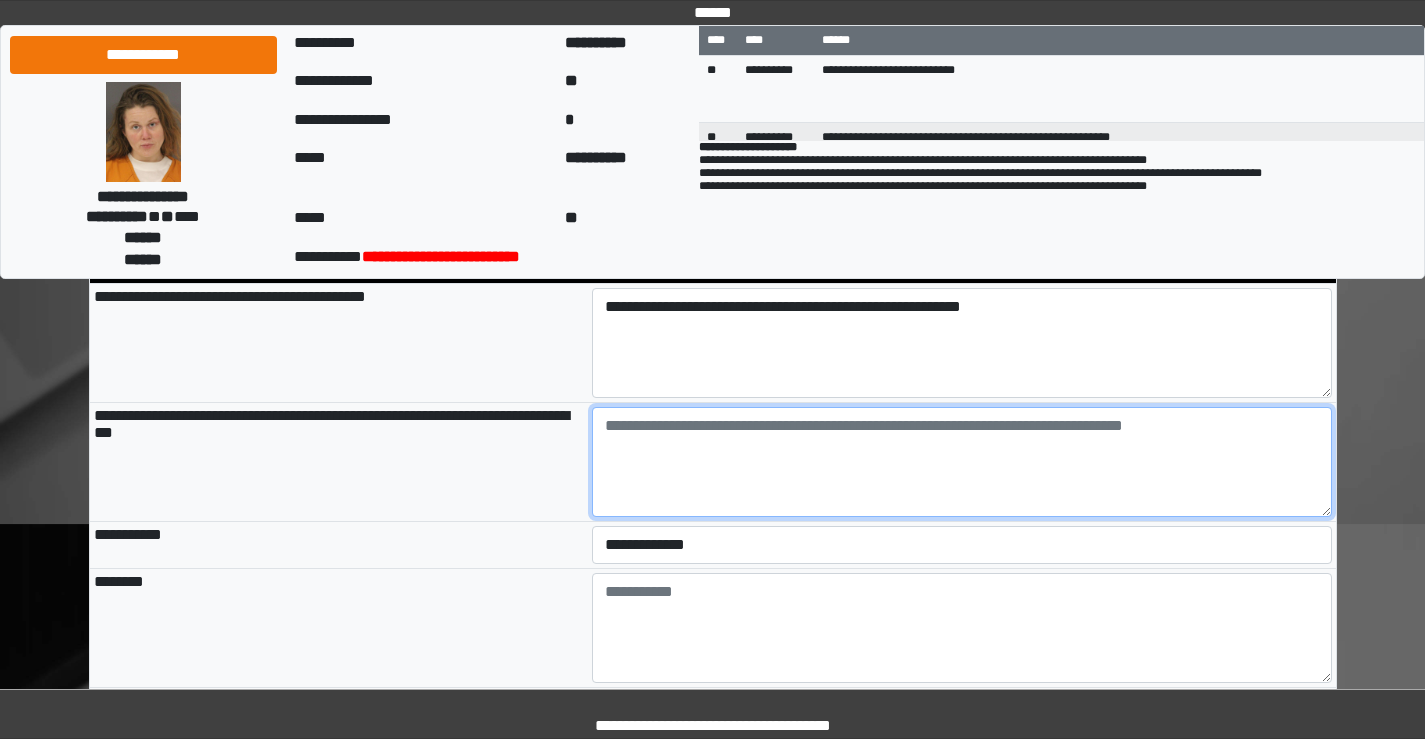 click at bounding box center [962, 462] 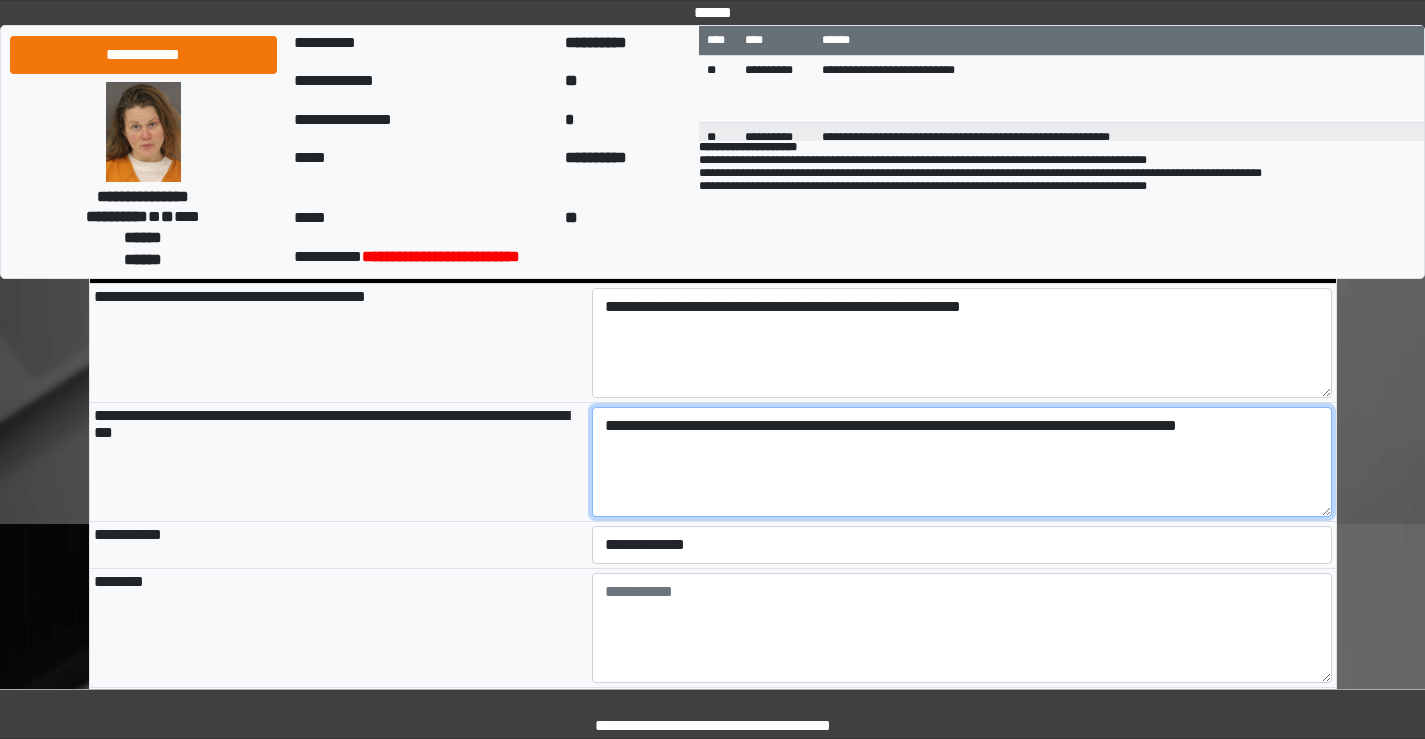 type on "**********" 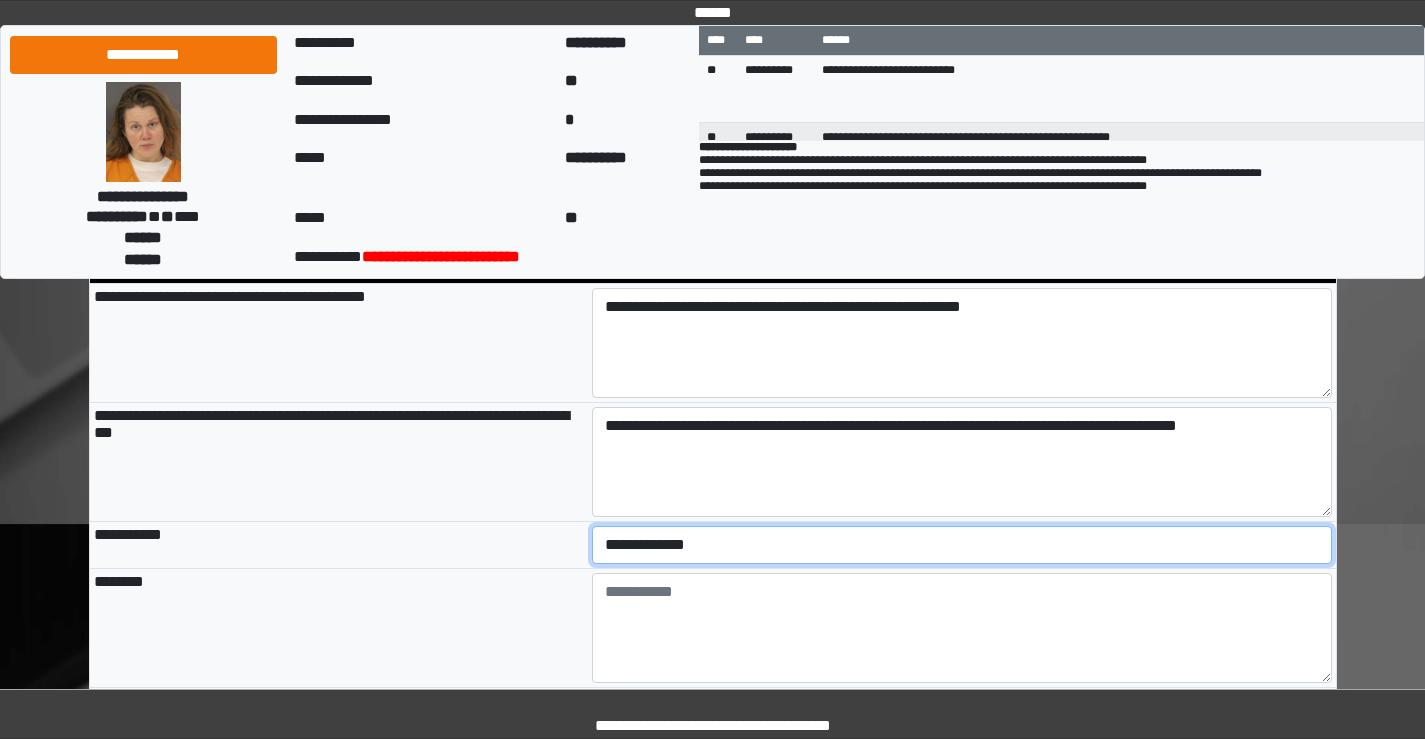 click on "**********" at bounding box center [962, 545] 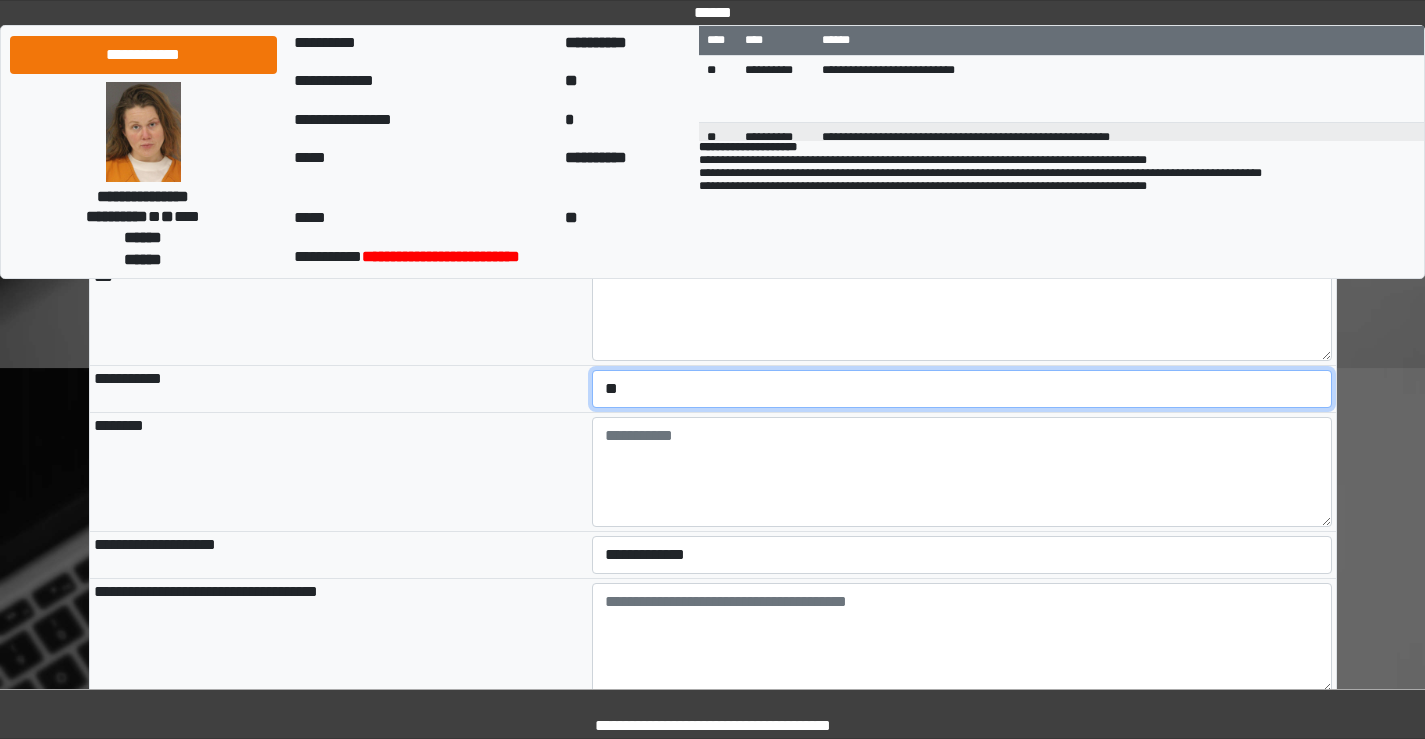 scroll, scrollTop: 500, scrollLeft: 0, axis: vertical 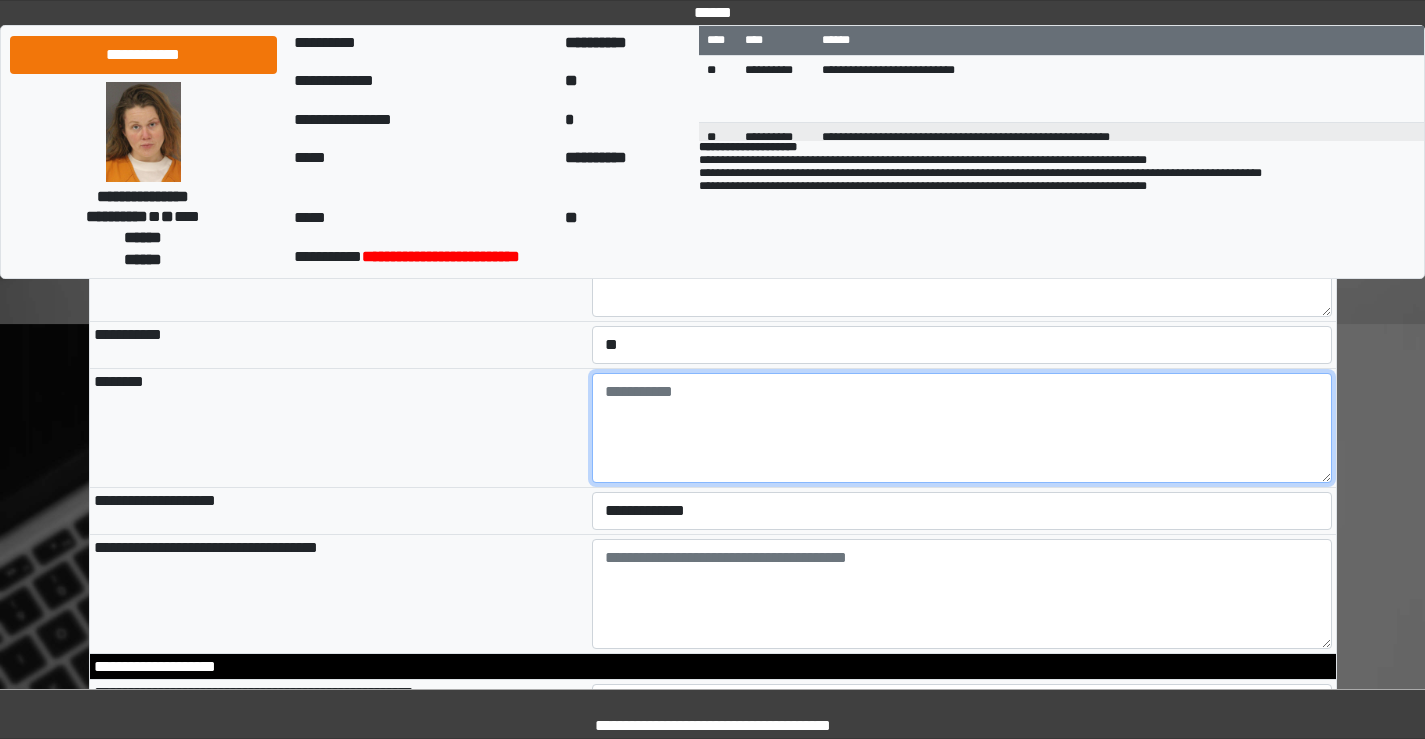 click at bounding box center (962, 428) 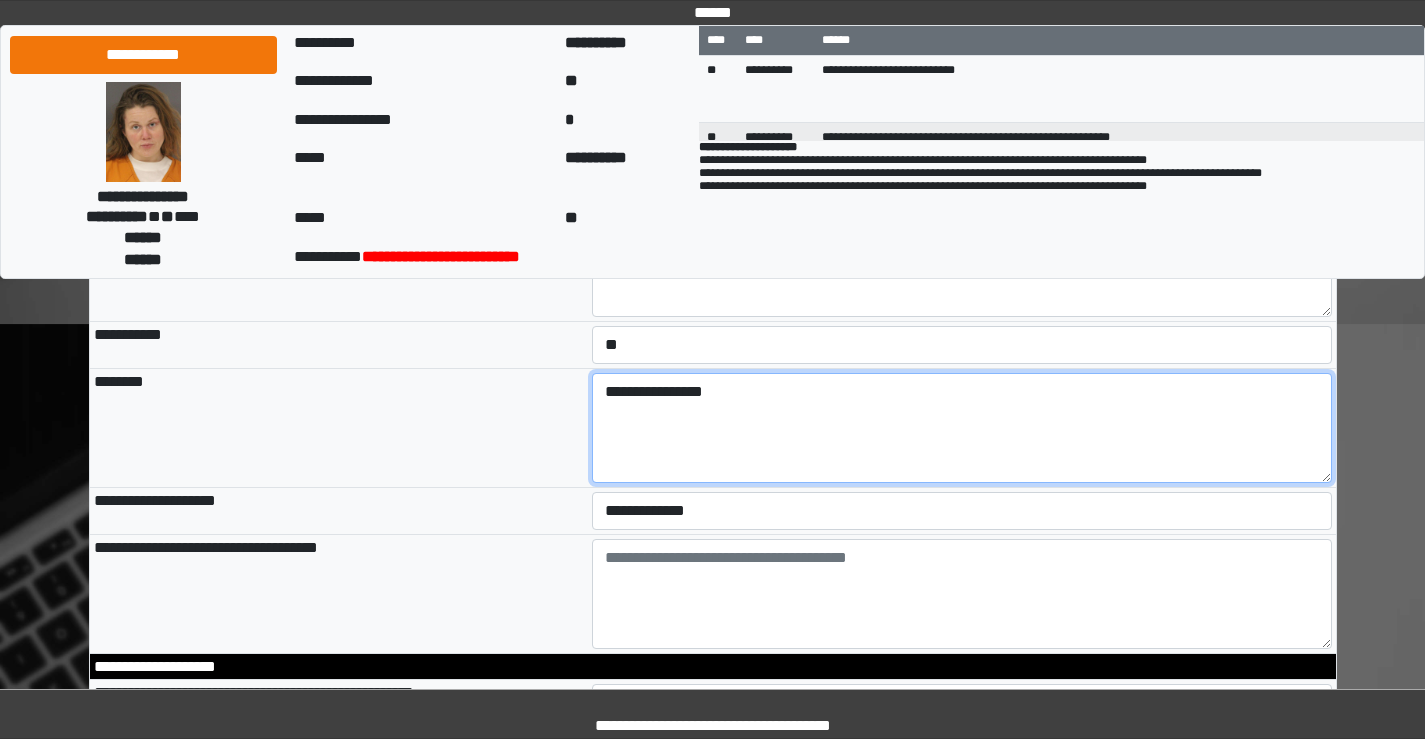 click on "**********" at bounding box center (962, 428) 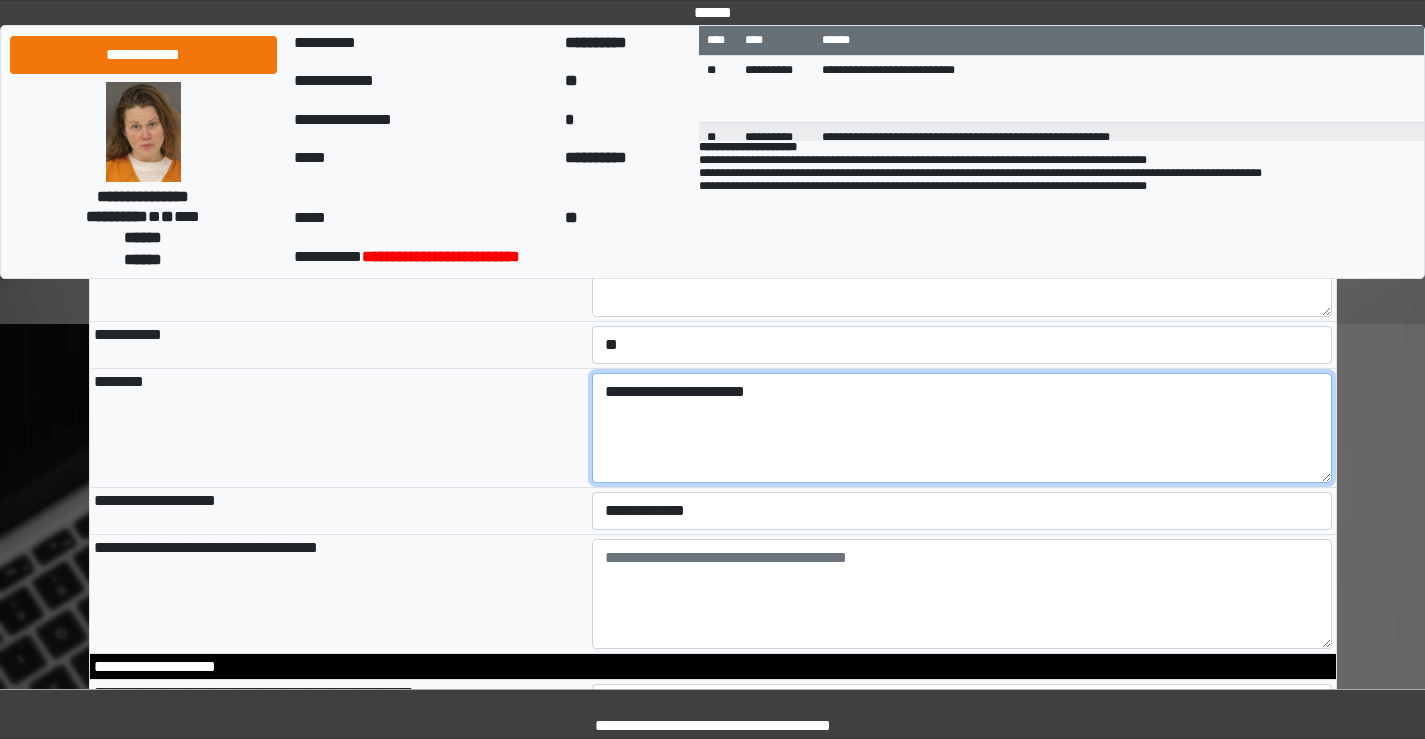 click on "**********" at bounding box center (962, 428) 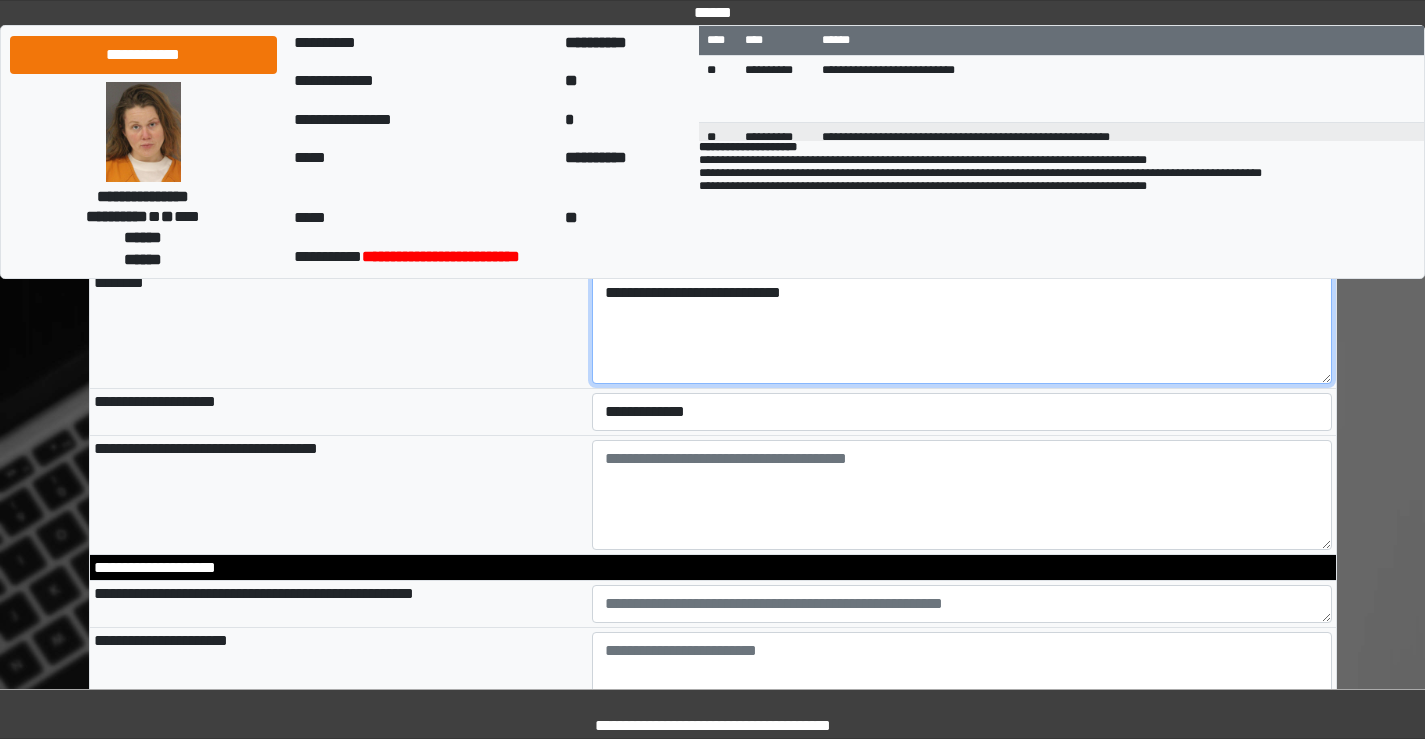 scroll, scrollTop: 600, scrollLeft: 0, axis: vertical 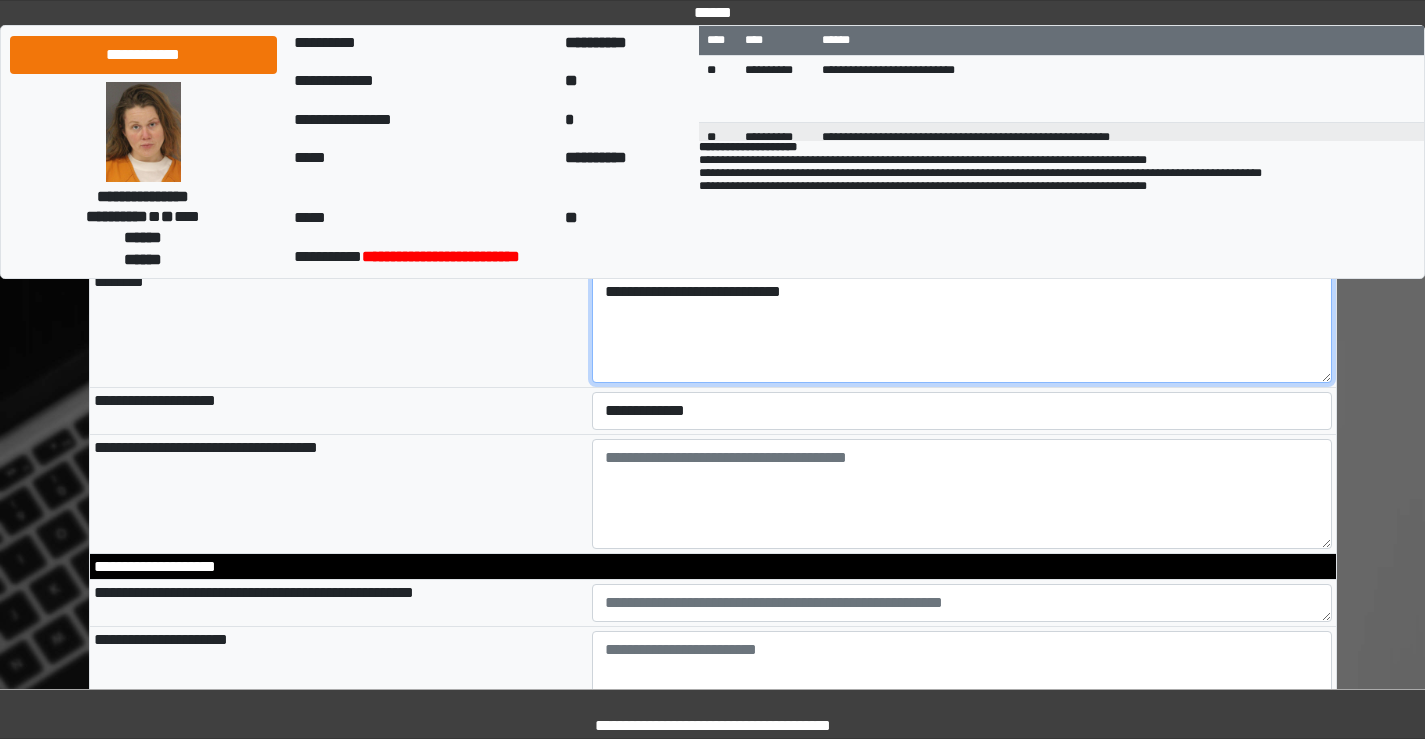 type on "**********" 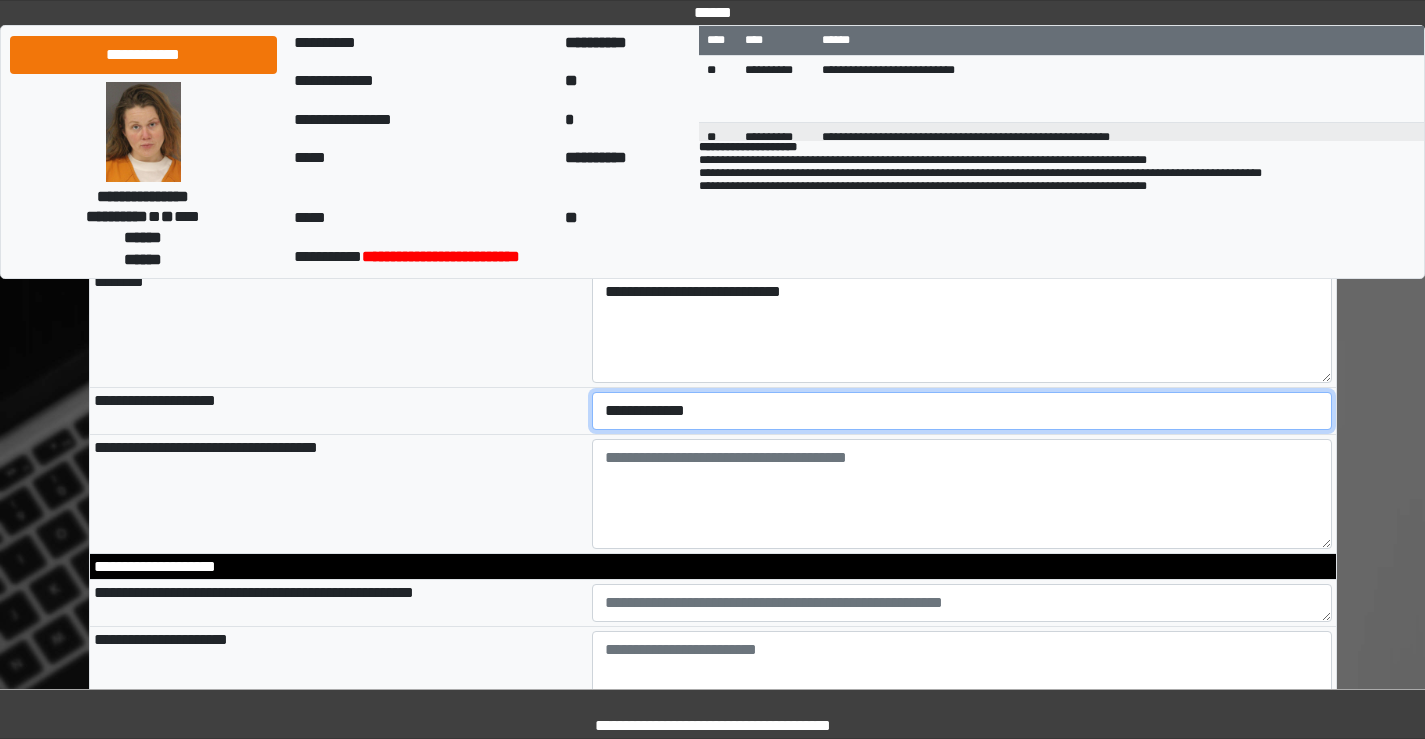 click on "**********" at bounding box center [962, 411] 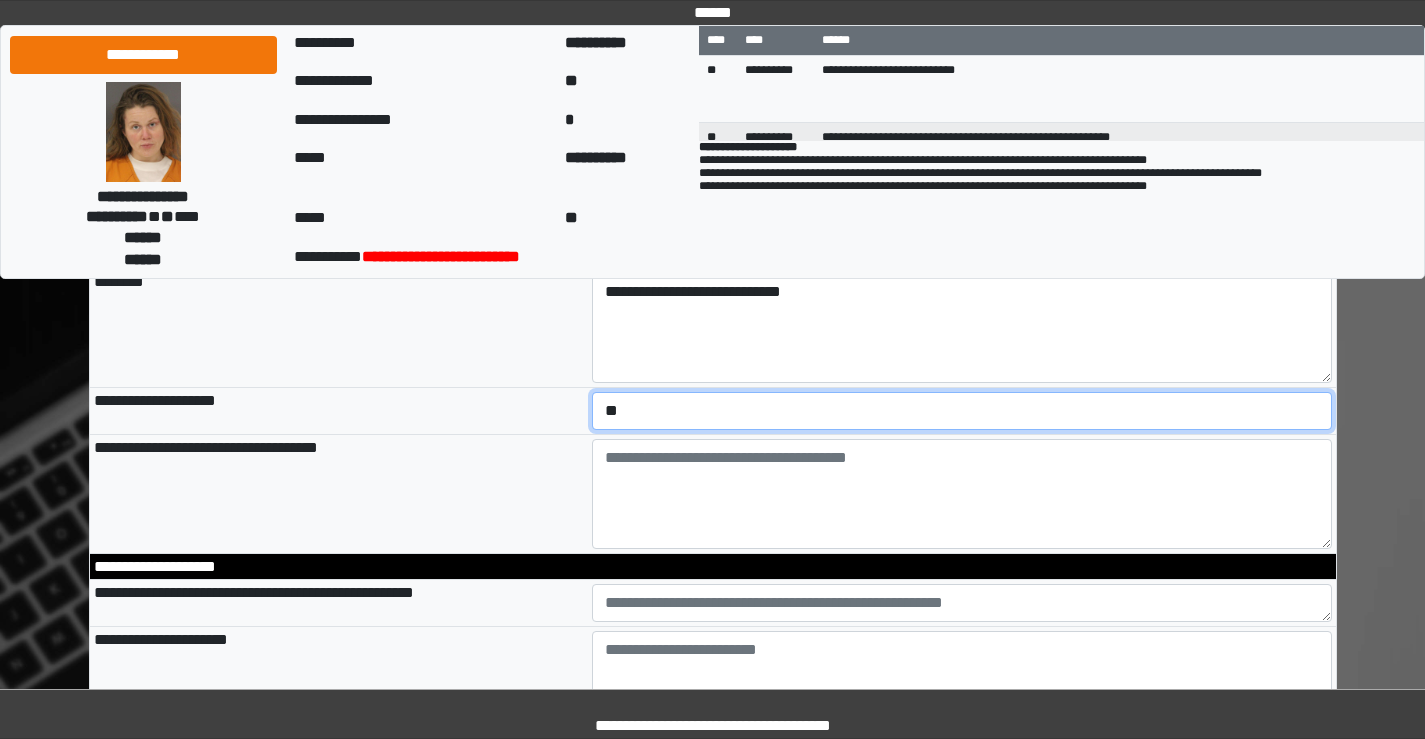 click on "**********" at bounding box center (962, 411) 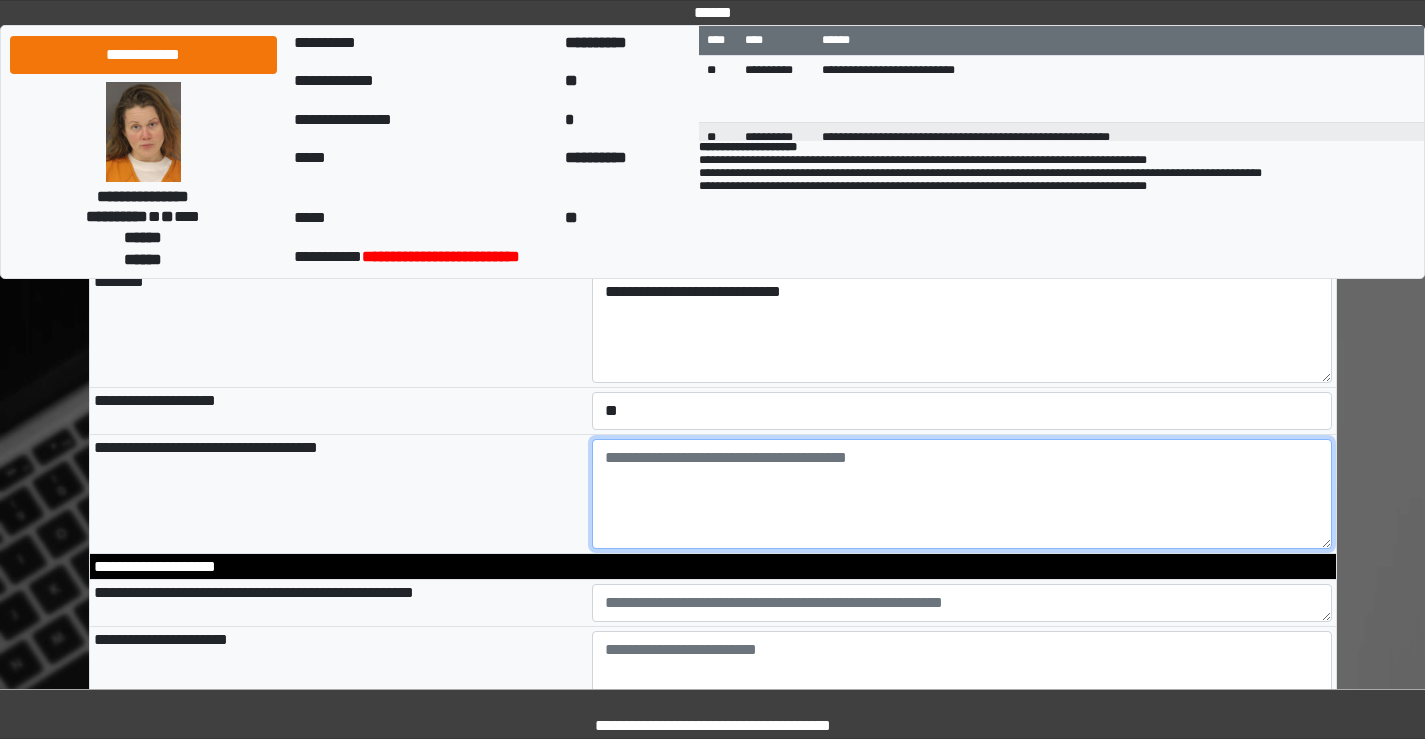 click at bounding box center [962, 494] 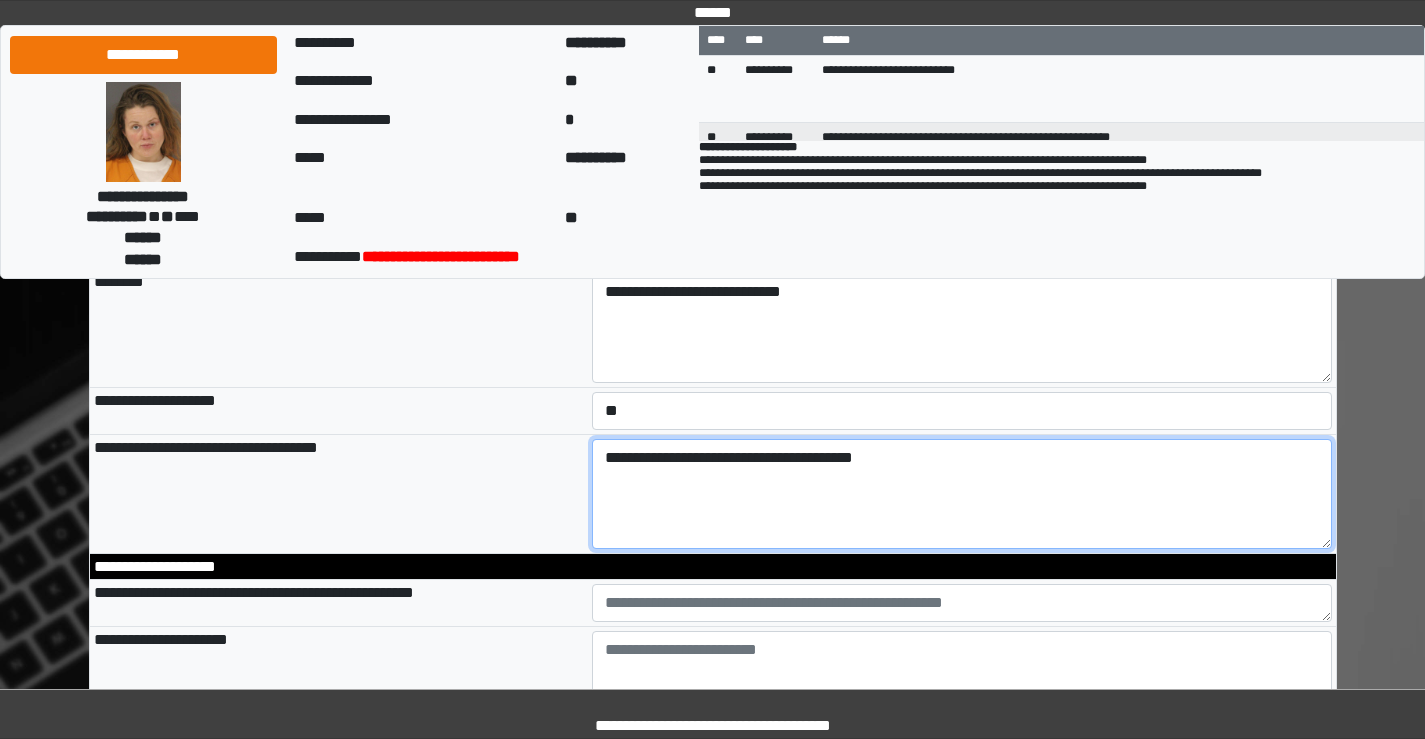 click on "**********" at bounding box center [962, 494] 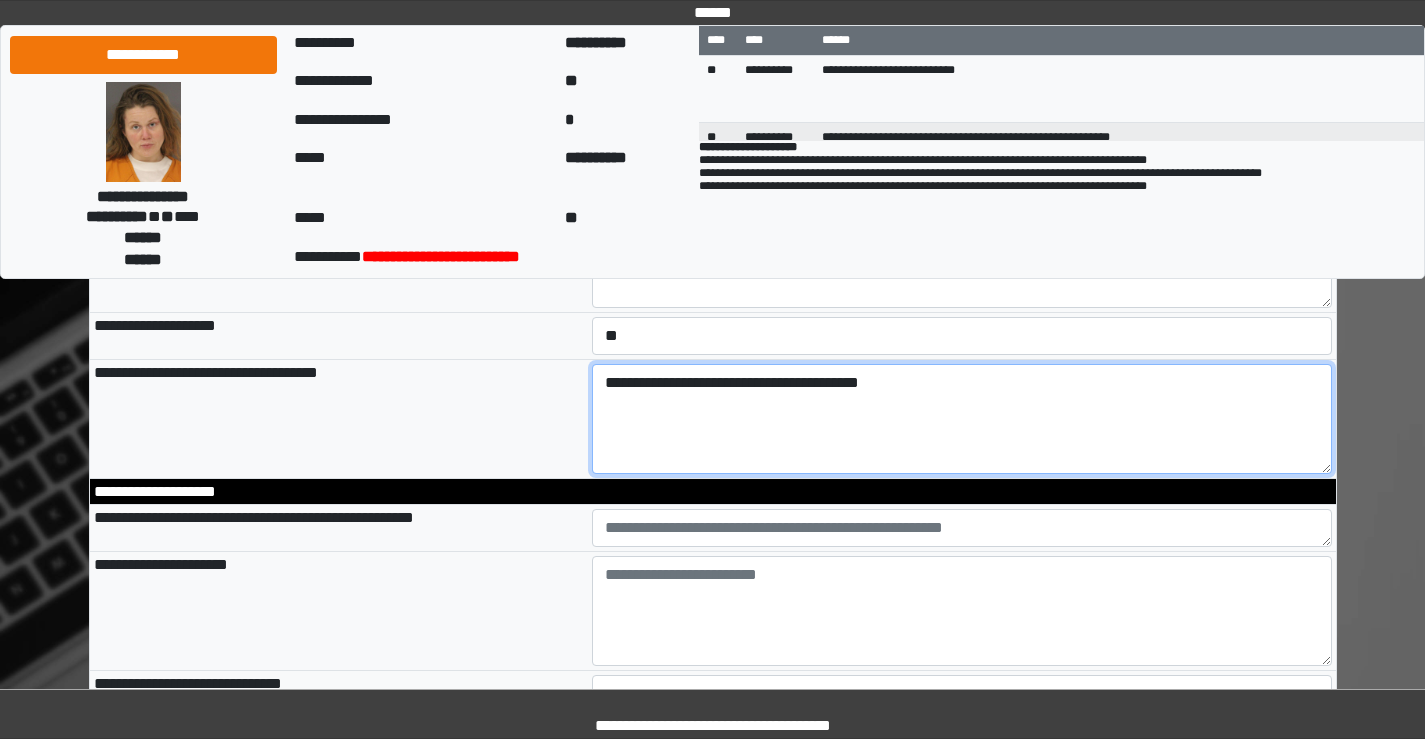 scroll, scrollTop: 700, scrollLeft: 0, axis: vertical 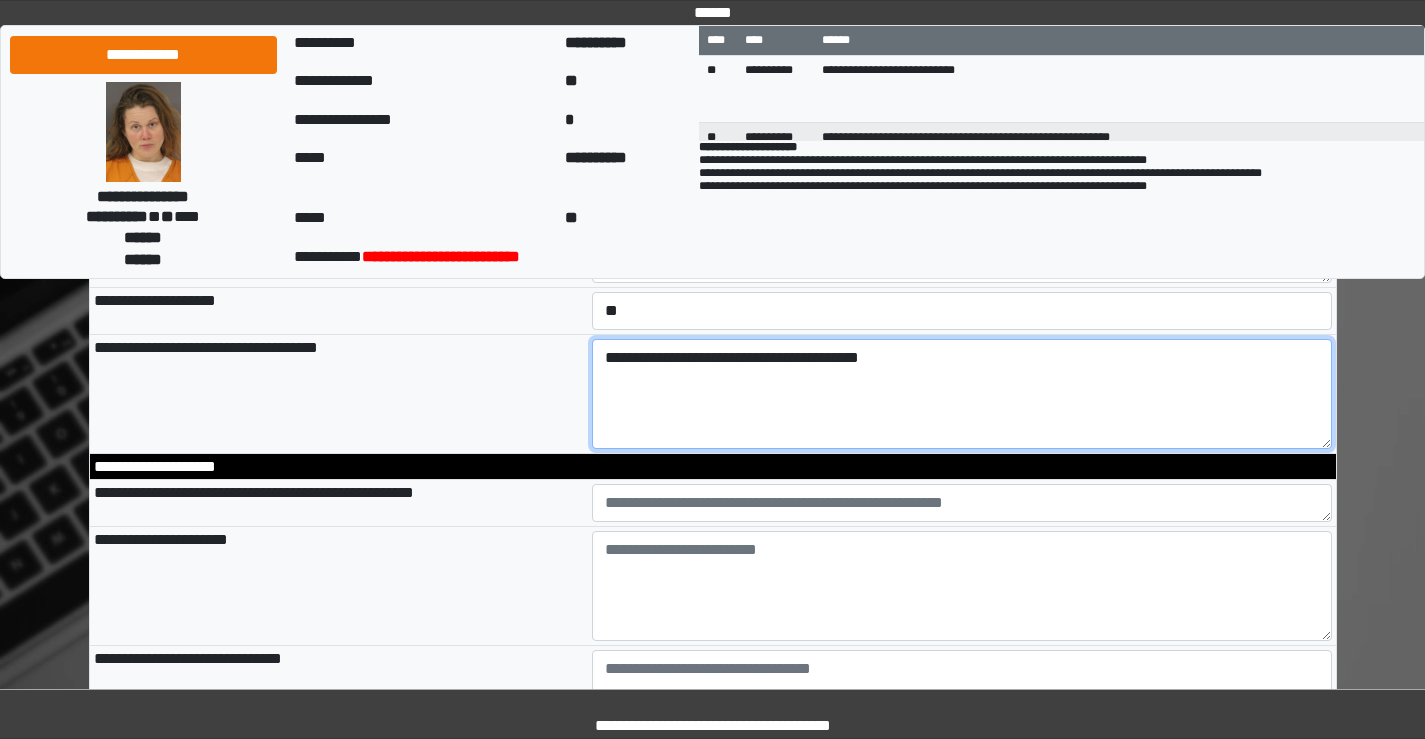 type on "**********" 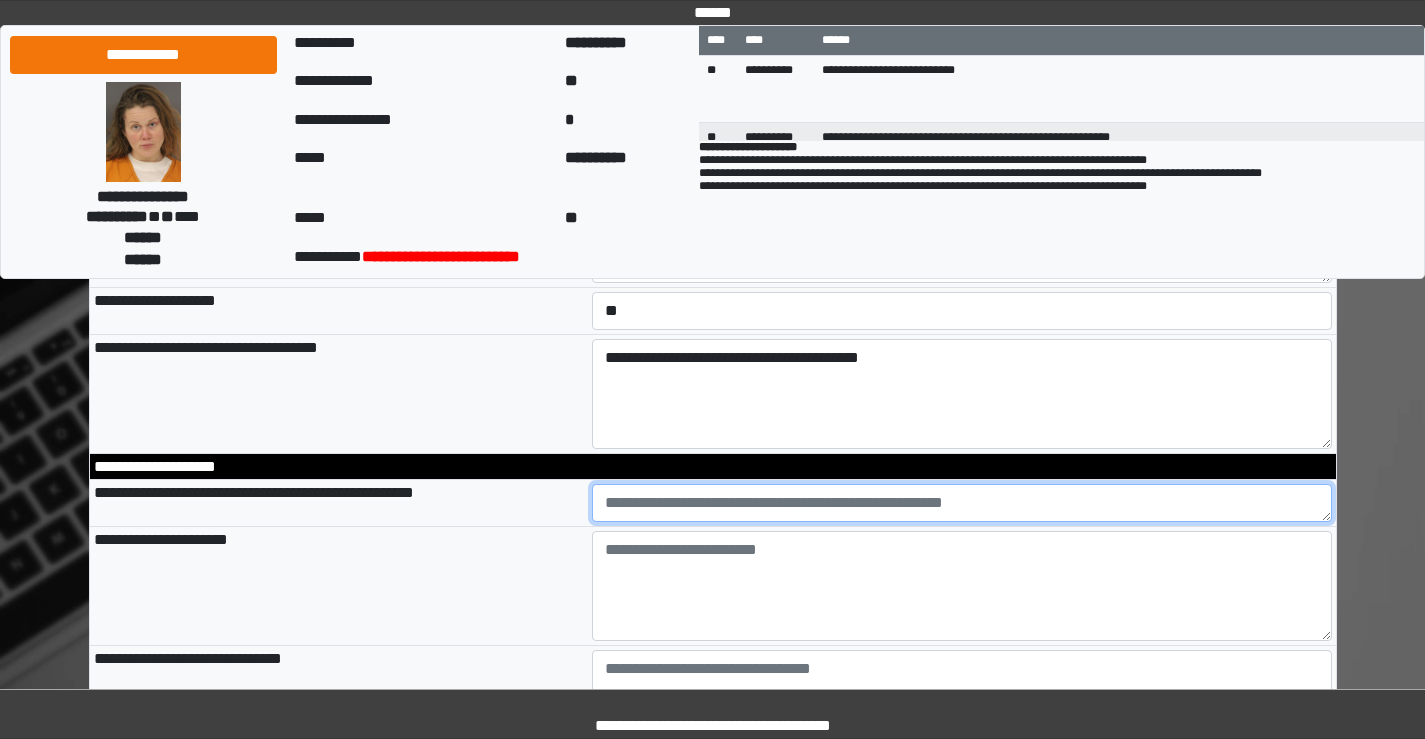 click at bounding box center (962, 503) 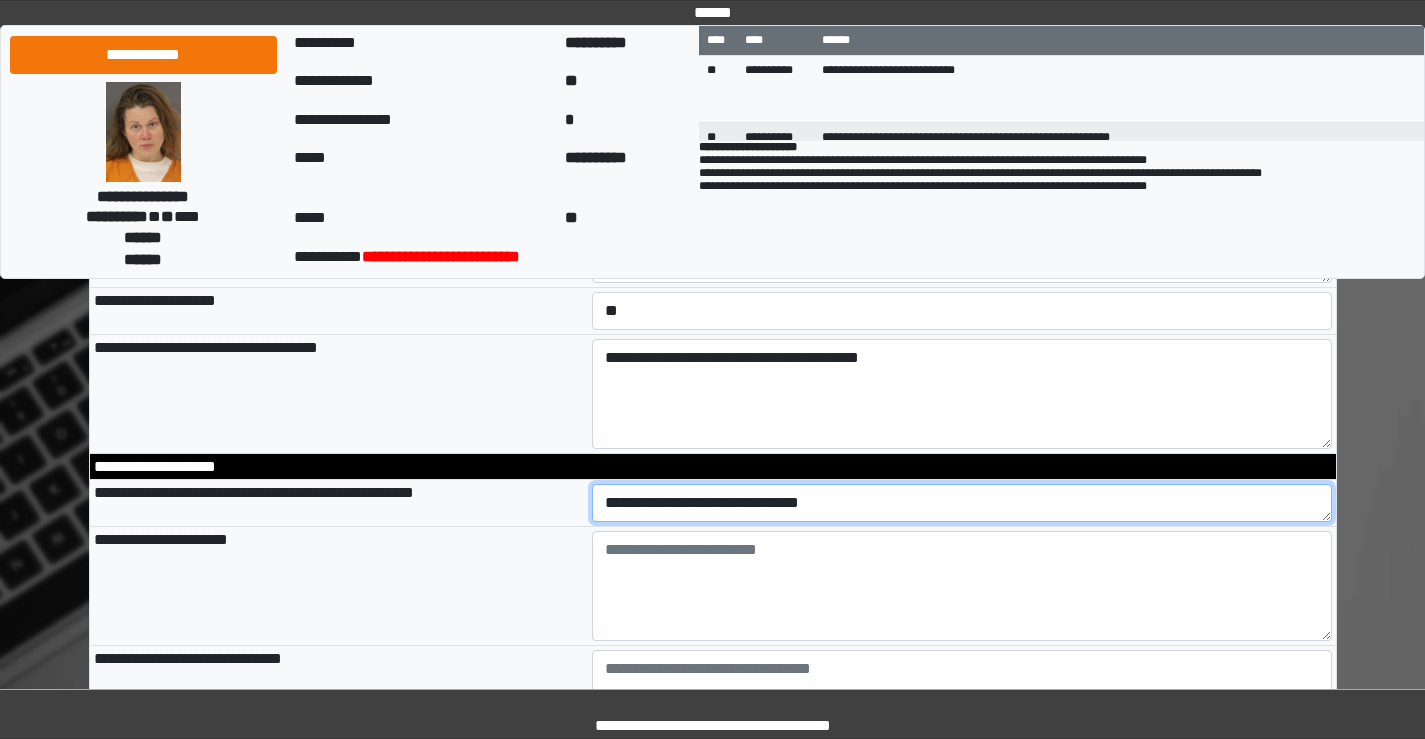 click on "**********" at bounding box center [962, 503] 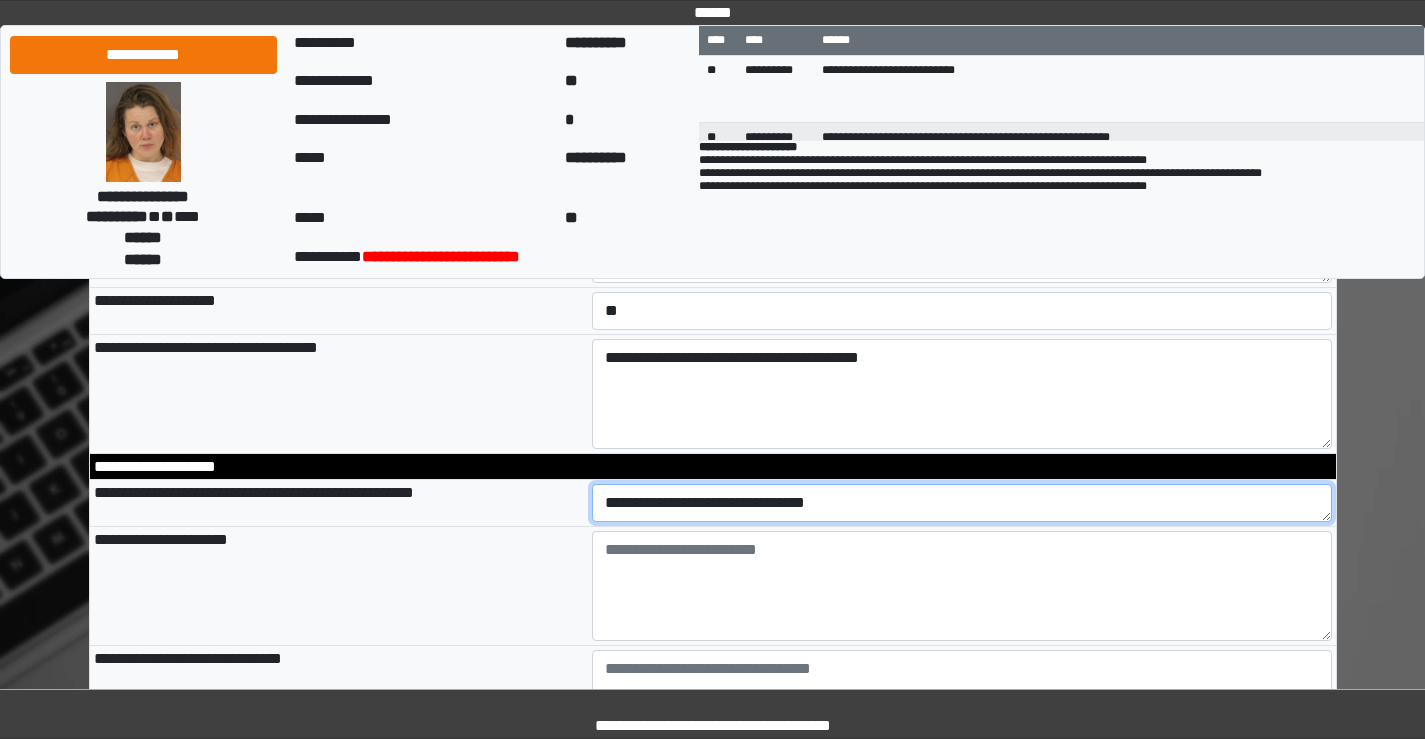 click on "**********" at bounding box center [962, 503] 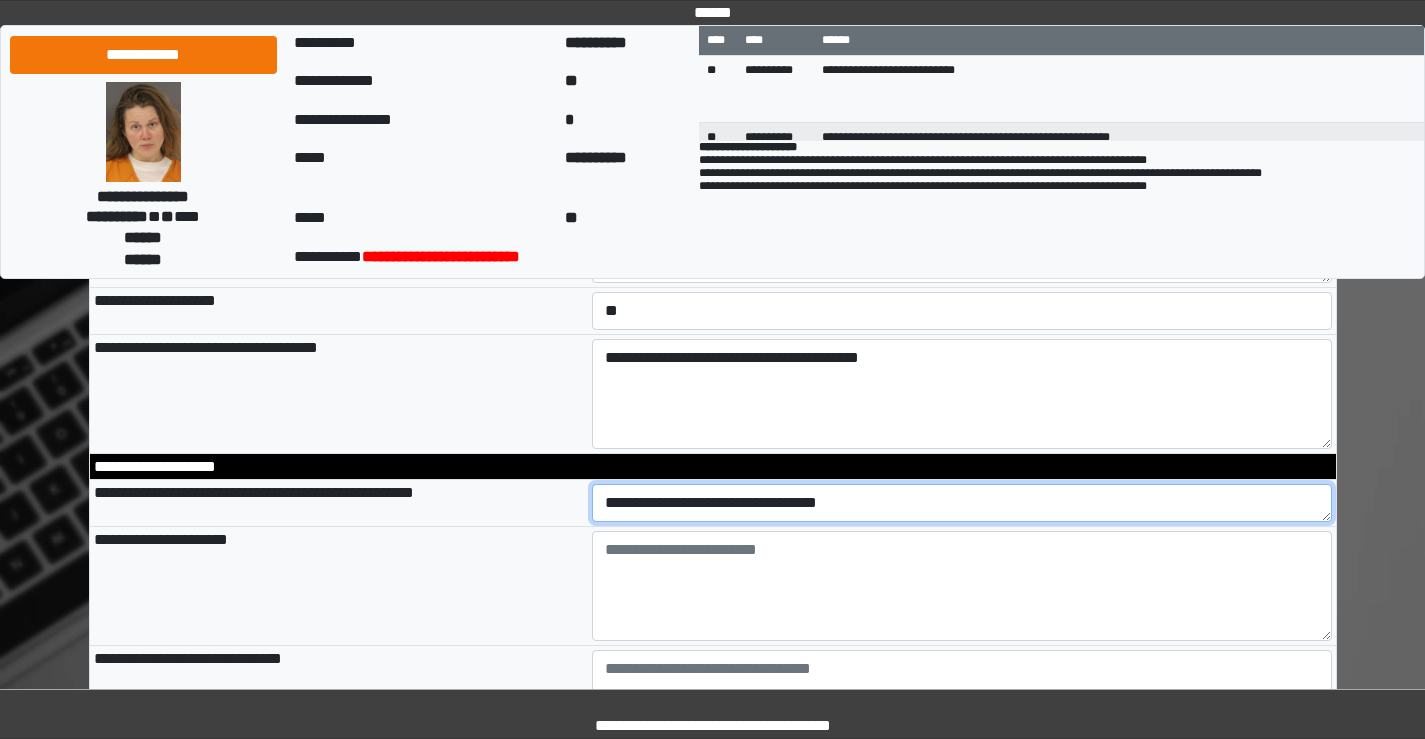 type on "**********" 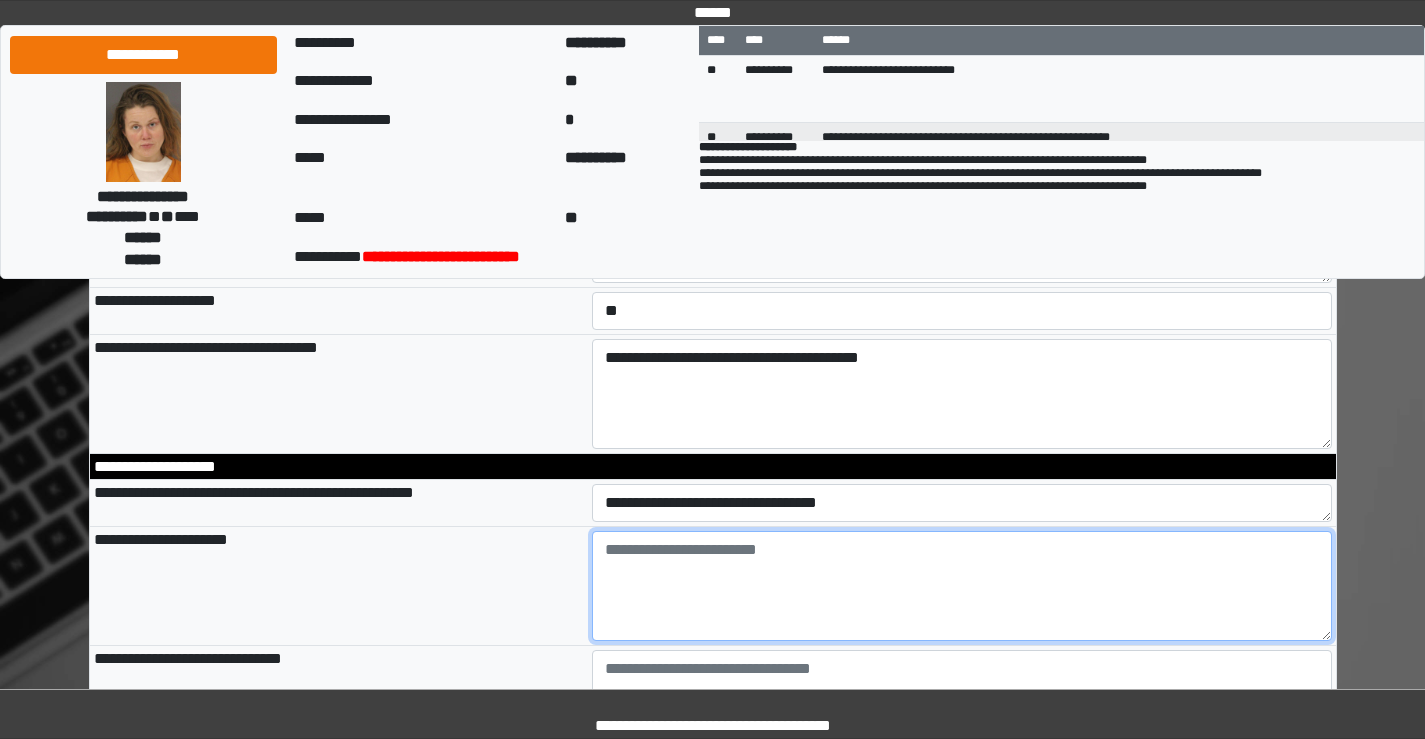 click at bounding box center (962, 586) 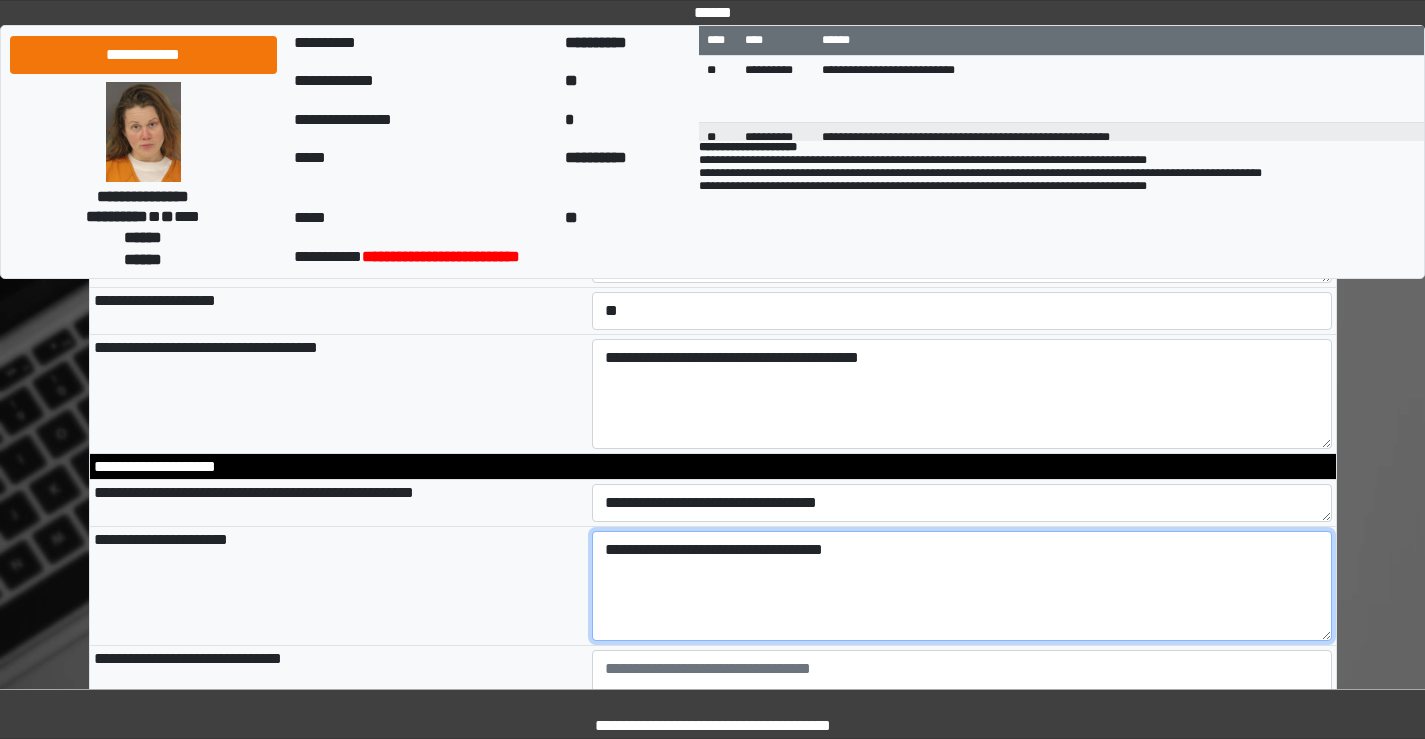 click on "**********" at bounding box center (962, 586) 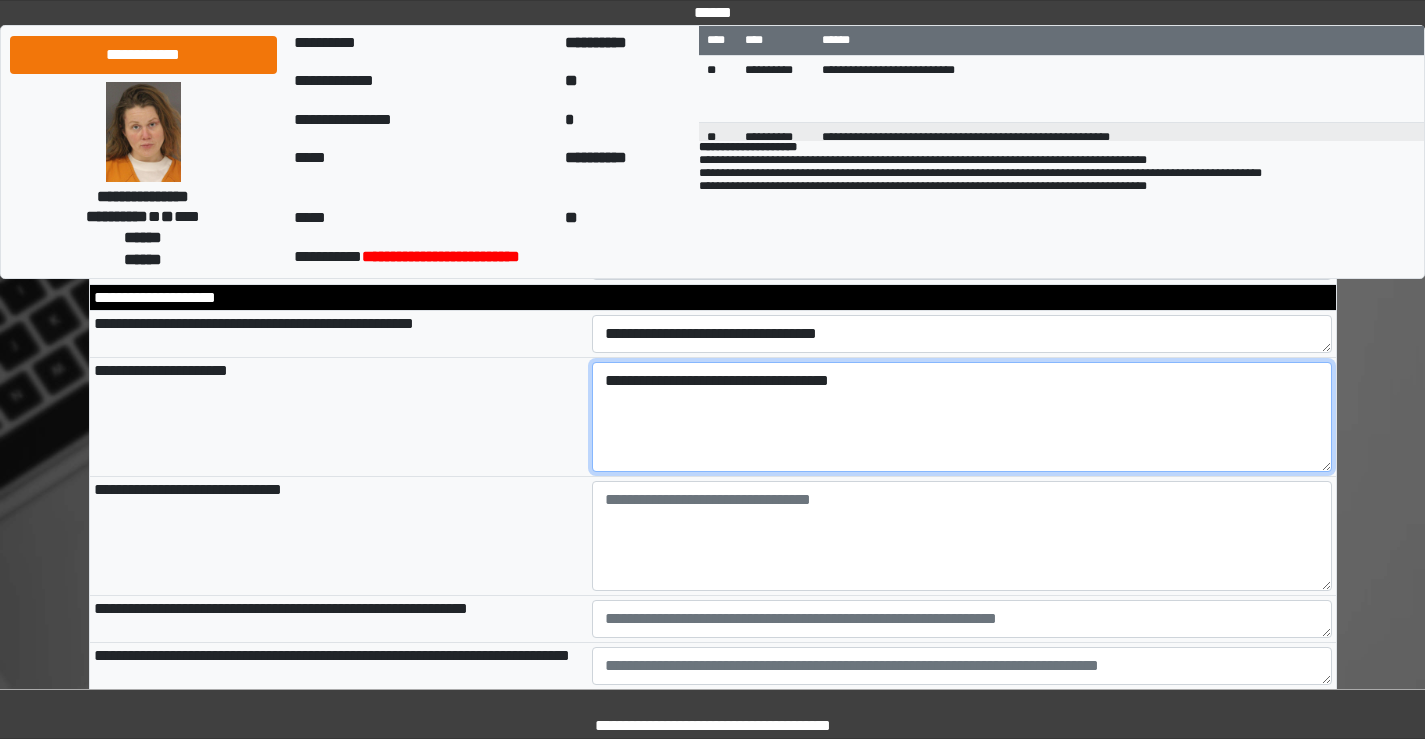 scroll, scrollTop: 900, scrollLeft: 0, axis: vertical 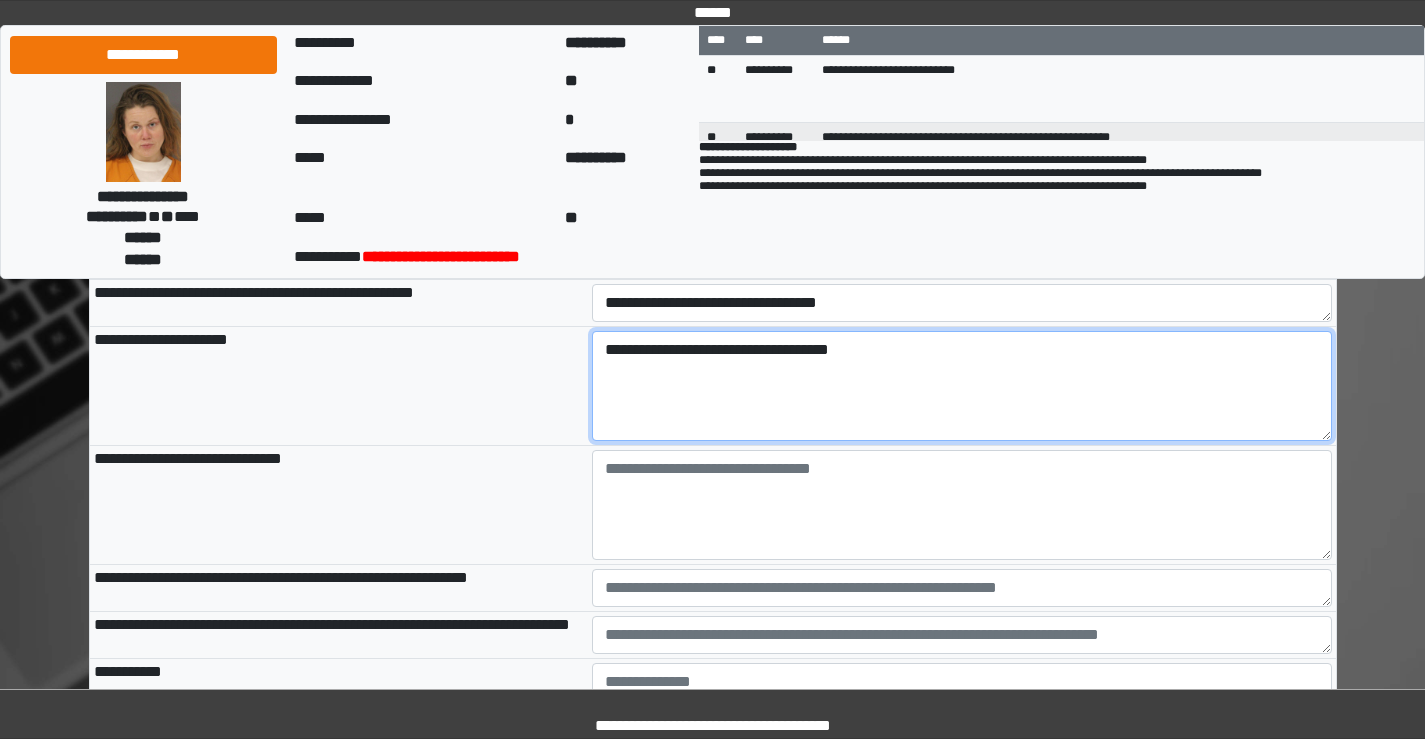type on "**********" 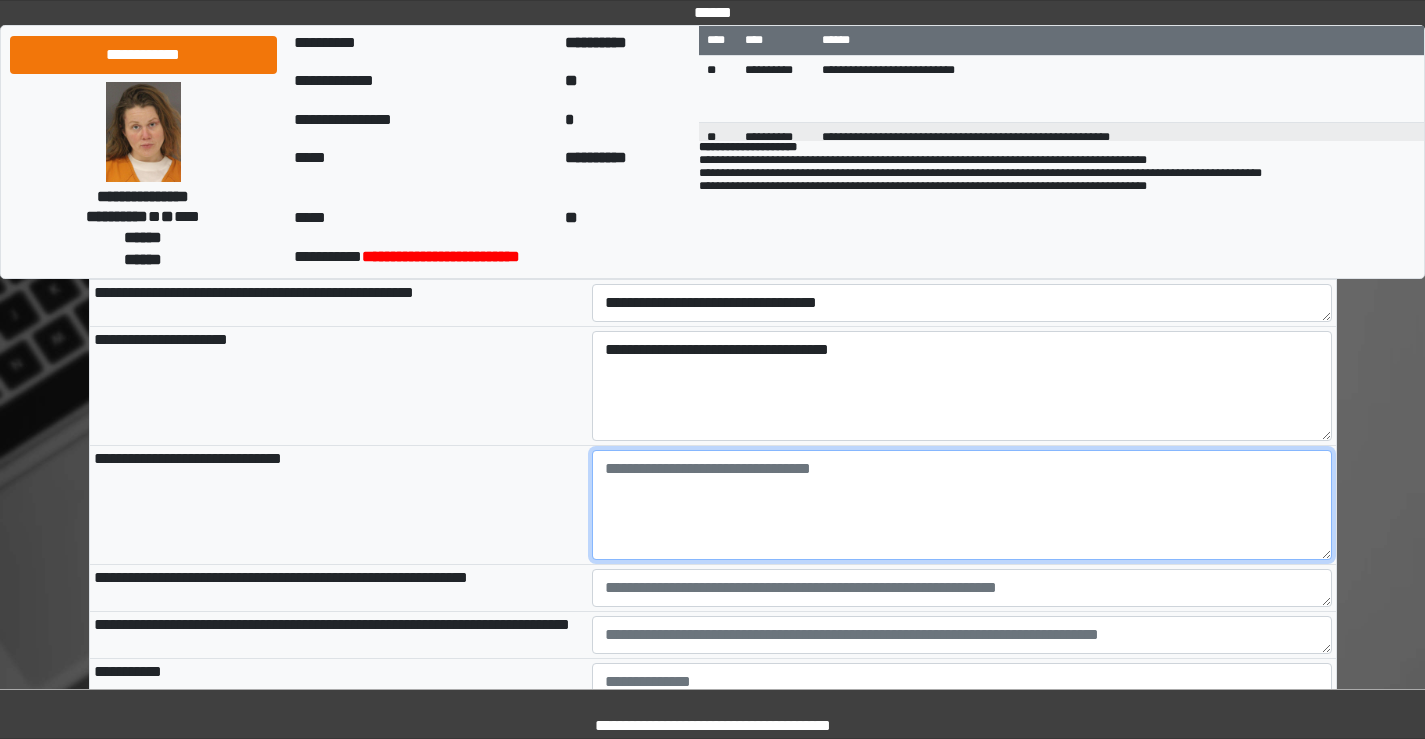 click at bounding box center (962, 505) 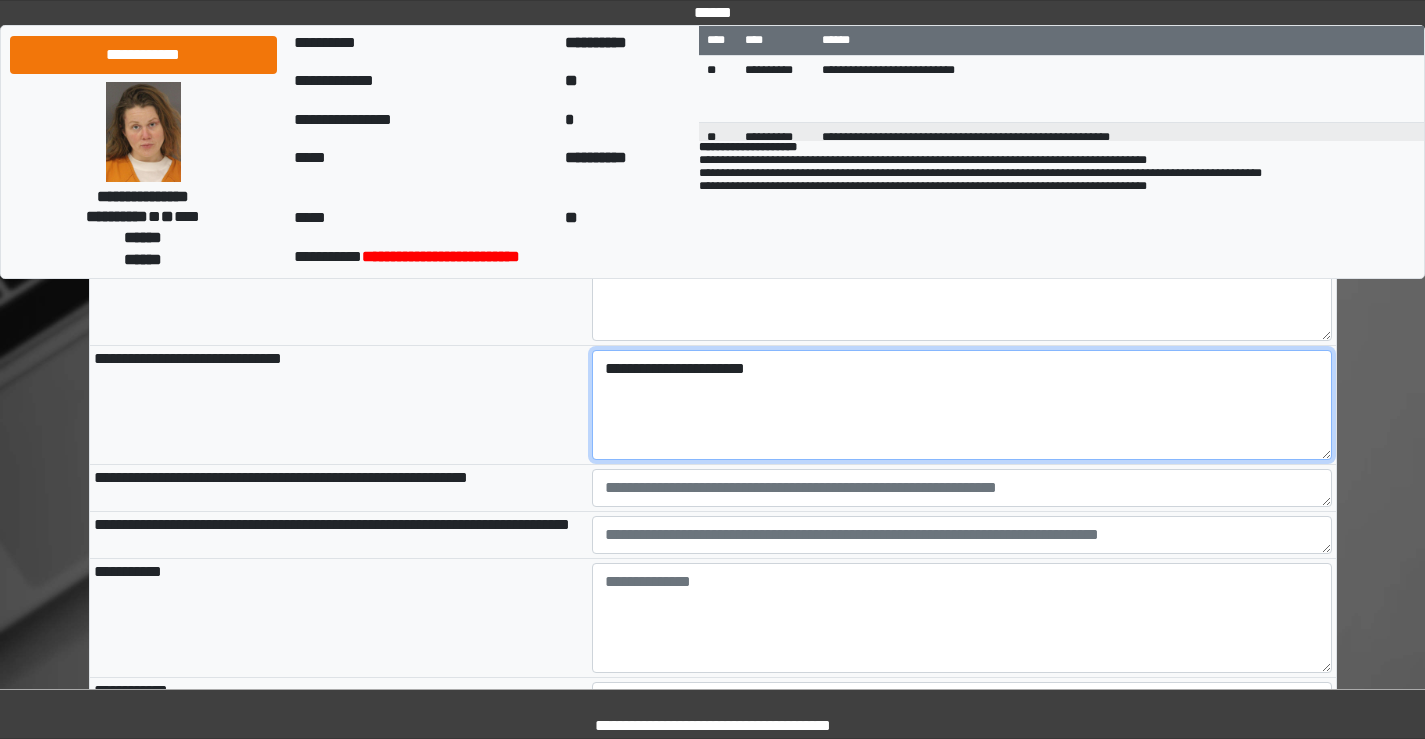 scroll, scrollTop: 1100, scrollLeft: 0, axis: vertical 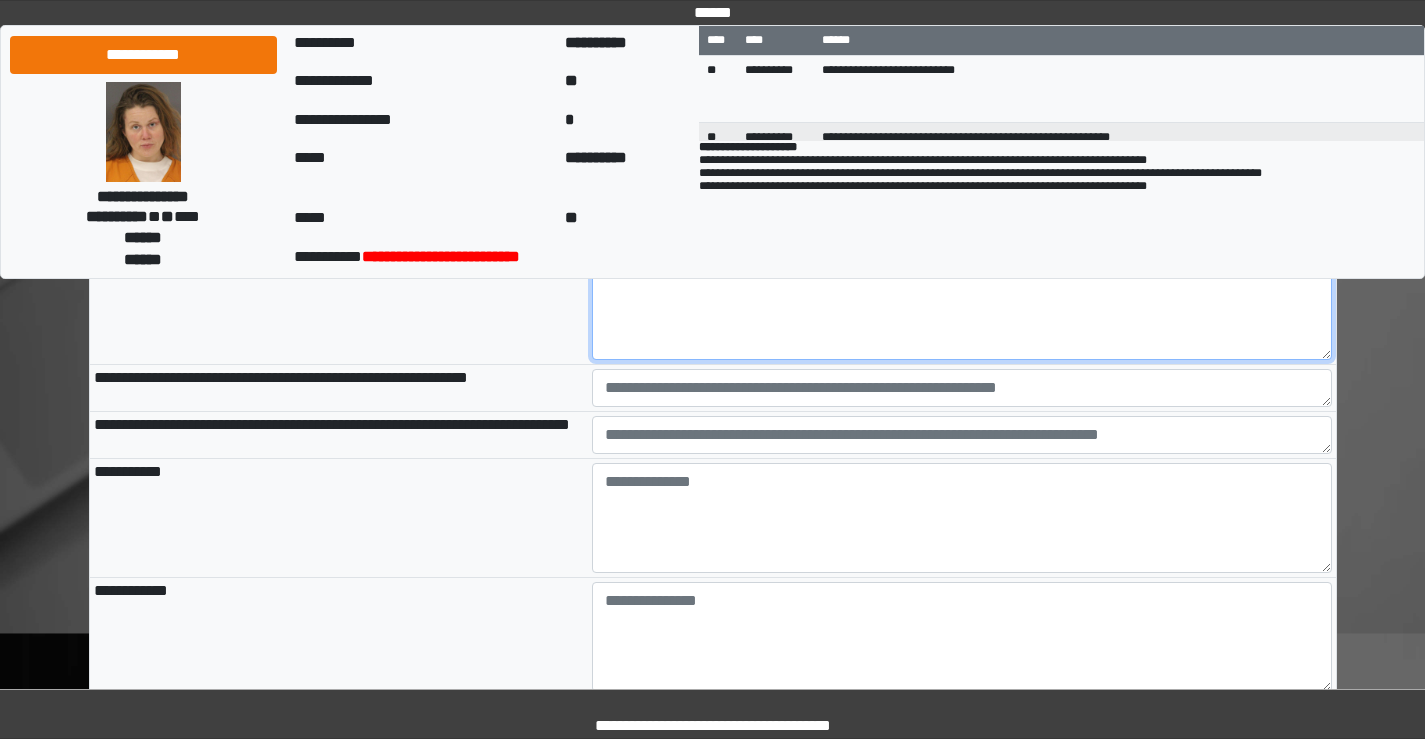 type on "**********" 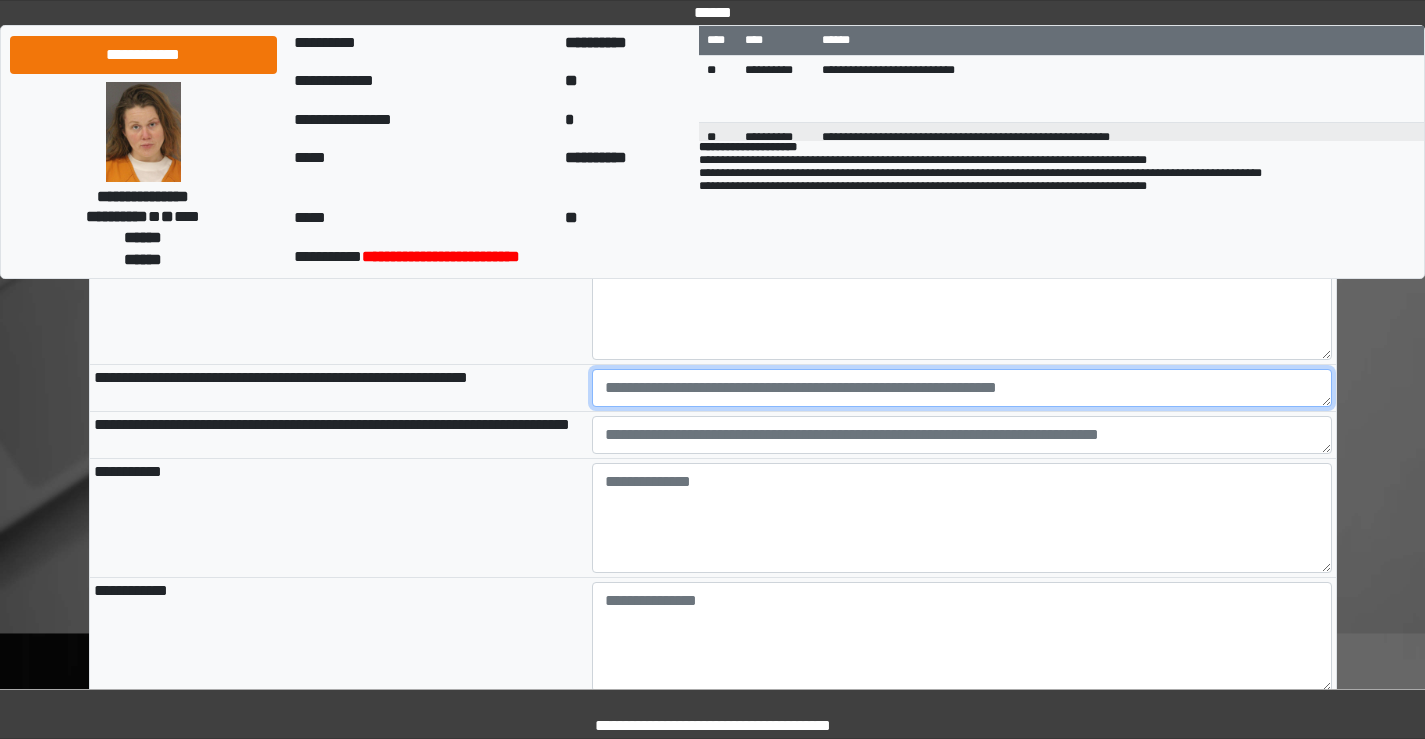 click at bounding box center [962, 388] 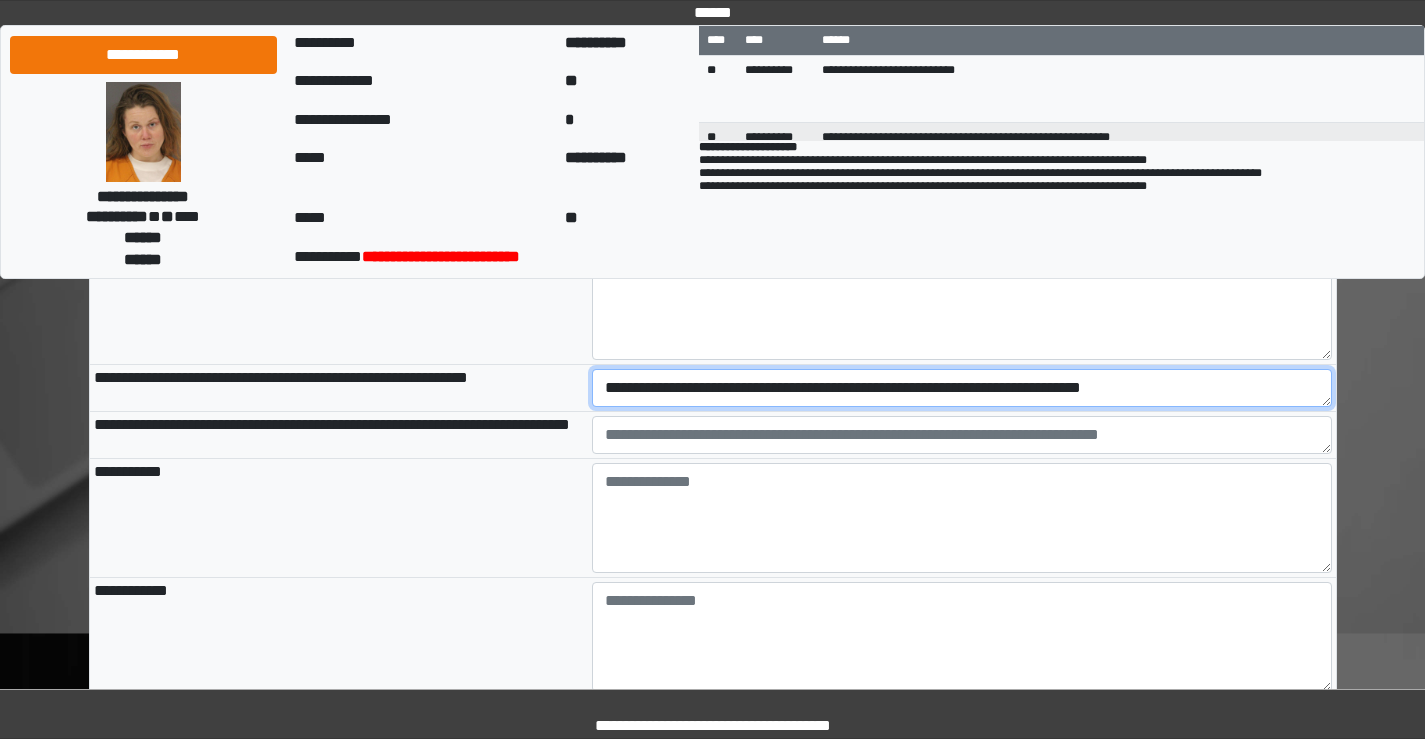 click on "**********" at bounding box center [962, 388] 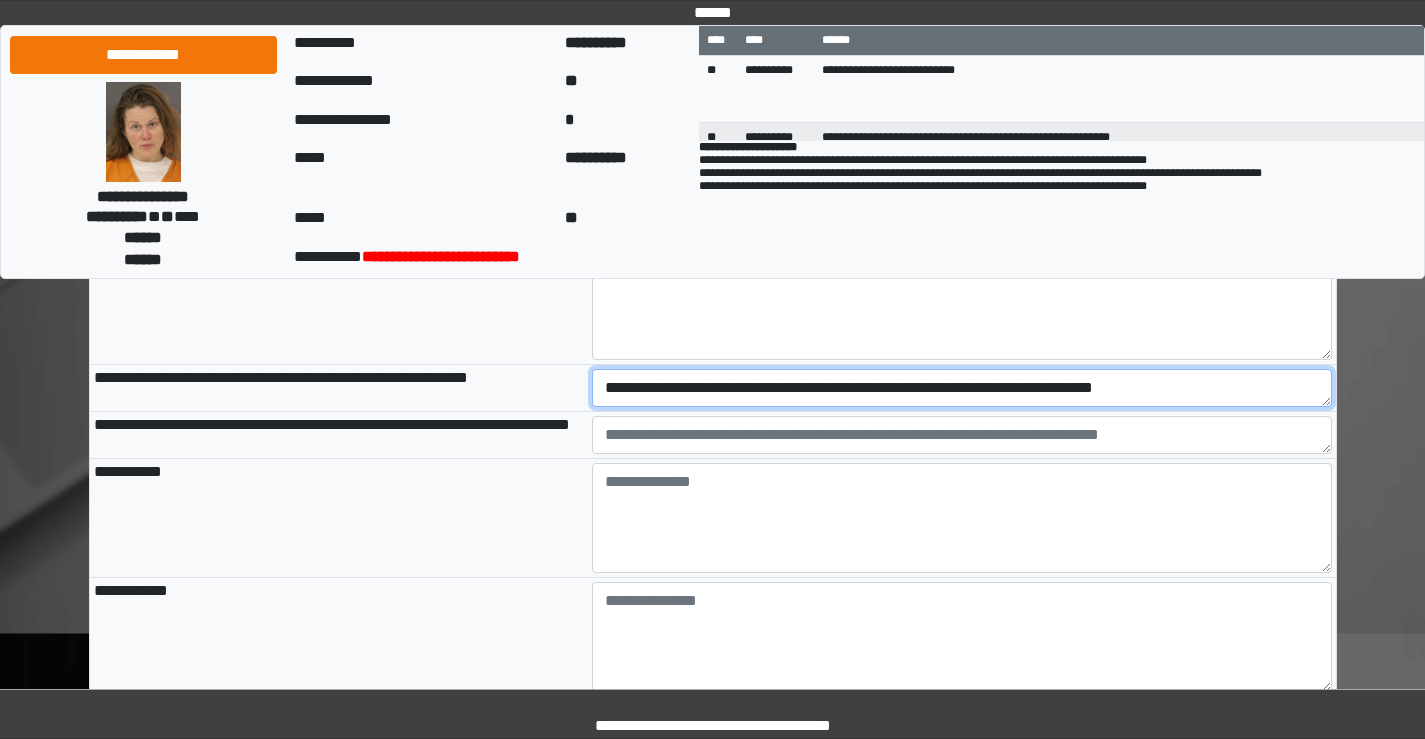click on "**********" at bounding box center [962, 388] 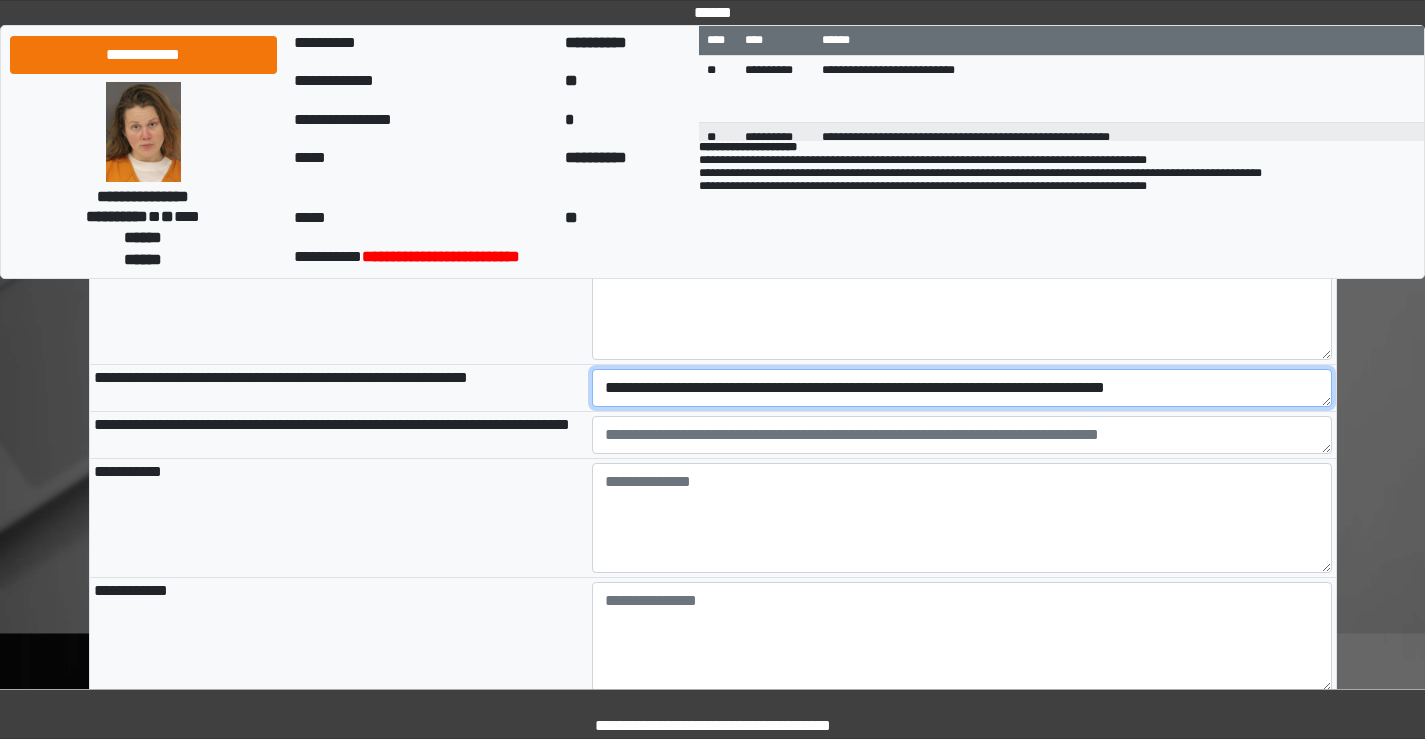 click on "**********" at bounding box center (962, 388) 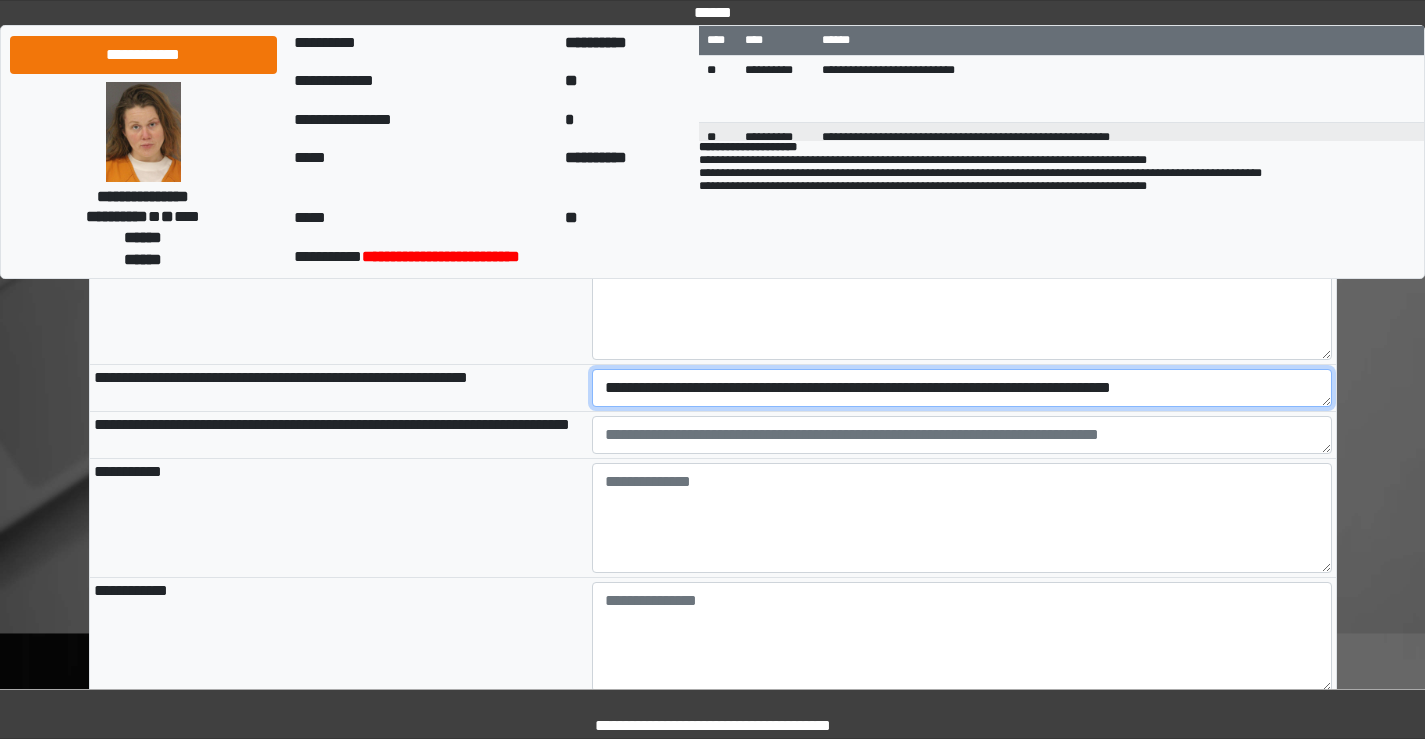 type on "**********" 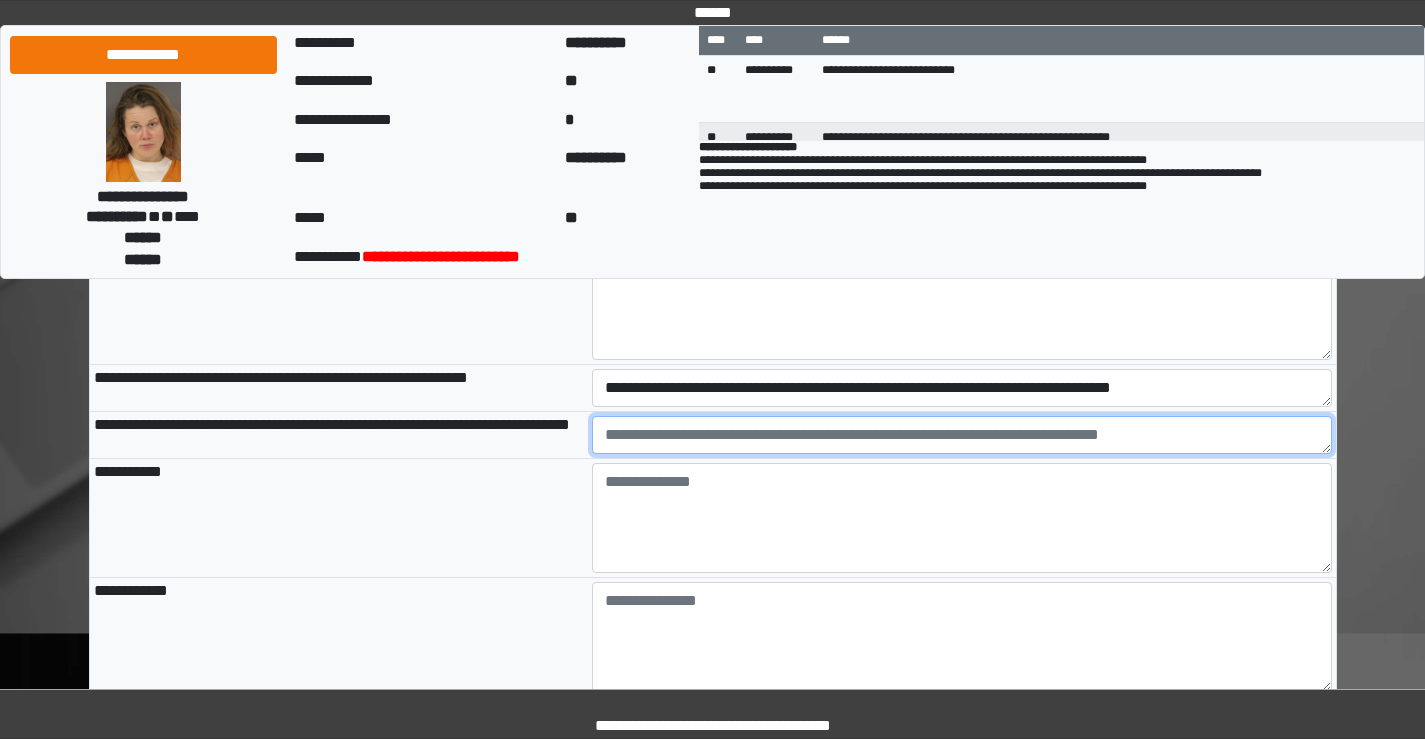 click at bounding box center (962, 435) 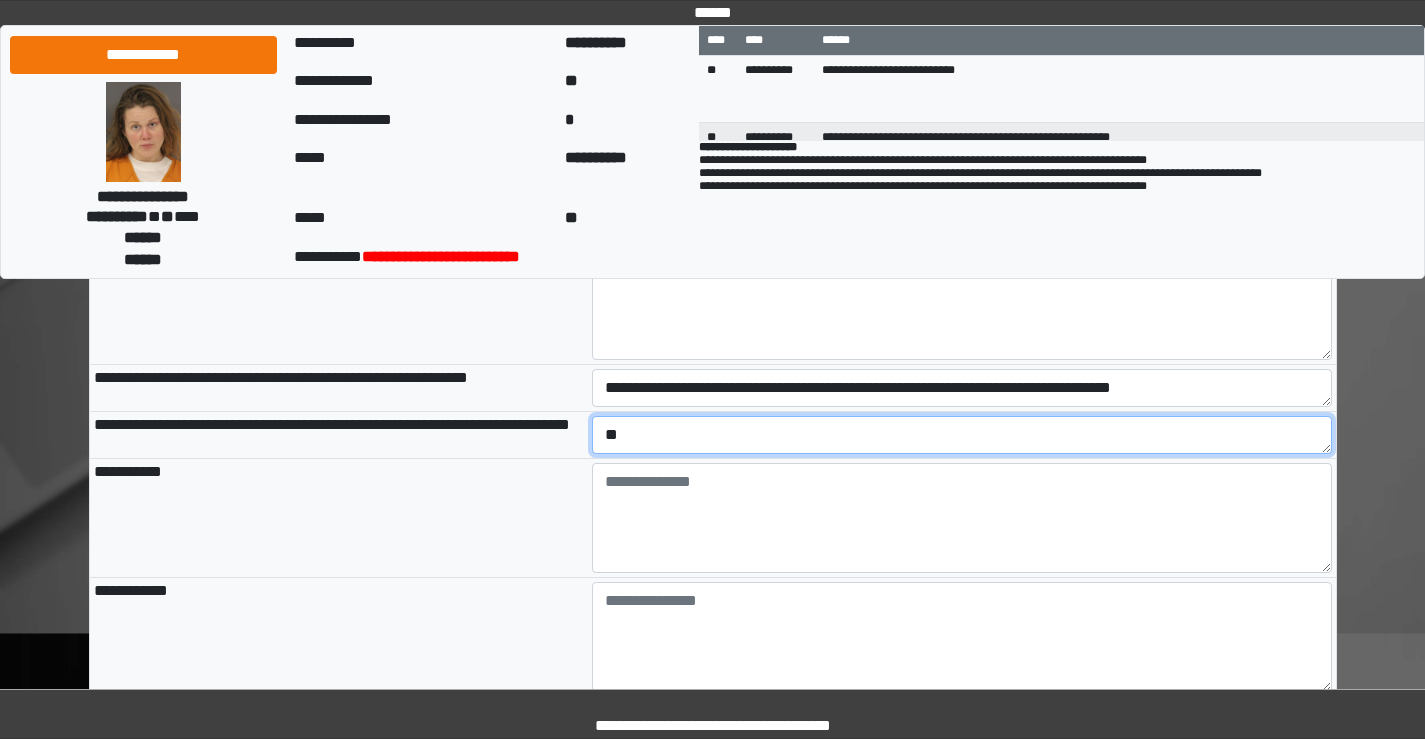 type on "*" 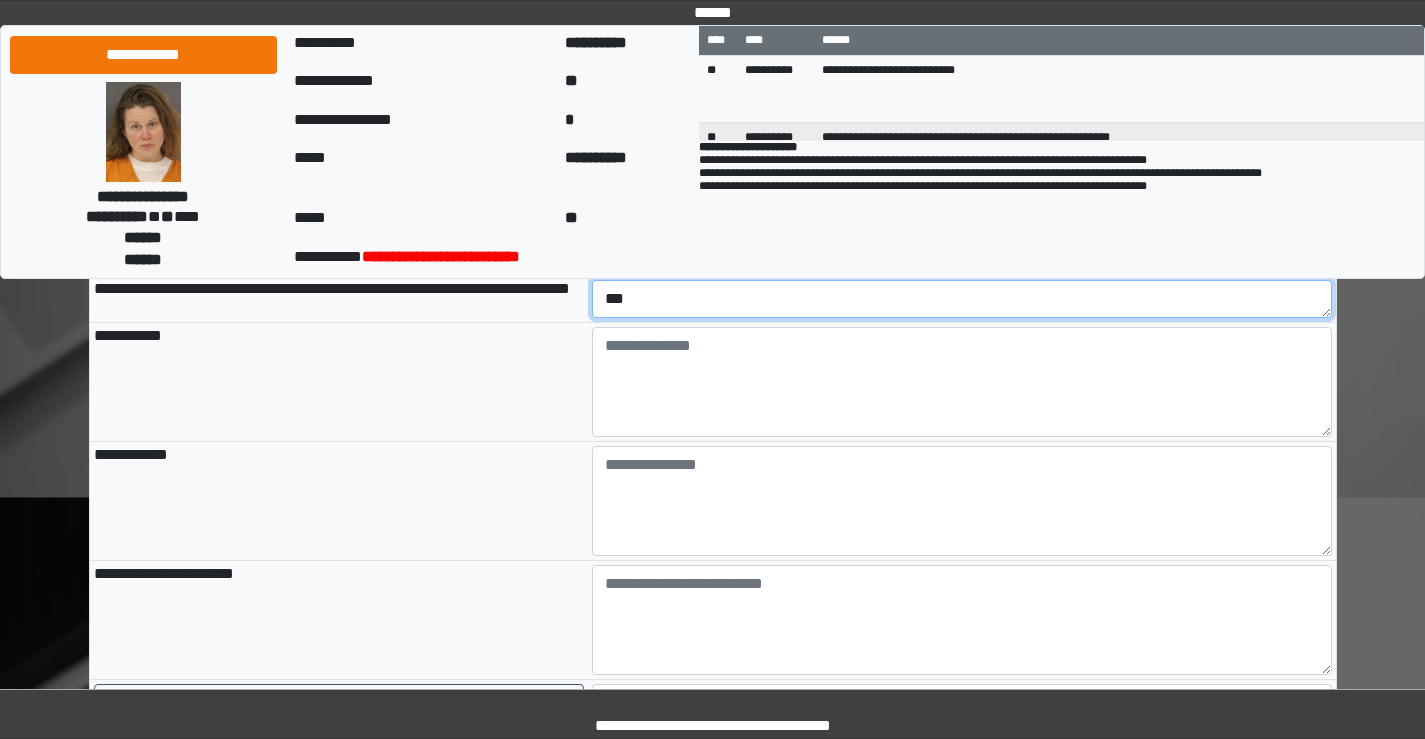 scroll, scrollTop: 1200, scrollLeft: 0, axis: vertical 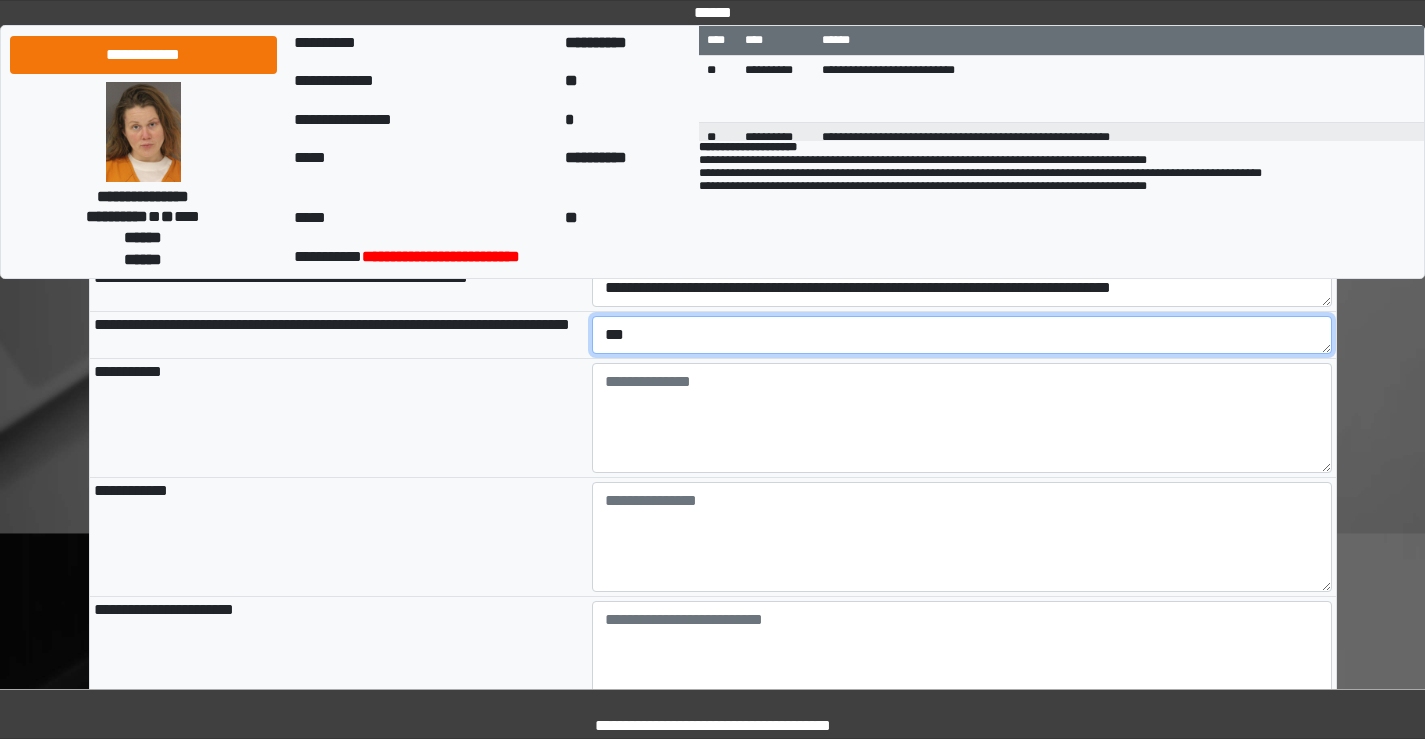 type on "***" 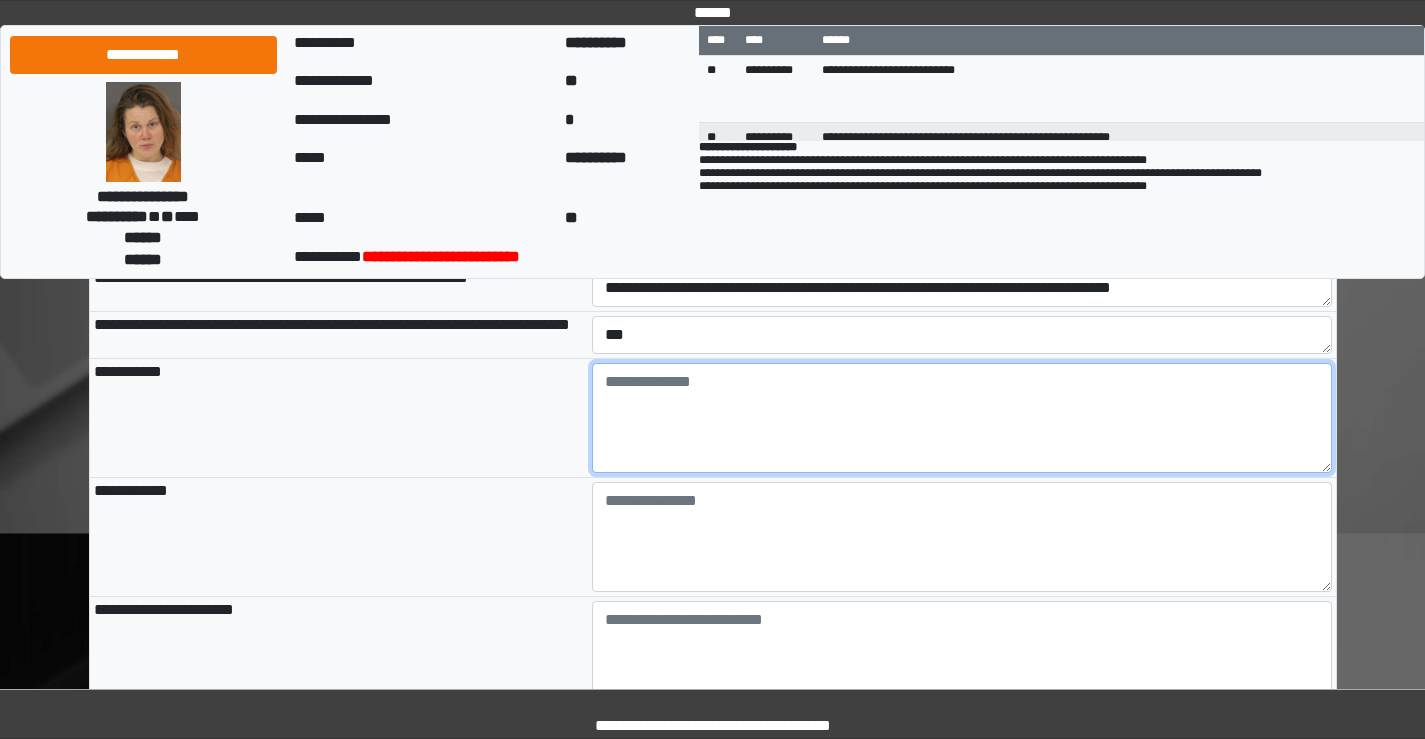 click at bounding box center [962, 418] 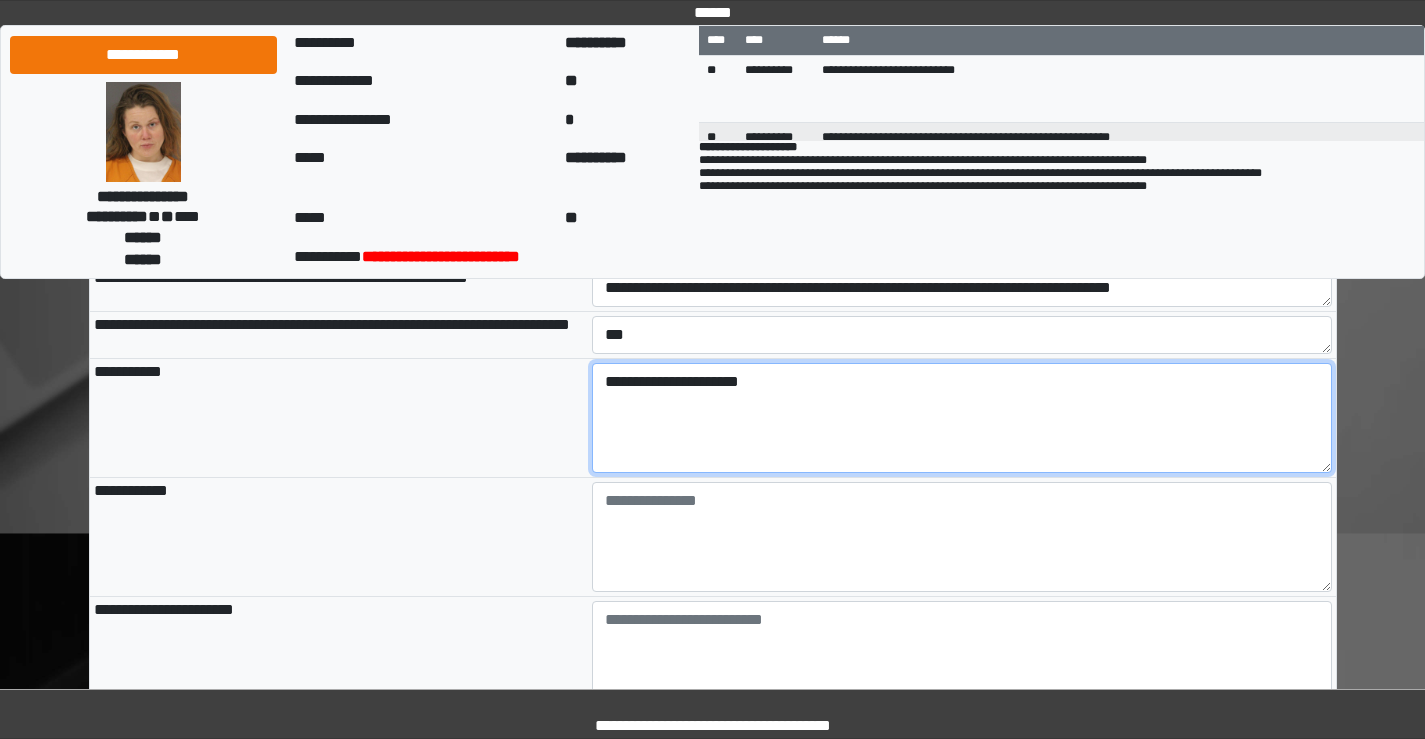 type on "**********" 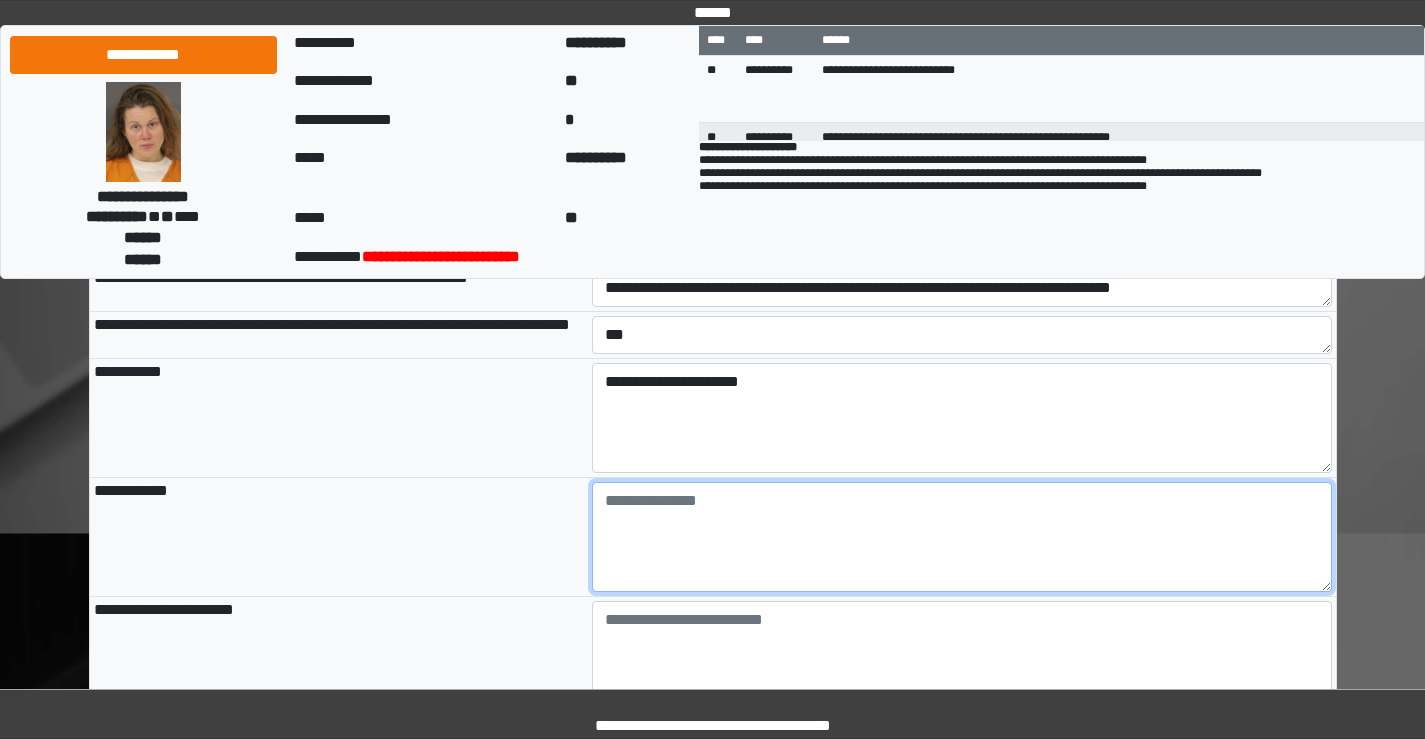 click at bounding box center (962, 537) 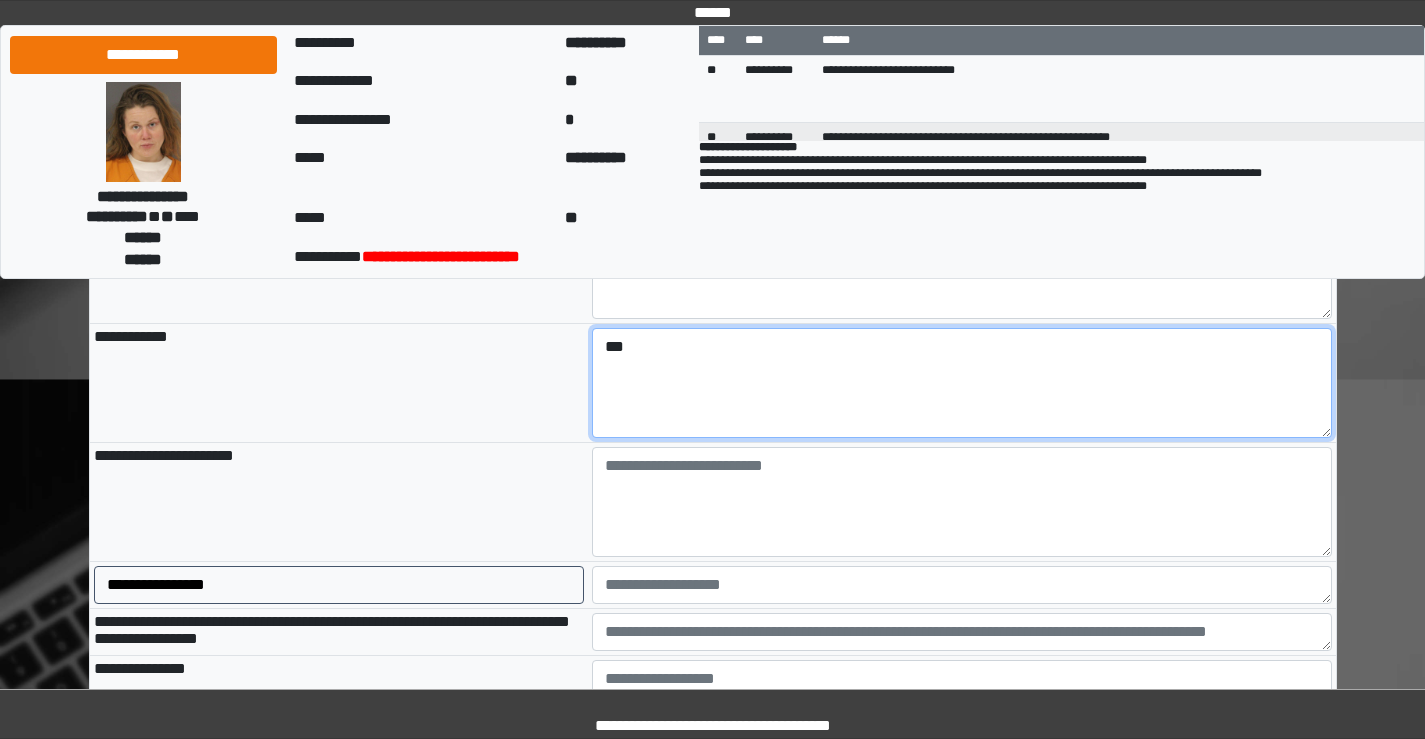 scroll, scrollTop: 1400, scrollLeft: 0, axis: vertical 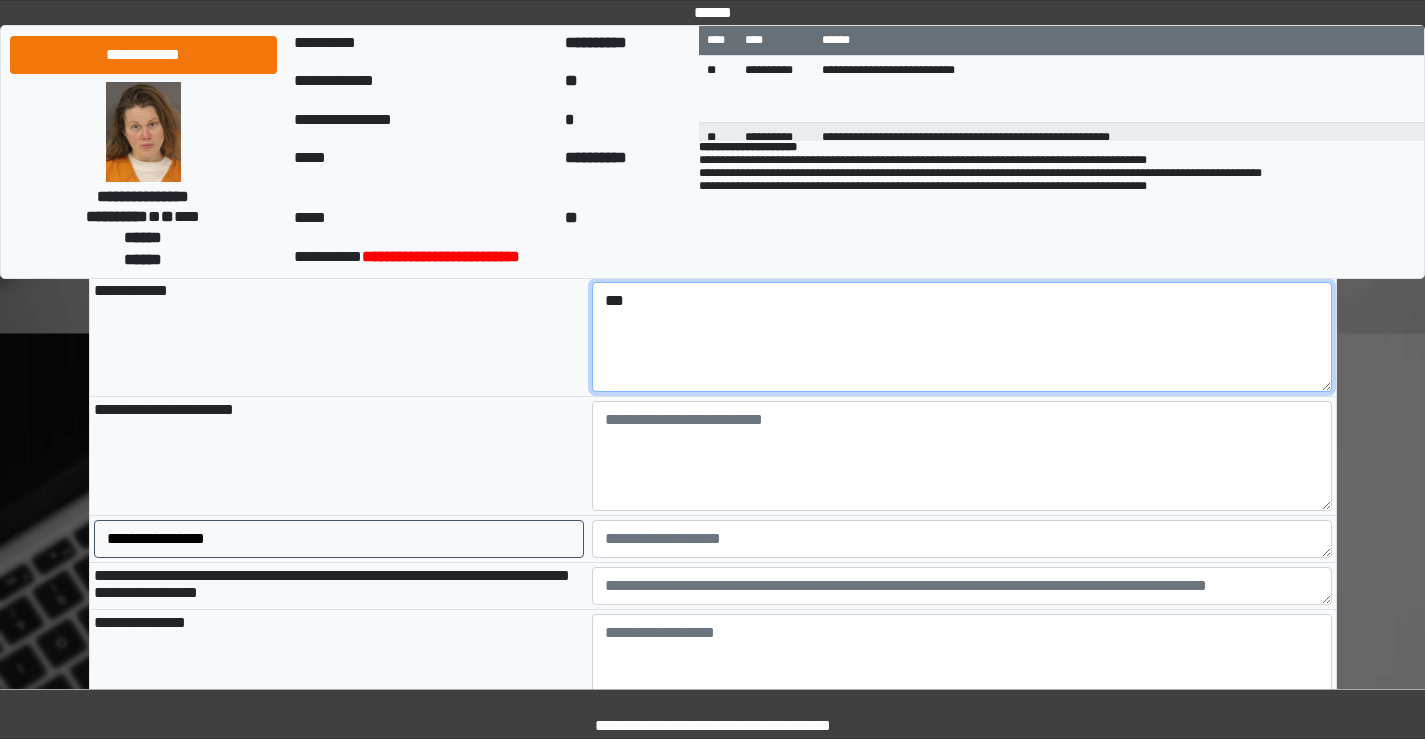 type on "***" 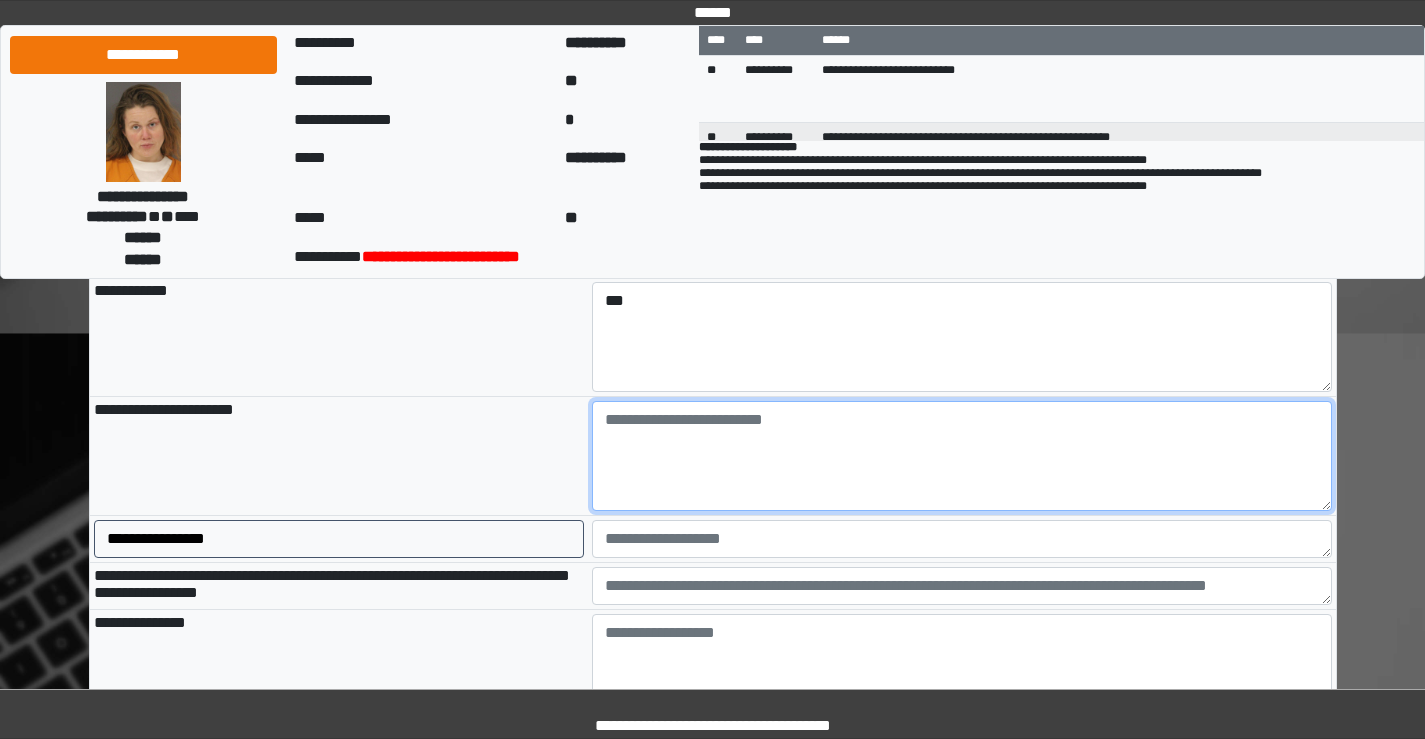 click at bounding box center (962, 456) 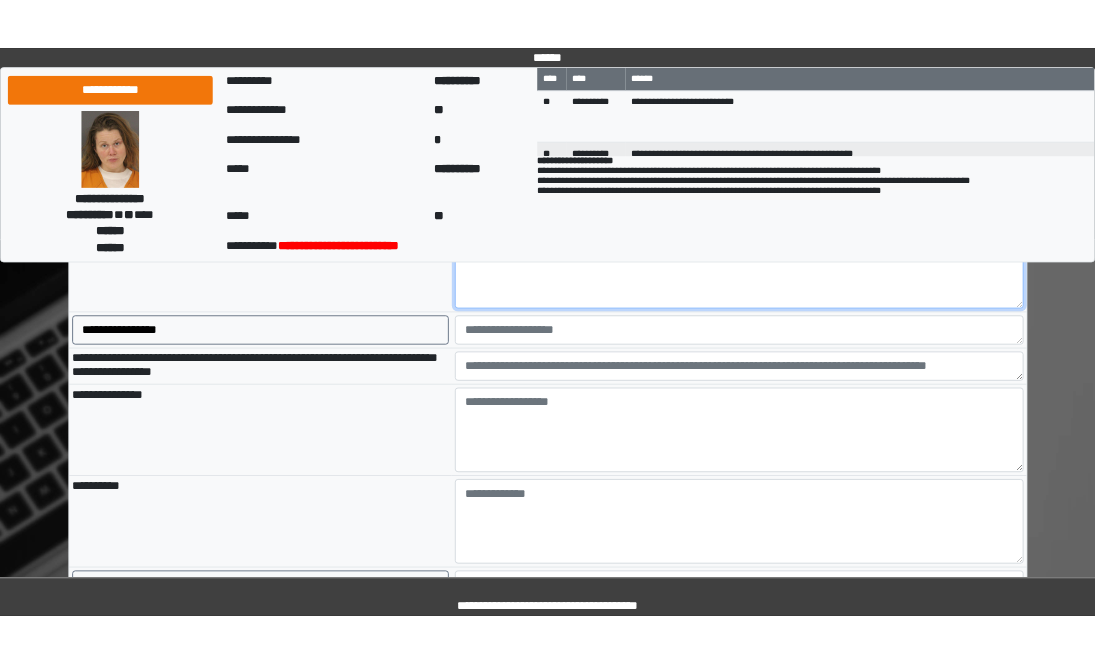 scroll, scrollTop: 1600, scrollLeft: 0, axis: vertical 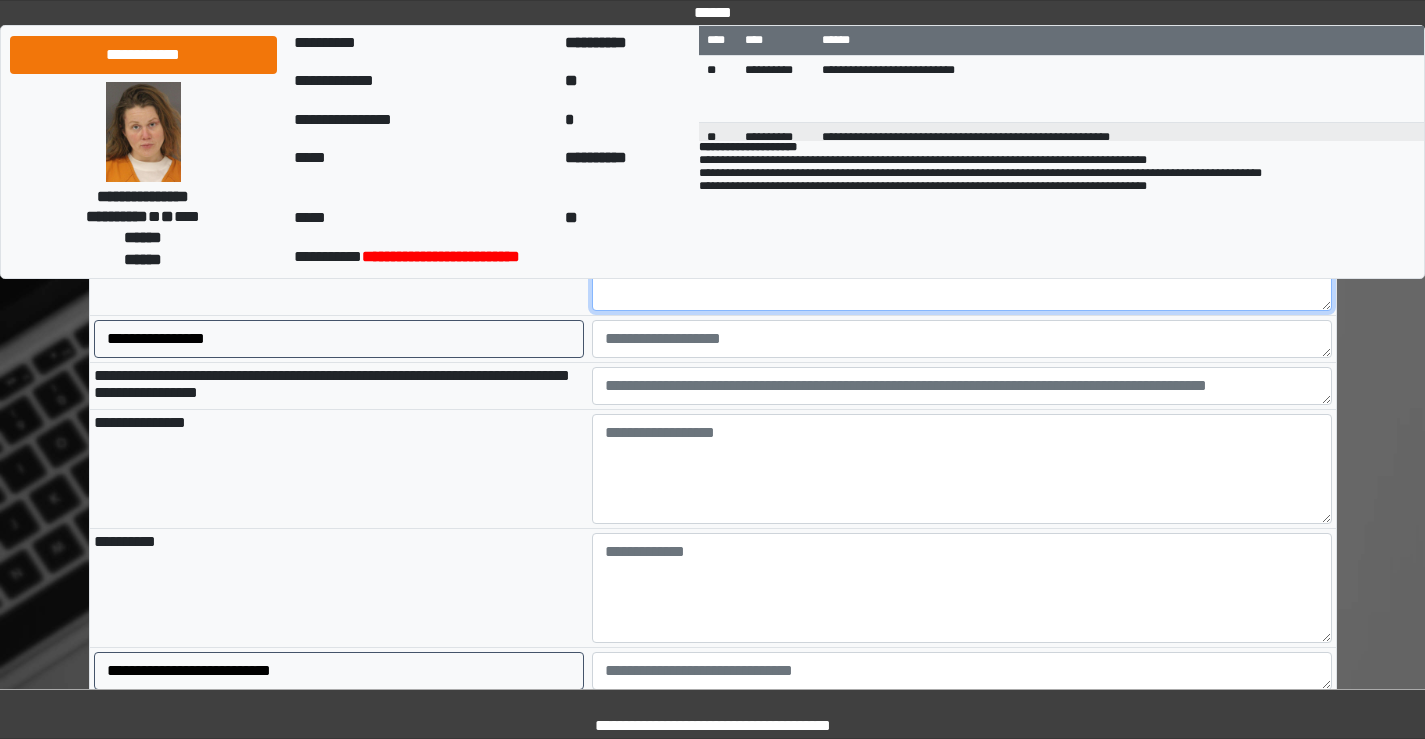 type on "***" 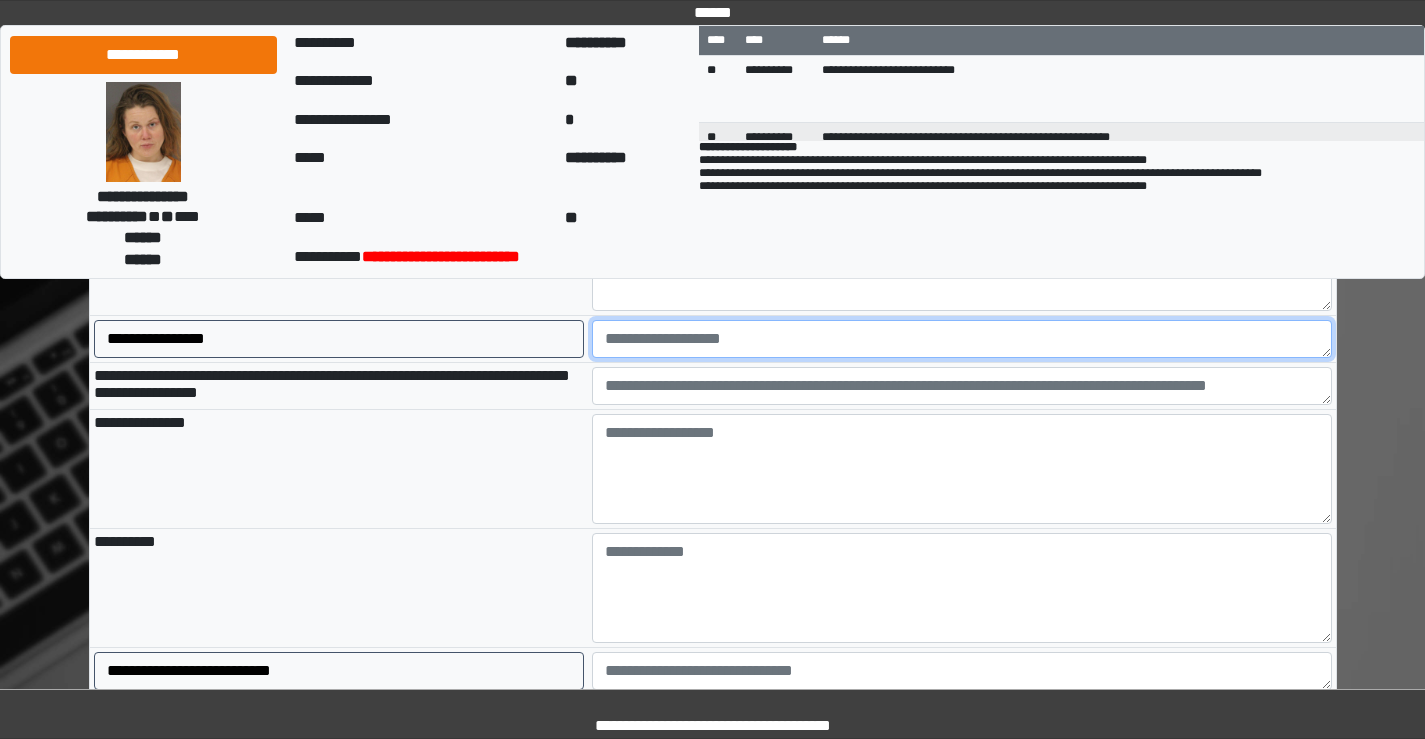 click at bounding box center [962, 339] 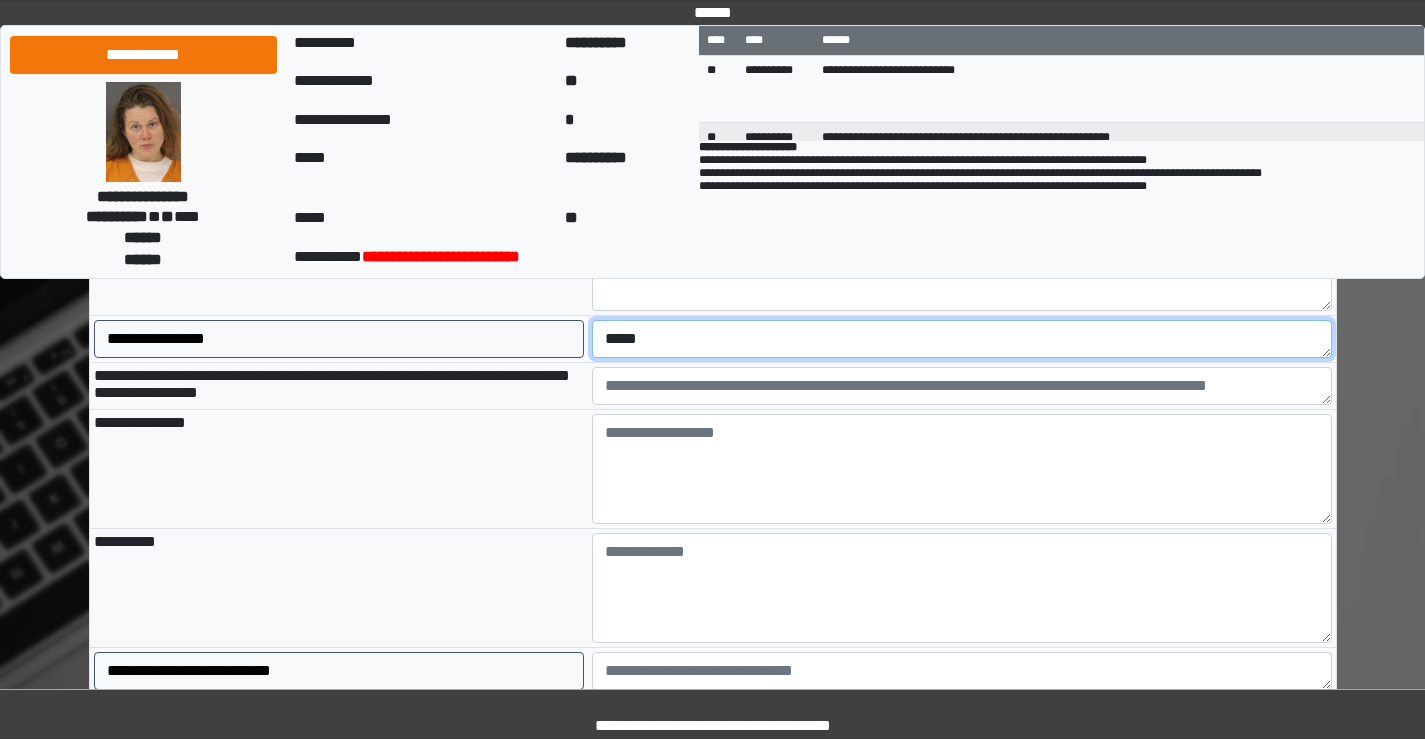 type on "*****" 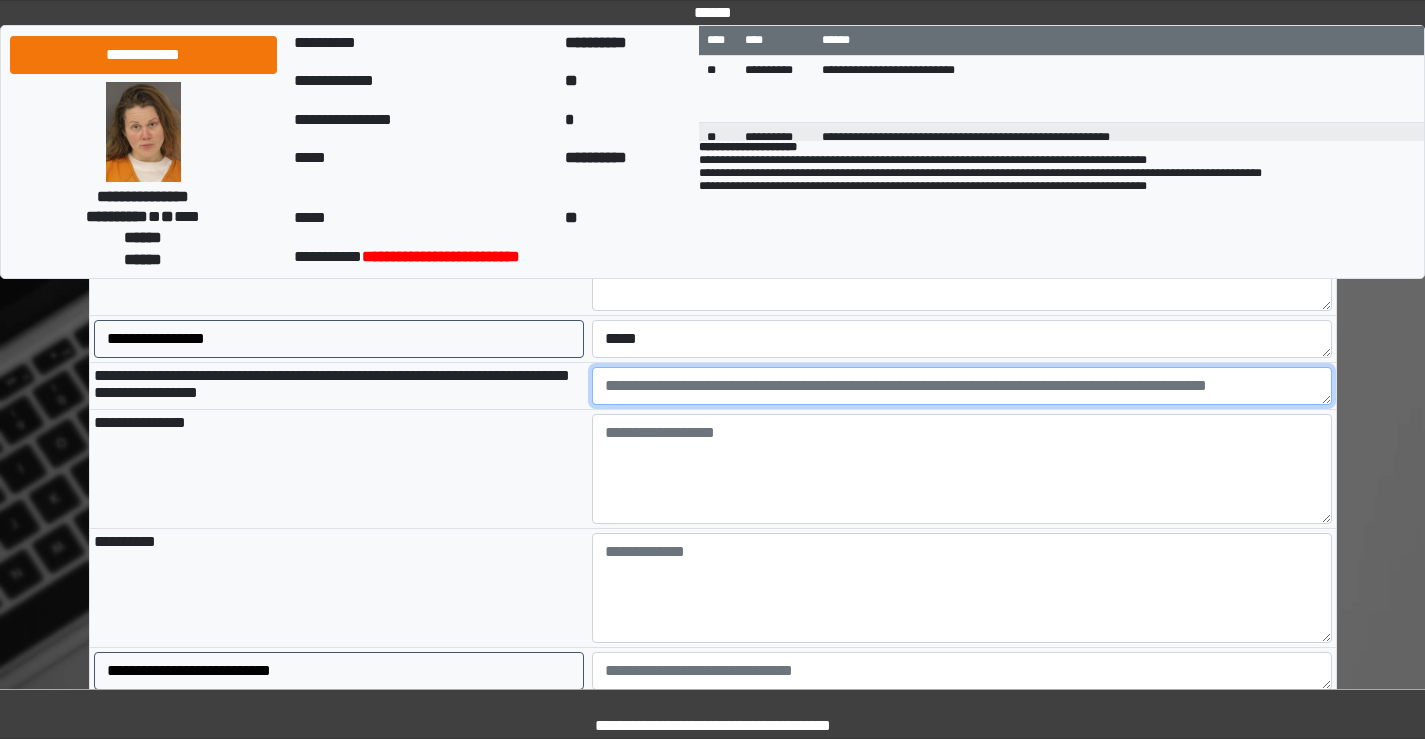 click at bounding box center (962, 386) 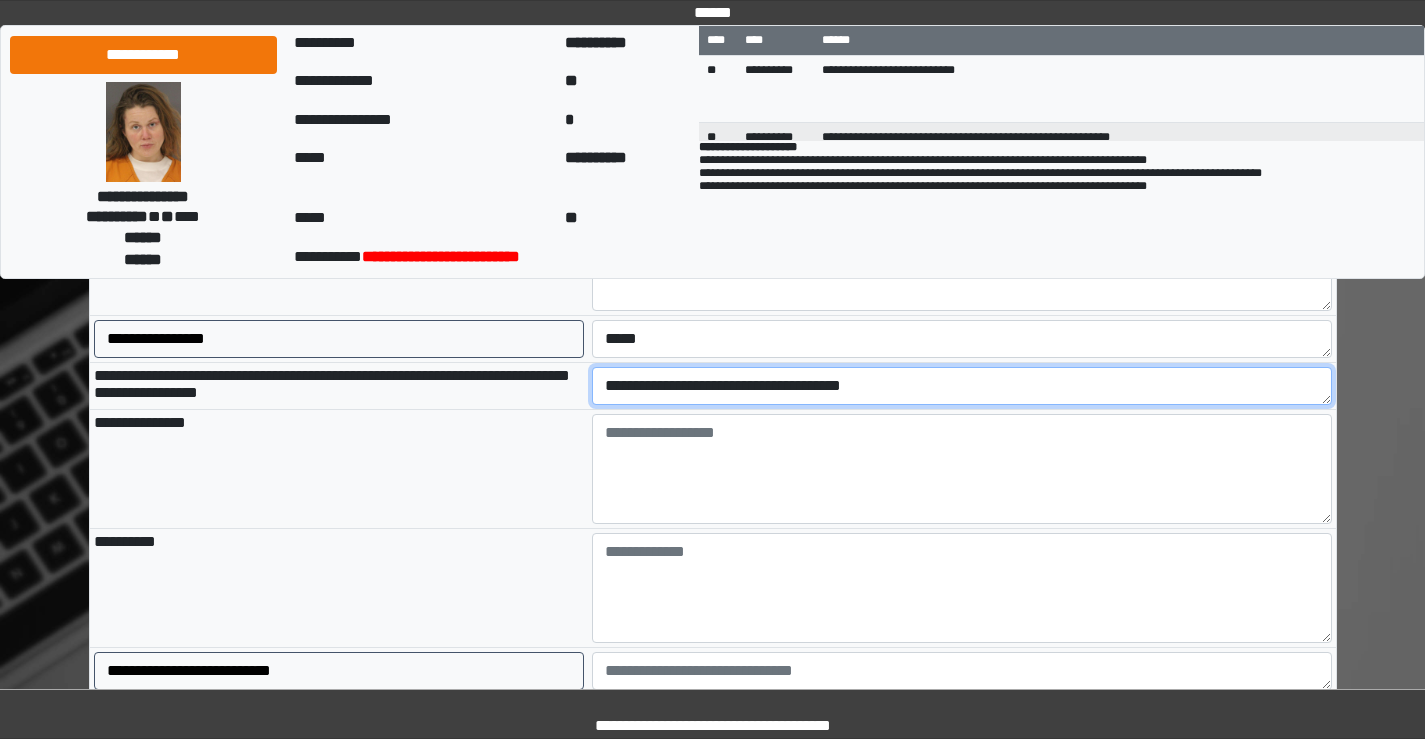 click on "**********" at bounding box center (962, 386) 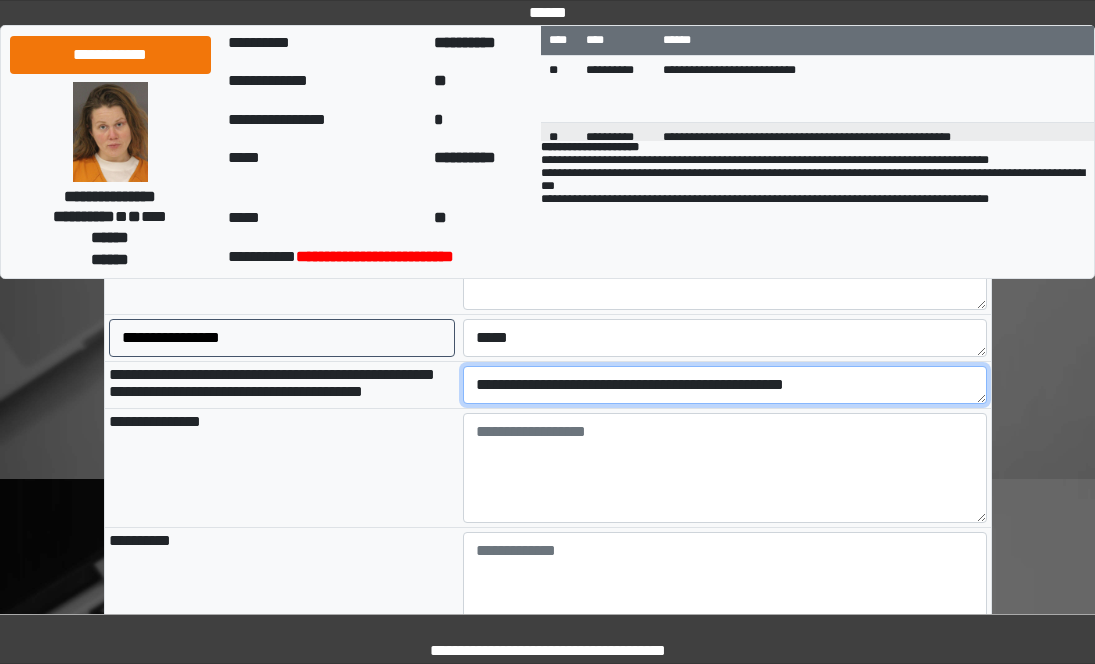 type on "**********" 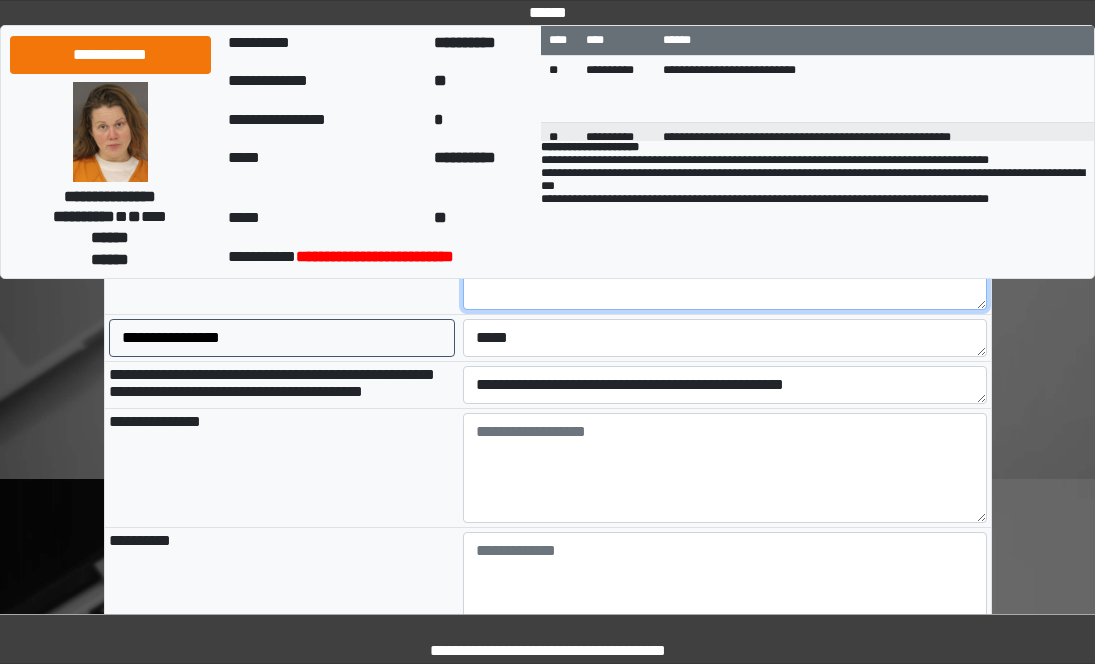 click on "***" at bounding box center (725, 255) 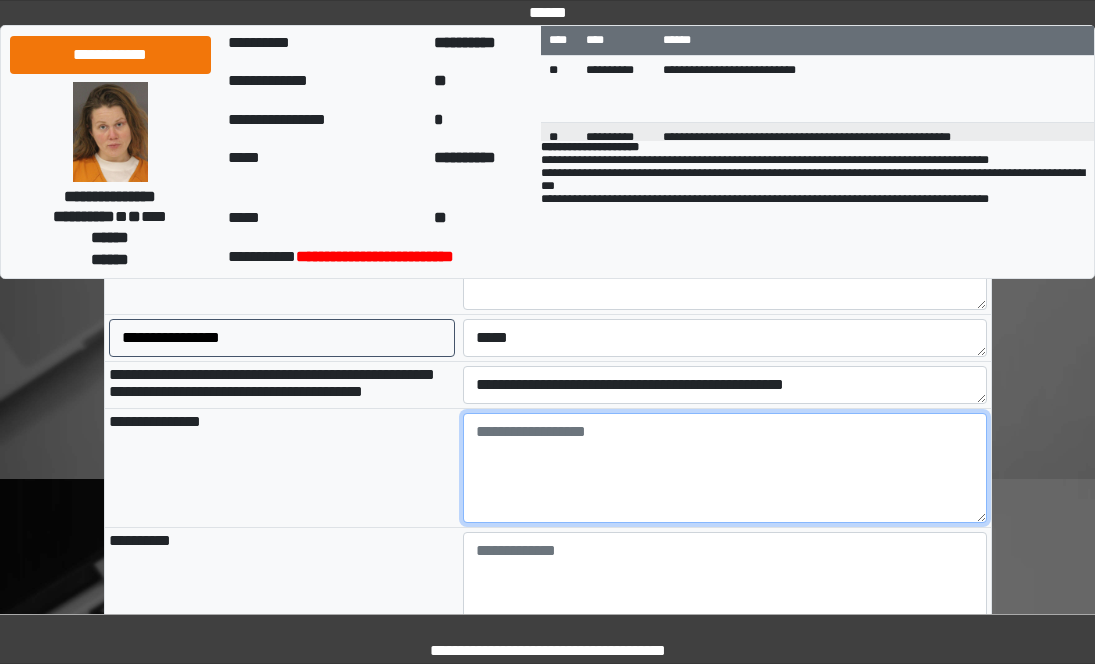 click at bounding box center (725, 468) 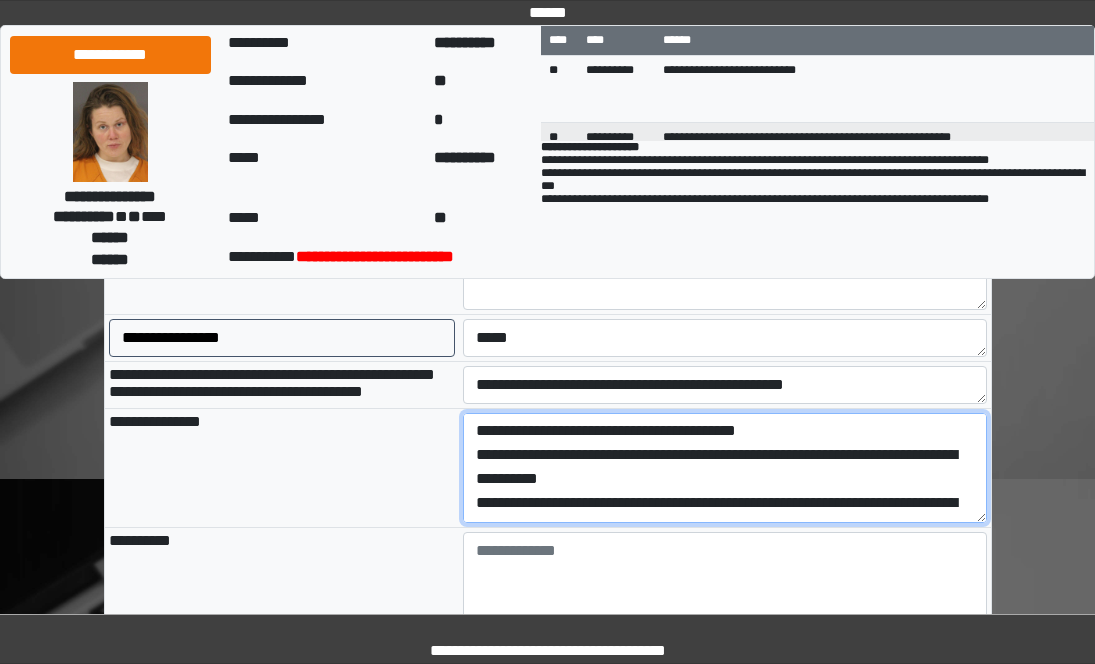 scroll, scrollTop: 0, scrollLeft: 0, axis: both 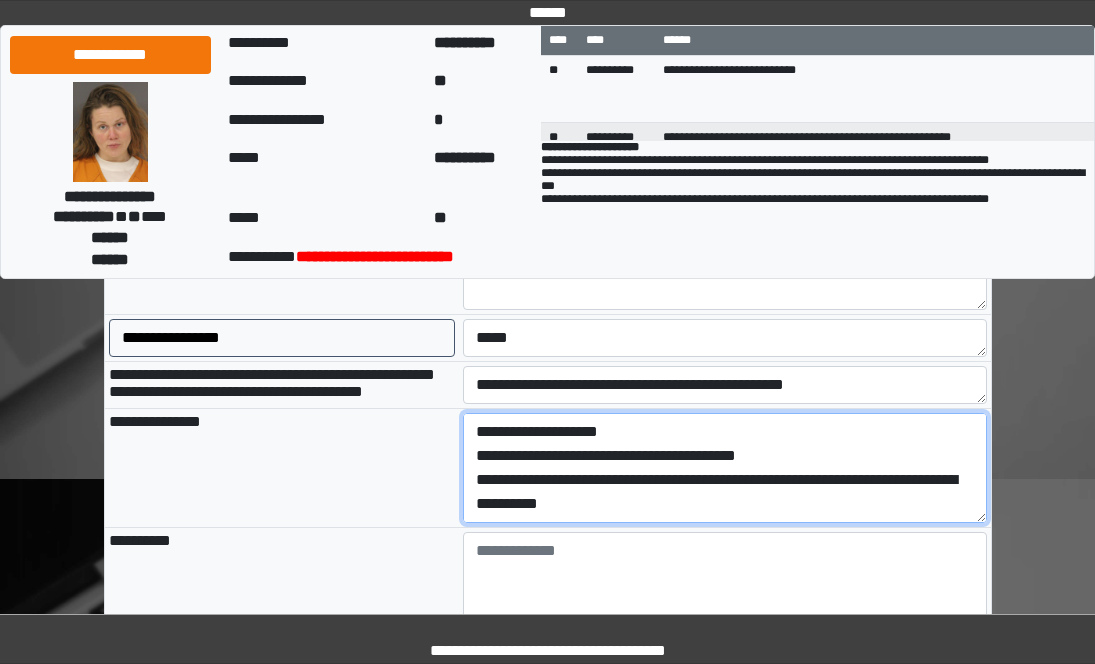 click on "**********" at bounding box center (725, 468) 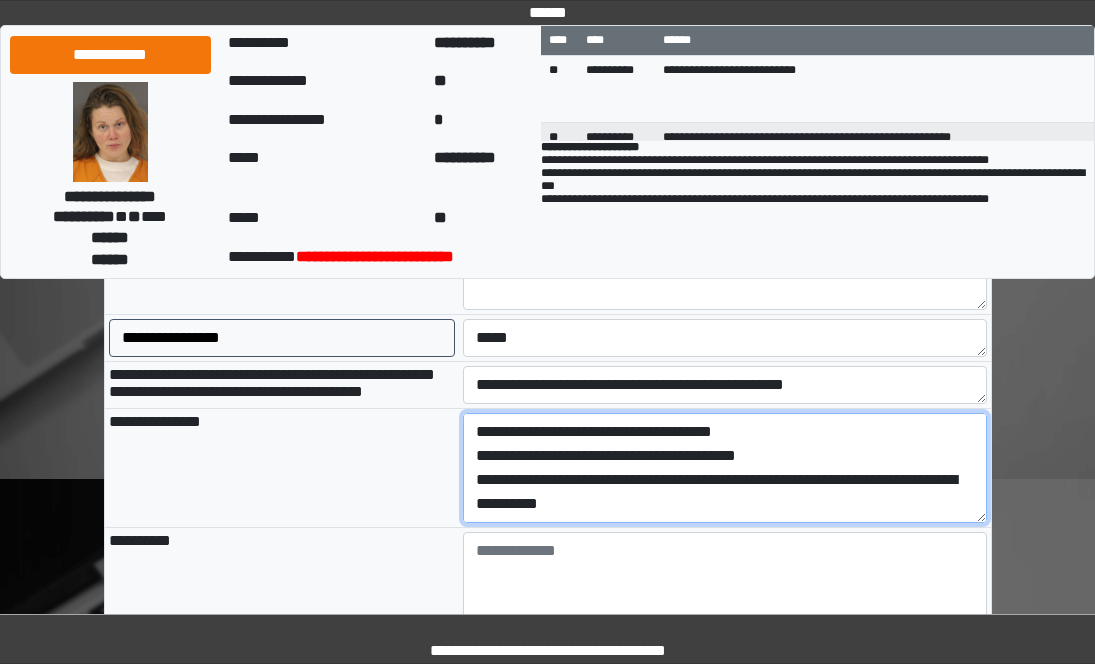 click on "**********" at bounding box center (725, 468) 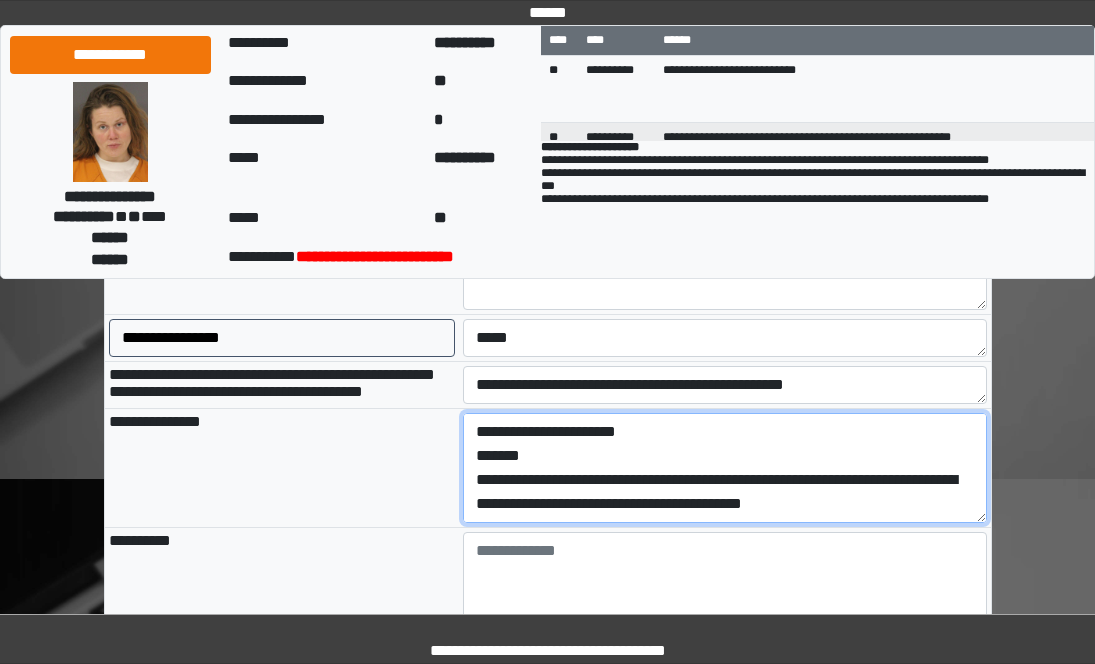 scroll, scrollTop: 264, scrollLeft: 0, axis: vertical 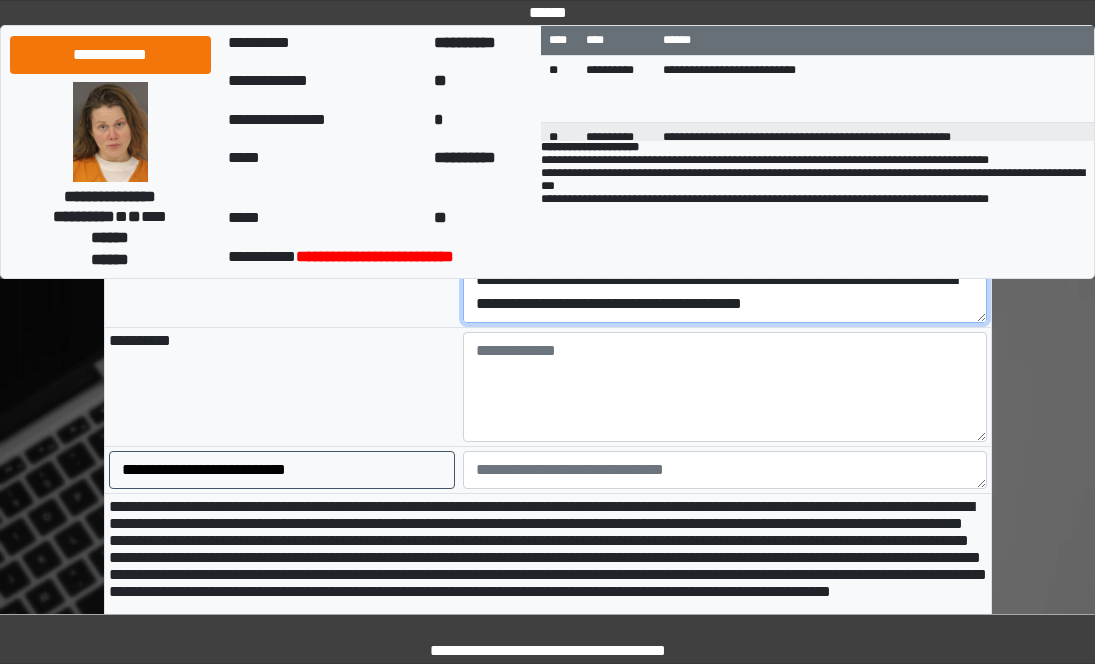 type on "**********" 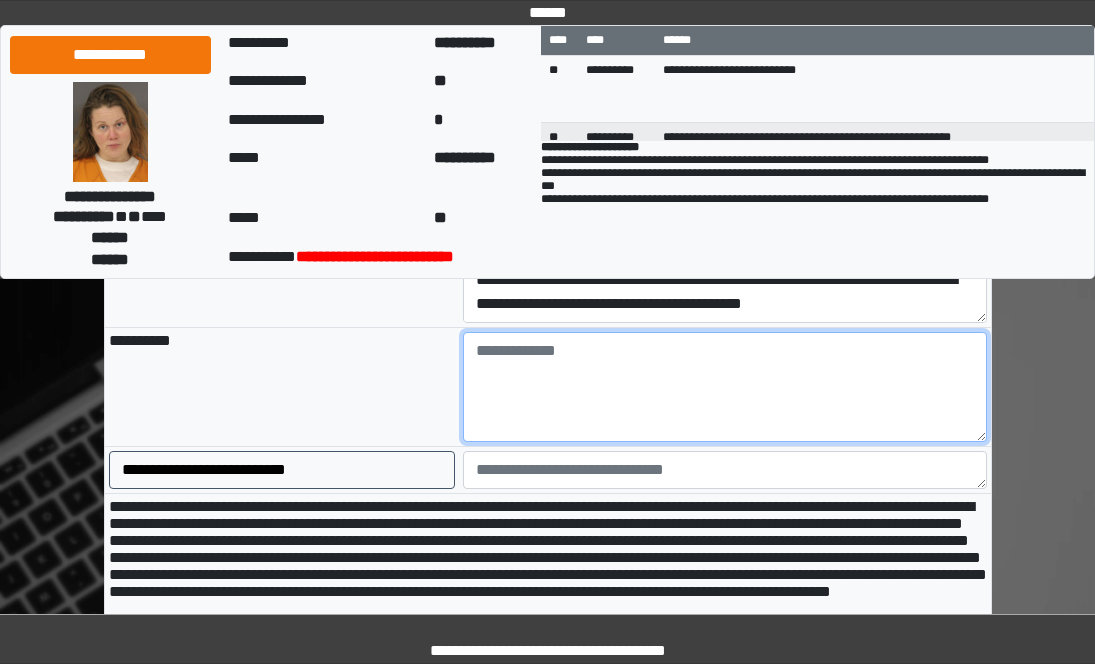 click at bounding box center [725, 387] 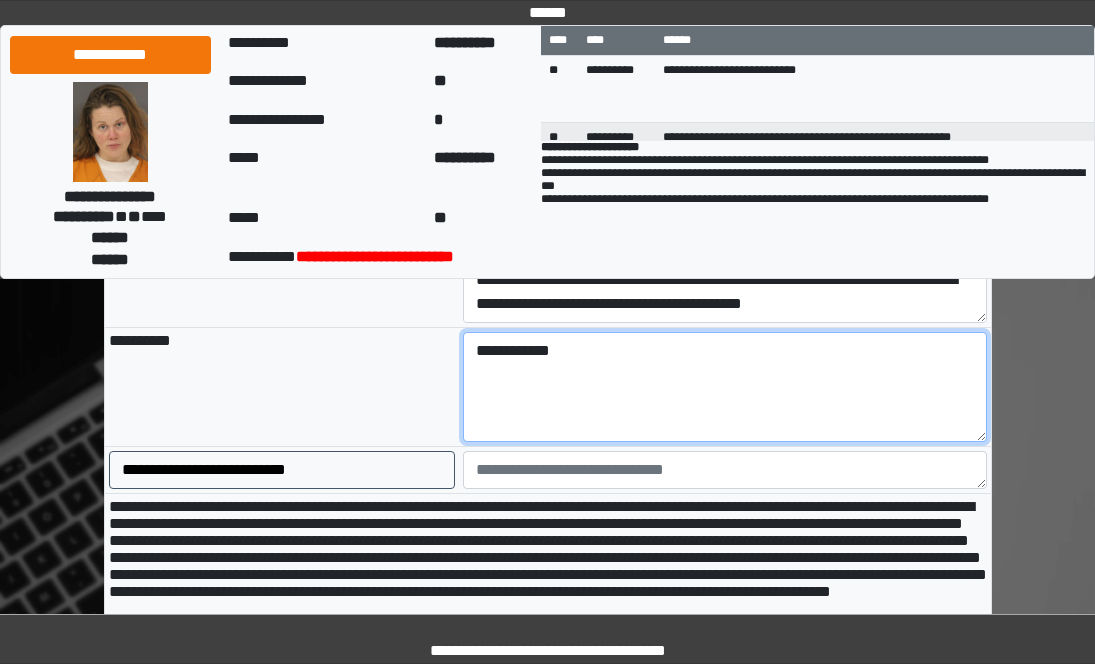 type on "**********" 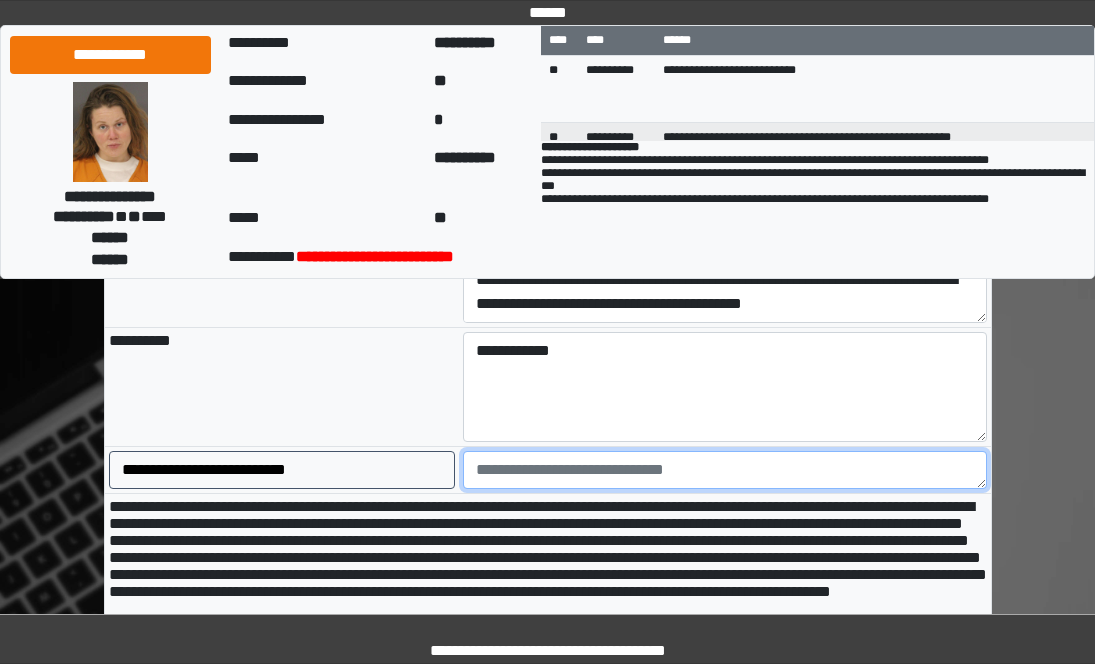 click at bounding box center (725, 470) 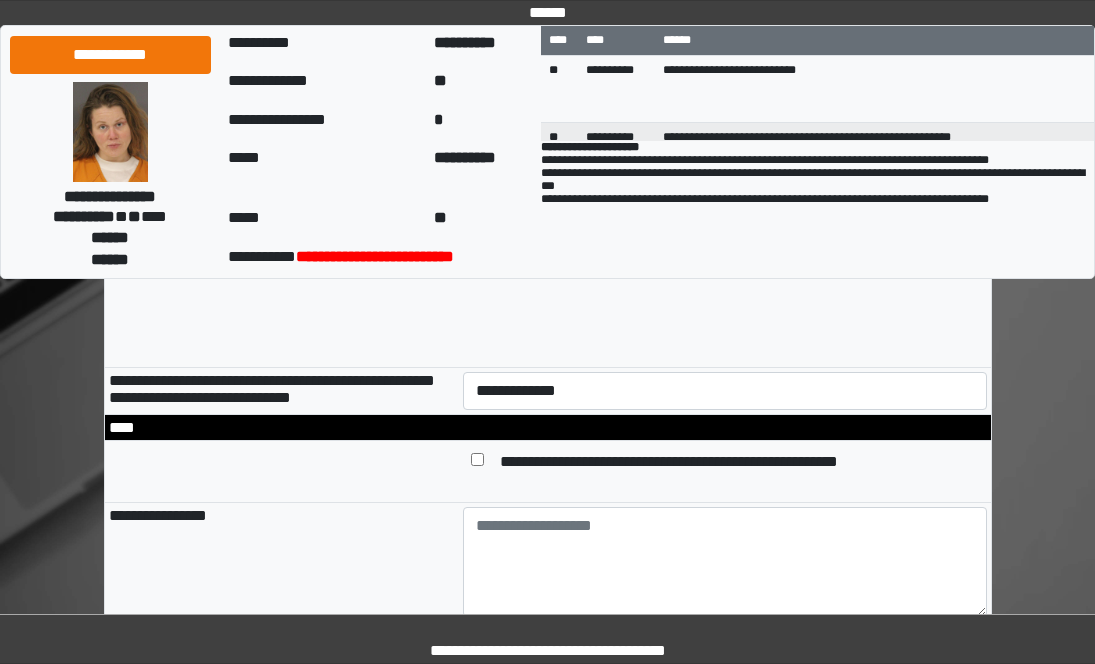scroll, scrollTop: 2200, scrollLeft: 0, axis: vertical 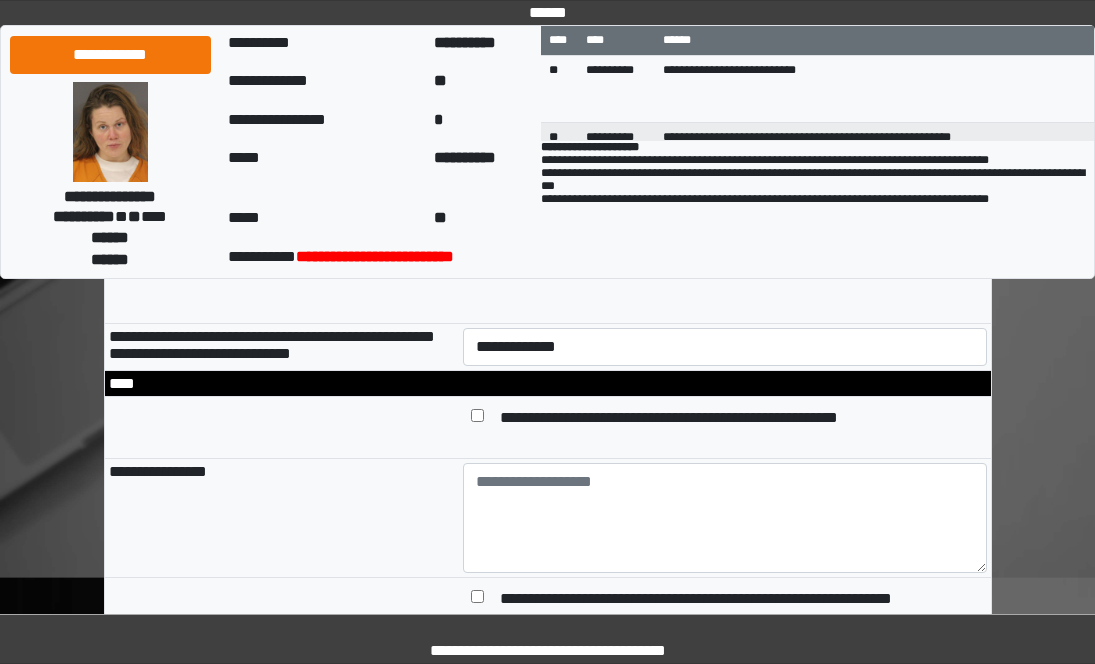 type on "******" 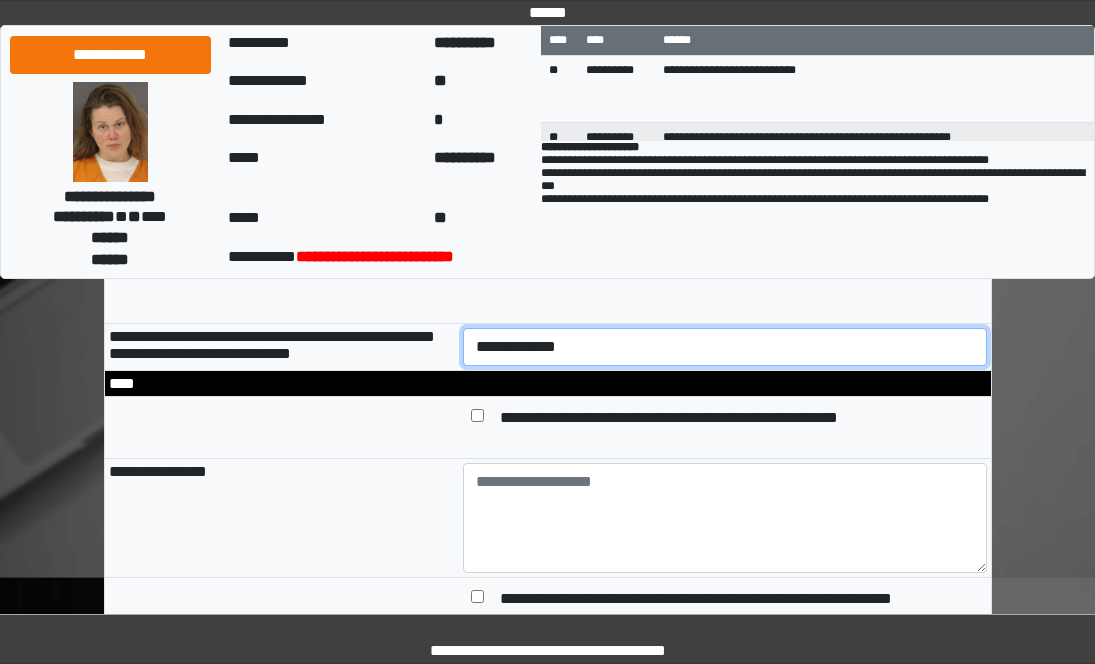 drag, startPoint x: 501, startPoint y: 388, endPoint x: 493, endPoint y: 400, distance: 14.422205 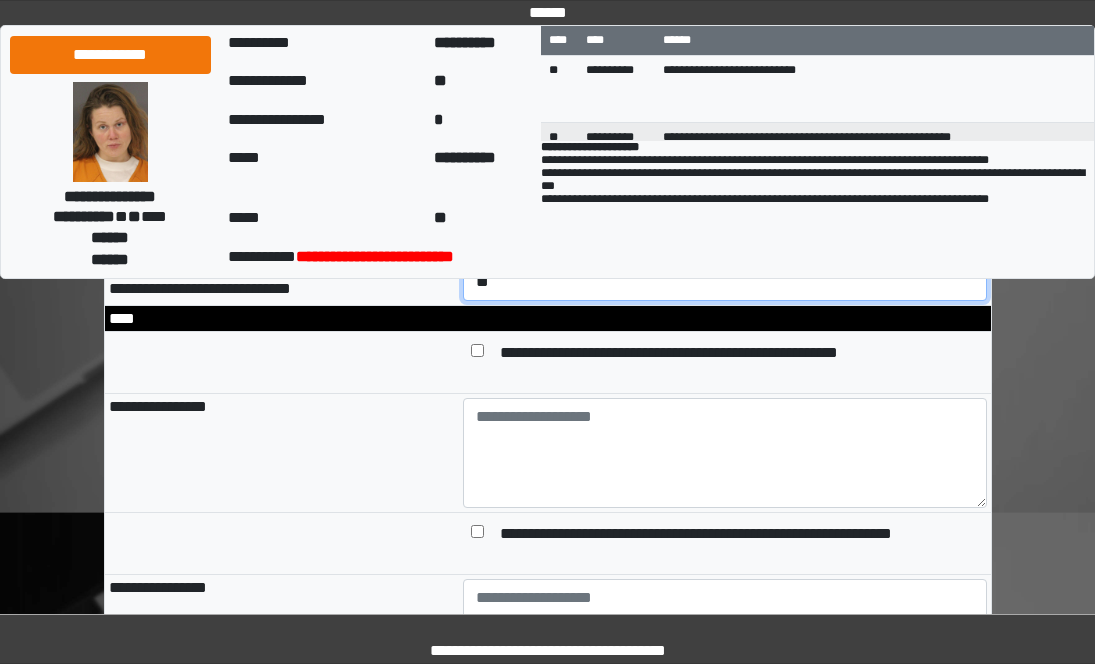 scroll, scrollTop: 2300, scrollLeft: 0, axis: vertical 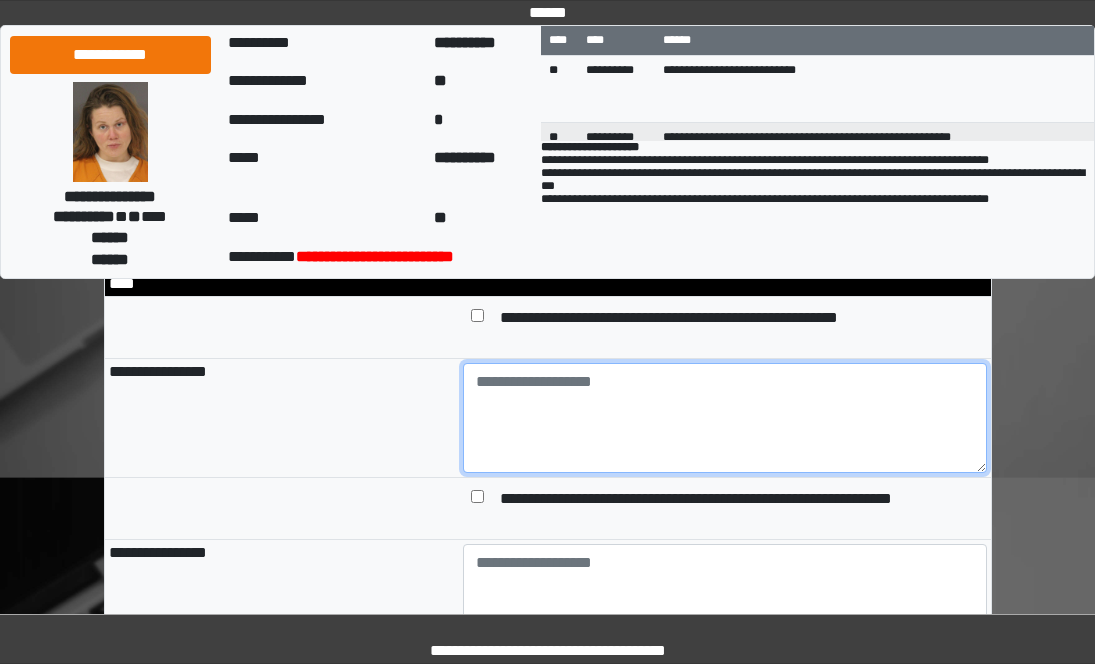 click at bounding box center [725, 418] 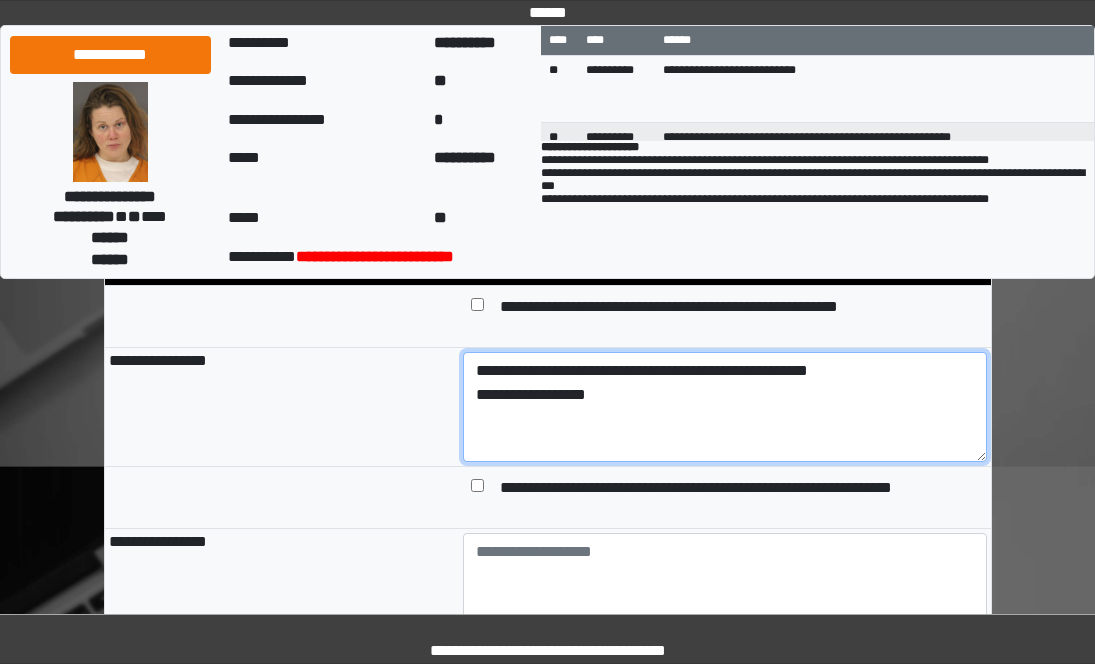 scroll, scrollTop: 2316, scrollLeft: 0, axis: vertical 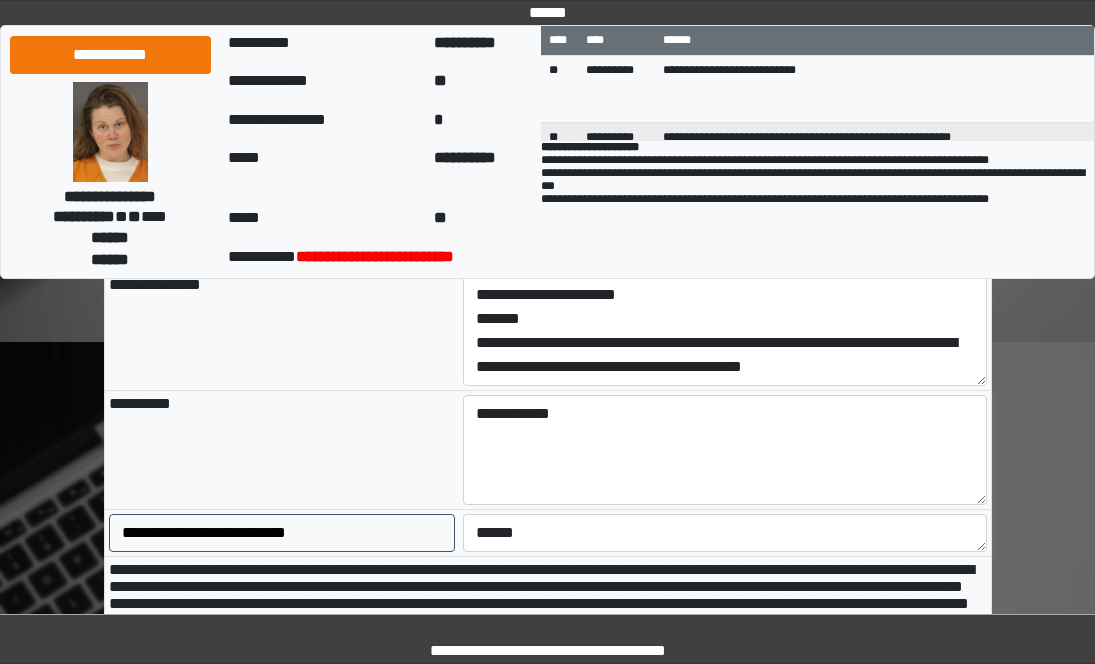 type on "**********" 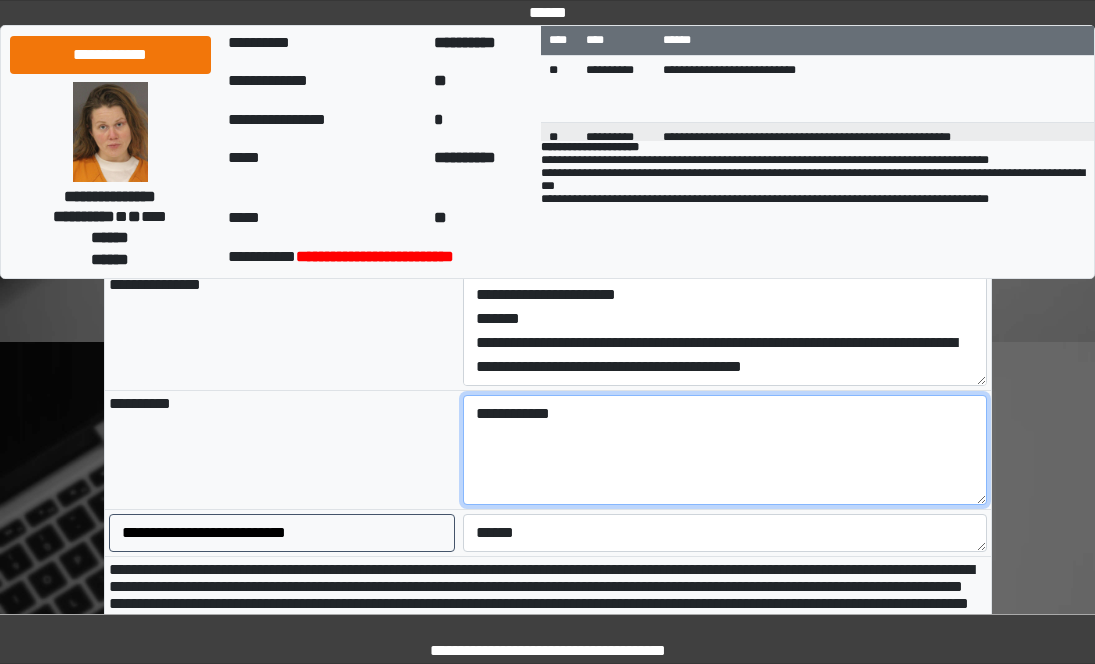 click on "**********" at bounding box center [725, 450] 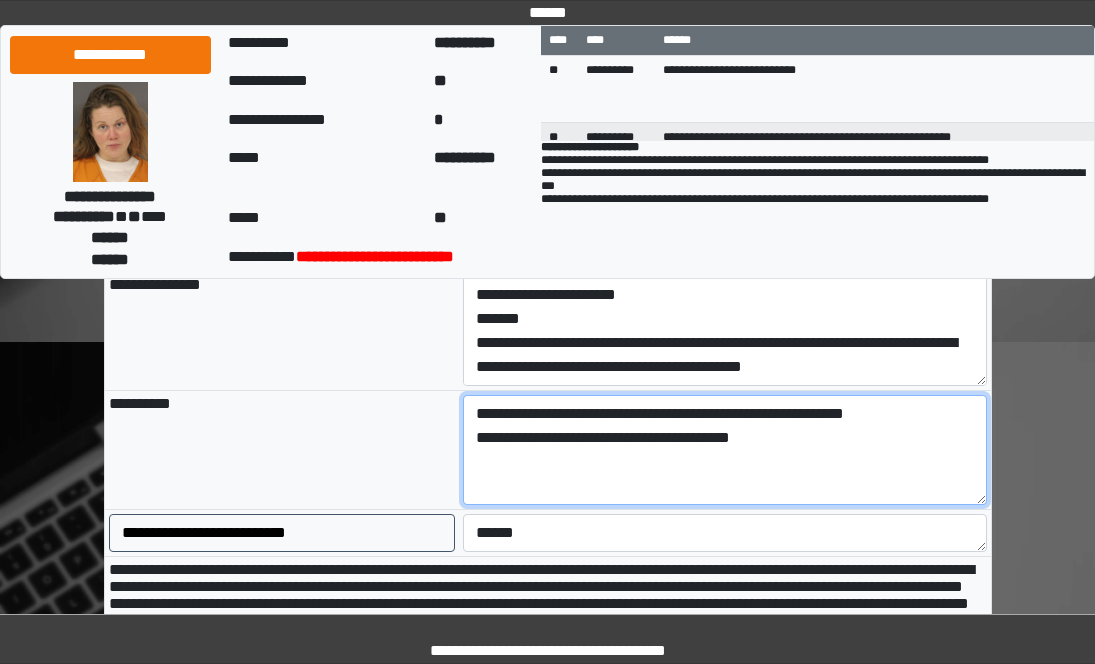click on "**********" at bounding box center (725, 450) 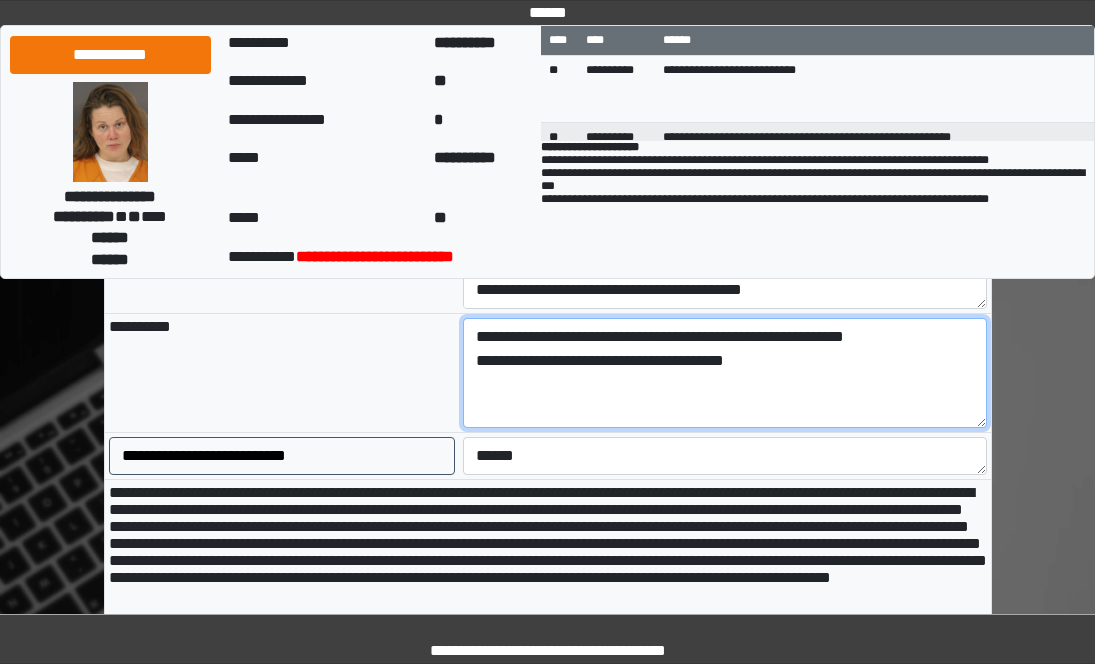 scroll, scrollTop: 1837, scrollLeft: 0, axis: vertical 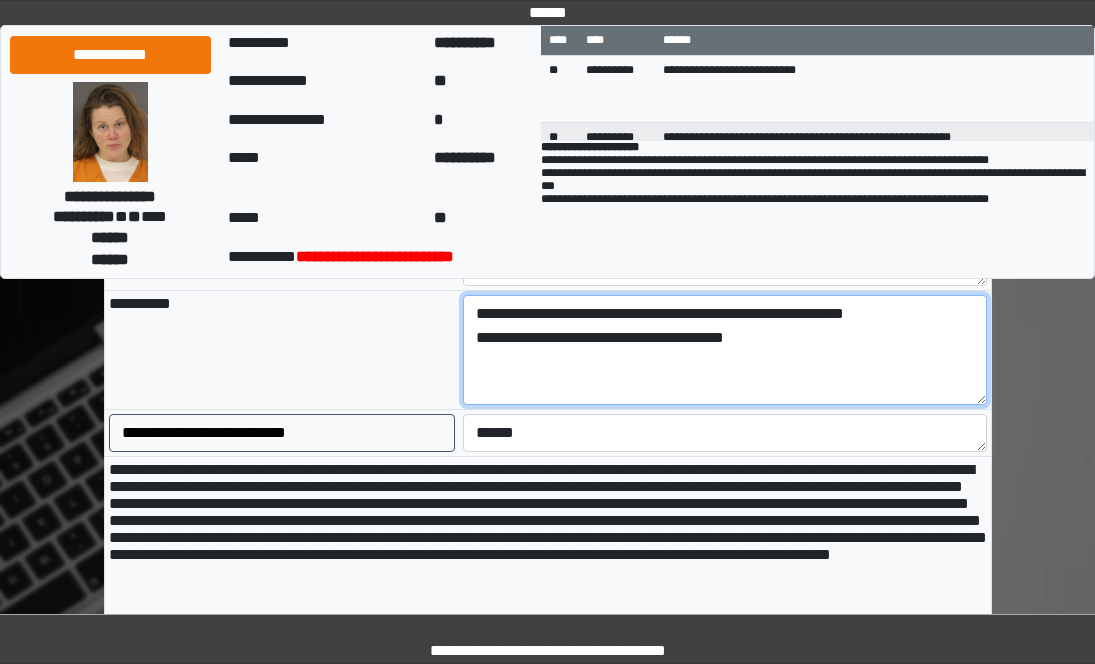 click on "**********" at bounding box center [725, 350] 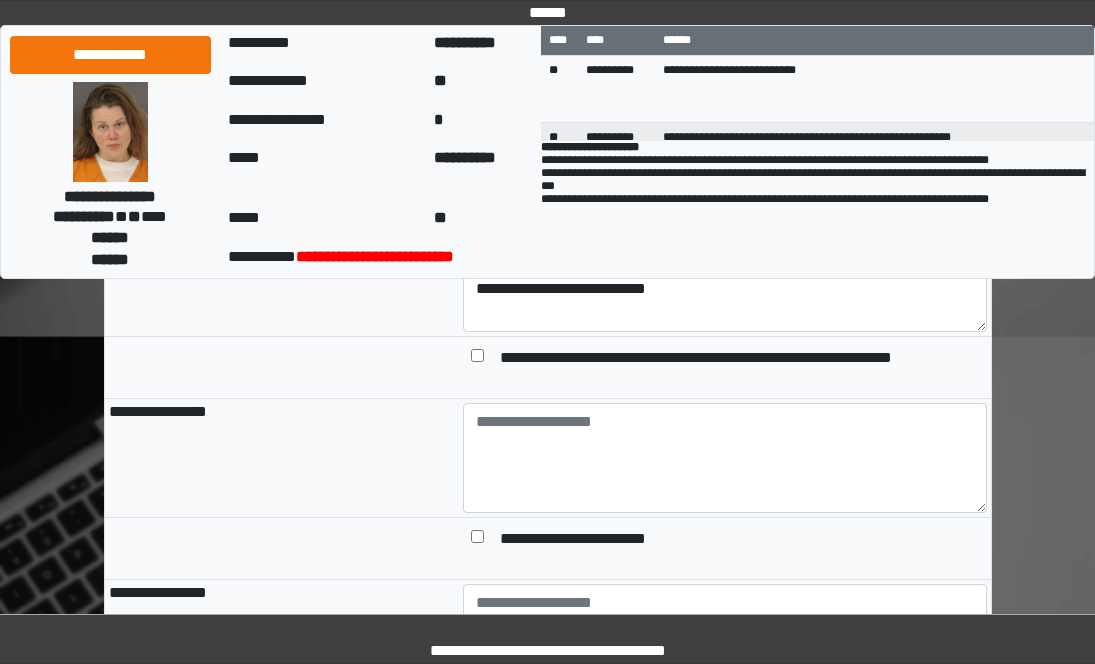 scroll, scrollTop: 2437, scrollLeft: 0, axis: vertical 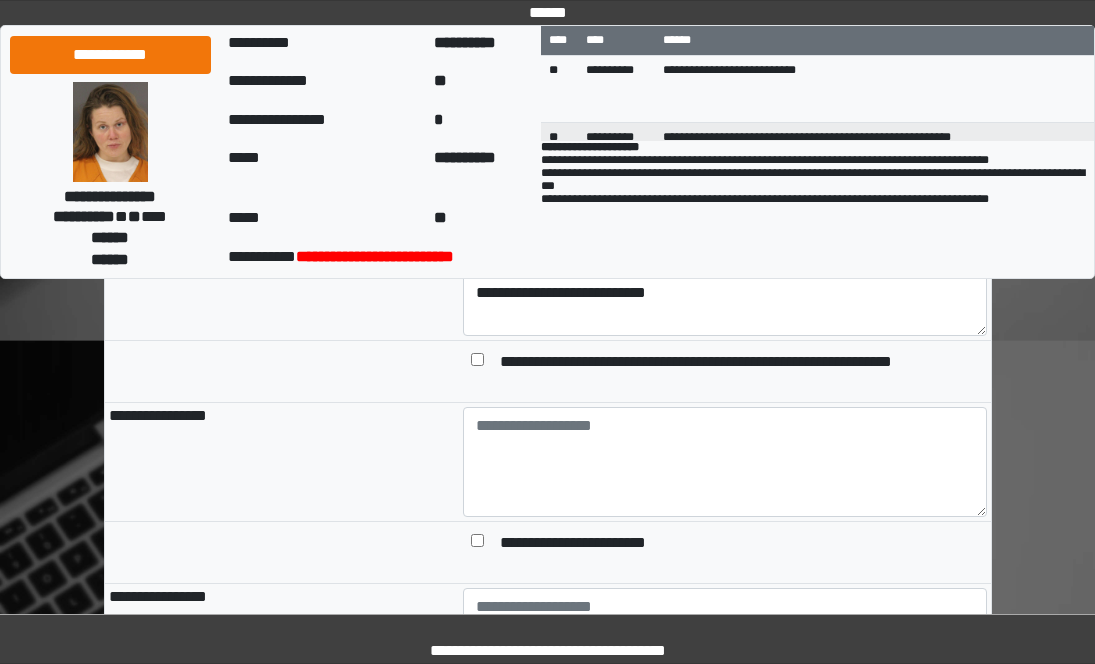 type on "**********" 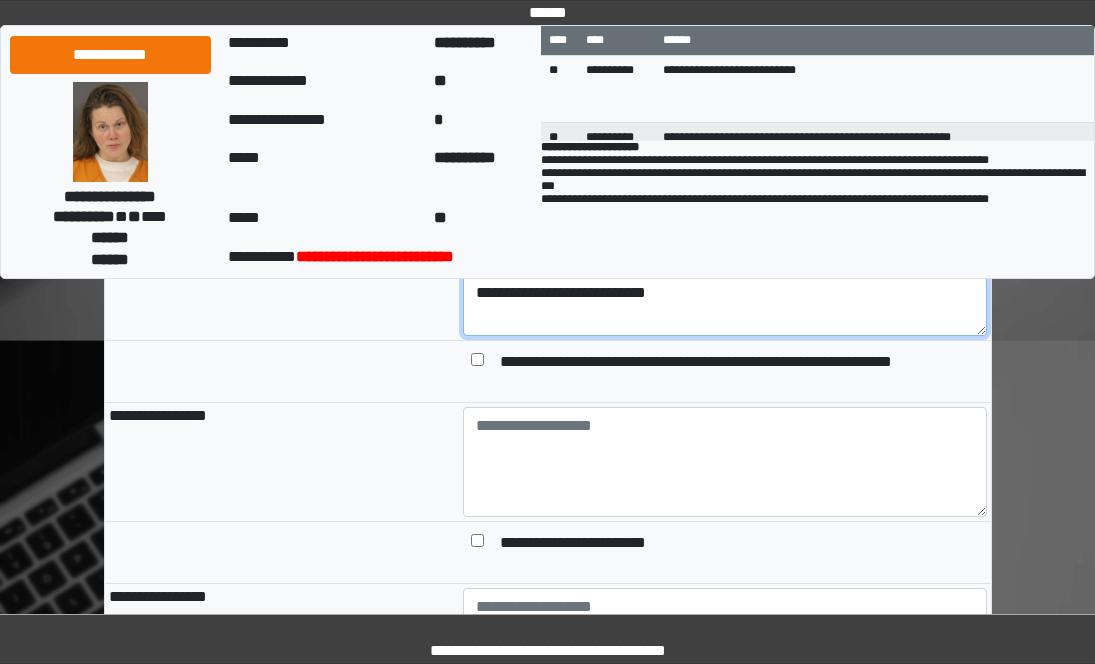click on "**********" at bounding box center (725, 281) 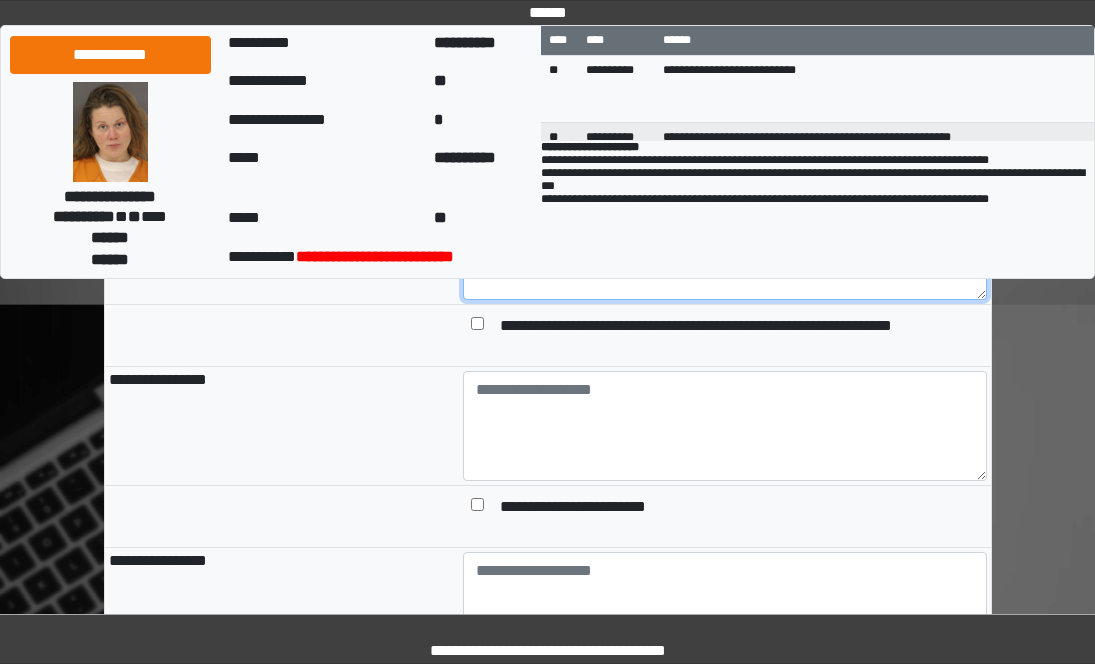 scroll, scrollTop: 2437, scrollLeft: 0, axis: vertical 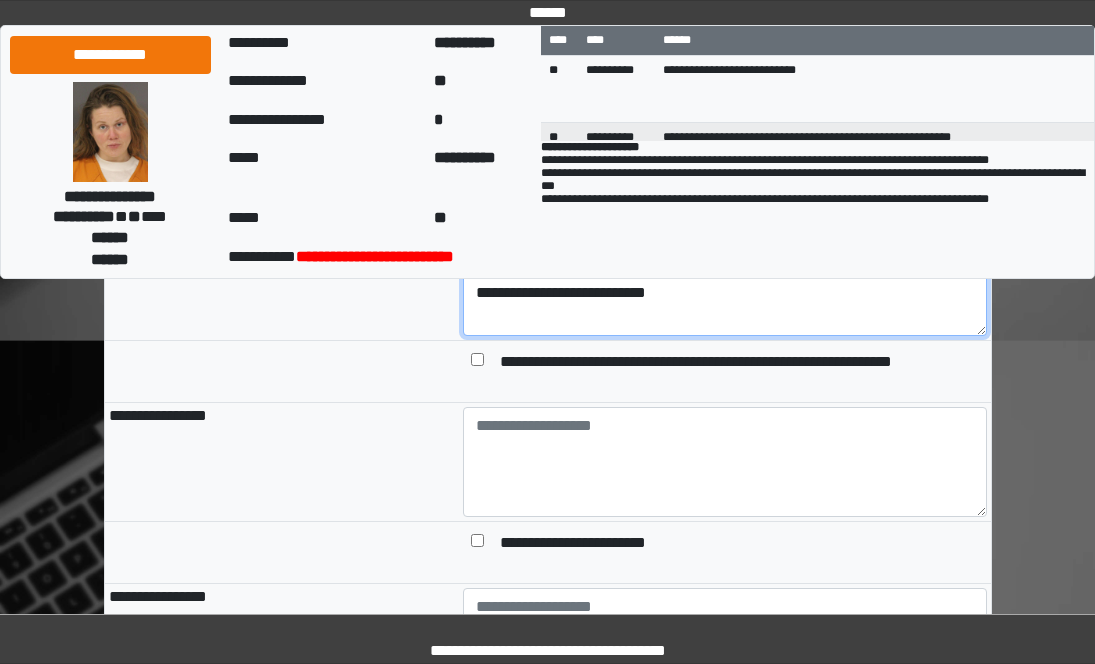 click on "**********" at bounding box center [725, 281] 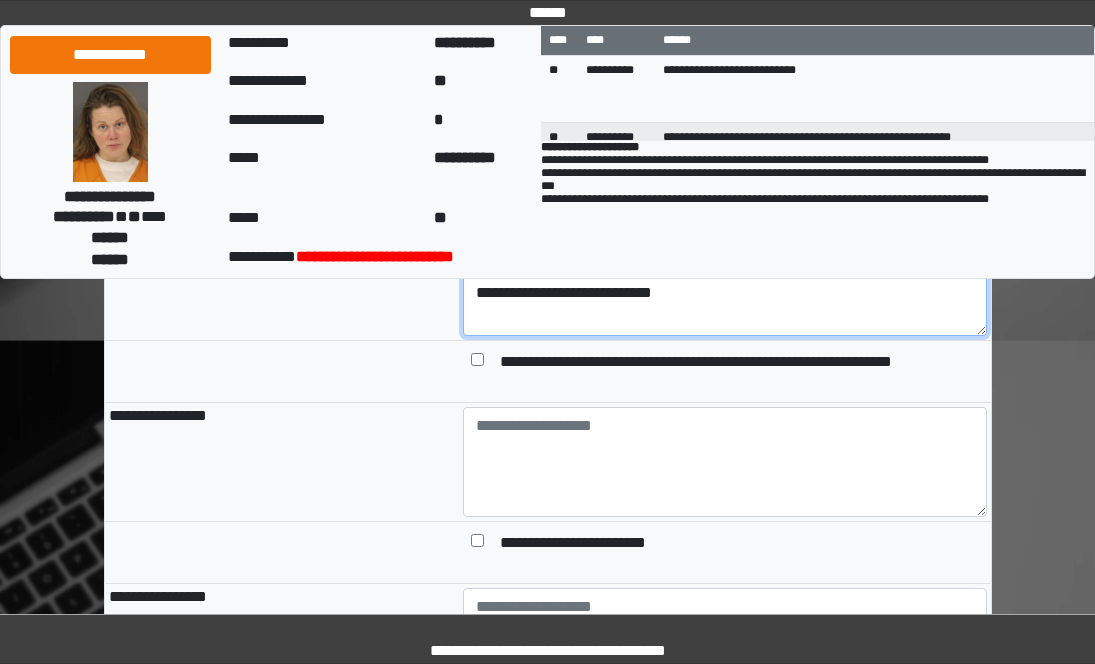 scroll, scrollTop: 0, scrollLeft: 0, axis: both 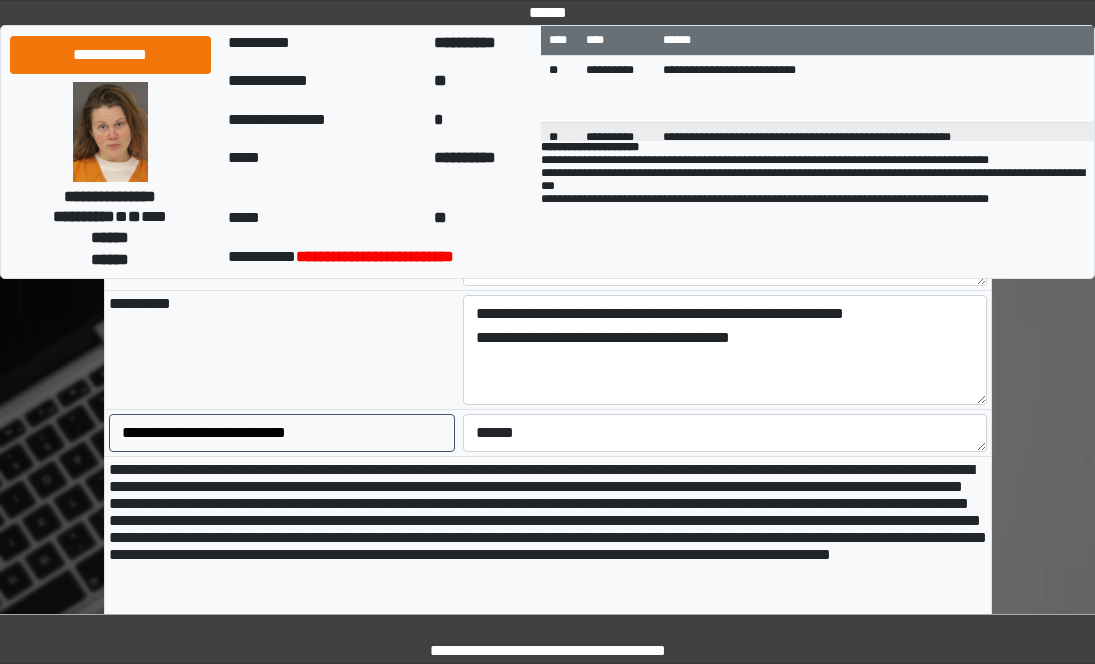 type on "**********" 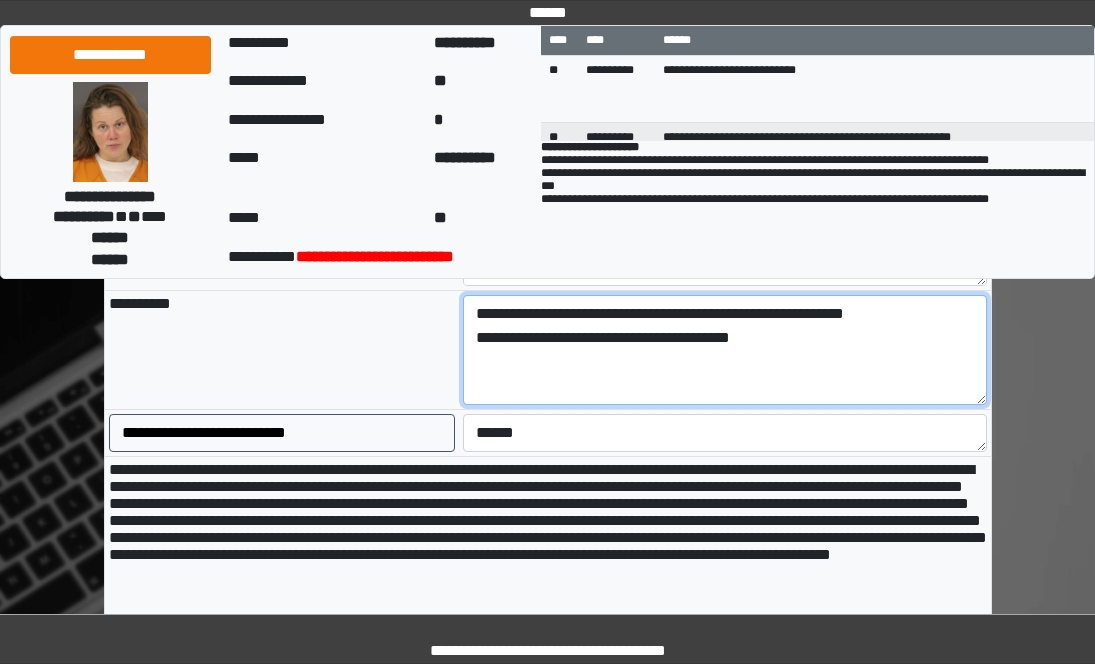 click on "**********" at bounding box center [725, 350] 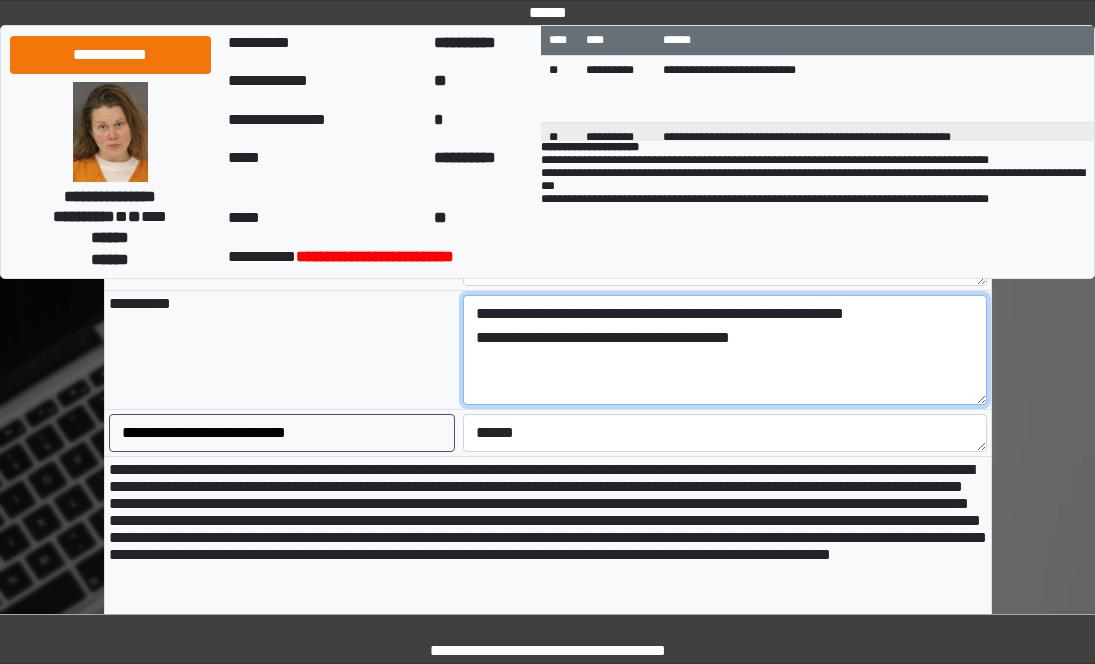 paste on "**********" 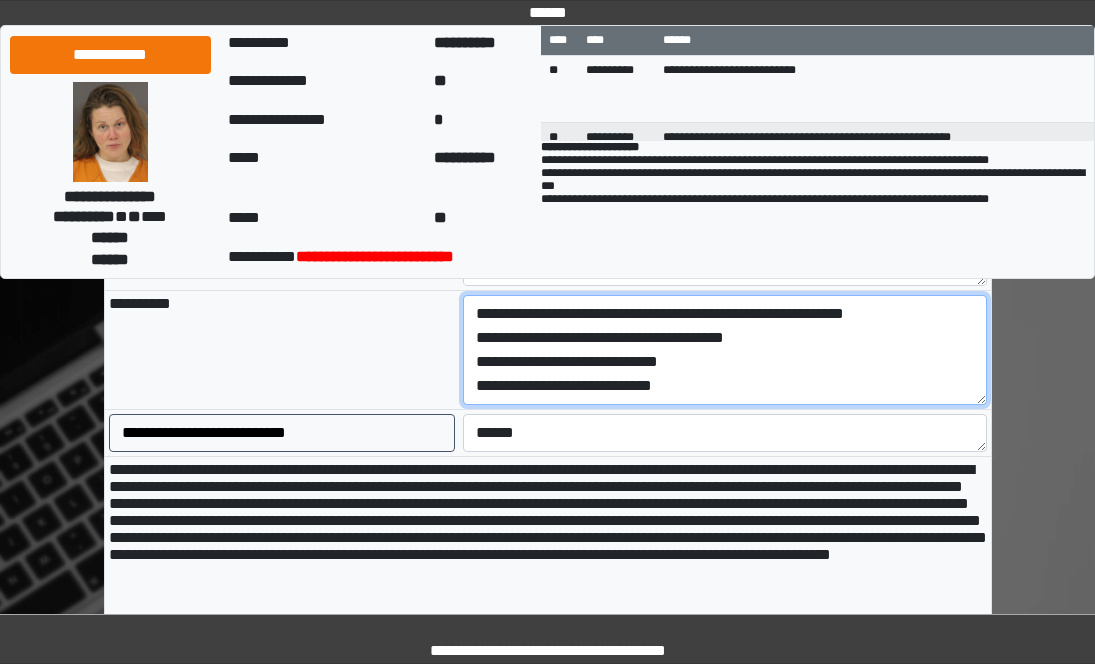 scroll, scrollTop: 17, scrollLeft: 0, axis: vertical 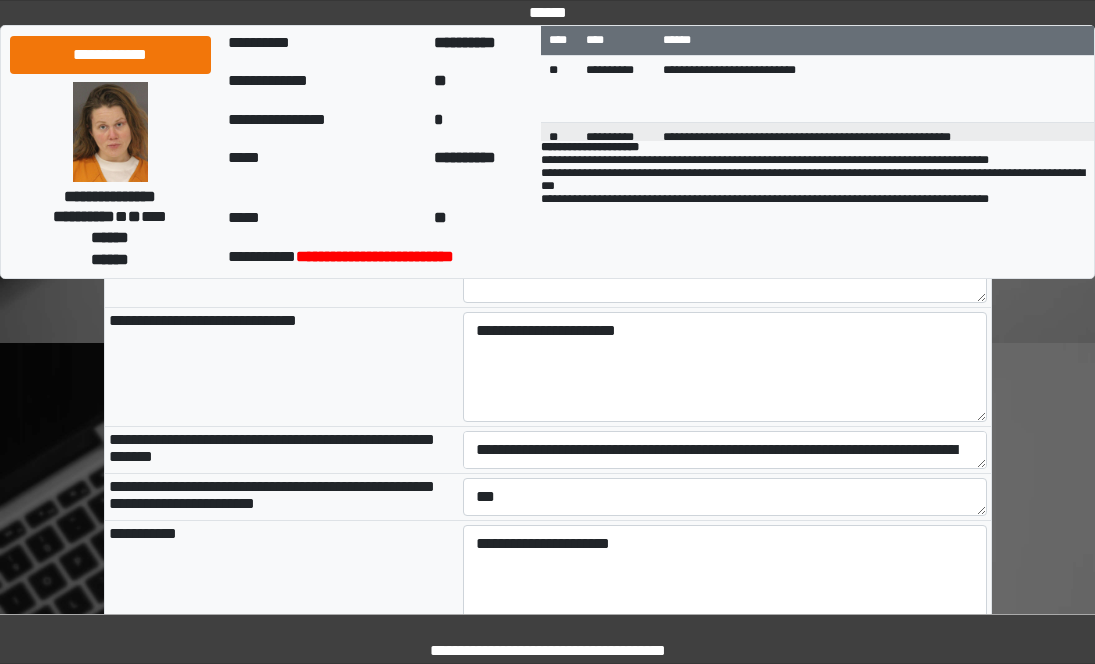 type on "**********" 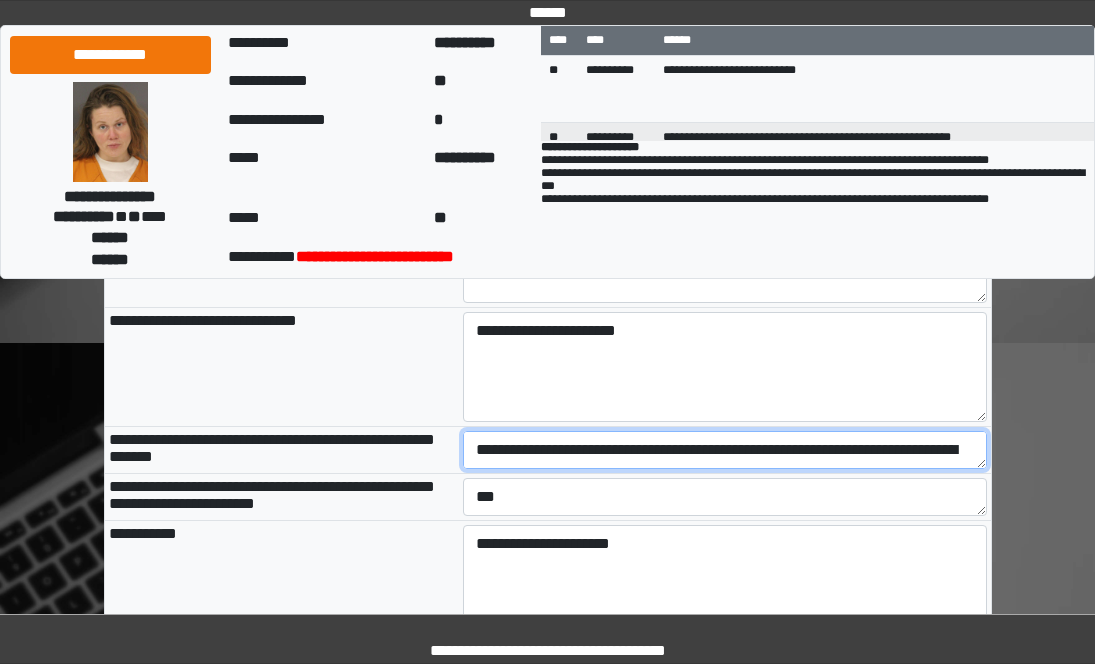 scroll, scrollTop: 24, scrollLeft: 0, axis: vertical 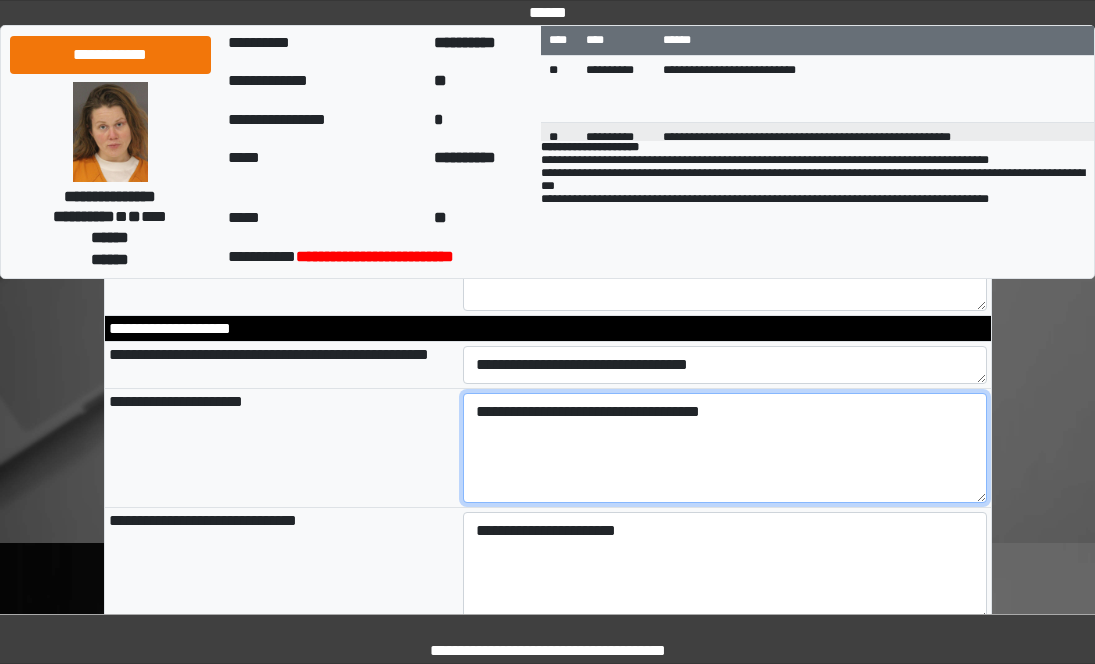 click on "**********" at bounding box center [725, 448] 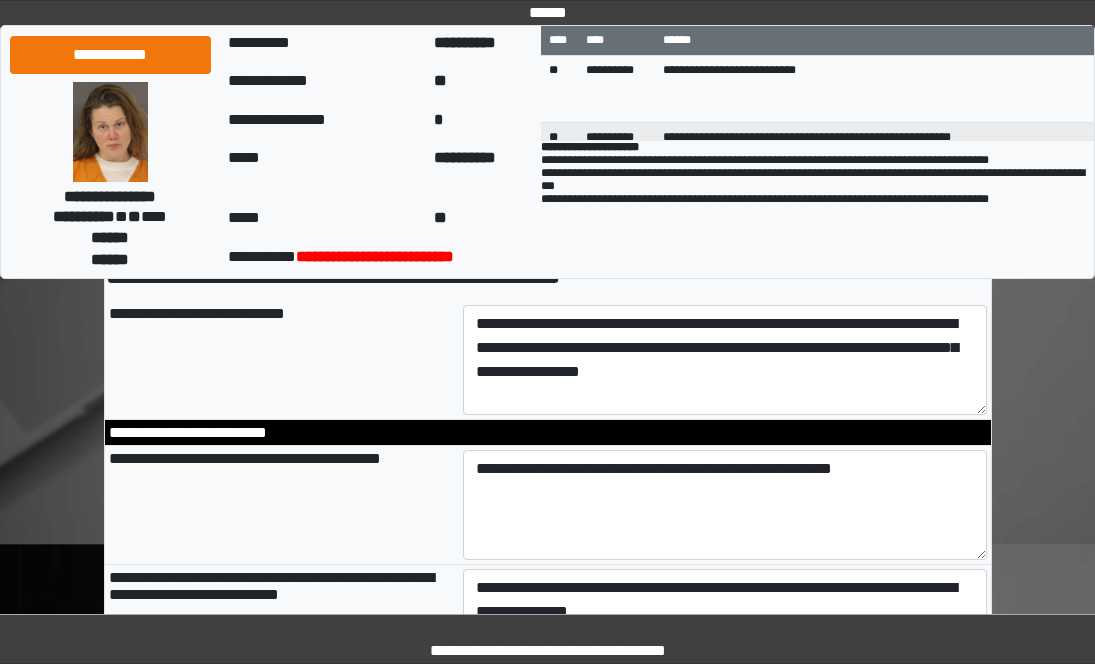 scroll, scrollTop: 37, scrollLeft: 0, axis: vertical 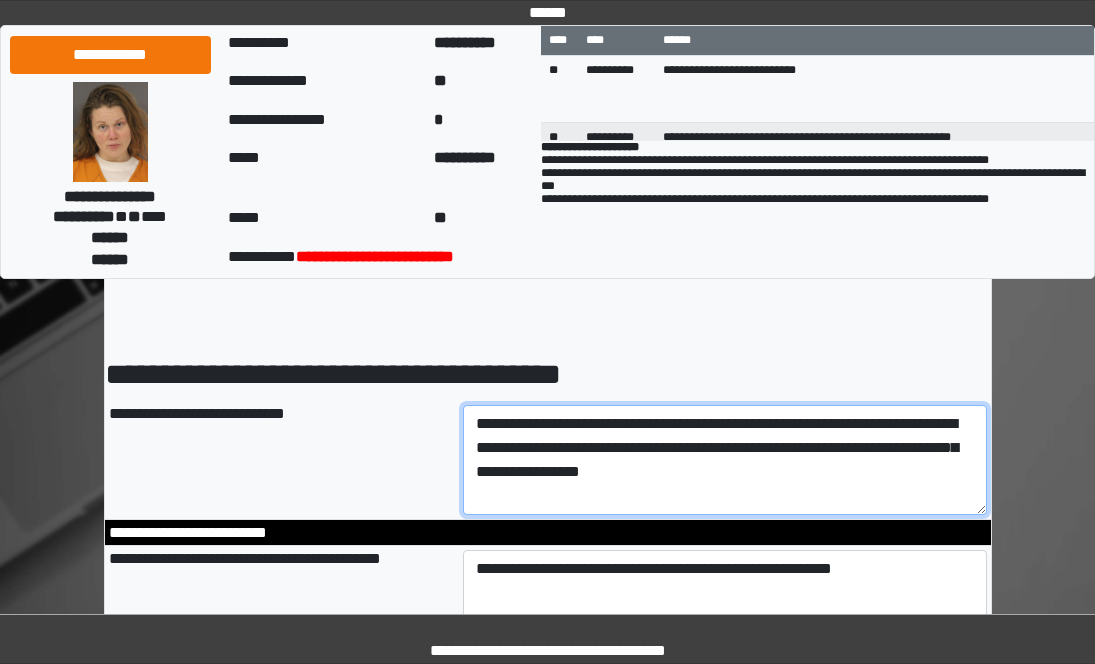 click on "**********" at bounding box center [725, 460] 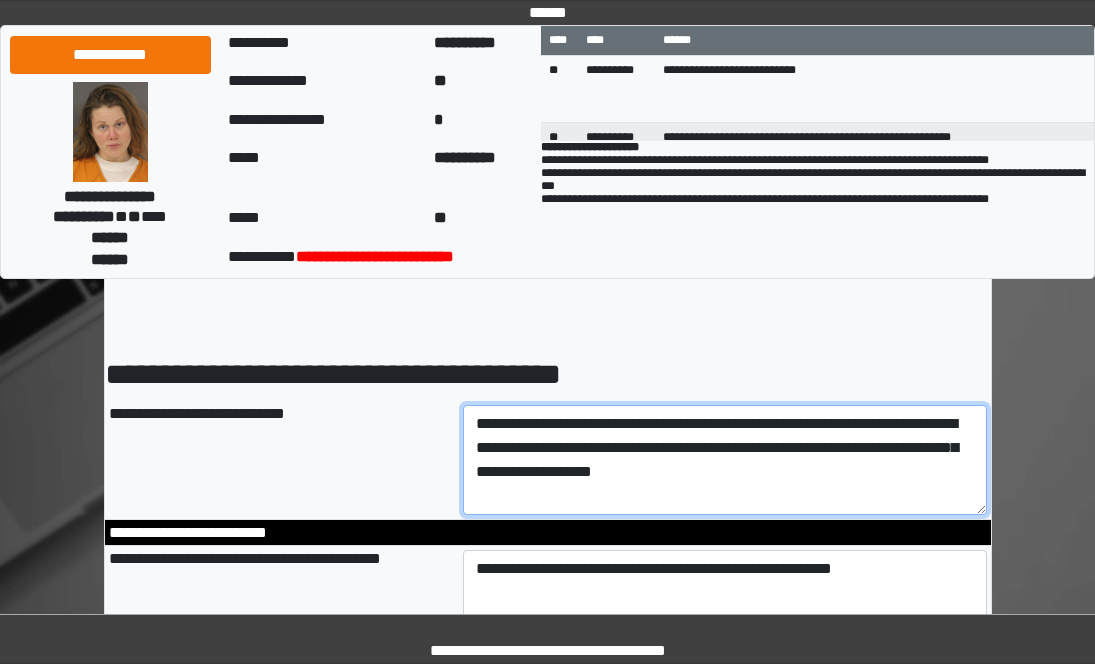 click on "**********" at bounding box center (725, 460) 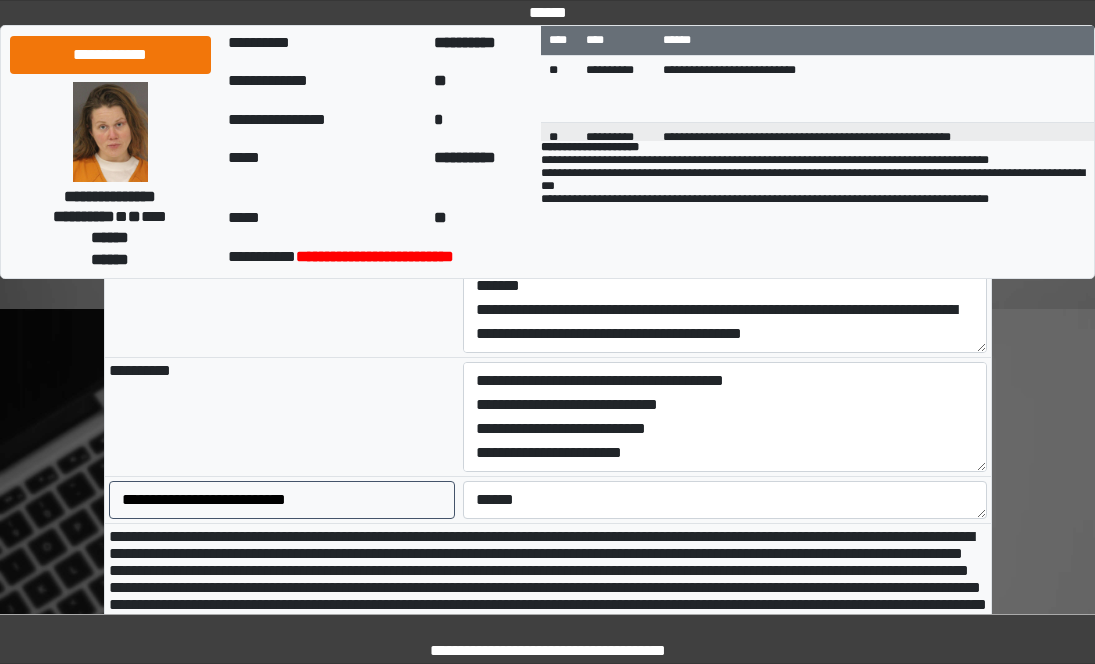 scroll, scrollTop: 1737, scrollLeft: 0, axis: vertical 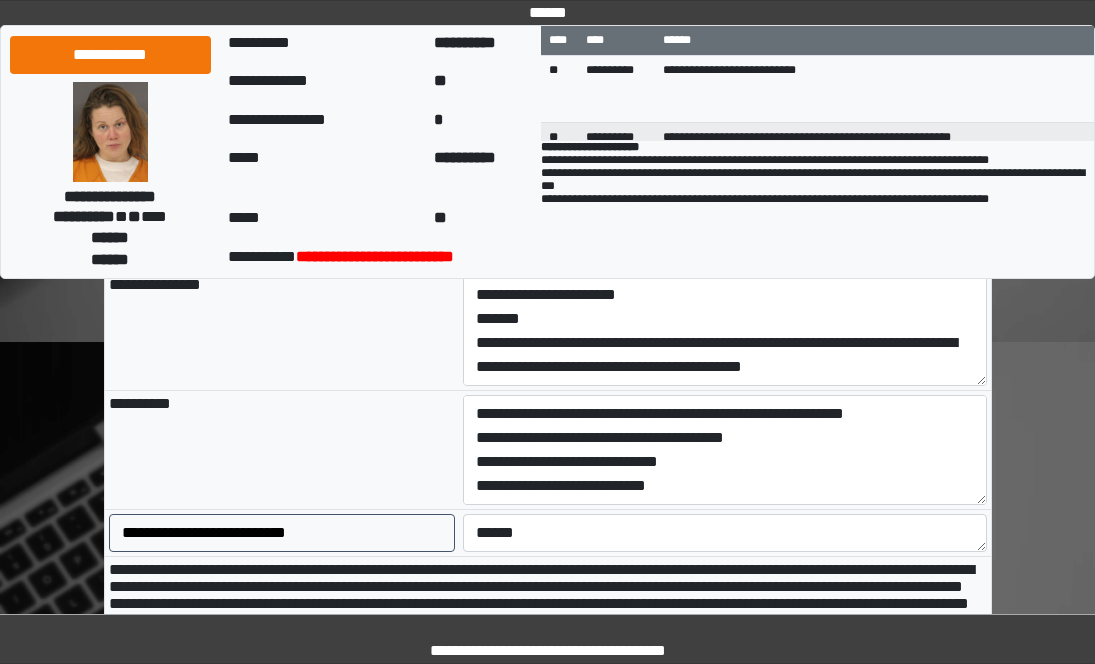 type on "**********" 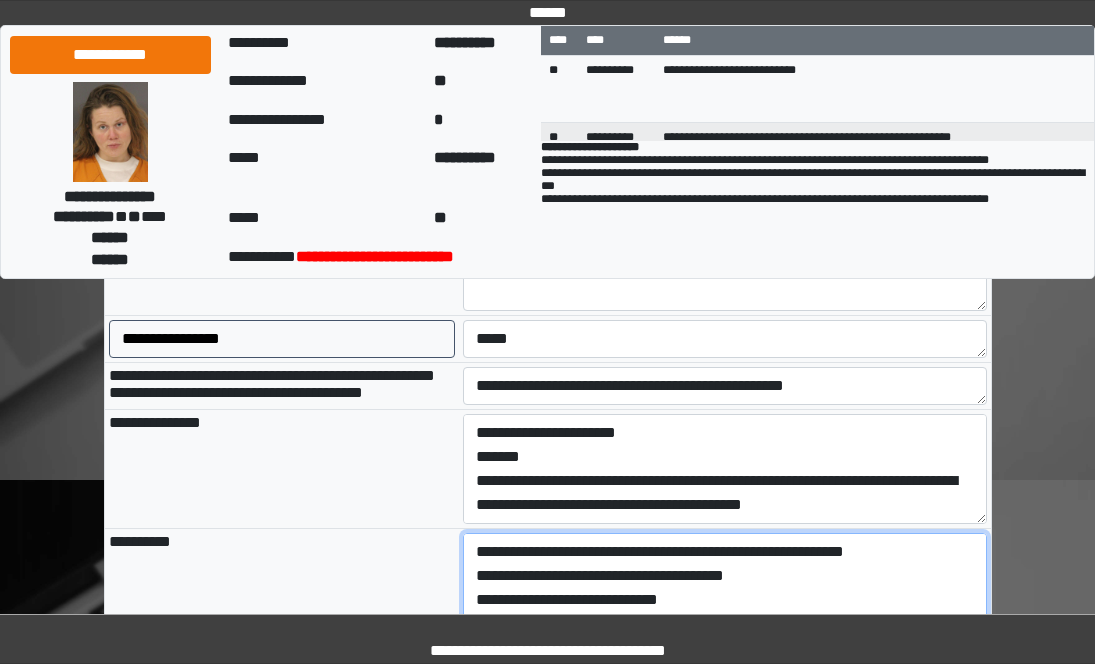 scroll, scrollTop: 1537, scrollLeft: 0, axis: vertical 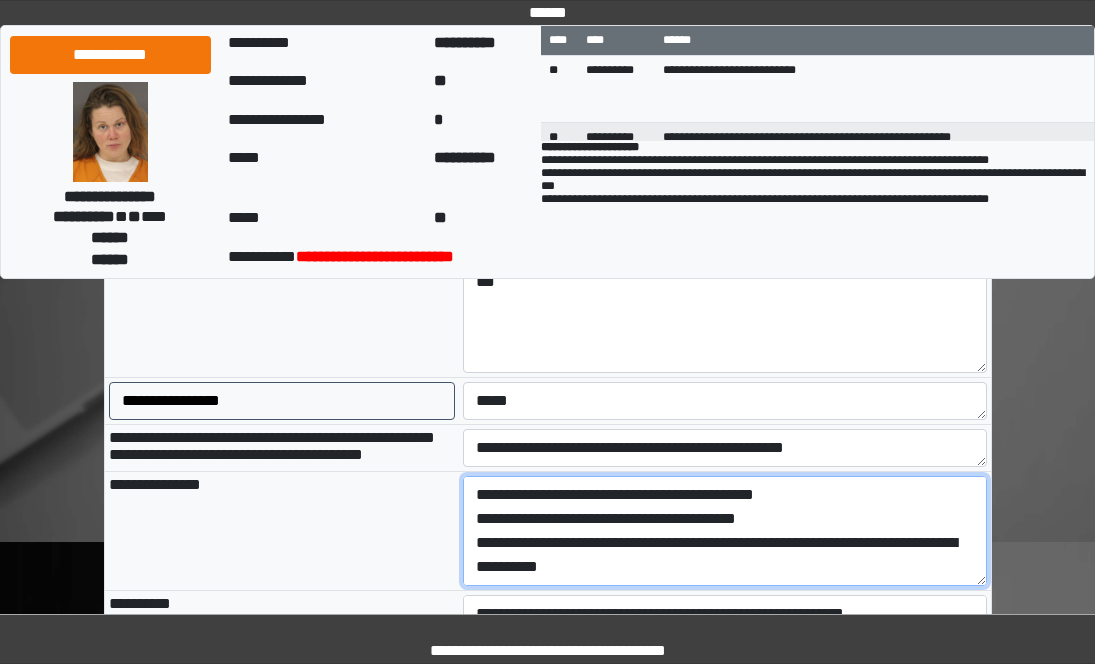 click on "**********" at bounding box center (725, 531) 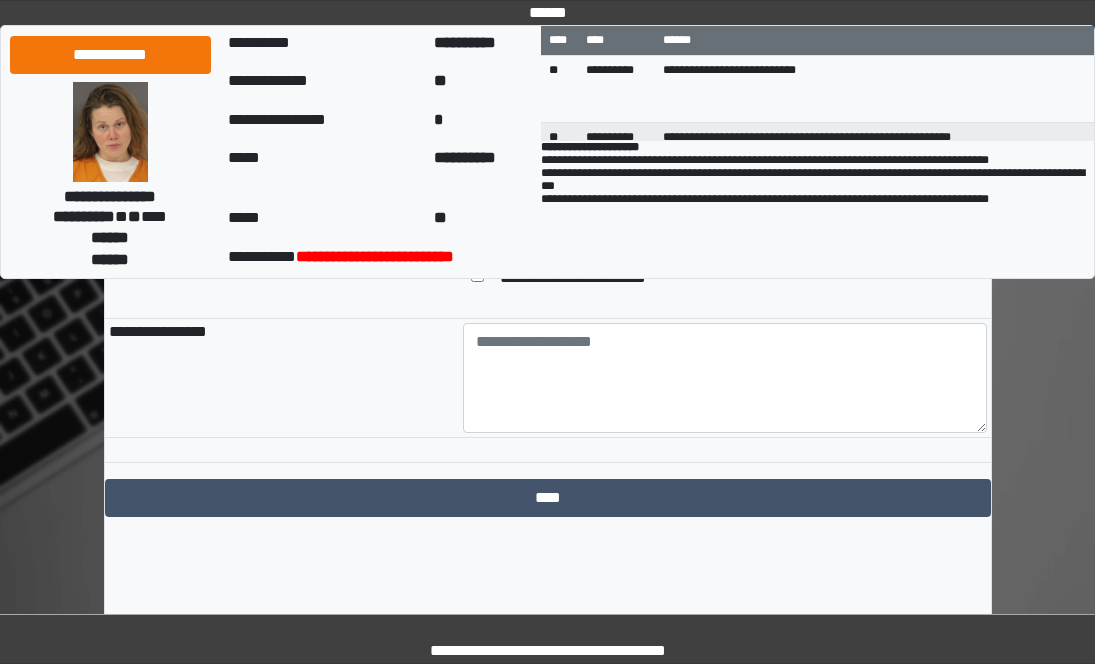 scroll, scrollTop: 2737, scrollLeft: 0, axis: vertical 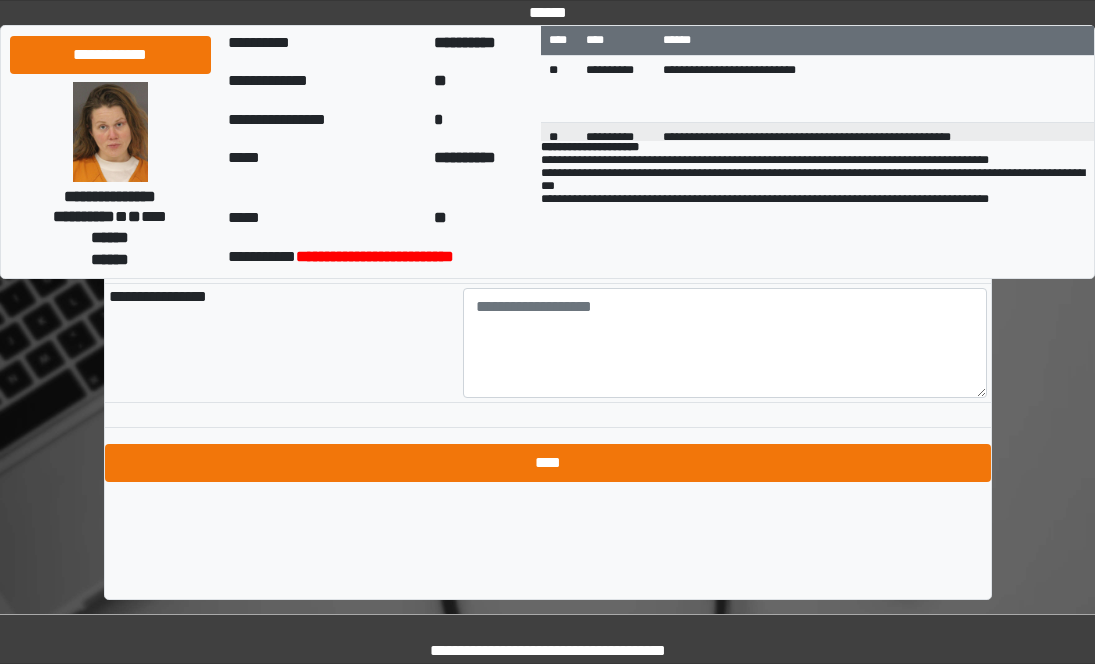type on "**********" 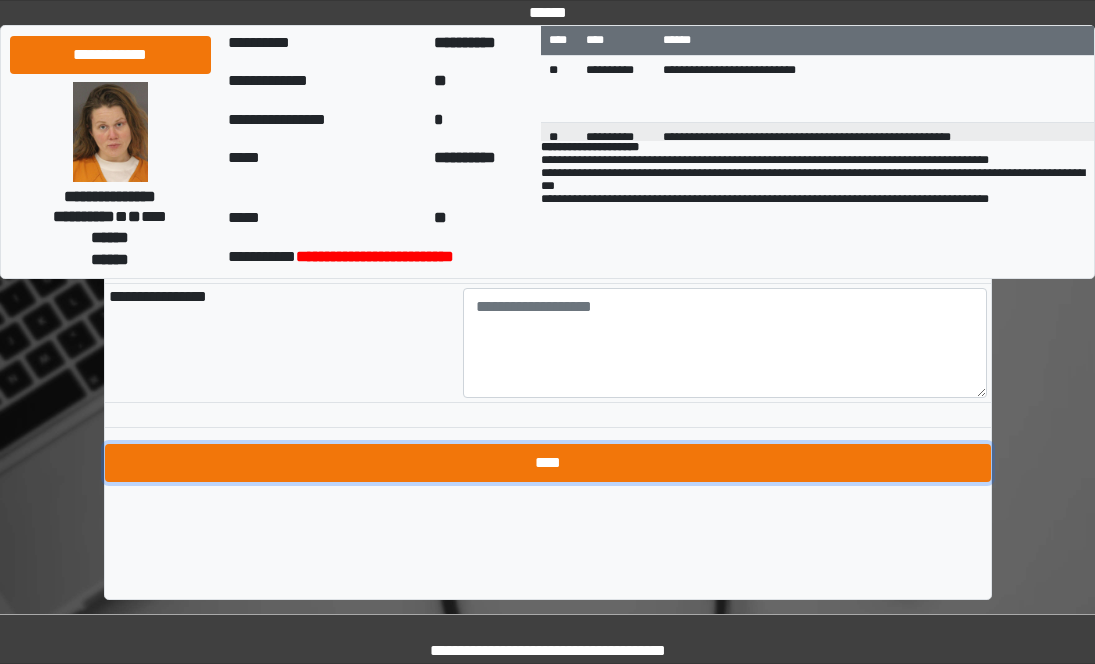 click on "****" at bounding box center [548, 463] 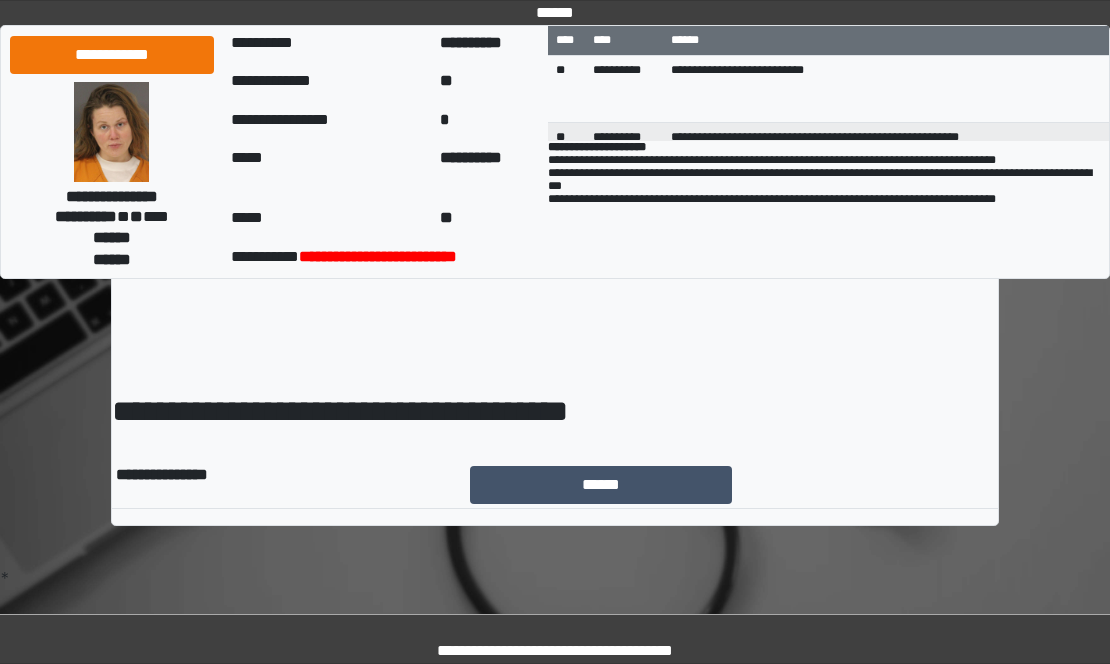 scroll, scrollTop: 0, scrollLeft: 0, axis: both 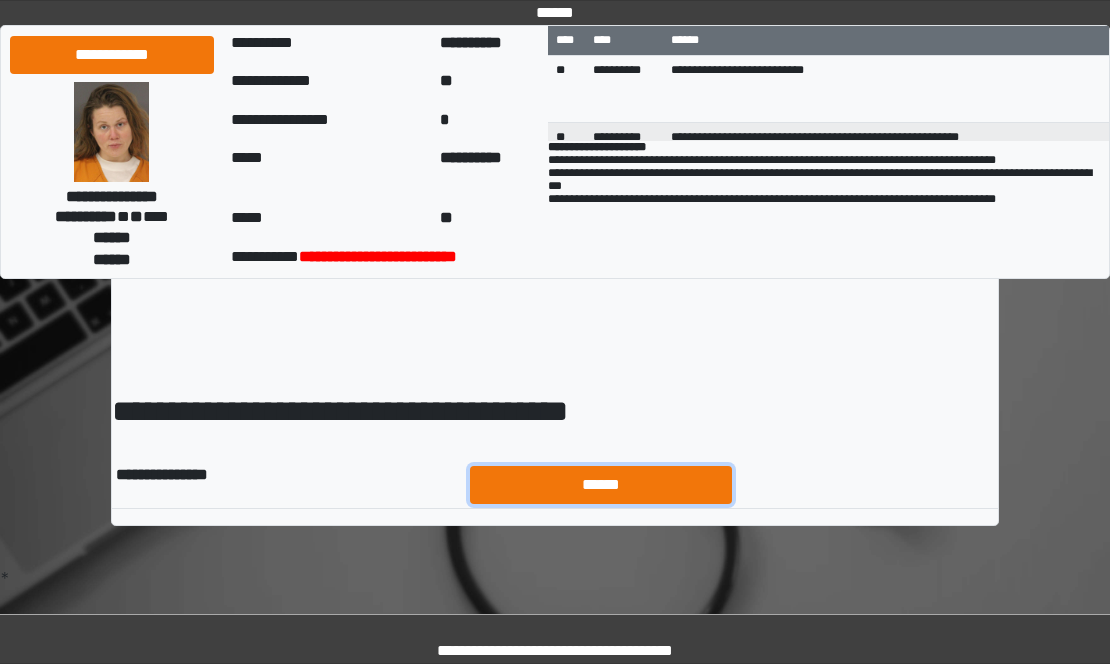click on "******" at bounding box center [601, 485] 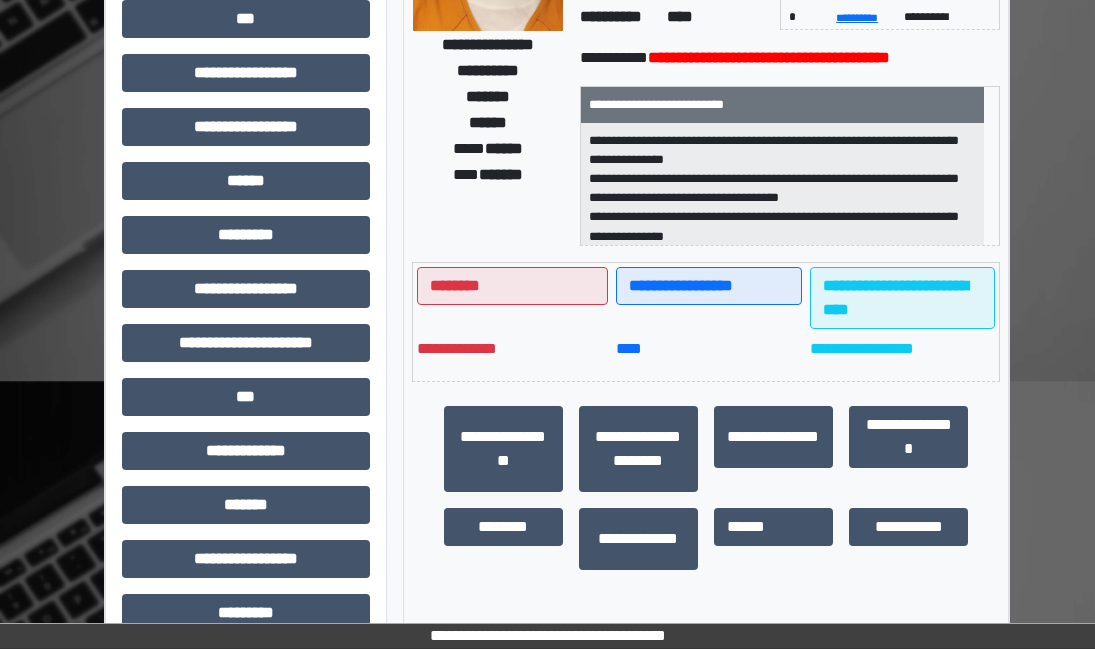 scroll, scrollTop: 200, scrollLeft: 0, axis: vertical 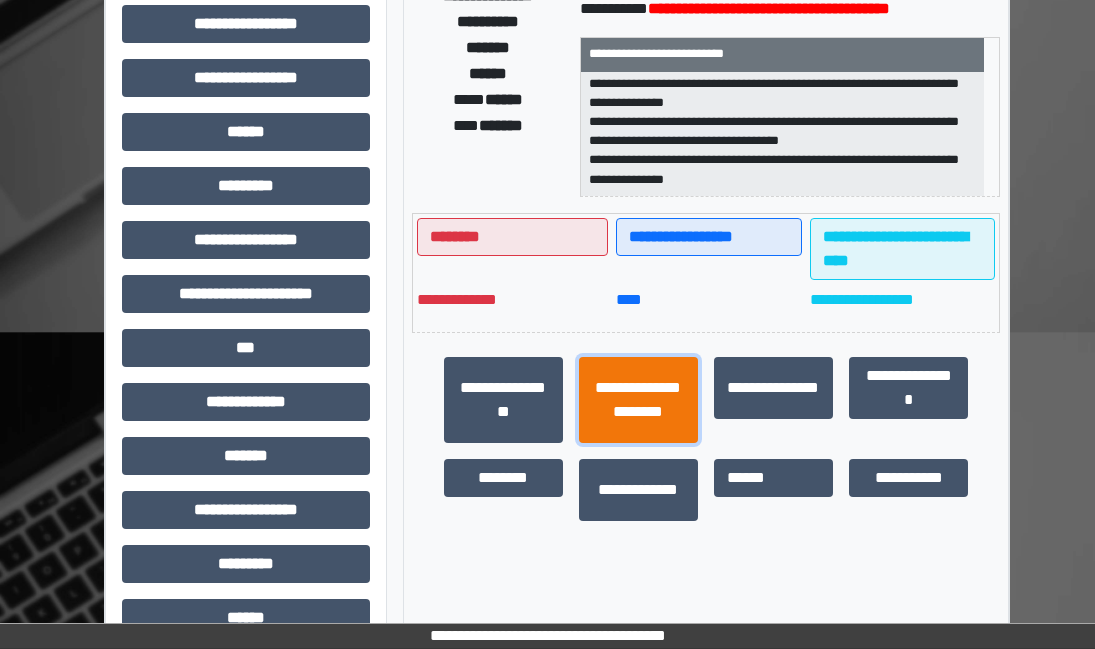 click on "**********" at bounding box center [638, 400] 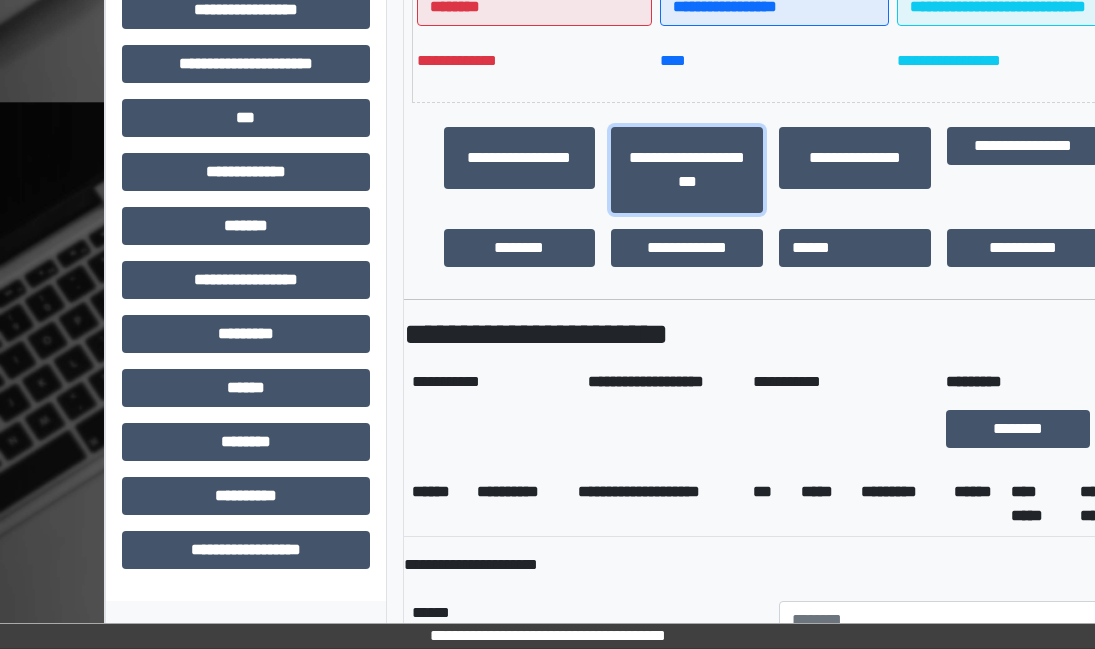 scroll, scrollTop: 549, scrollLeft: 0, axis: vertical 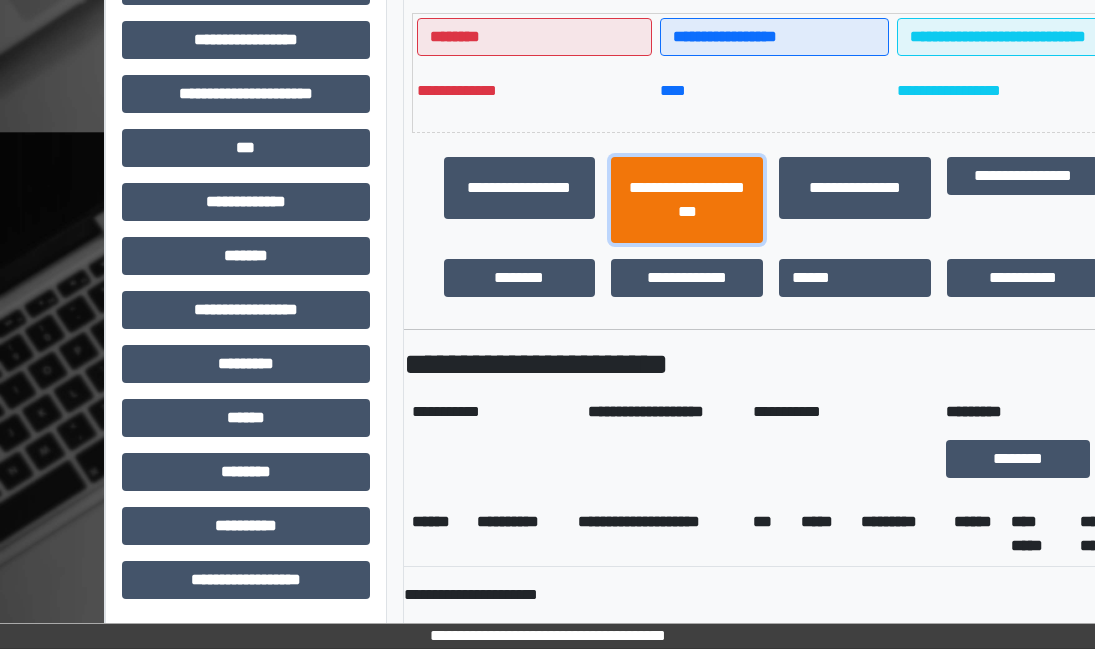 click on "**********" at bounding box center (687, 200) 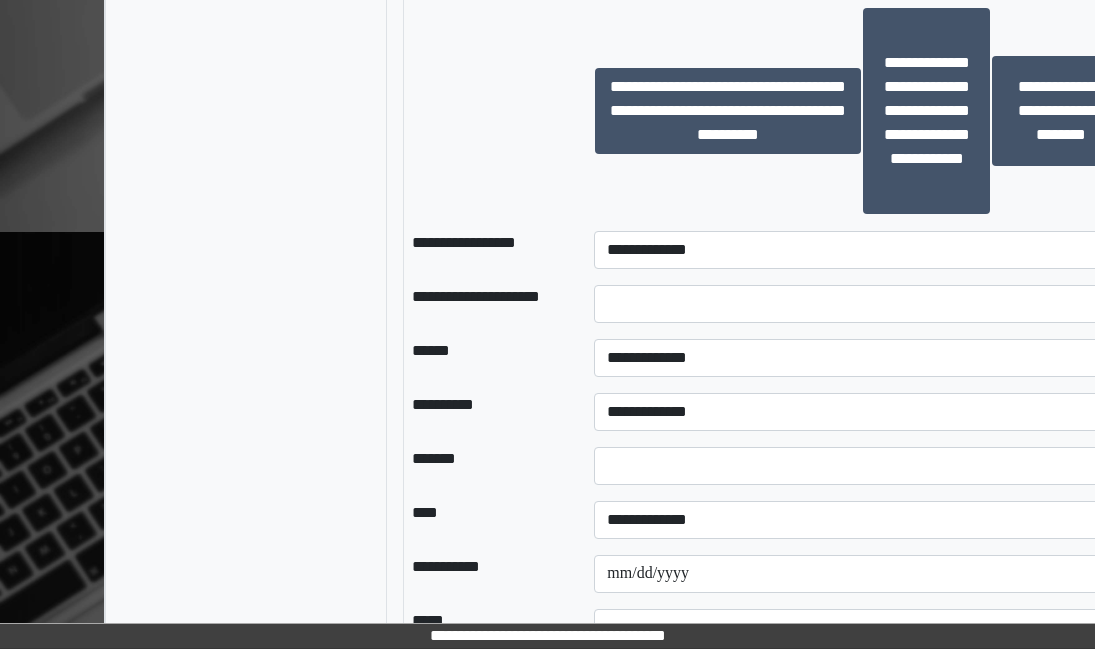 scroll, scrollTop: 1849, scrollLeft: 0, axis: vertical 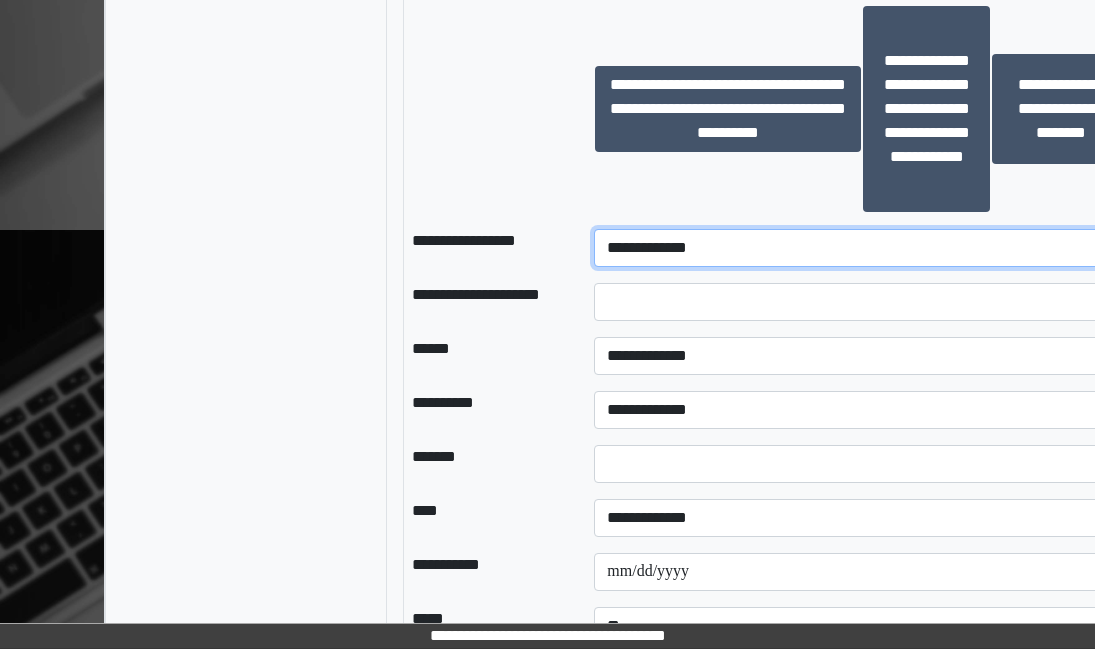 click on "**********" at bounding box center (862, 248) 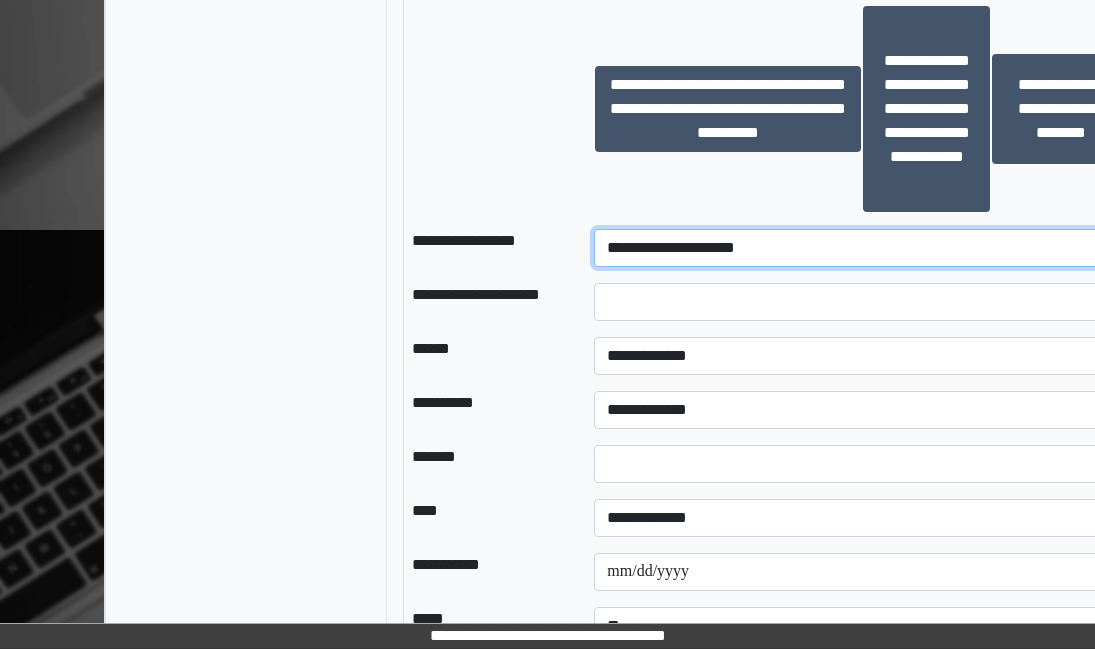 click on "**********" at bounding box center (862, 248) 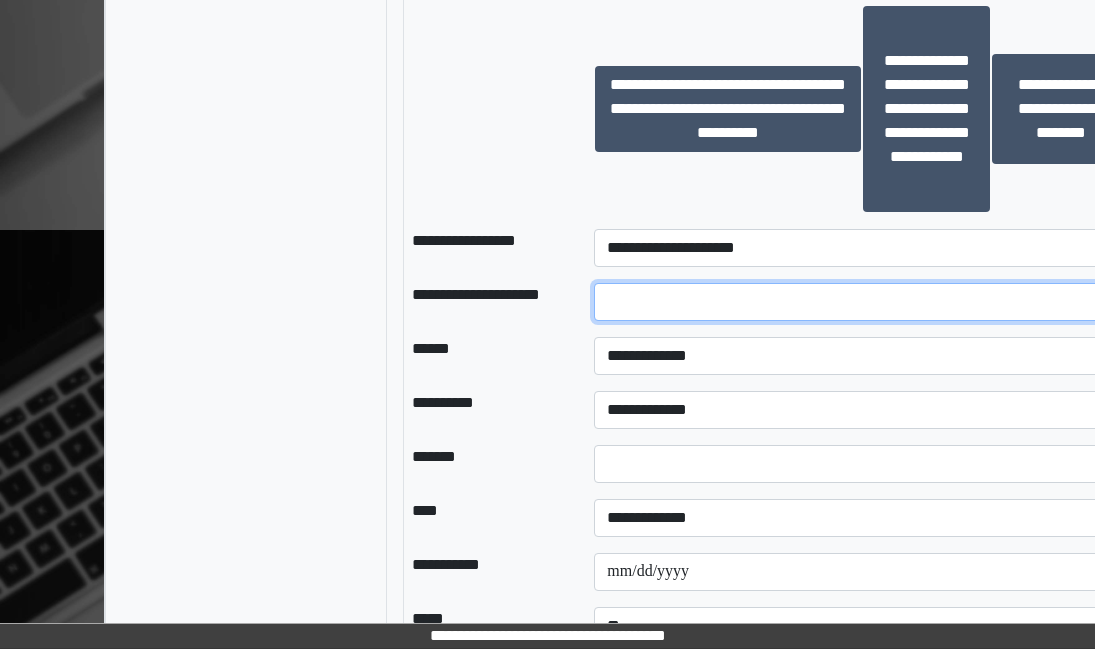click at bounding box center [862, 302] 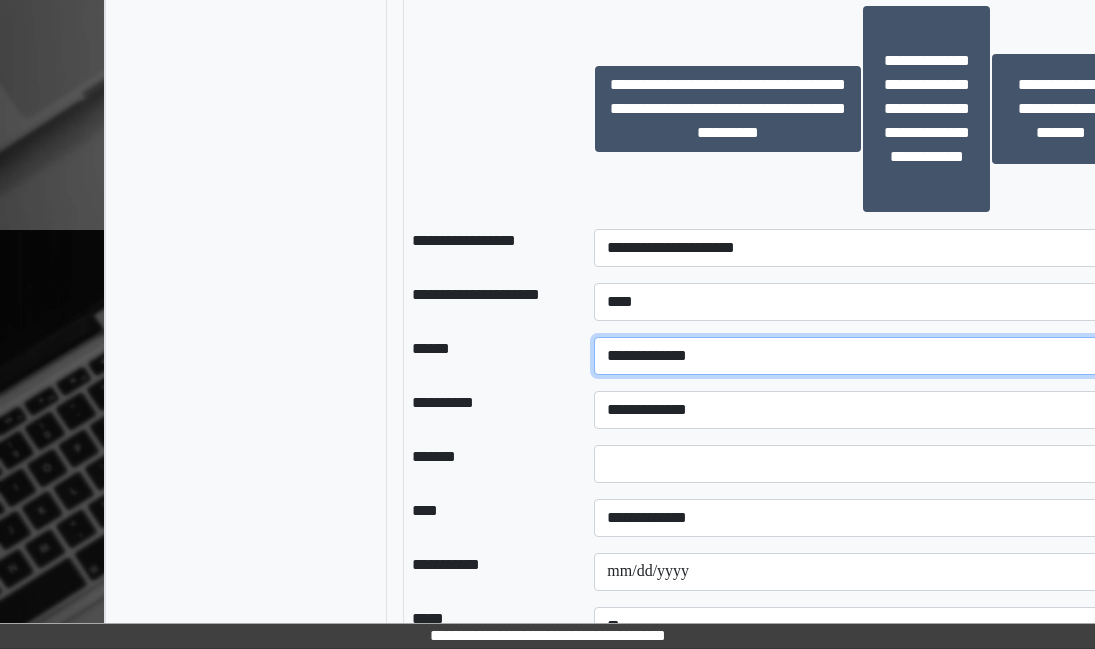 click on "**********" at bounding box center [862, 356] 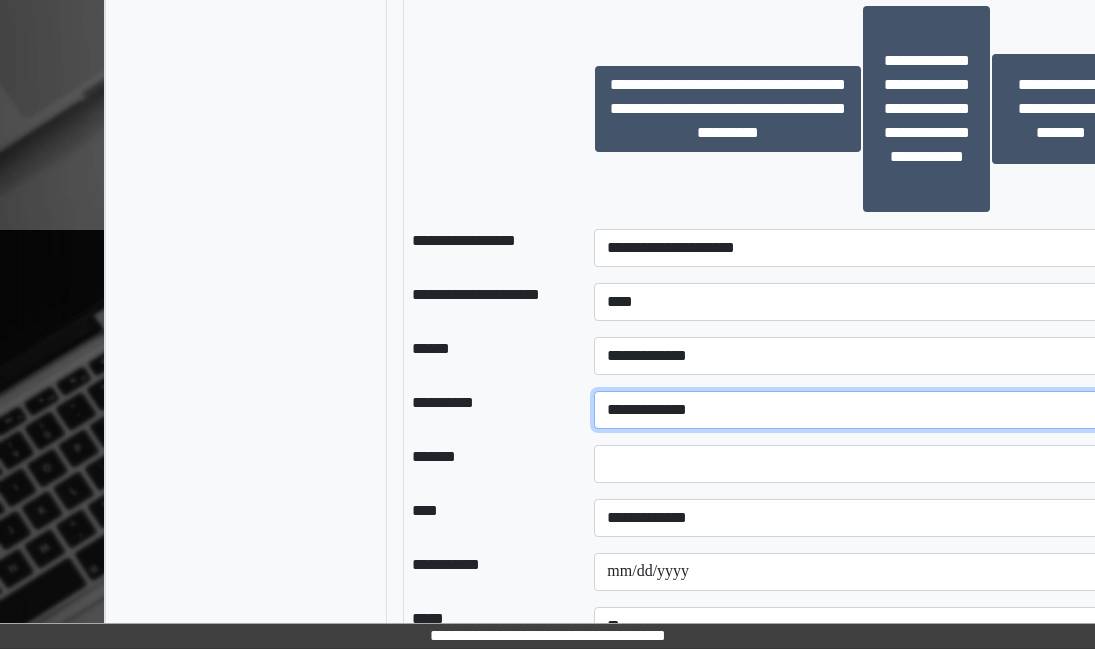 click on "**********" at bounding box center (862, 410) 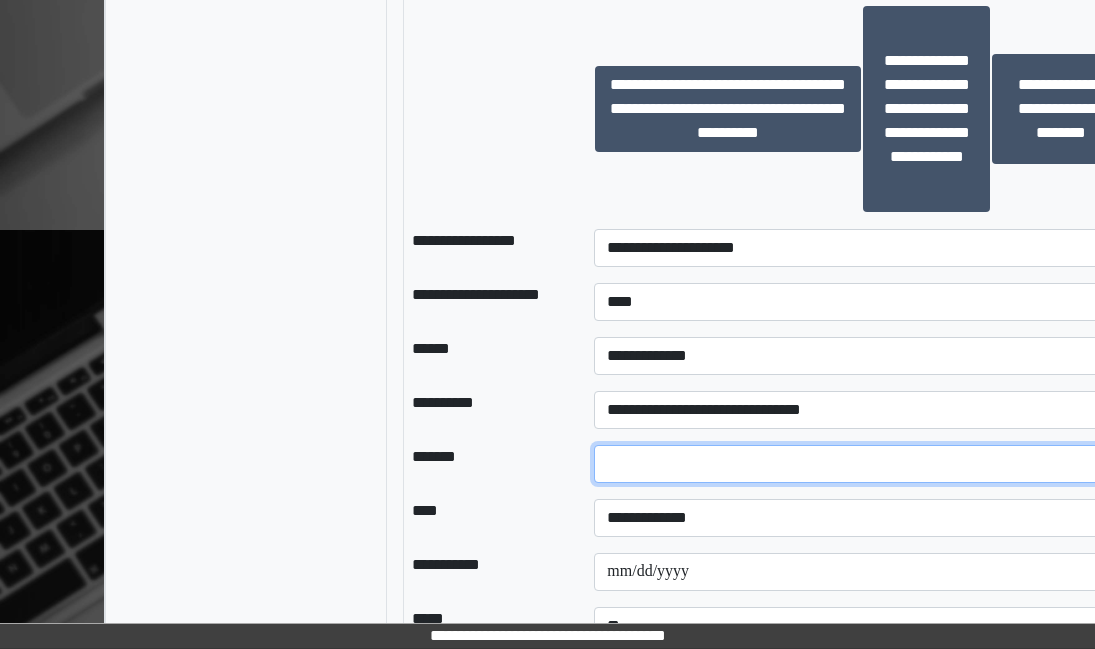 click at bounding box center [862, 464] 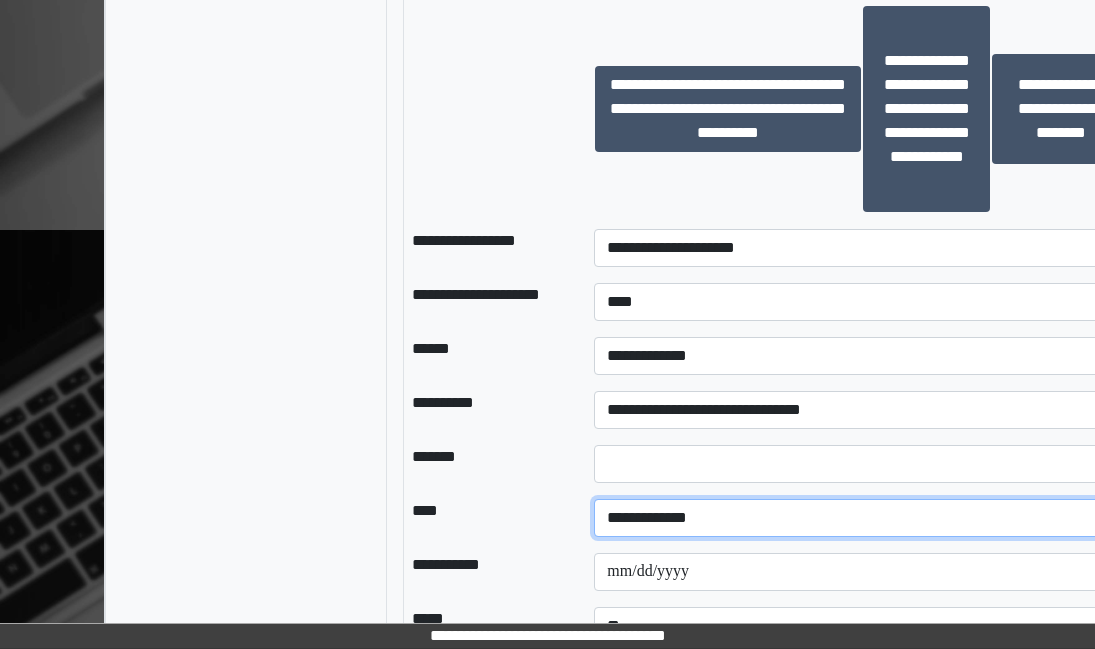 click on "**********" at bounding box center (862, 518) 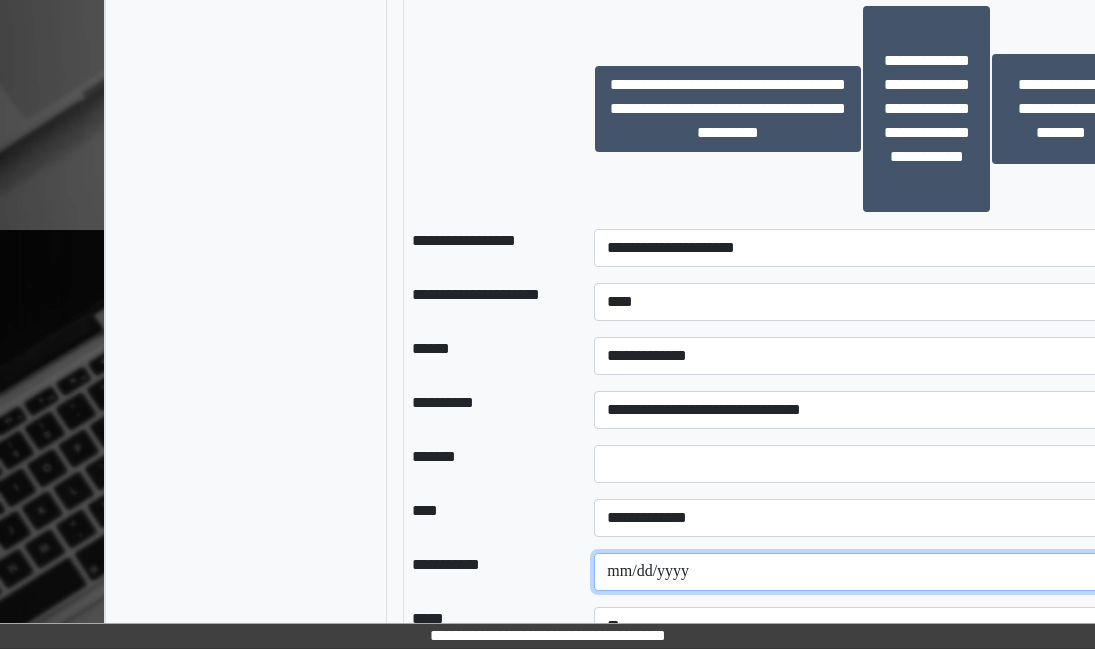click at bounding box center (862, 572) 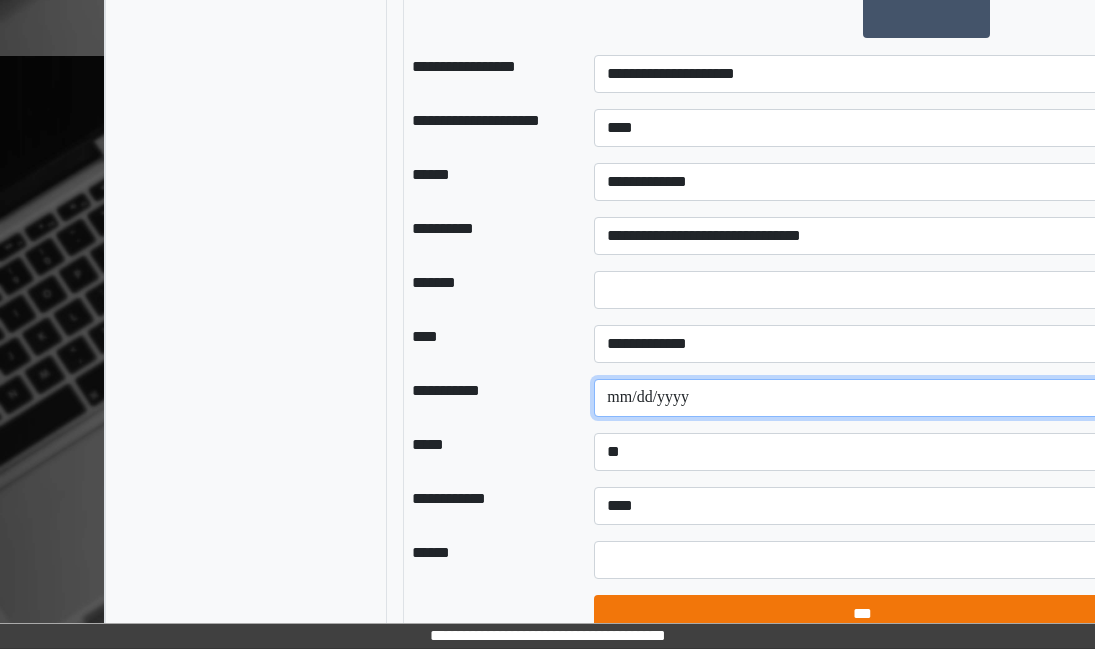 scroll, scrollTop: 2049, scrollLeft: 0, axis: vertical 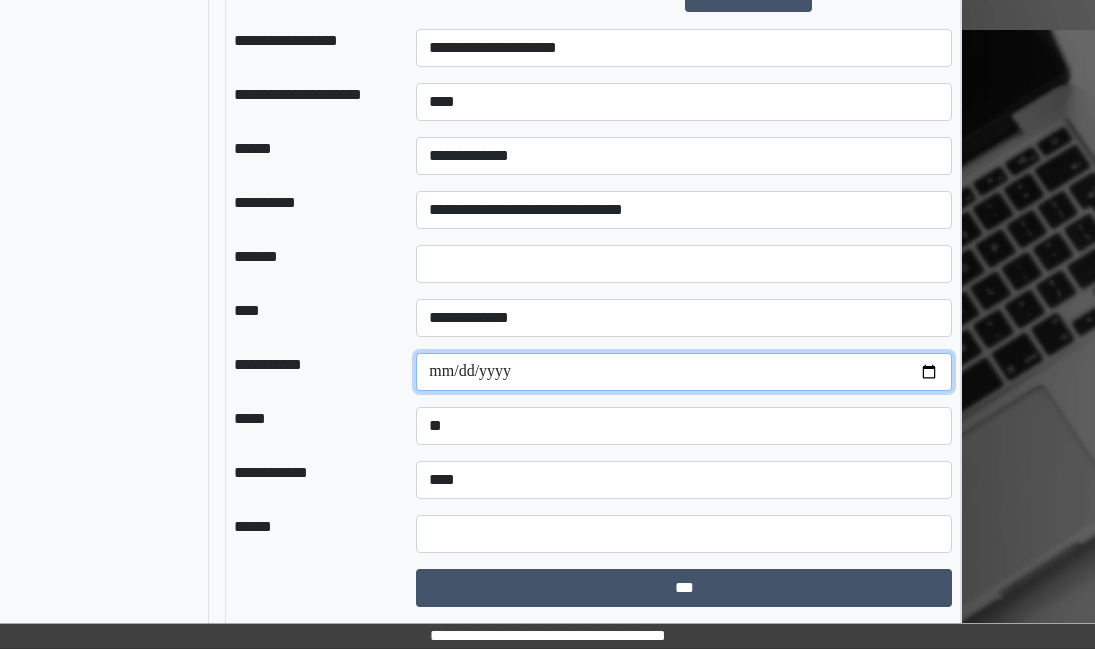 click at bounding box center (684, 372) 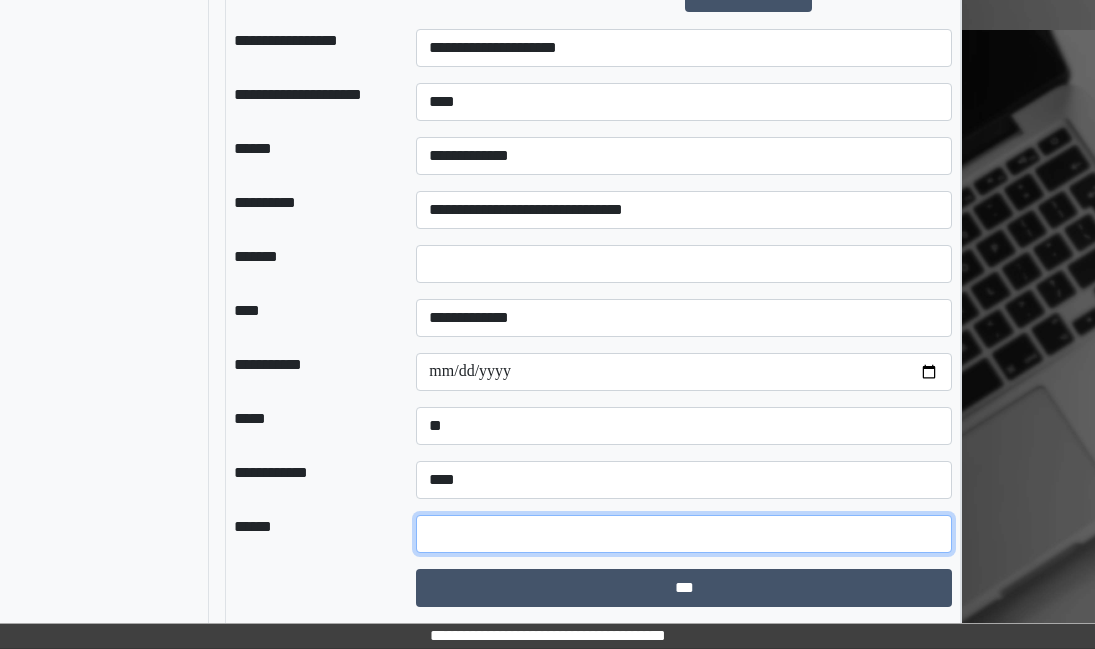 click at bounding box center (684, 534) 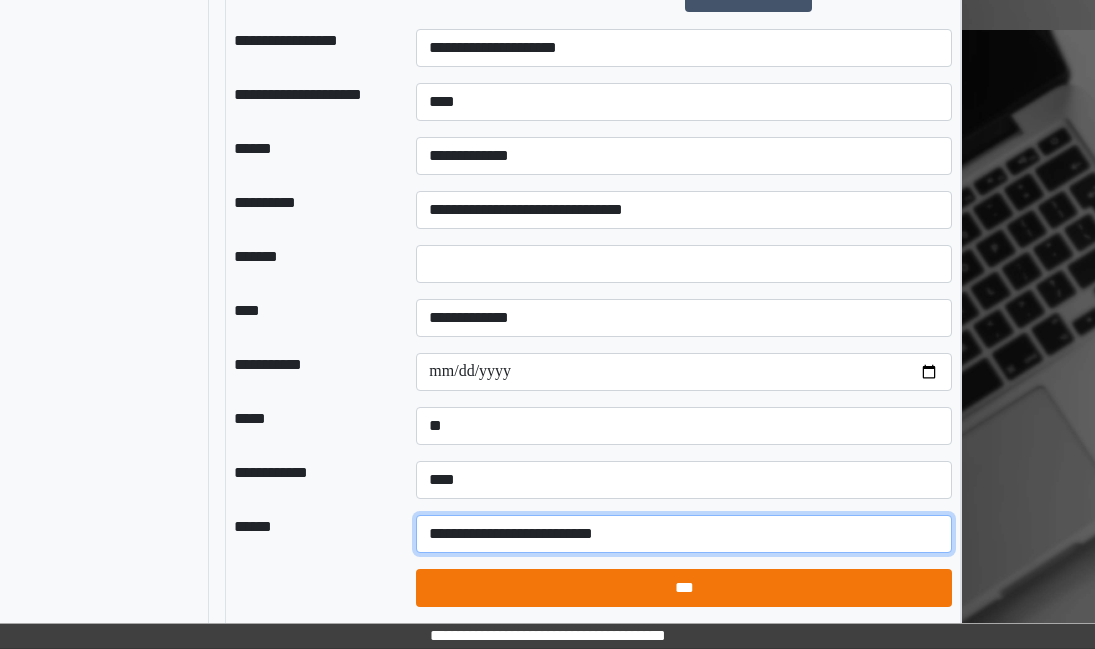 type on "**********" 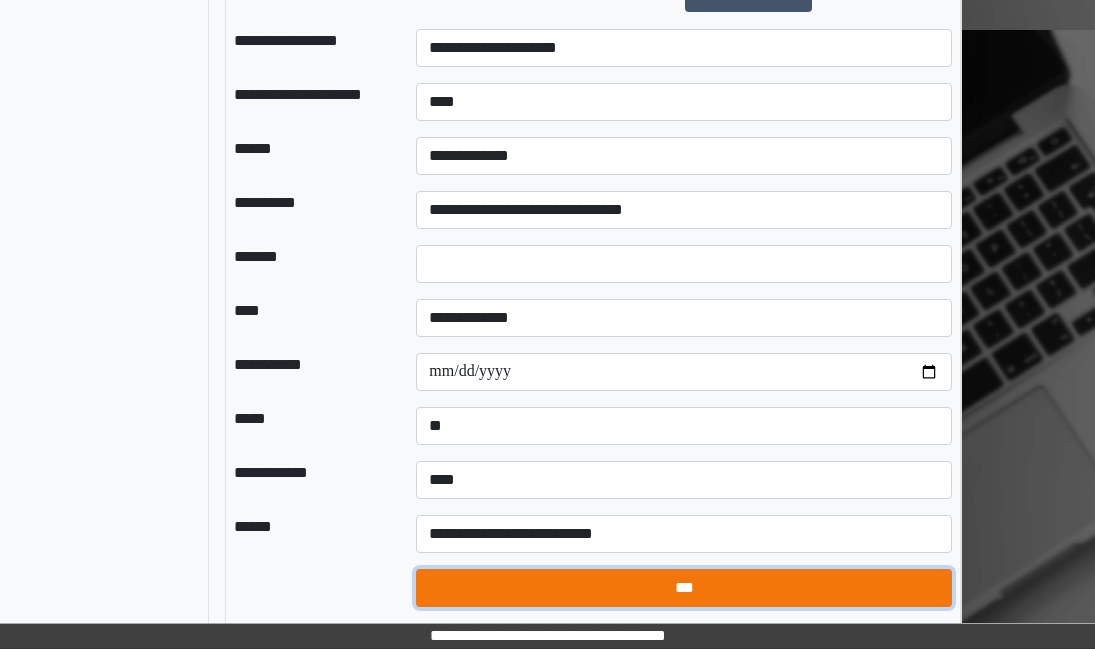 click on "***" at bounding box center [684, 588] 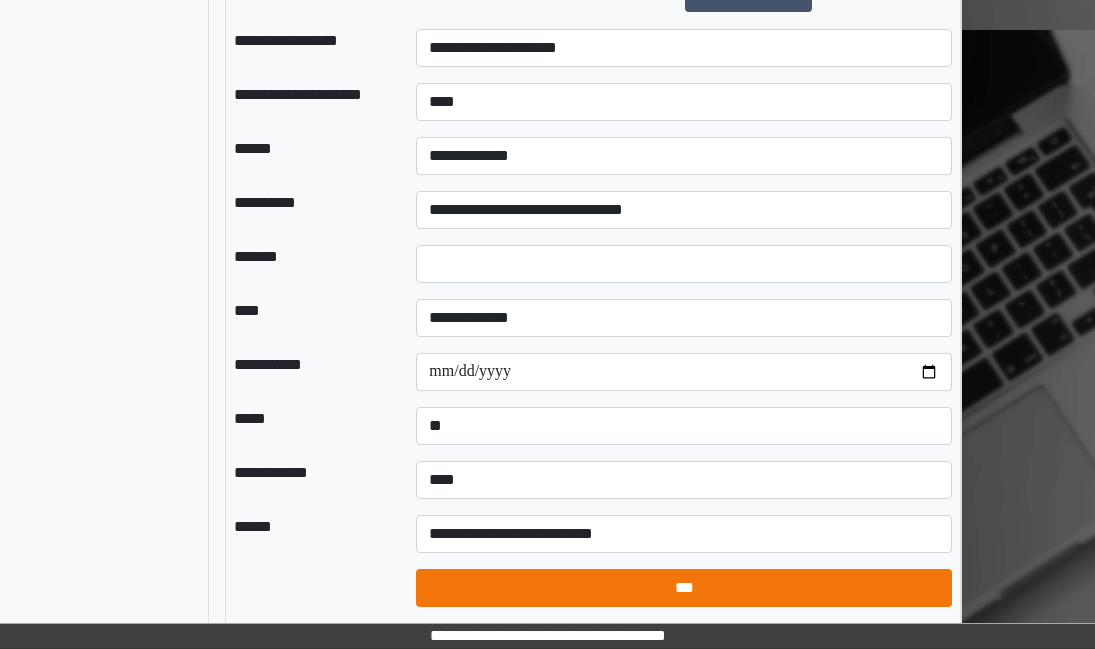select on "*" 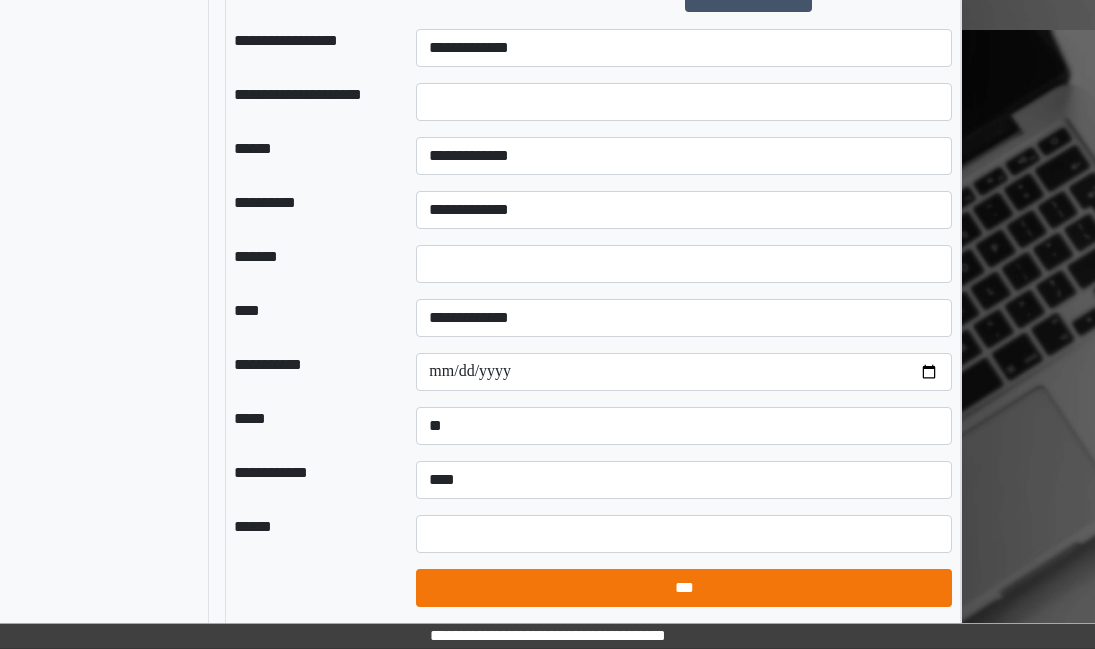 scroll, scrollTop: 1865, scrollLeft: 178, axis: both 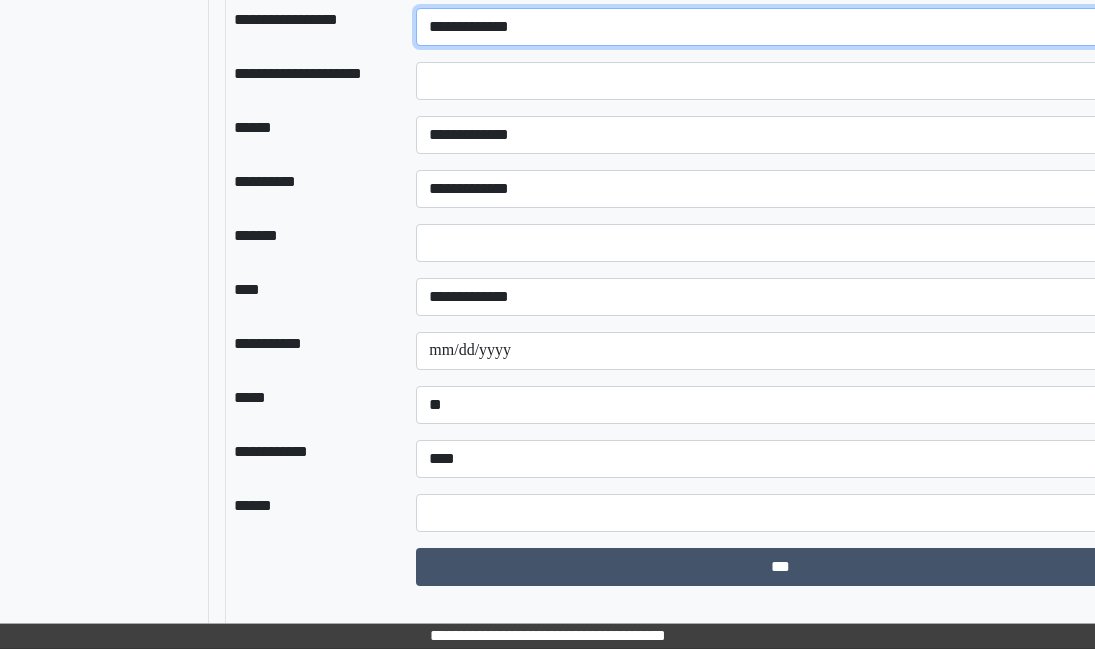 click on "**********" at bounding box center (780, 27) 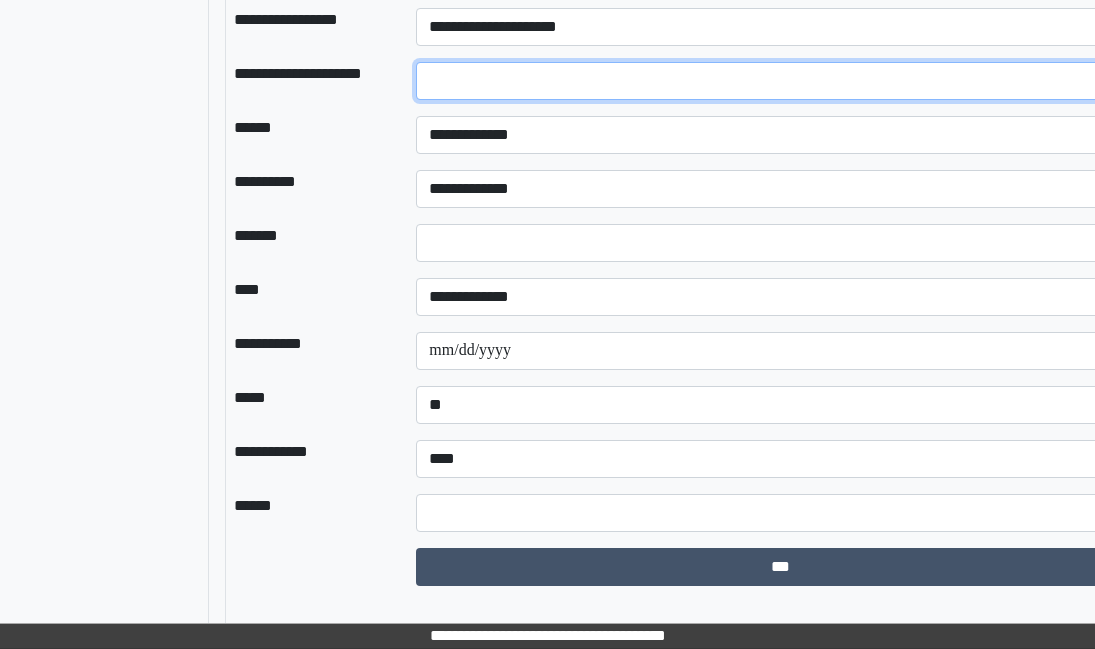 click at bounding box center (780, 81) 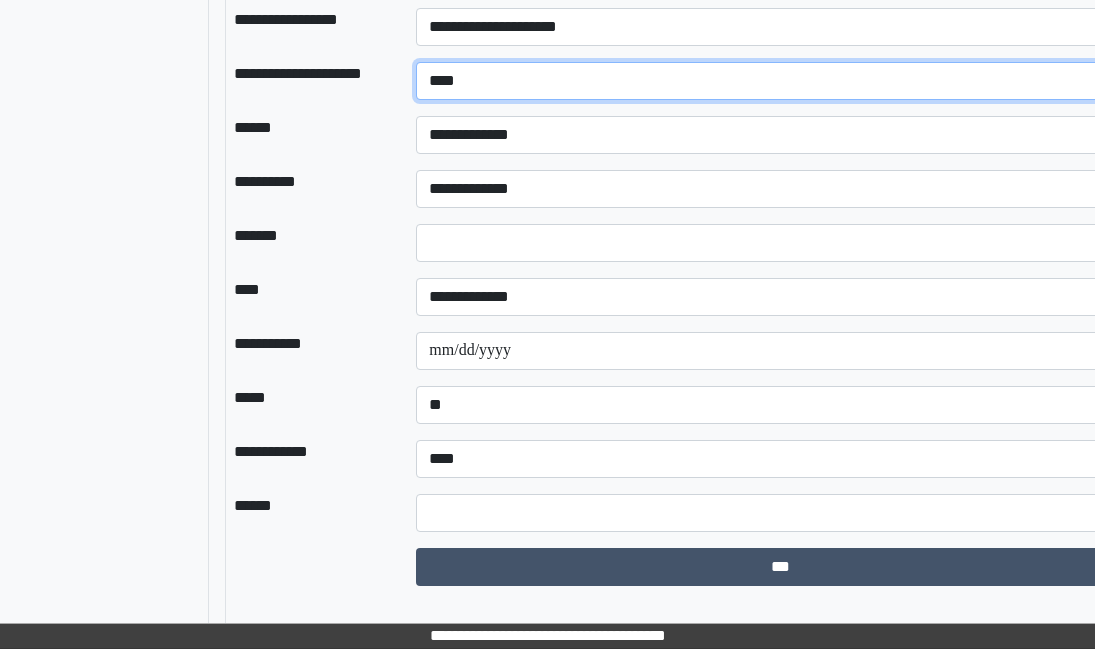 type on "****" 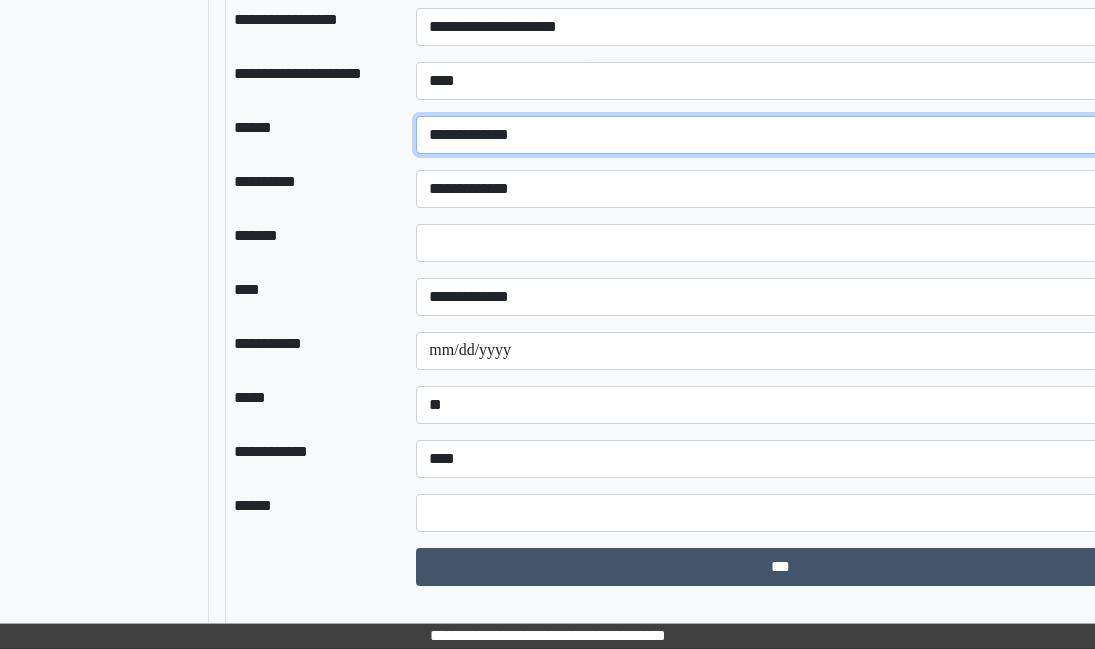click on "**********" at bounding box center [780, 135] 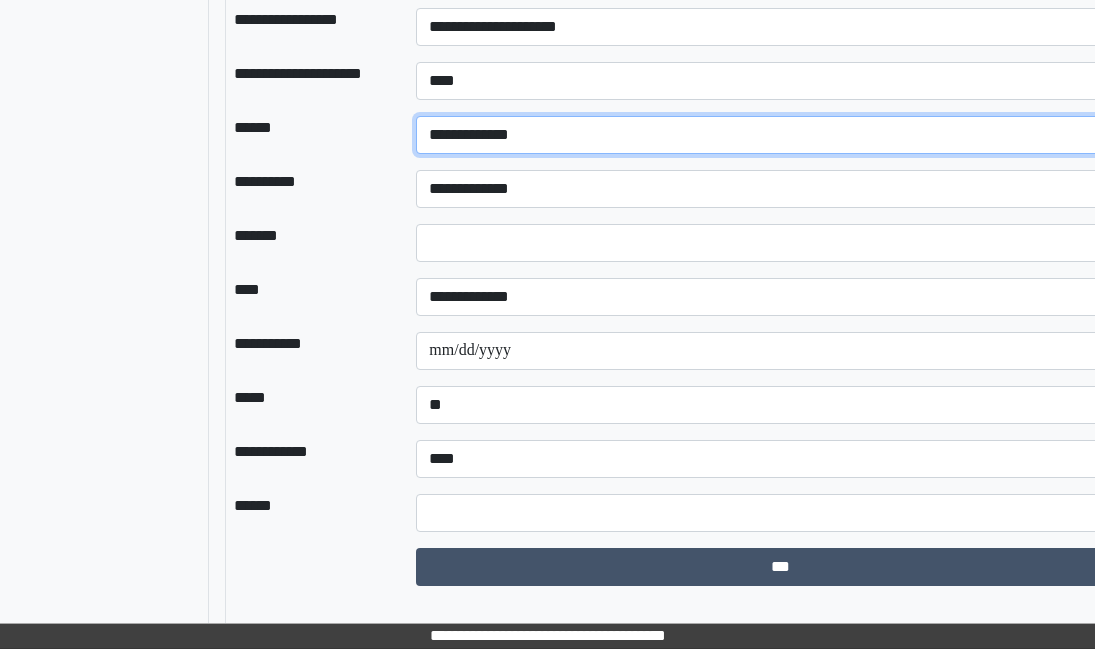 select on "*" 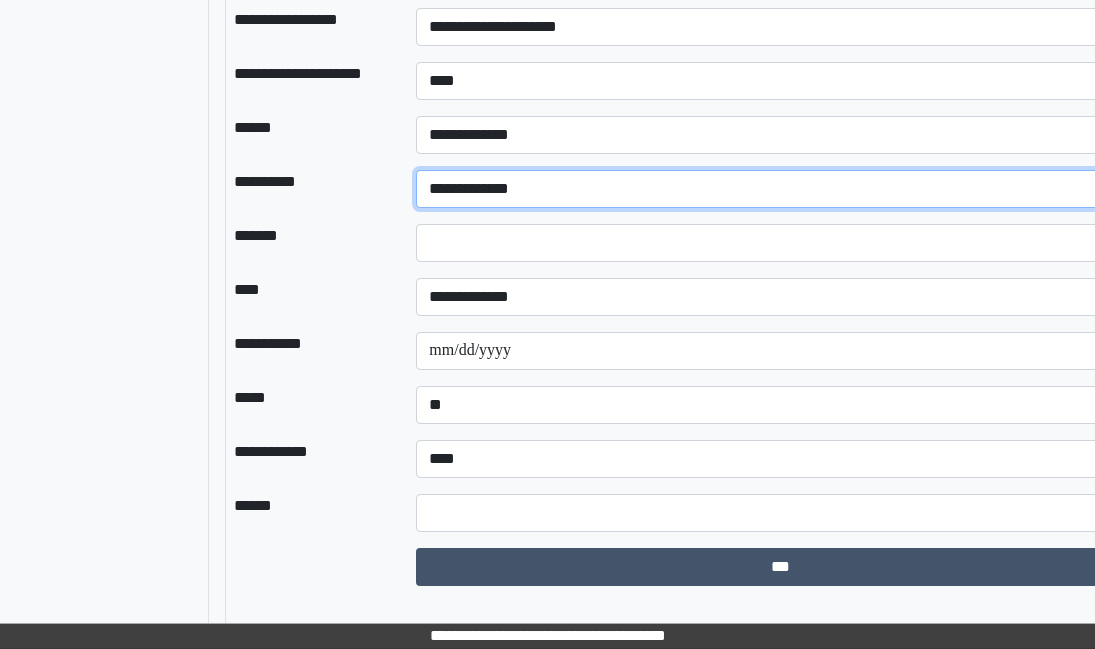 click on "**********" at bounding box center [780, 189] 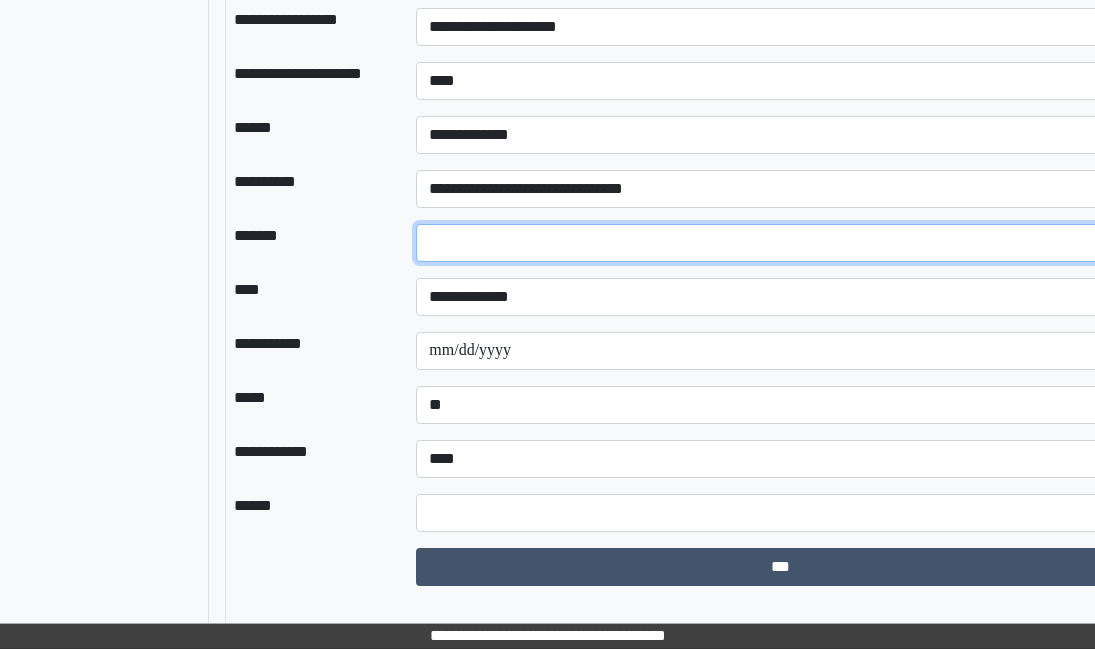 click on "*" at bounding box center [780, 243] 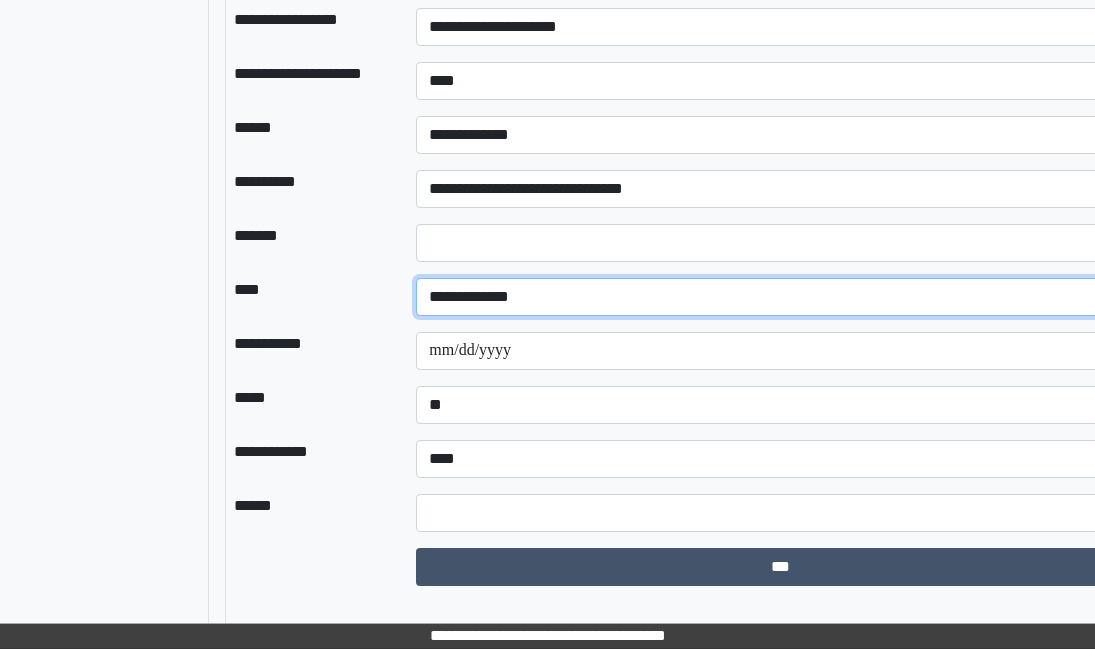 click on "**********" at bounding box center [780, 297] 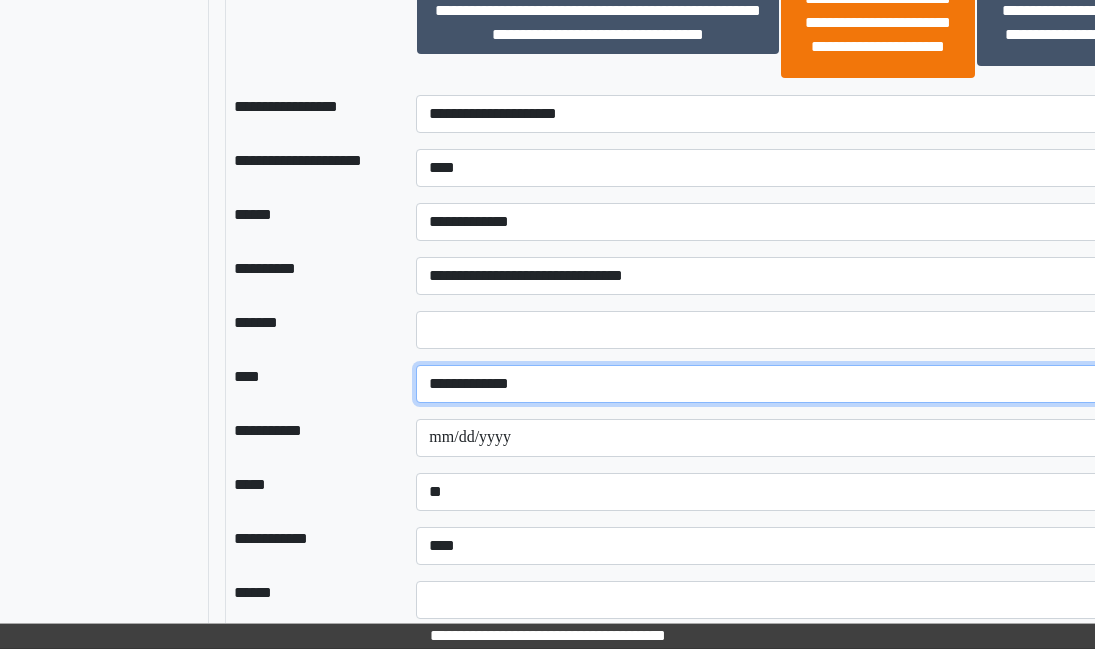 scroll, scrollTop: 1865, scrollLeft: 178, axis: both 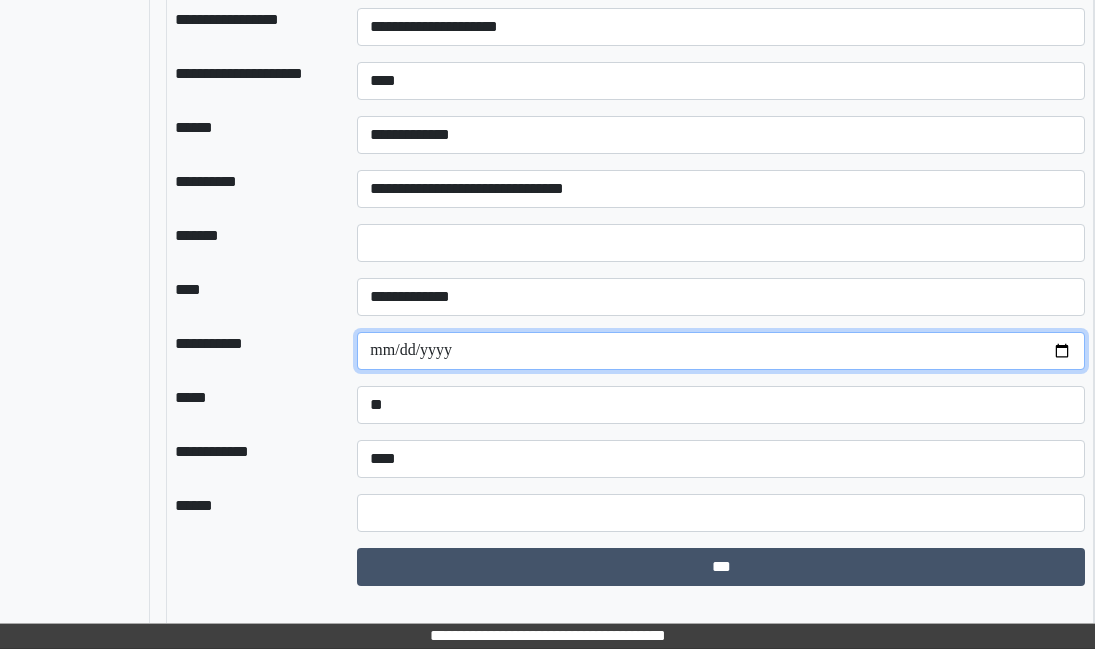 click on "**********" at bounding box center (721, 351) 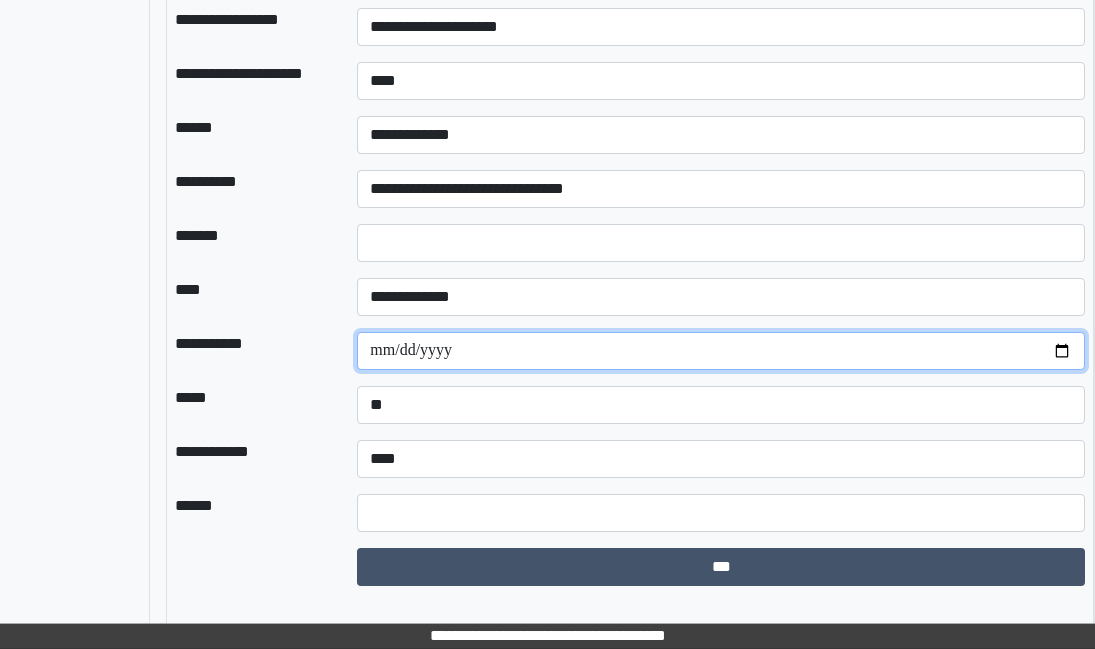 type on "**********" 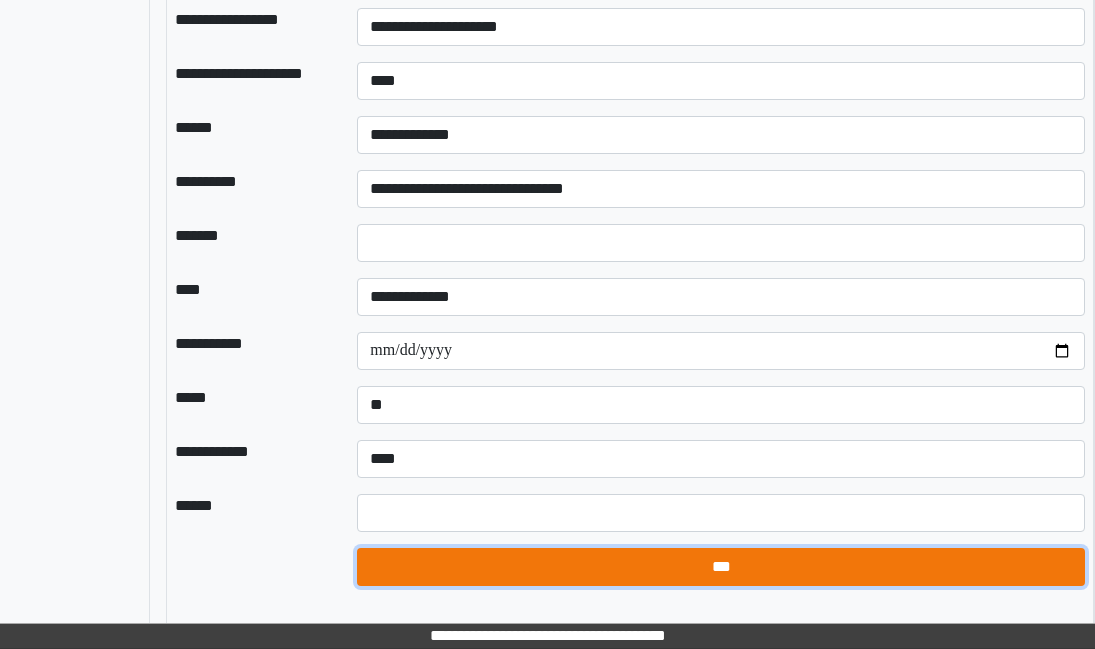 click on "***" at bounding box center [721, 567] 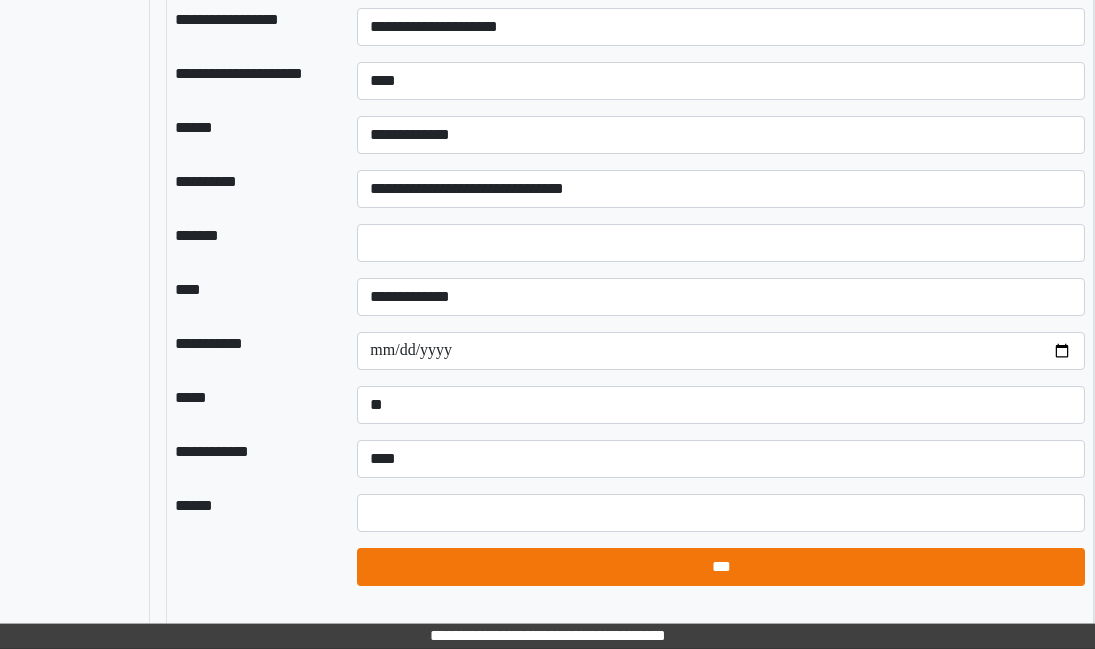 select on "*" 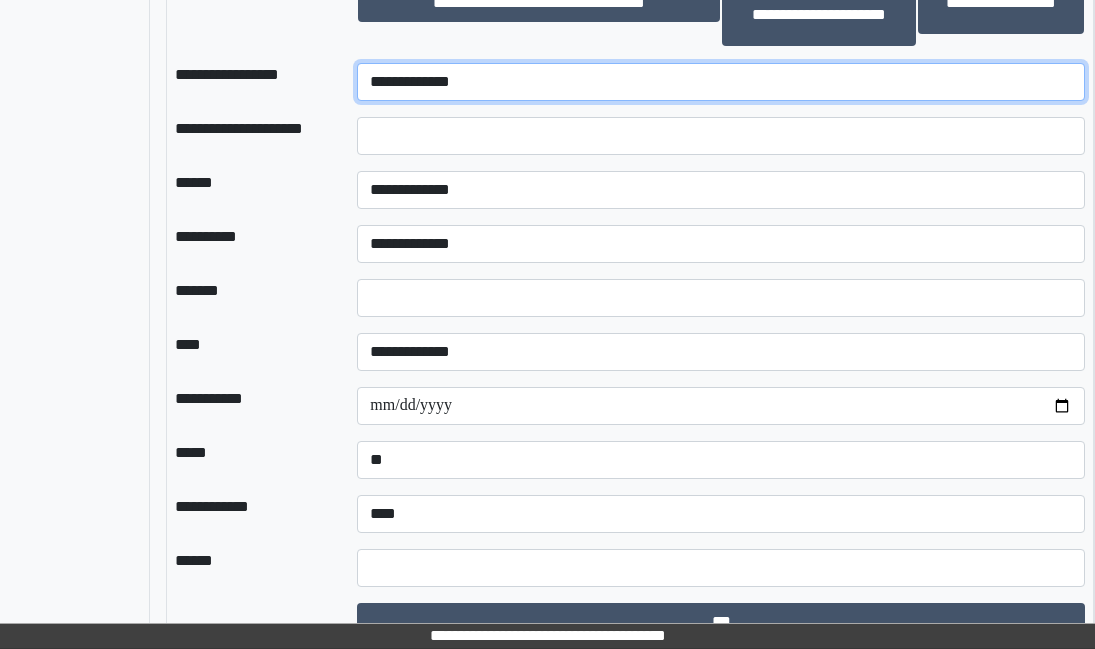 click on "**********" at bounding box center [721, 82] 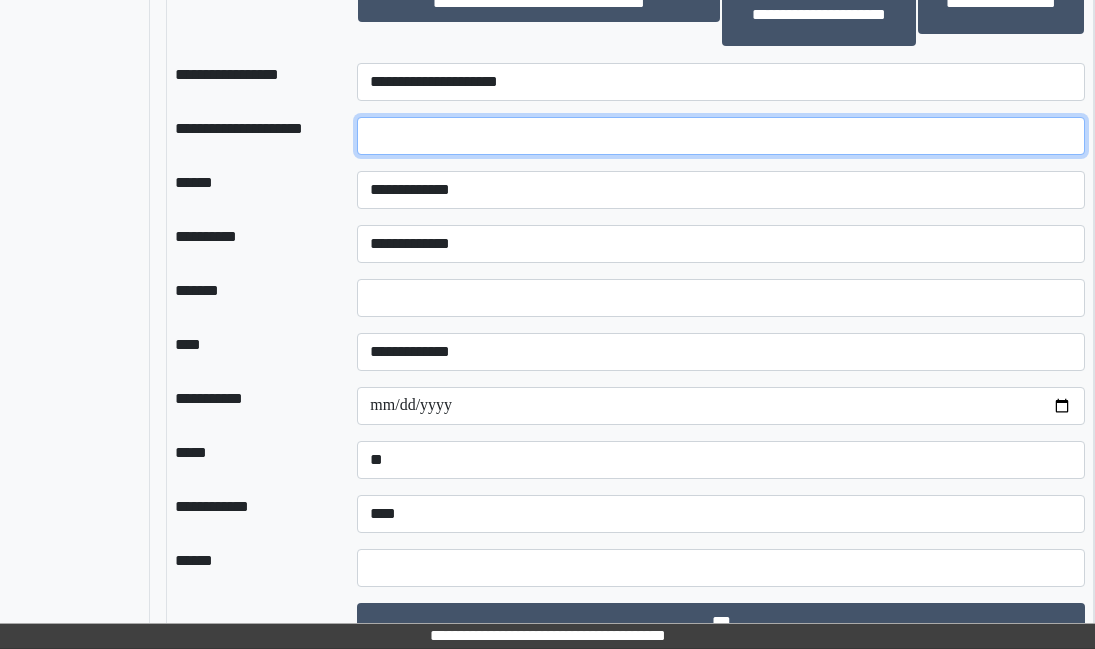 click at bounding box center [721, 136] 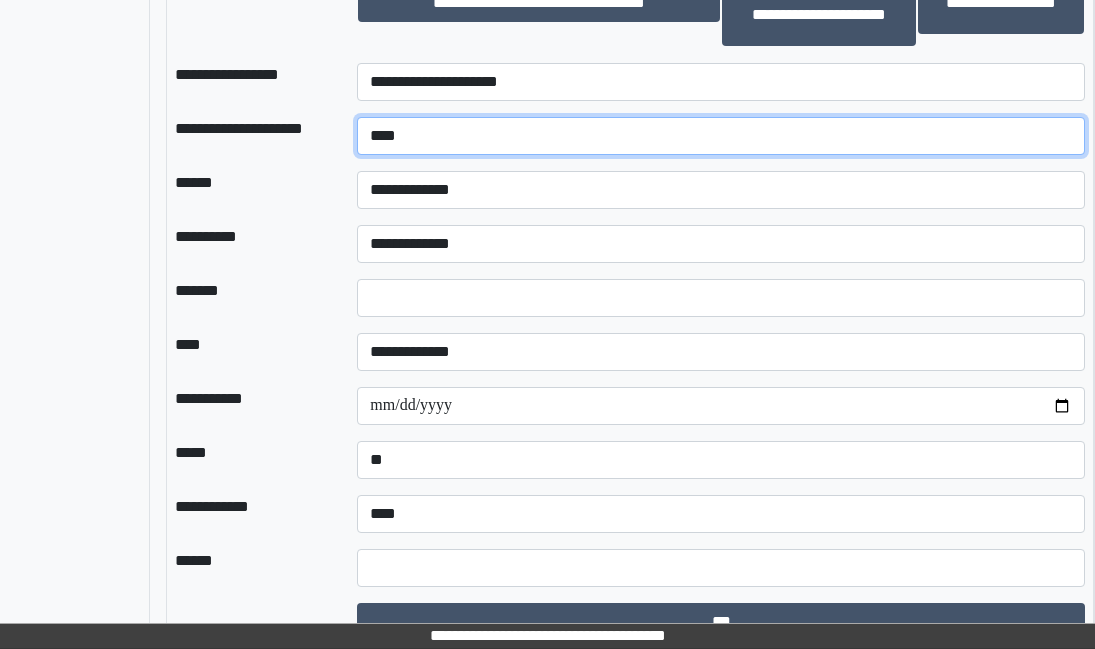 type on "****" 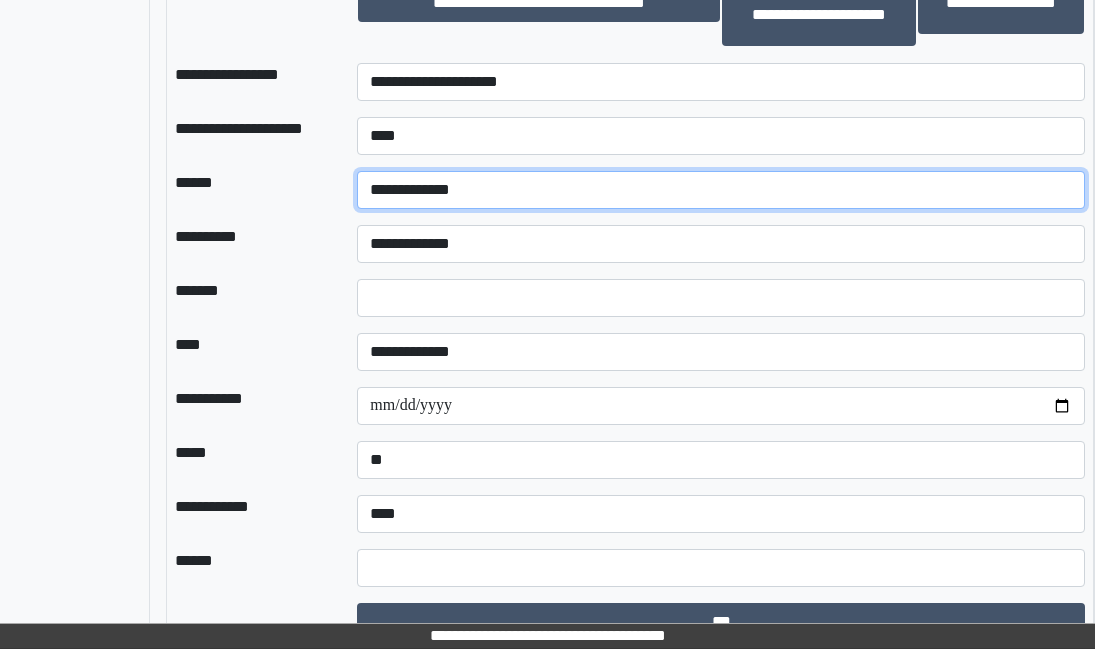 click on "**********" at bounding box center (721, 190) 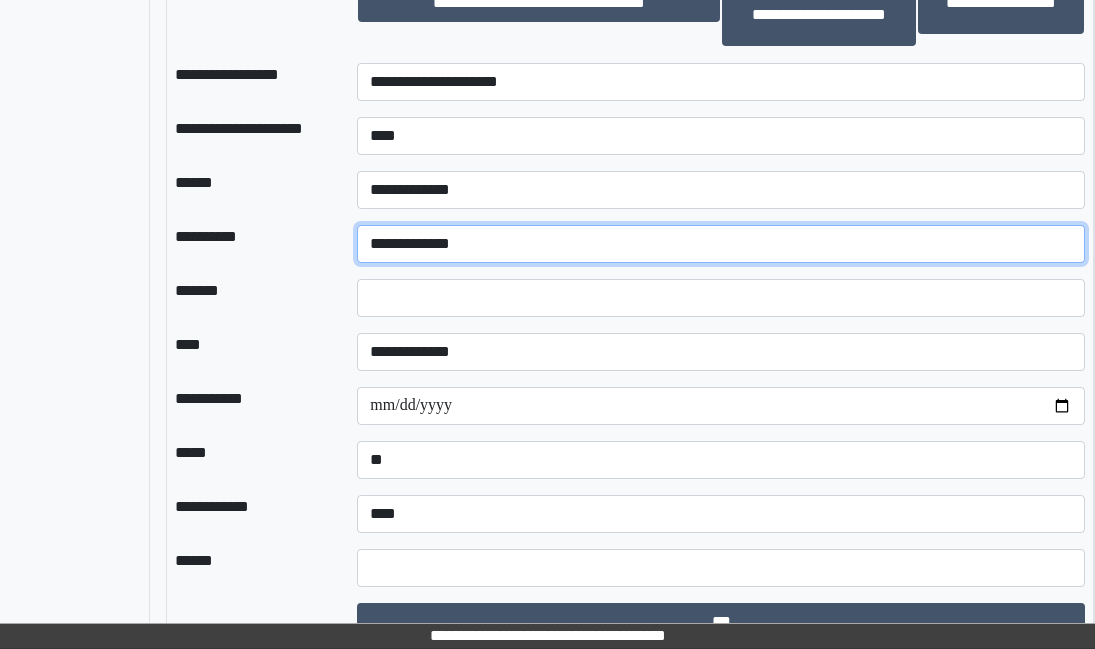 click on "**********" at bounding box center [721, 244] 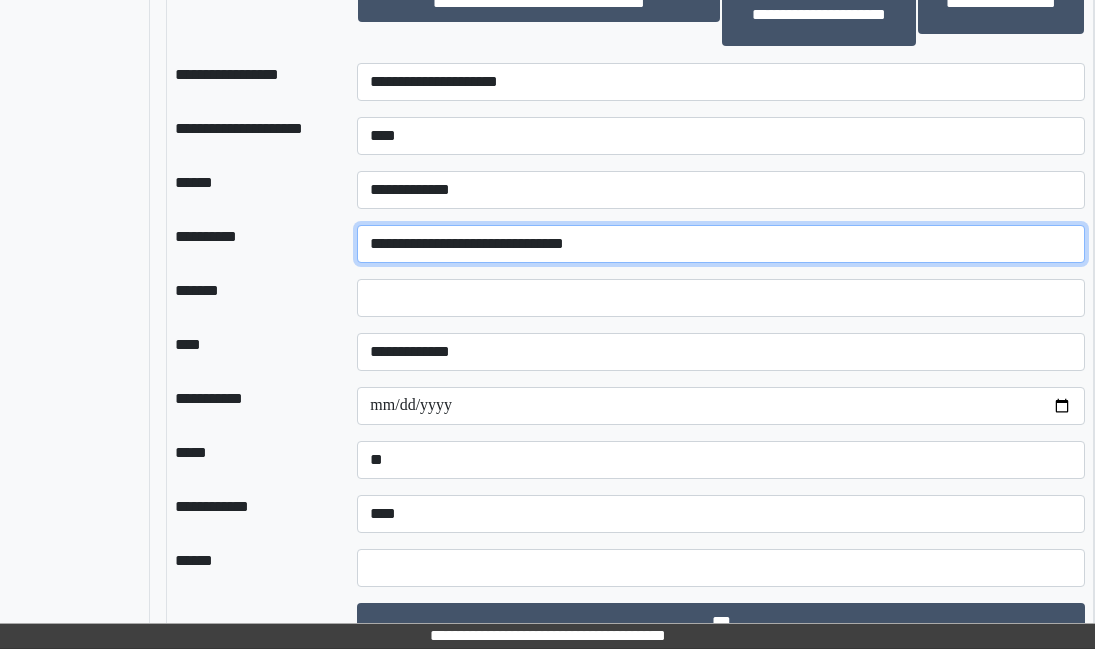 click on "**********" at bounding box center (721, 244) 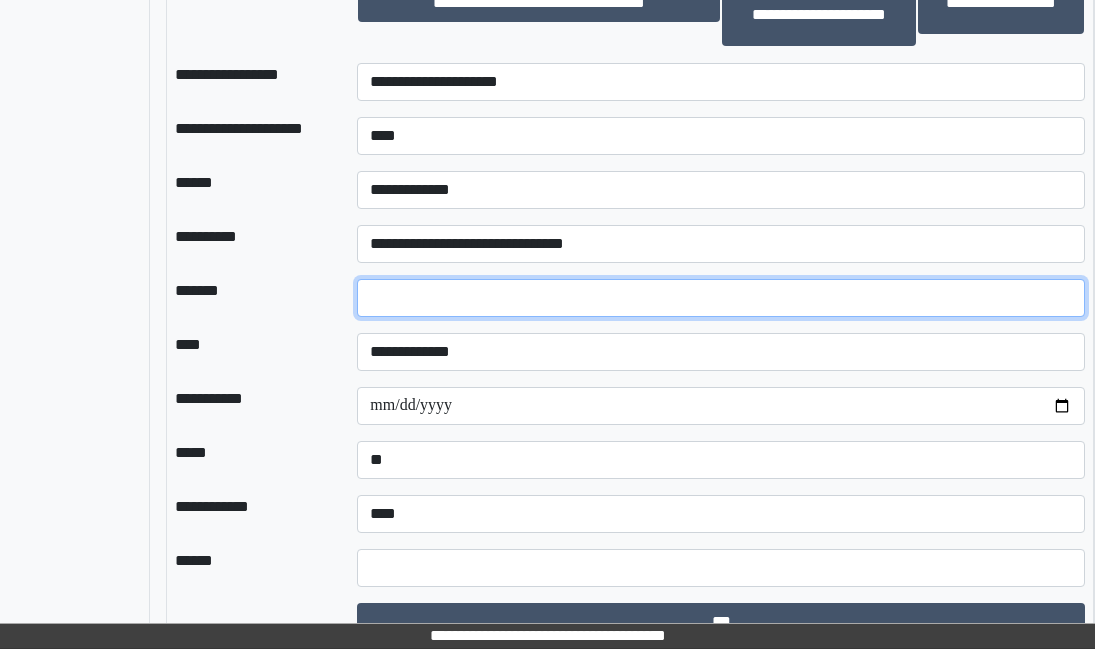 click on "*" at bounding box center [721, 298] 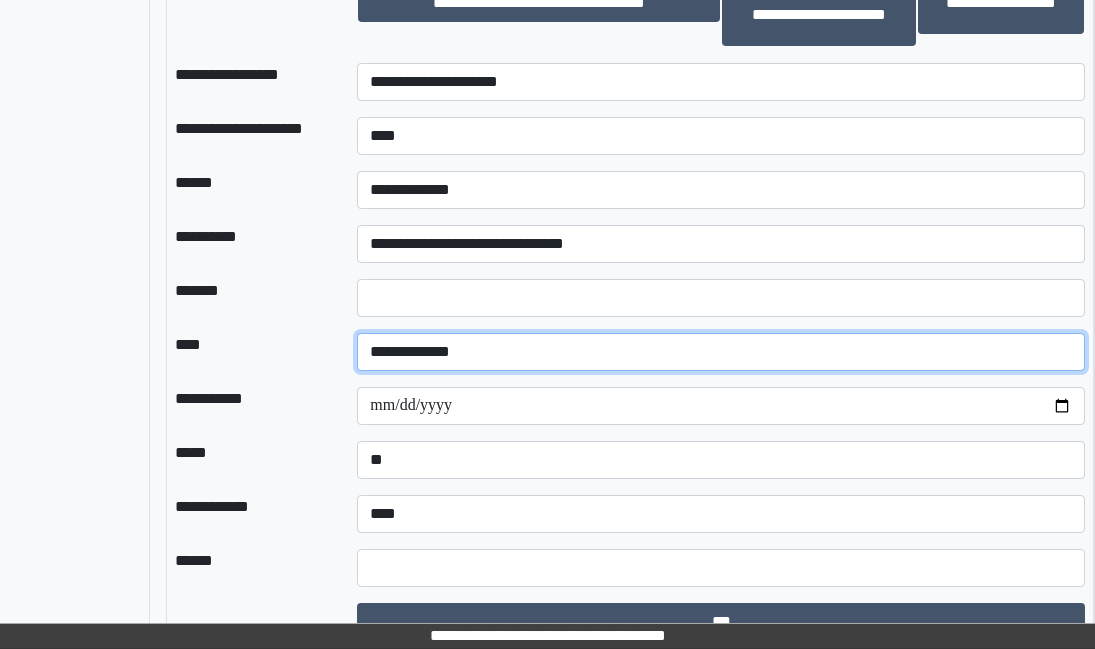click on "**********" at bounding box center [721, 352] 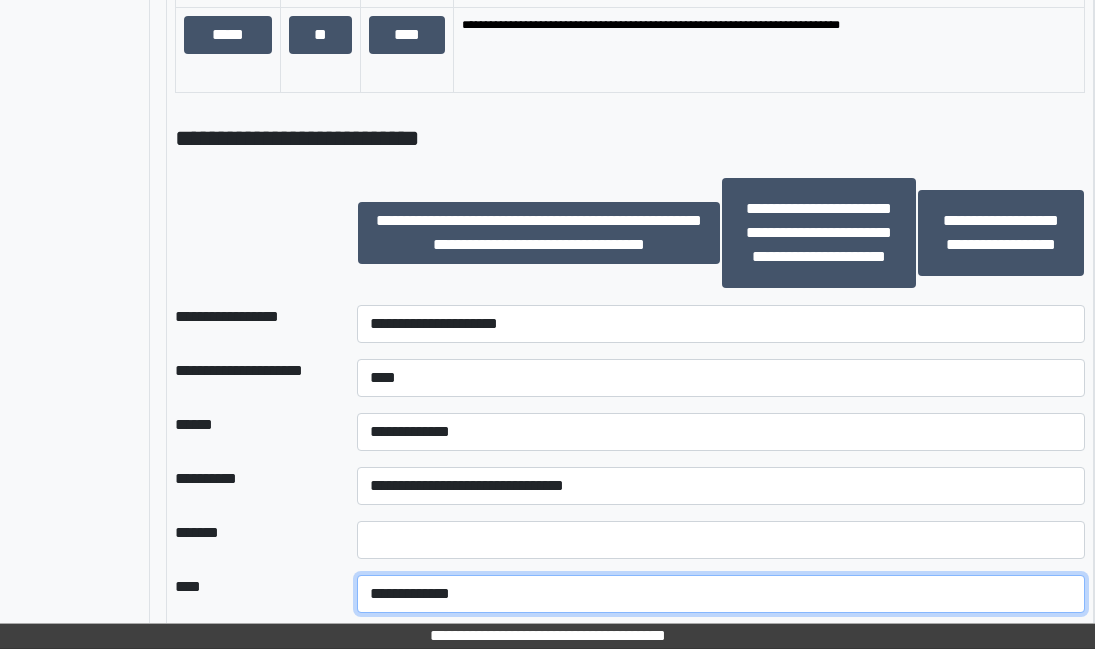 scroll, scrollTop: 1923, scrollLeft: 237, axis: both 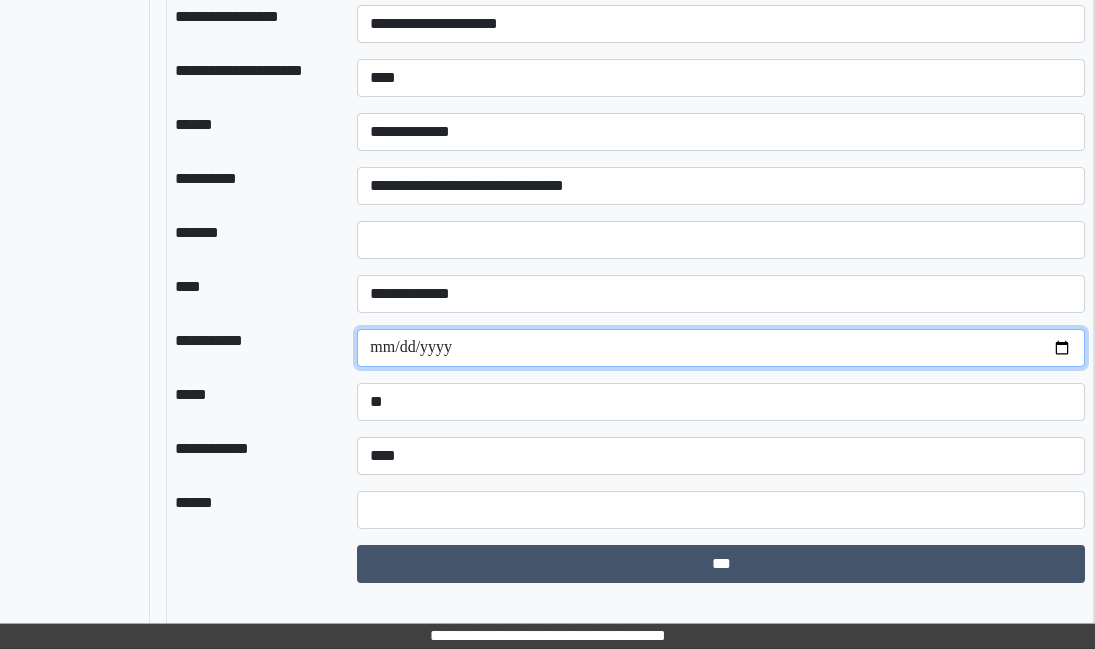 click on "**********" at bounding box center (721, 348) 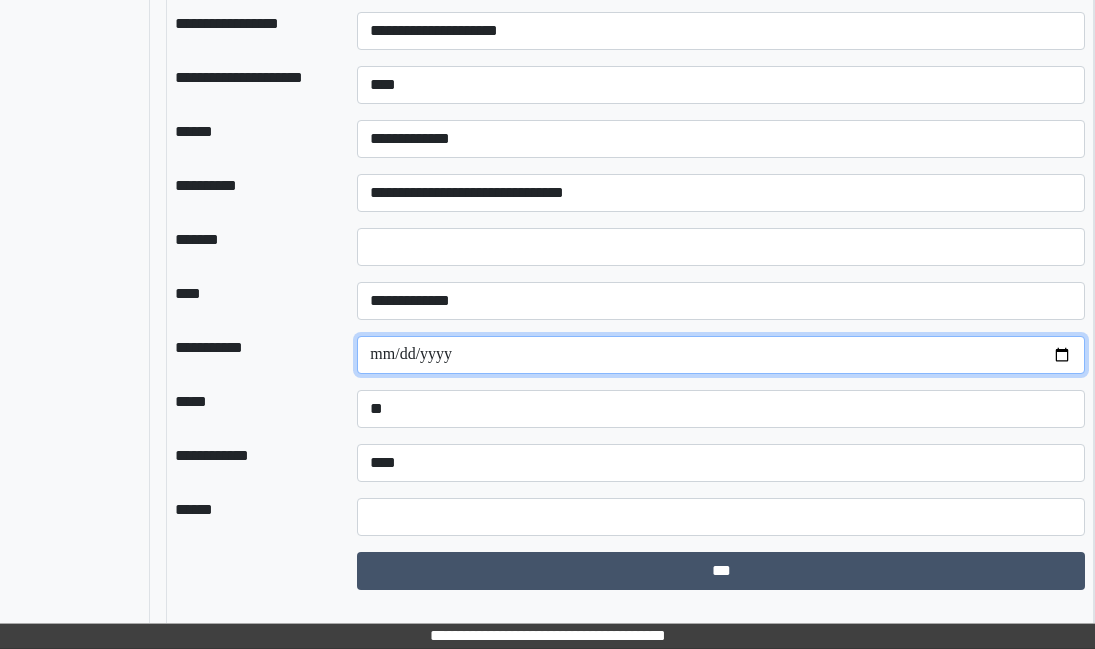 scroll, scrollTop: 1923, scrollLeft: 237, axis: both 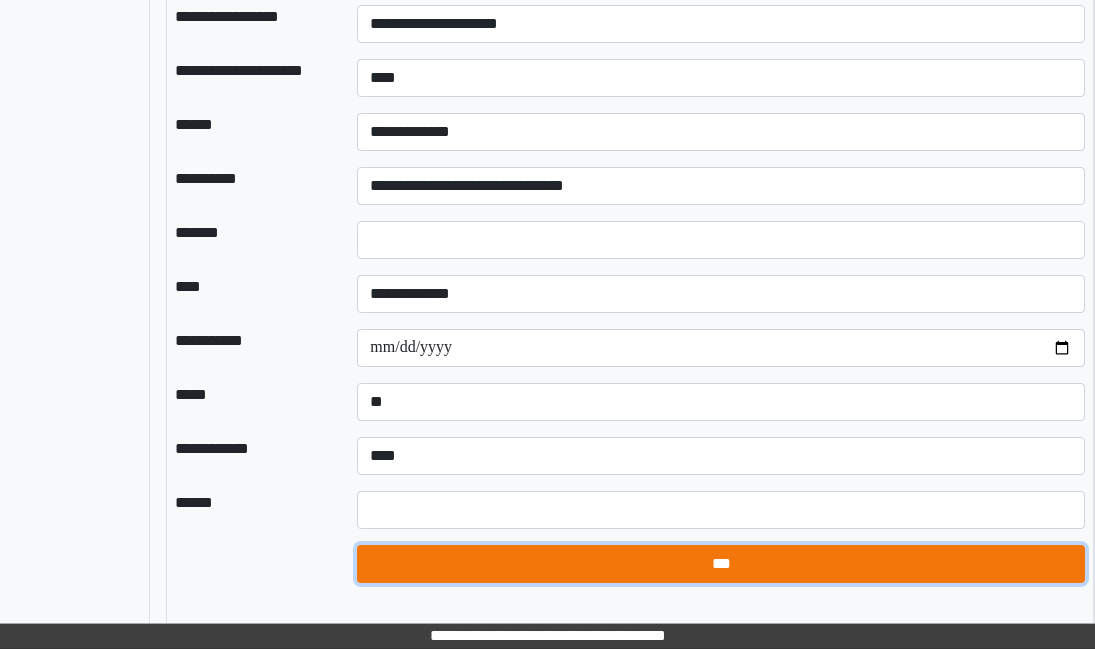 click on "***" at bounding box center [721, 564] 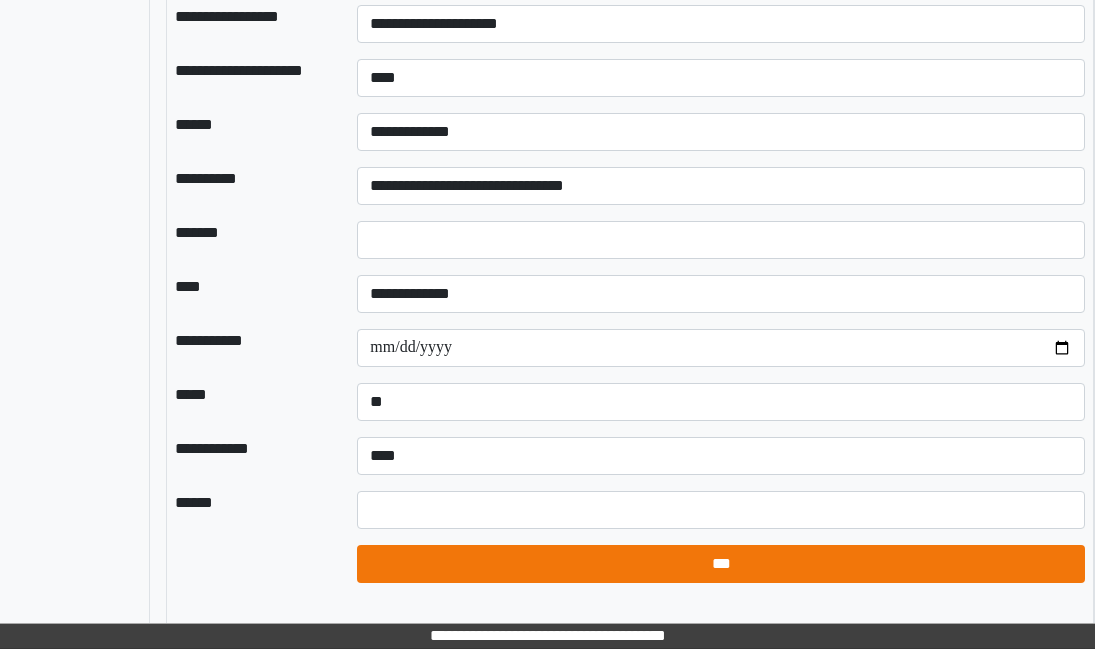 select on "*" 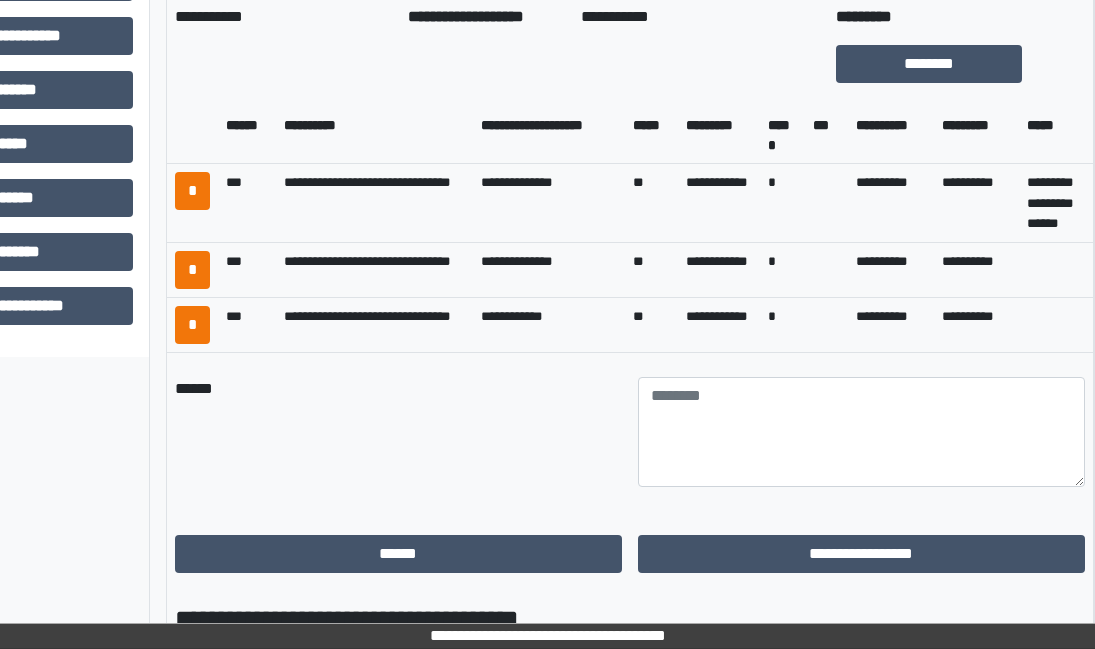 scroll, scrollTop: 923, scrollLeft: 237, axis: both 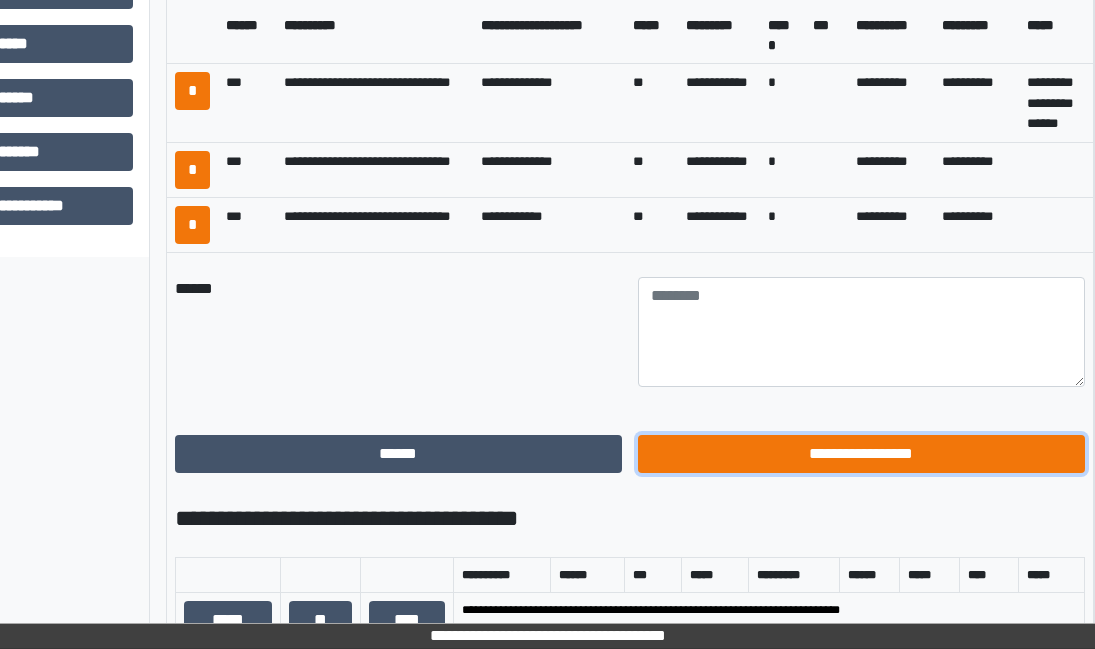 click on "**********" at bounding box center [861, 454] 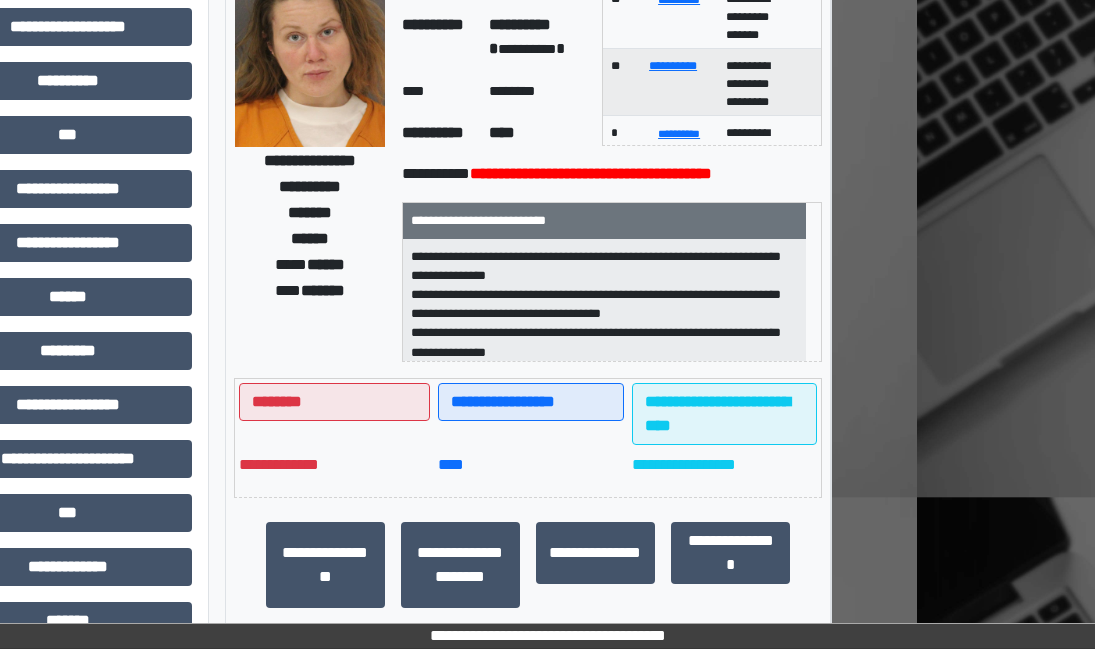 scroll, scrollTop: 149, scrollLeft: 178, axis: both 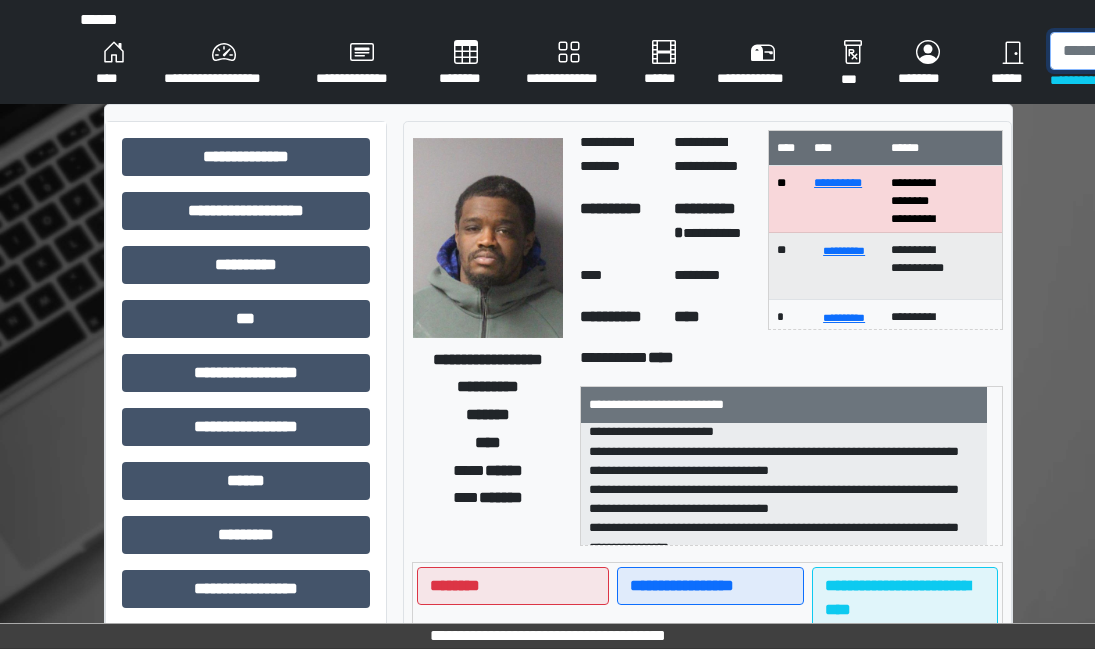 click at bounding box center [1153, 51] 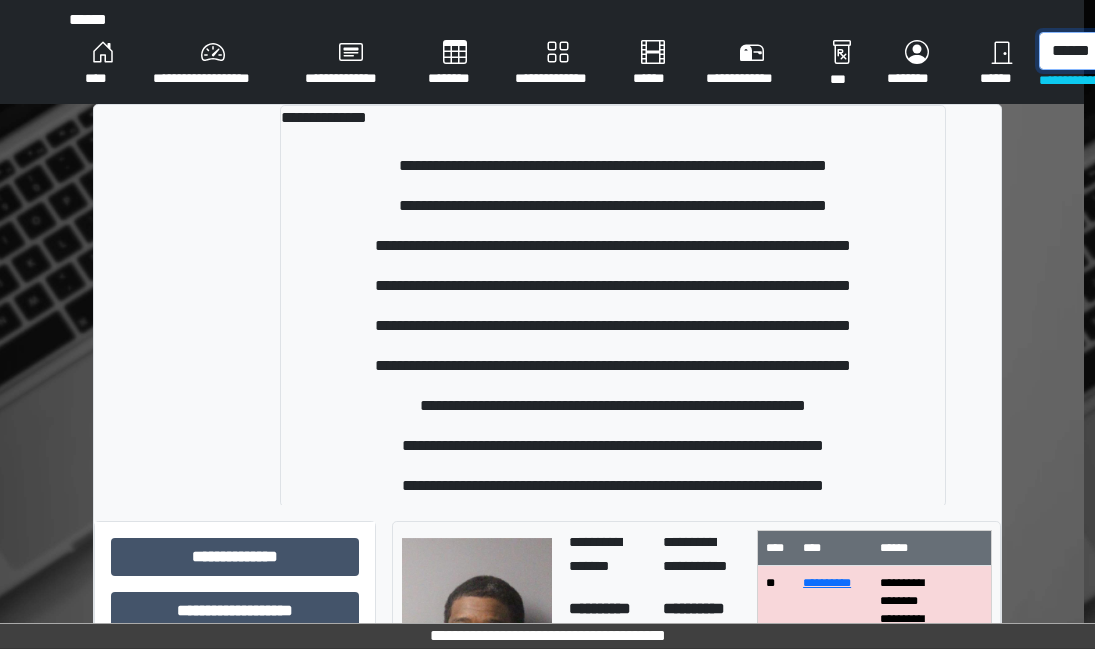 scroll, scrollTop: 0, scrollLeft: 17, axis: horizontal 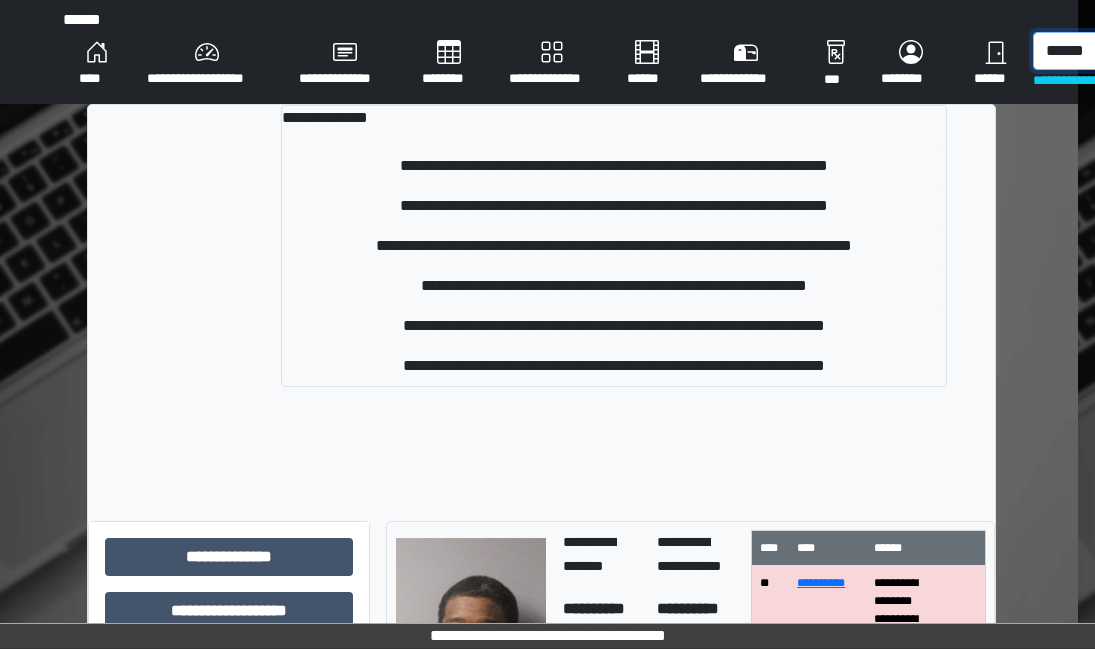 type on "******" 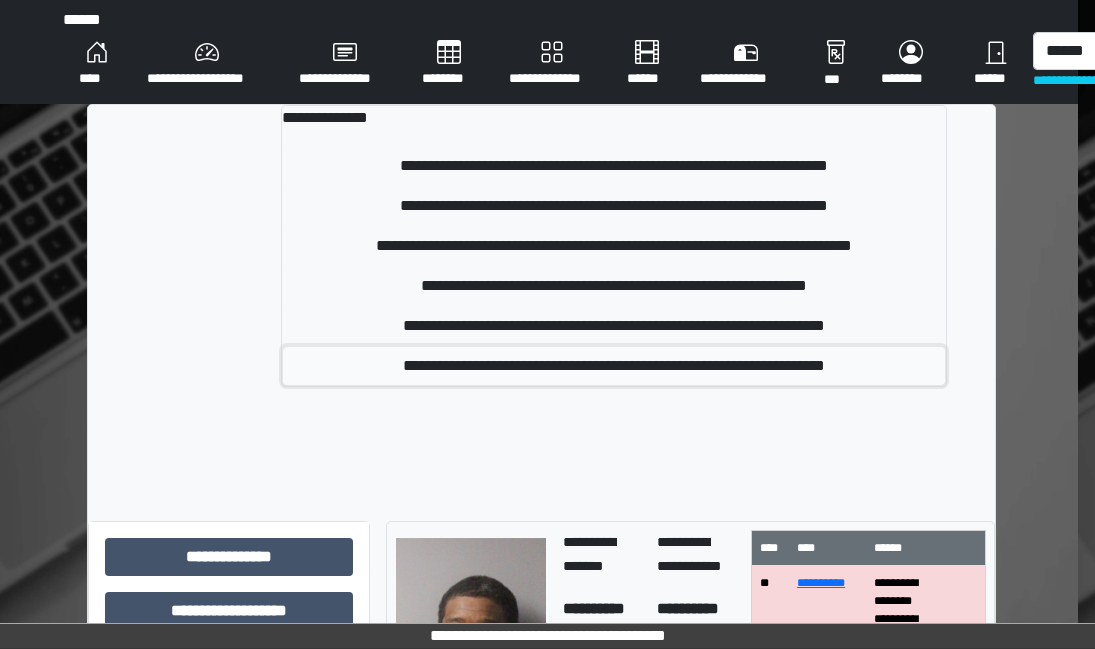 click on "**********" at bounding box center [614, 366] 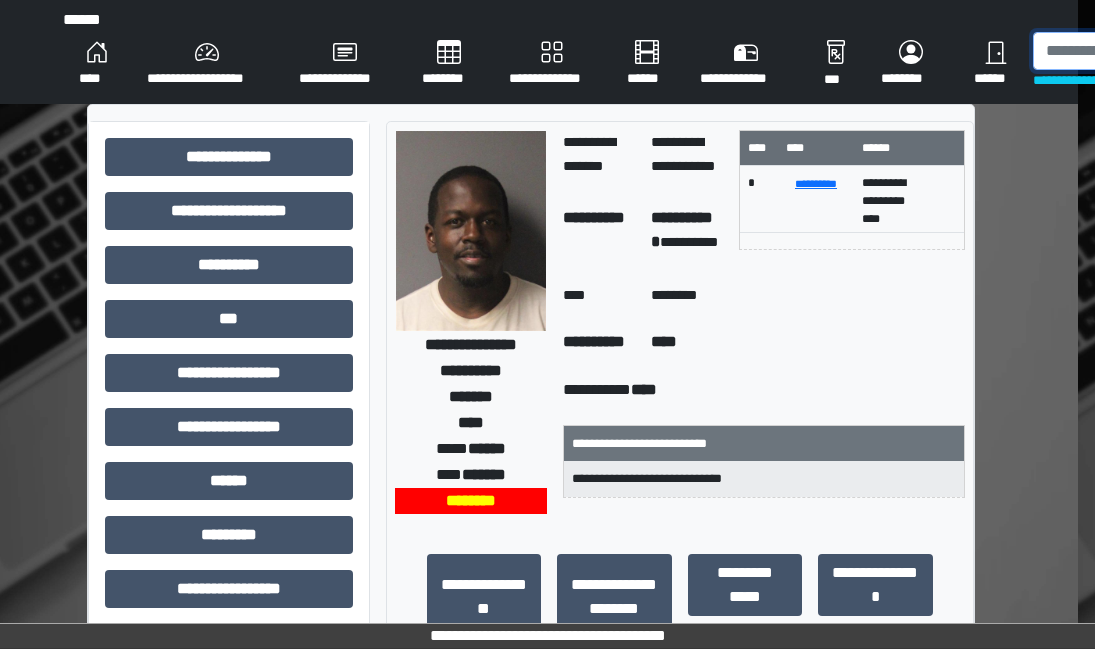 click at bounding box center (1136, 51) 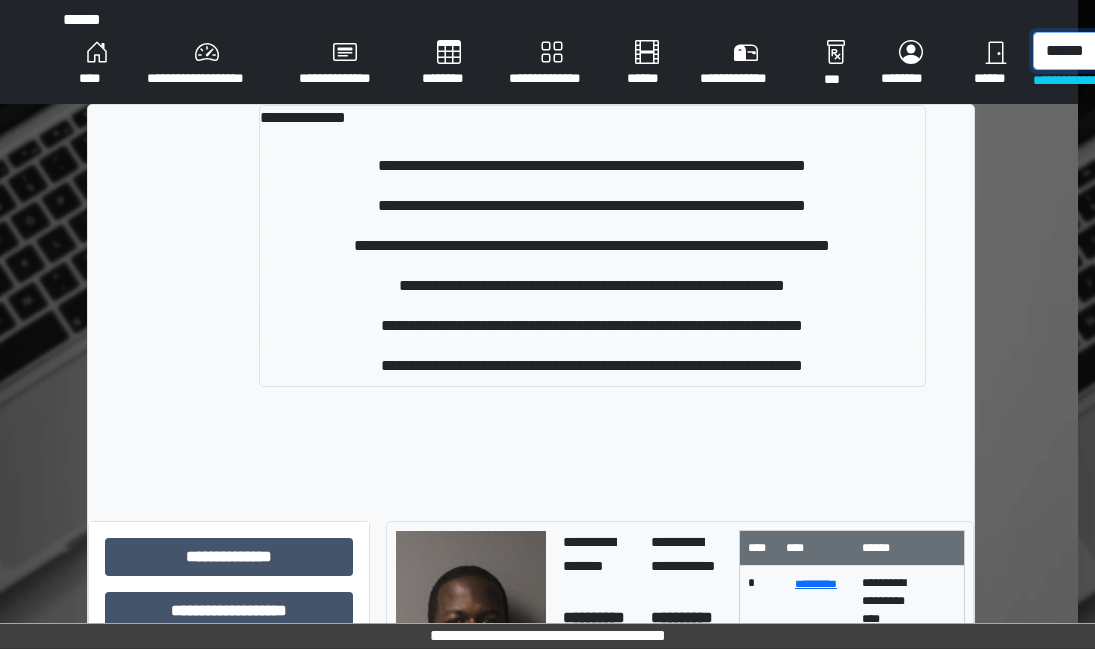 type on "******" 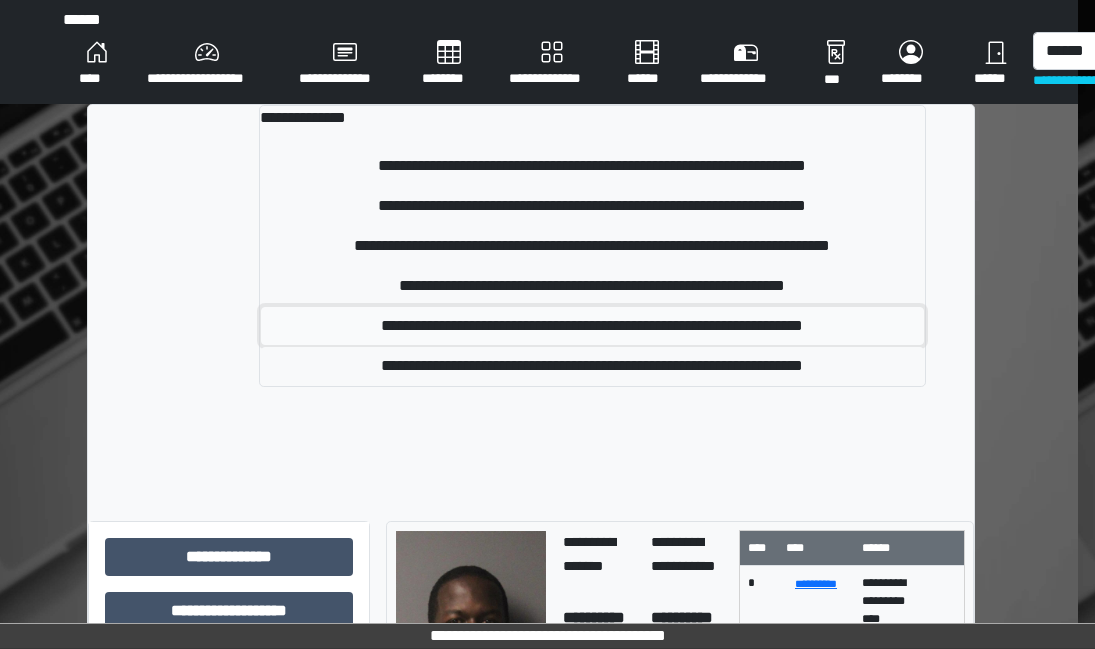 click on "**********" at bounding box center [592, 326] 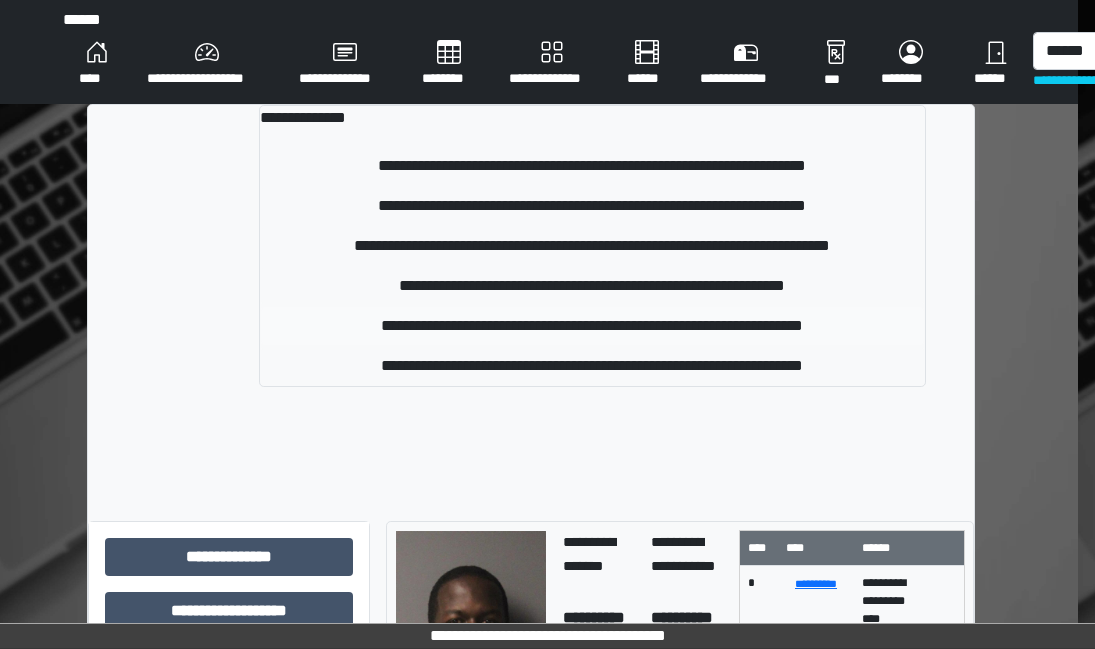 type 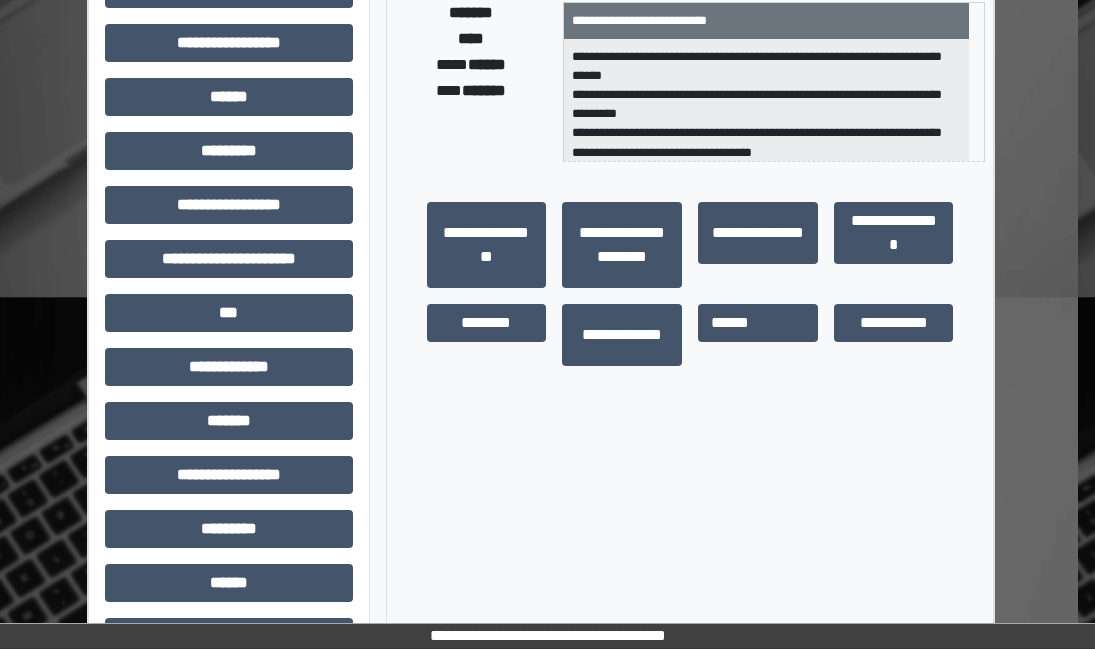 scroll, scrollTop: 349, scrollLeft: 17, axis: both 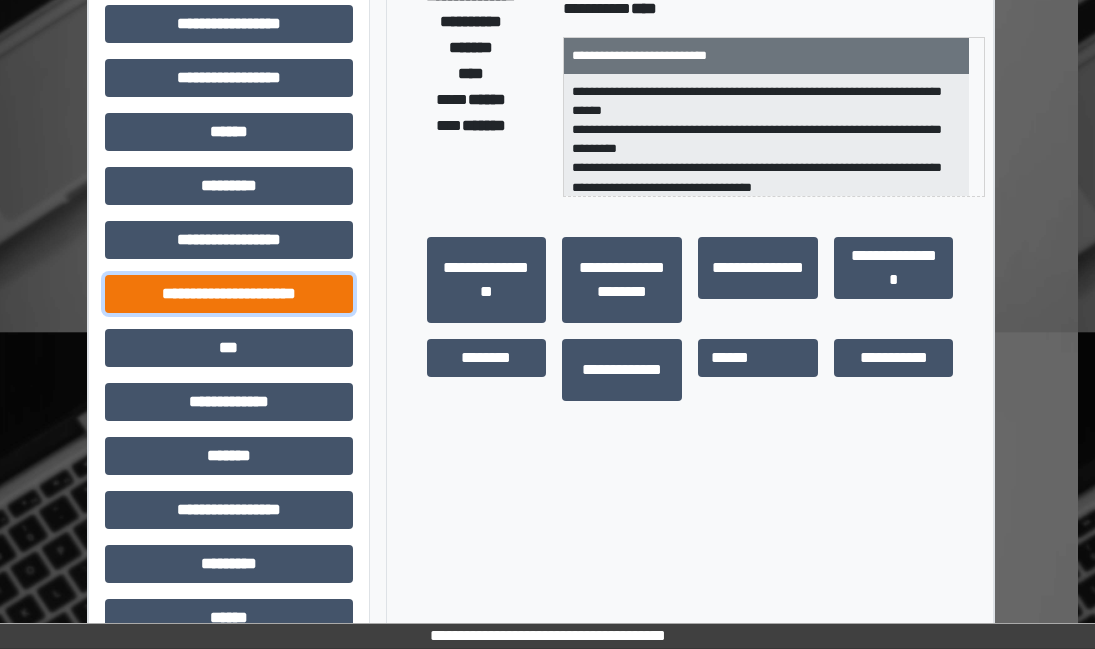click on "**********" at bounding box center [229, 294] 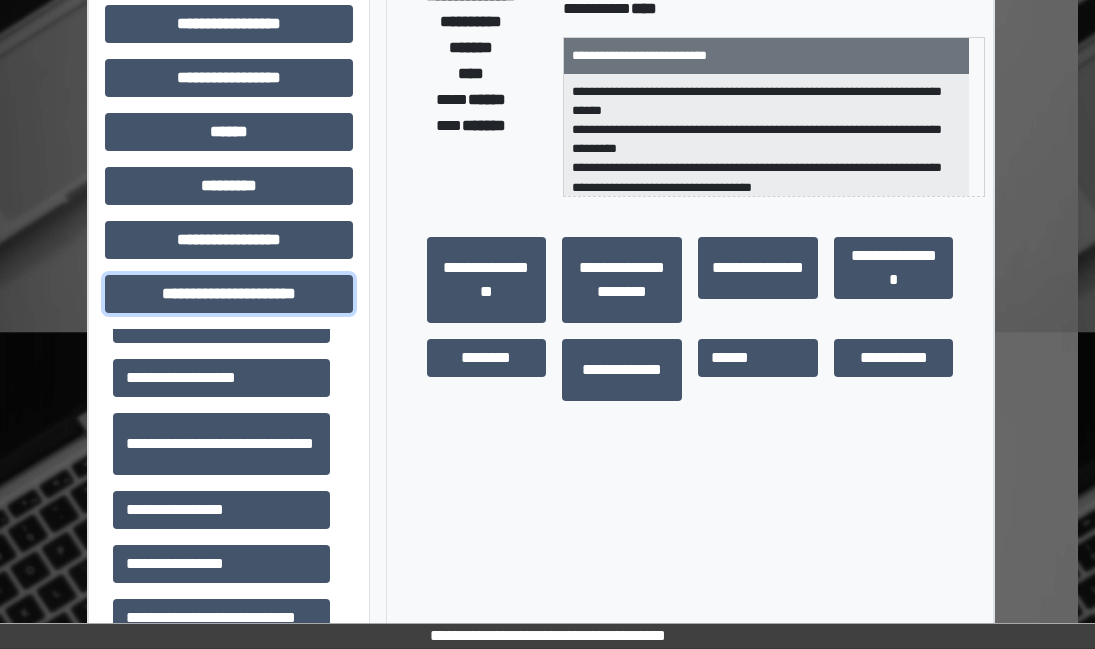 scroll, scrollTop: 46, scrollLeft: 0, axis: vertical 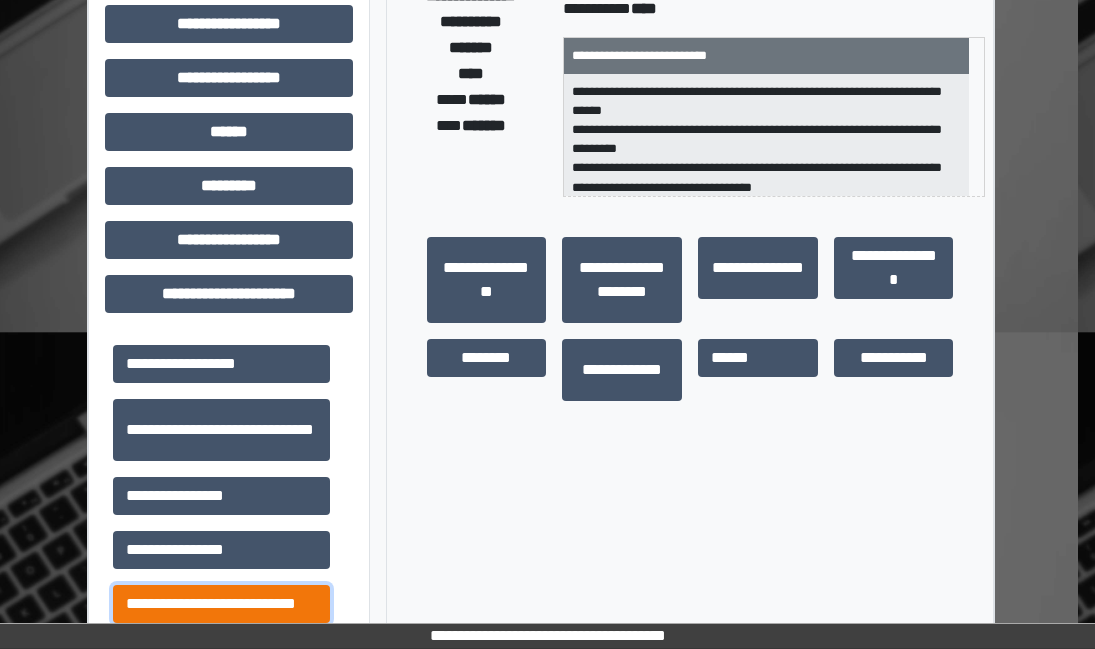 click on "**********" at bounding box center (221, 604) 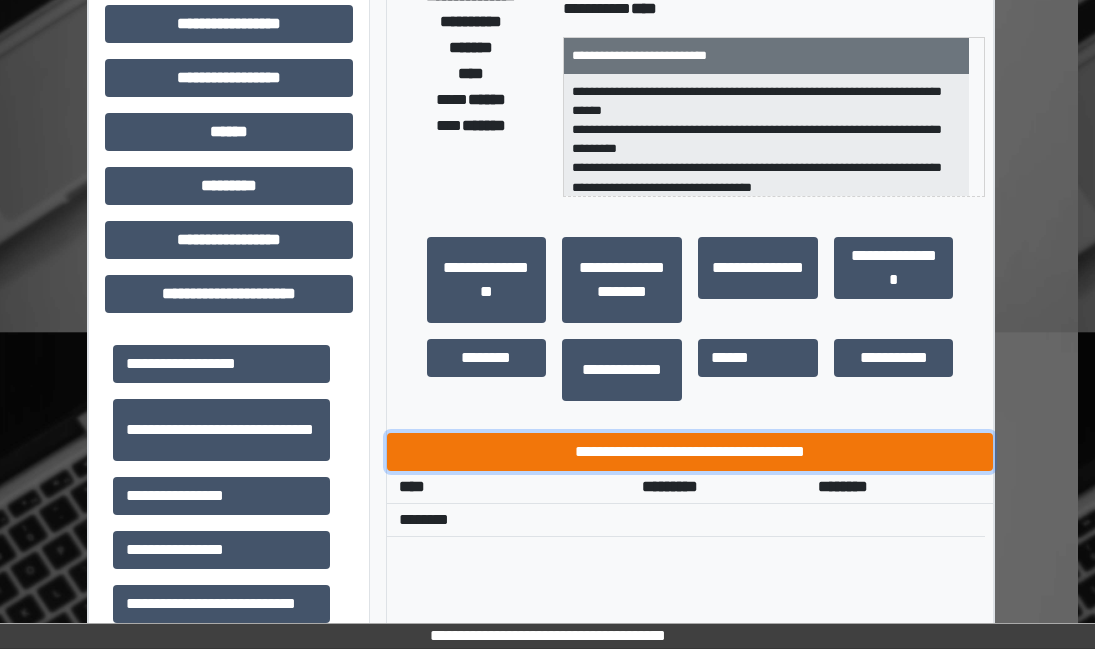click on "**********" at bounding box center (690, 452) 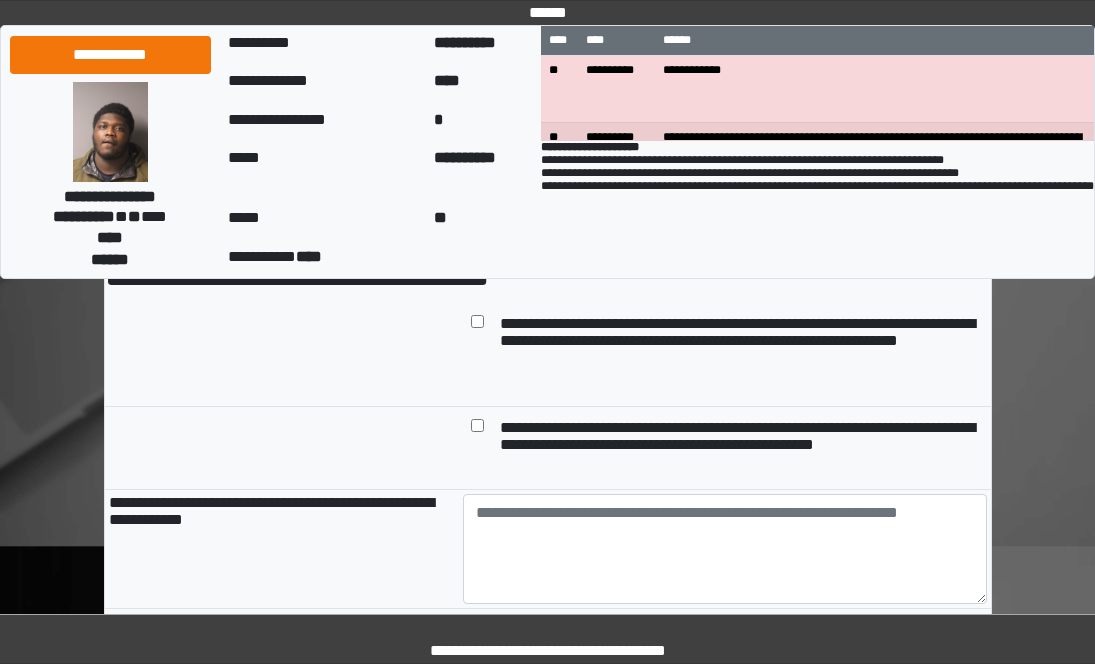 scroll, scrollTop: 100, scrollLeft: 0, axis: vertical 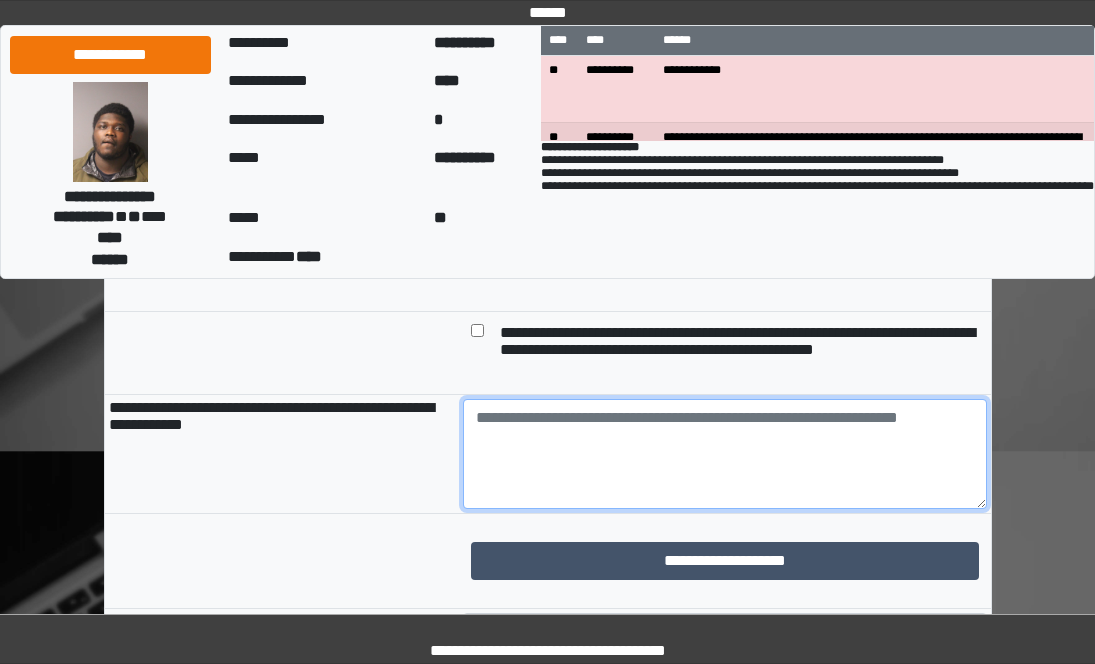 click at bounding box center [725, 454] 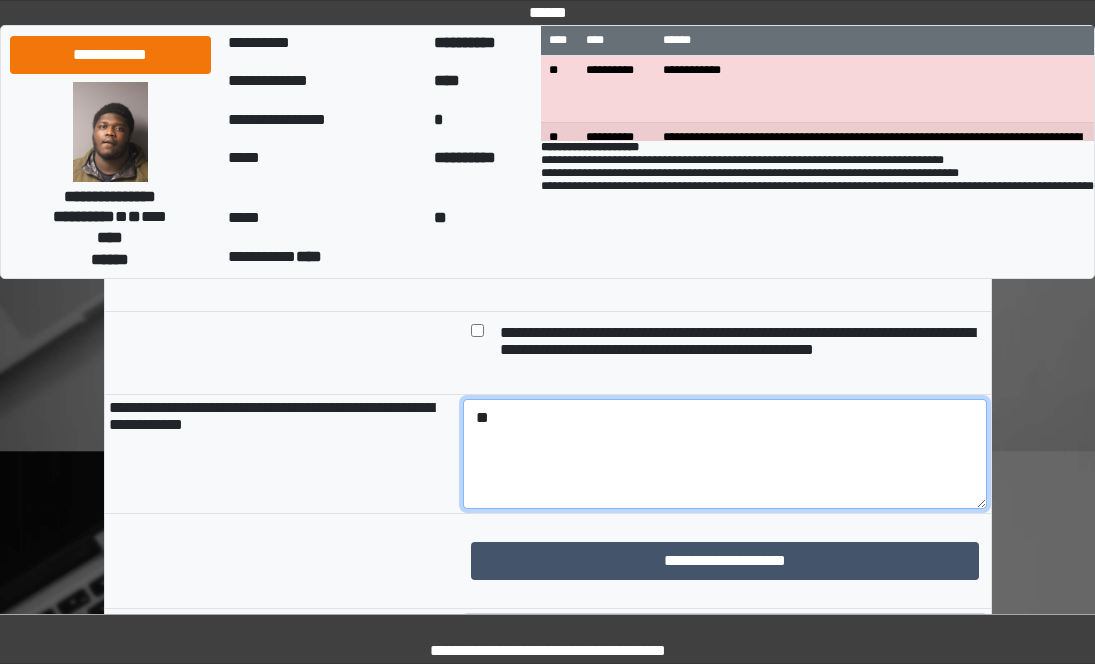 type on "*" 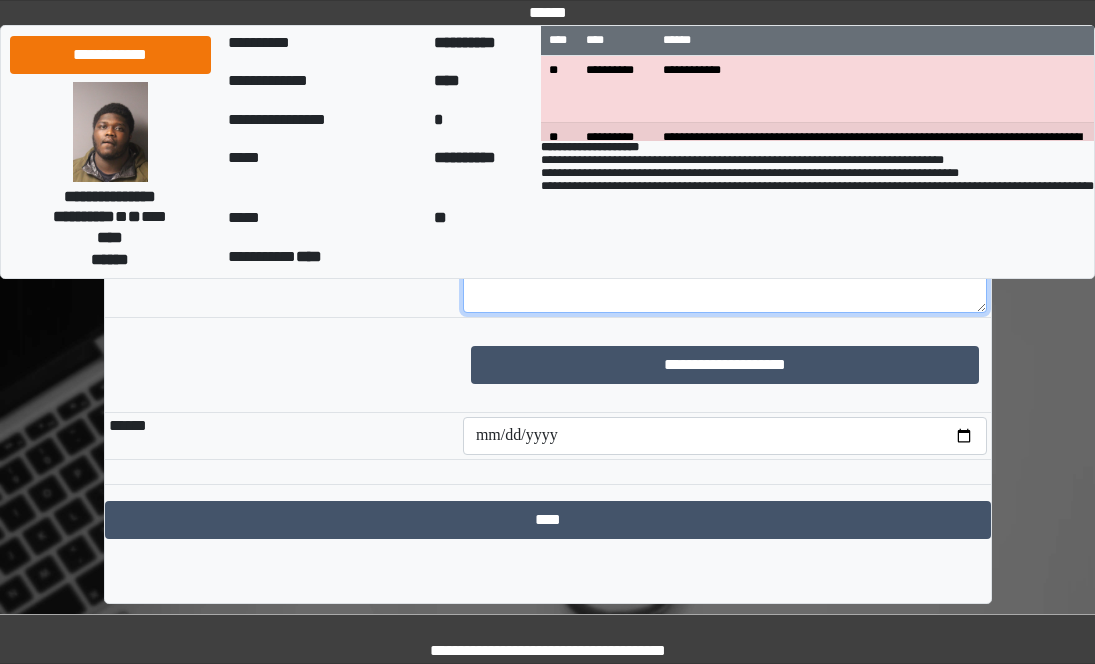 scroll, scrollTop: 430, scrollLeft: 0, axis: vertical 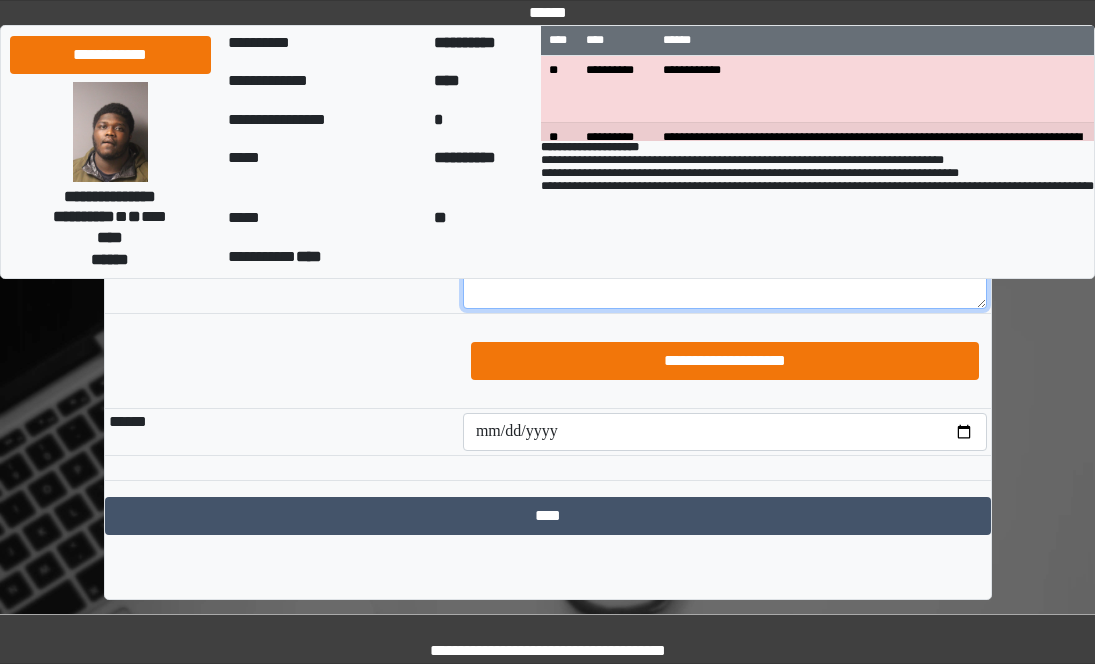 type on "**********" 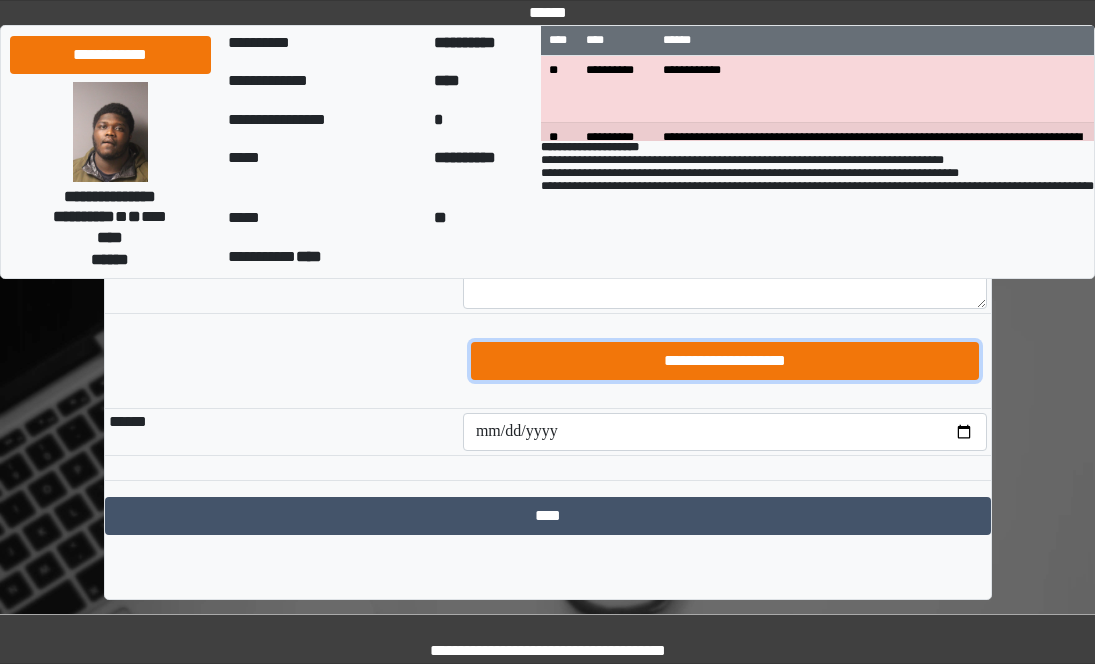 click on "**********" at bounding box center [725, 361] 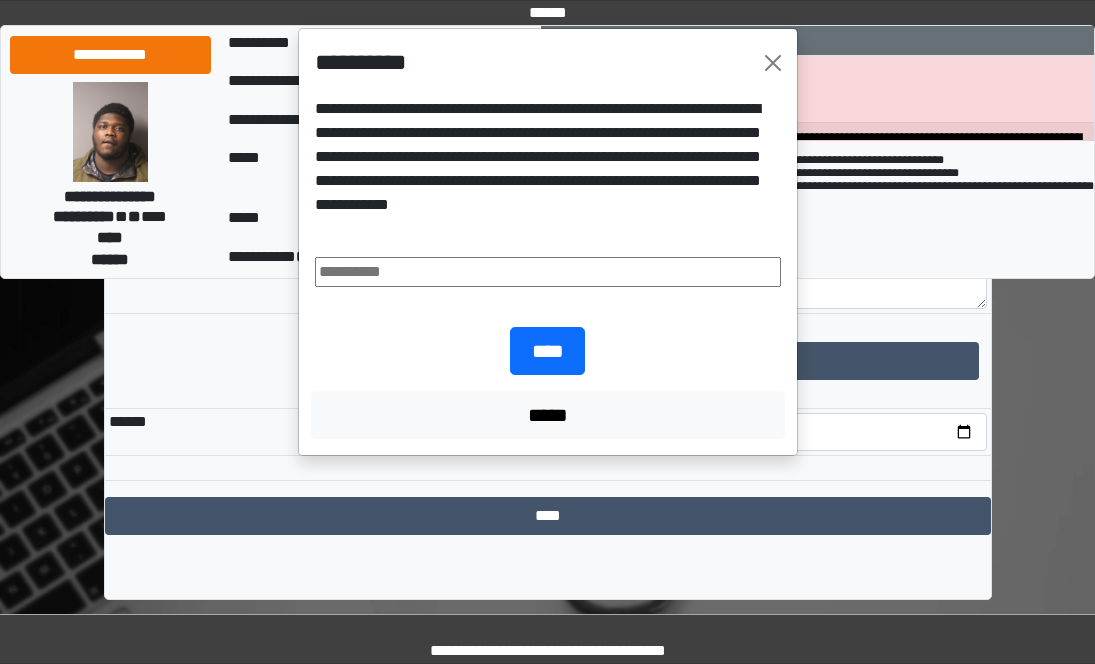 click at bounding box center [548, 272] 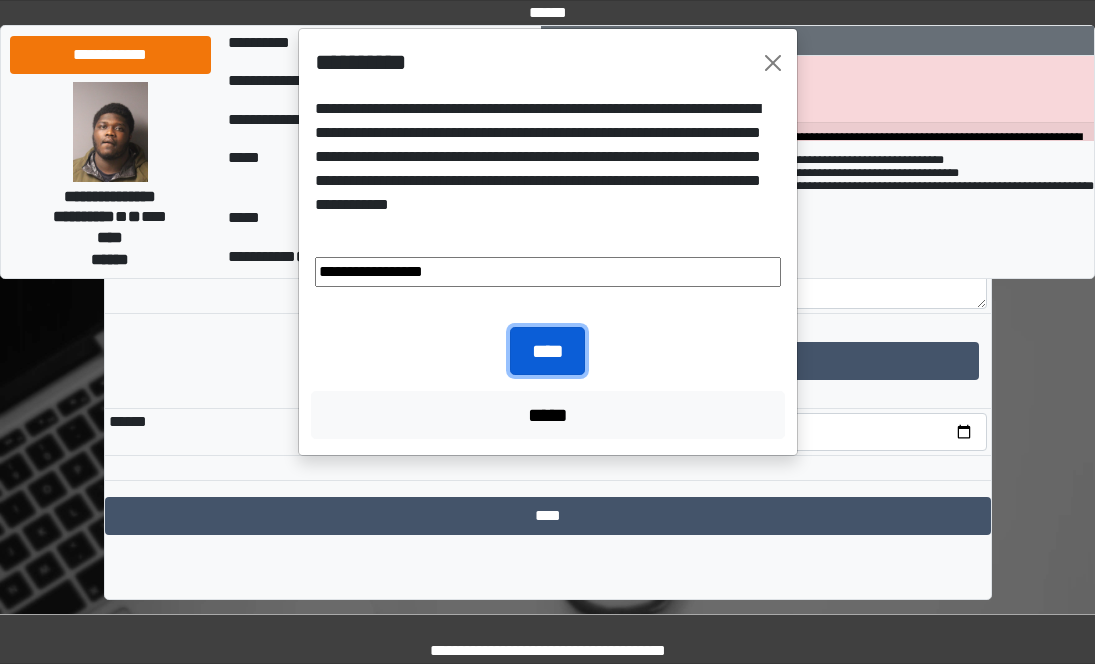 click on "****" at bounding box center (547, 351) 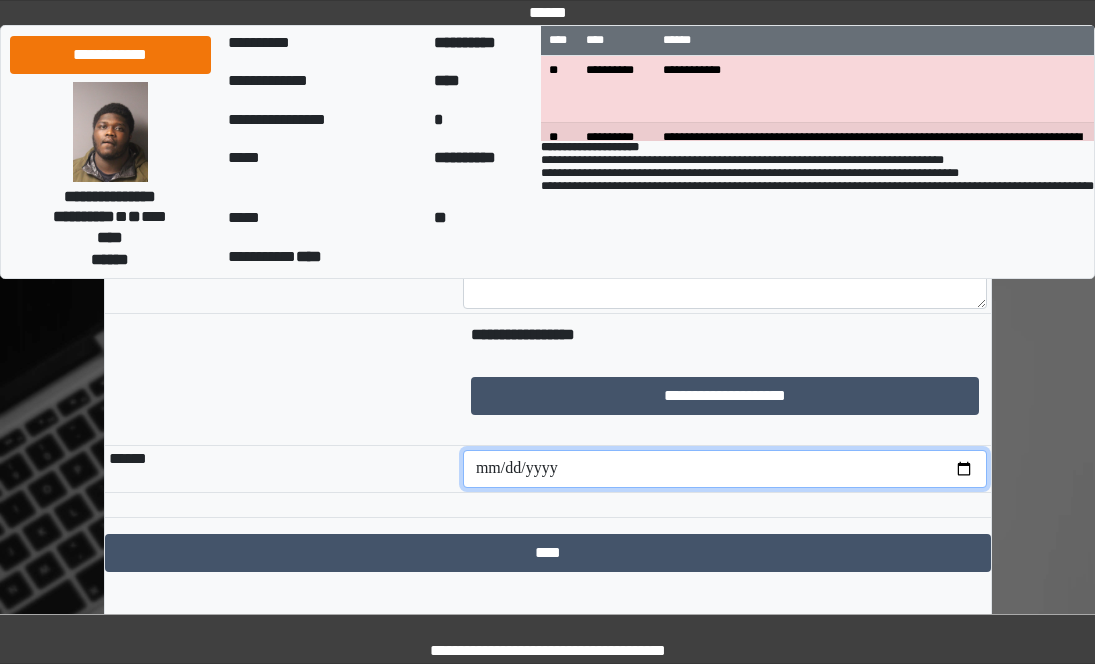 click at bounding box center [725, 469] 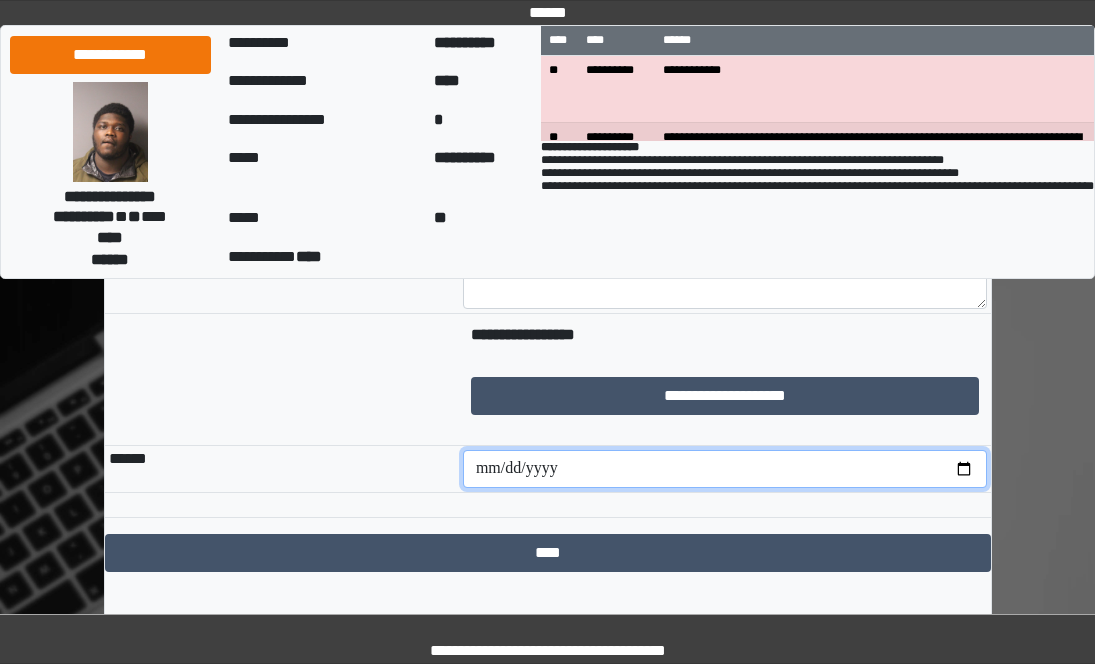 type on "**********" 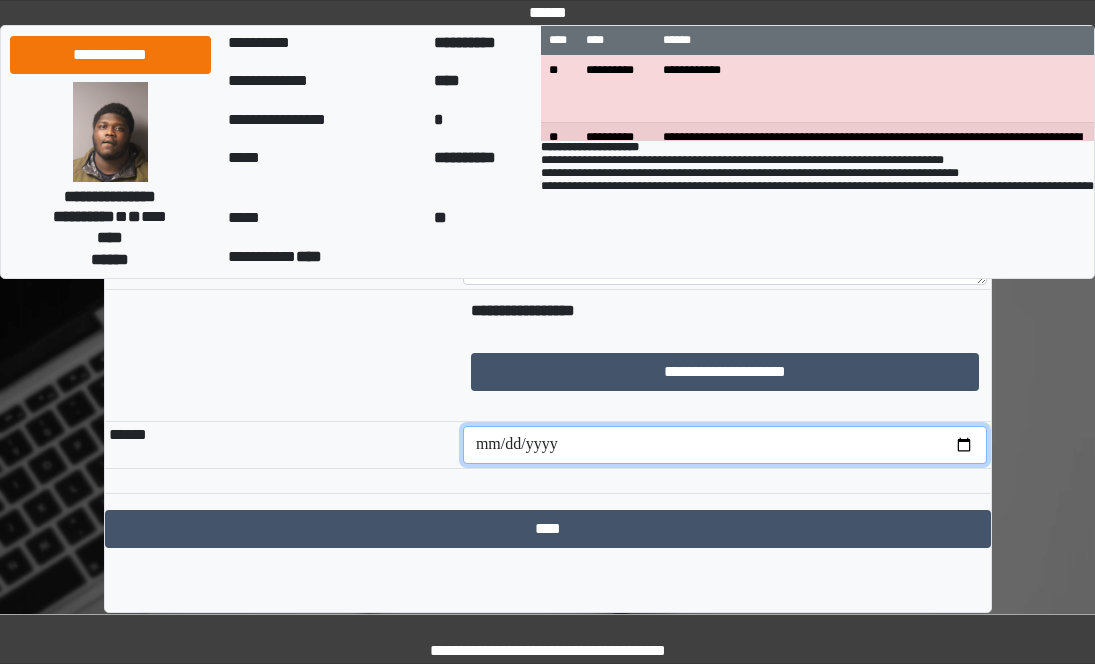 scroll, scrollTop: 467, scrollLeft: 0, axis: vertical 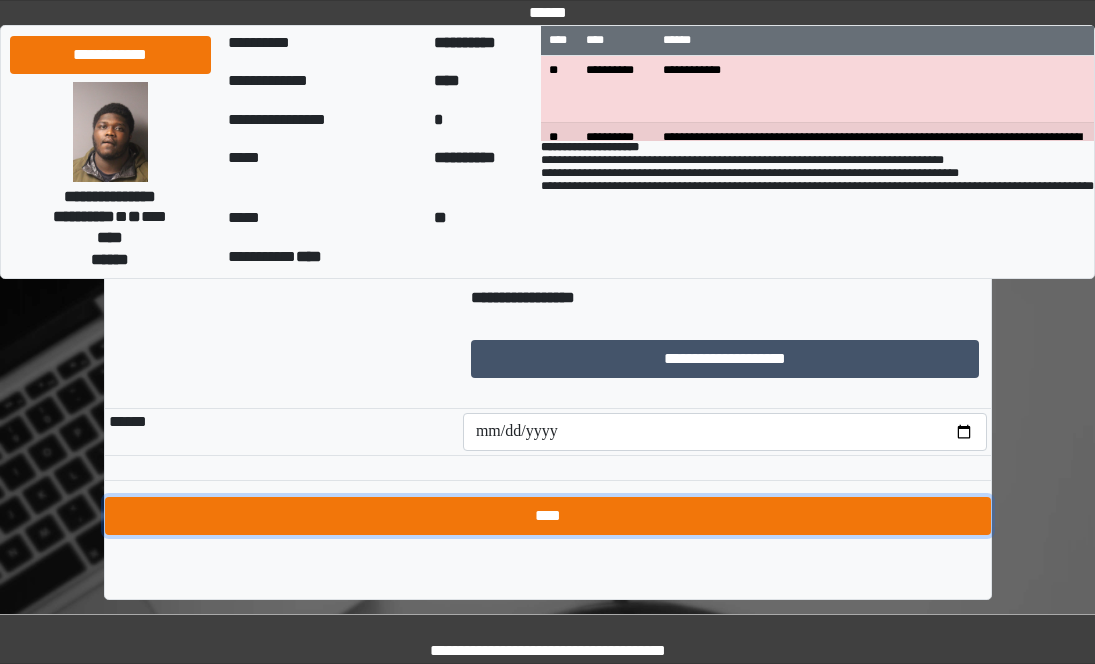 click on "****" at bounding box center [548, 516] 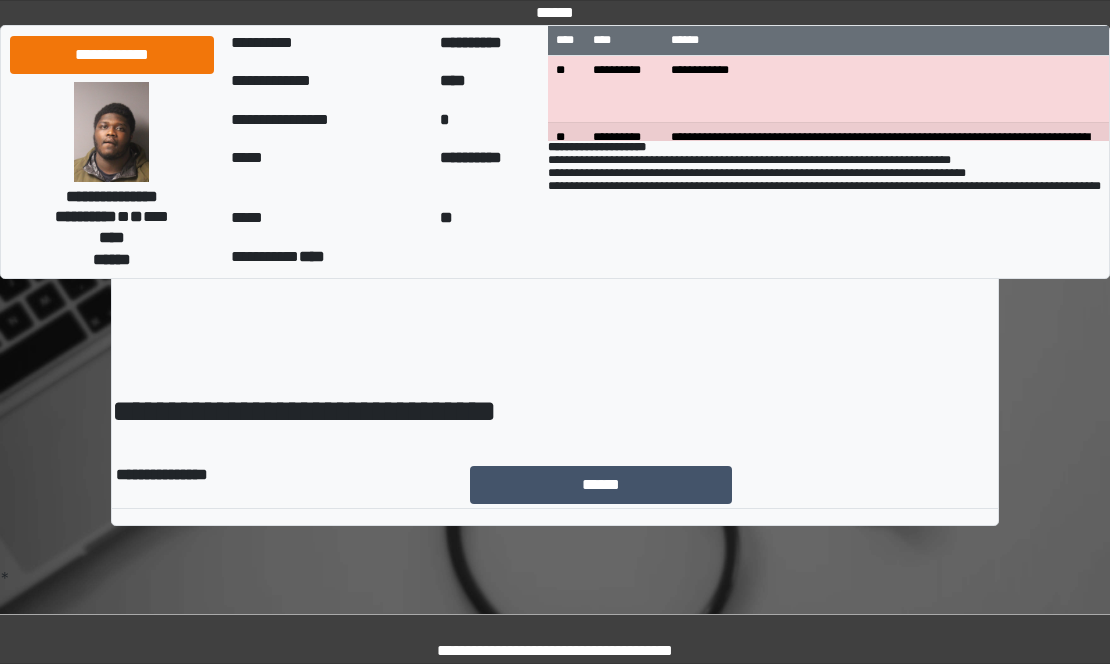 scroll, scrollTop: 0, scrollLeft: 0, axis: both 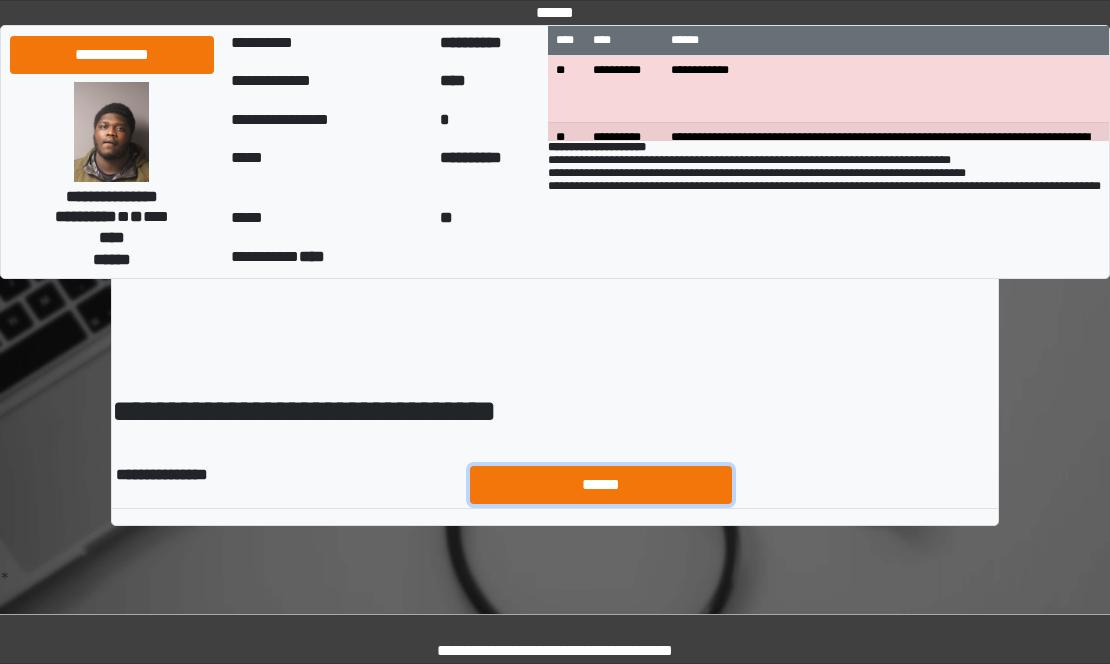 click on "******" at bounding box center (601, 485) 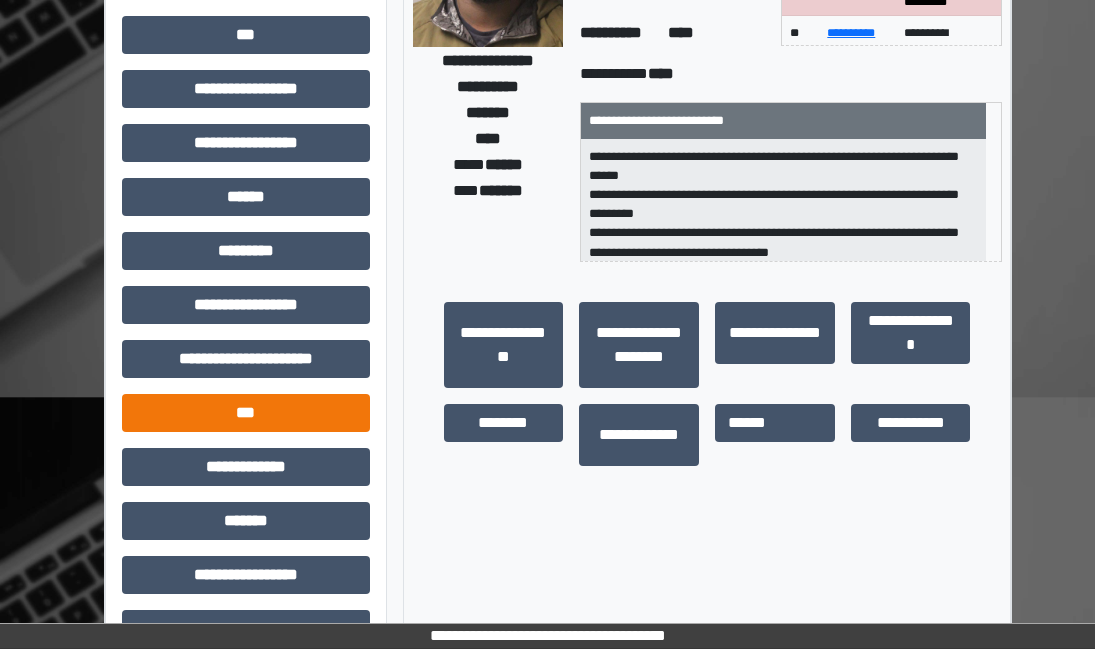 scroll, scrollTop: 300, scrollLeft: 0, axis: vertical 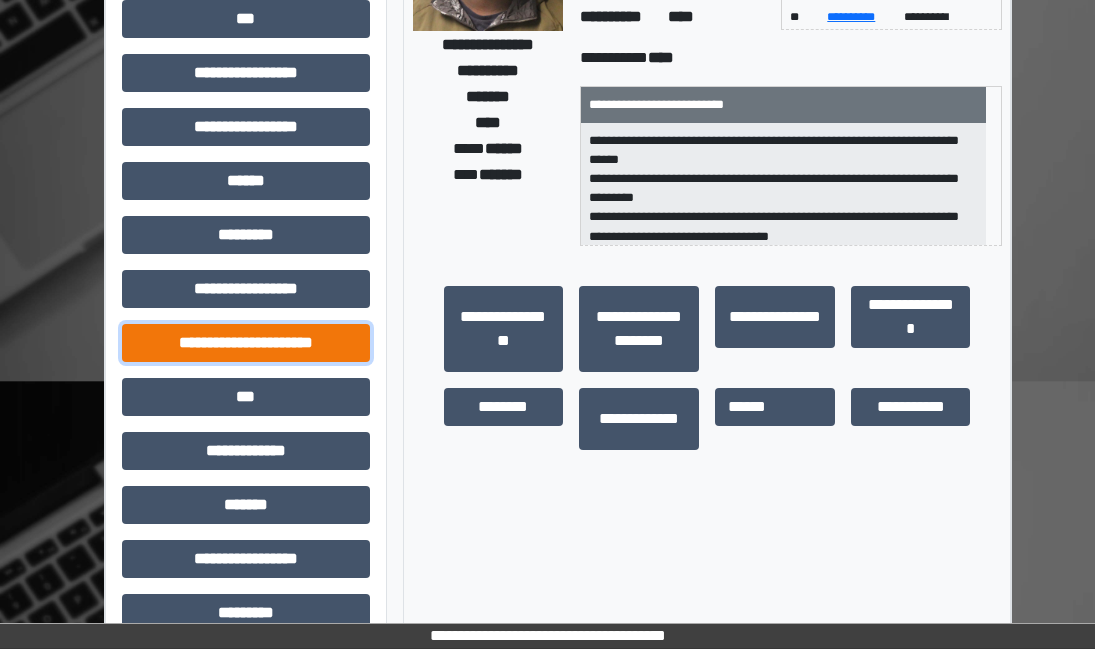 click on "**********" at bounding box center (246, 343) 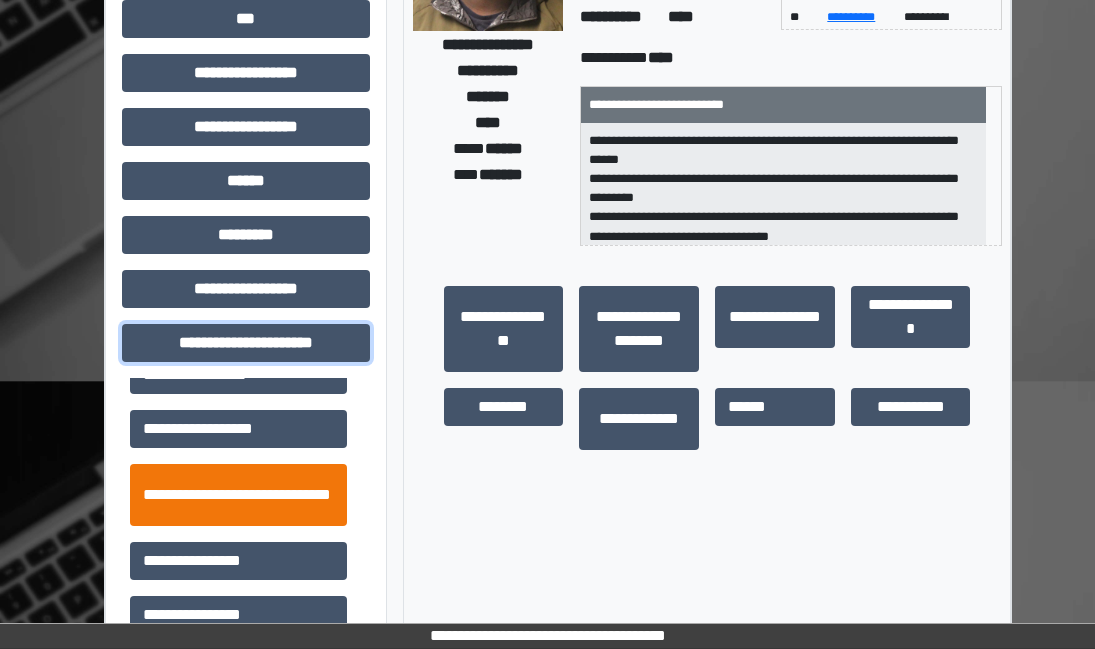 scroll, scrollTop: 46, scrollLeft: 0, axis: vertical 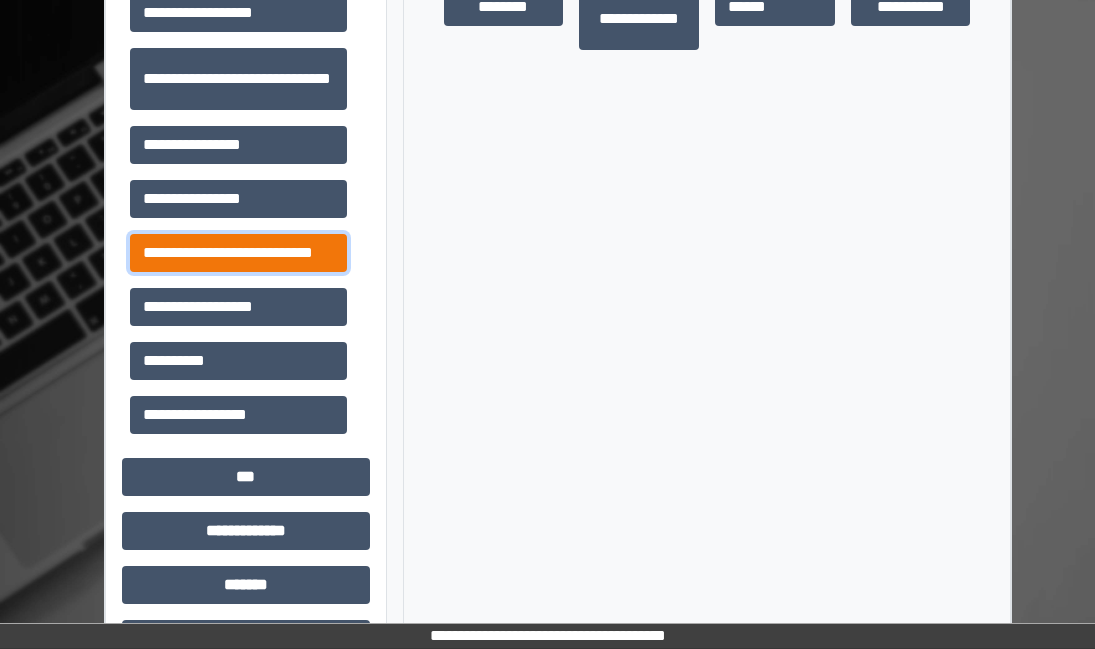 drag, startPoint x: 311, startPoint y: 243, endPoint x: 338, endPoint y: 249, distance: 27.658634 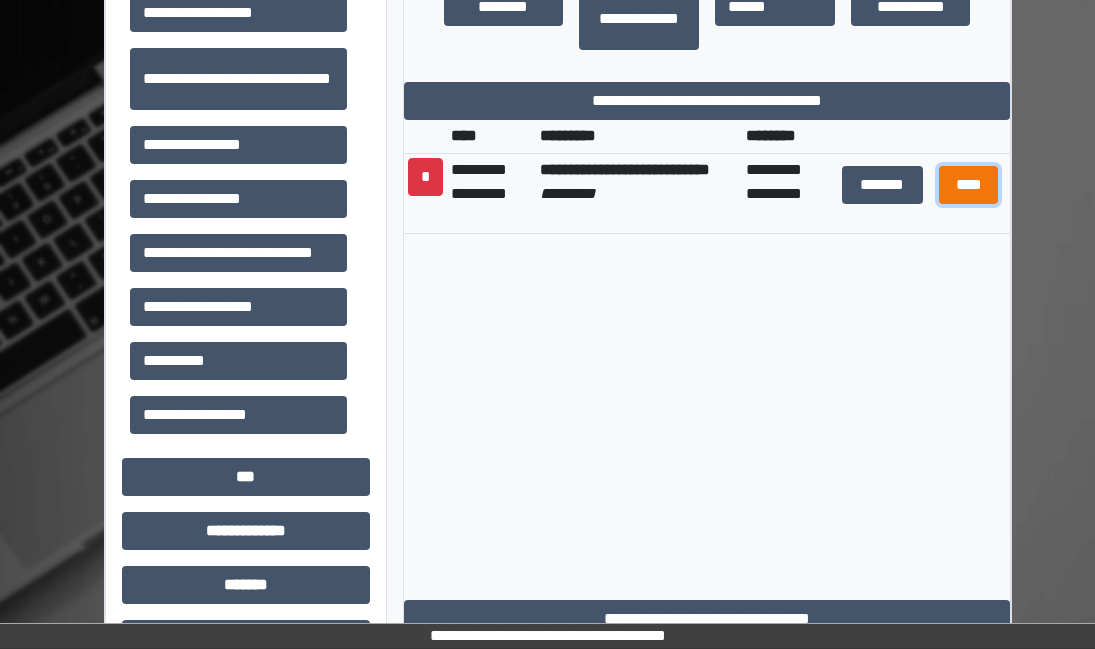 click on "****" at bounding box center (969, 185) 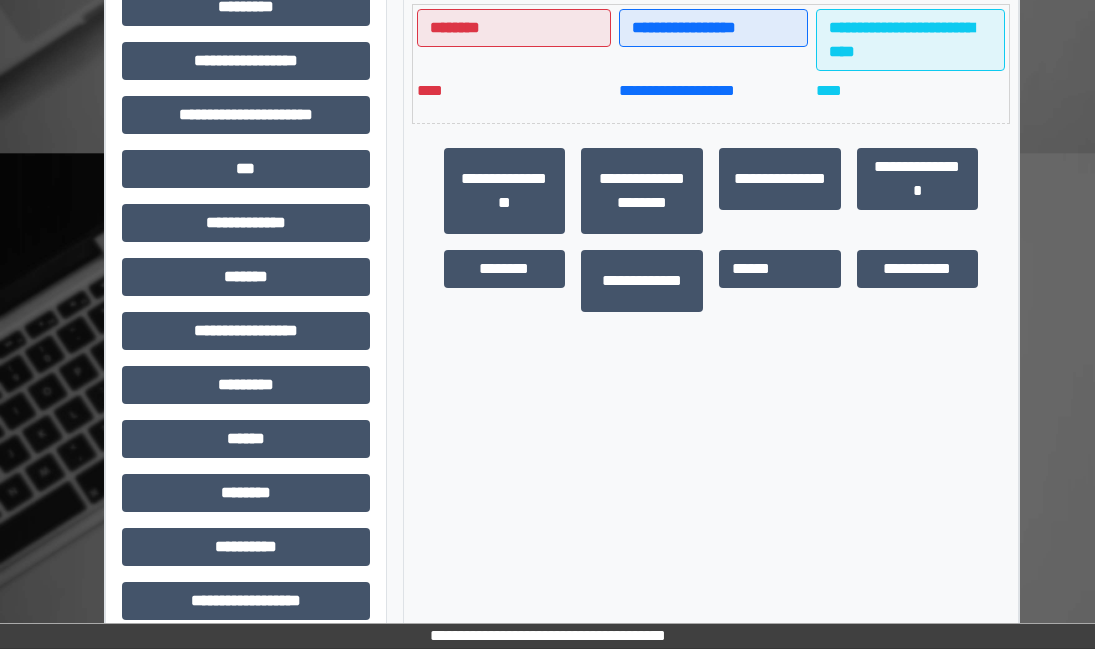 scroll, scrollTop: 549, scrollLeft: 0, axis: vertical 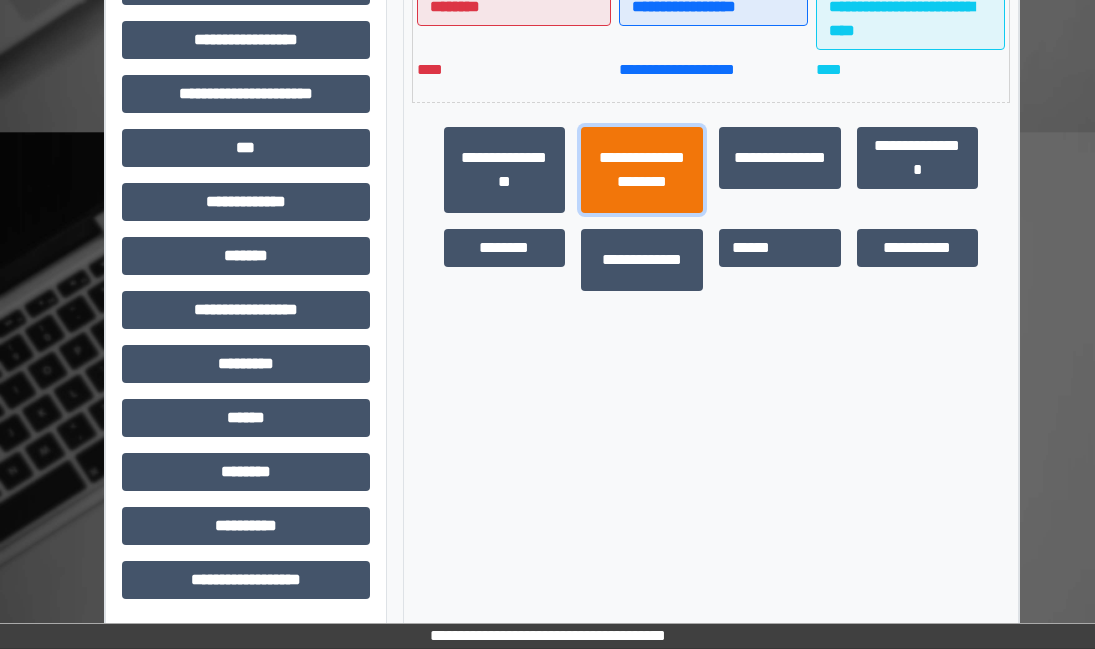 click on "**********" at bounding box center (642, 170) 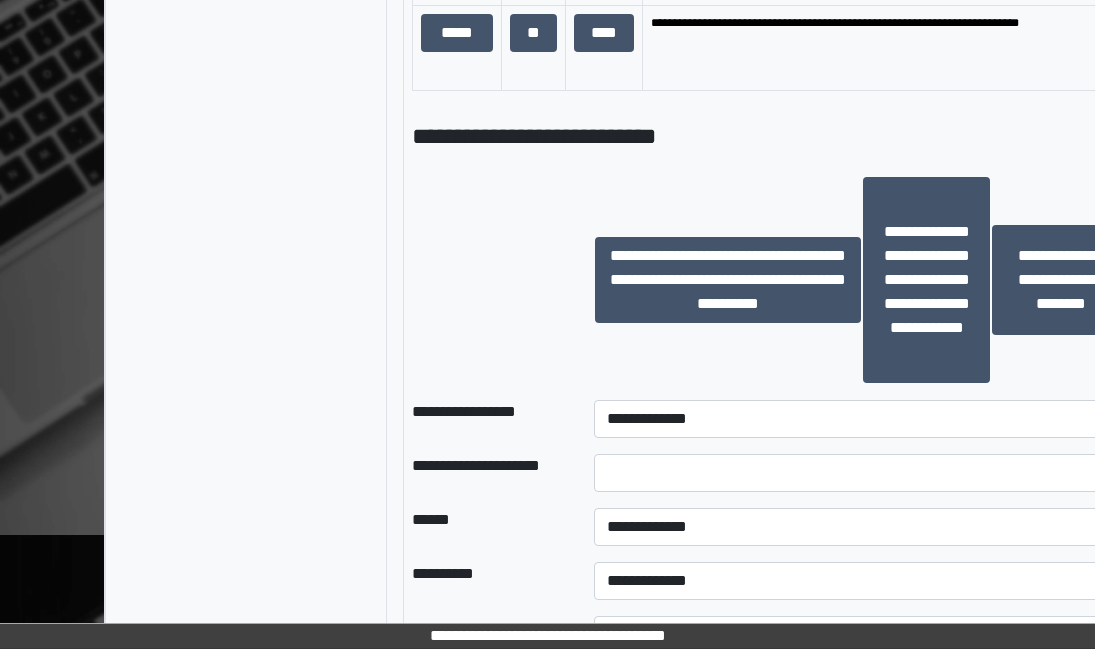 scroll, scrollTop: 1549, scrollLeft: 0, axis: vertical 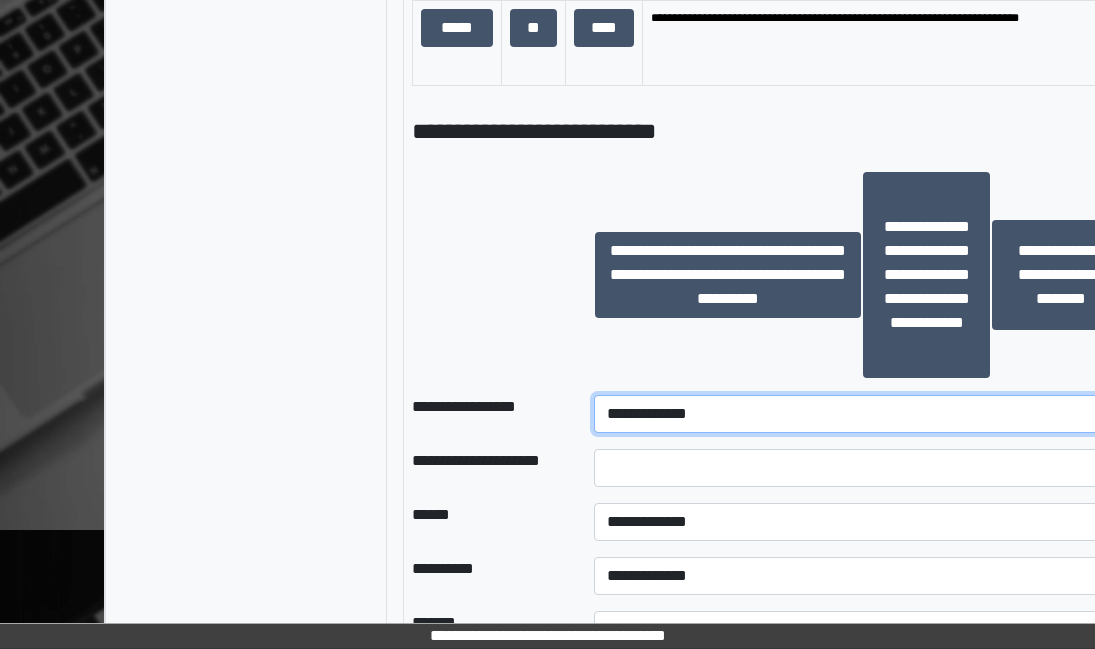 click on "**********" at bounding box center (862, 414) 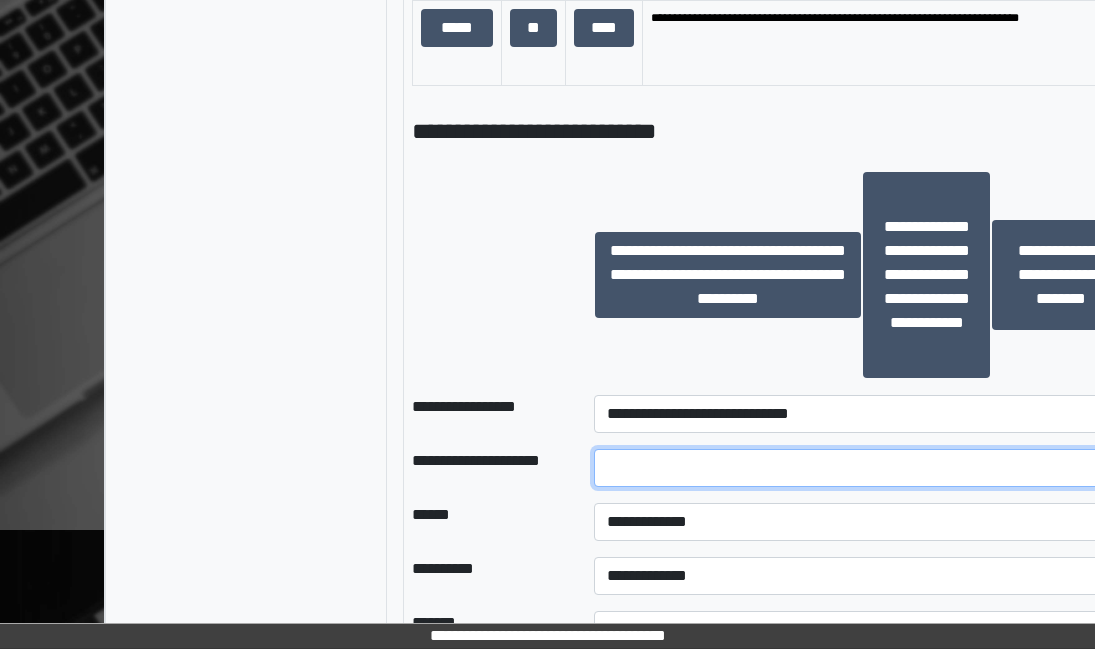 click at bounding box center (862, 468) 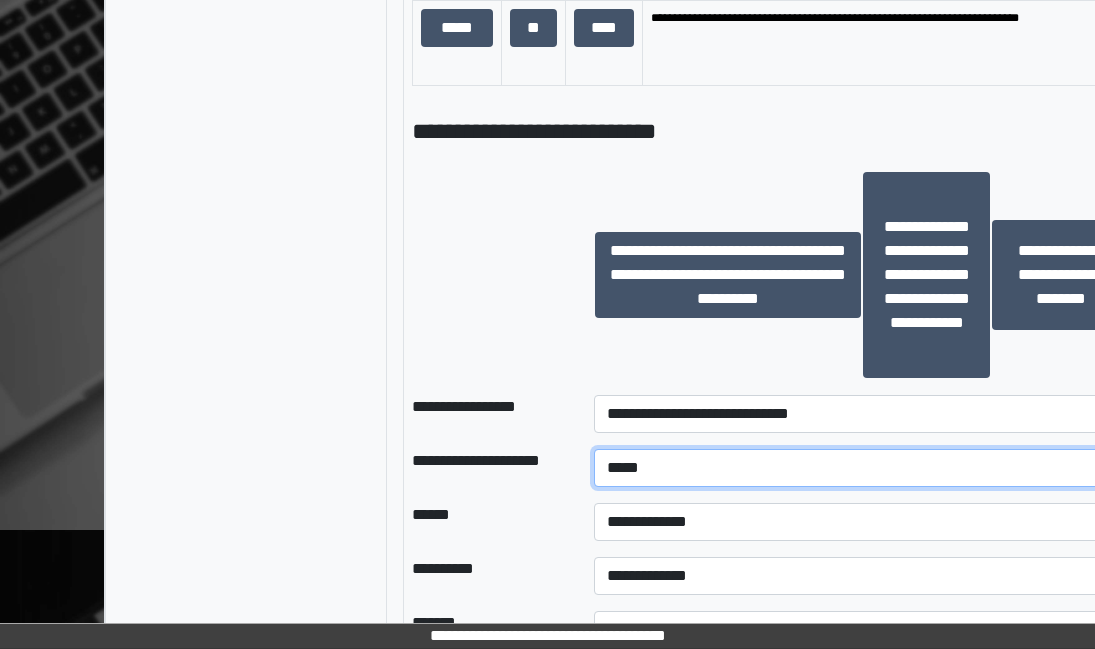 type on "*****" 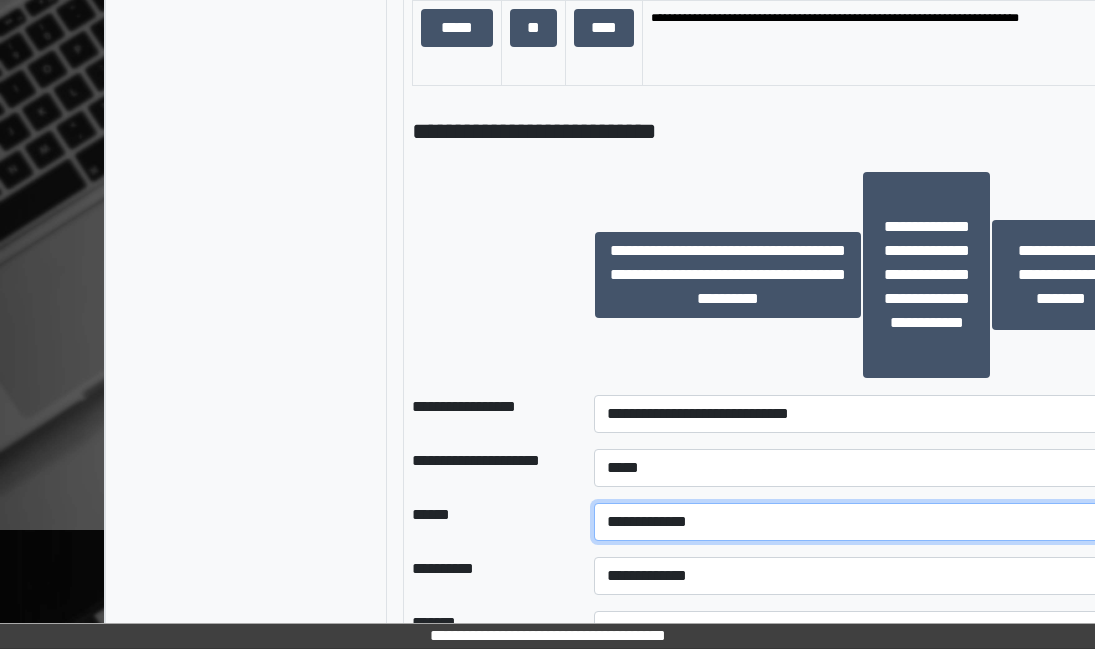 click on "**********" at bounding box center (862, 522) 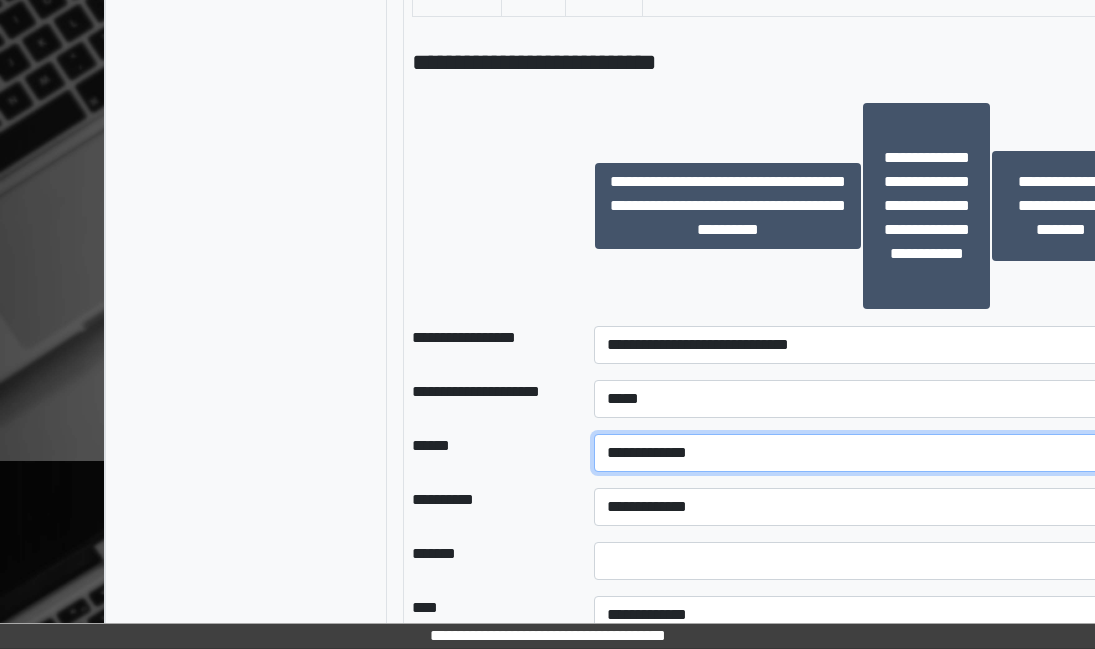 scroll, scrollTop: 1749, scrollLeft: 0, axis: vertical 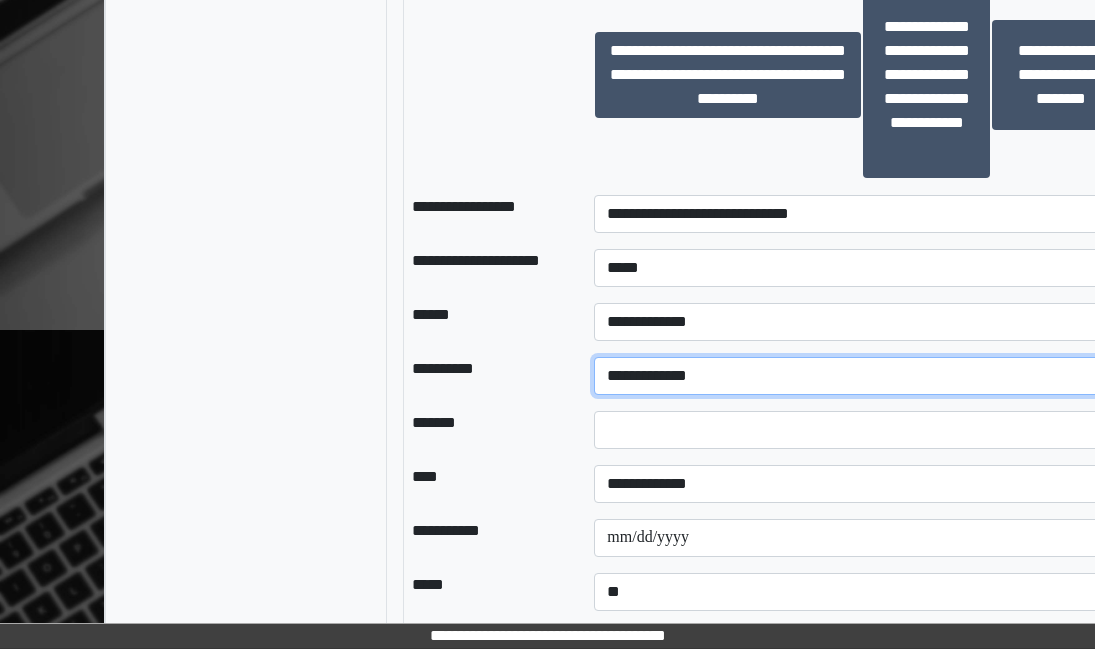 click on "**********" at bounding box center [862, 376] 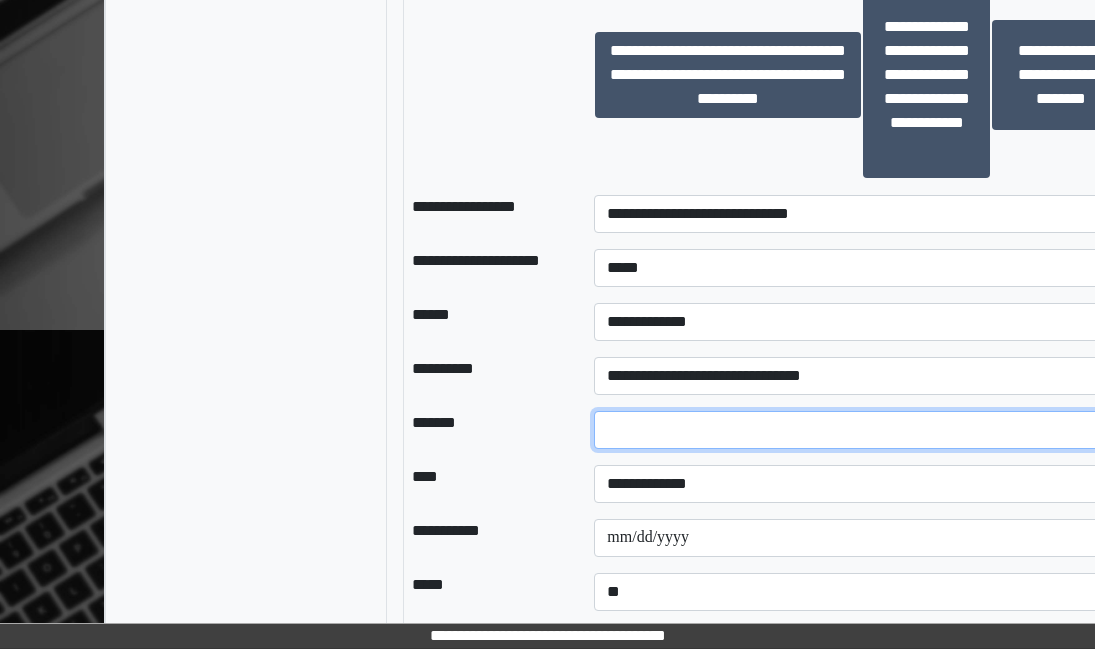 click at bounding box center (862, 430) 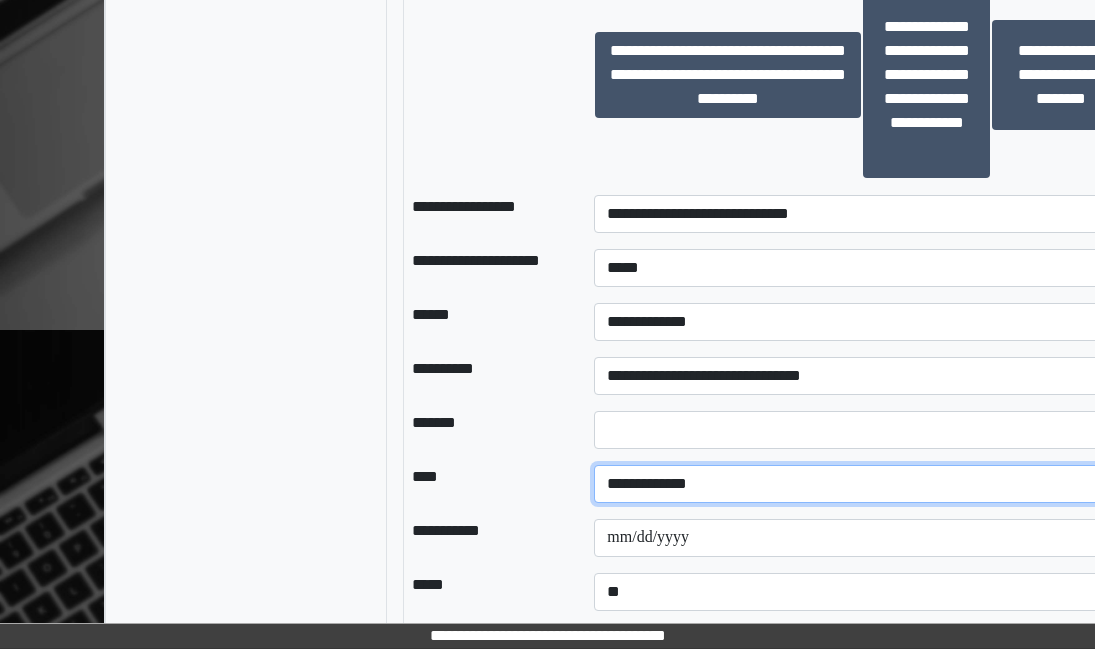 click on "**********" at bounding box center (862, 484) 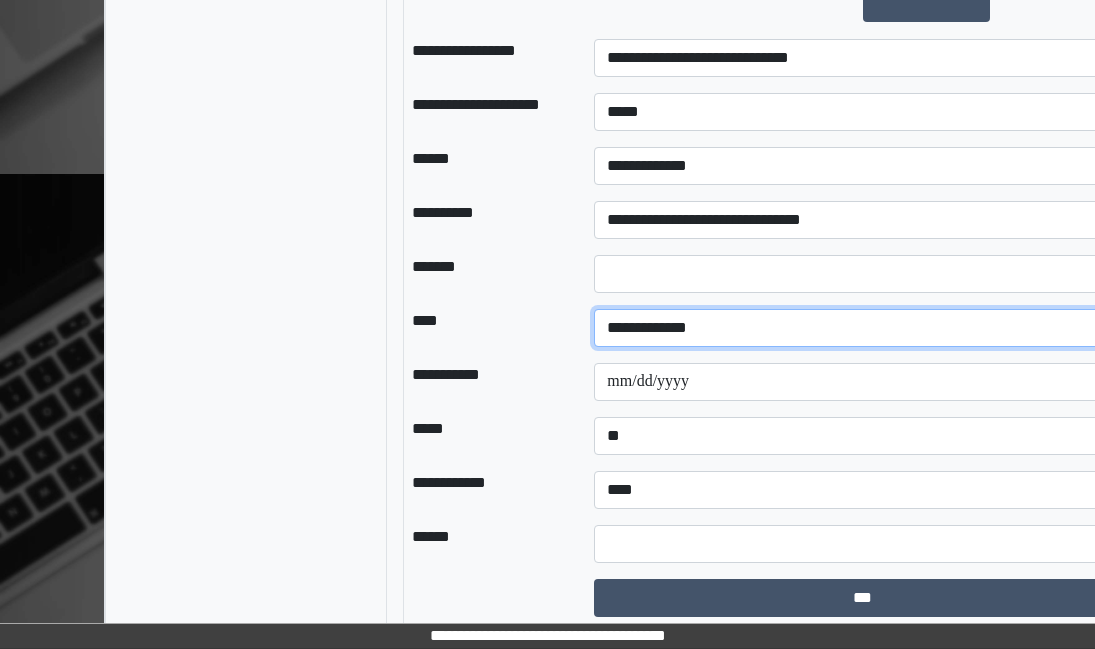 scroll, scrollTop: 1915, scrollLeft: 0, axis: vertical 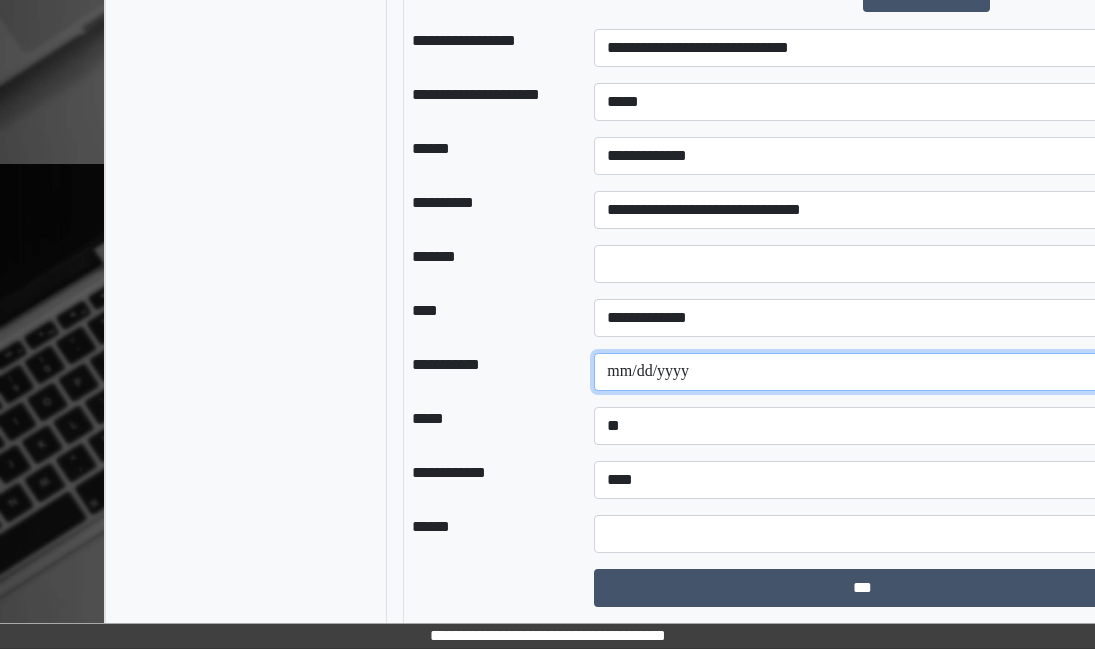click at bounding box center (862, 372) 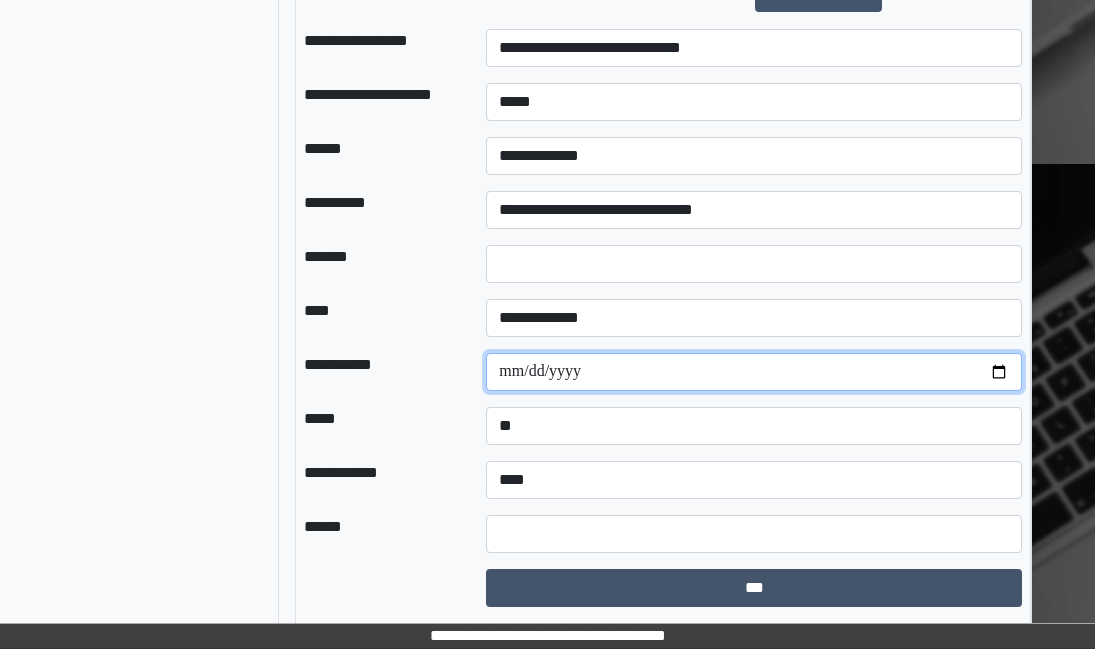 scroll, scrollTop: 1915, scrollLeft: 178, axis: both 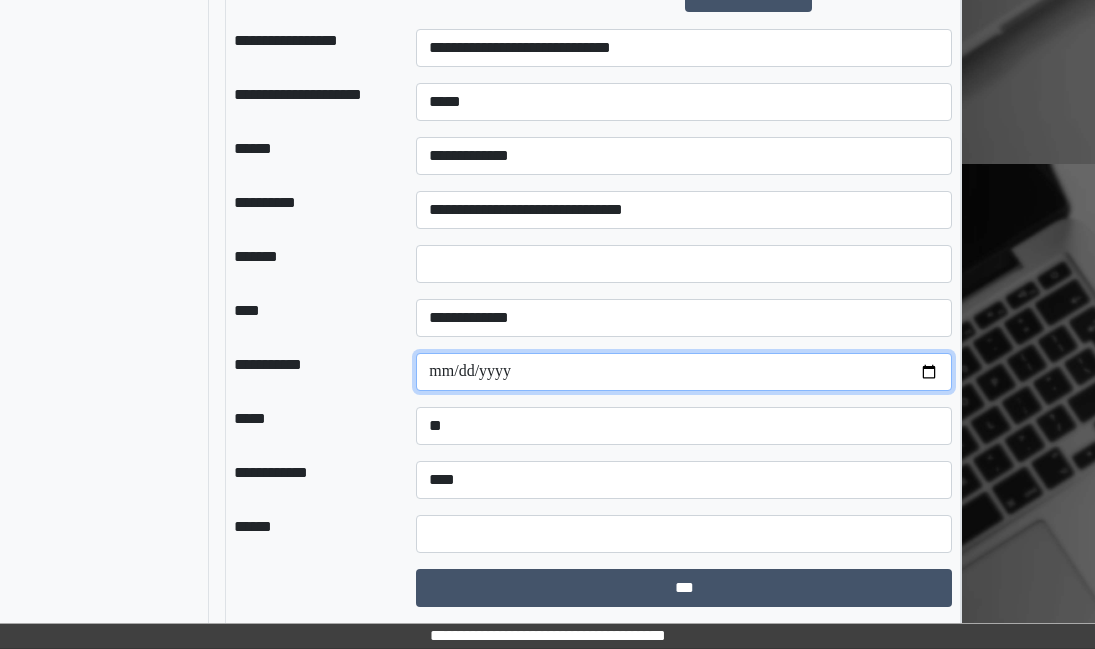 click at bounding box center (684, 372) 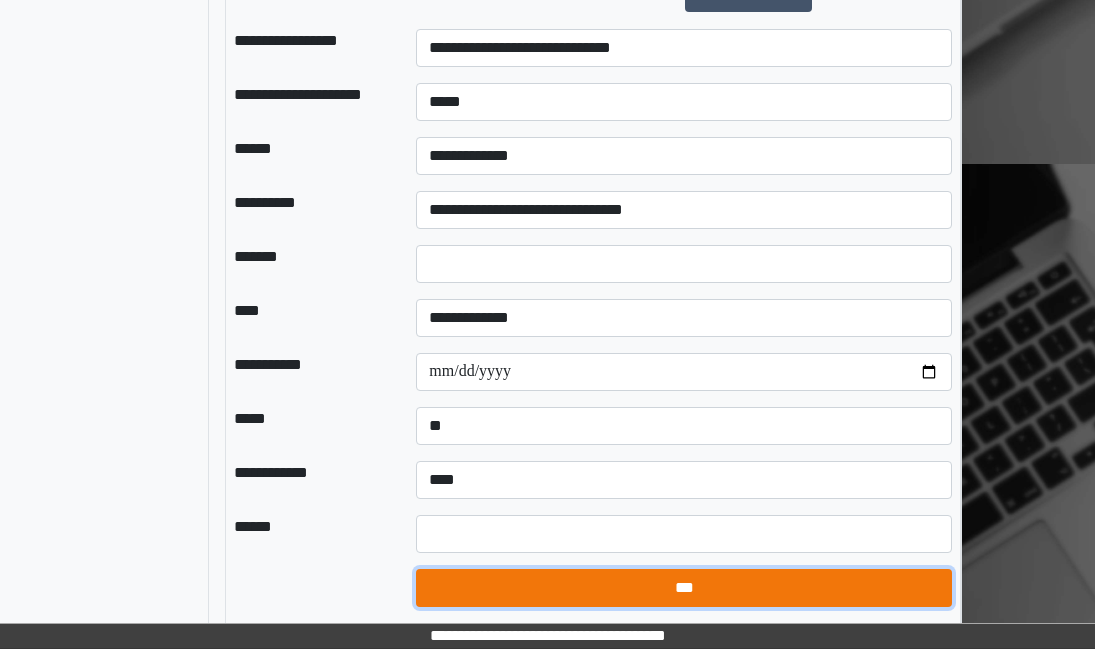 click on "***" at bounding box center [684, 588] 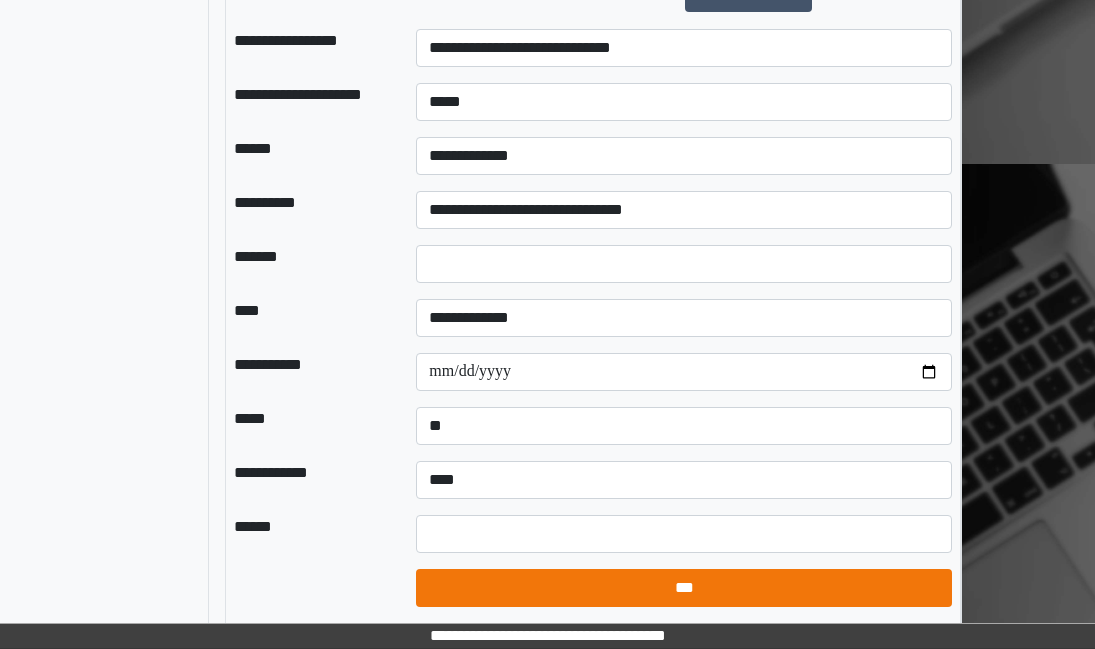 select on "*" 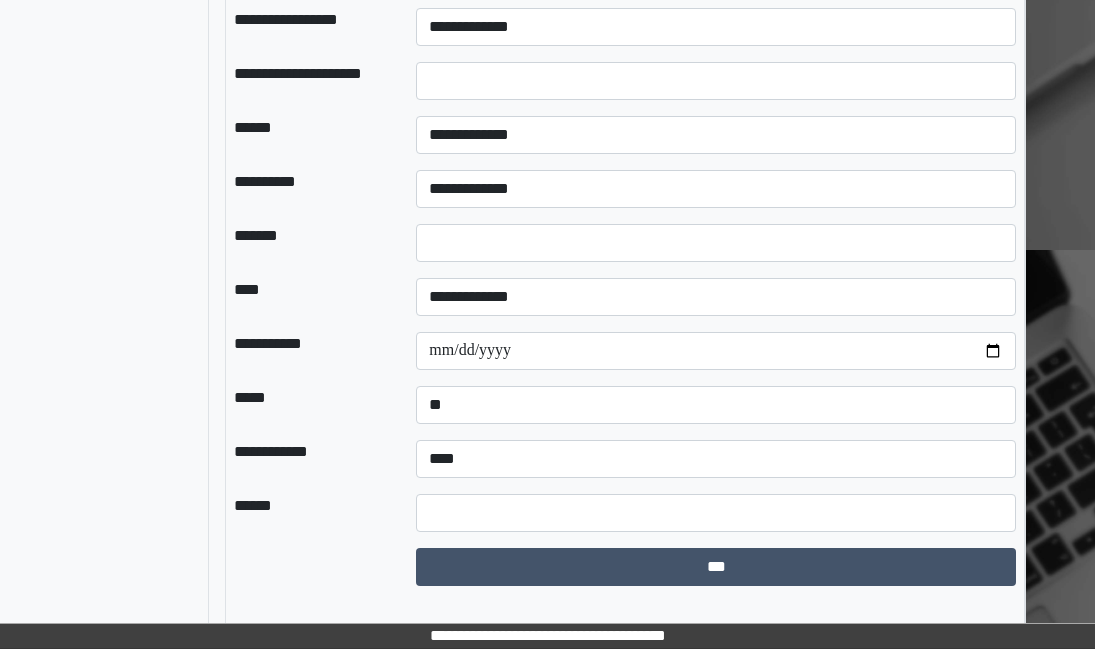 scroll, scrollTop: 1629, scrollLeft: 178, axis: both 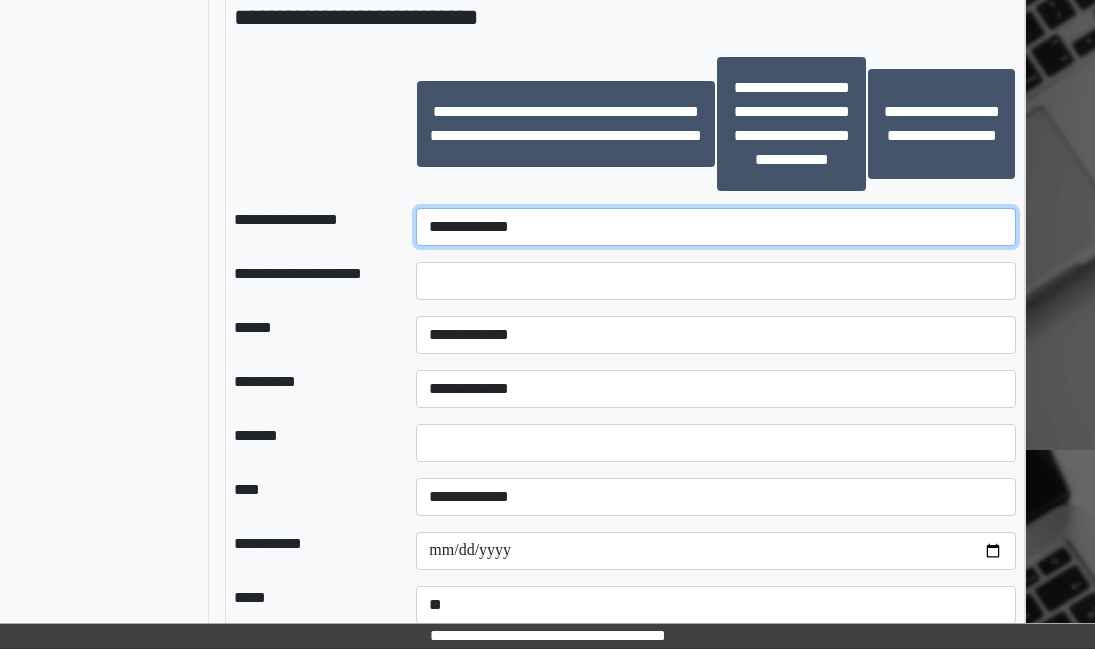 click on "**********" at bounding box center (716, 227) 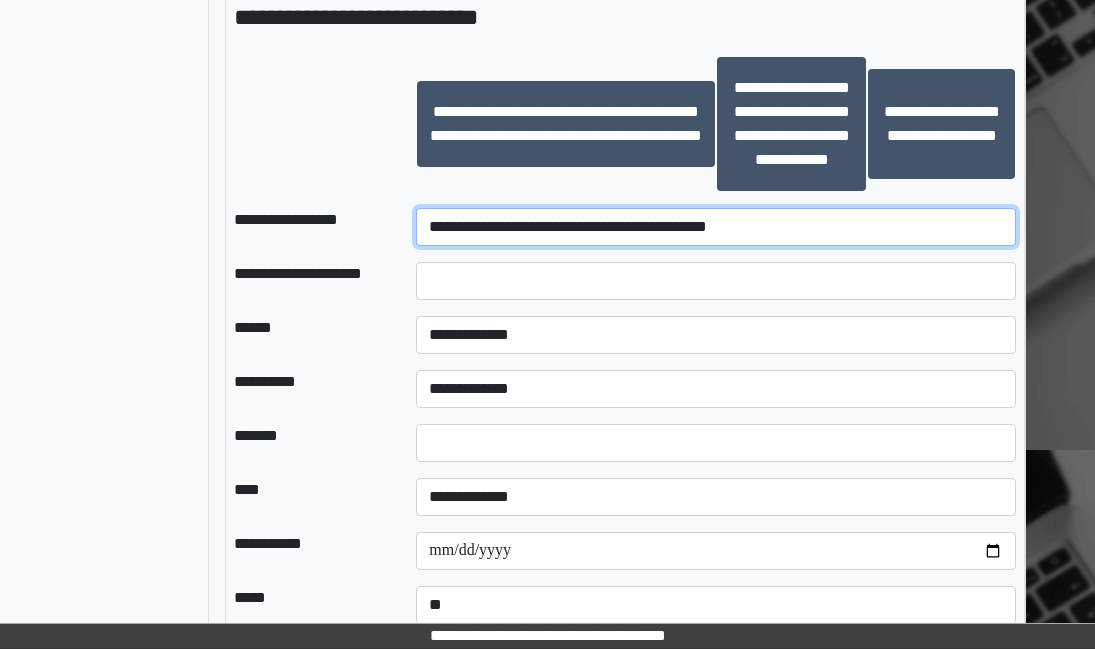click on "**********" at bounding box center [716, 227] 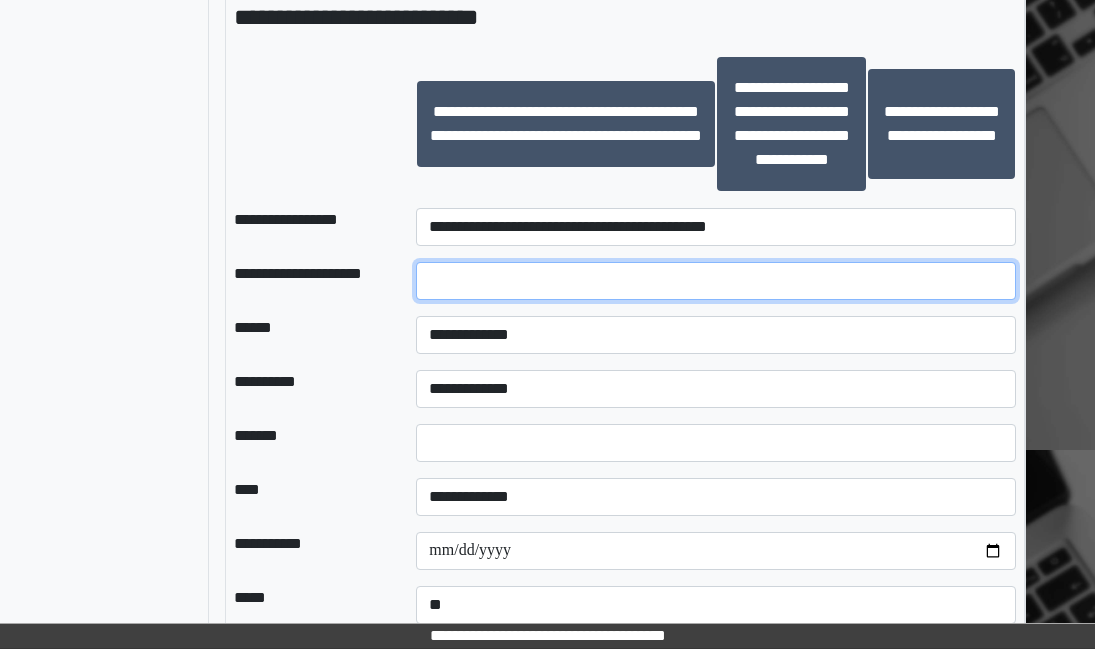 click at bounding box center (716, 281) 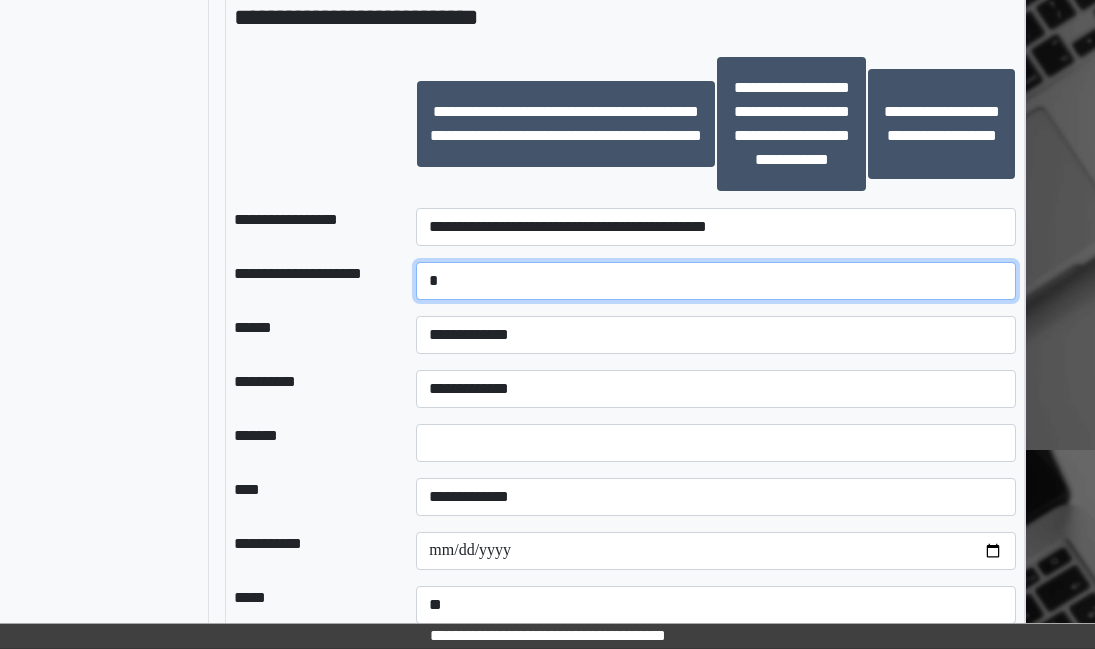 type on "*" 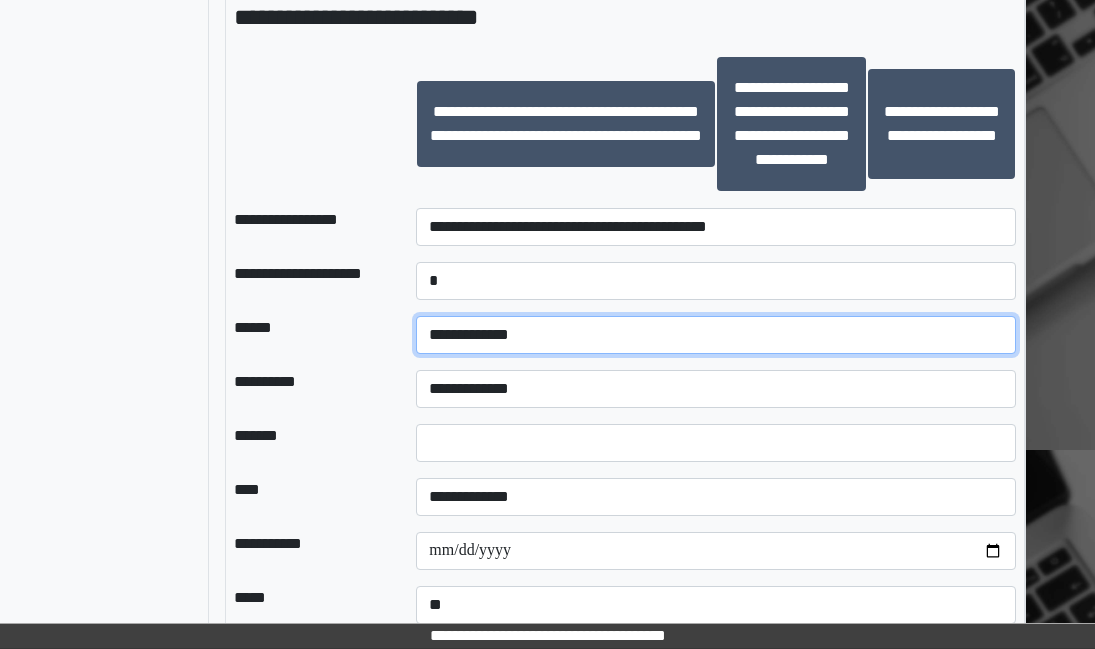 click on "**********" at bounding box center (716, 335) 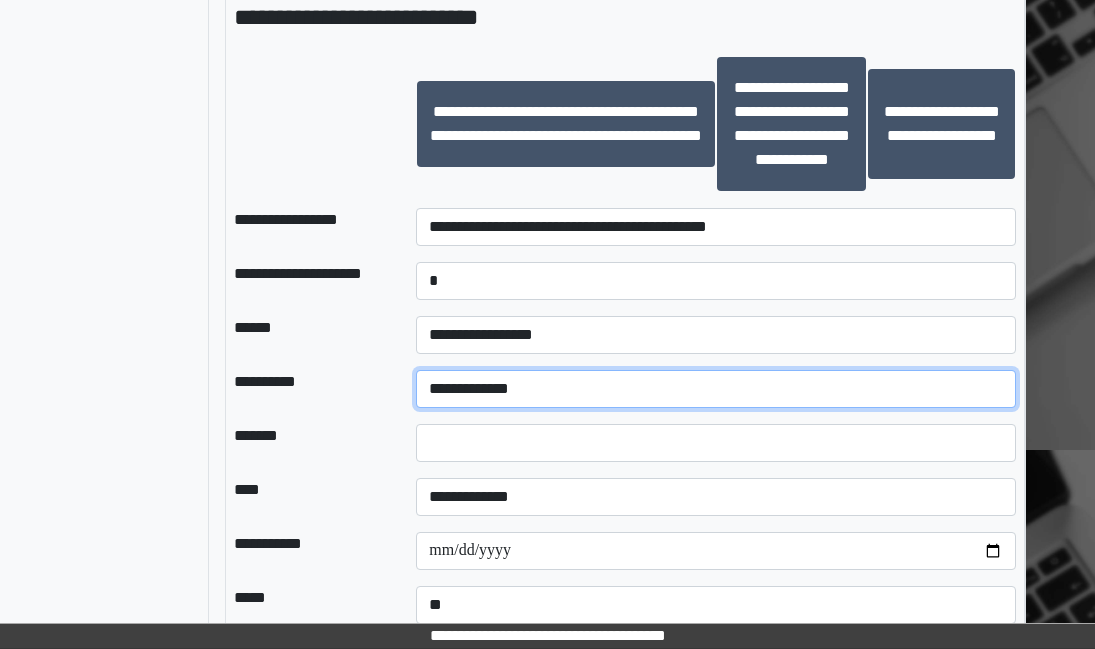 click on "**********" at bounding box center (716, 389) 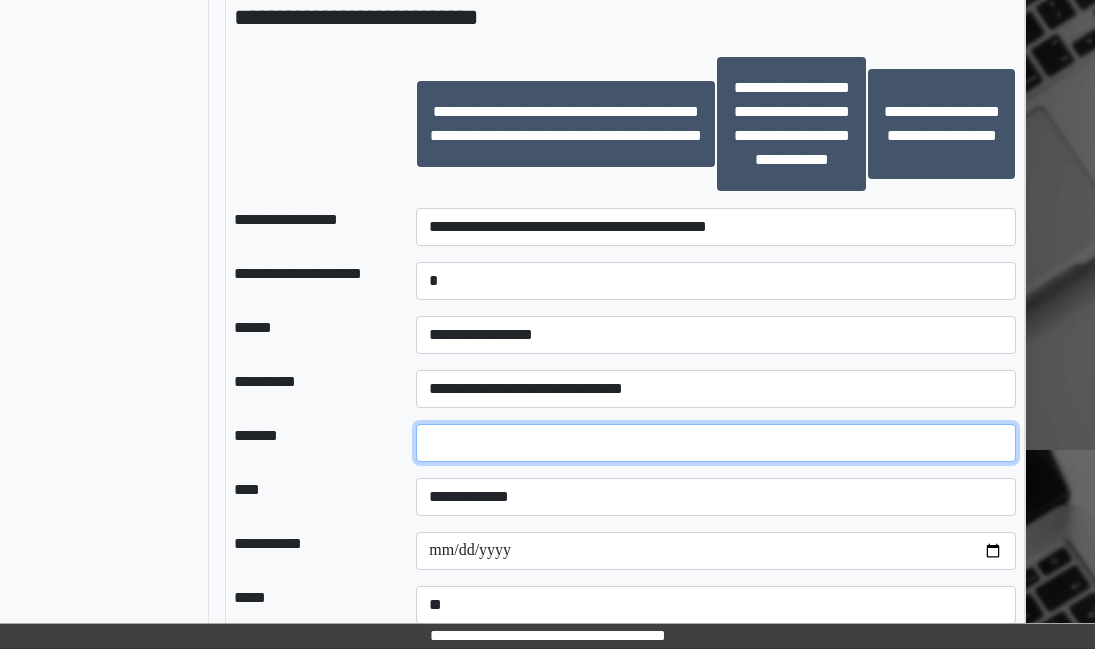 click on "*" at bounding box center [716, 443] 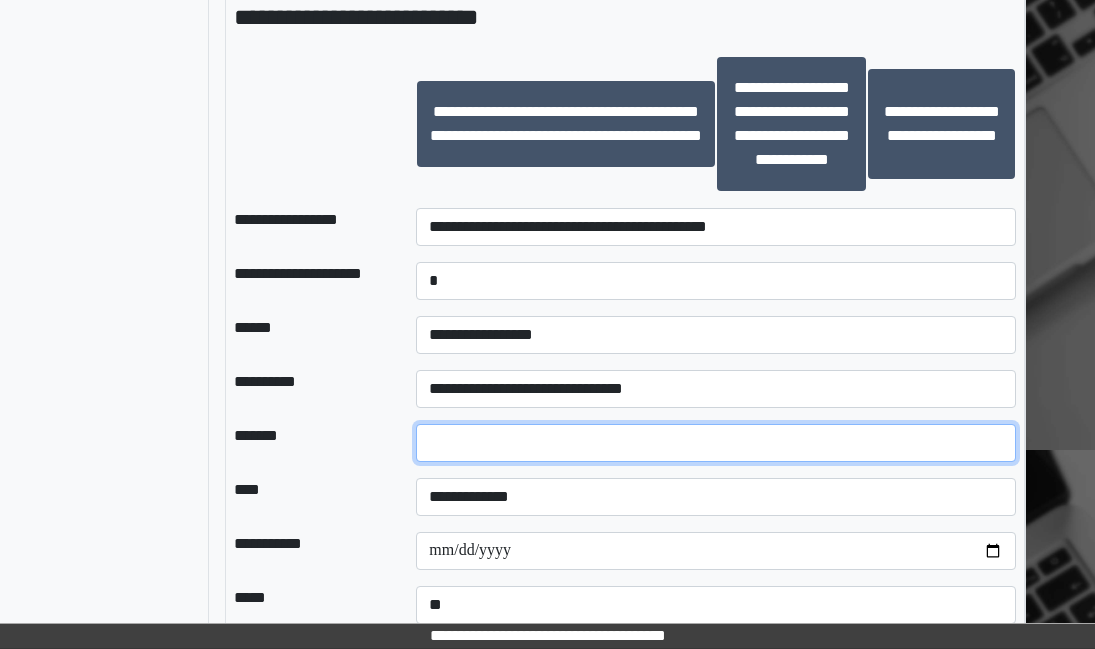 type on "**" 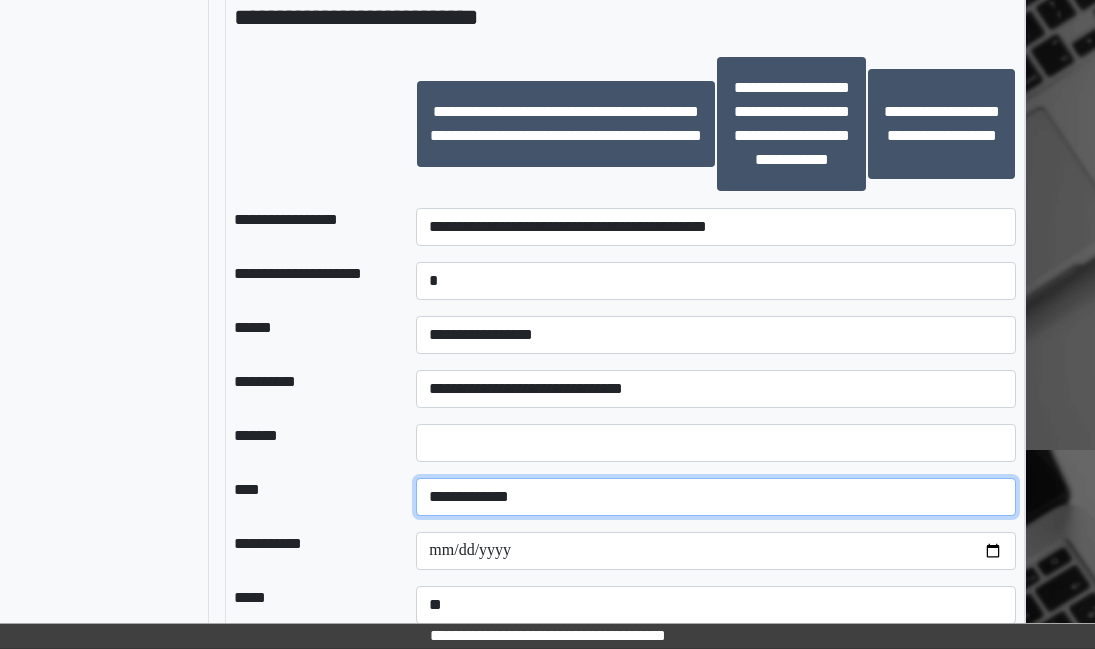 click on "**********" at bounding box center [716, 497] 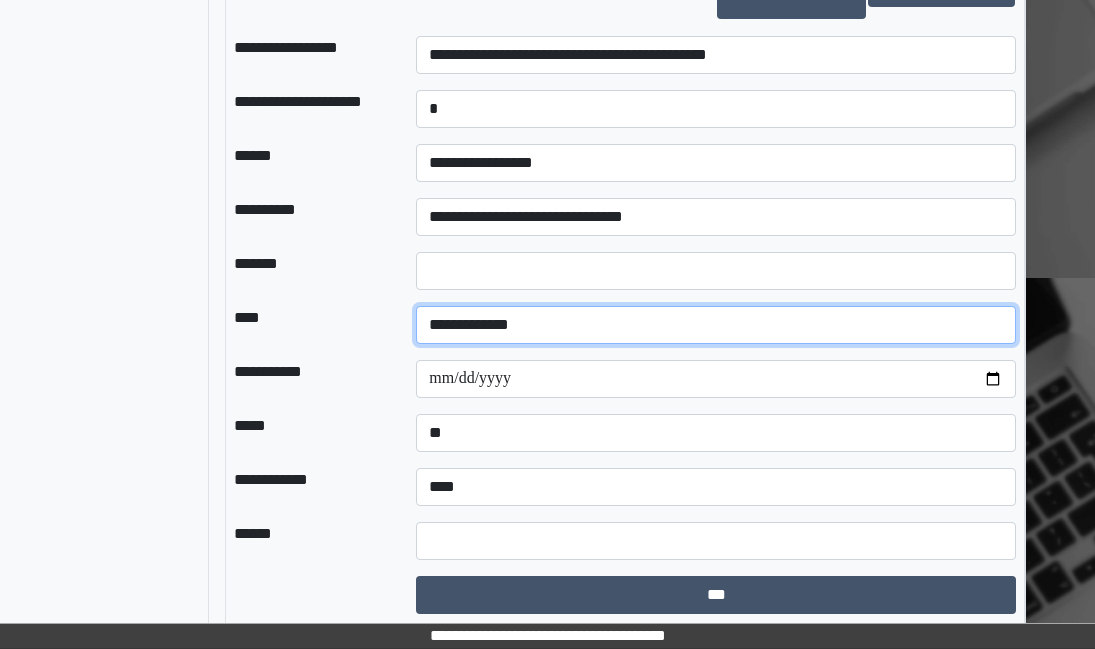 scroll, scrollTop: 1829, scrollLeft: 178, axis: both 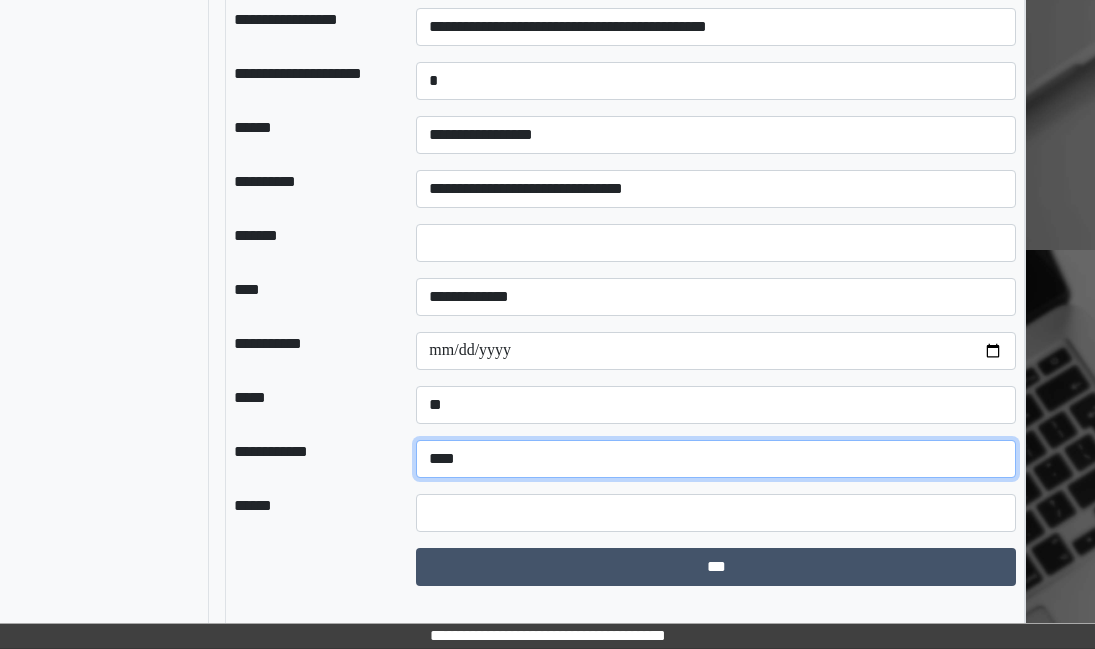 click on "**********" at bounding box center (716, 459) 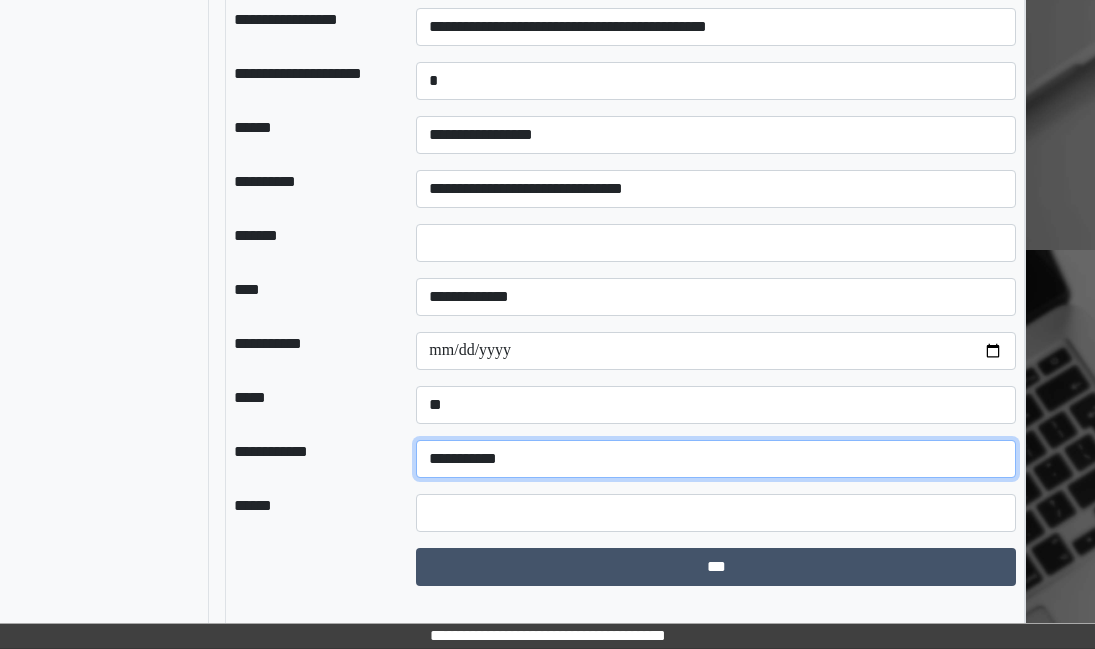 click on "**********" at bounding box center (716, 459) 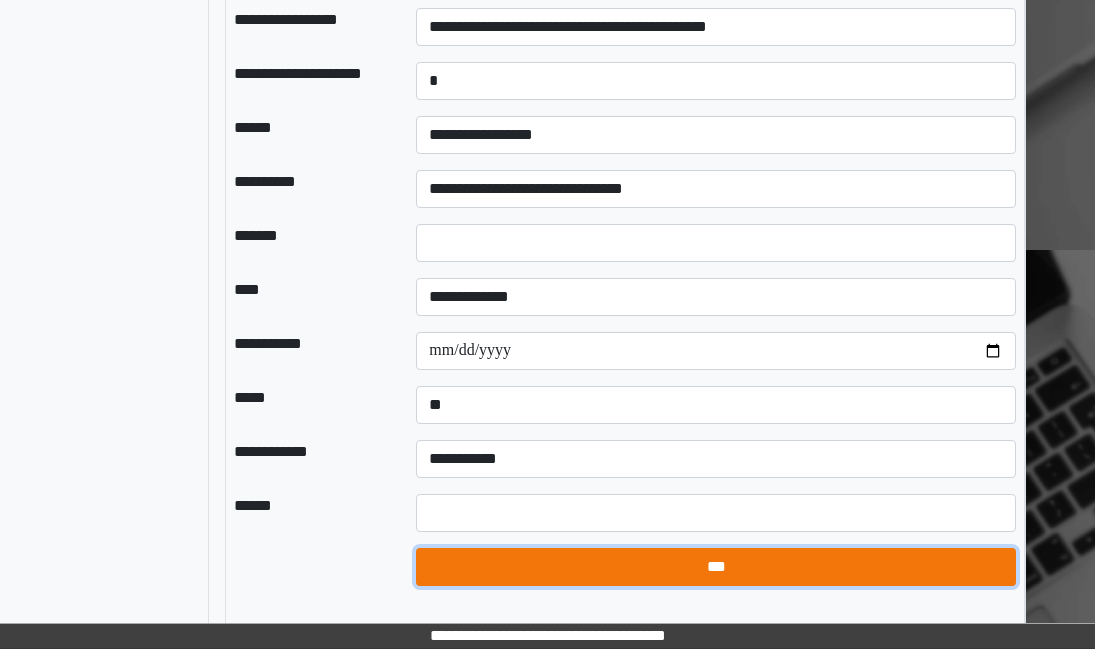 click on "***" at bounding box center (716, 567) 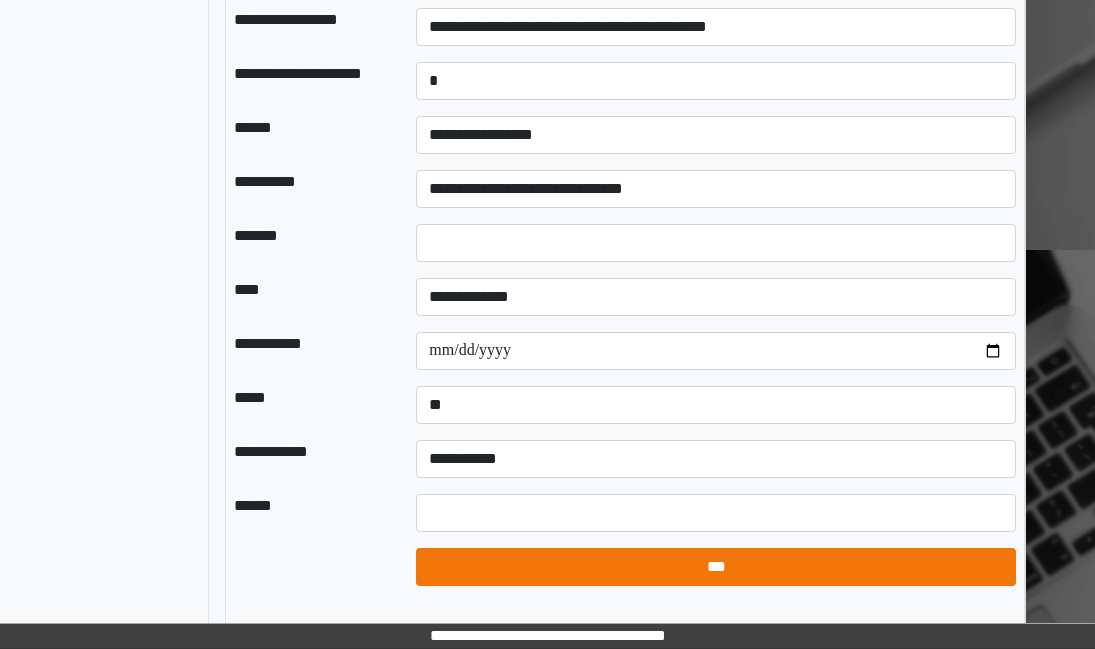 select on "*" 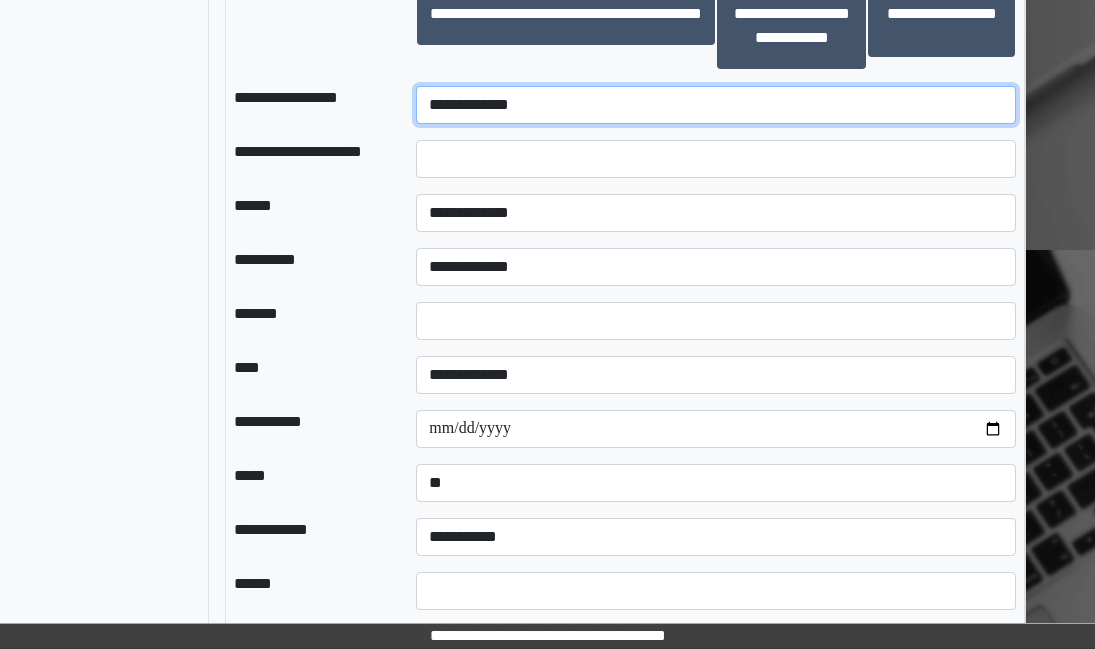 click on "**********" at bounding box center (716, 105) 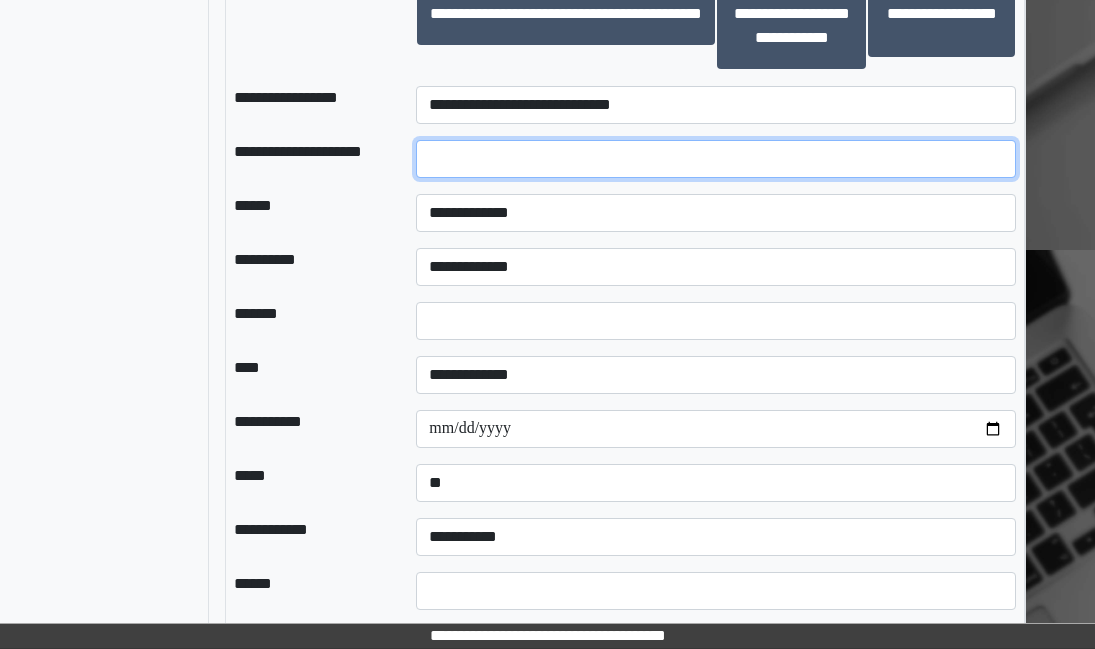 click at bounding box center (716, 159) 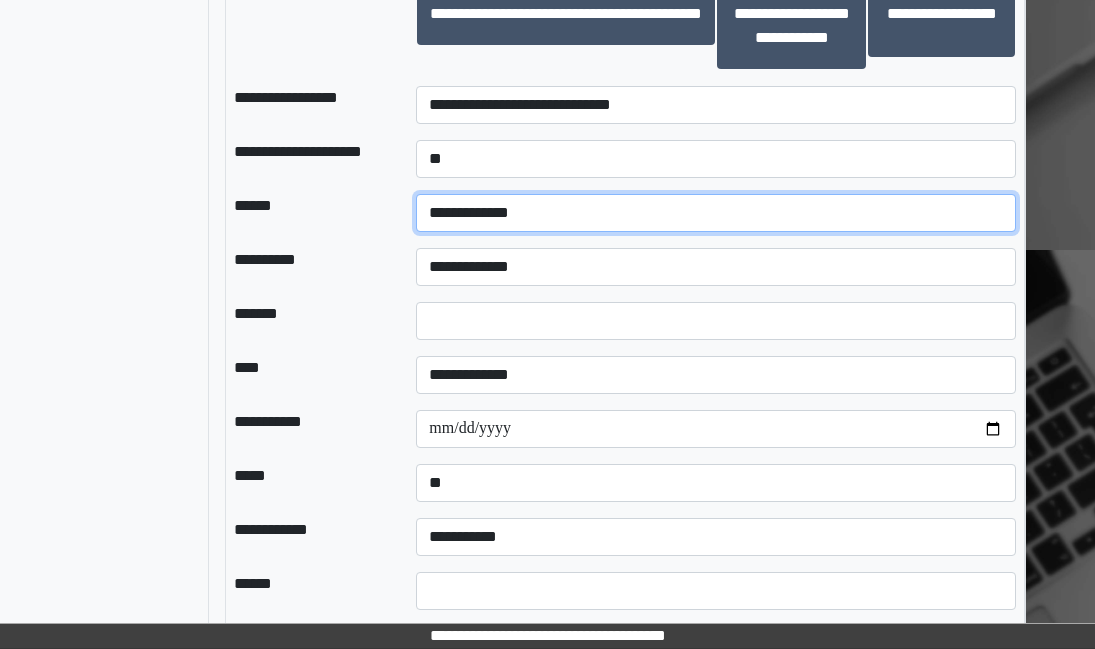 click on "**********" at bounding box center (716, 213) 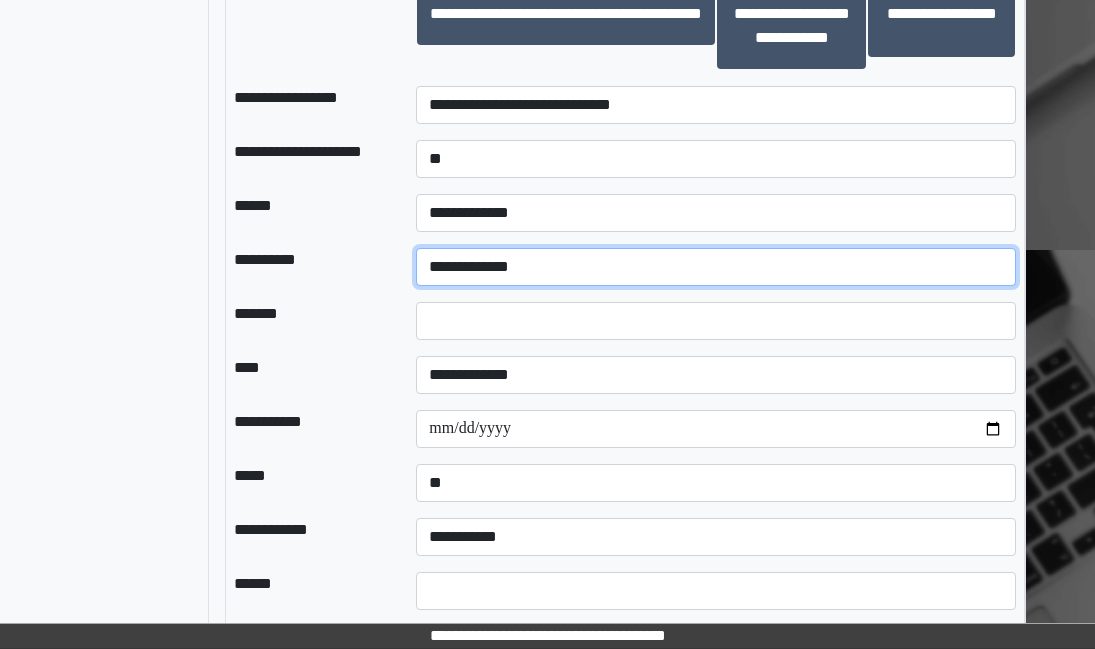 click on "**********" at bounding box center [716, 267] 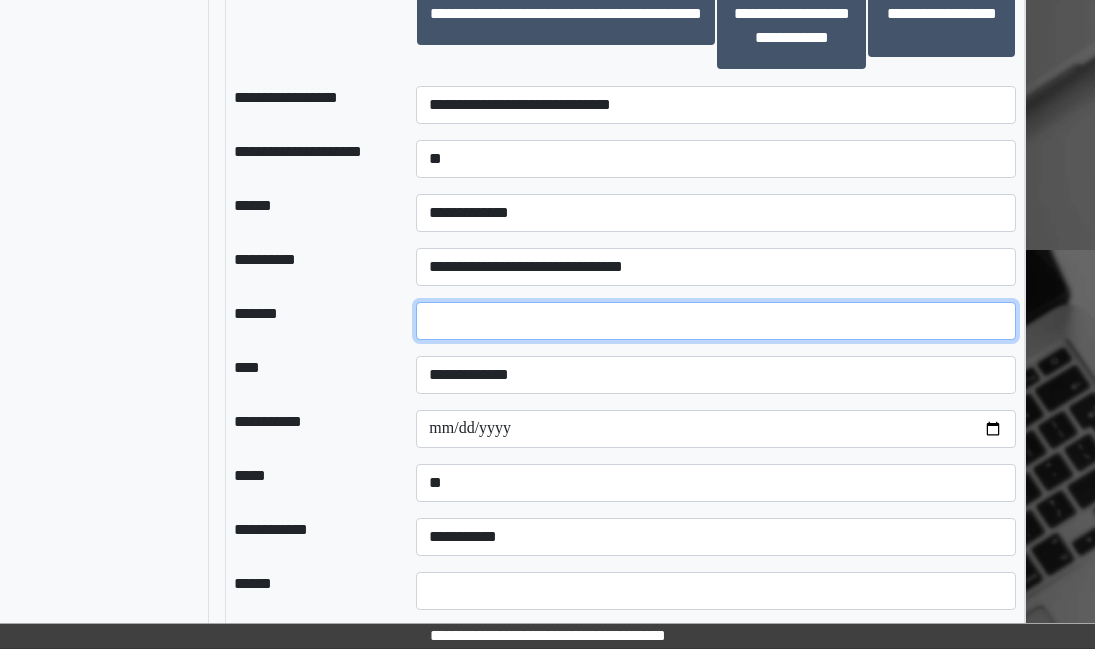 click on "*" at bounding box center (716, 321) 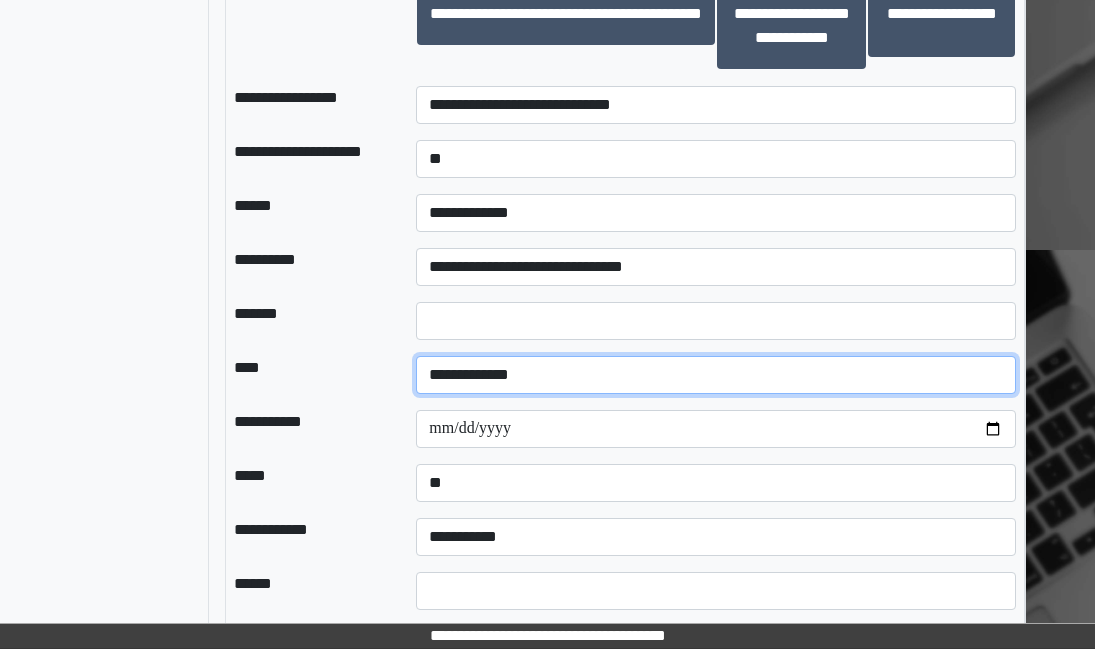 click on "**********" at bounding box center (716, 375) 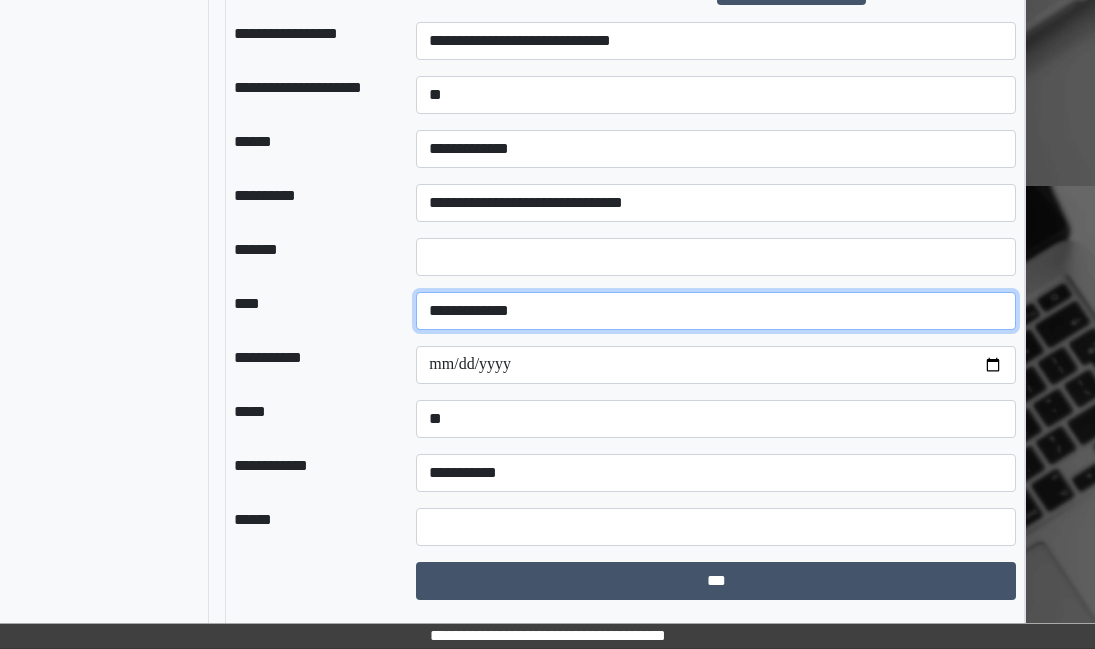 scroll, scrollTop: 1928, scrollLeft: 178, axis: both 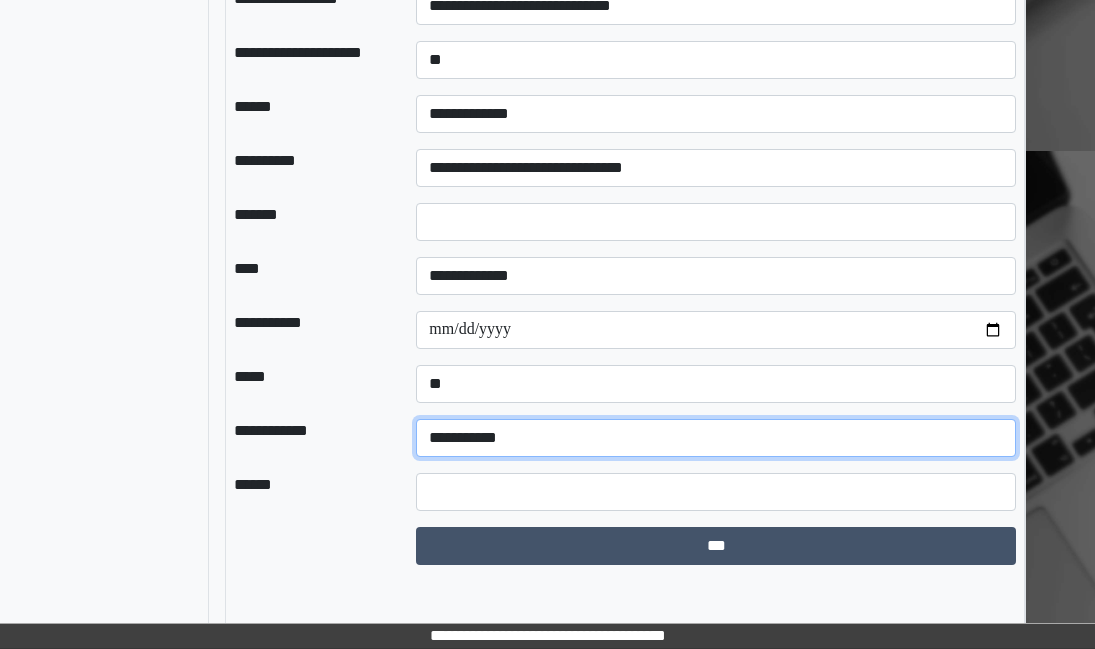 click on "**********" at bounding box center [716, 438] 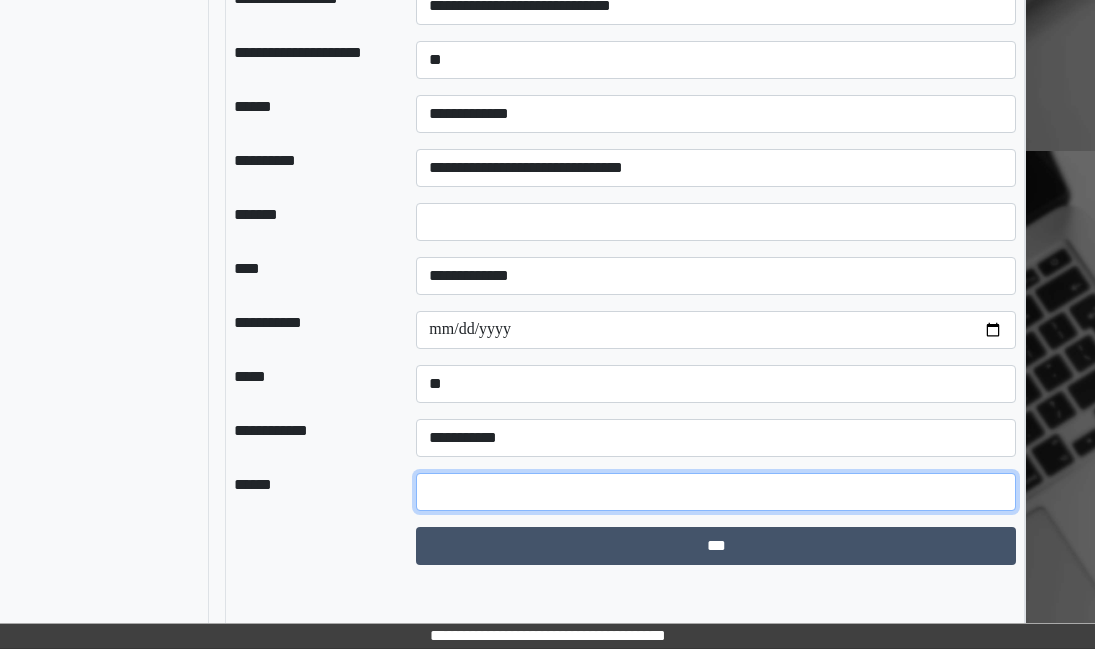 click at bounding box center (716, 492) 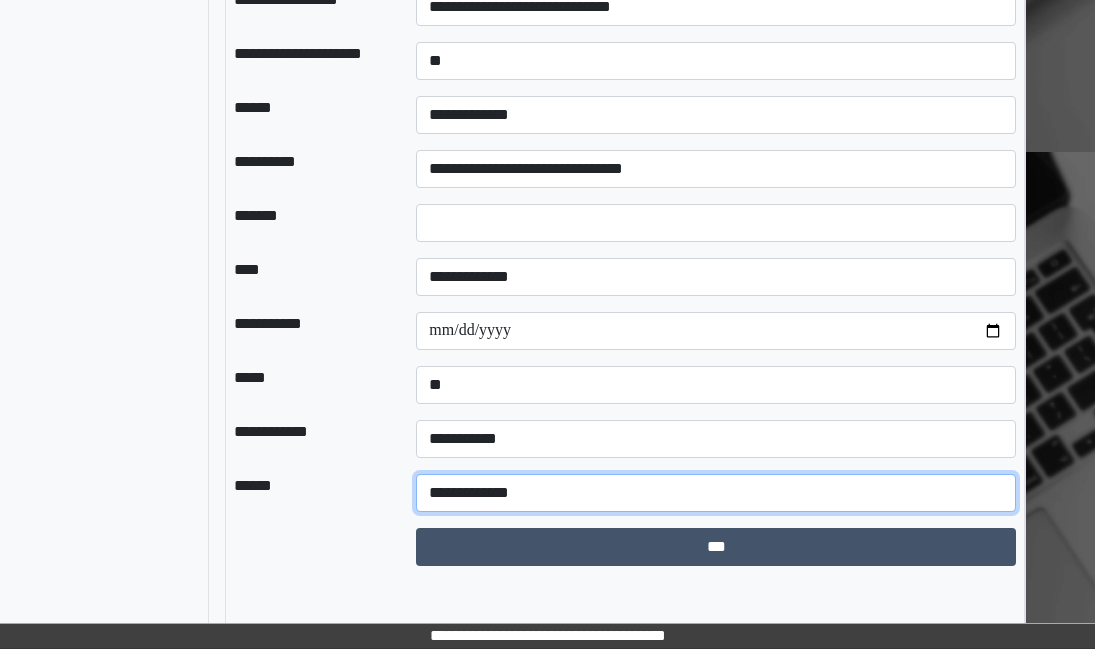 scroll, scrollTop: 1928, scrollLeft: 178, axis: both 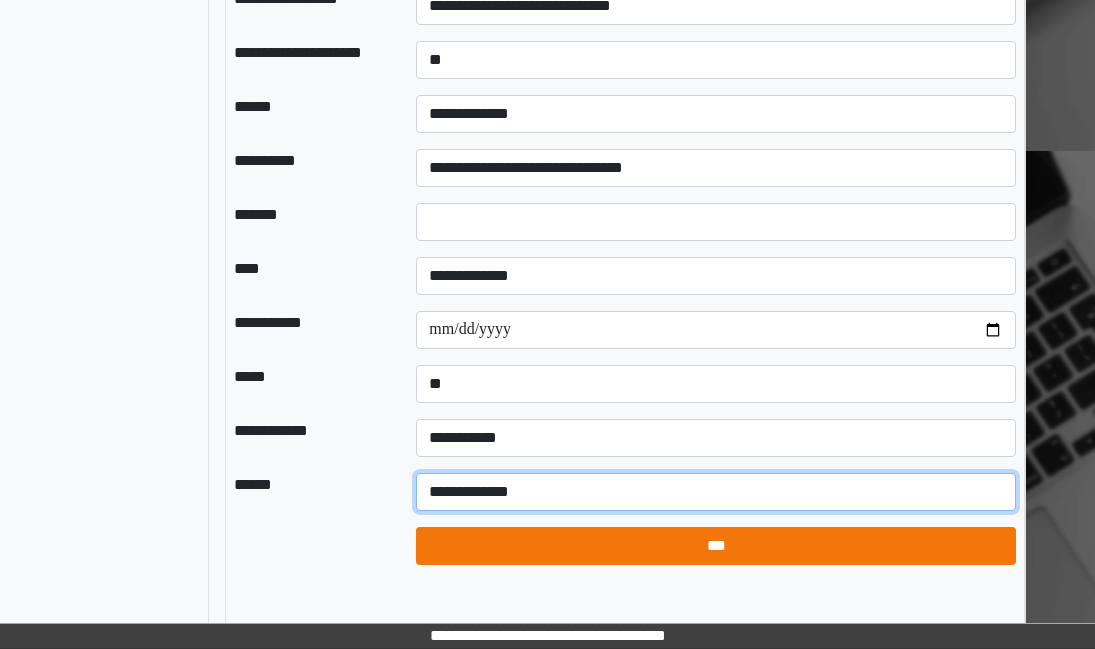 type on "**********" 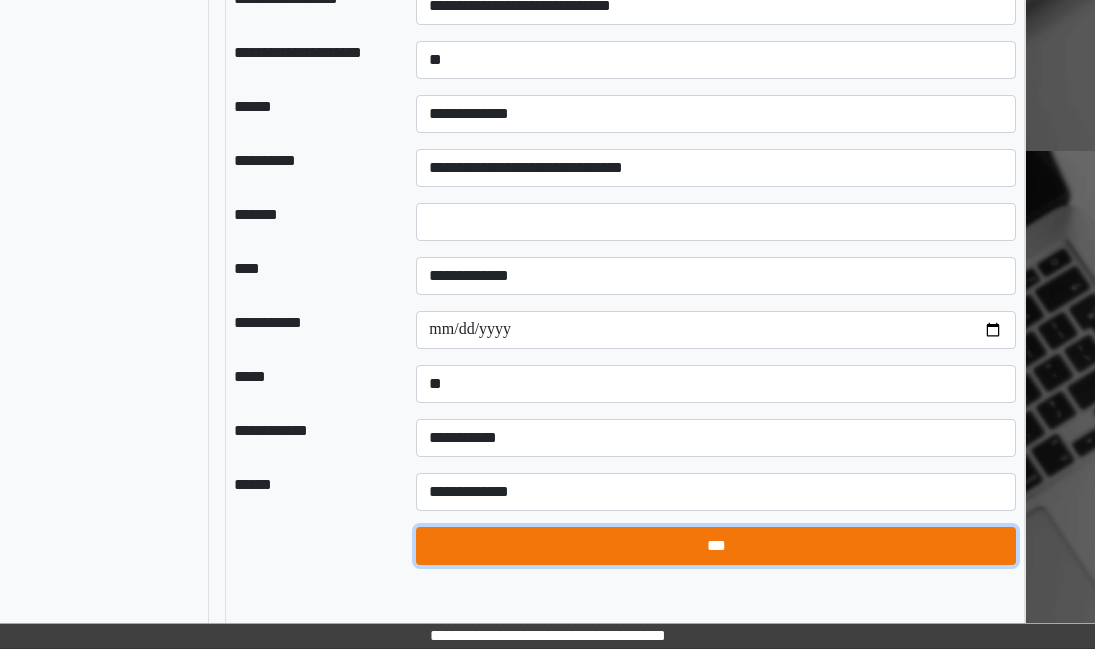 click on "***" at bounding box center [716, 546] 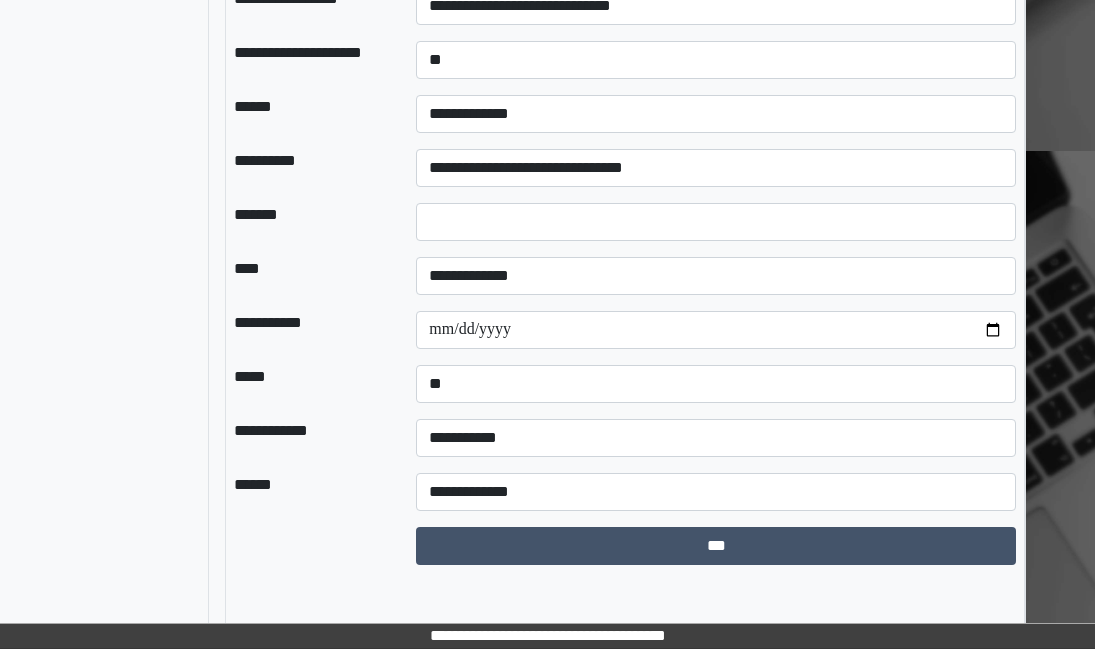 select on "*" 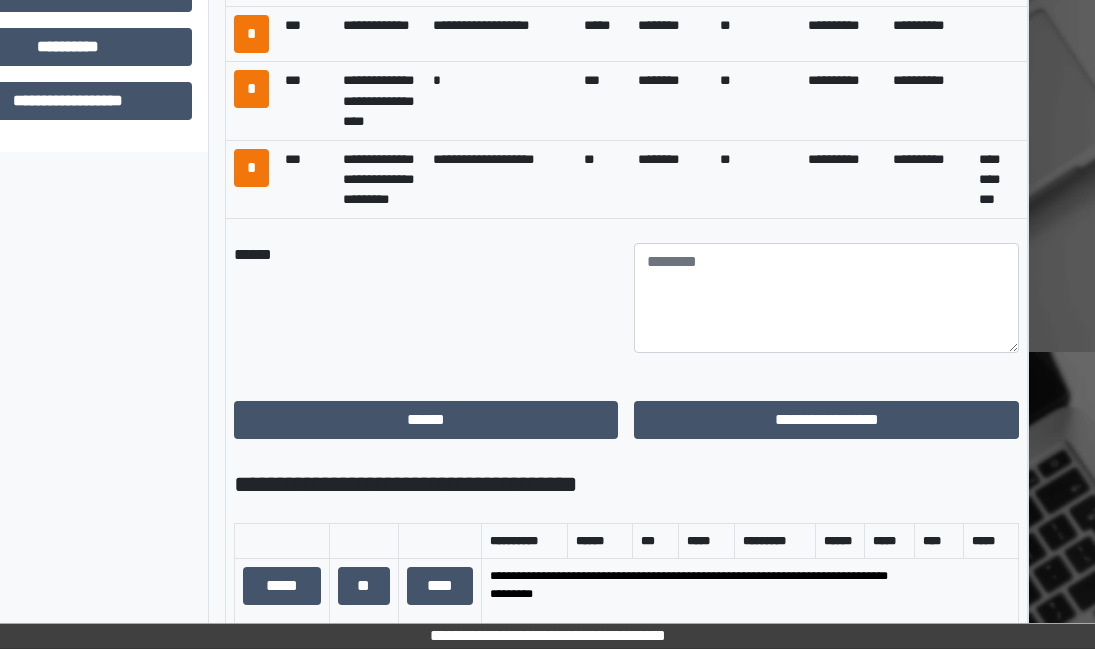 scroll, scrollTop: 928, scrollLeft: 178, axis: both 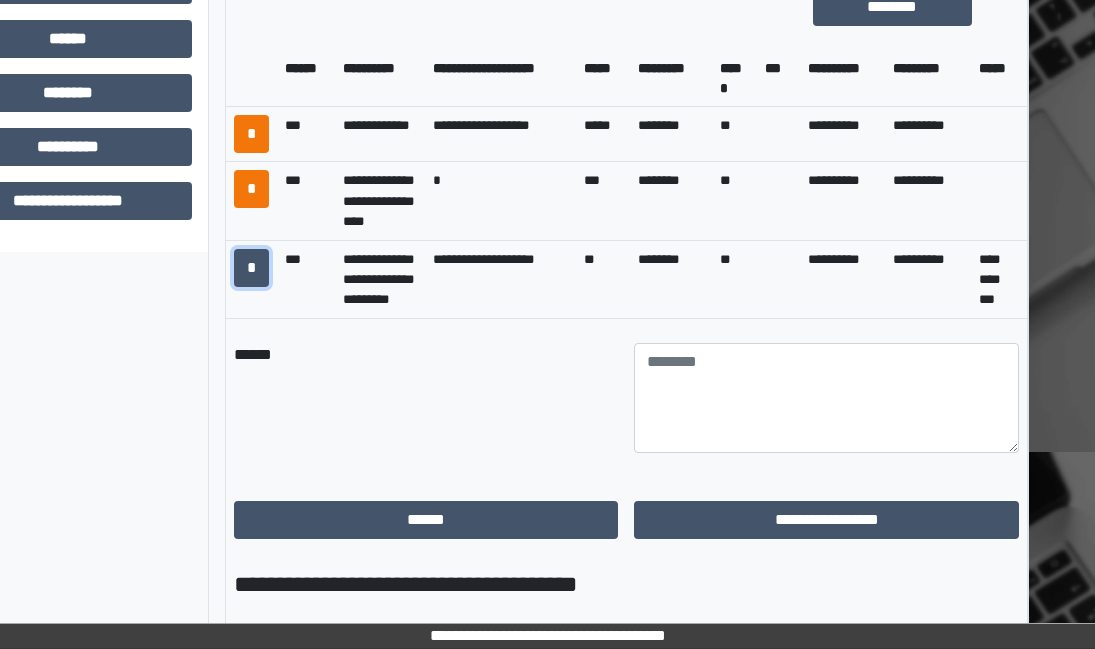 click on "*" at bounding box center (251, 268) 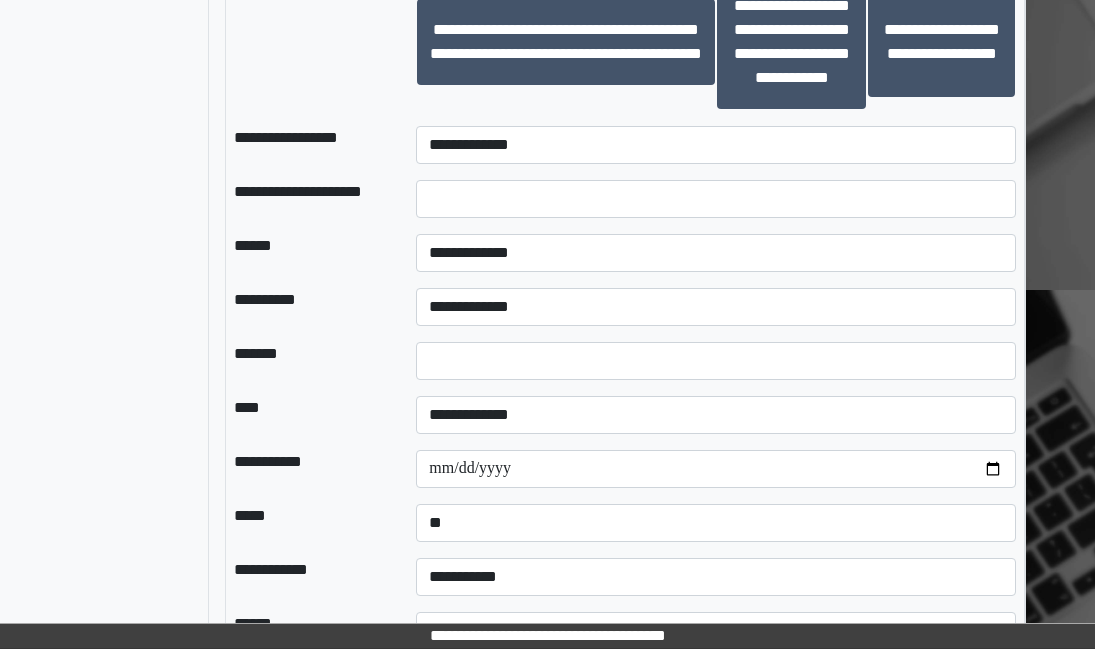 scroll, scrollTop: 1828, scrollLeft: 178, axis: both 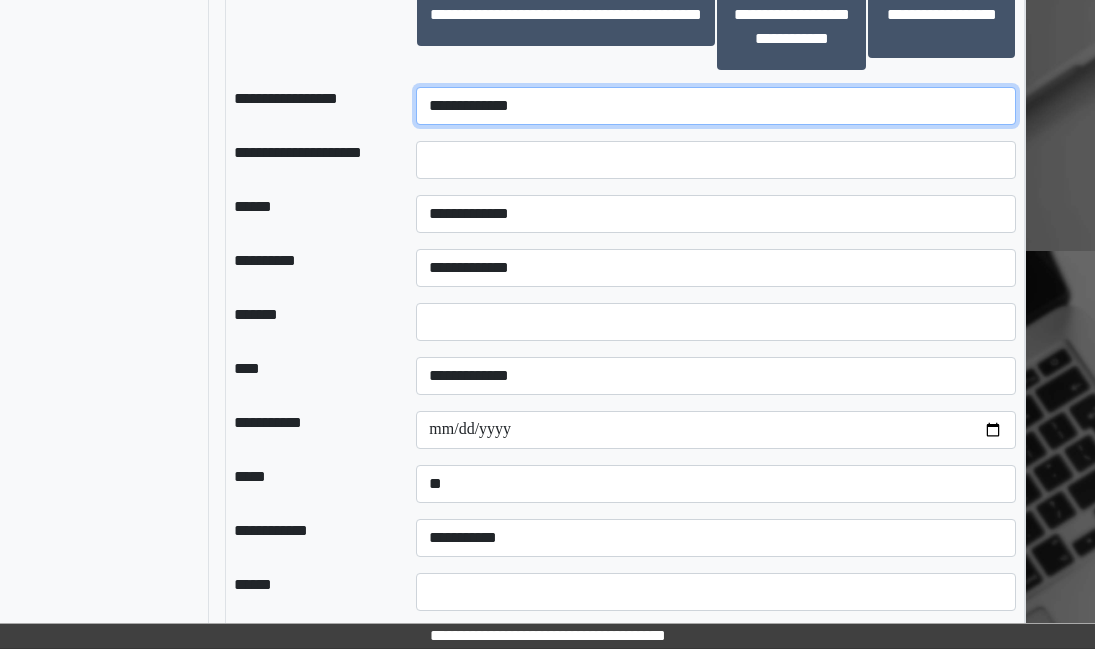 click on "**********" at bounding box center [716, 106] 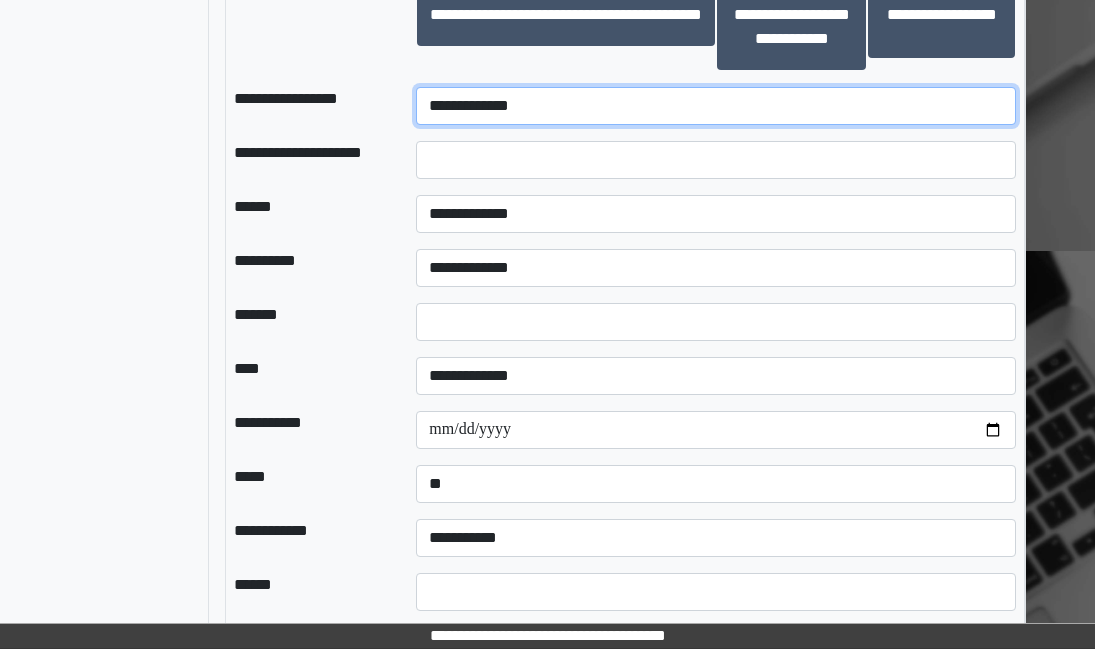 select on "********" 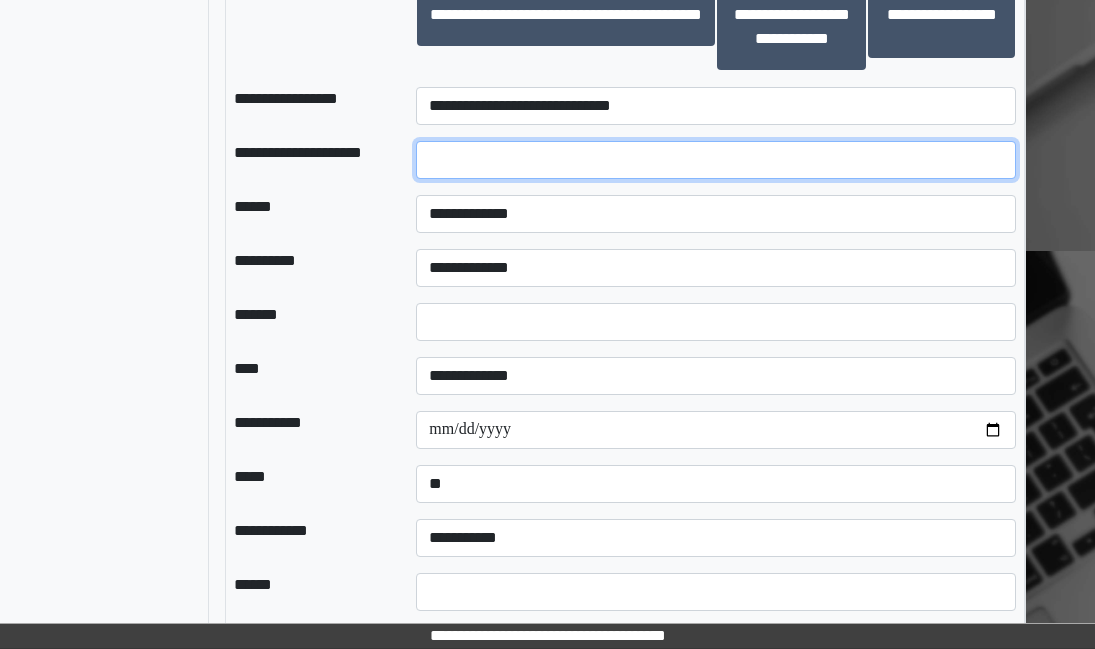 click at bounding box center [716, 160] 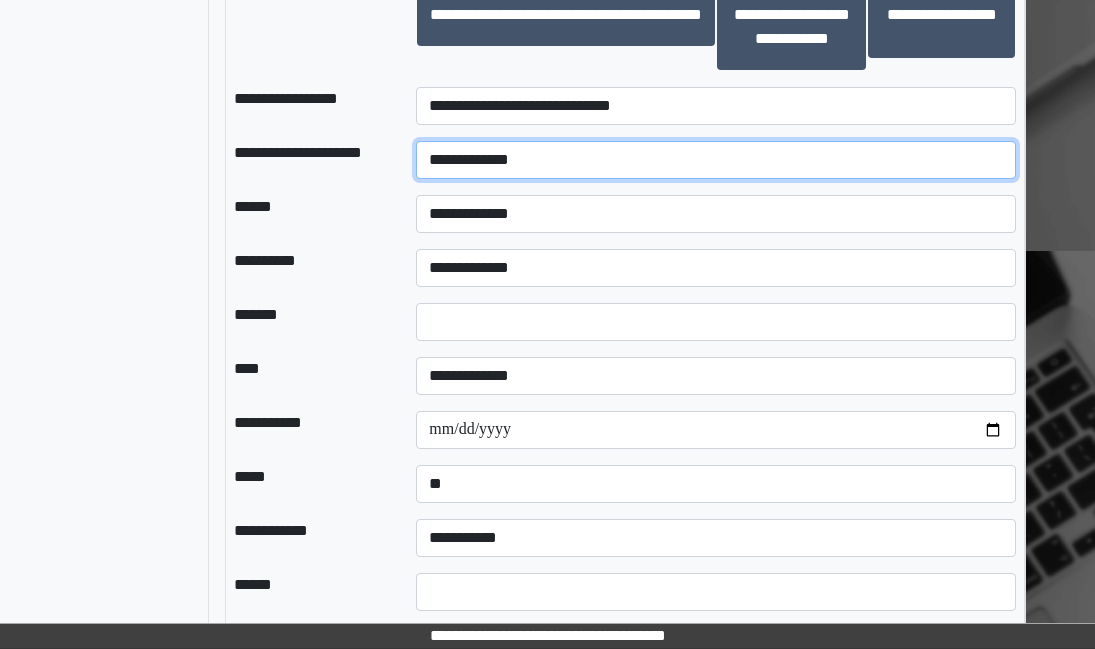 type on "**********" 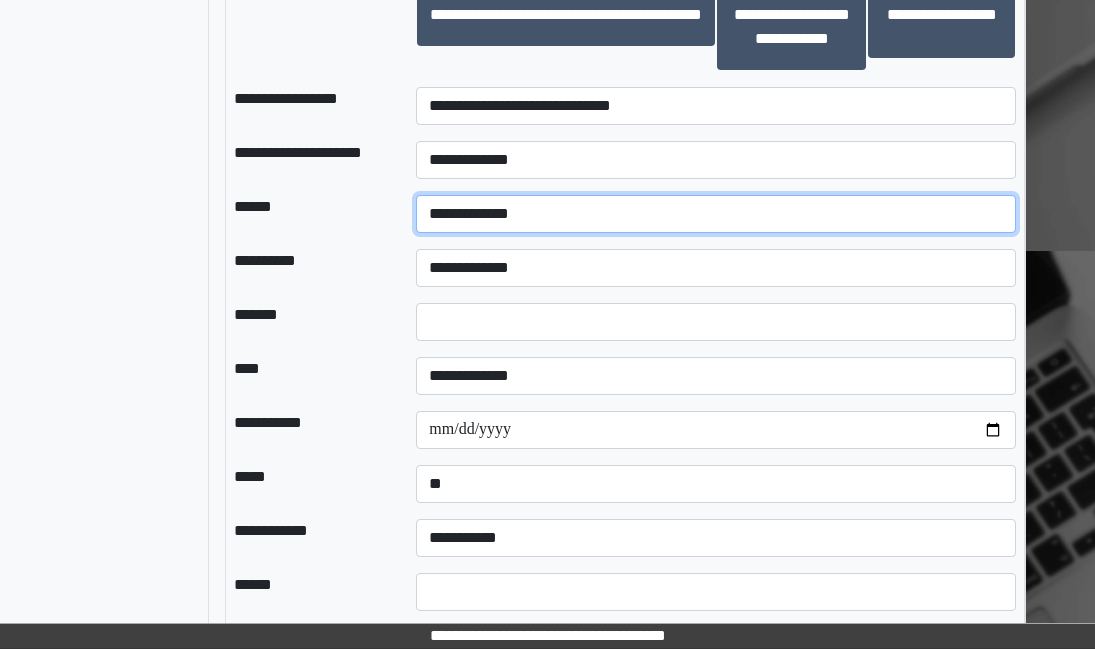 click on "**********" at bounding box center (716, 214) 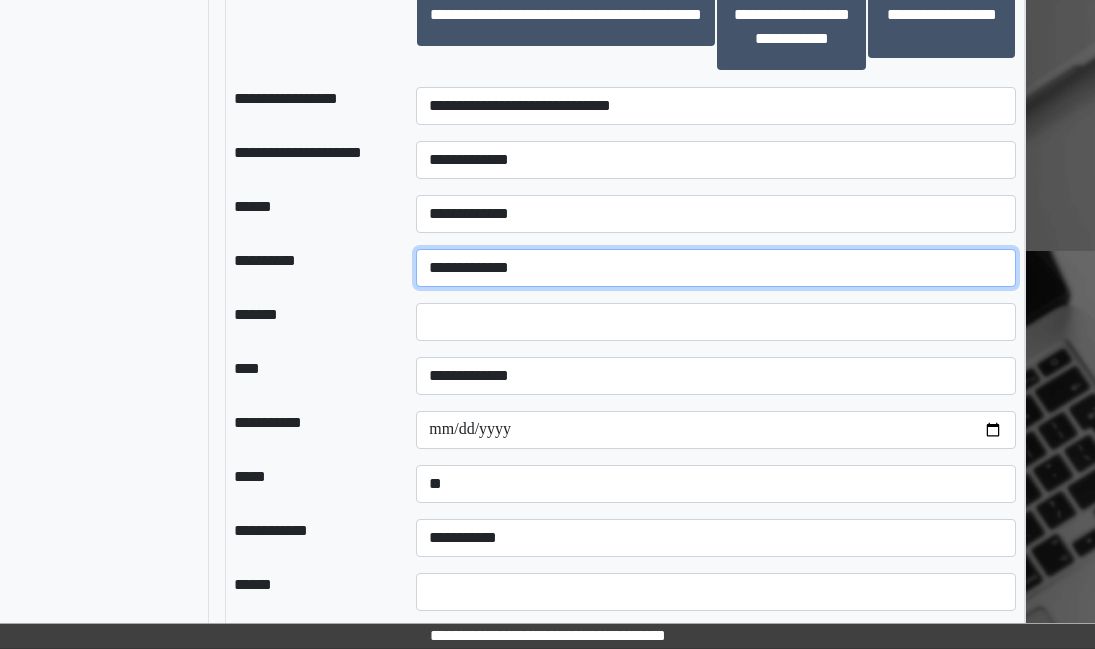 click on "**********" at bounding box center [716, 268] 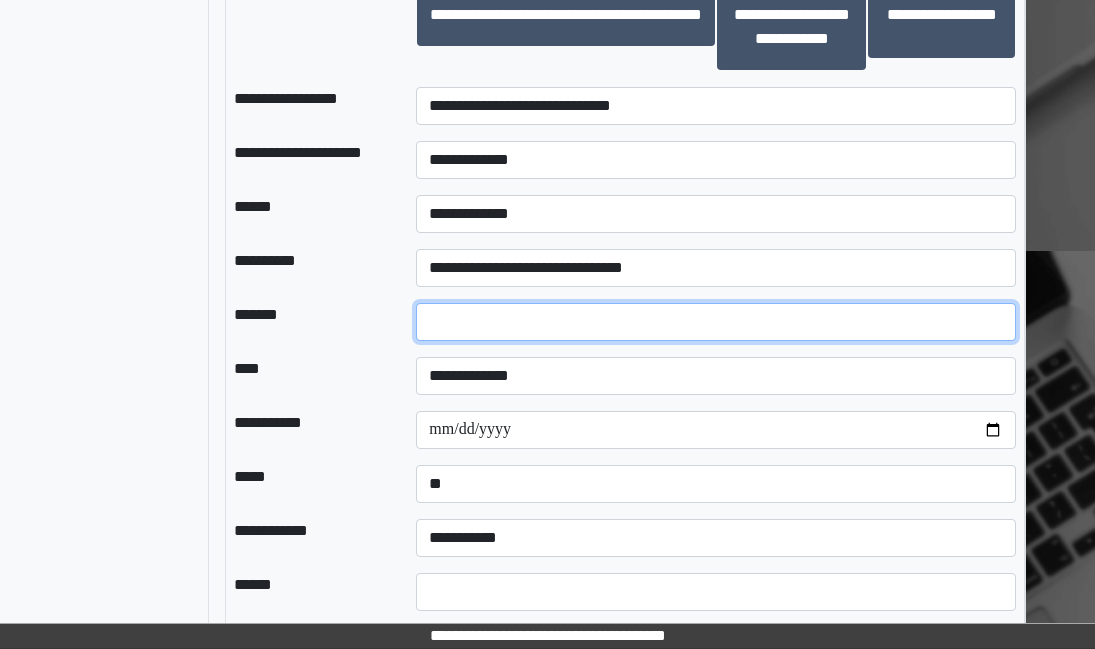 click on "*" at bounding box center [716, 322] 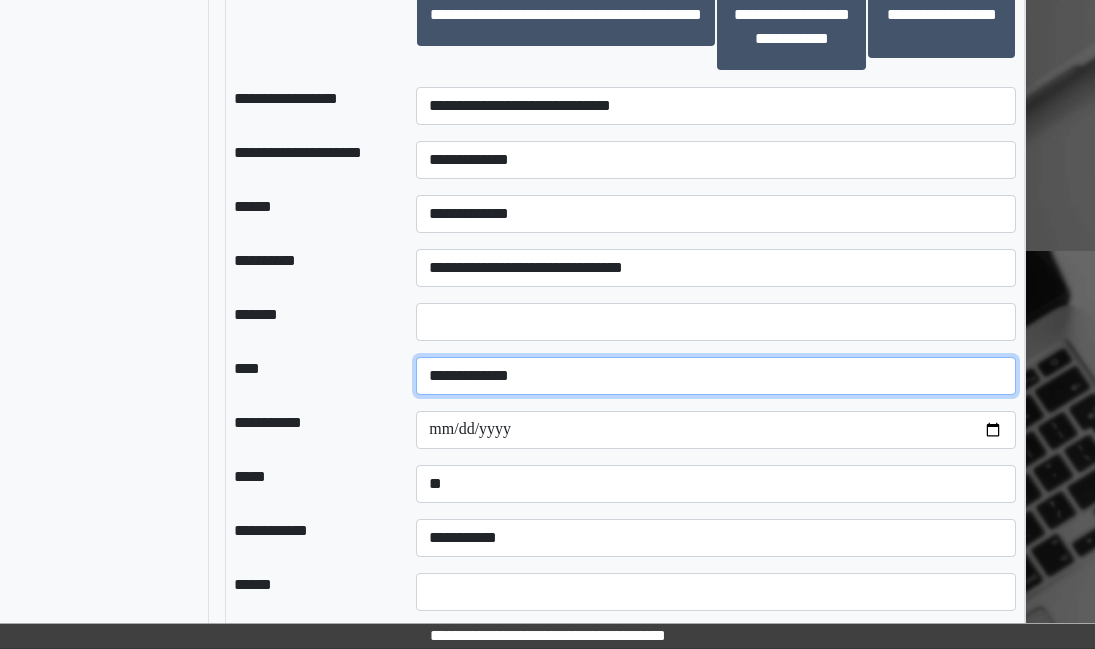click on "**********" at bounding box center (716, 376) 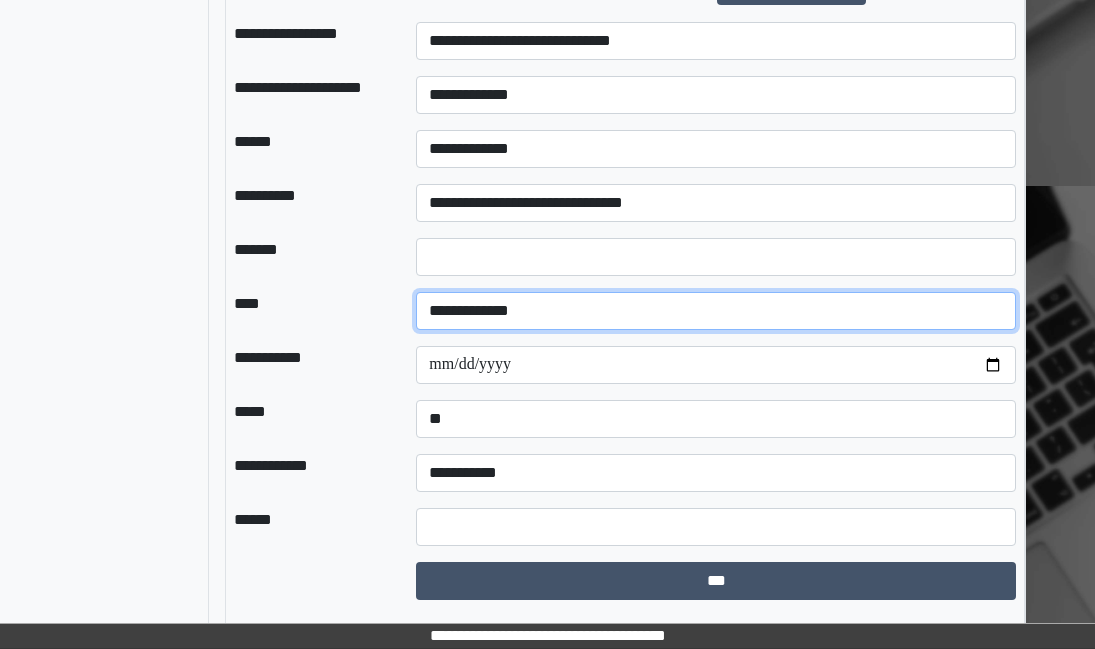 scroll, scrollTop: 1928, scrollLeft: 178, axis: both 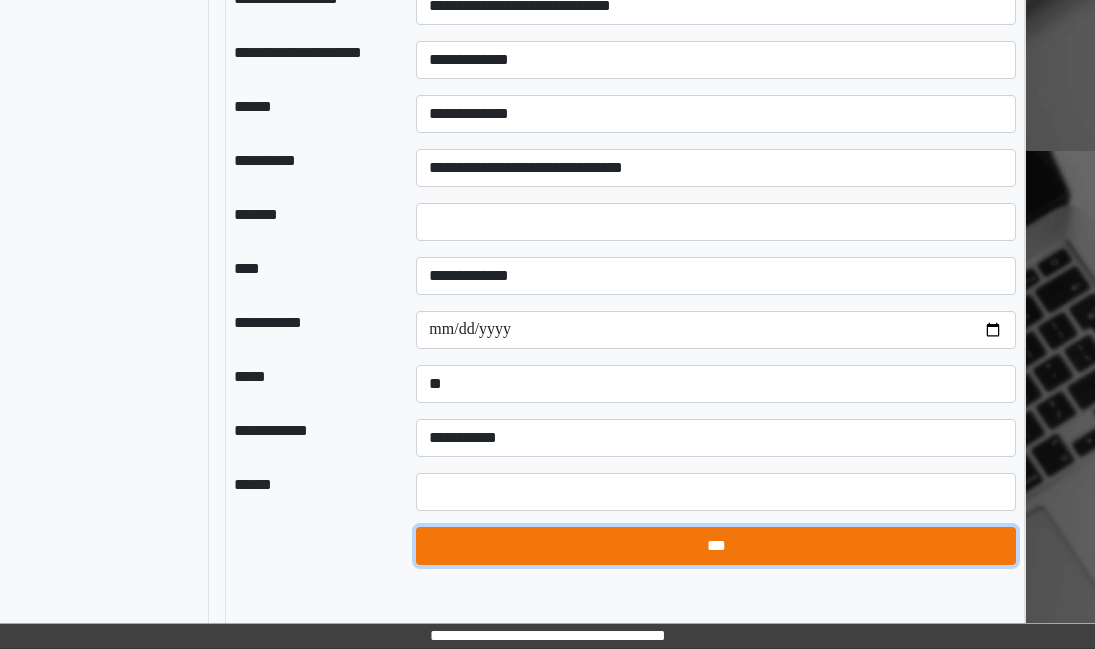 click on "***" at bounding box center [716, 546] 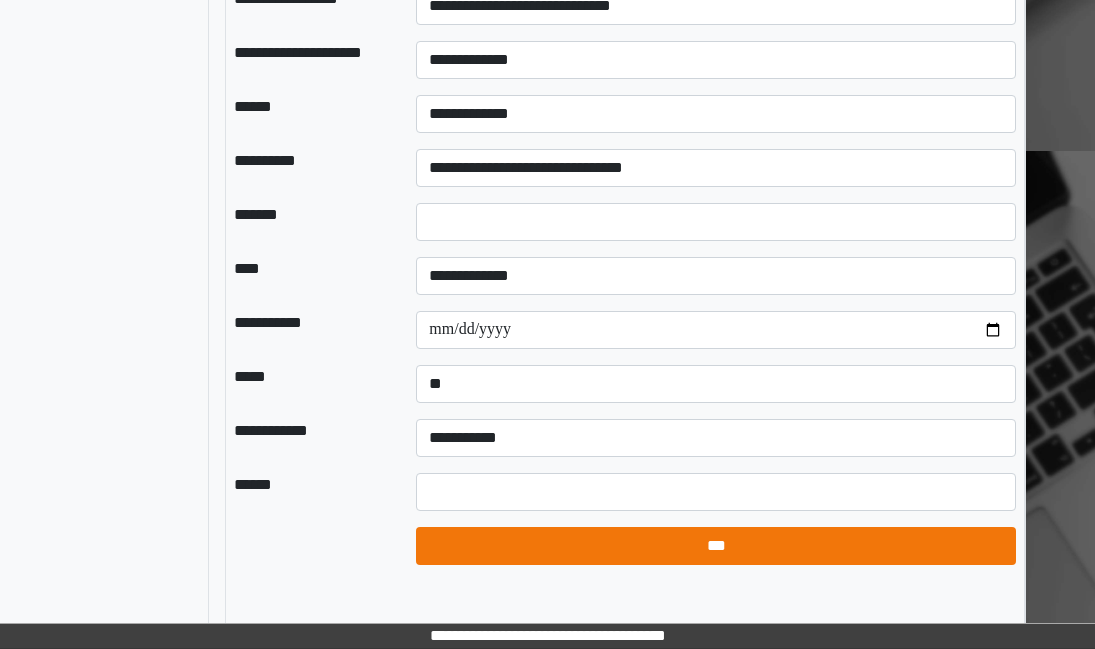 select on "*" 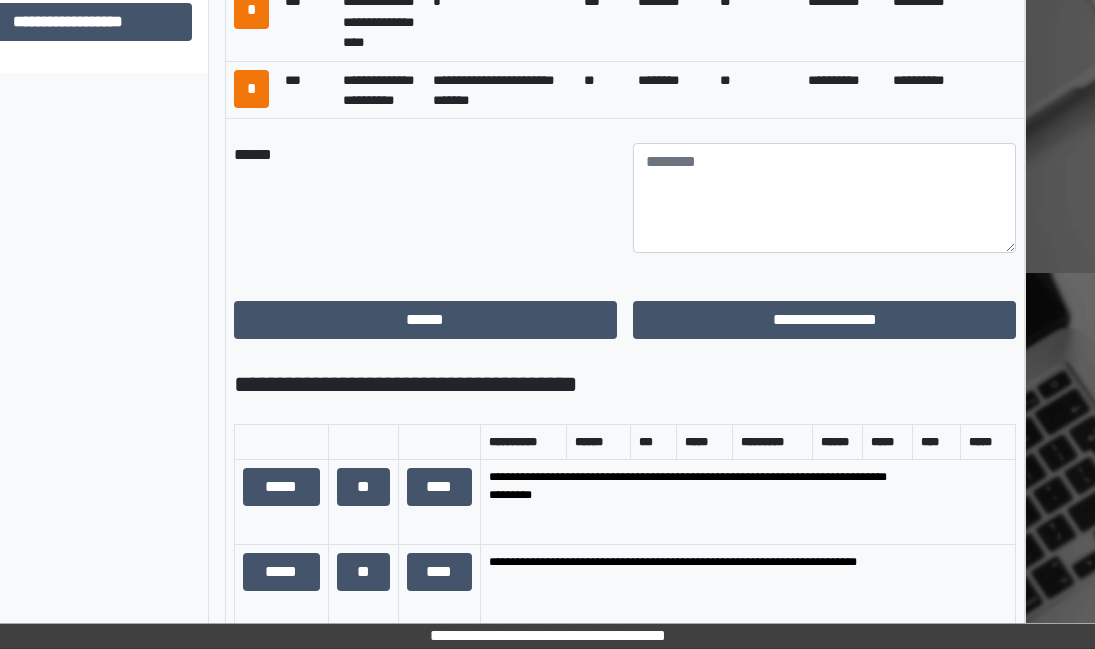 scroll, scrollTop: 1106, scrollLeft: 178, axis: both 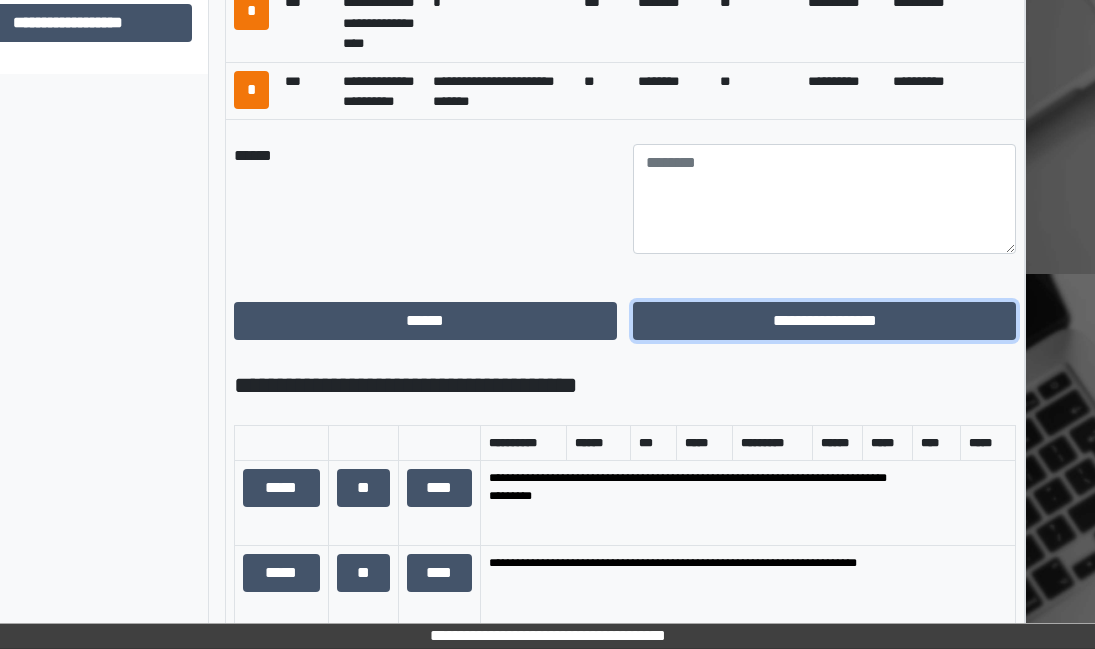 click on "**********" at bounding box center [824, 321] 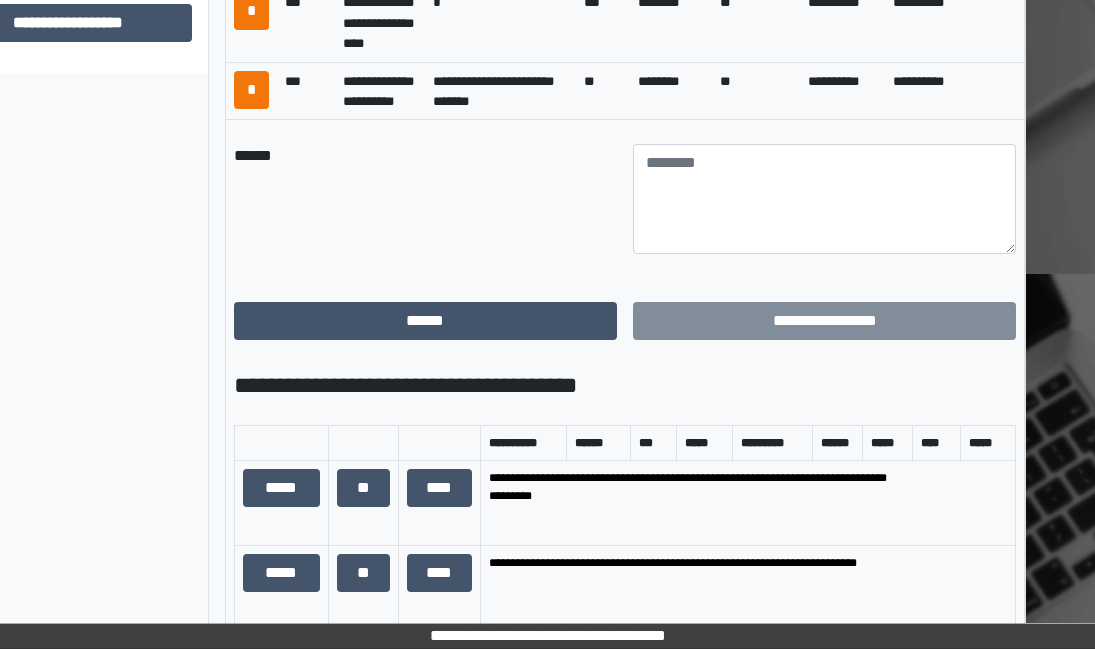 scroll, scrollTop: 549, scrollLeft: 178, axis: both 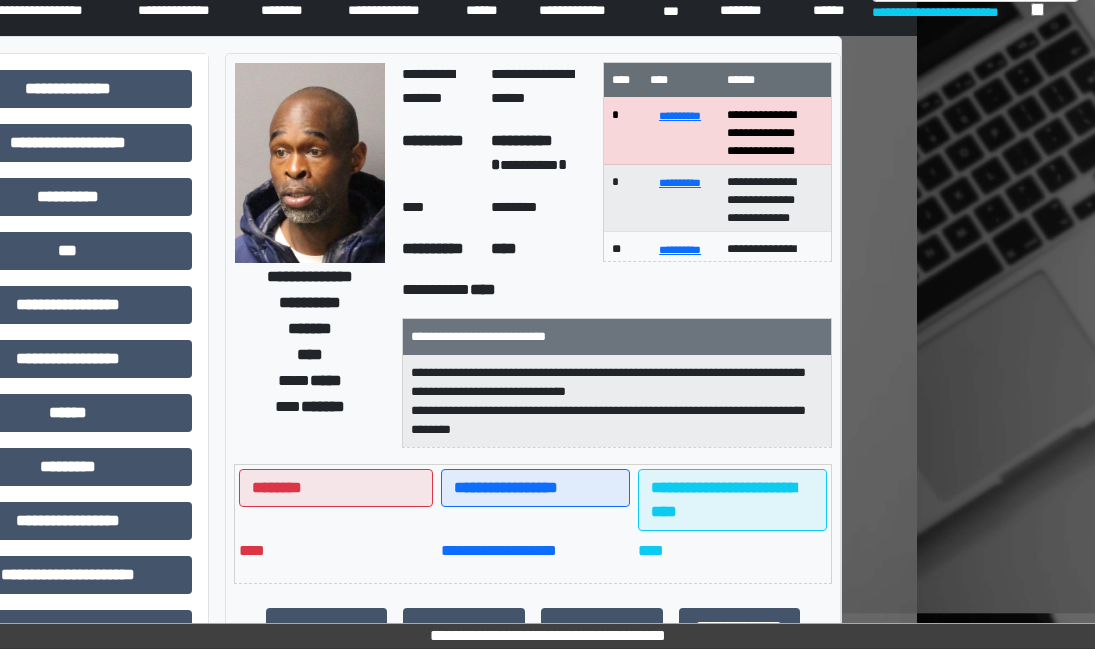 click on "**********" at bounding box center [369, 264] 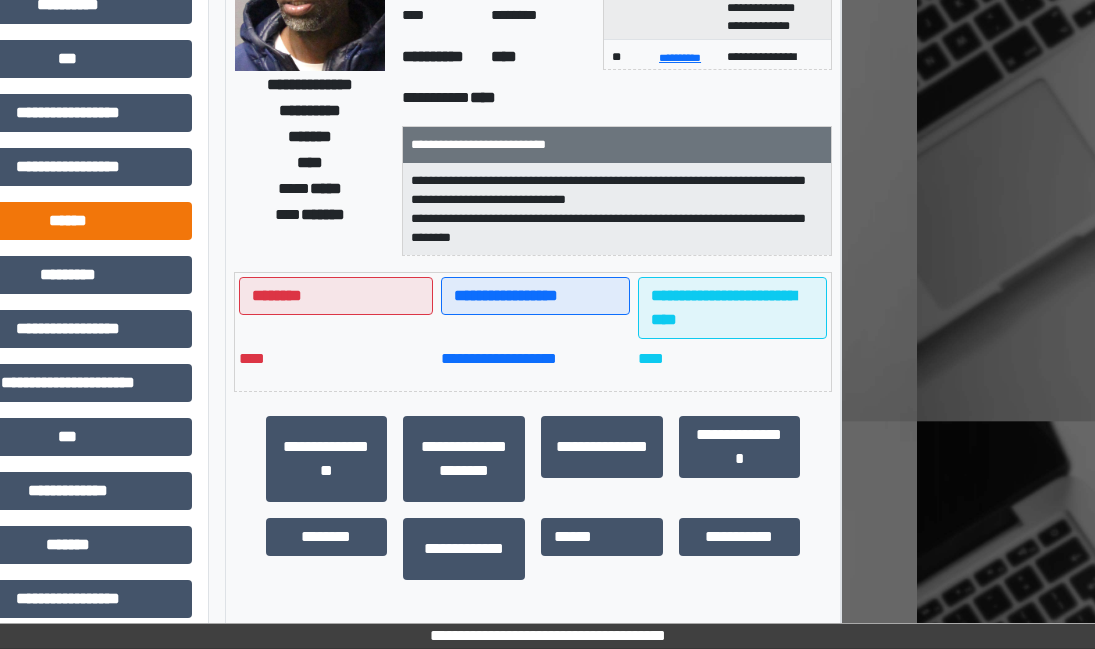 scroll, scrollTop: 268, scrollLeft: 178, axis: both 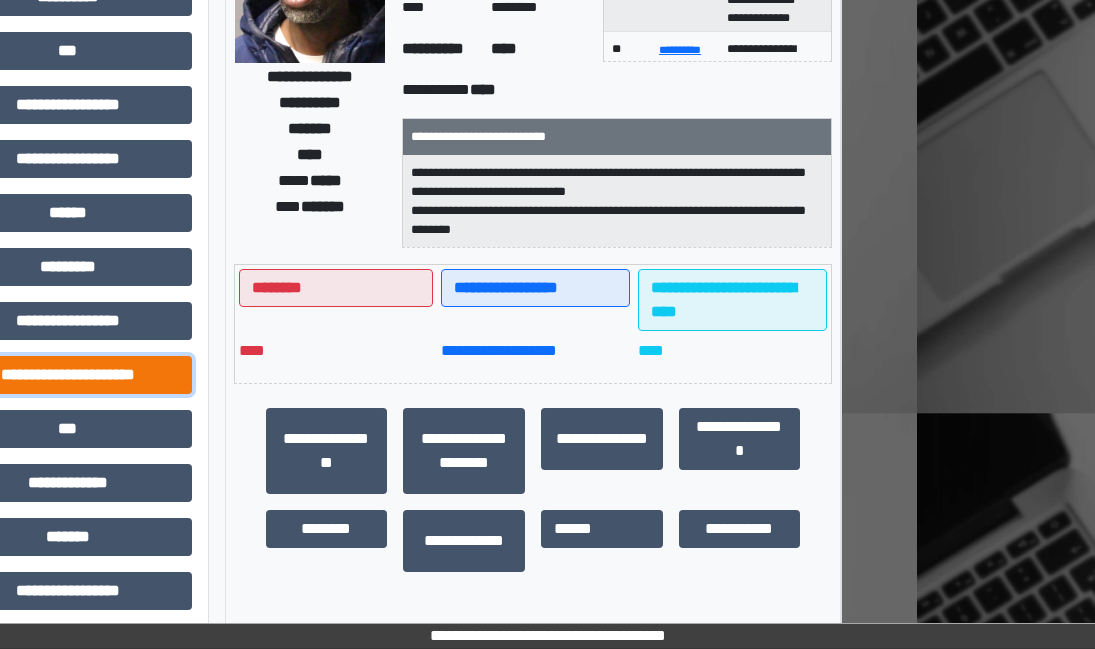 click on "**********" at bounding box center (68, 375) 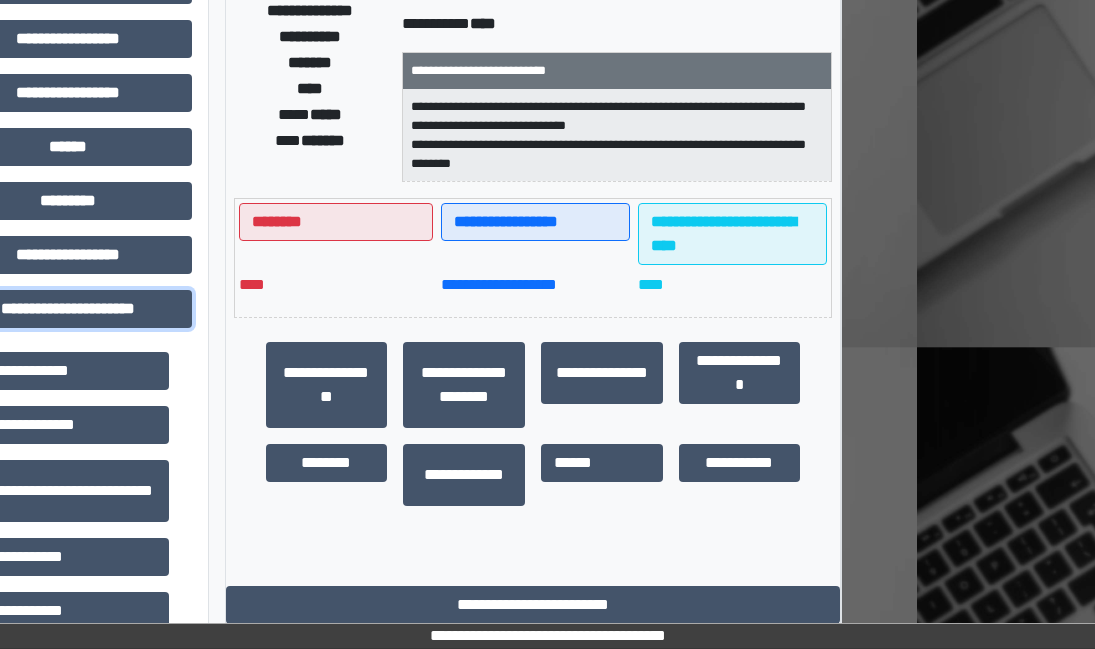 scroll, scrollTop: 368, scrollLeft: 178, axis: both 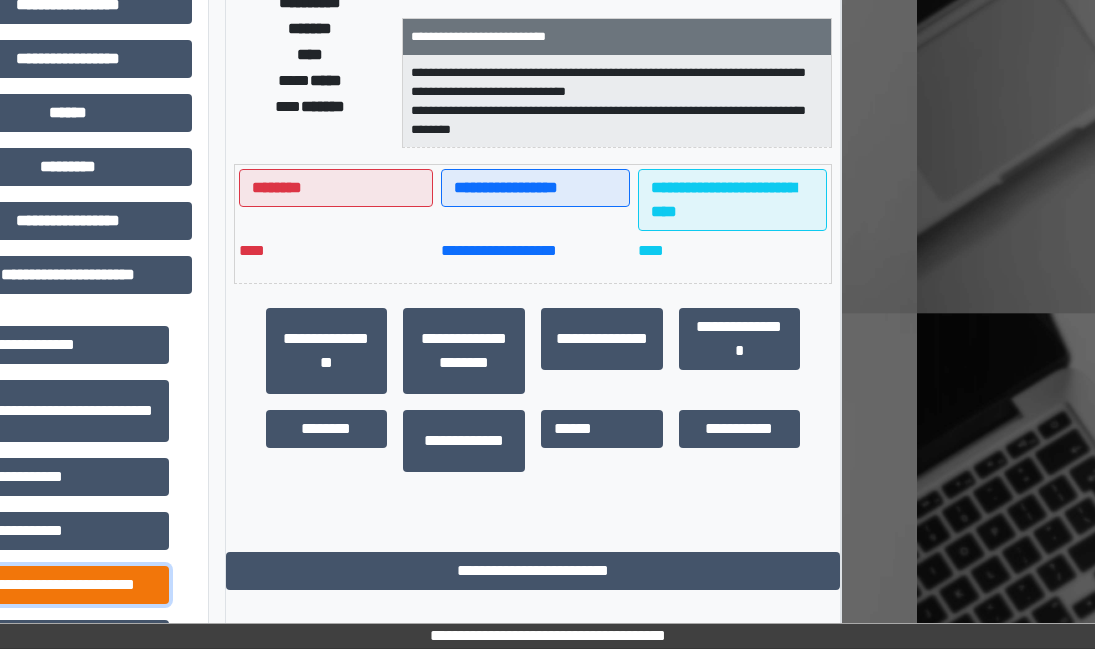 click on "**********" at bounding box center (60, 585) 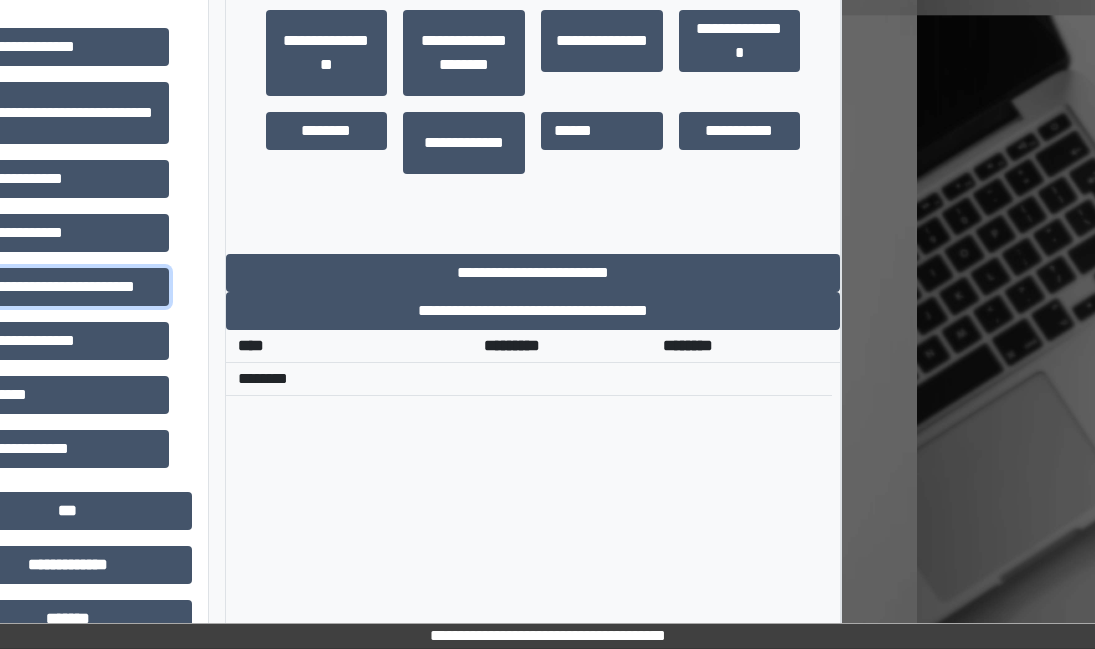 scroll, scrollTop: 668, scrollLeft: 178, axis: both 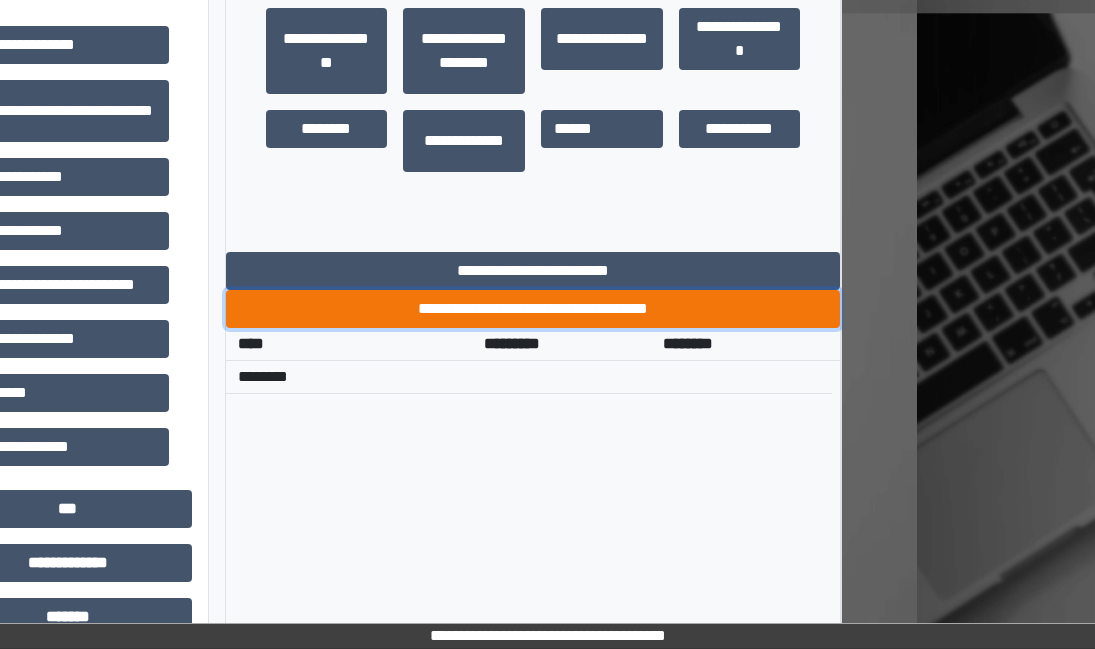 click on "**********" at bounding box center (533, 309) 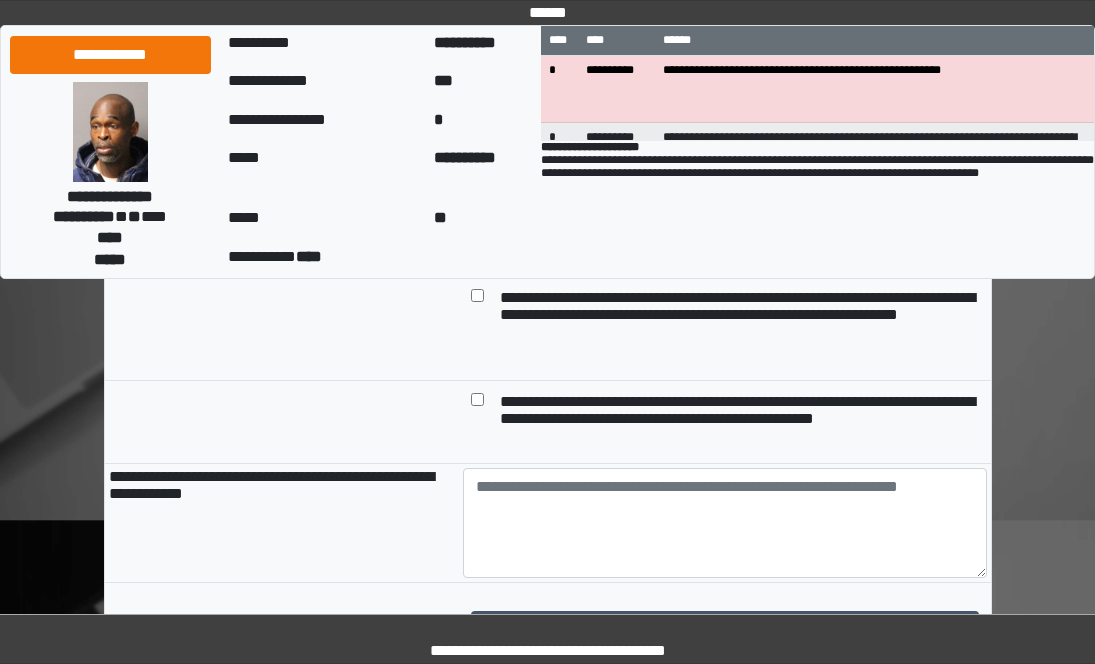 scroll, scrollTop: 200, scrollLeft: 0, axis: vertical 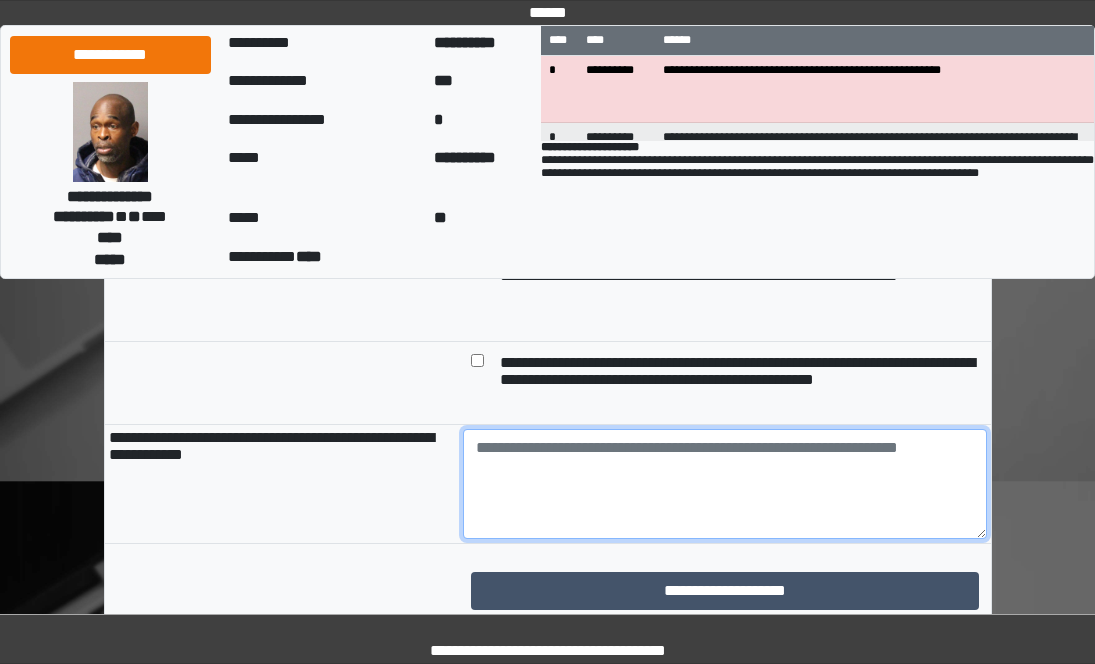 click at bounding box center (725, 484) 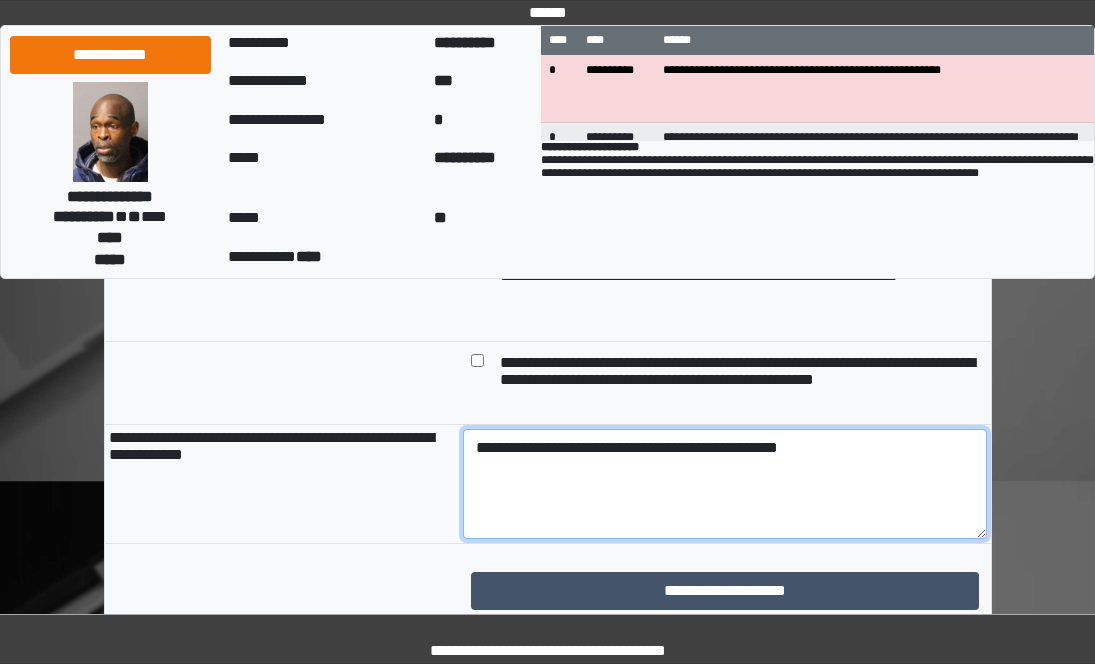 click on "**********" at bounding box center [725, 484] 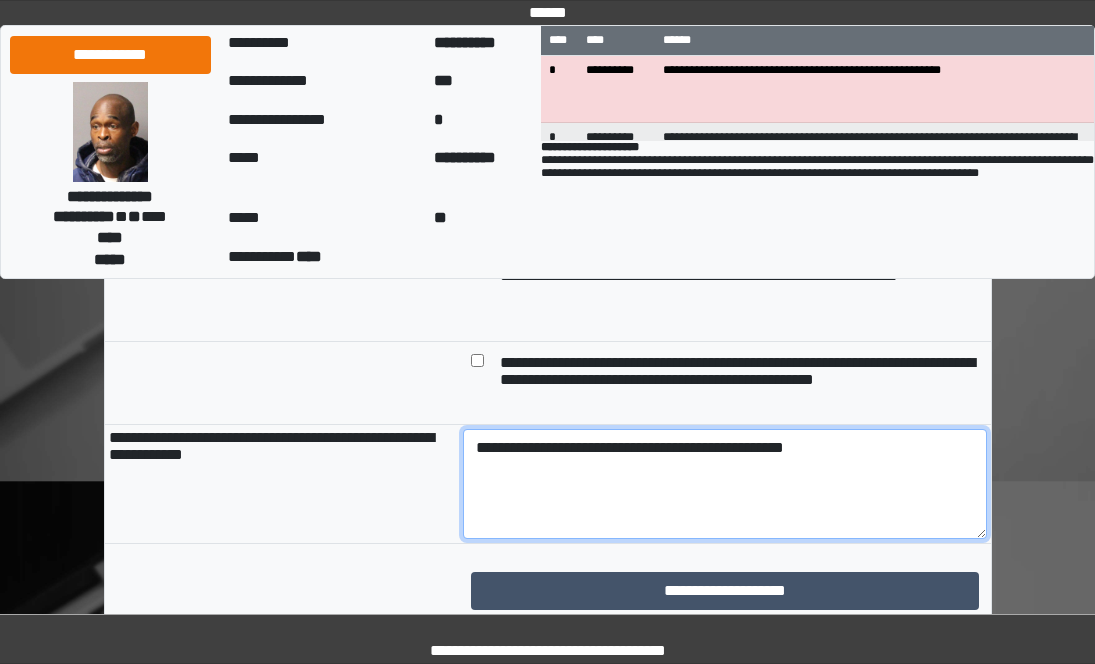 click on "**********" at bounding box center [725, 484] 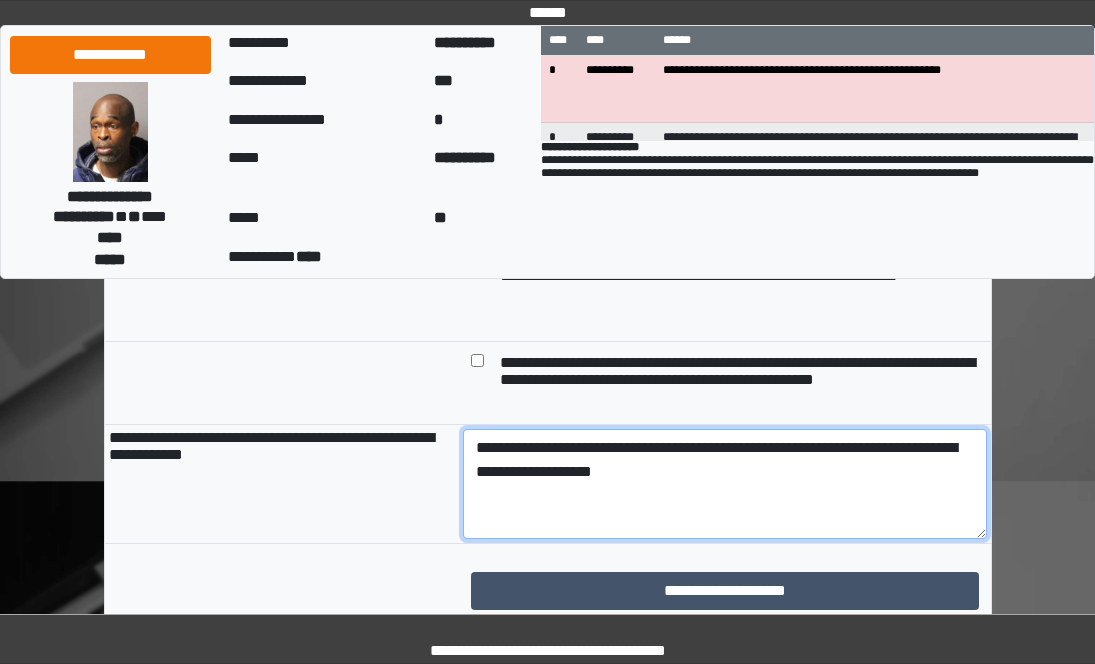 click on "**********" at bounding box center [725, 484] 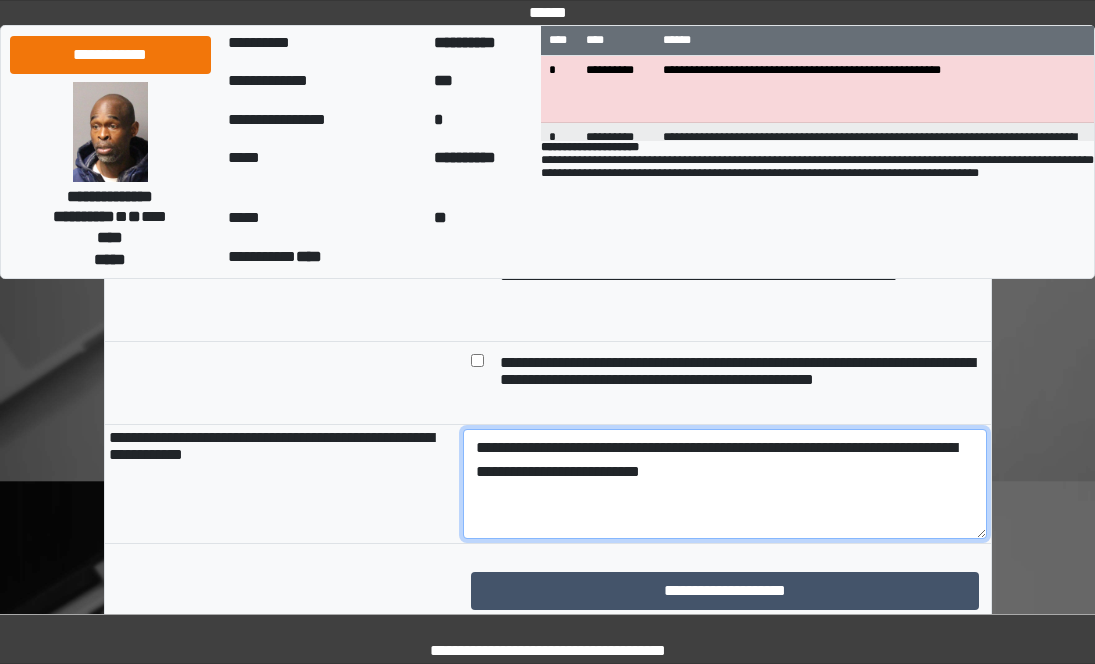 click on "**********" at bounding box center [725, 484] 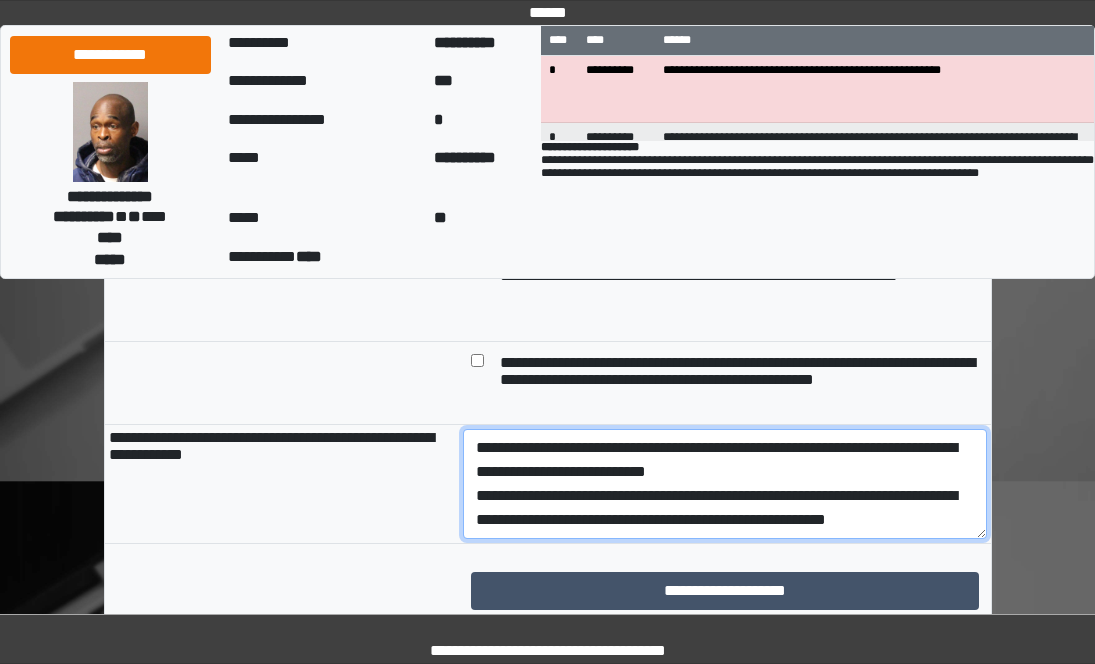 scroll, scrollTop: 17, scrollLeft: 0, axis: vertical 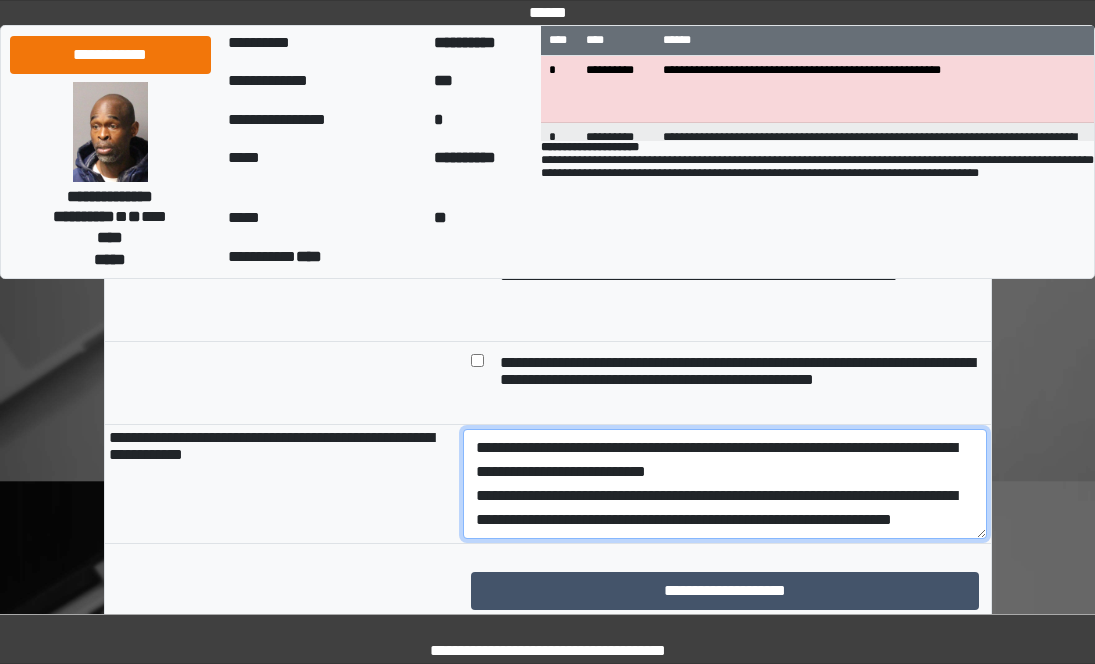click on "**********" at bounding box center [725, 484] 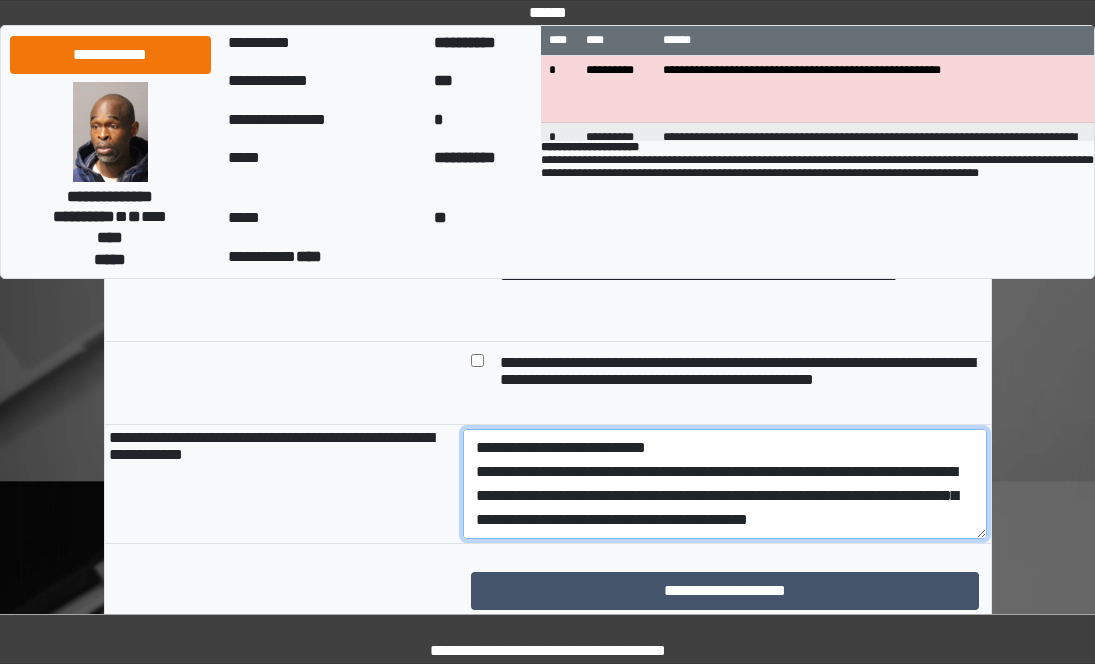 scroll, scrollTop: 41, scrollLeft: 0, axis: vertical 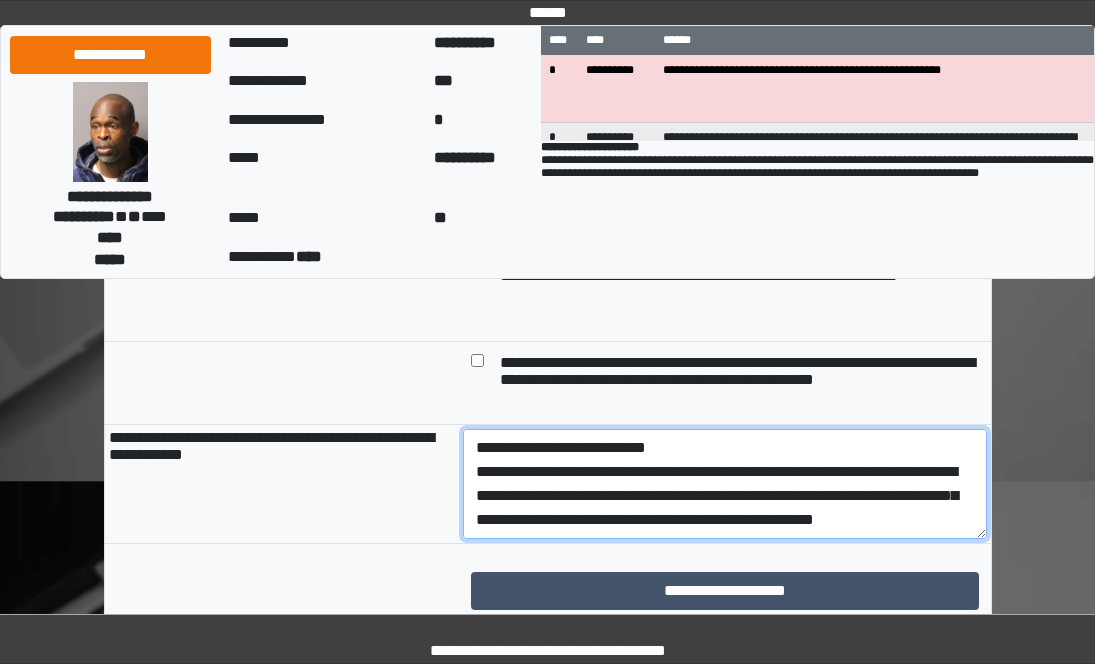 click on "**********" at bounding box center (725, 484) 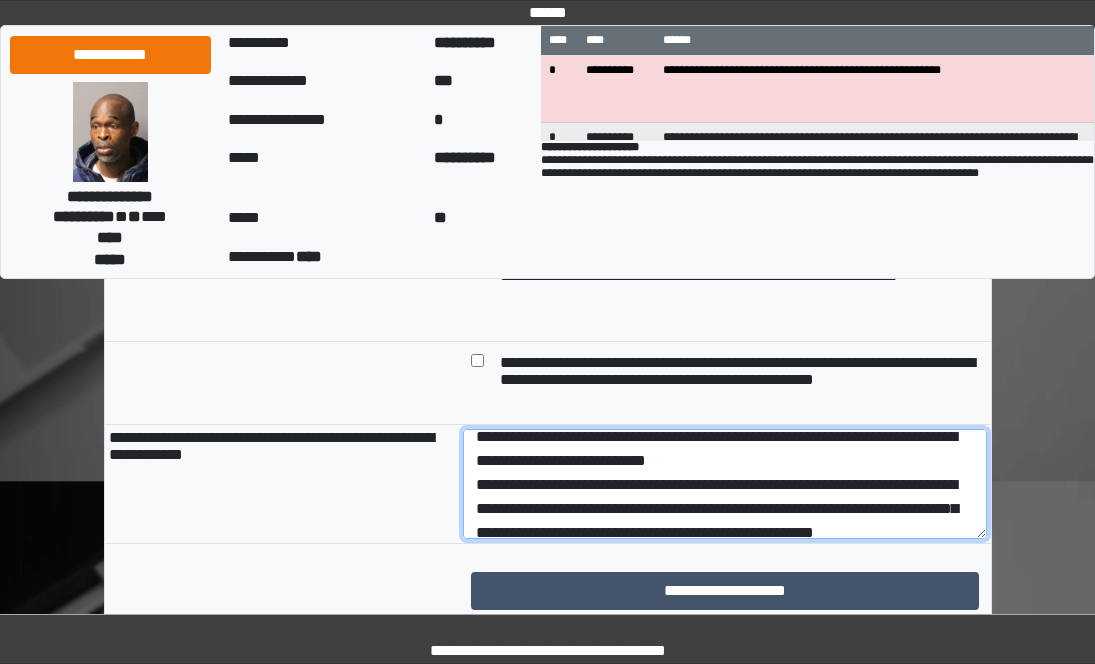 scroll, scrollTop: 0, scrollLeft: 0, axis: both 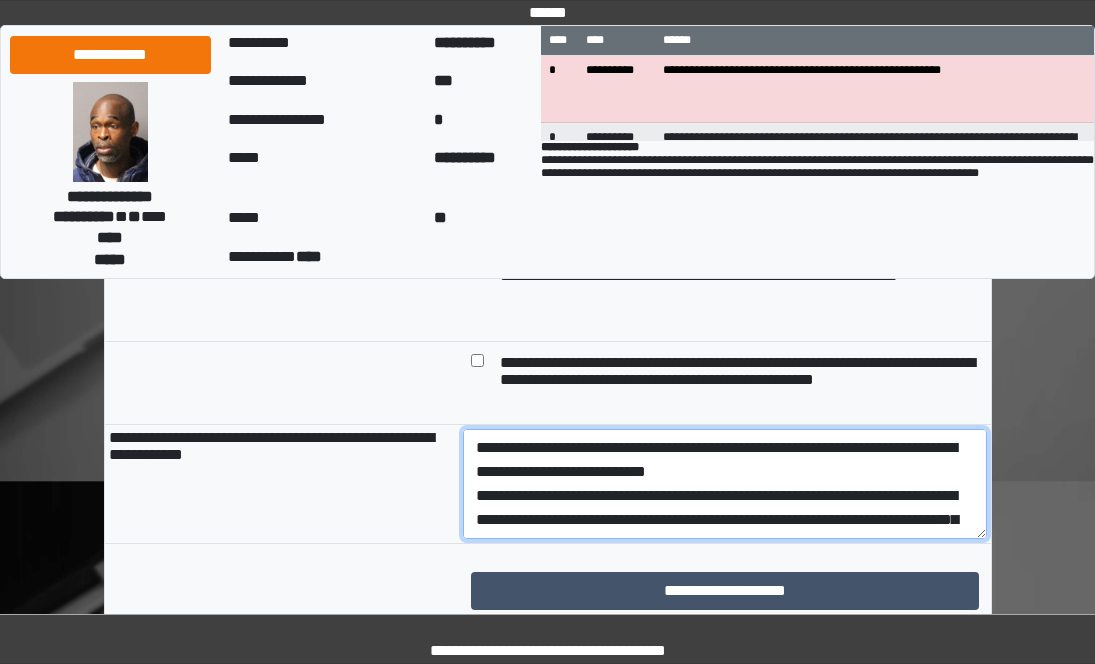 click on "**********" at bounding box center [725, 484] 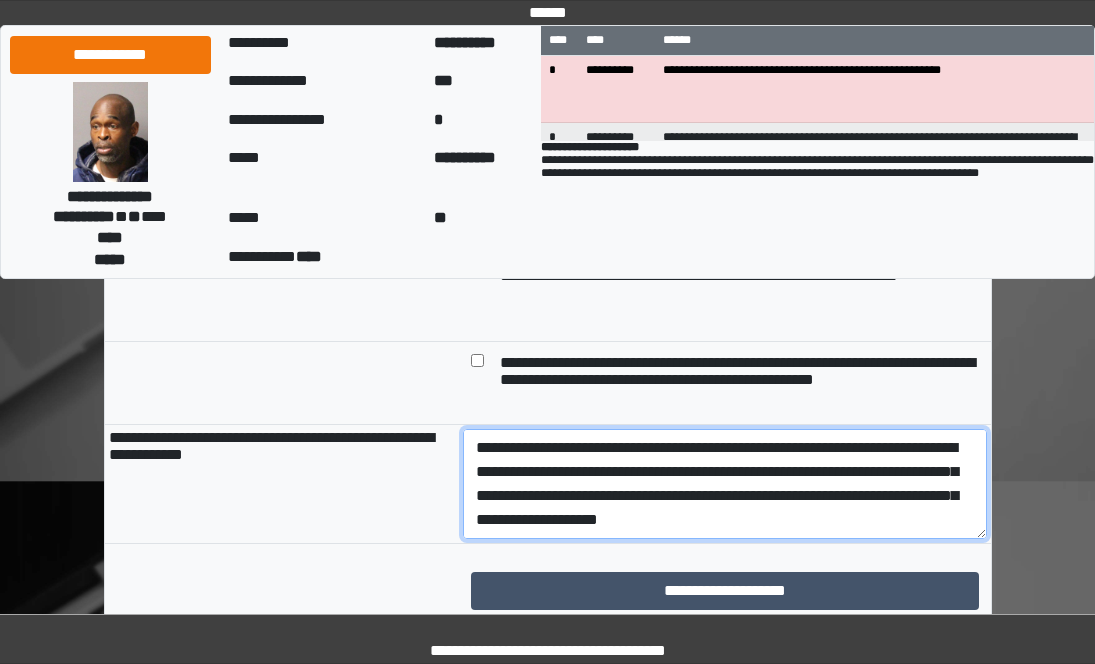 click on "**********" at bounding box center [725, 484] 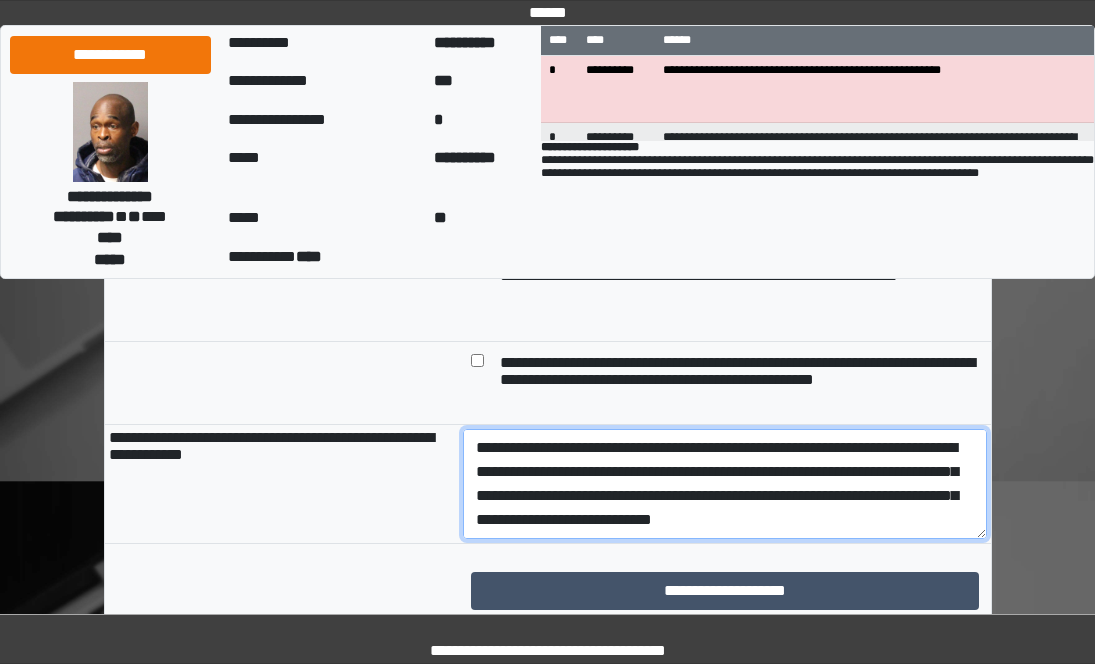 scroll, scrollTop: 72, scrollLeft: 0, axis: vertical 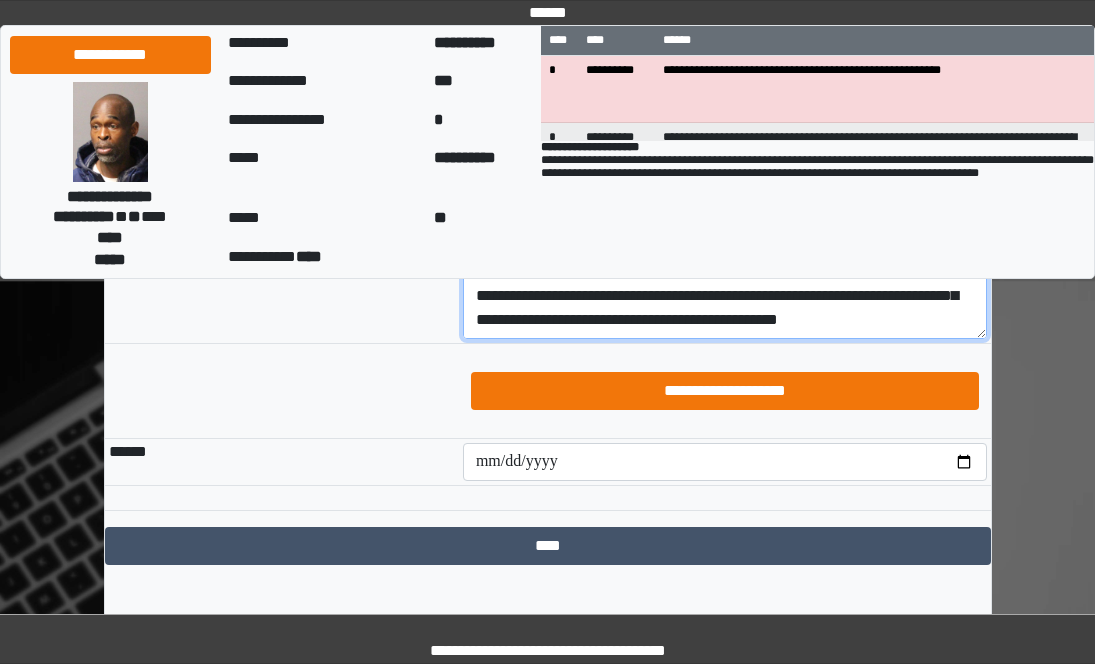 type on "**********" 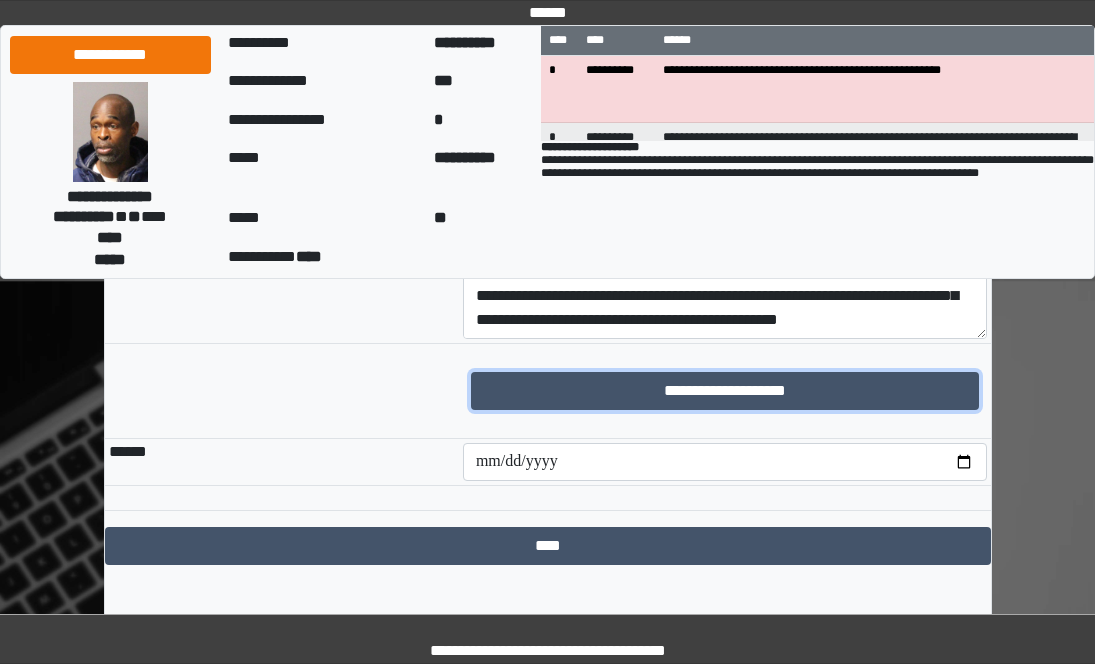 click on "**********" at bounding box center (725, 391) 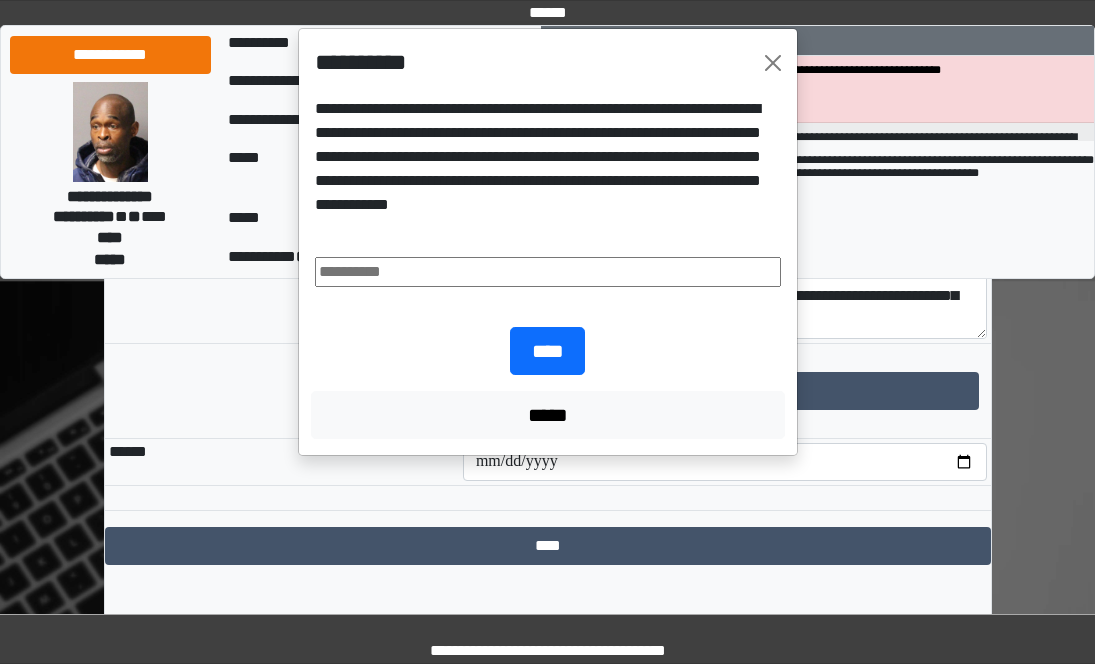 click at bounding box center (548, 272) 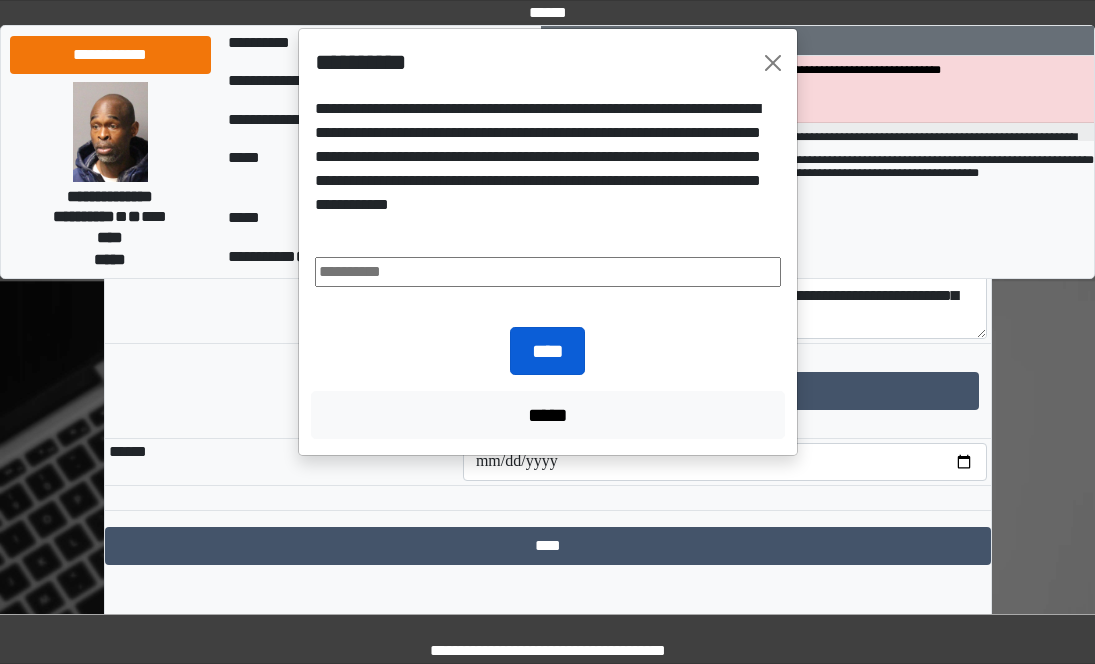 type on "**********" 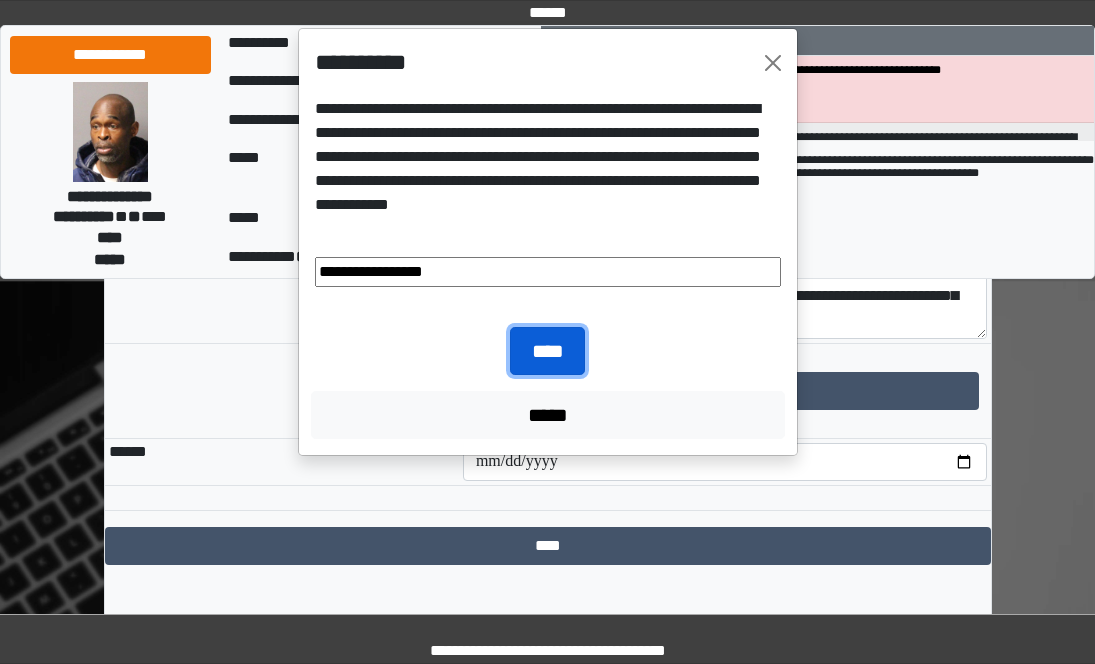 click on "****" at bounding box center [547, 351] 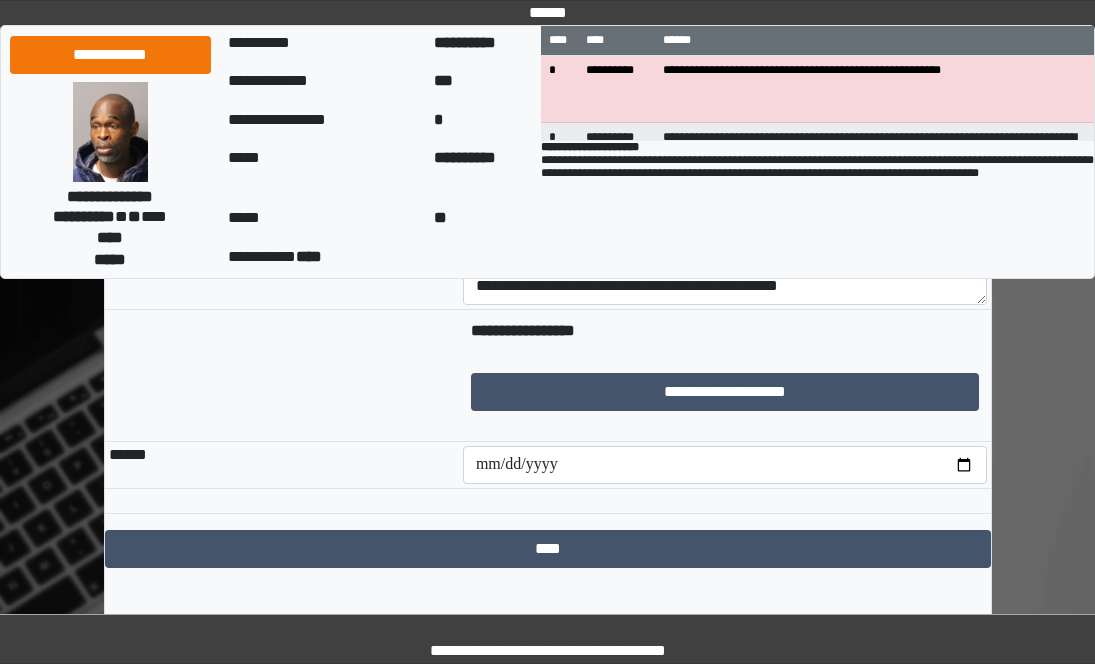 scroll, scrollTop: 467, scrollLeft: 0, axis: vertical 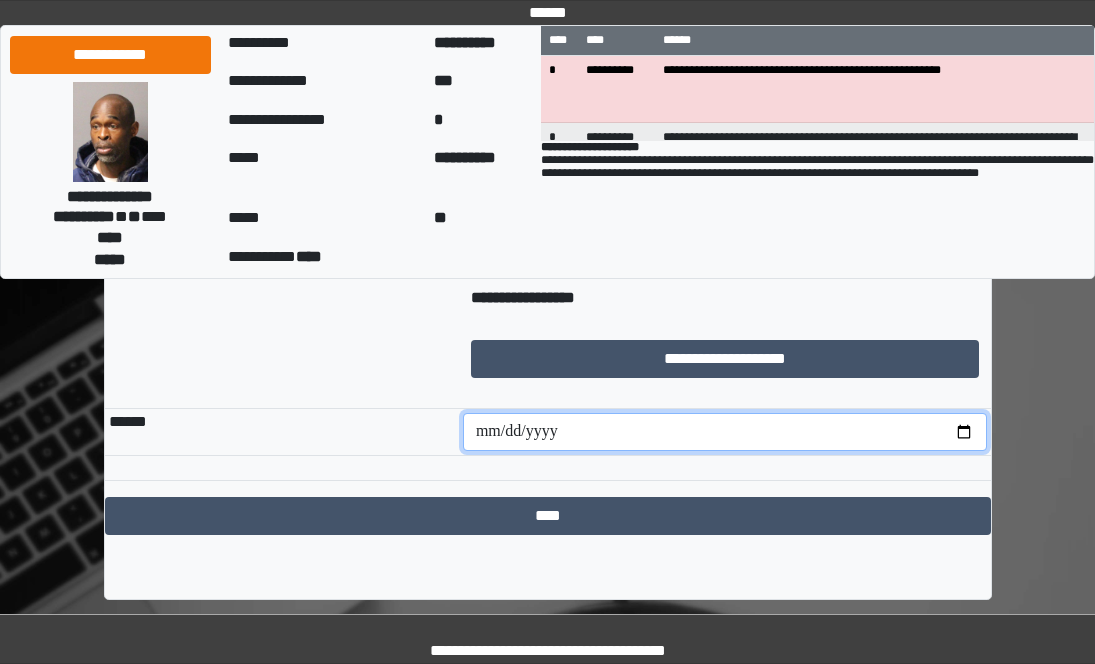 click at bounding box center [725, 432] 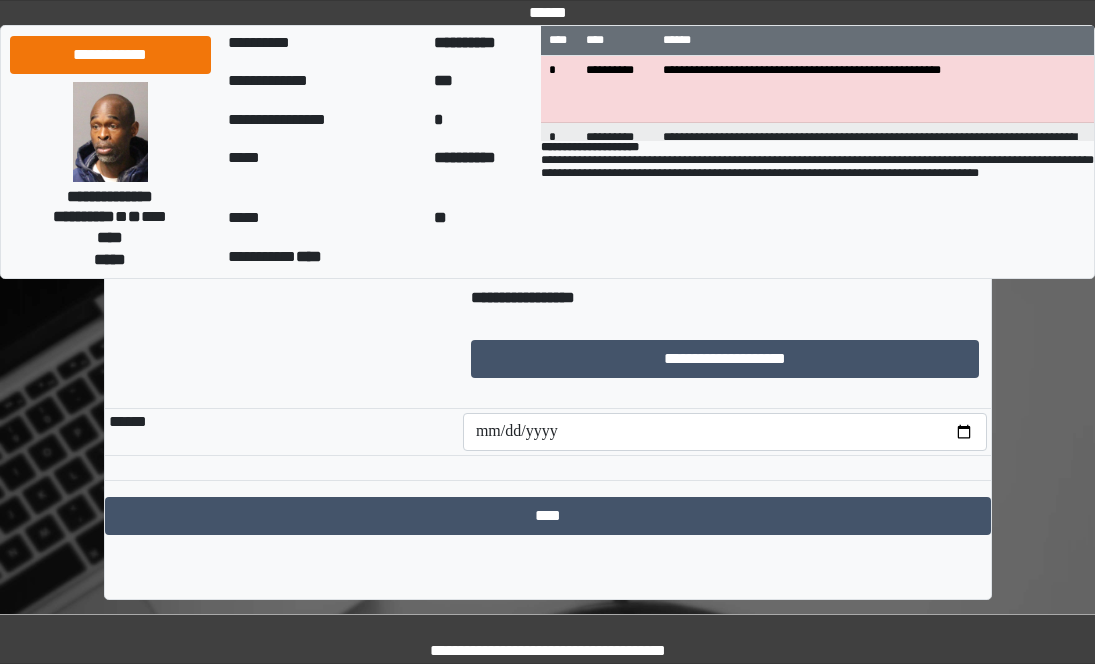 click on "******" at bounding box center [282, 432] 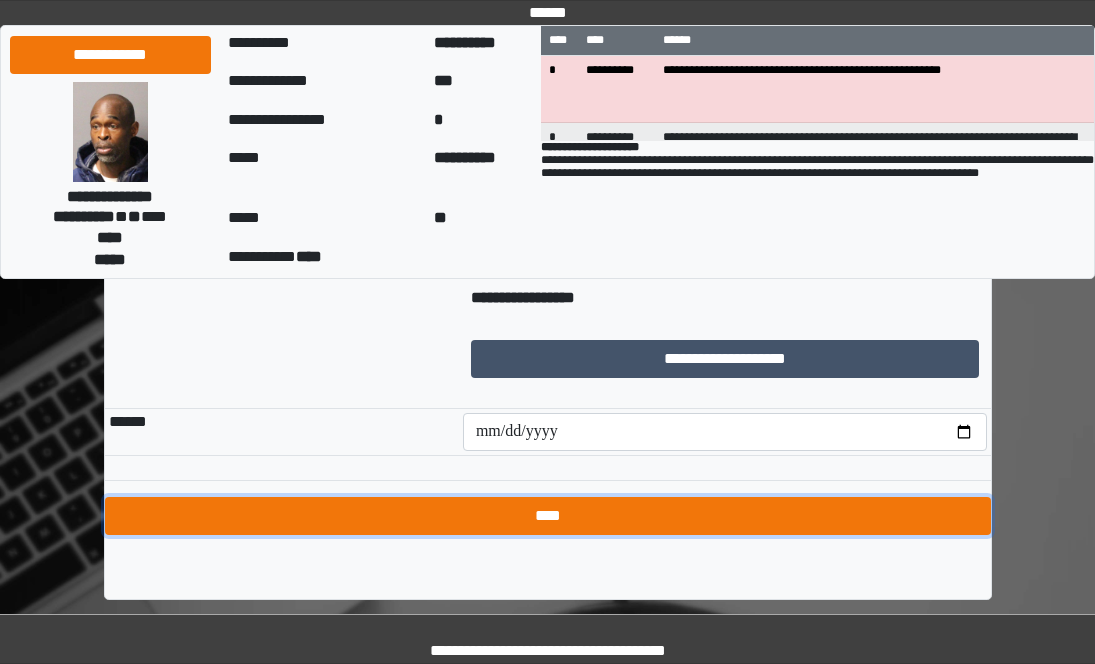 click on "****" at bounding box center [548, 516] 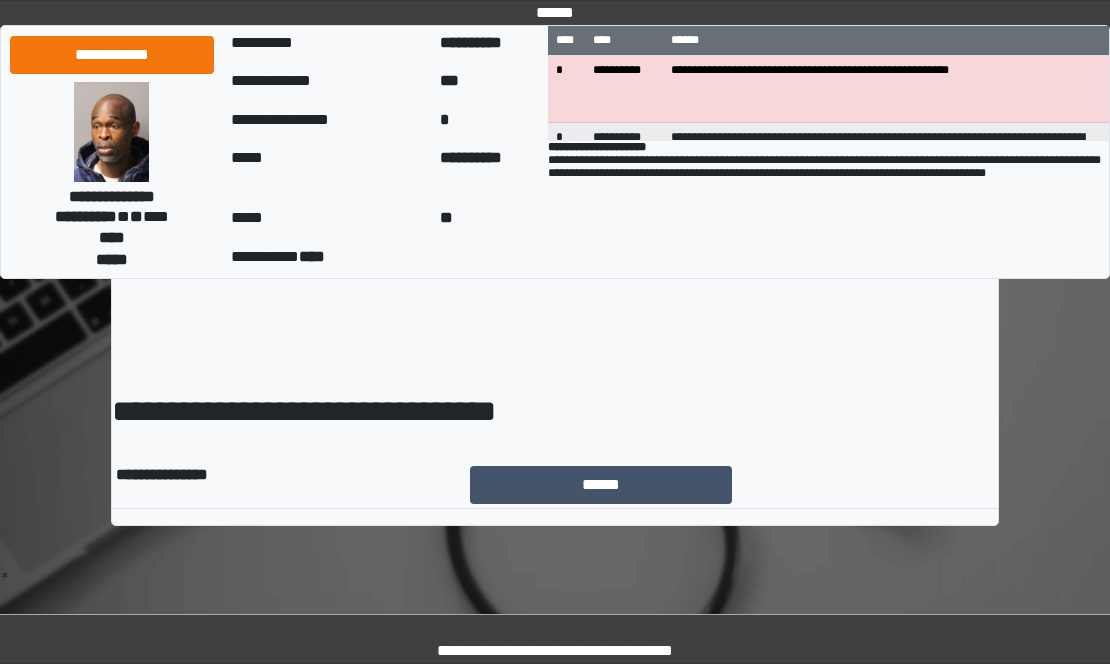 scroll, scrollTop: 0, scrollLeft: 0, axis: both 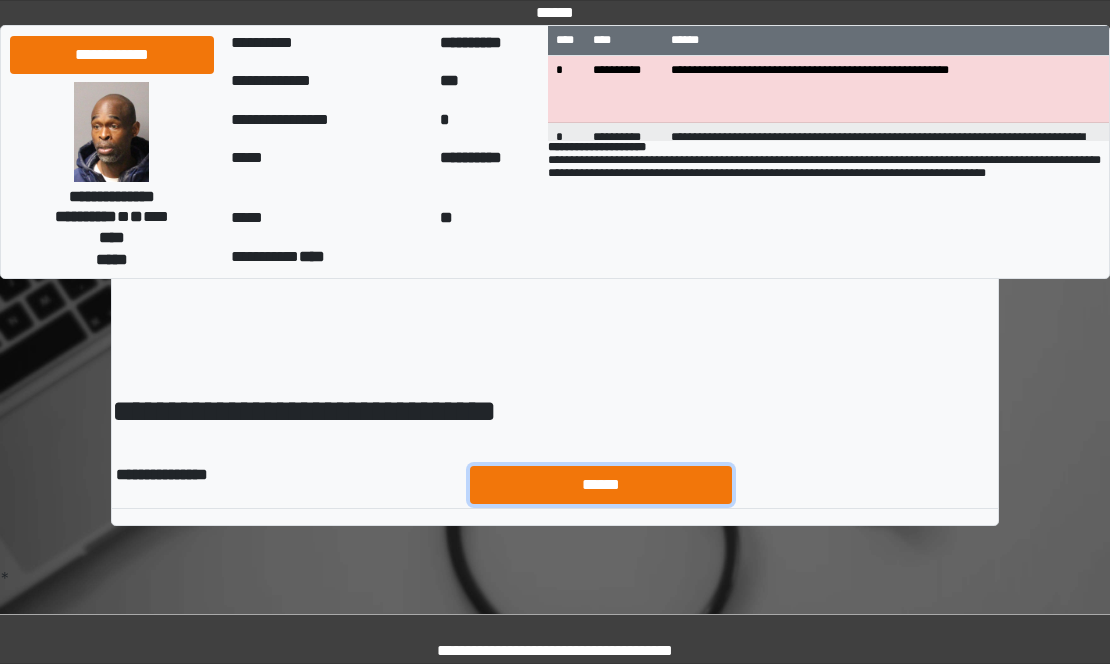 click on "******" at bounding box center [601, 485] 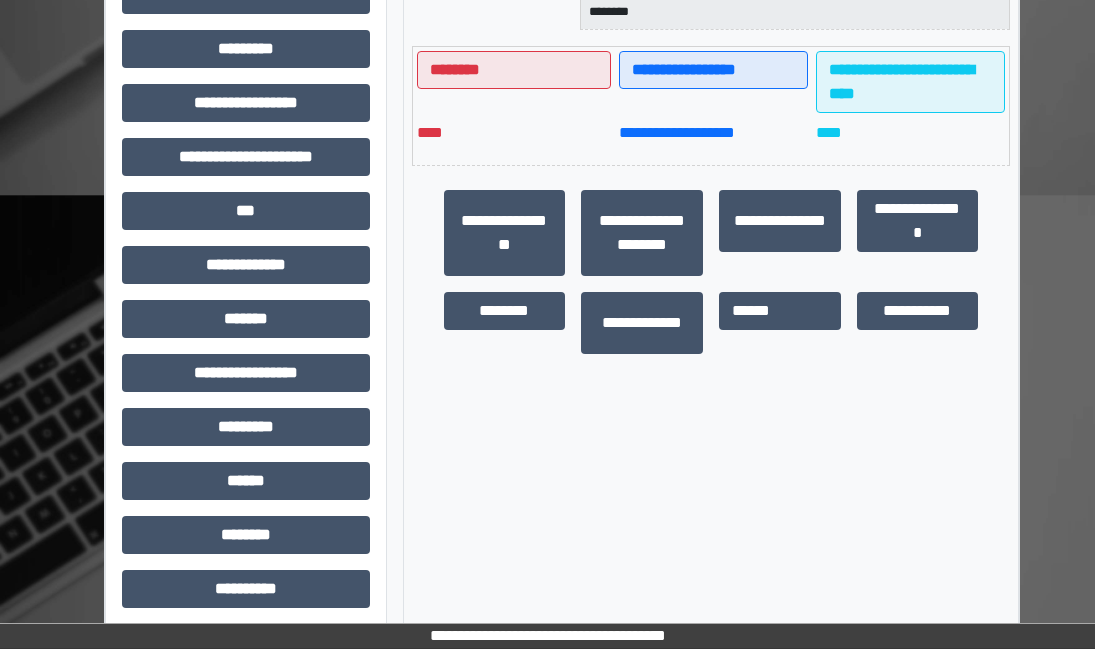 scroll, scrollTop: 500, scrollLeft: 0, axis: vertical 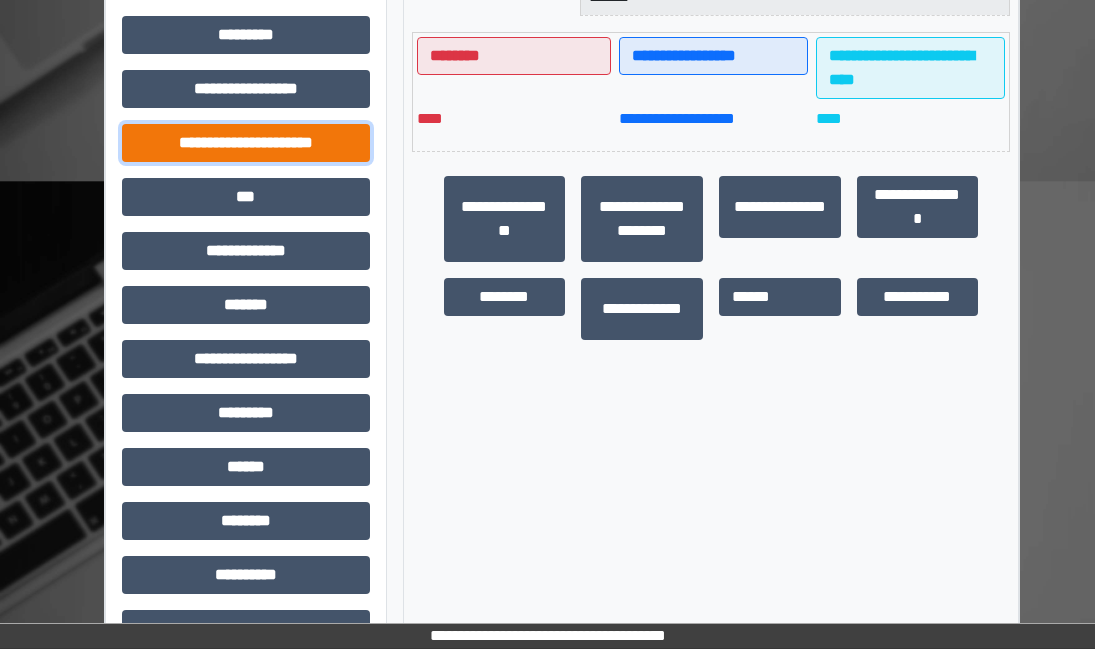 click on "**********" at bounding box center [246, 143] 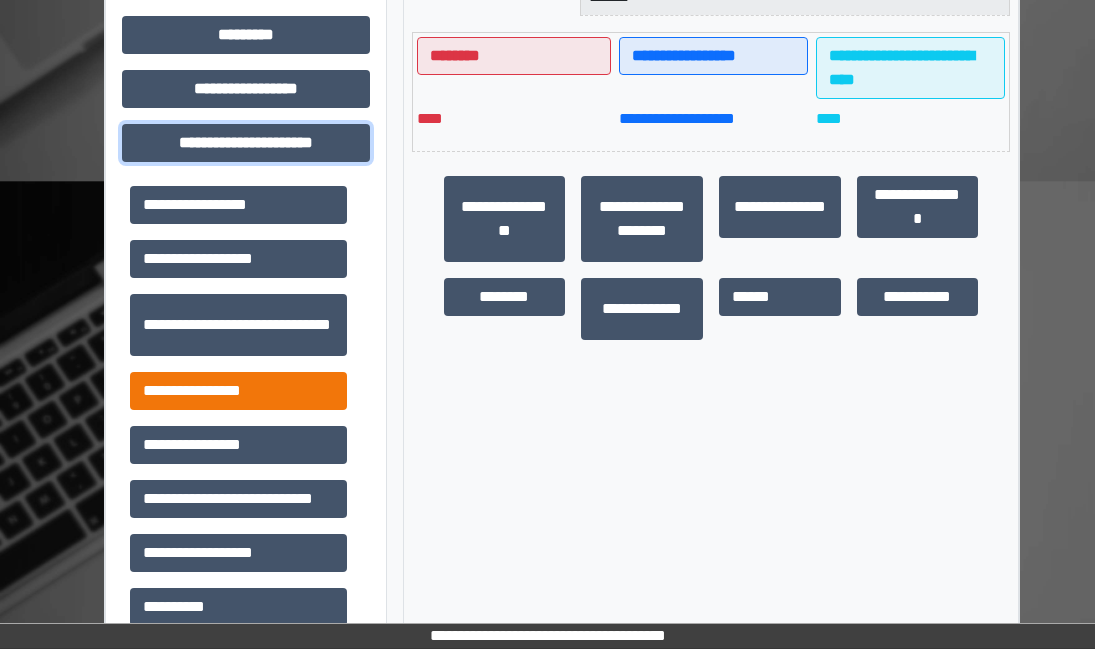 scroll, scrollTop: 46, scrollLeft: 0, axis: vertical 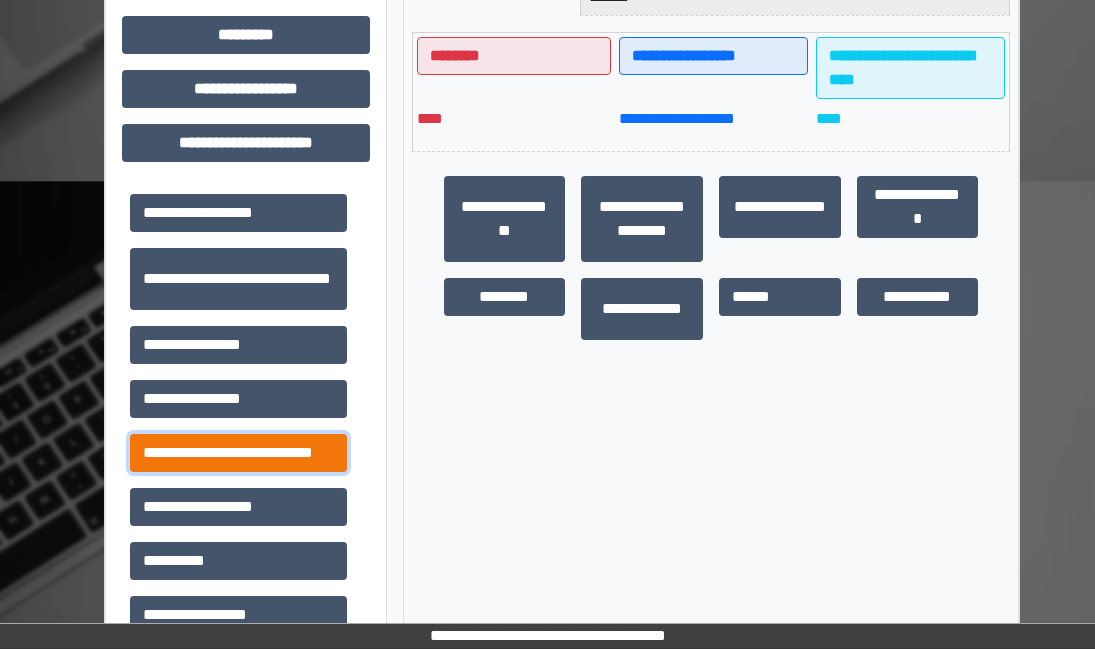 click on "**********" at bounding box center [238, 453] 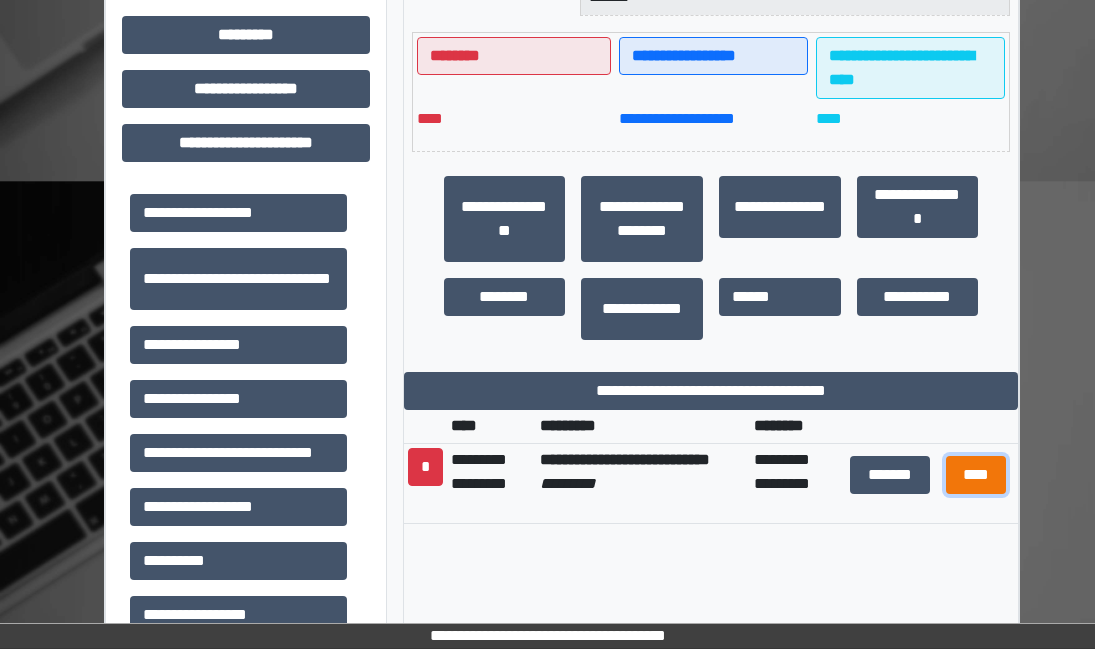 click on "****" at bounding box center (976, 475) 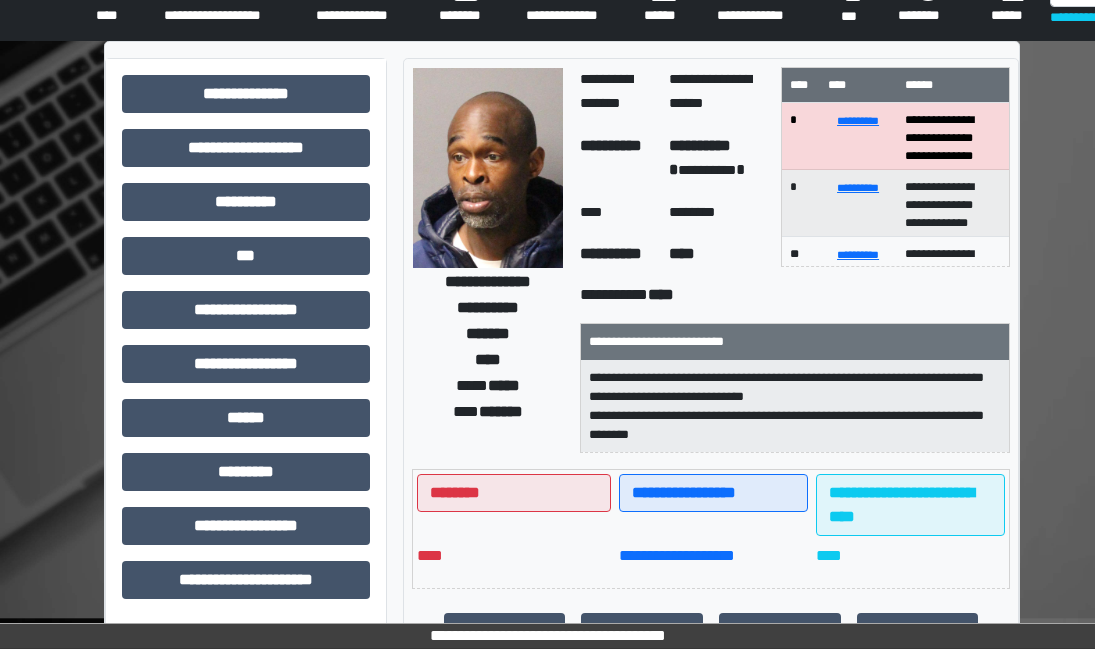 scroll, scrollTop: 0, scrollLeft: 0, axis: both 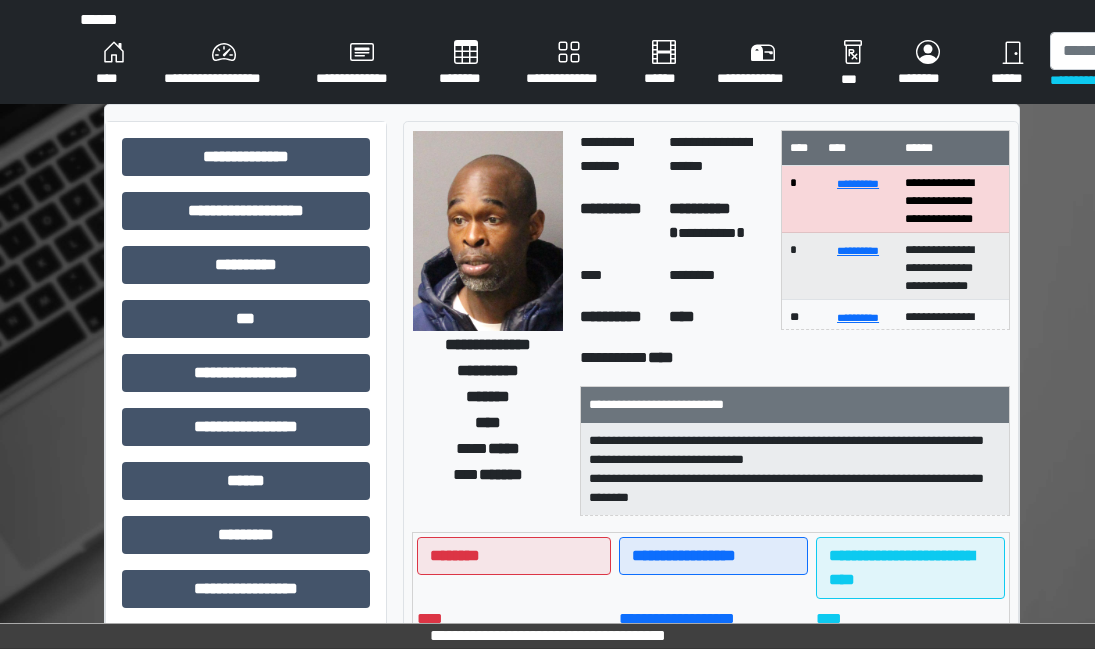 drag, startPoint x: 1023, startPoint y: 46, endPoint x: 1010, endPoint y: 46, distance: 13 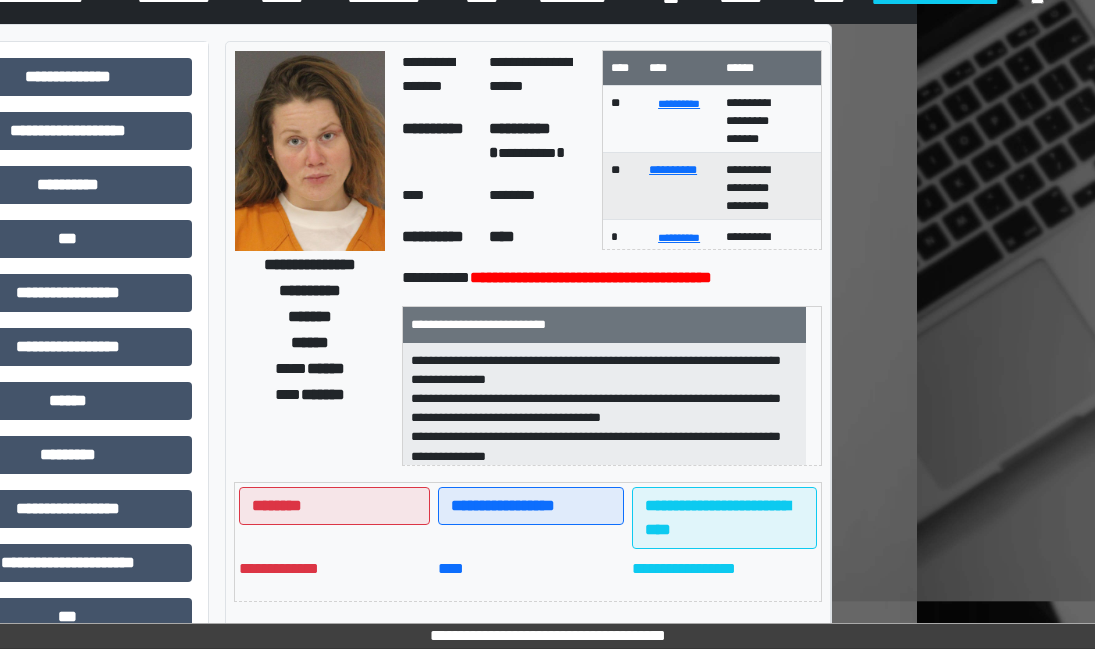 scroll, scrollTop: 0, scrollLeft: 178, axis: horizontal 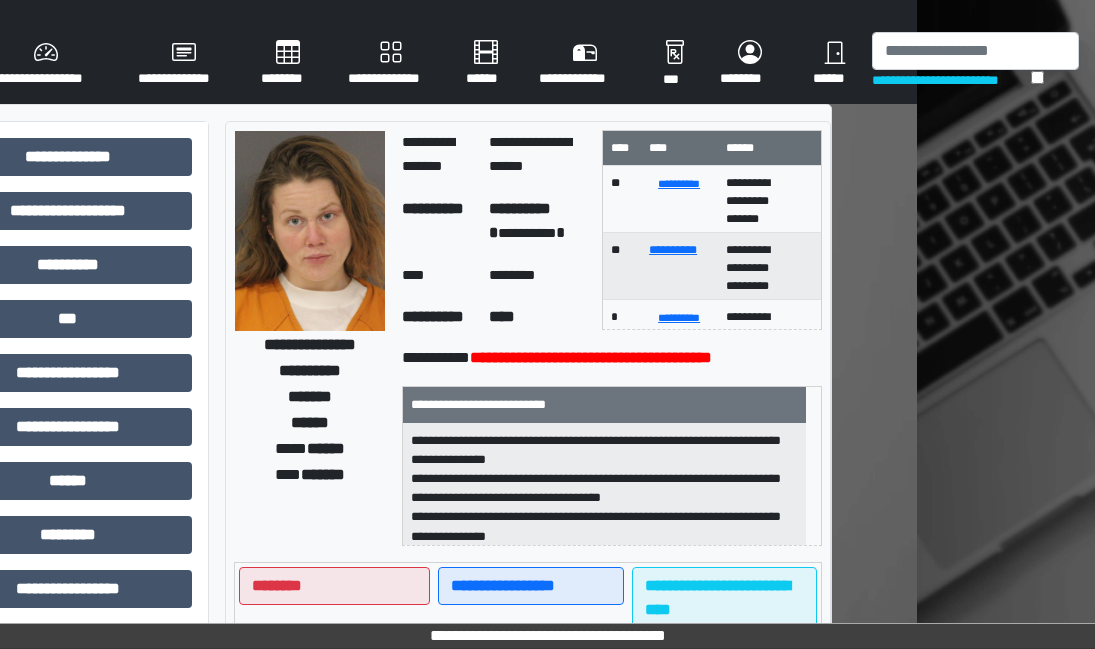 click on "******" at bounding box center [834, 64] 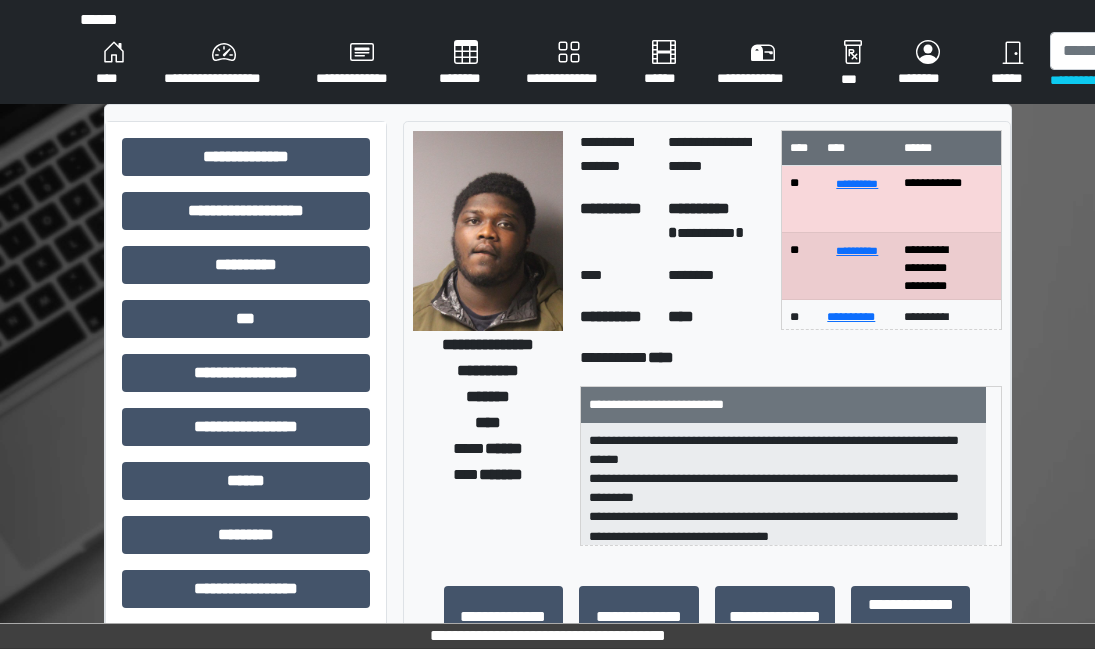 scroll, scrollTop: 700, scrollLeft: 0, axis: vertical 